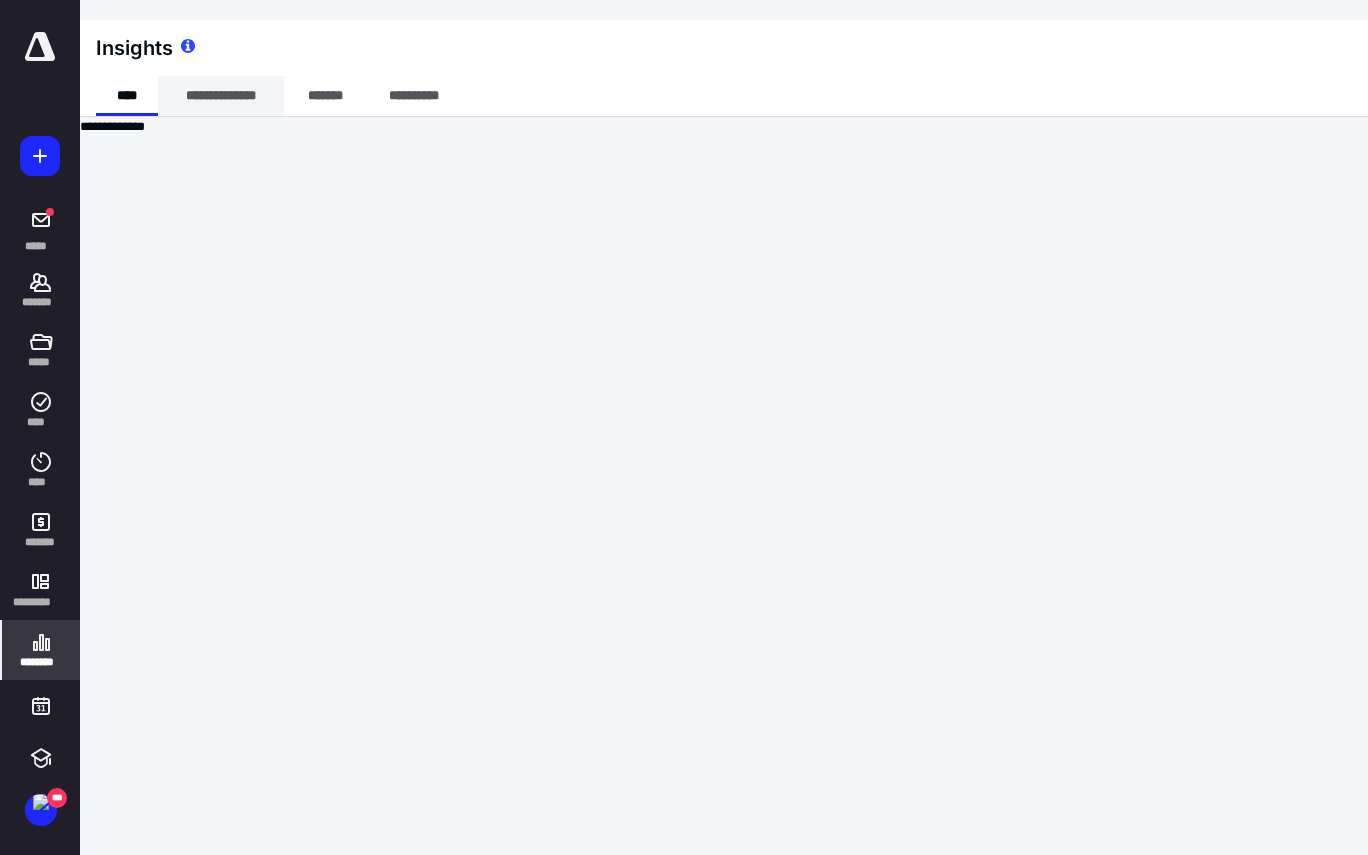 scroll, scrollTop: 0, scrollLeft: 0, axis: both 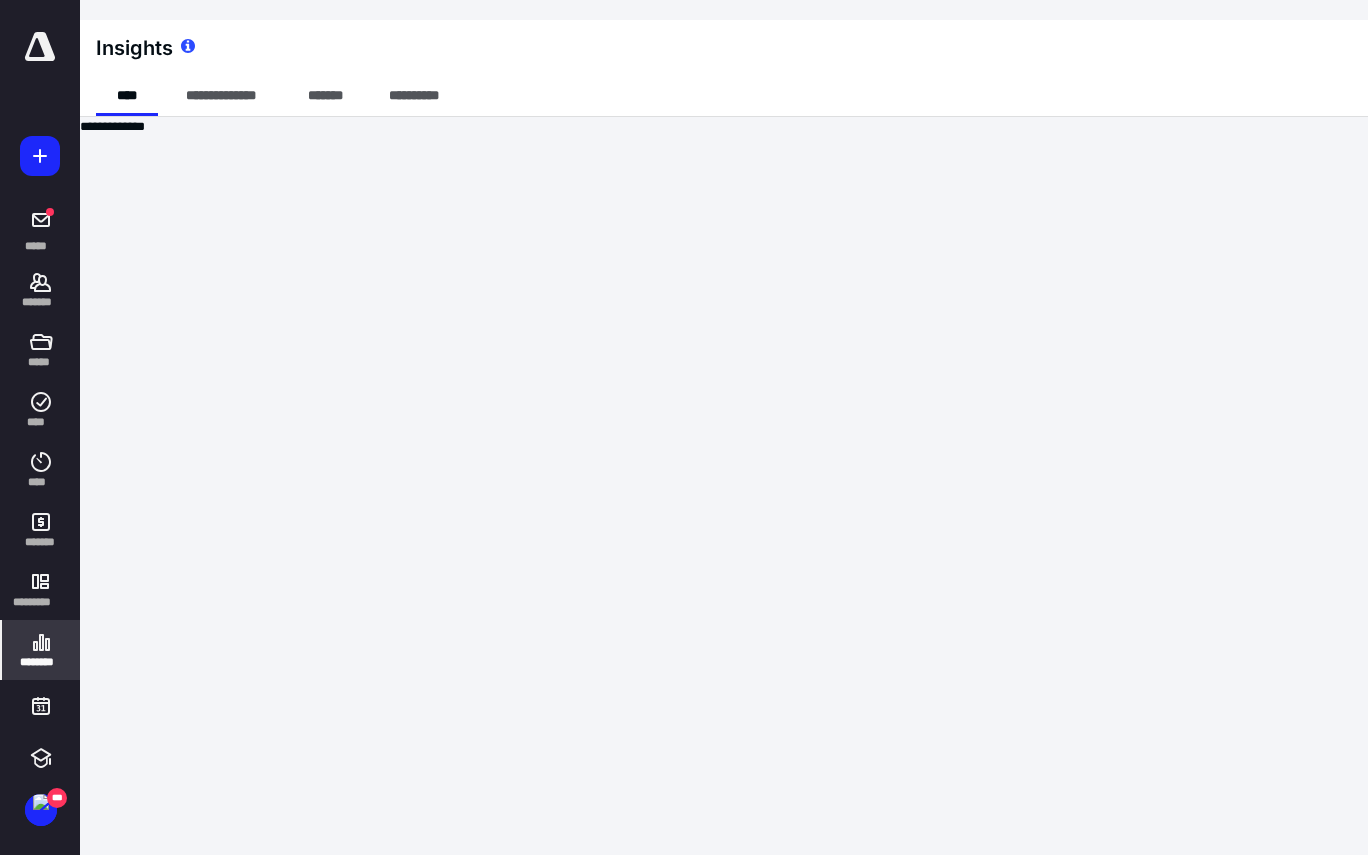 click at bounding box center (40, 47) 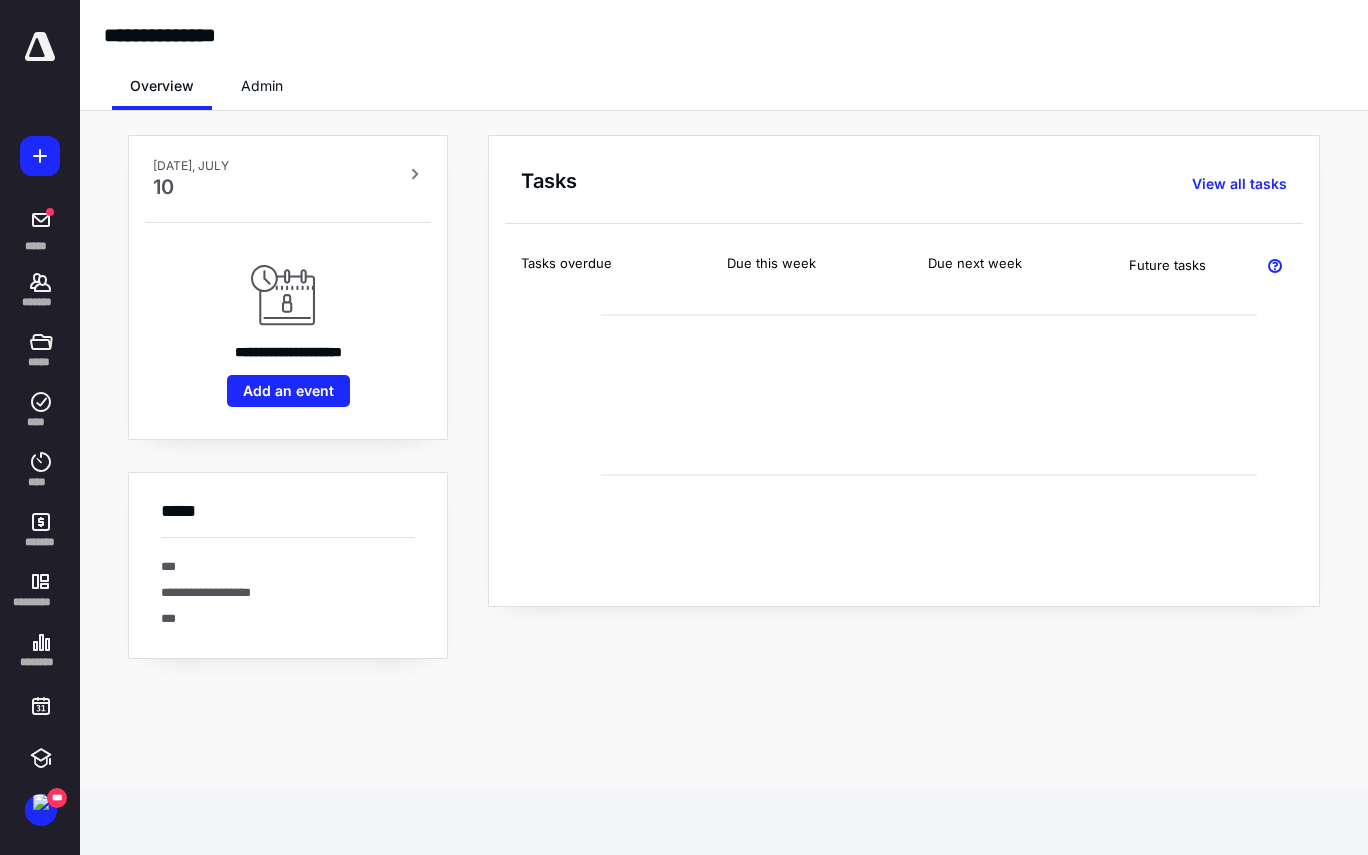click on "**********" at bounding box center [724, 397] 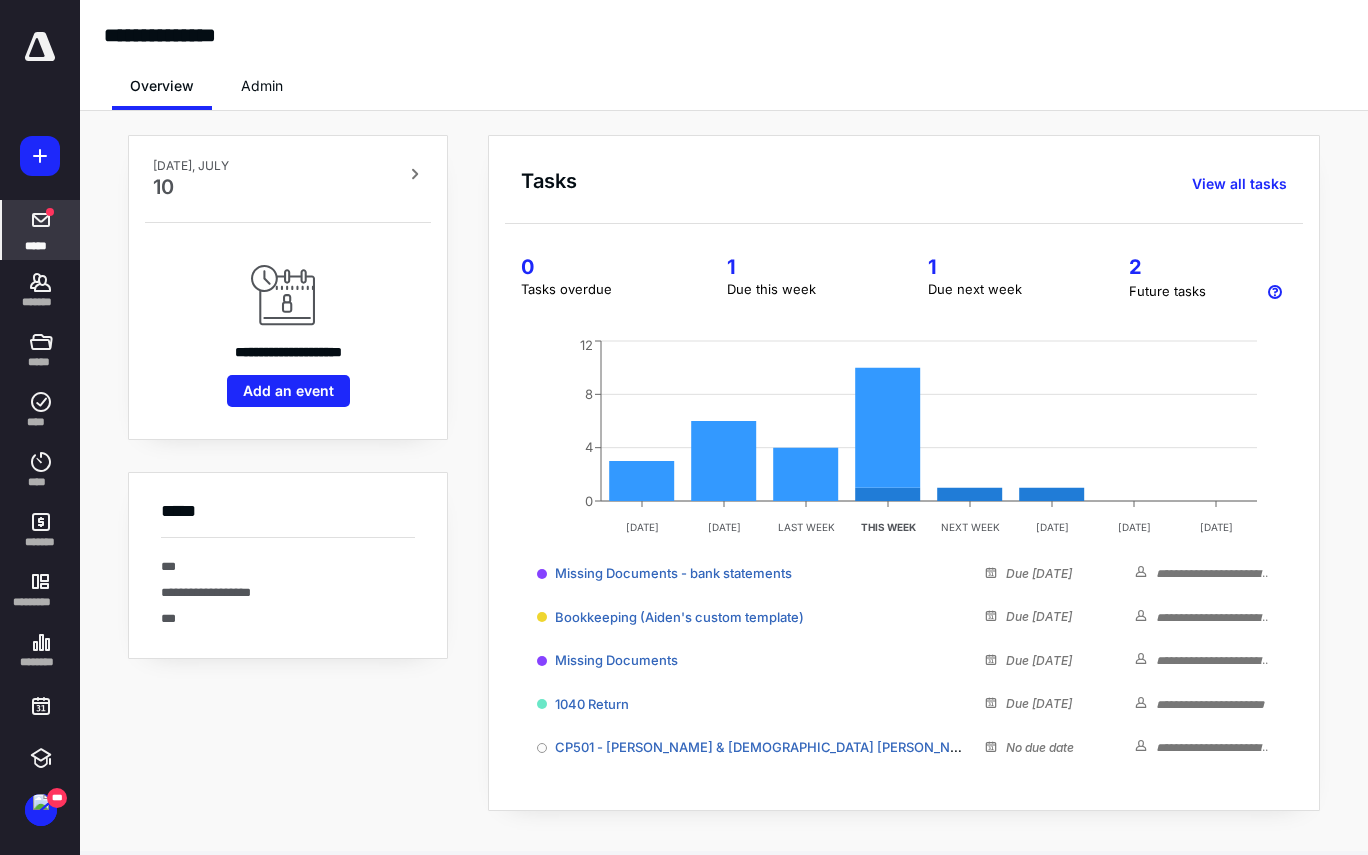 click on "*****" at bounding box center [41, 230] 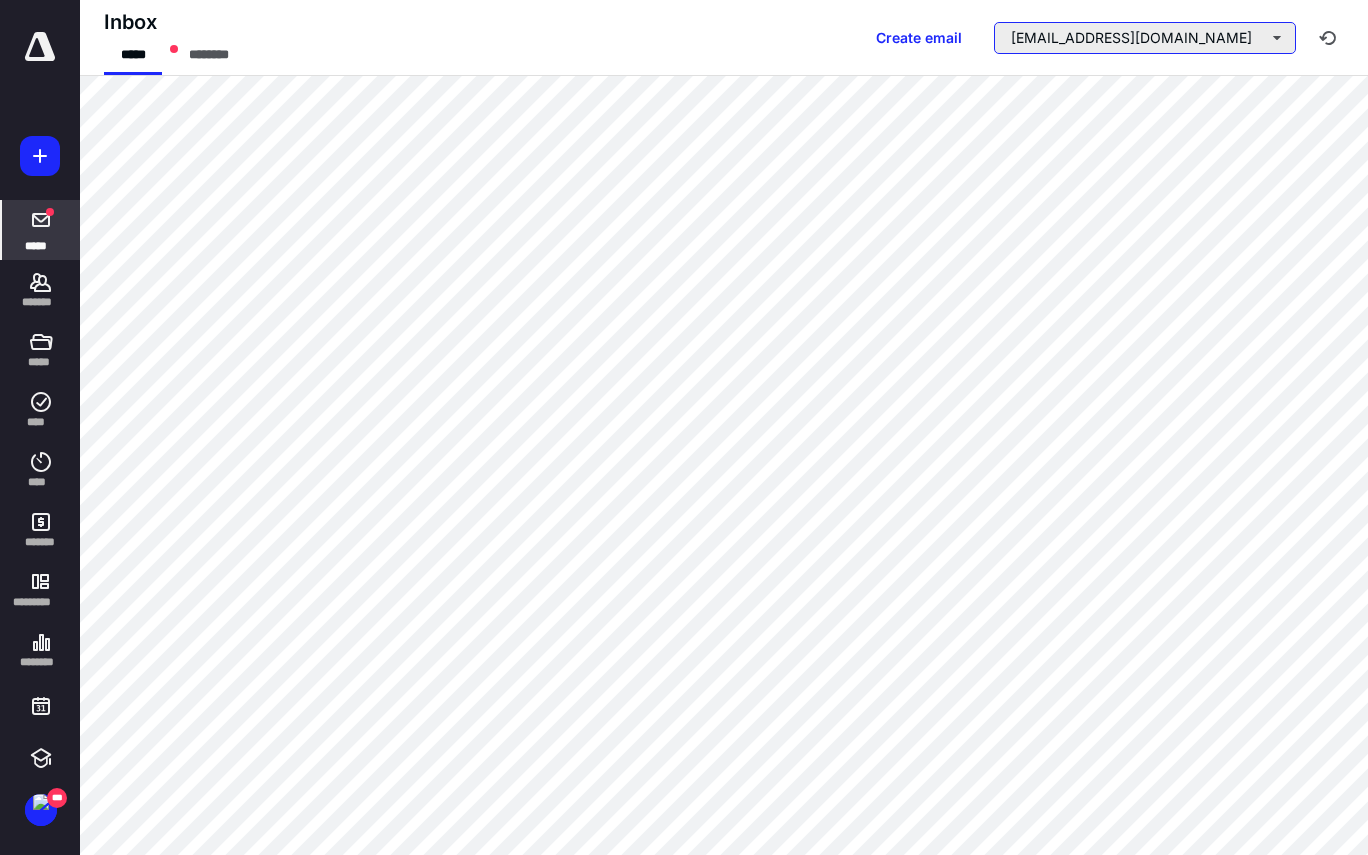 click on "aiden.worth@canopytax.com" at bounding box center [1145, 38] 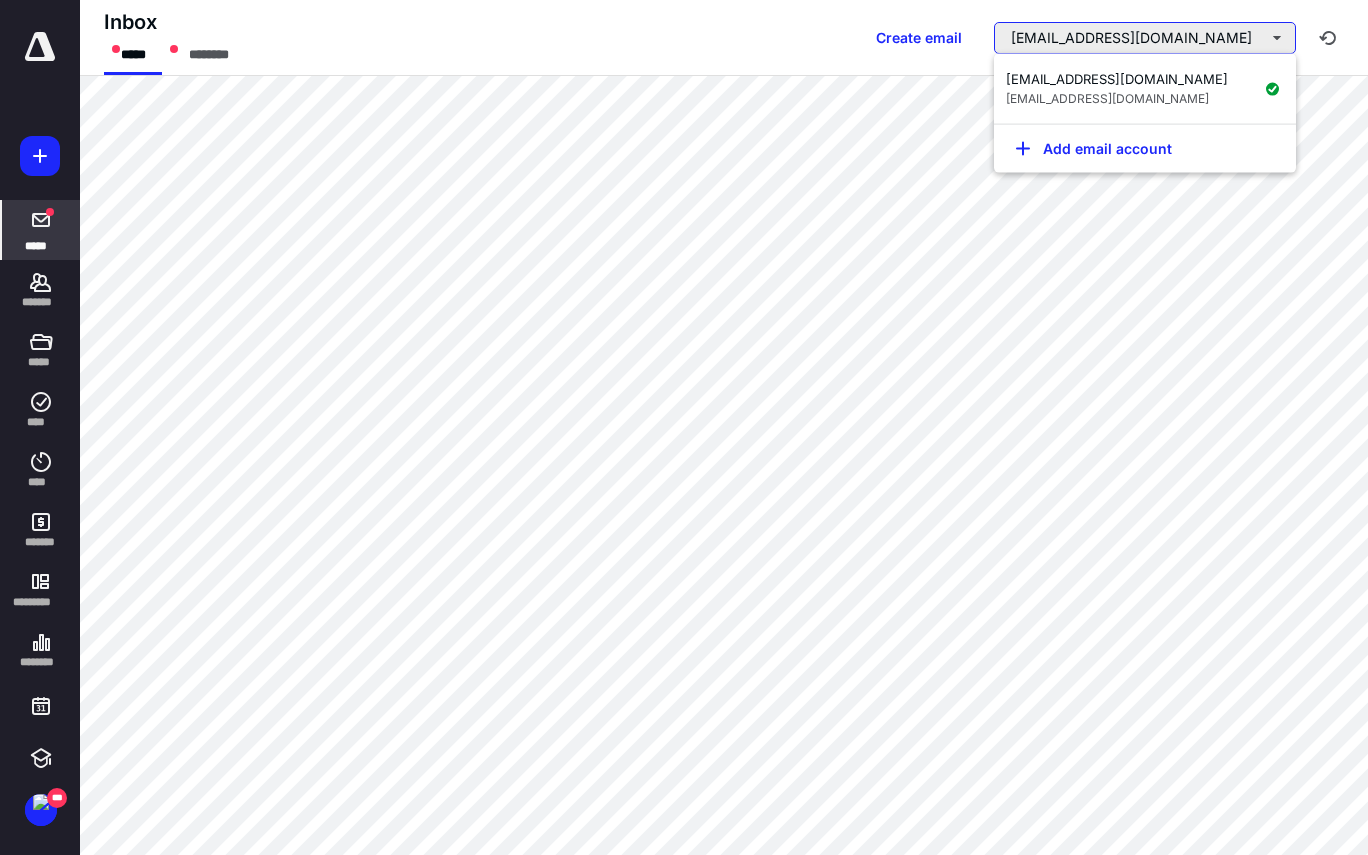 click on "aiden.worth@canopytax.com" at bounding box center [1145, 38] 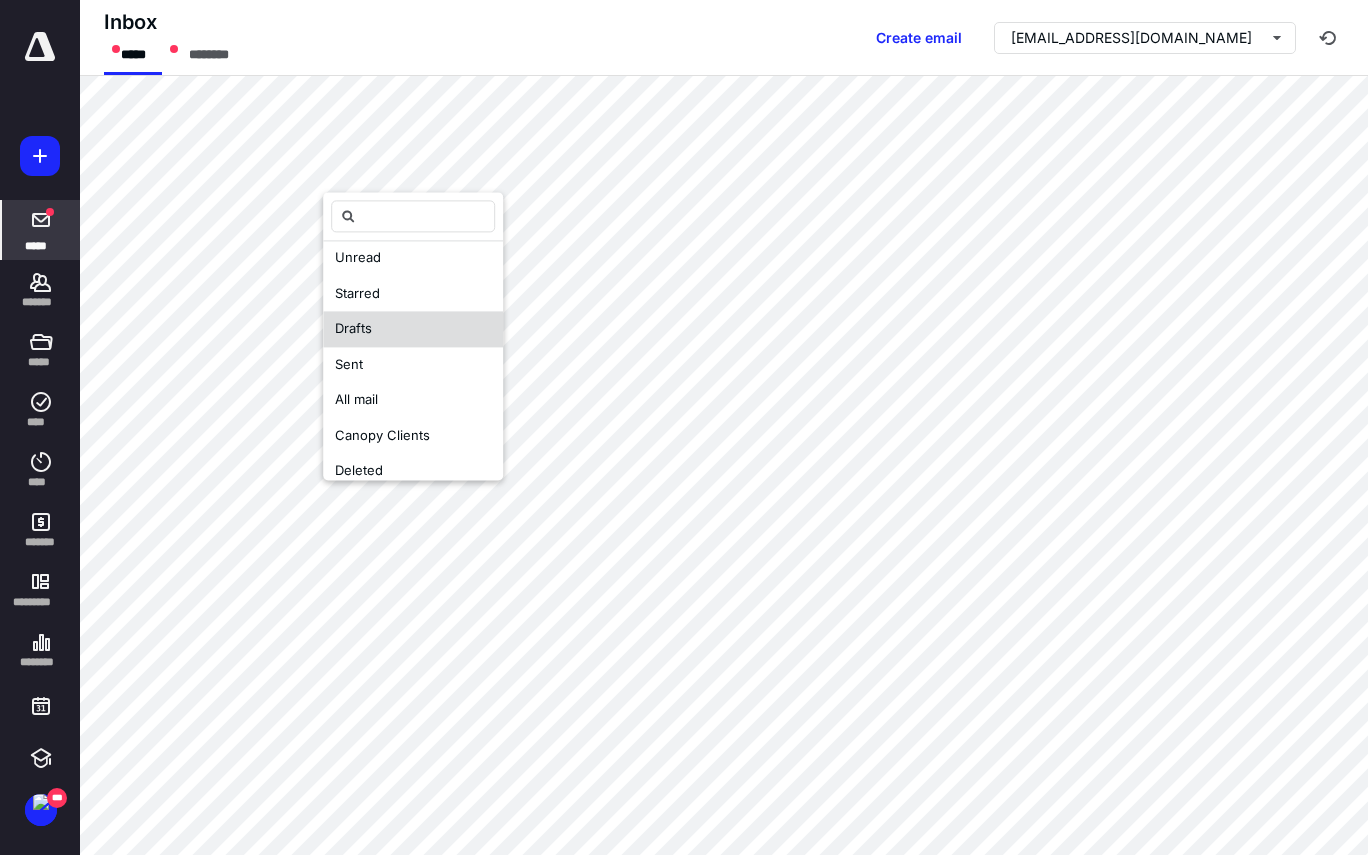 scroll, scrollTop: 47, scrollLeft: 0, axis: vertical 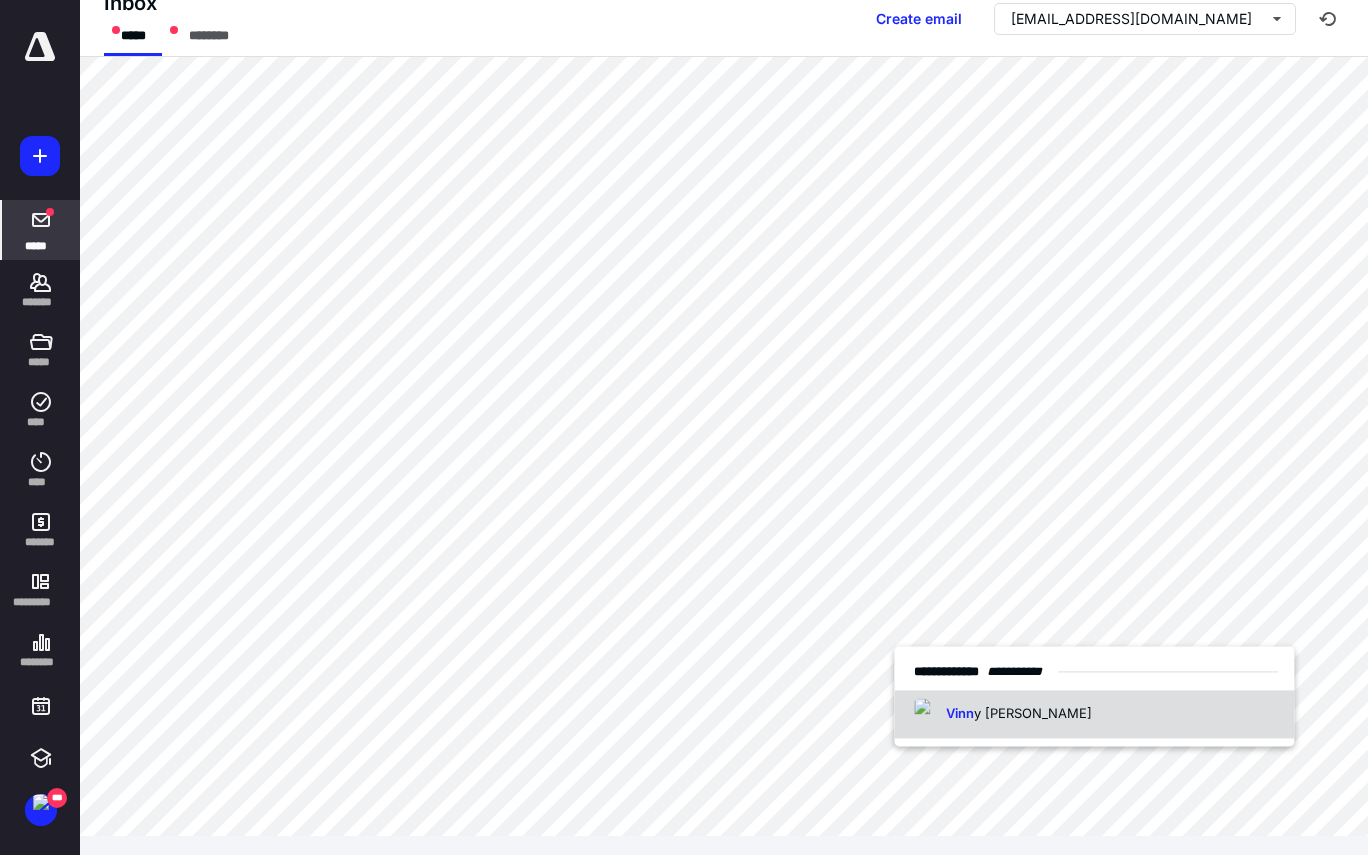 click on "**********" at bounding box center (1094, 672) 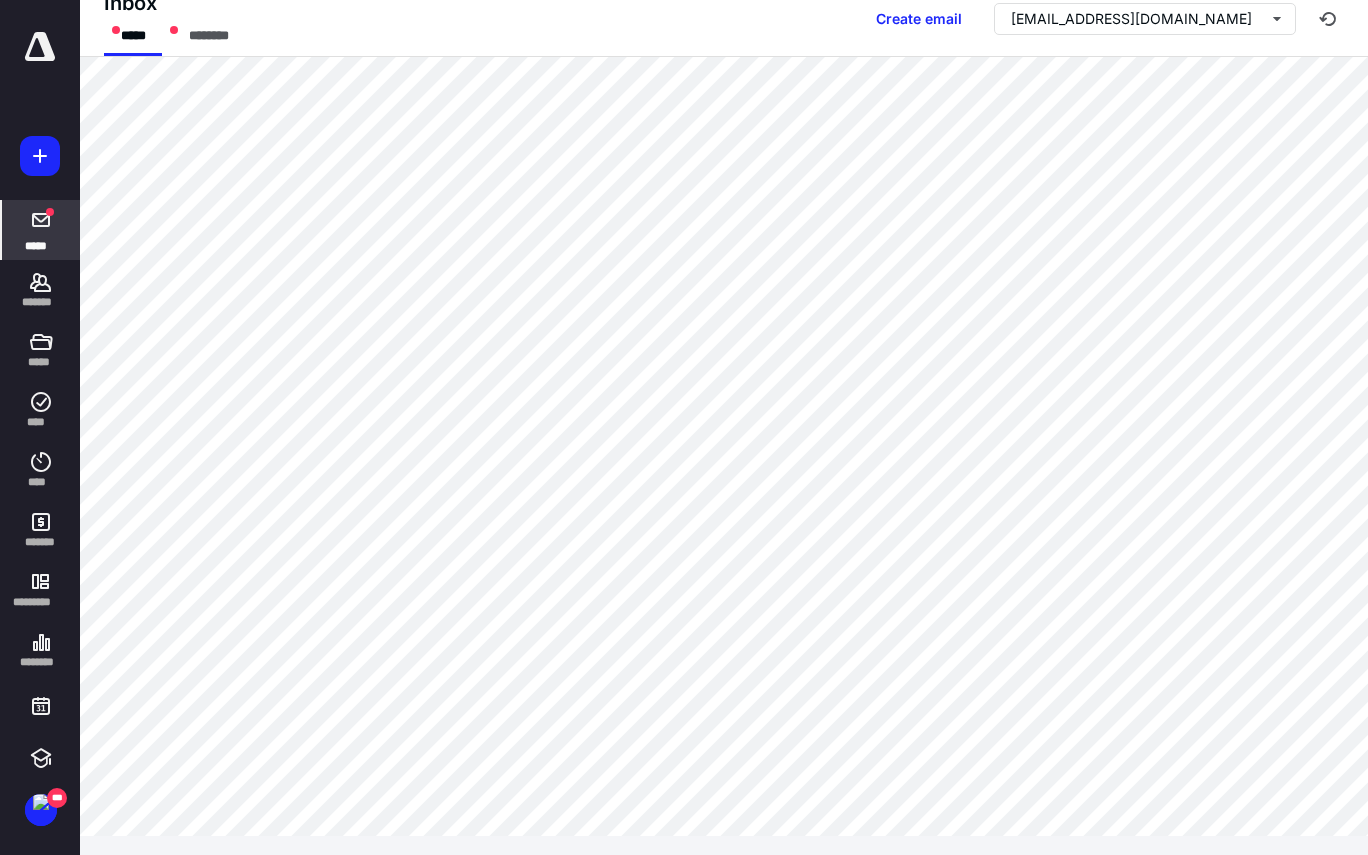 scroll, scrollTop: 2, scrollLeft: 0, axis: vertical 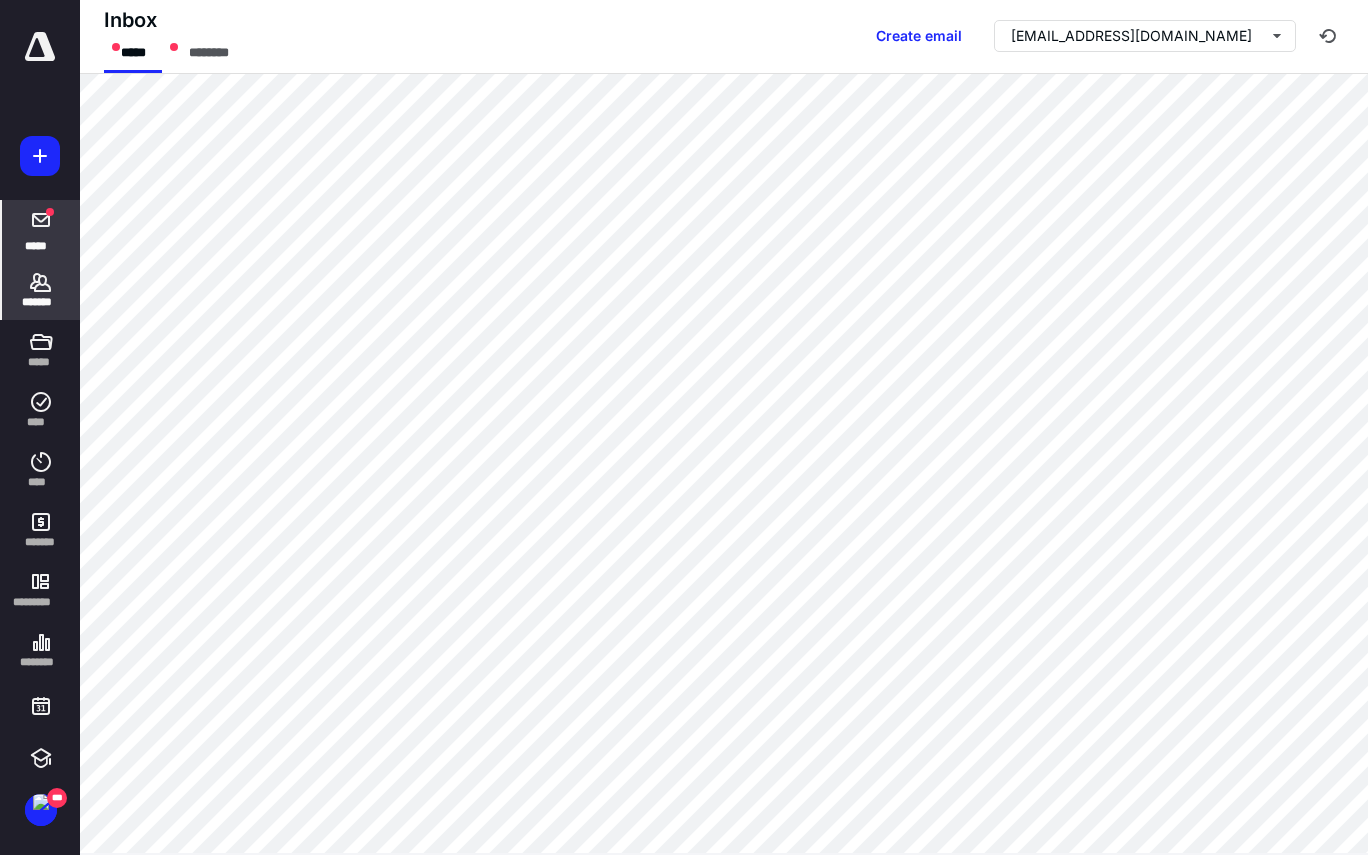 click on "*******" at bounding box center (41, 290) 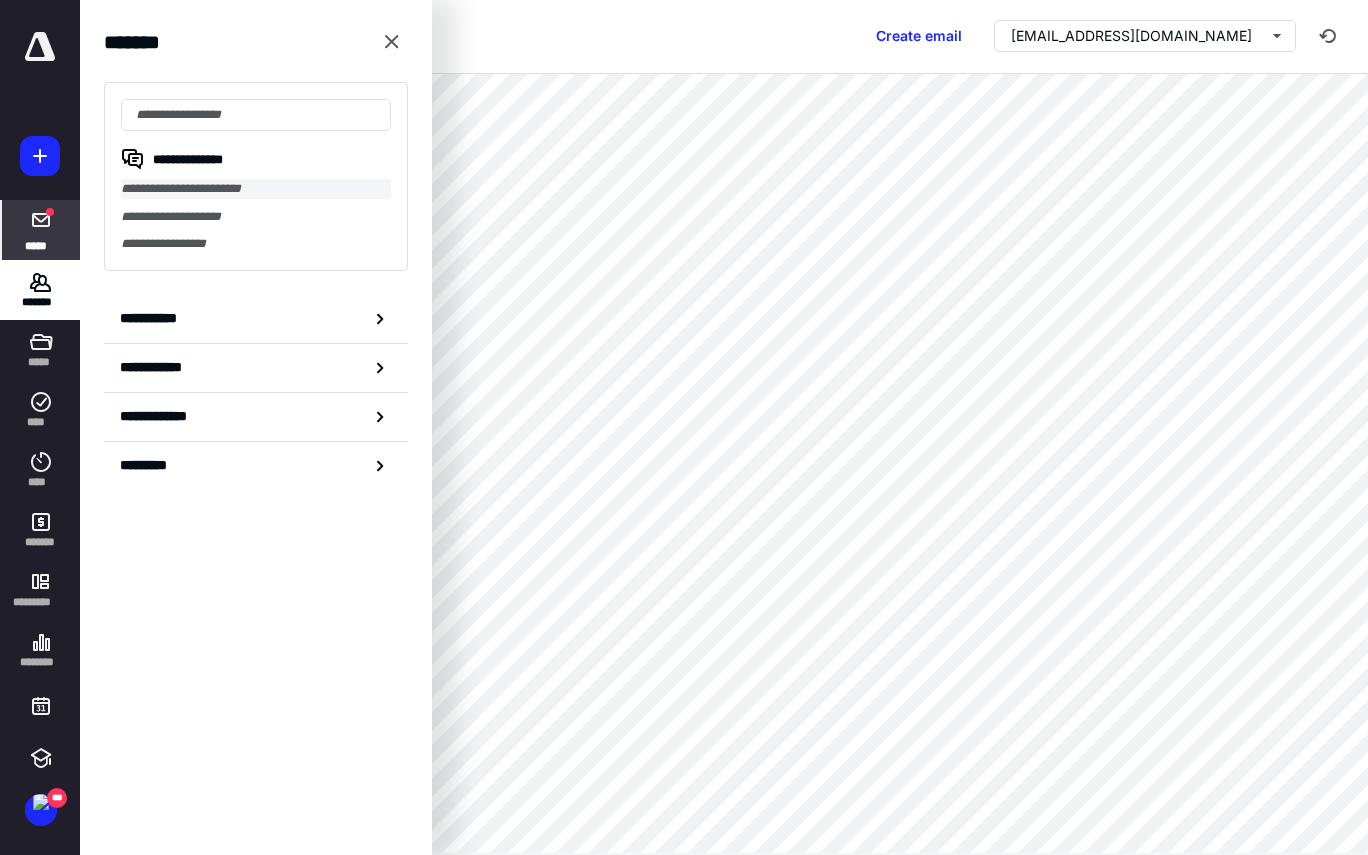 click on "**********" at bounding box center [256, 189] 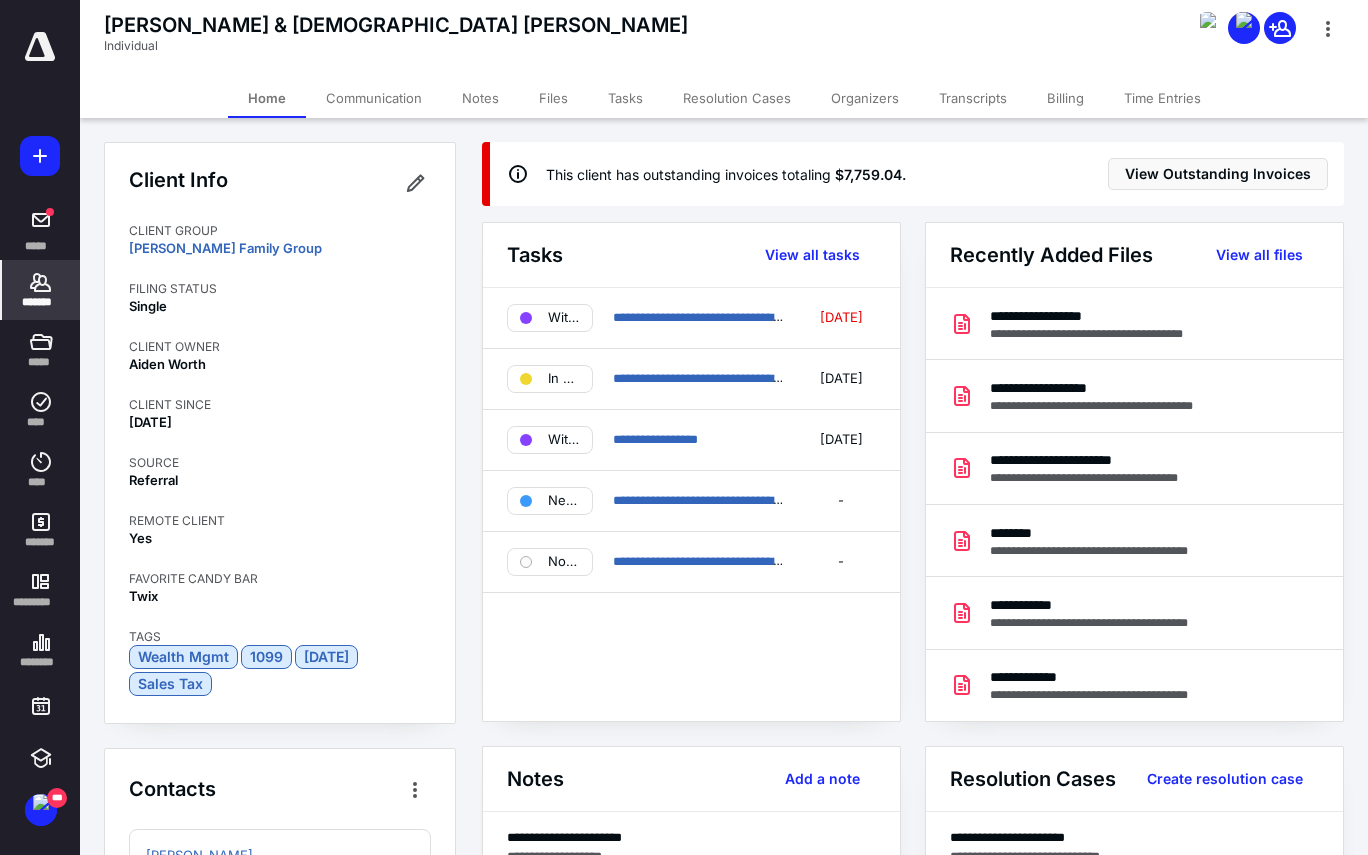 click on "Client Info CLIENT GROUP Anderson Family Group FILING STATUS Single CLIENT OWNER Aiden Worth CLIENT SINCE Jun 24, 2024 SOURCE Referral REMOTE CLIENT Yes FAVORITE CANDY BAR Twix TAGS Wealth Mgmt 1099 June 15 Sales Tax Contacts Anderson Applebee Logged in  1 hour ago Primary contact Lady Applebee Never logged in Other Connections" at bounding box center [280, 664] 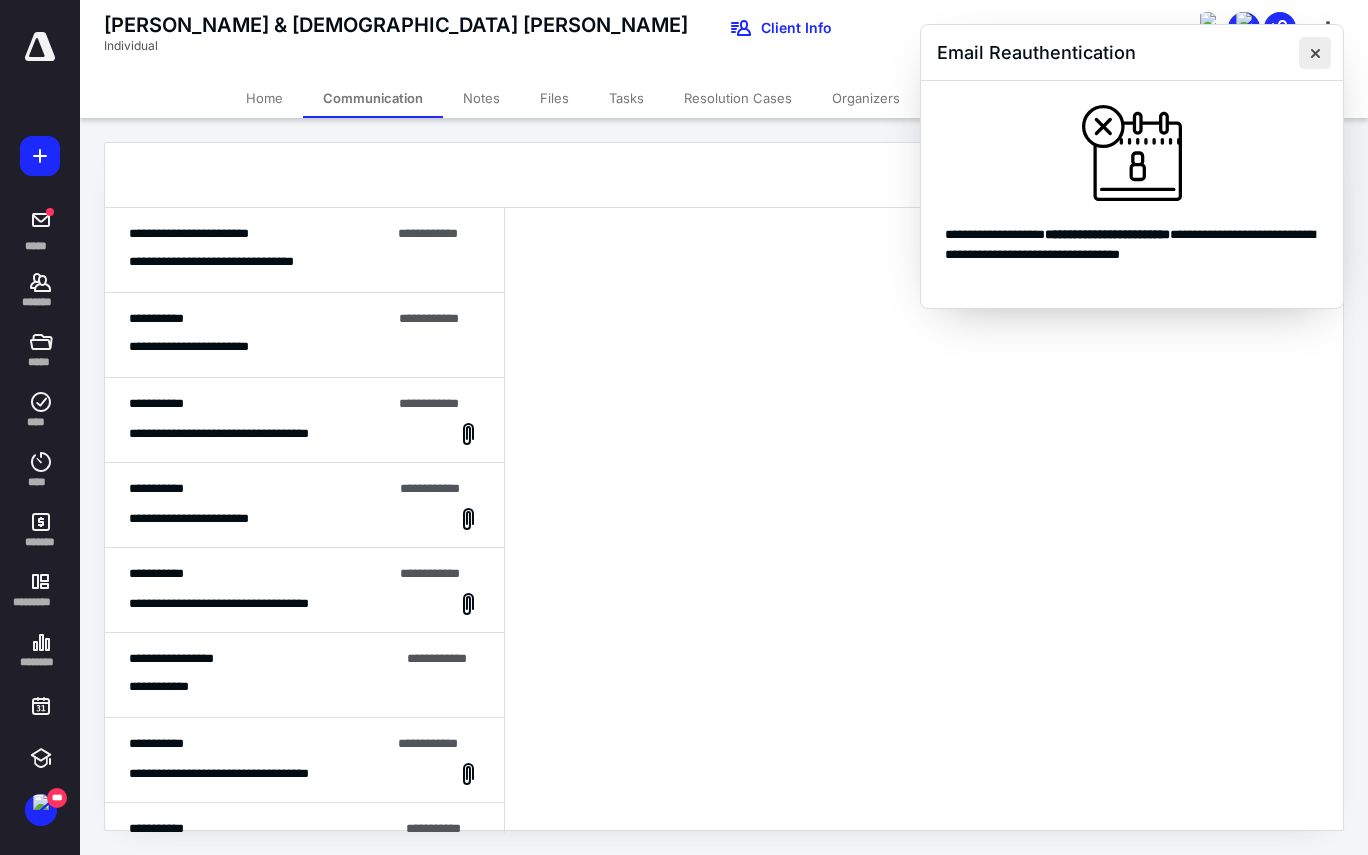 click at bounding box center [1315, 53] 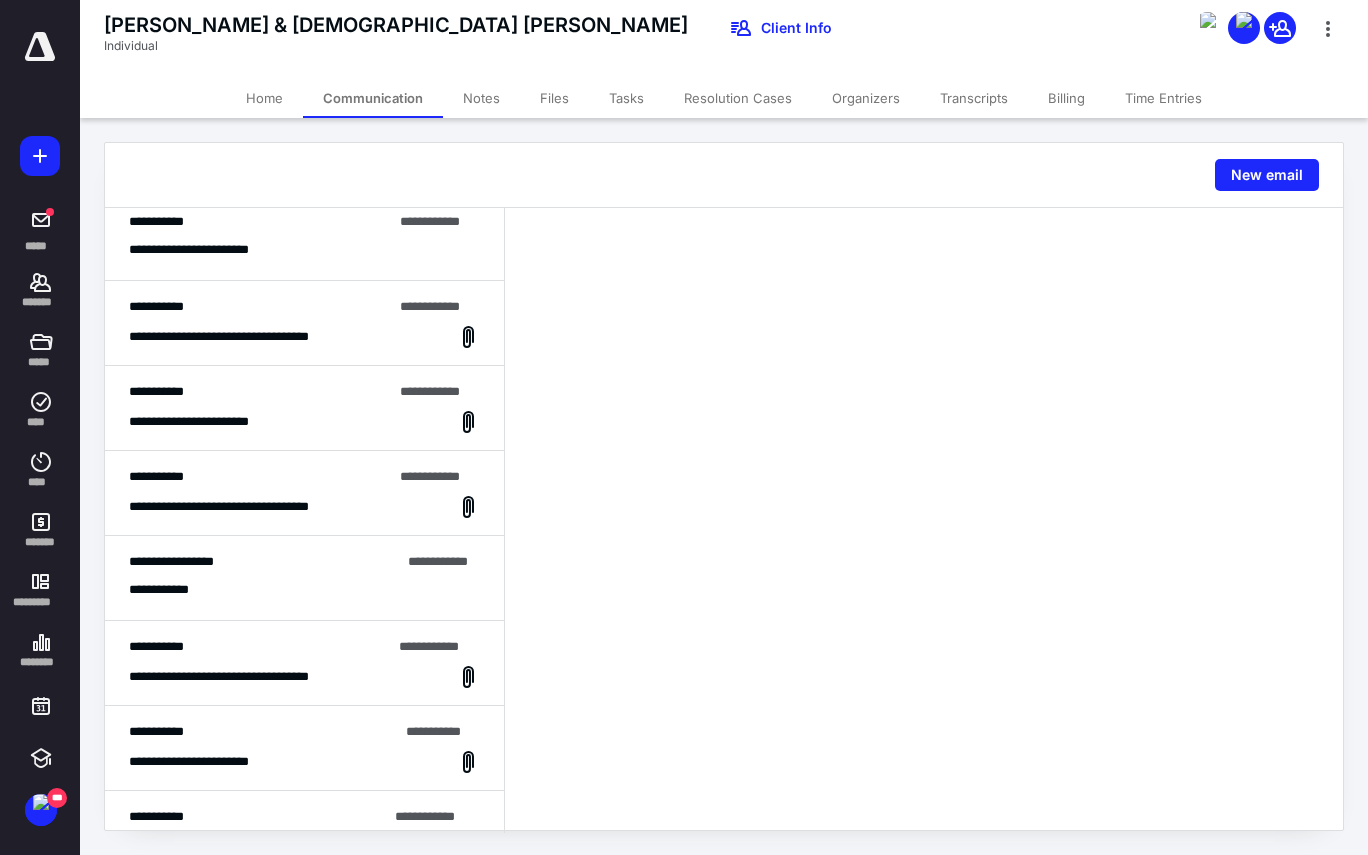 scroll, scrollTop: 0, scrollLeft: 0, axis: both 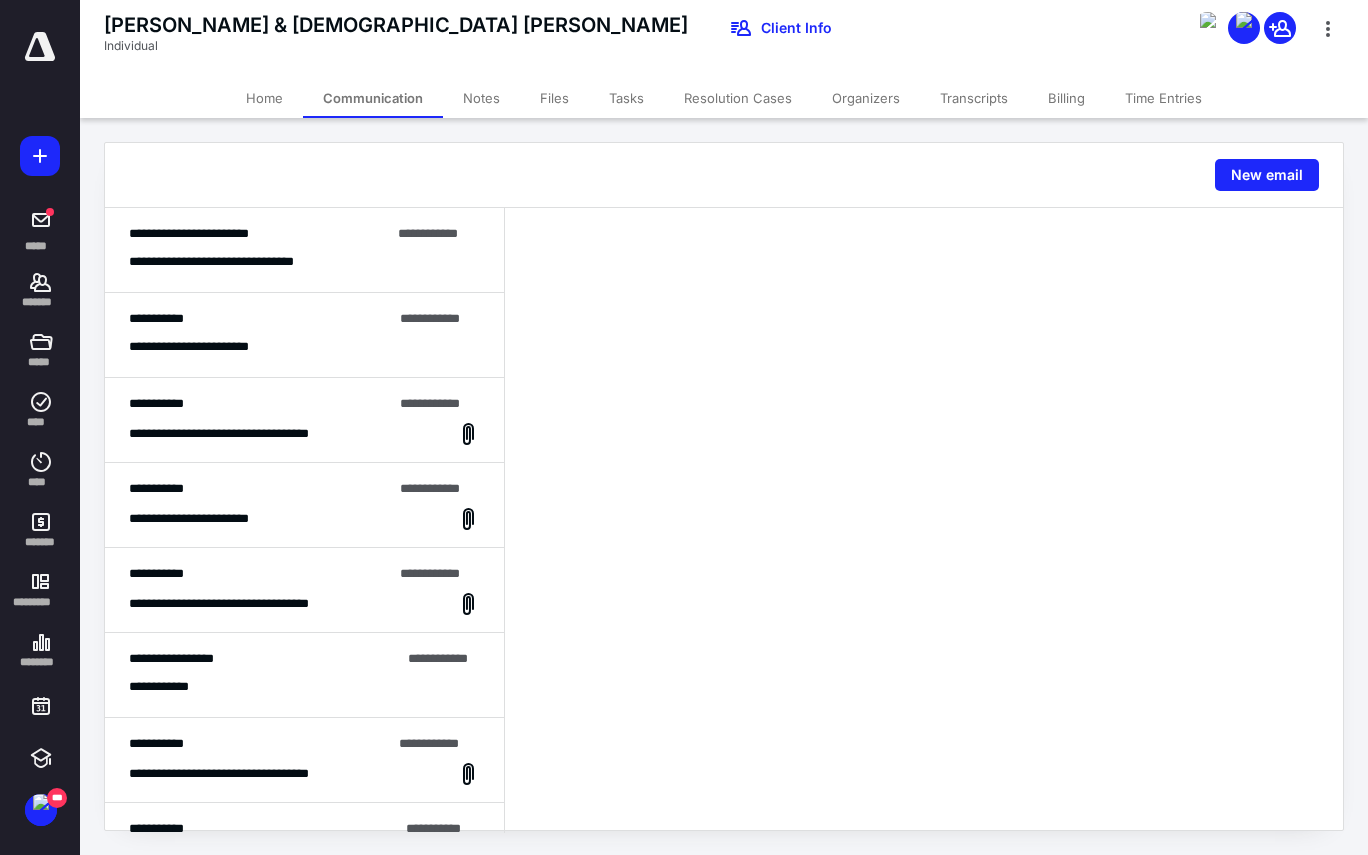 click on "**********" at bounding box center (304, 335) 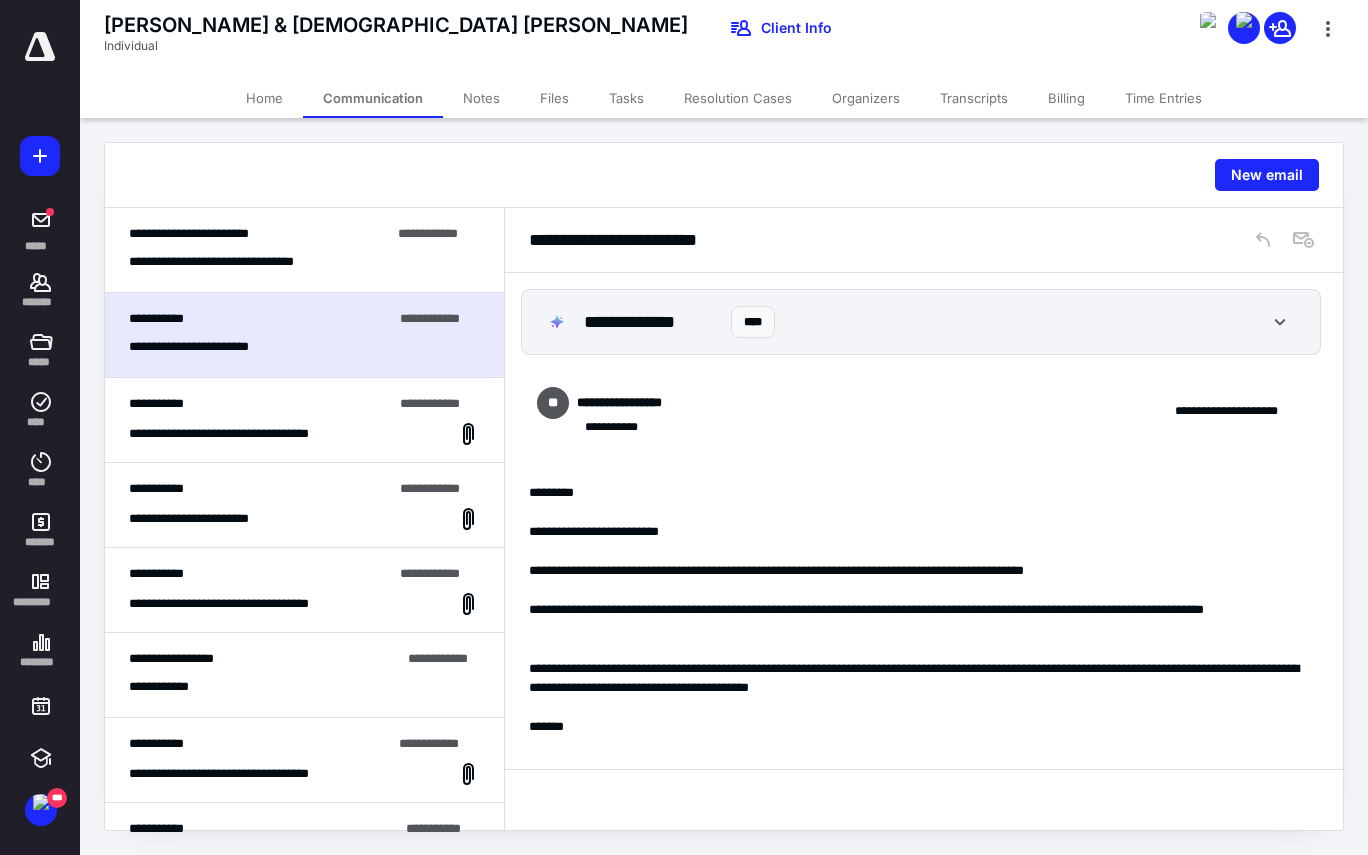 click on "**********" at bounding box center (242, 262) 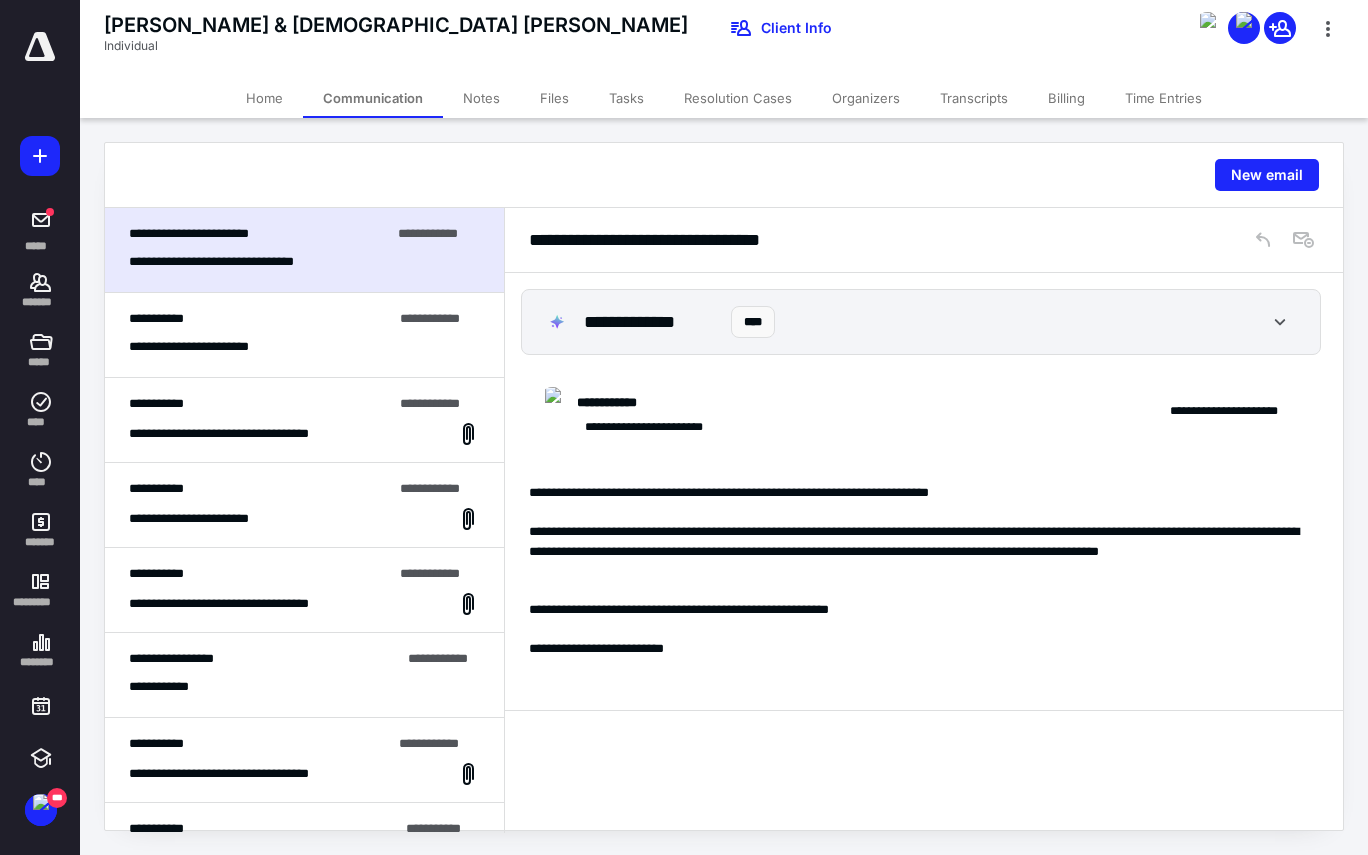 click on "**********" at bounding box center [260, 319] 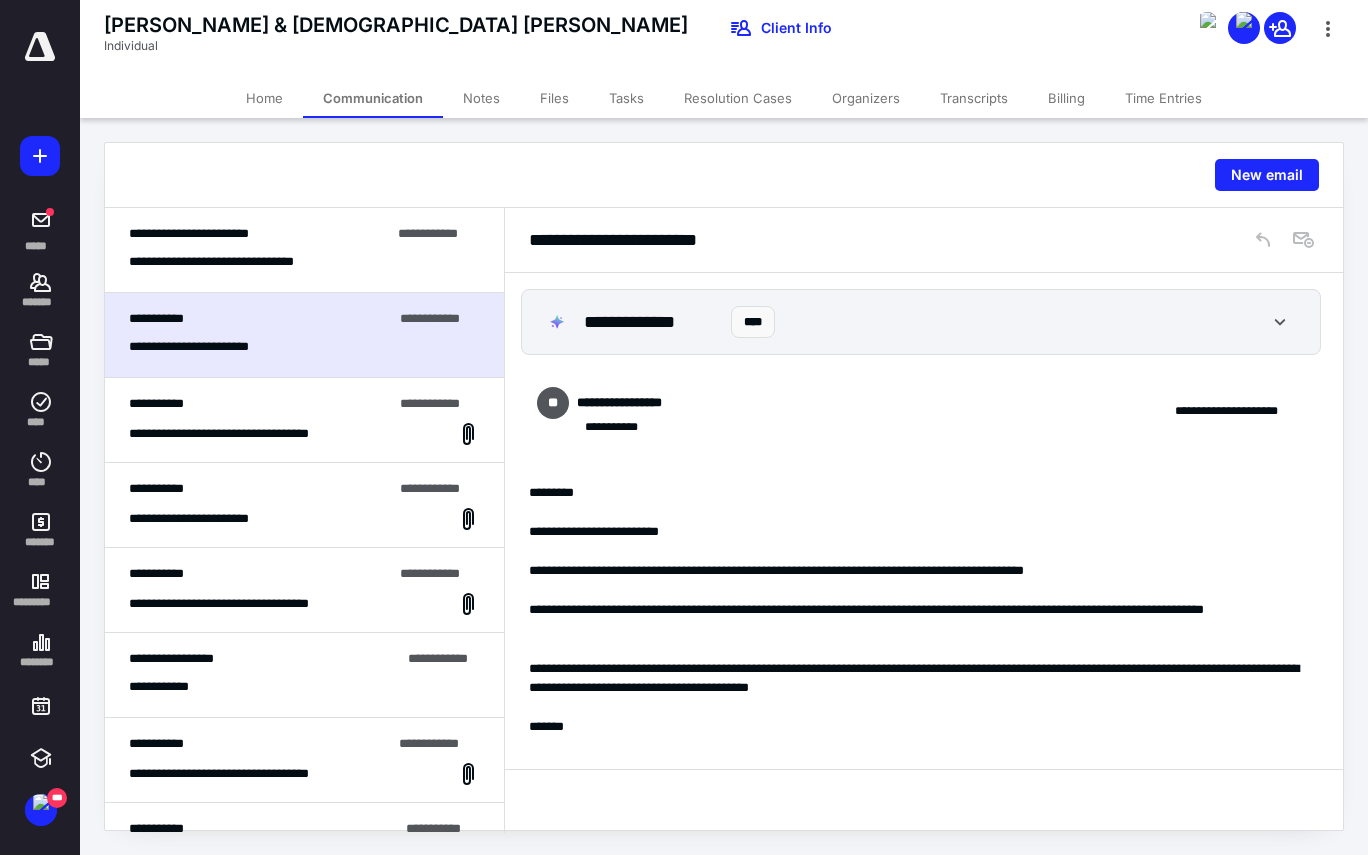 click on "**********" at bounding box center [724, 486] 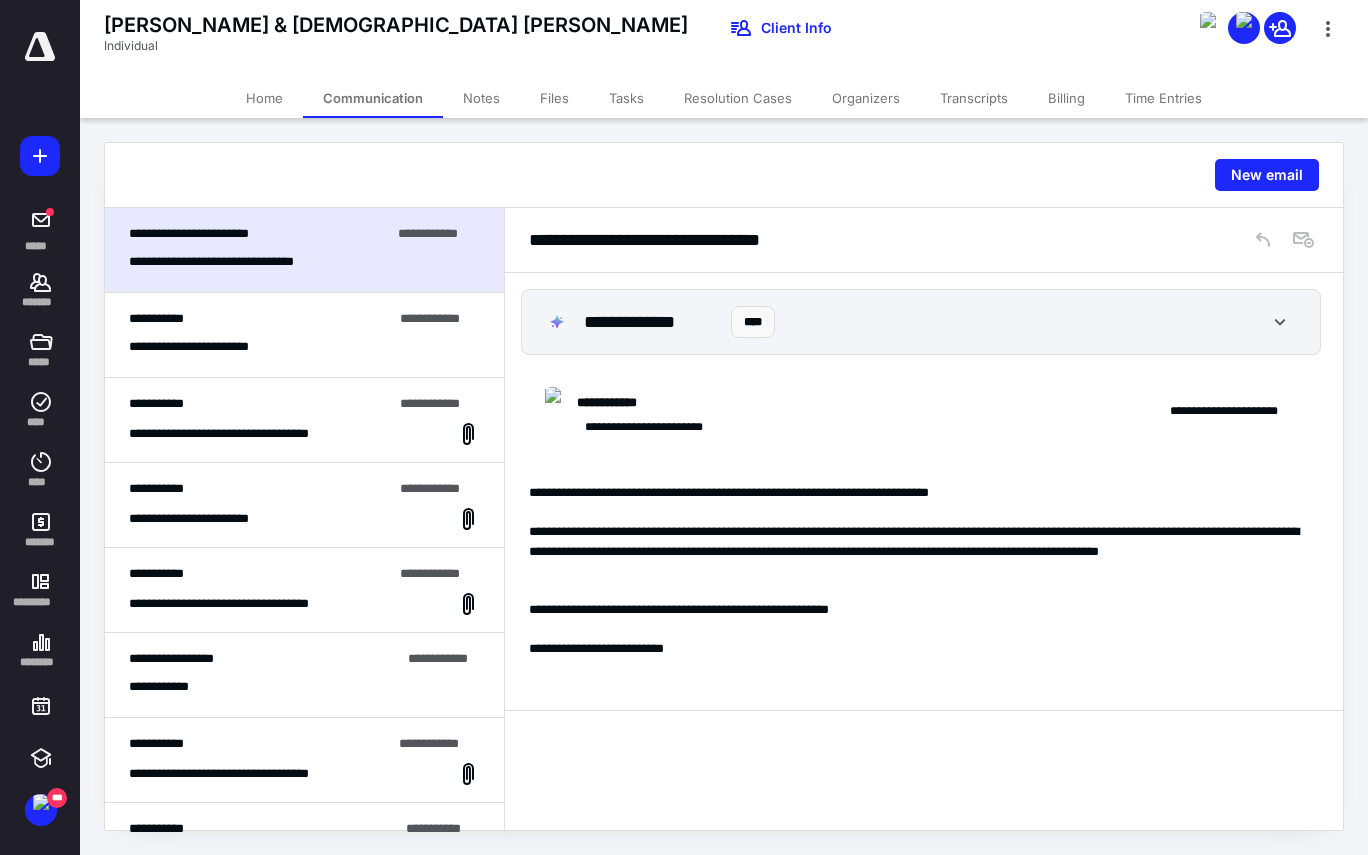 click on "**********" at bounding box center (724, 486) 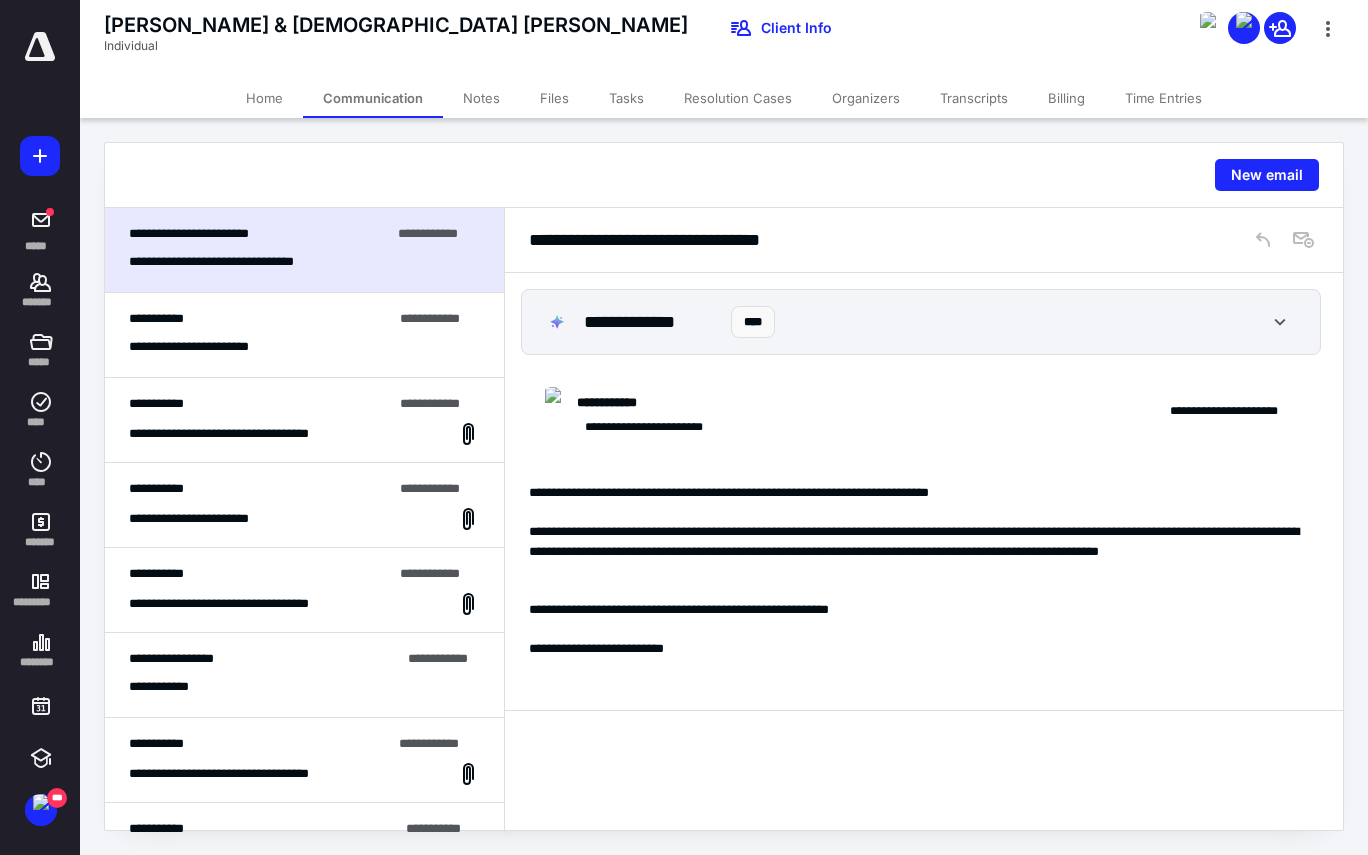 click on "**********" at bounding box center [724, 486] 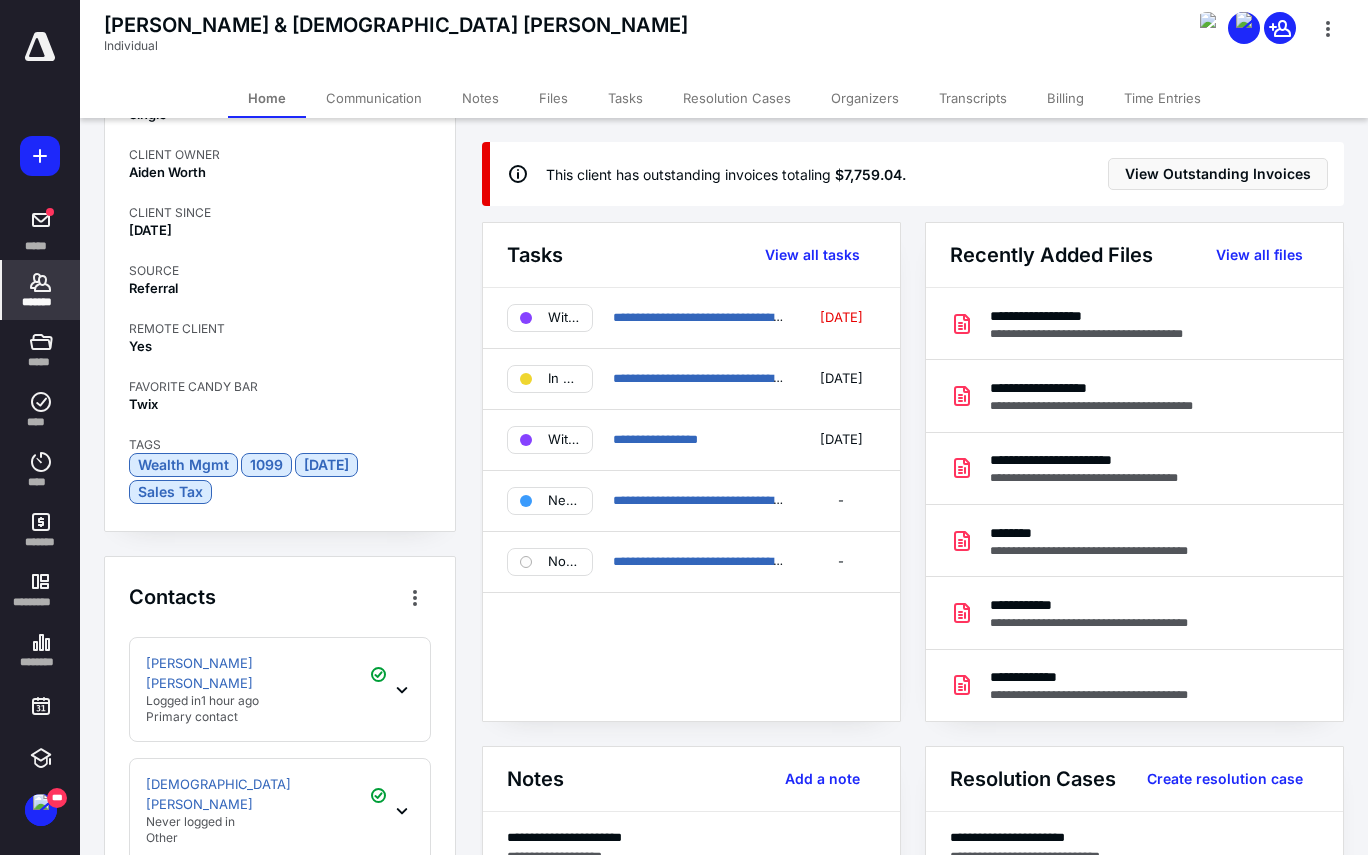 scroll, scrollTop: 322, scrollLeft: 0, axis: vertical 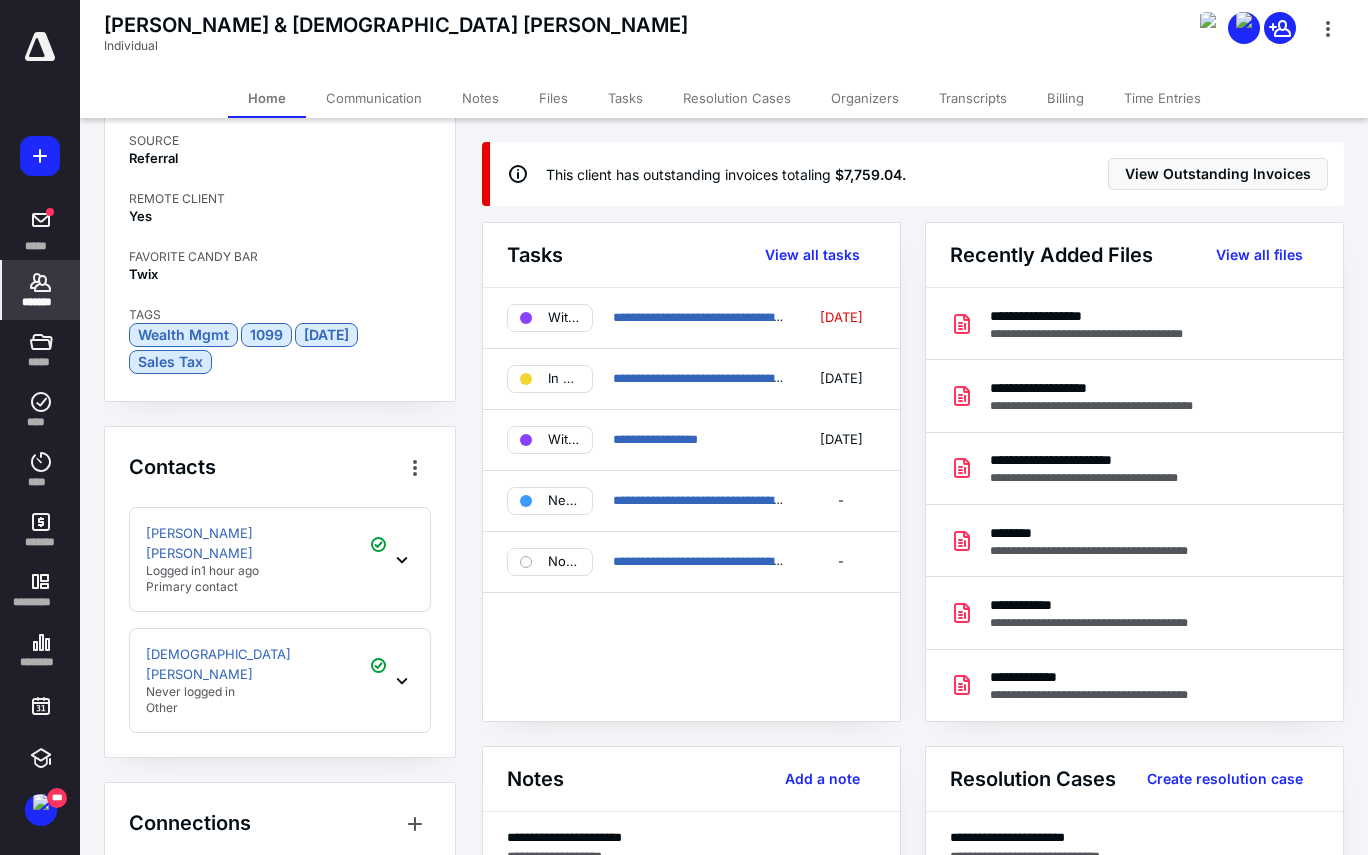 click on "Anderson Applebee Logged in  1 hour ago Primary contact" at bounding box center [280, 559] 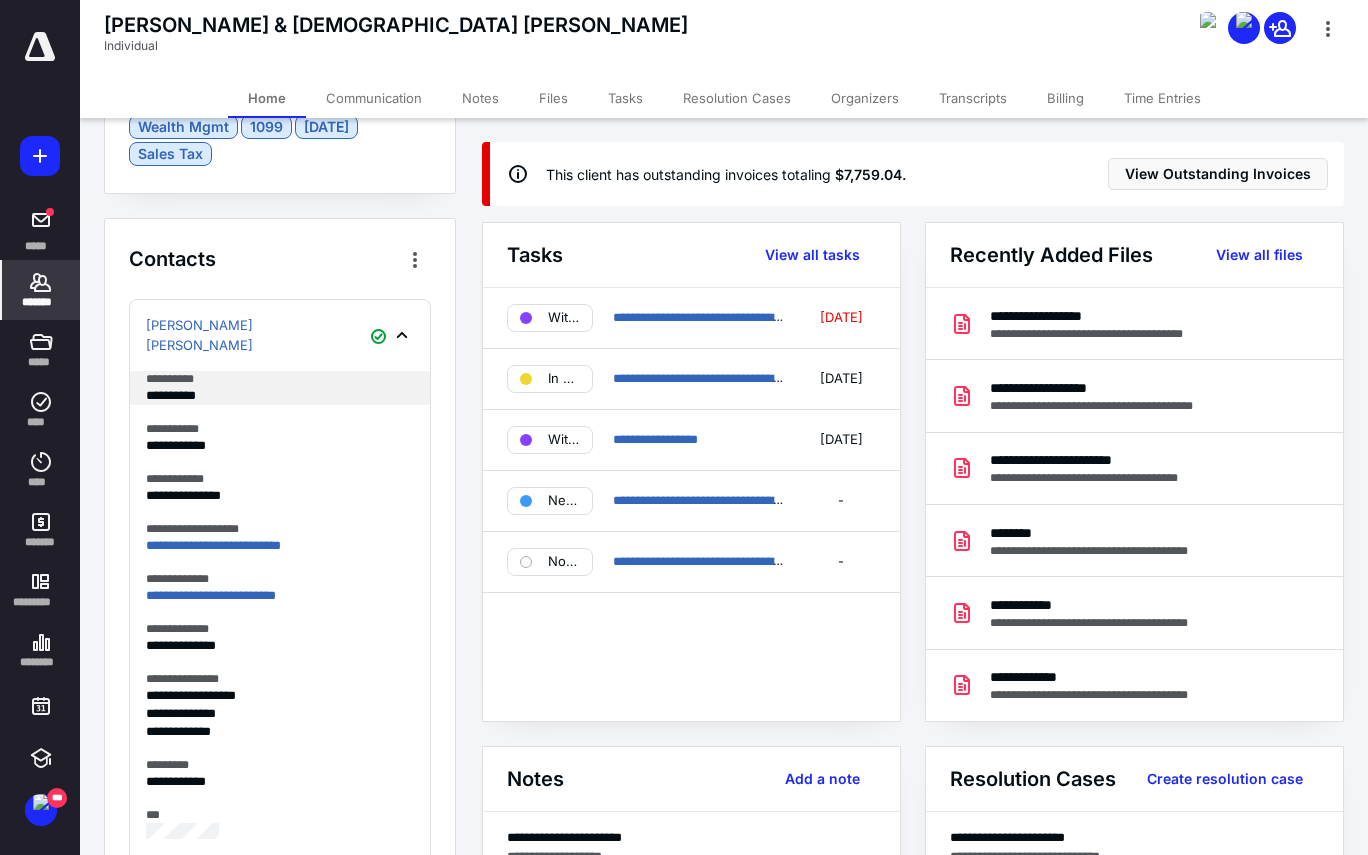 scroll, scrollTop: 530, scrollLeft: 0, axis: vertical 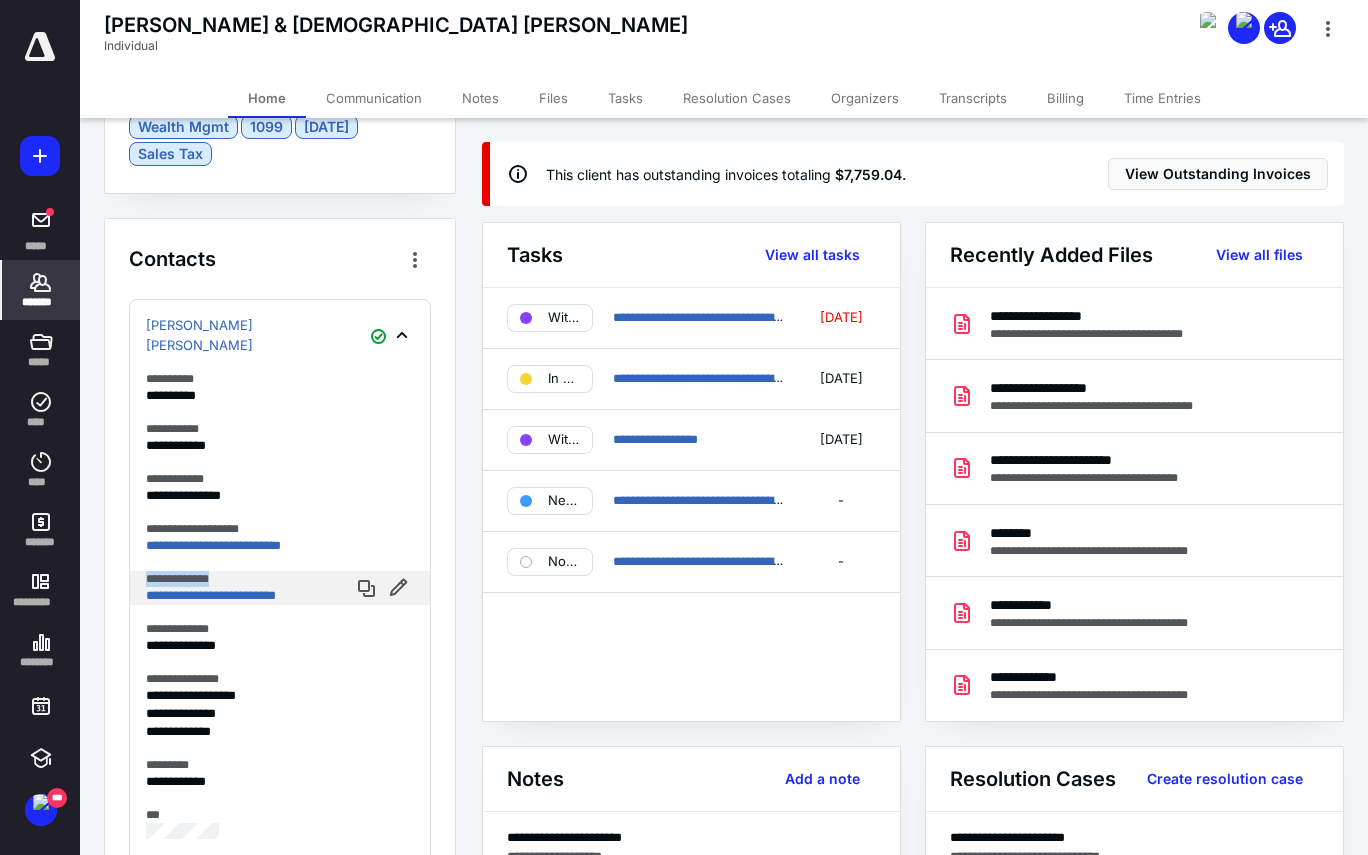 drag, startPoint x: 141, startPoint y: 558, endPoint x: 227, endPoint y: 558, distance: 86 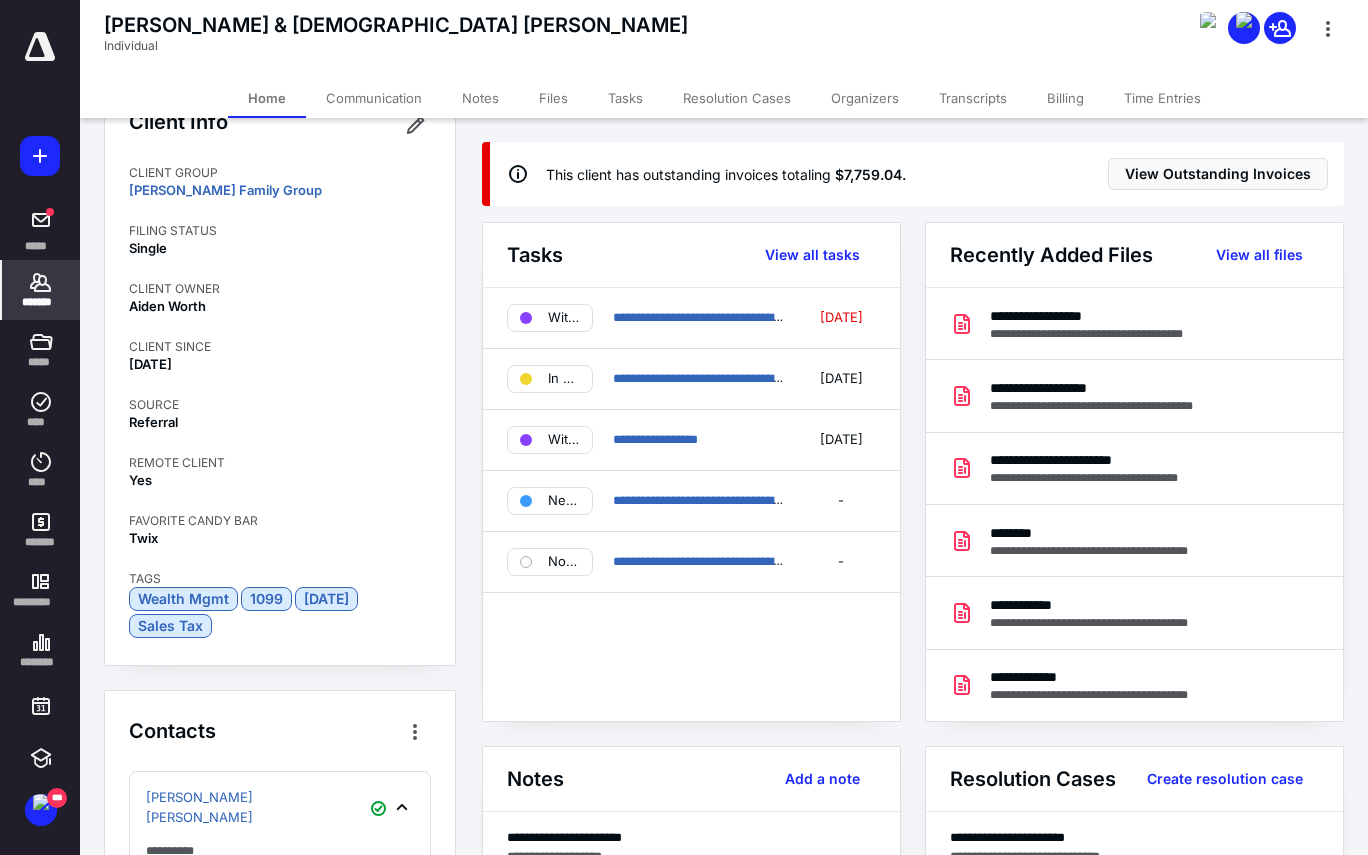 scroll, scrollTop: 0, scrollLeft: 0, axis: both 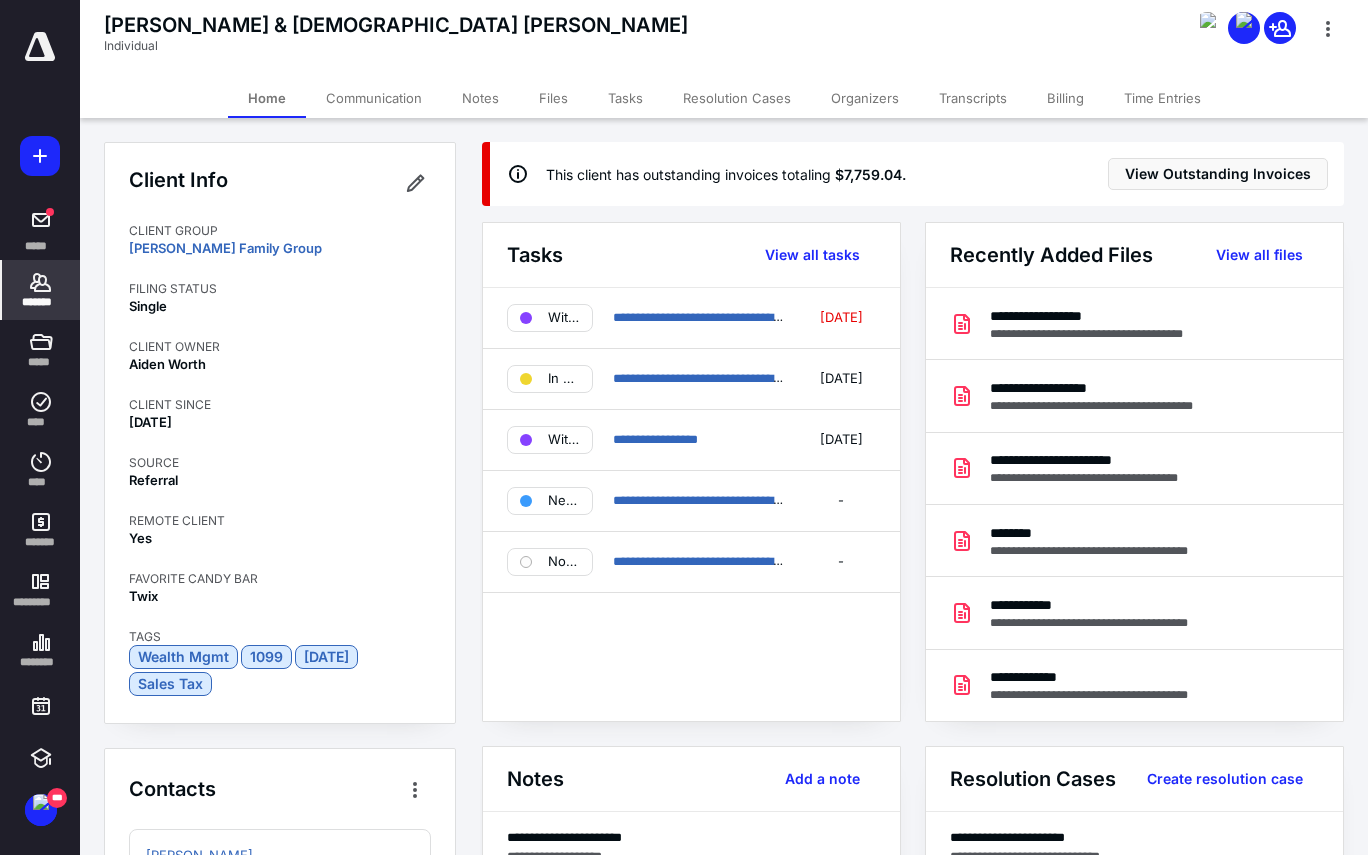 click on "**********" at bounding box center [280, 917] 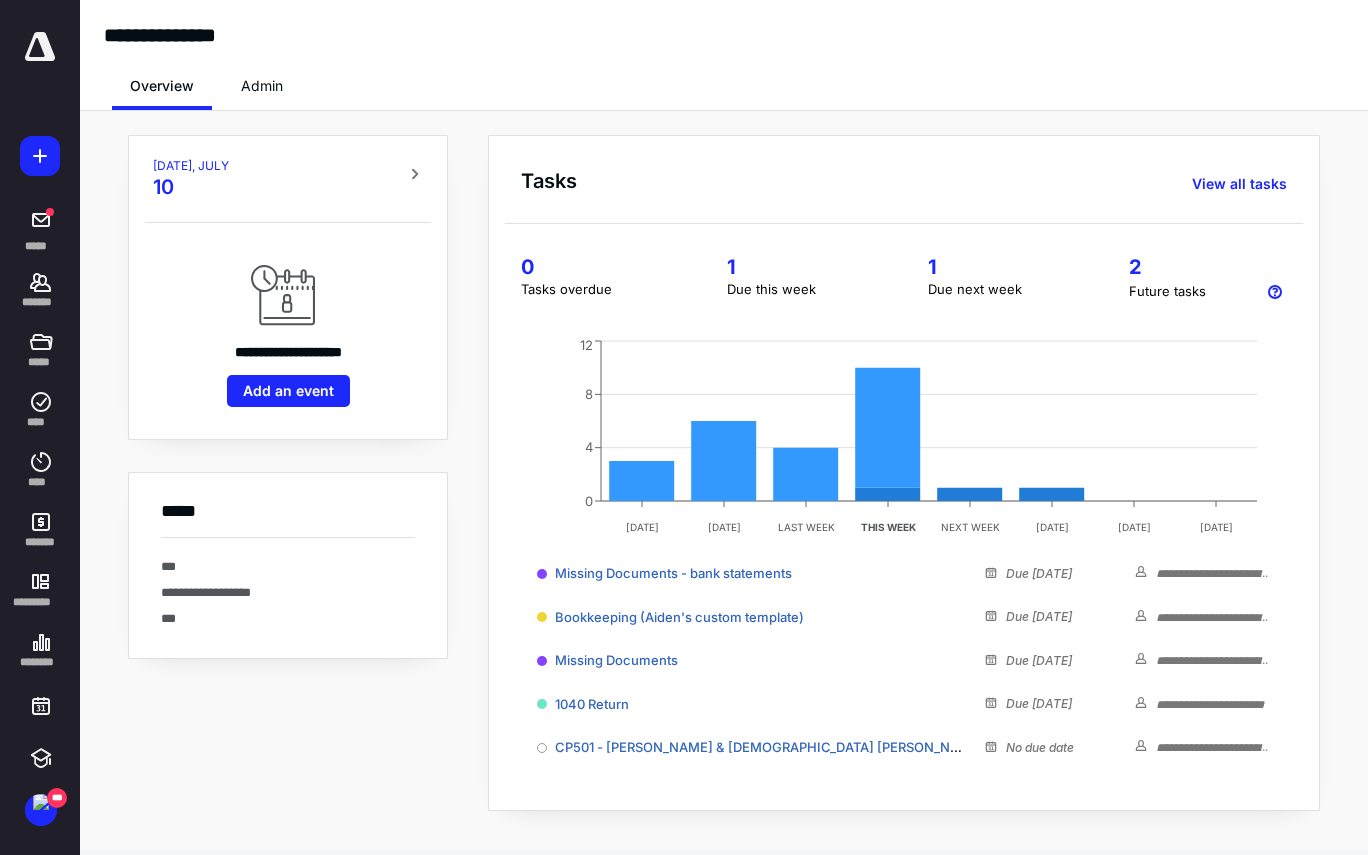 click on "THURSDAY, JULY" at bounding box center [191, 166] 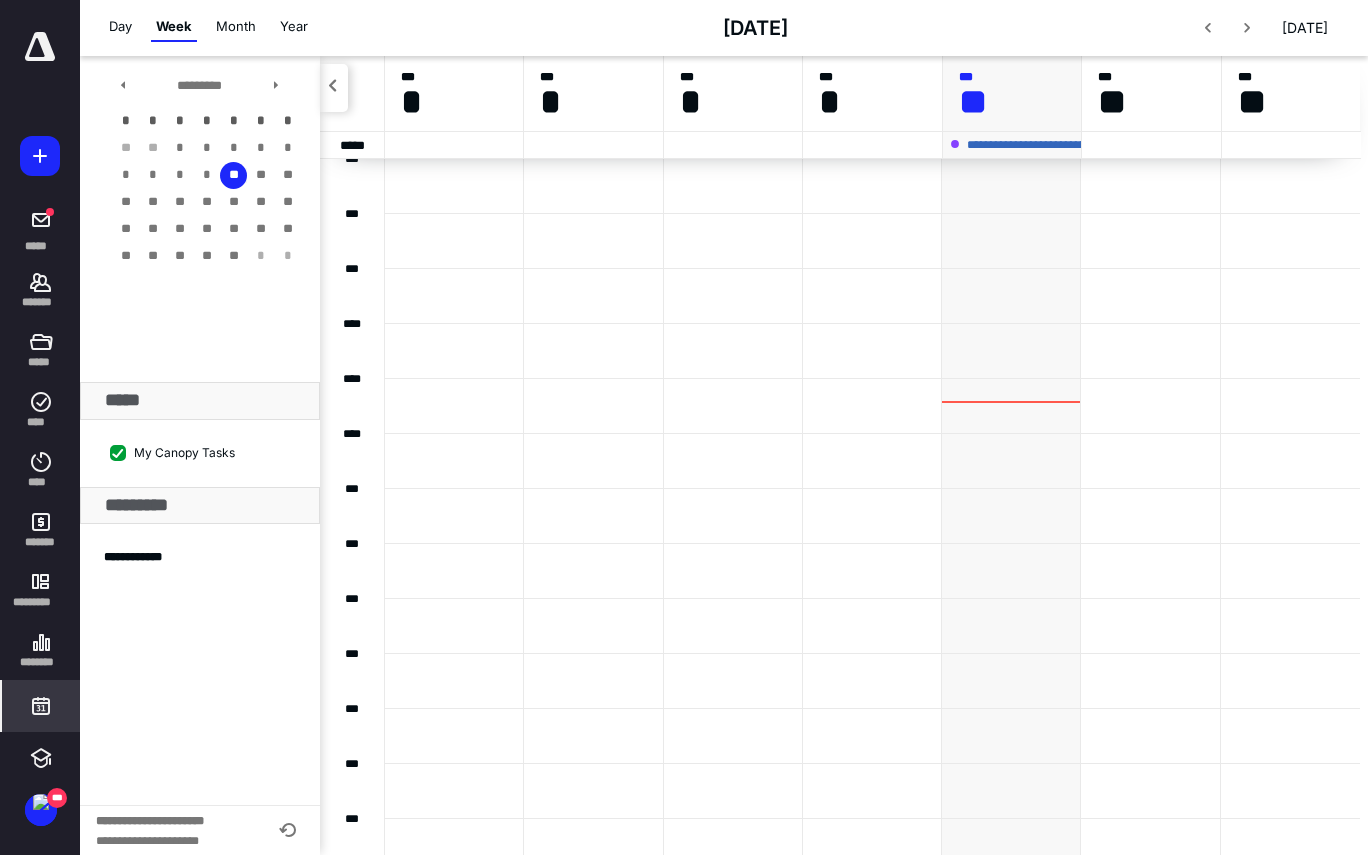 click at bounding box center (1011, 461) 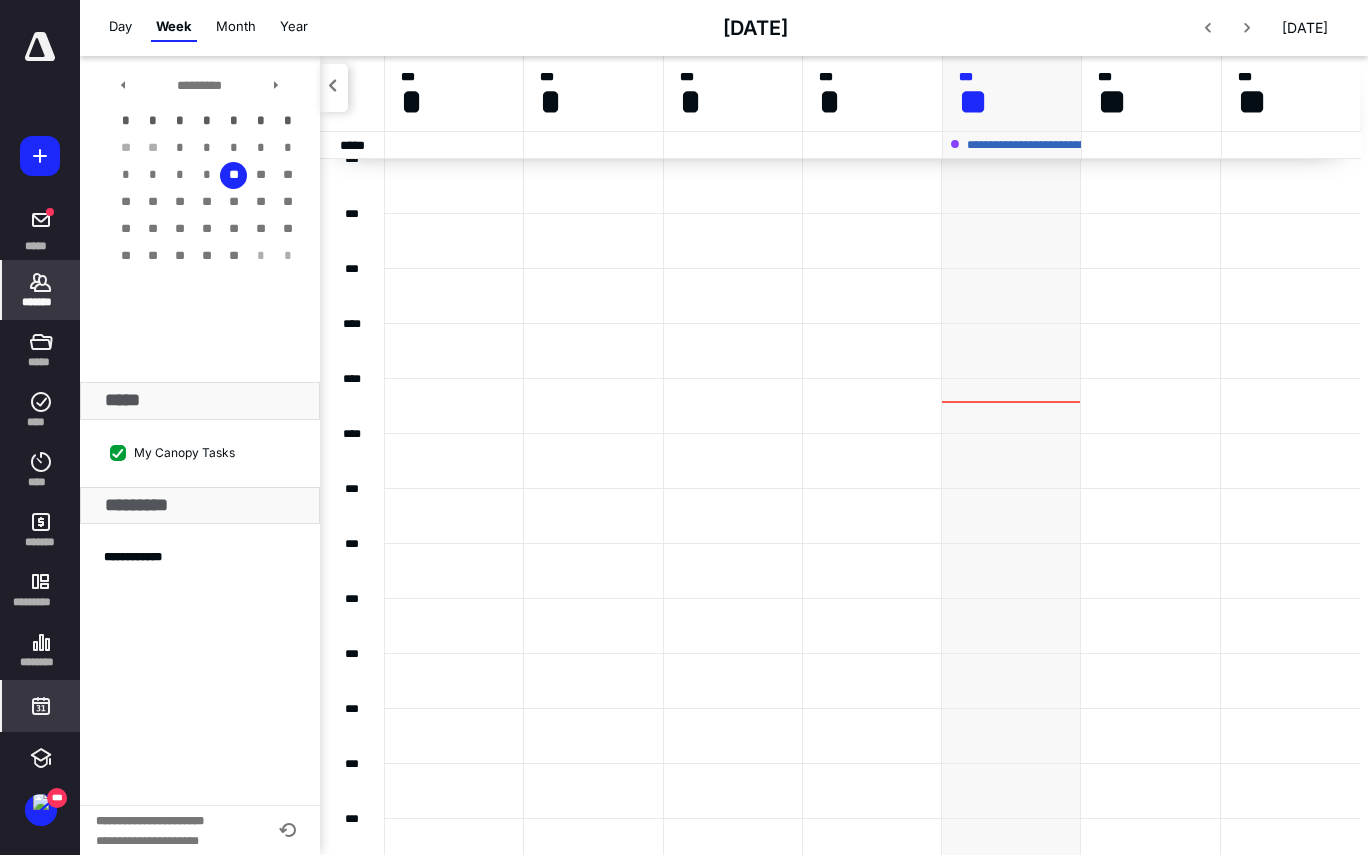 click 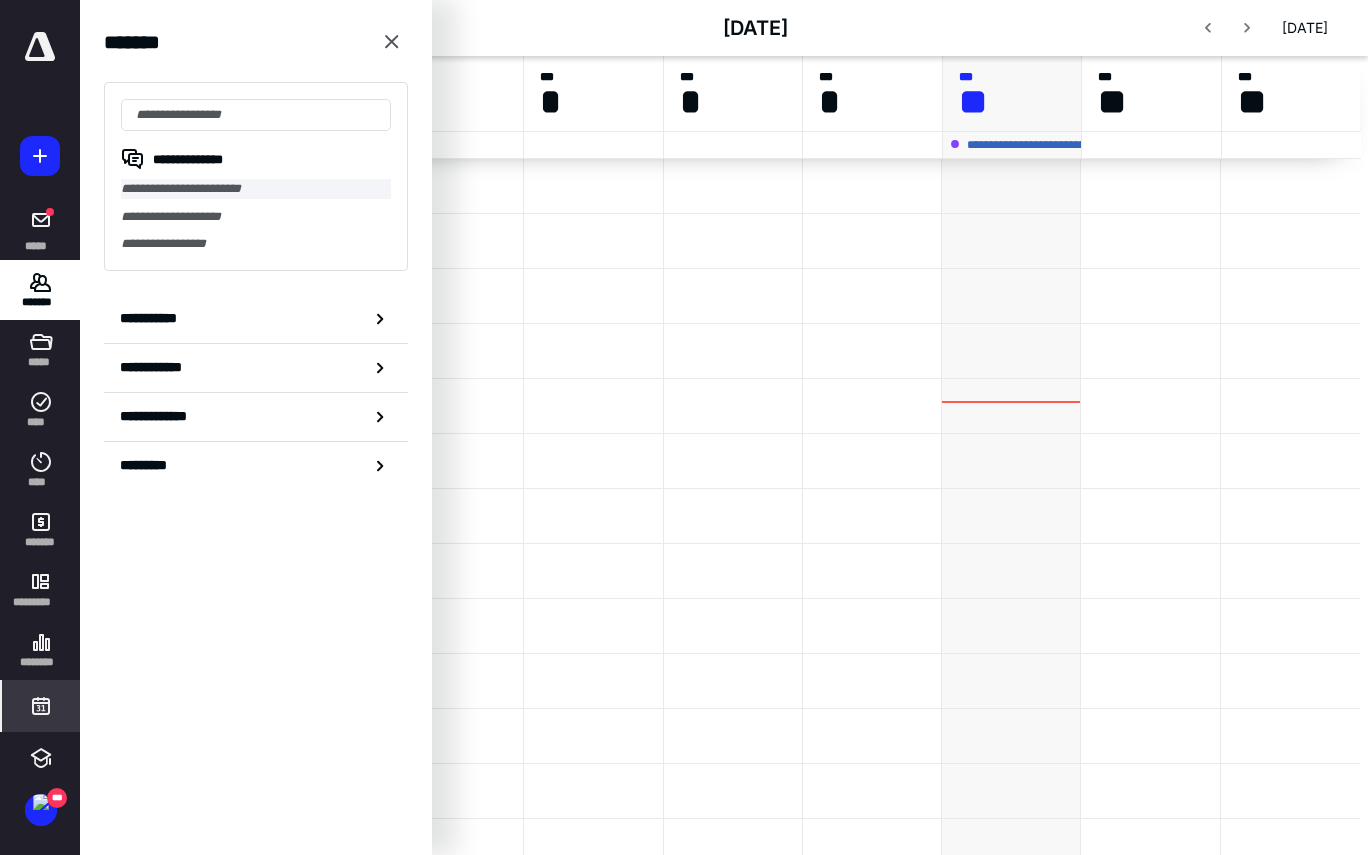 click on "**********" at bounding box center [256, 189] 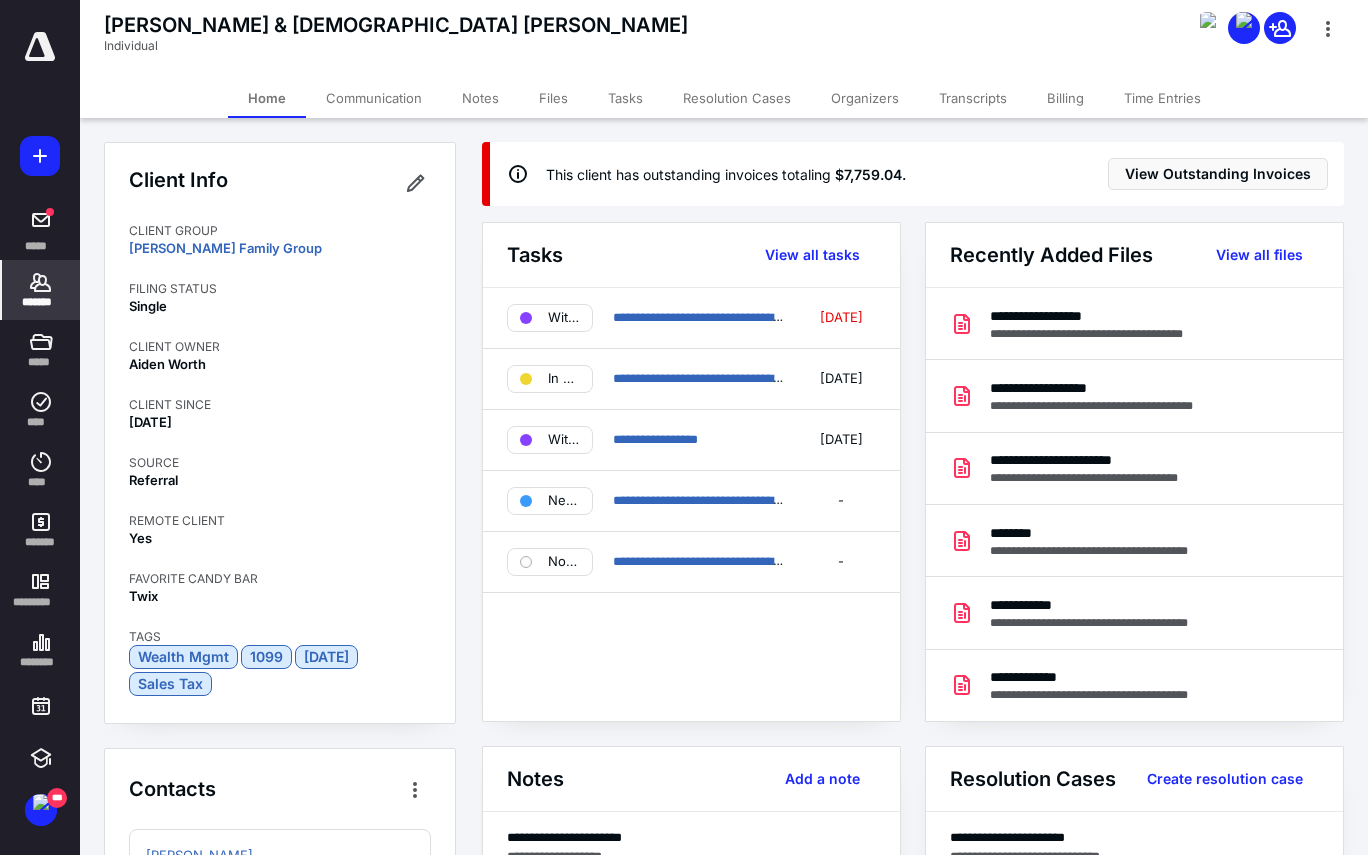click on "Client Info CLIENT GROUP Anderson Family Group FILING STATUS Single CLIENT OWNER Aiden Worth CLIENT SINCE Jun 24, 2024 SOURCE Referral REMOTE CLIENT Yes FAVORITE CANDY BAR Twix TAGS Wealth Mgmt 1099 June 15 Sales Tax Contacts Anderson Applebee Logged in  1 hour ago Primary contact Lady Applebee Never logged in Other Connections" at bounding box center (280, 664) 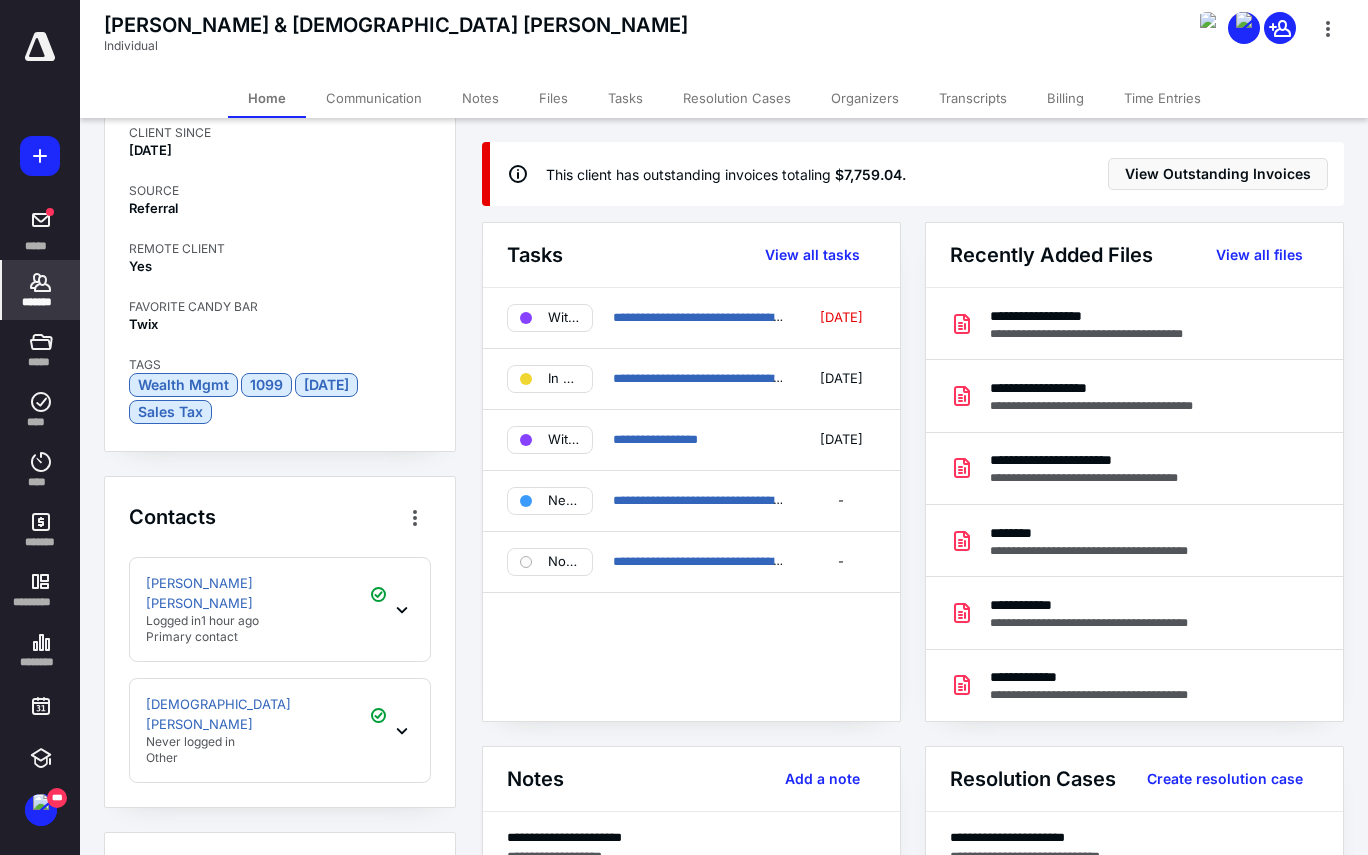 scroll, scrollTop: 322, scrollLeft: 0, axis: vertical 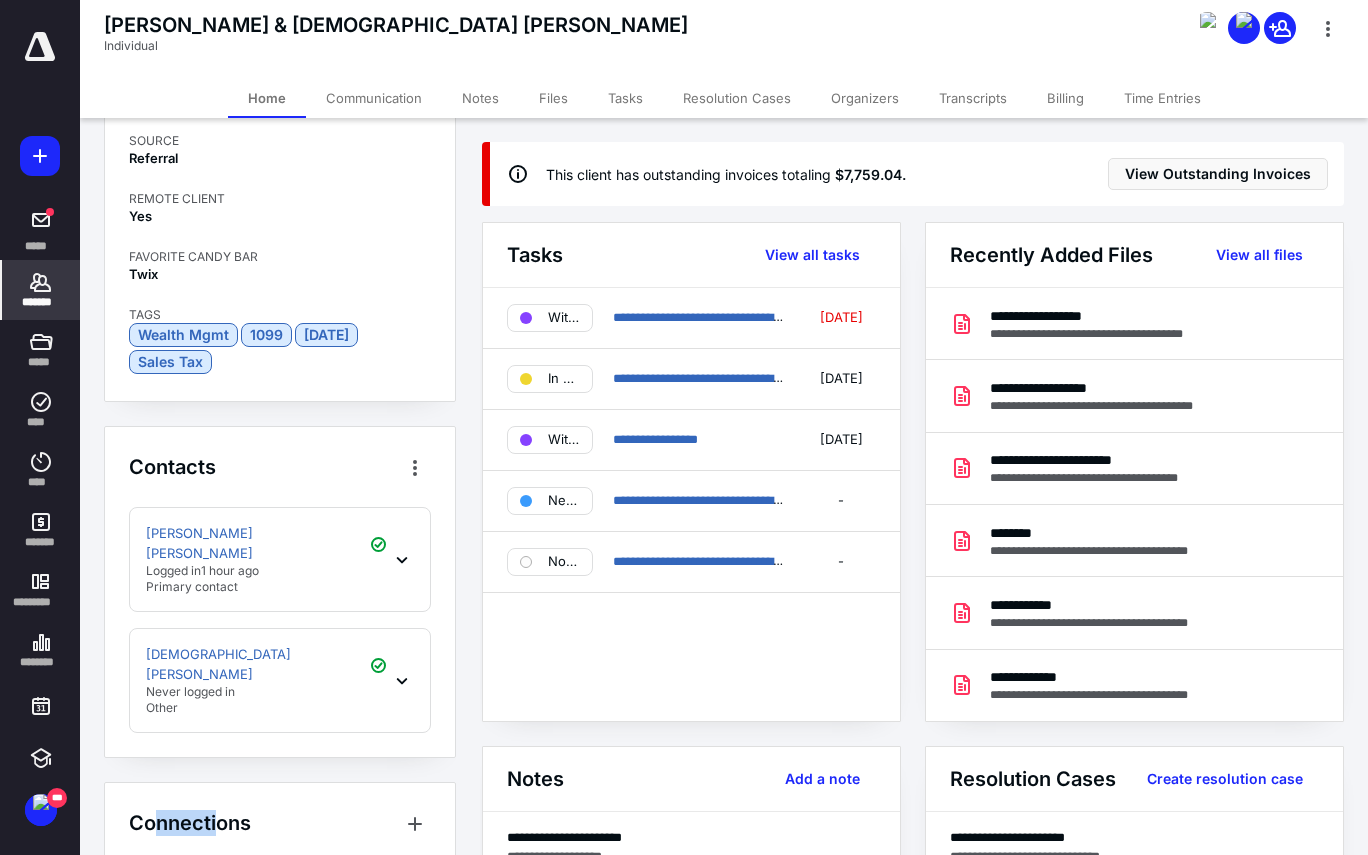 drag, startPoint x: 222, startPoint y: 802, endPoint x: 159, endPoint y: 802, distance: 63 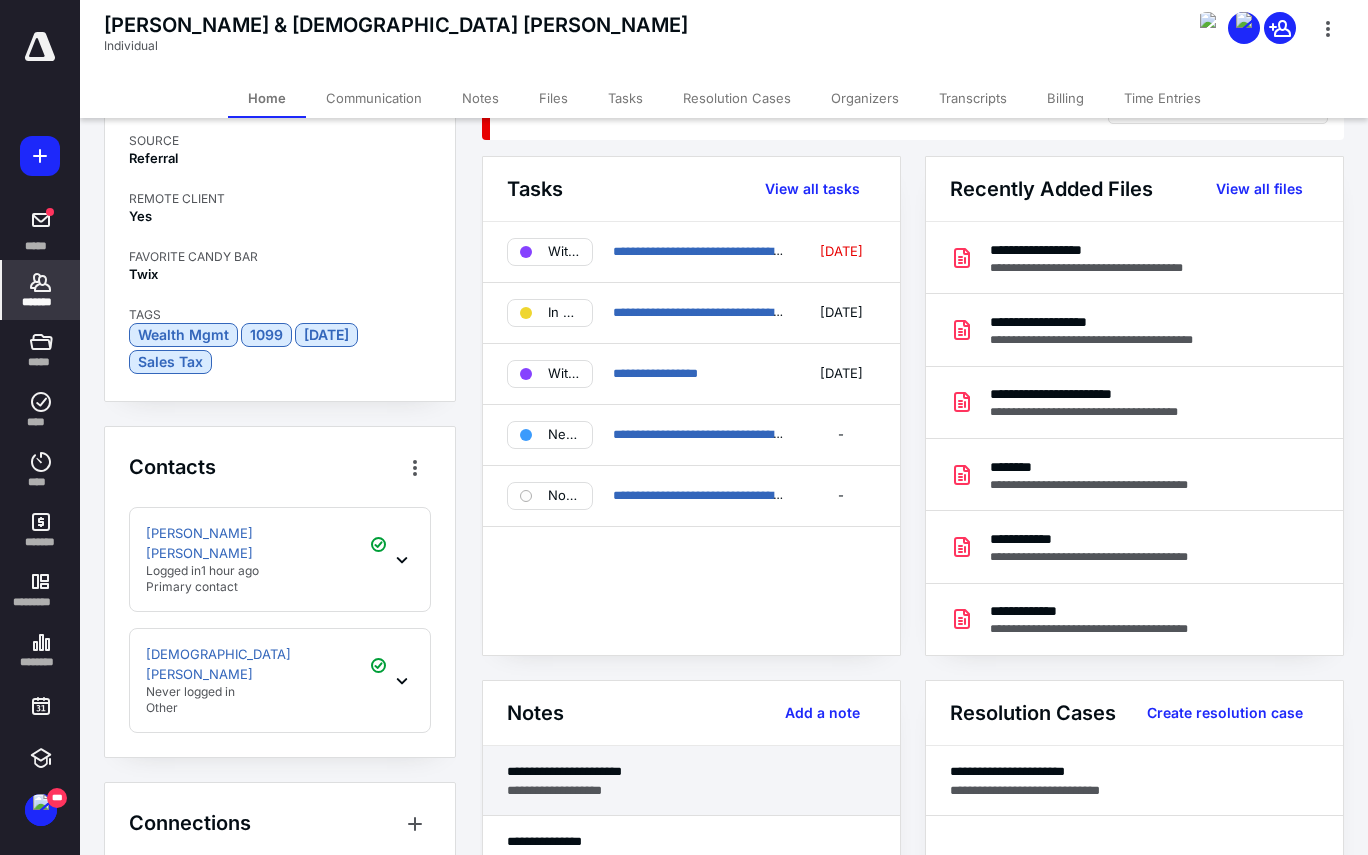 scroll, scrollTop: 0, scrollLeft: 0, axis: both 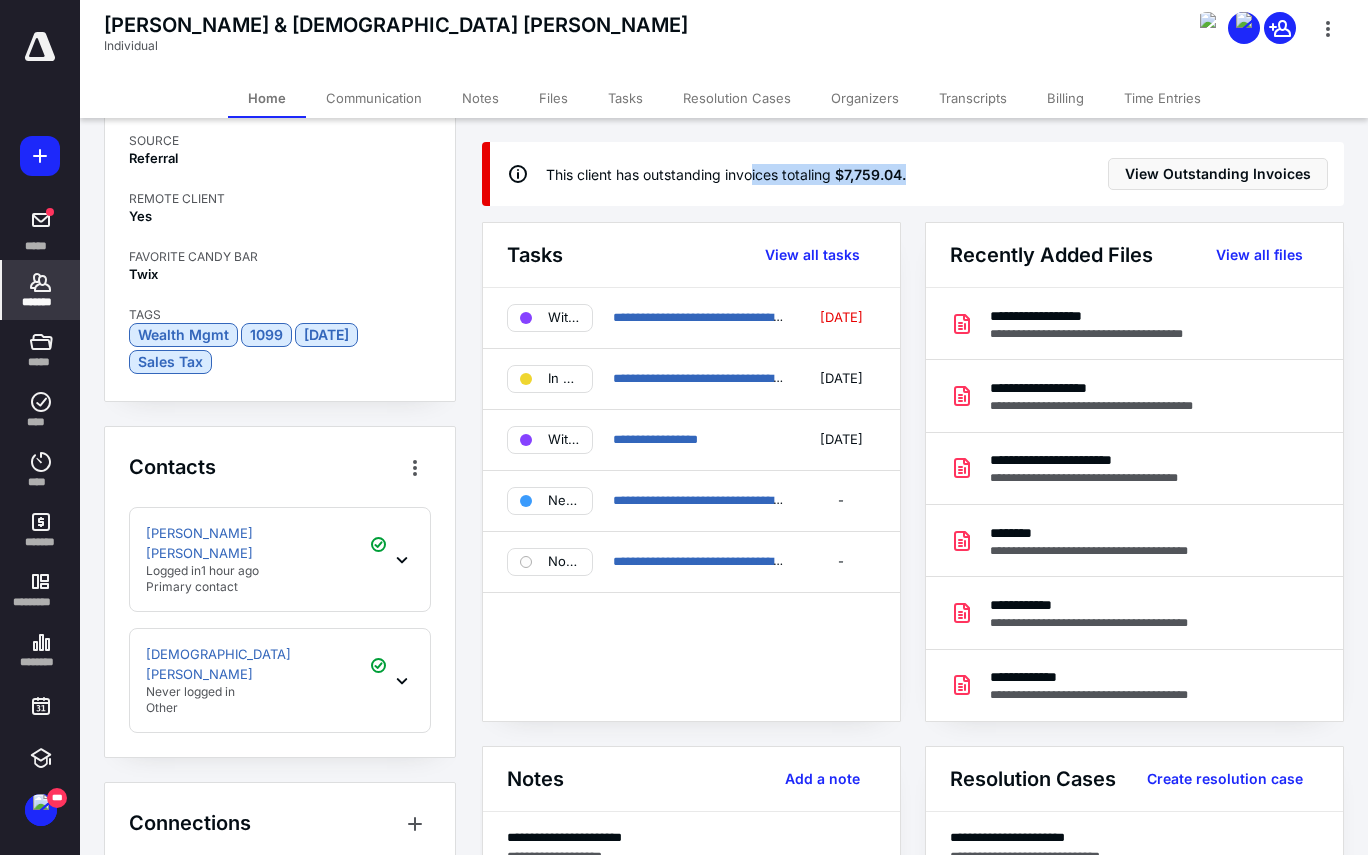 drag, startPoint x: 915, startPoint y: 183, endPoint x: 754, endPoint y: 183, distance: 161 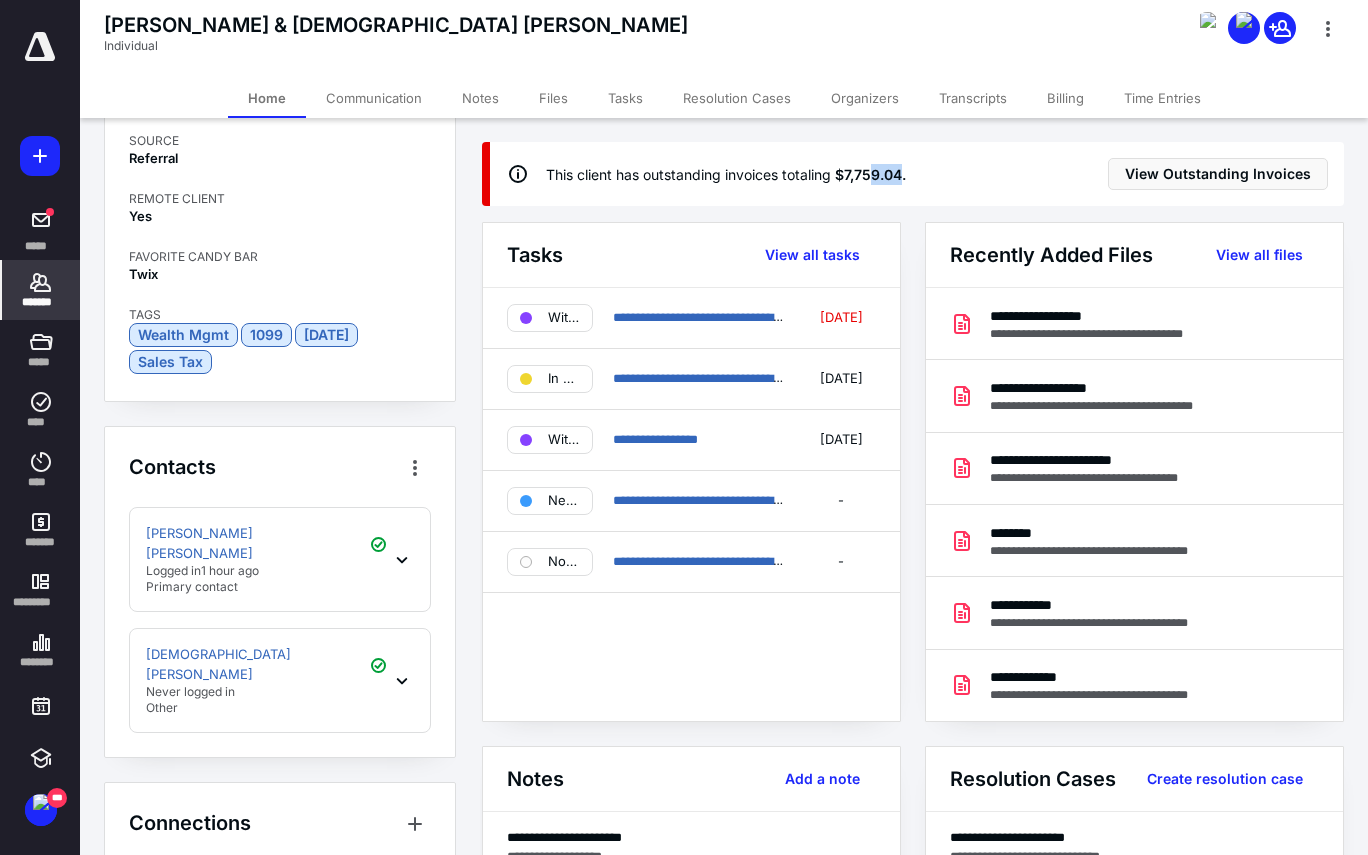 drag, startPoint x: 907, startPoint y: 180, endPoint x: 872, endPoint y: 180, distance: 35 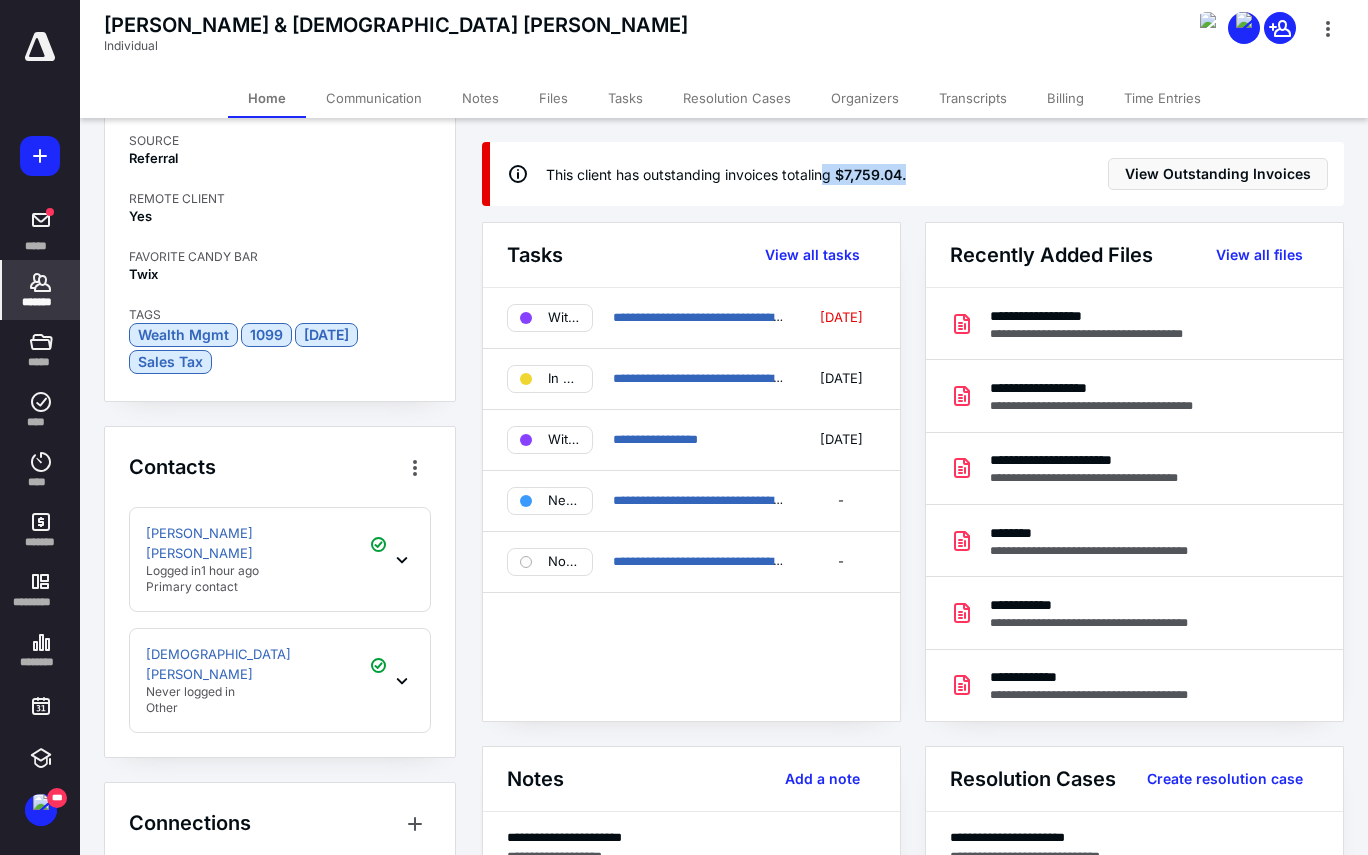 drag, startPoint x: 911, startPoint y: 174, endPoint x: 825, endPoint y: 174, distance: 86 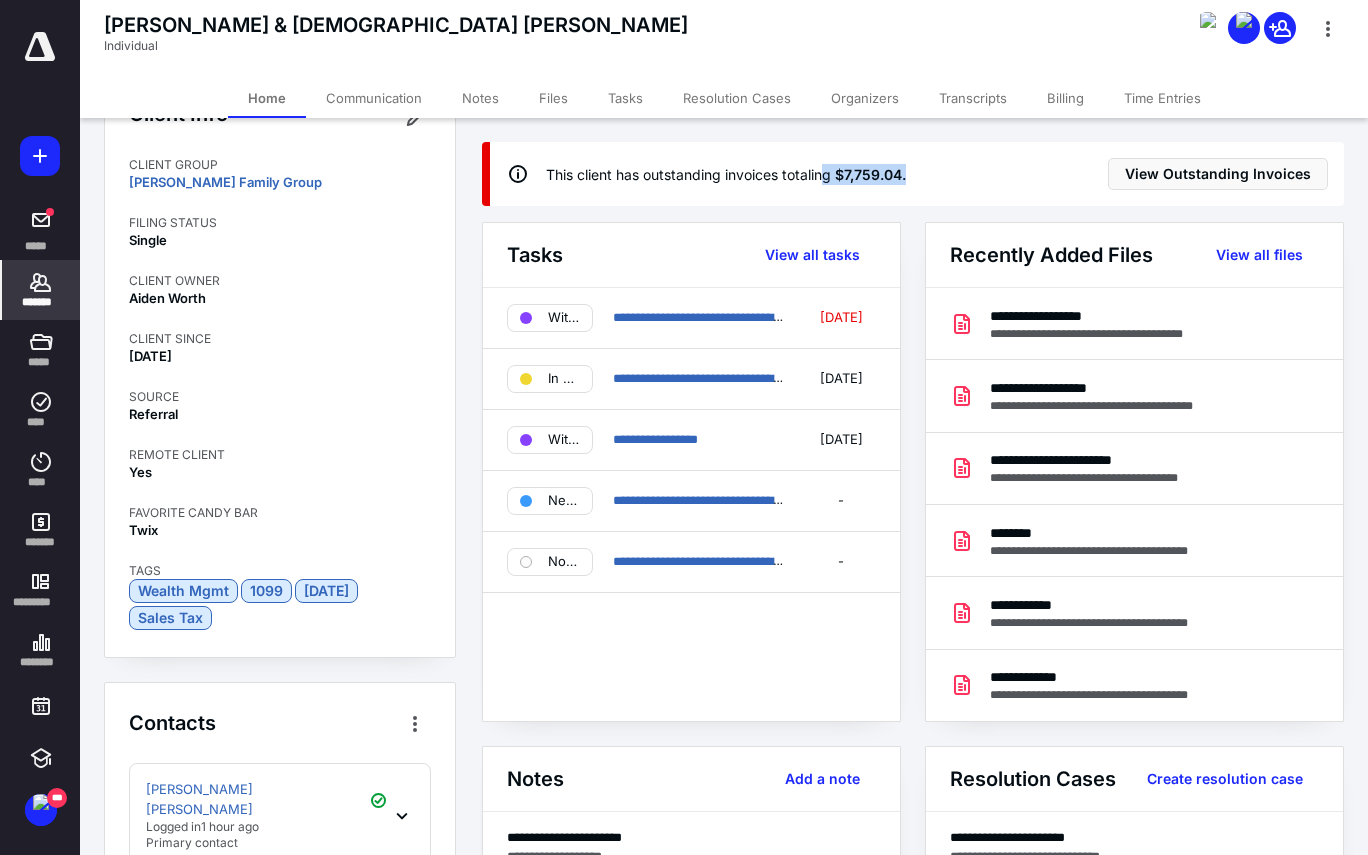 scroll, scrollTop: 0, scrollLeft: 0, axis: both 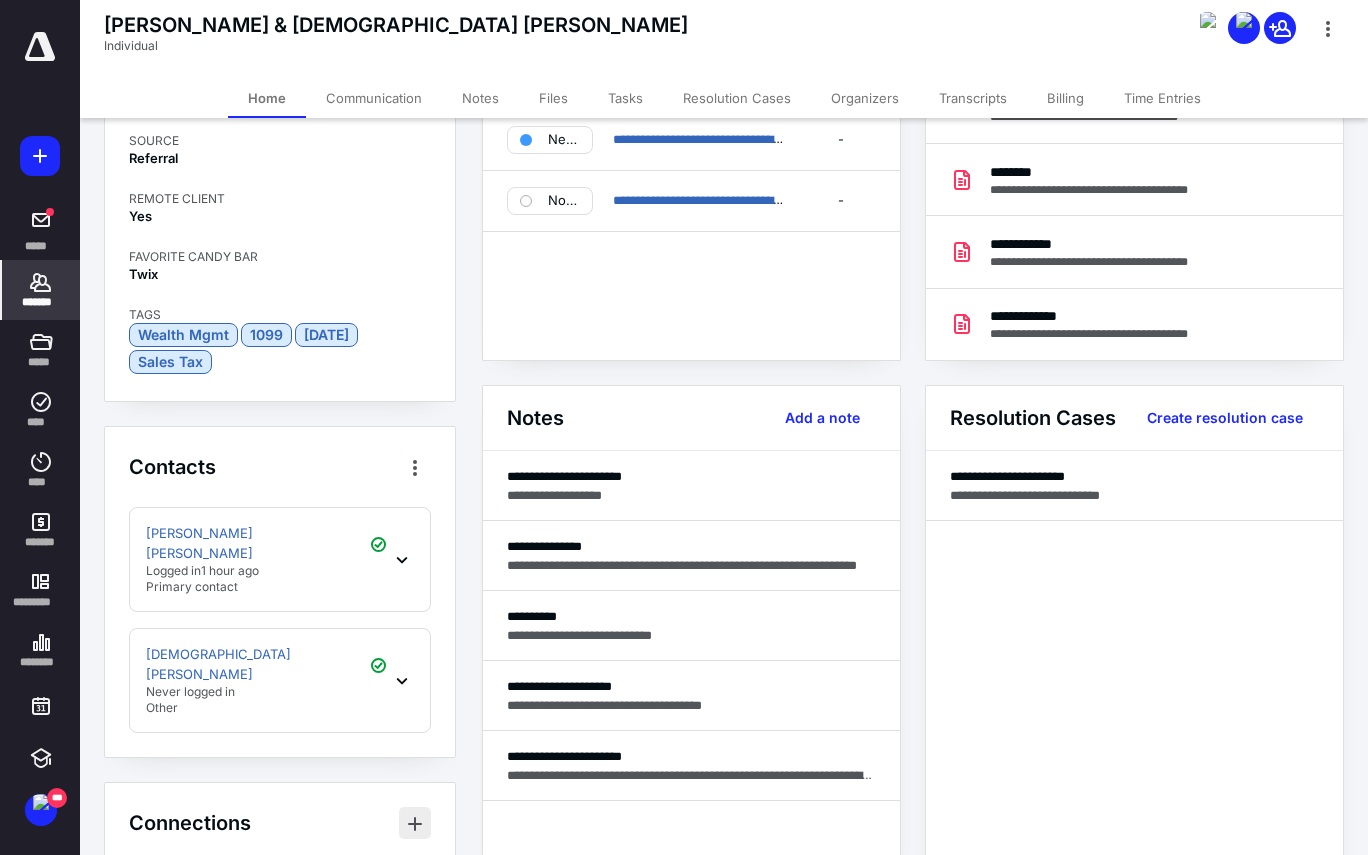 click at bounding box center (415, 823) 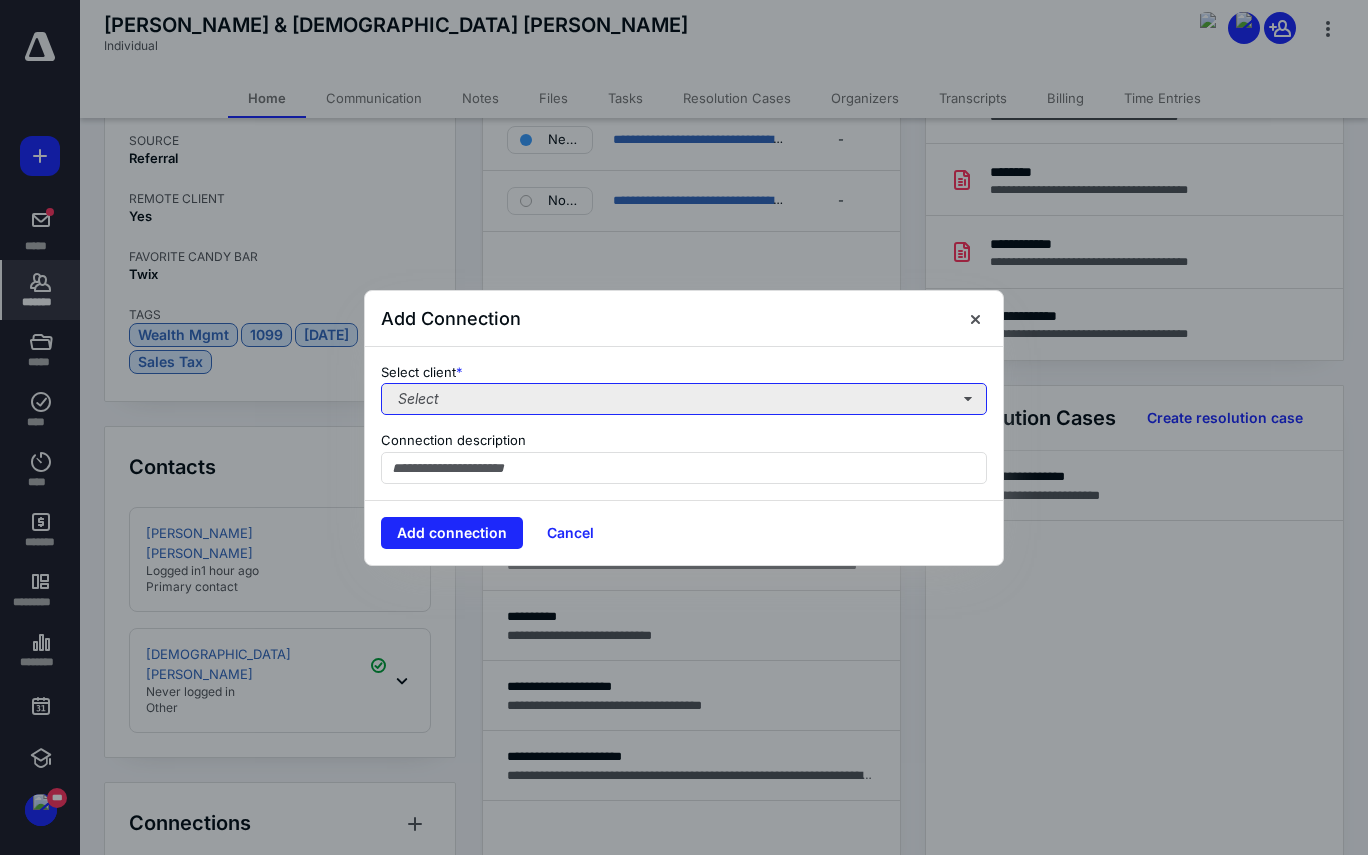 click on "Select" at bounding box center [684, 399] 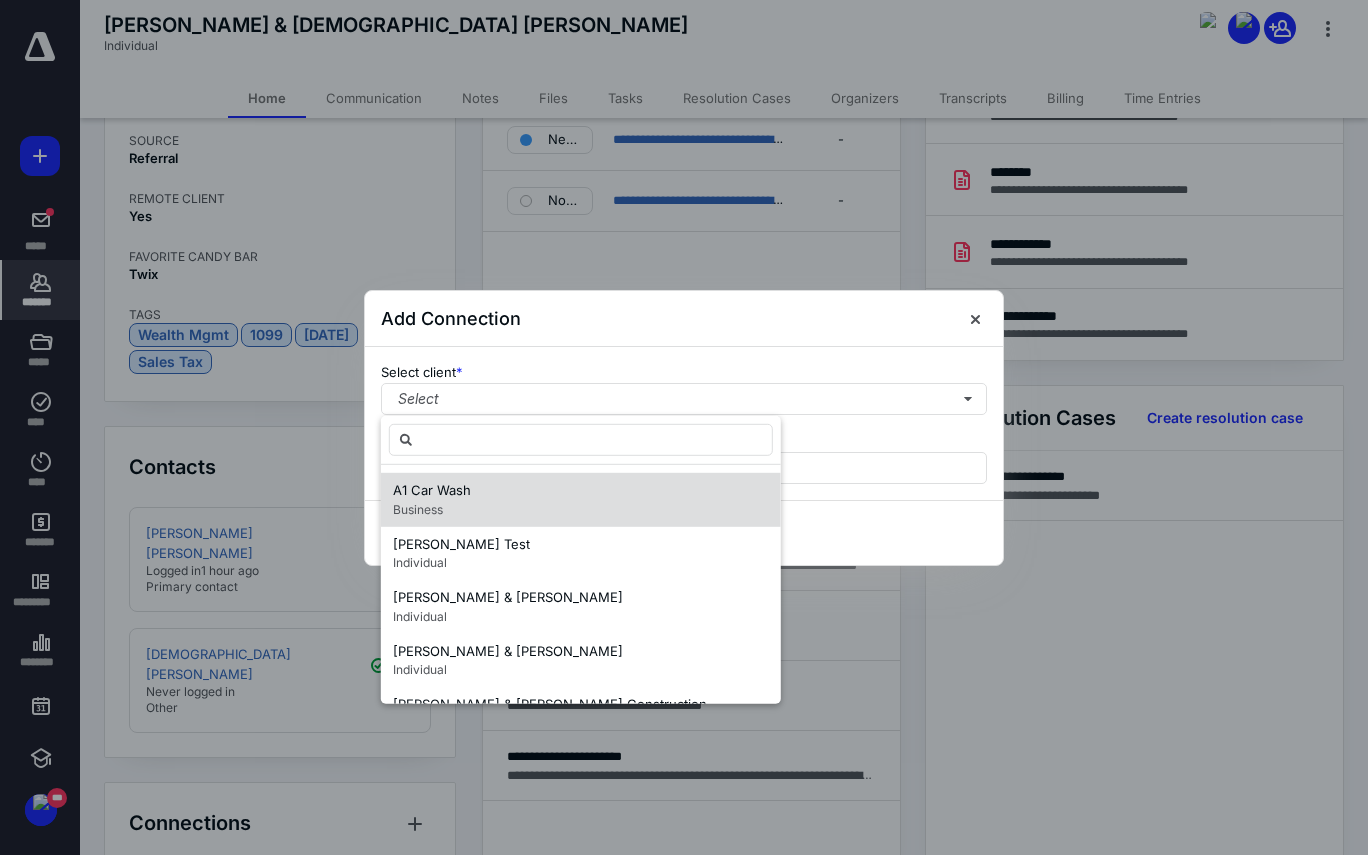 click on "A1 Car Wash Business" at bounding box center (581, 500) 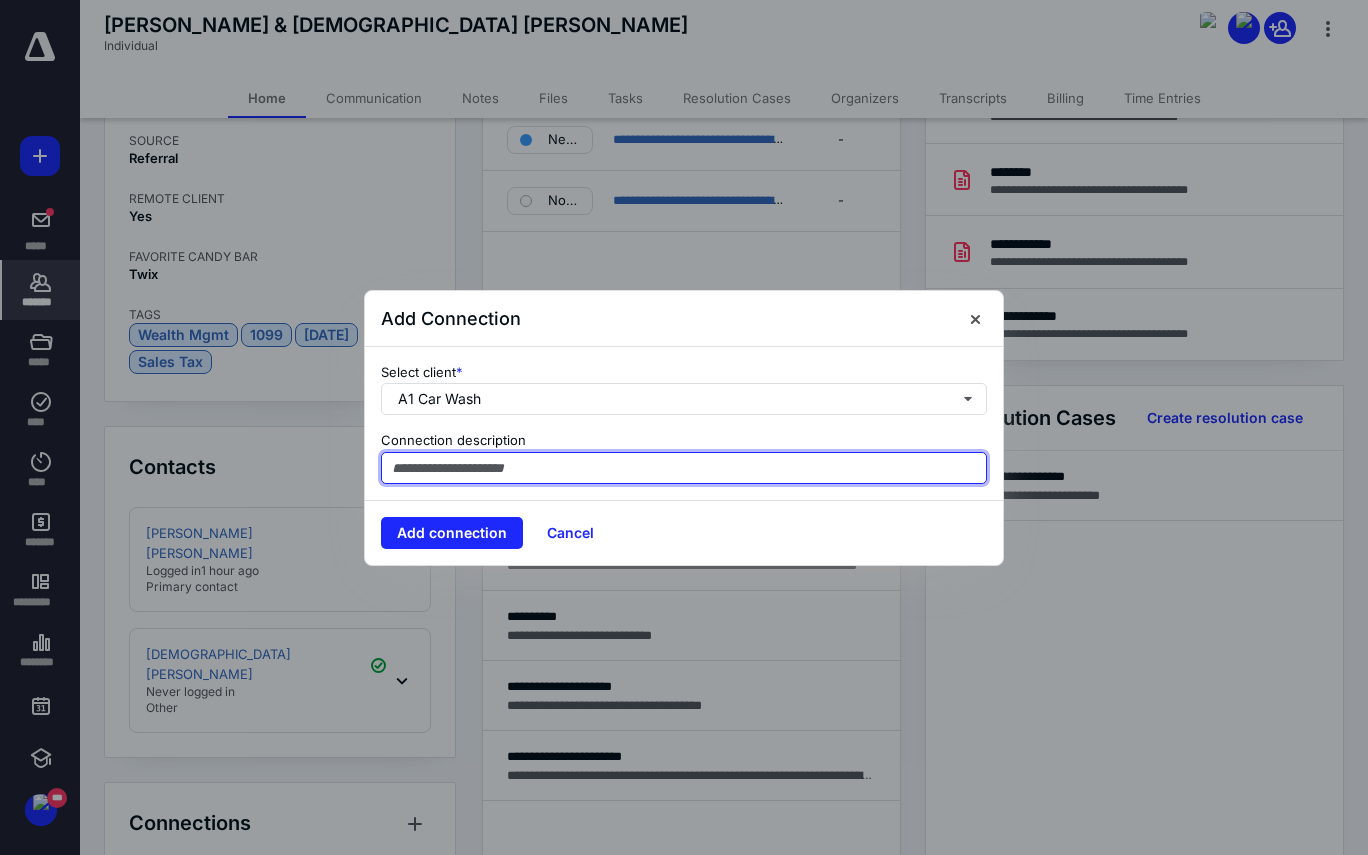 click at bounding box center [684, 468] 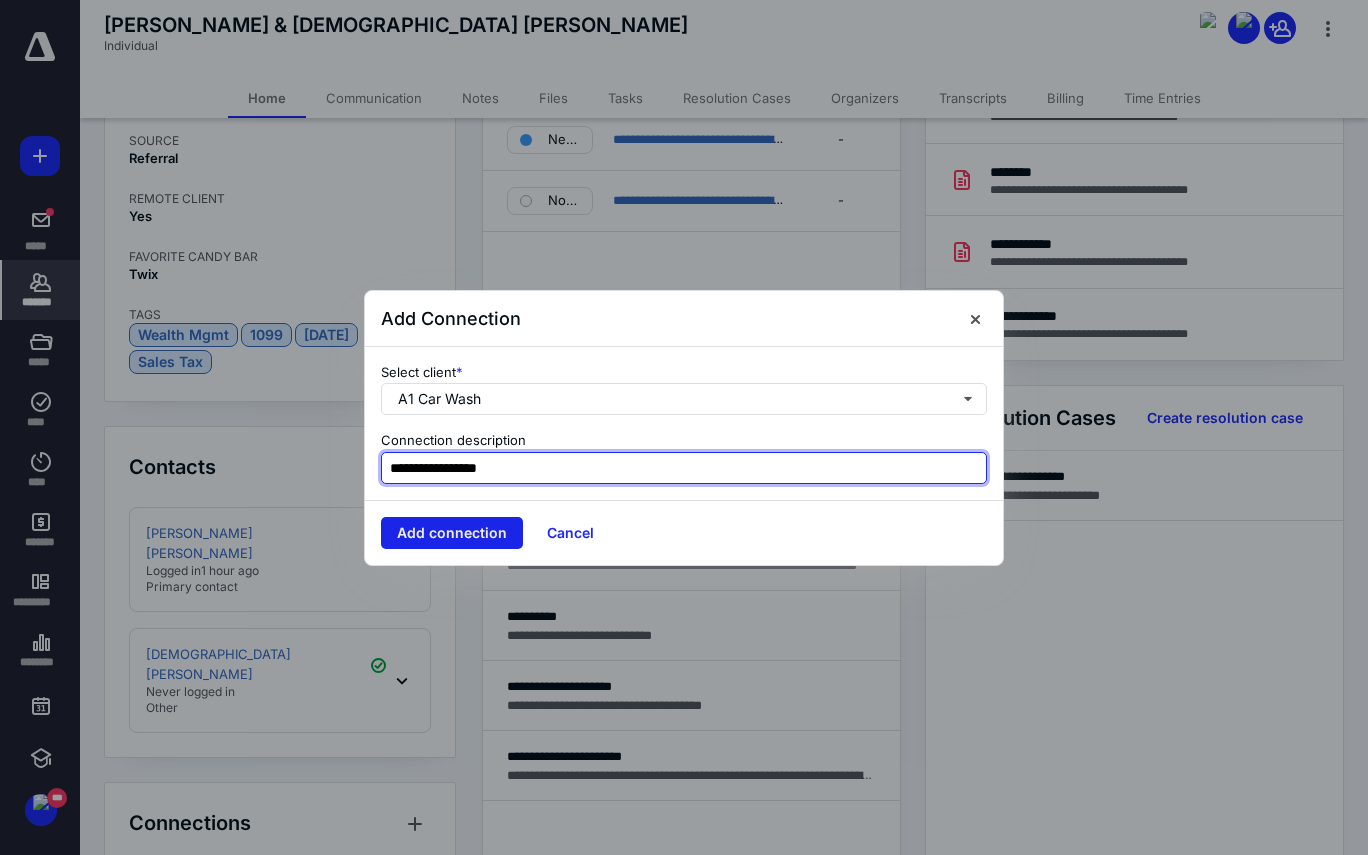 type on "**********" 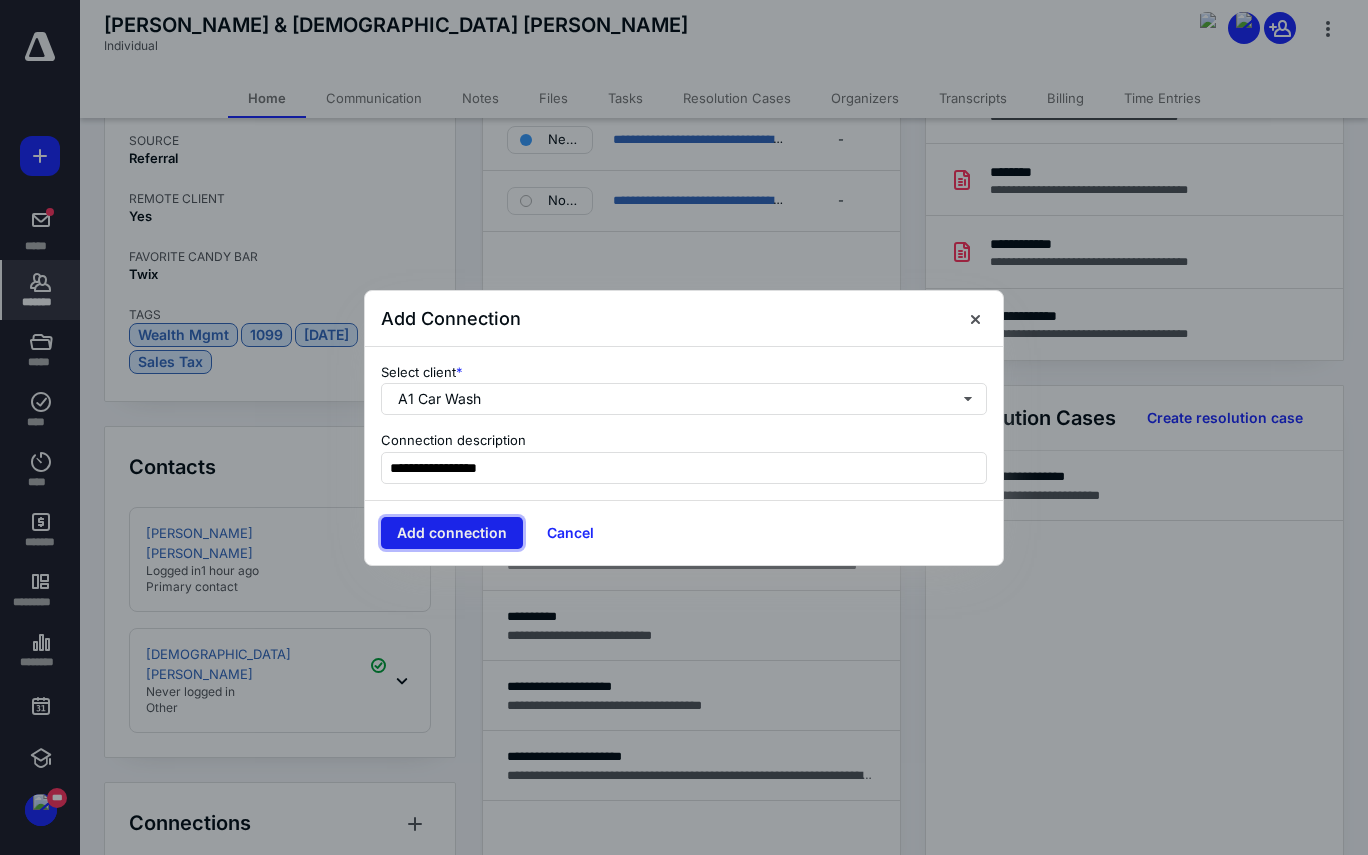 click on "Add connection" at bounding box center (452, 533) 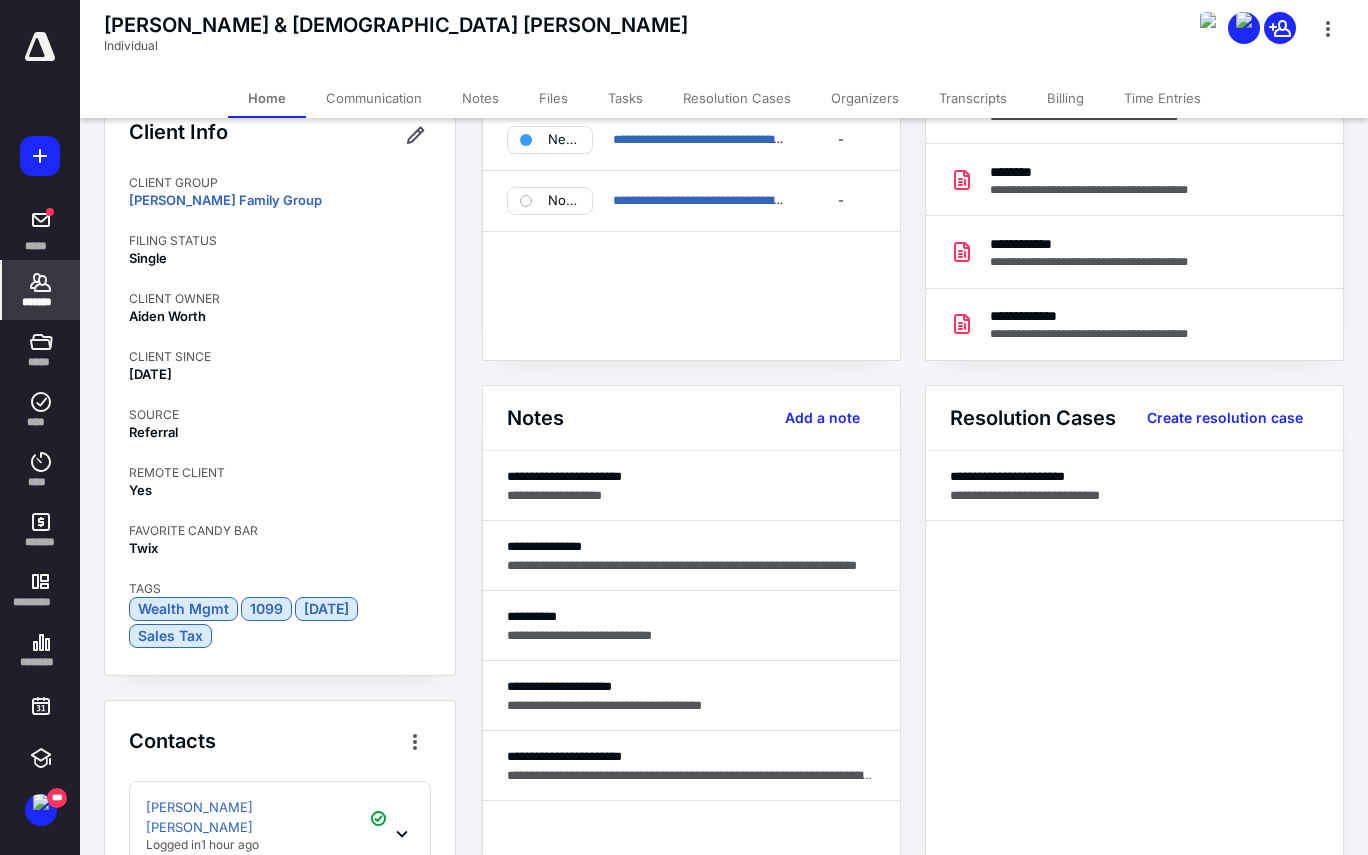 scroll, scrollTop: 0, scrollLeft: 0, axis: both 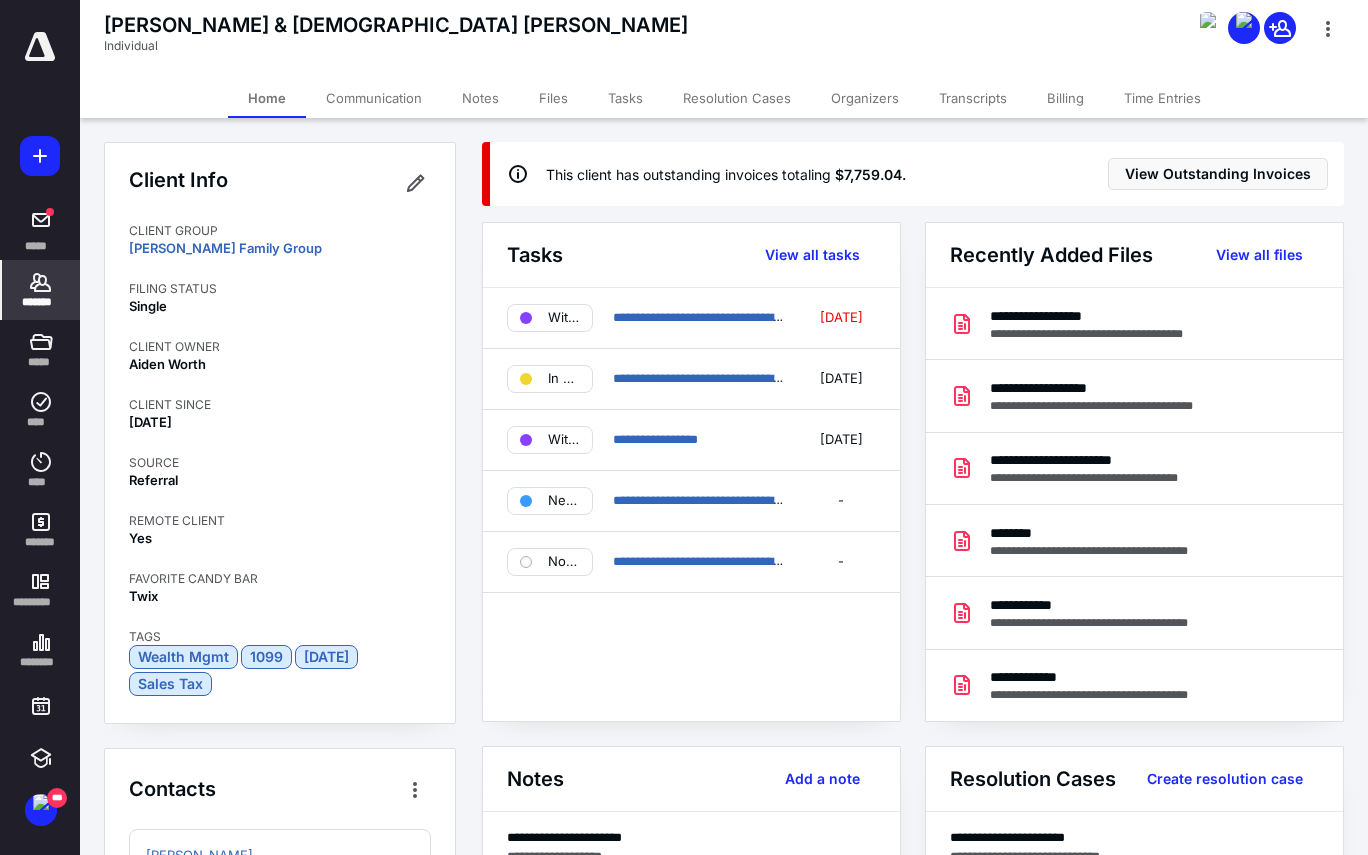 click on "**********" at bounding box center (913, 924) 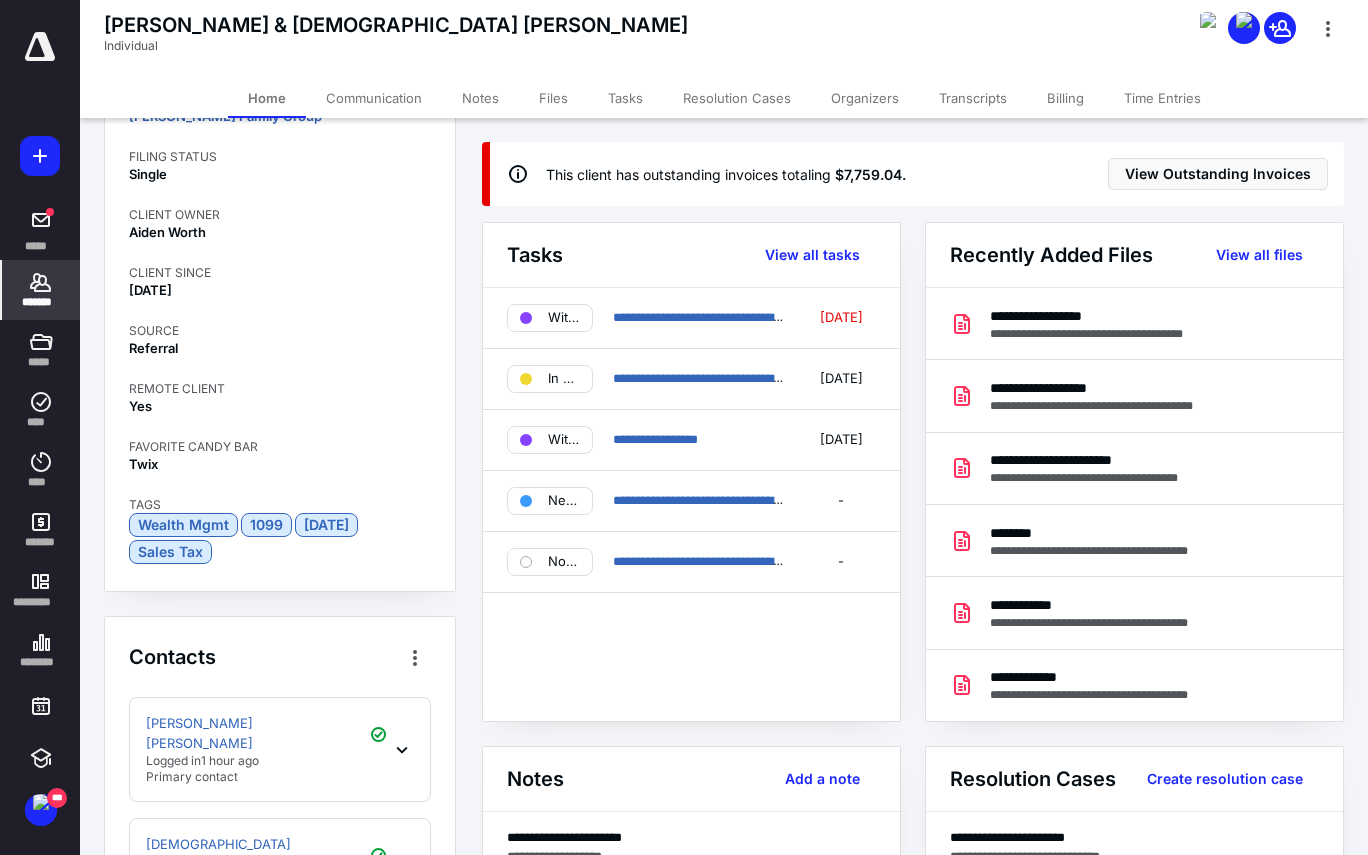 scroll, scrollTop: 0, scrollLeft: 0, axis: both 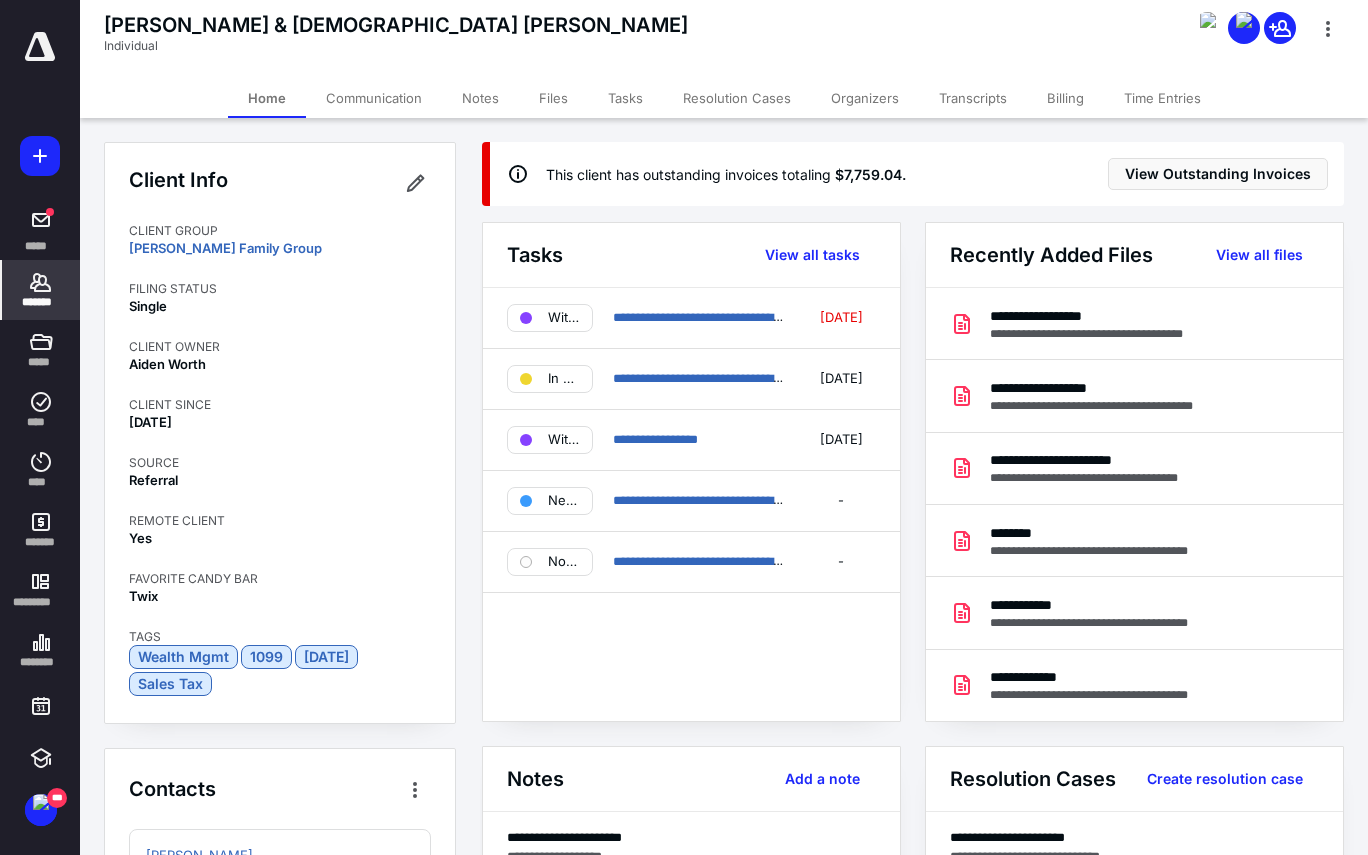 click on "Files" at bounding box center (553, 98) 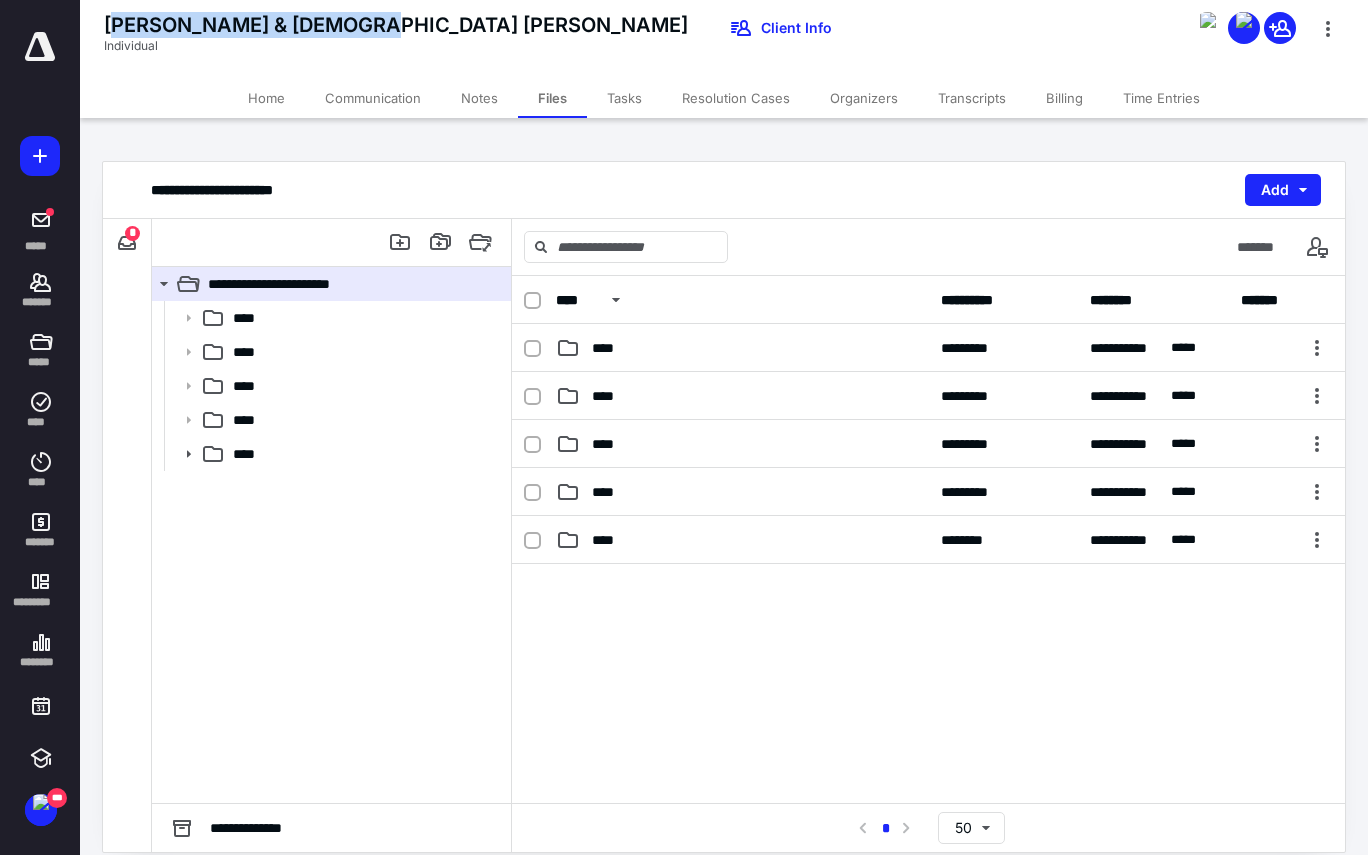 drag, startPoint x: 363, startPoint y: 28, endPoint x: 112, endPoint y: 31, distance: 251.01793 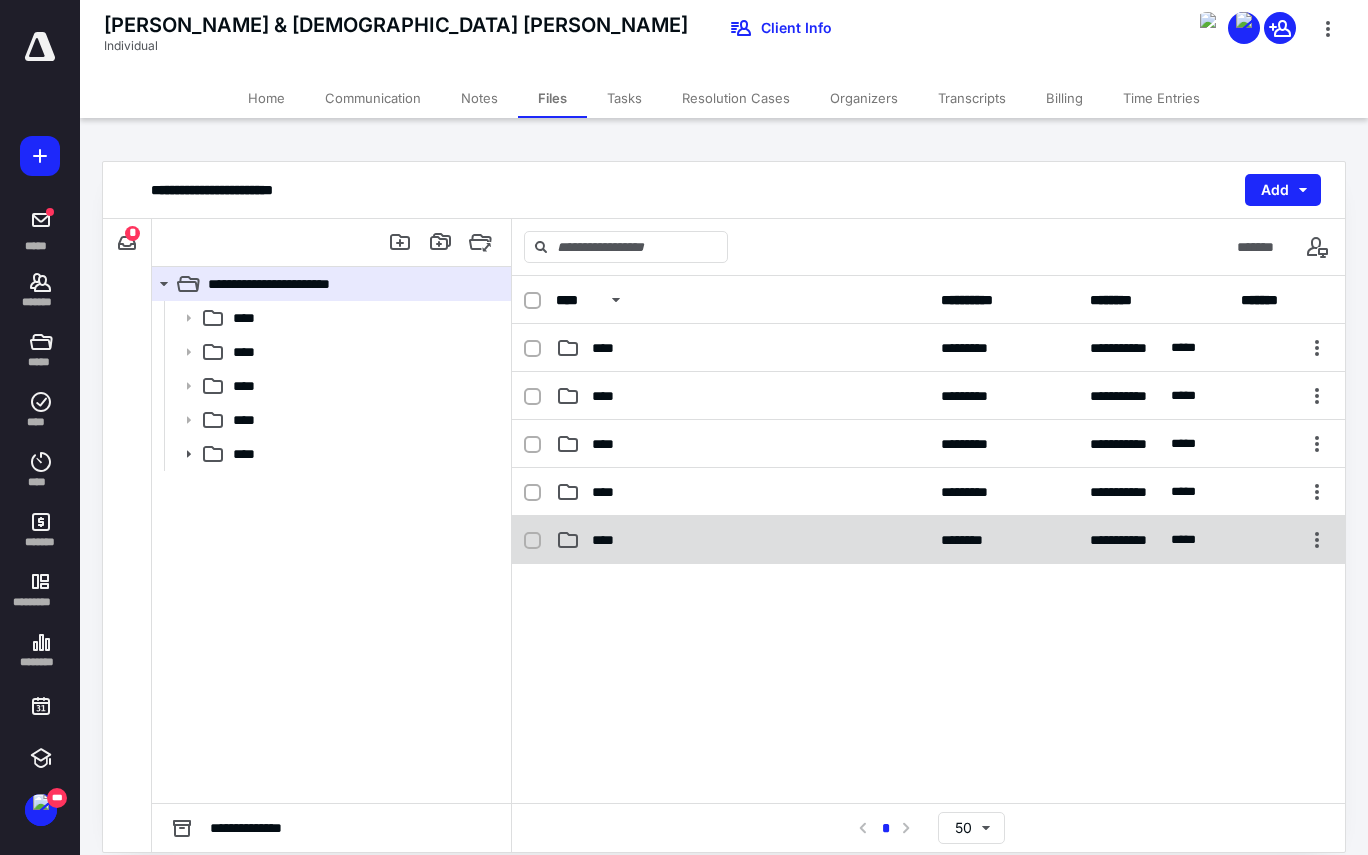 click on "****" at bounding box center (742, 540) 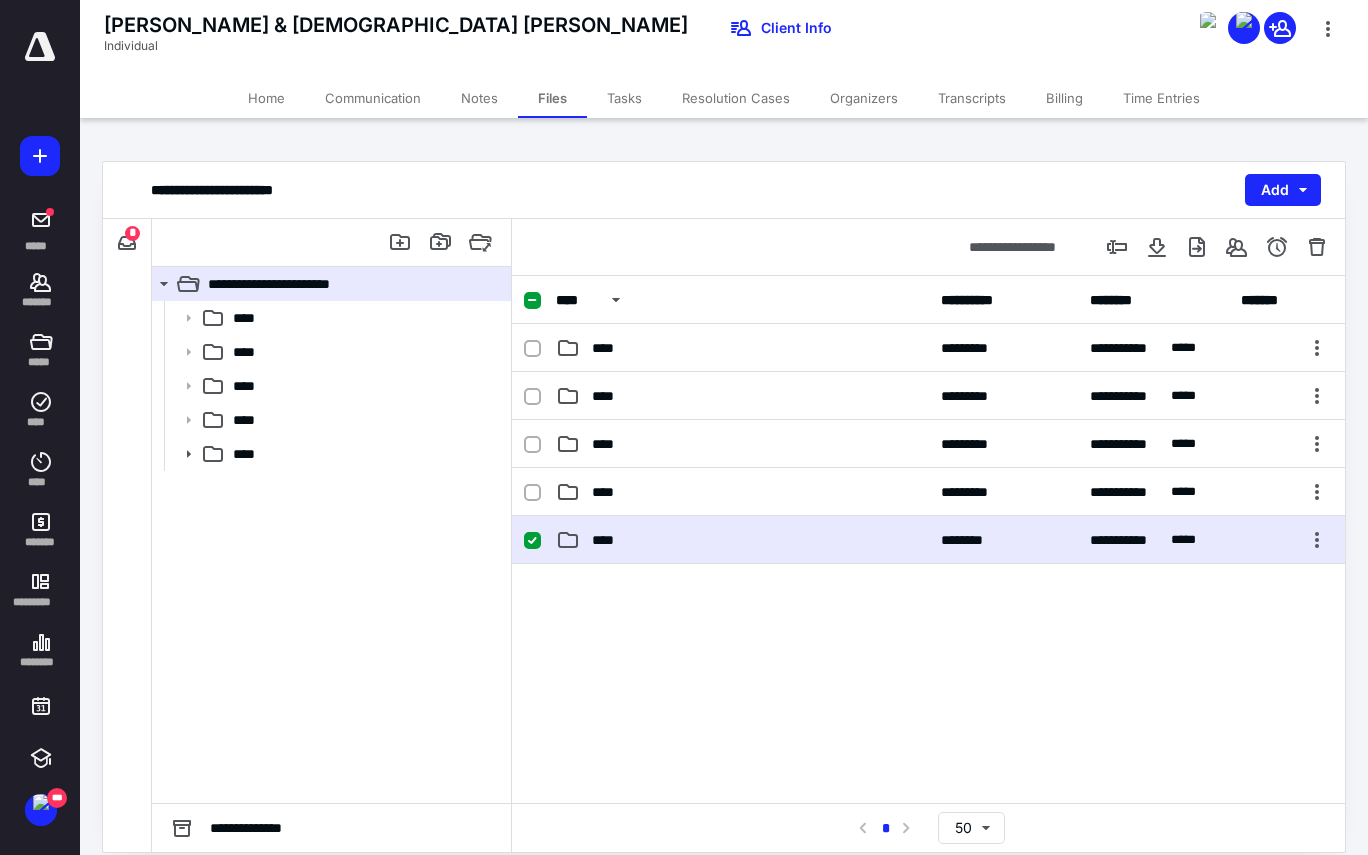 click on "****" at bounding box center [742, 540] 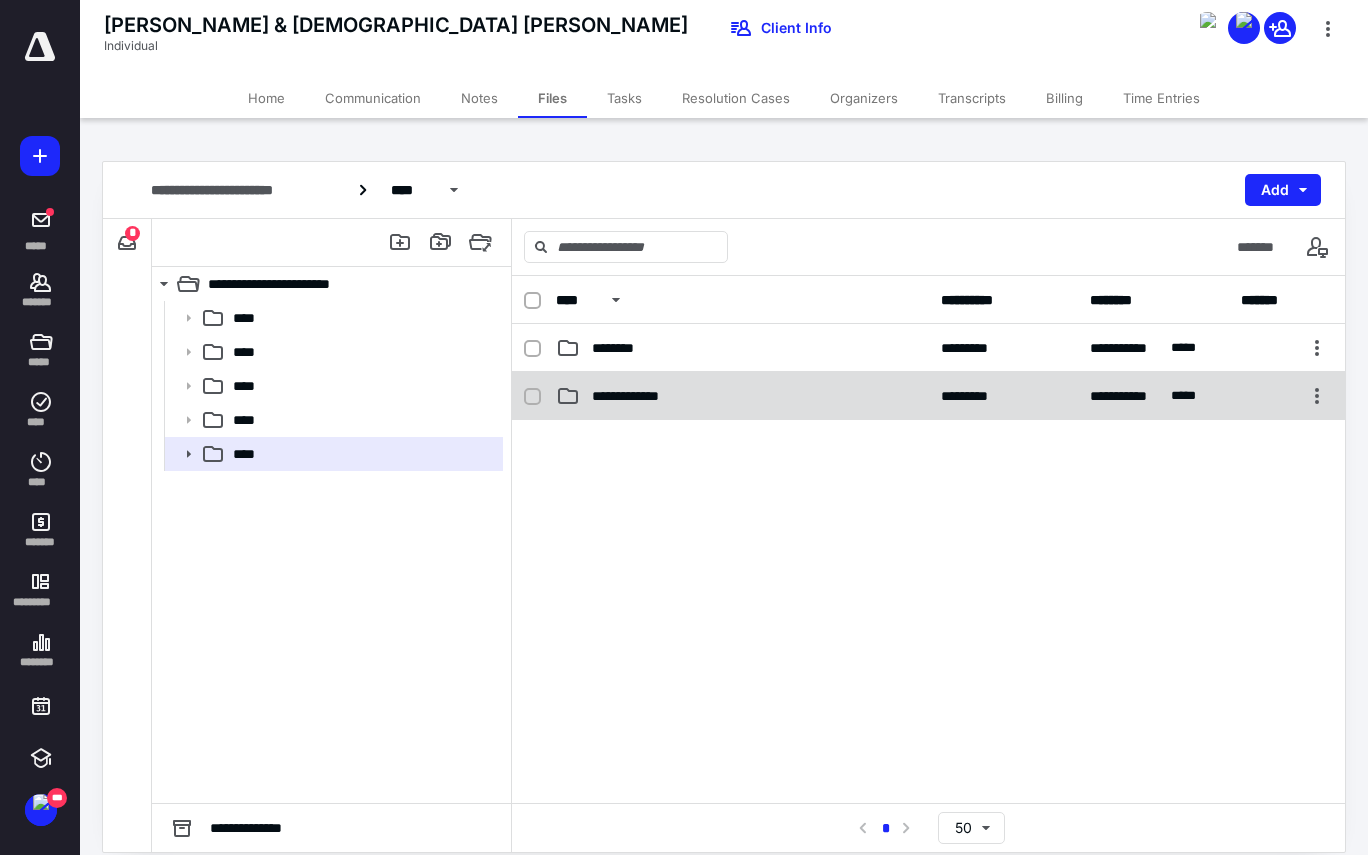 click on "**********" at bounding box center (928, 396) 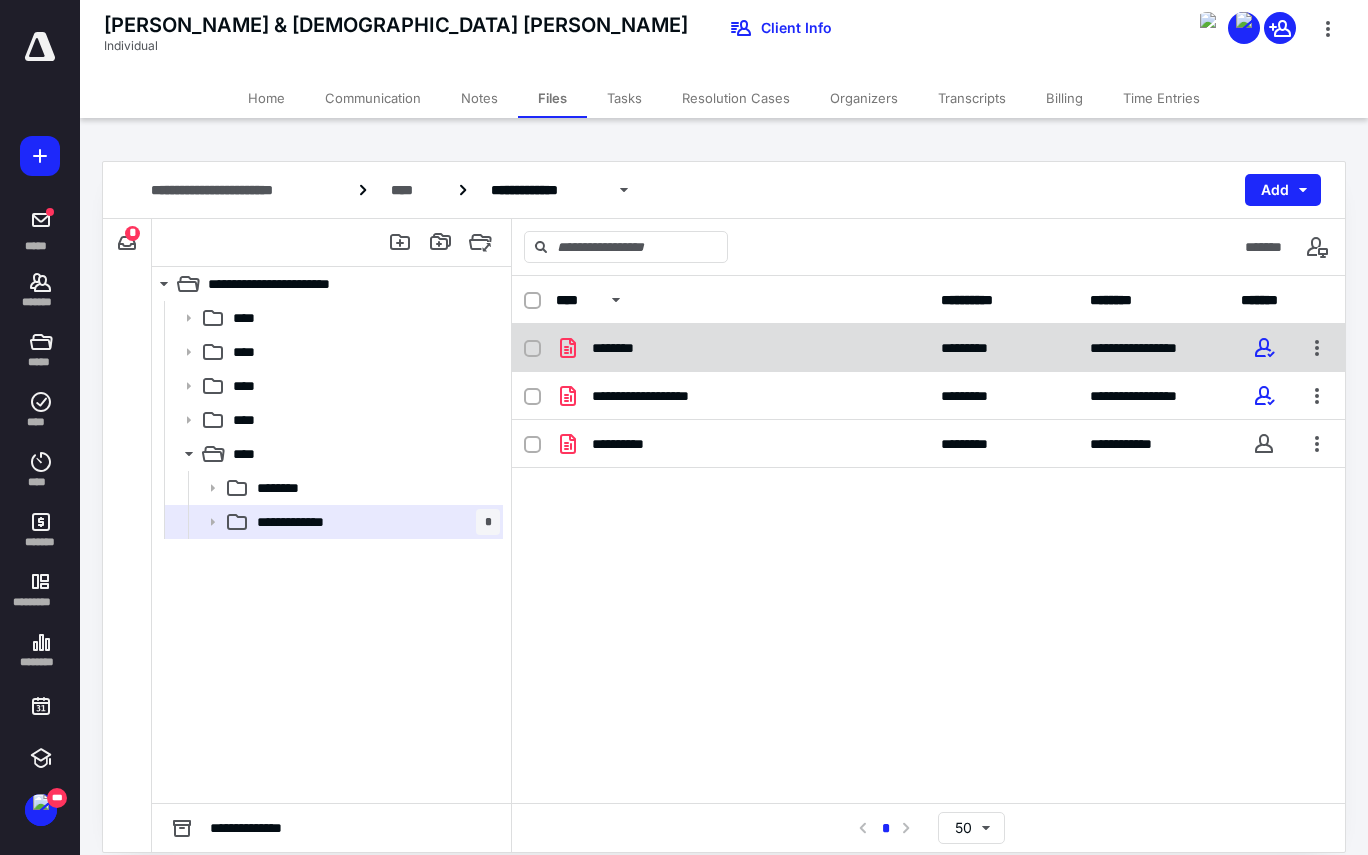 checkbox on "true" 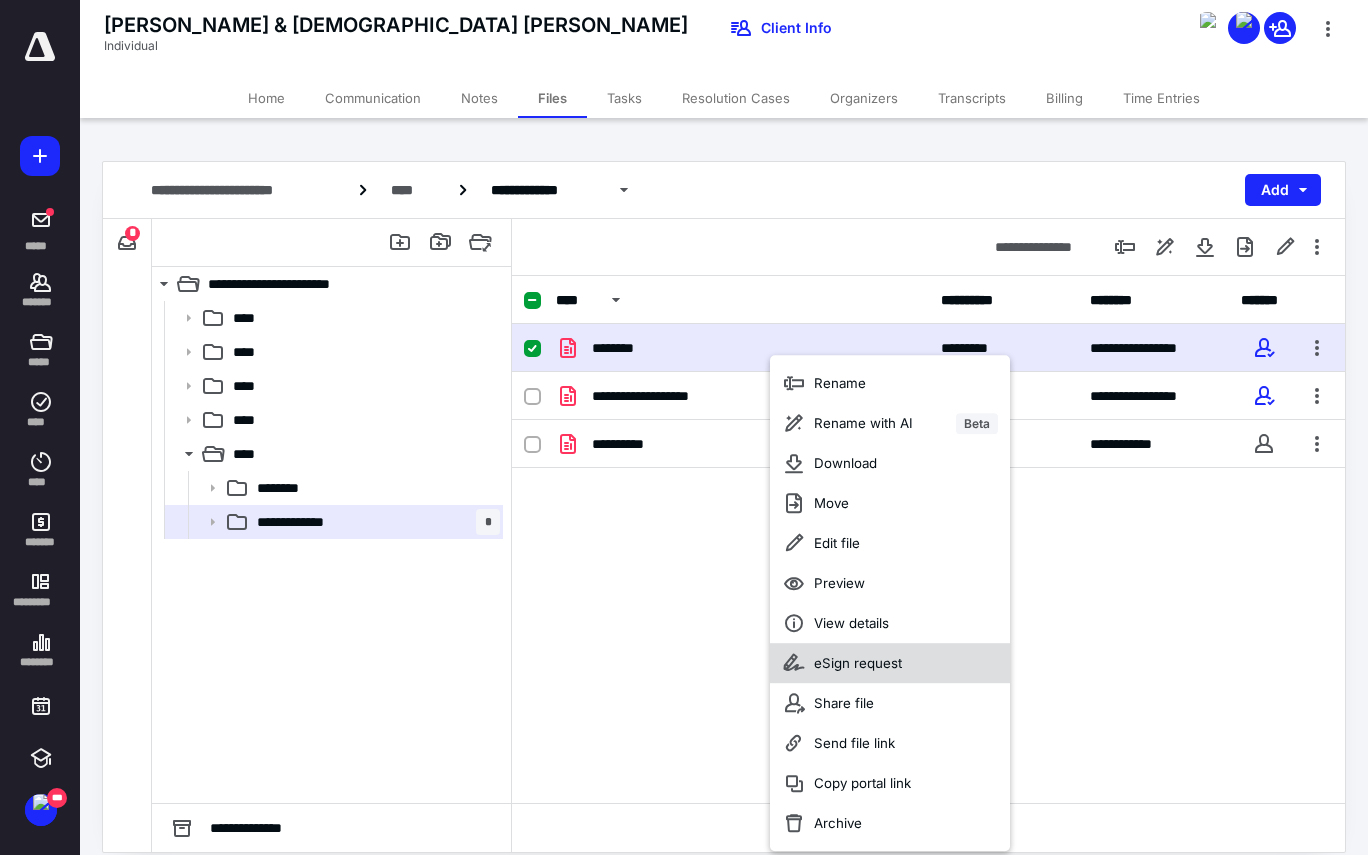 click on "eSign request" at bounding box center (890, 663) 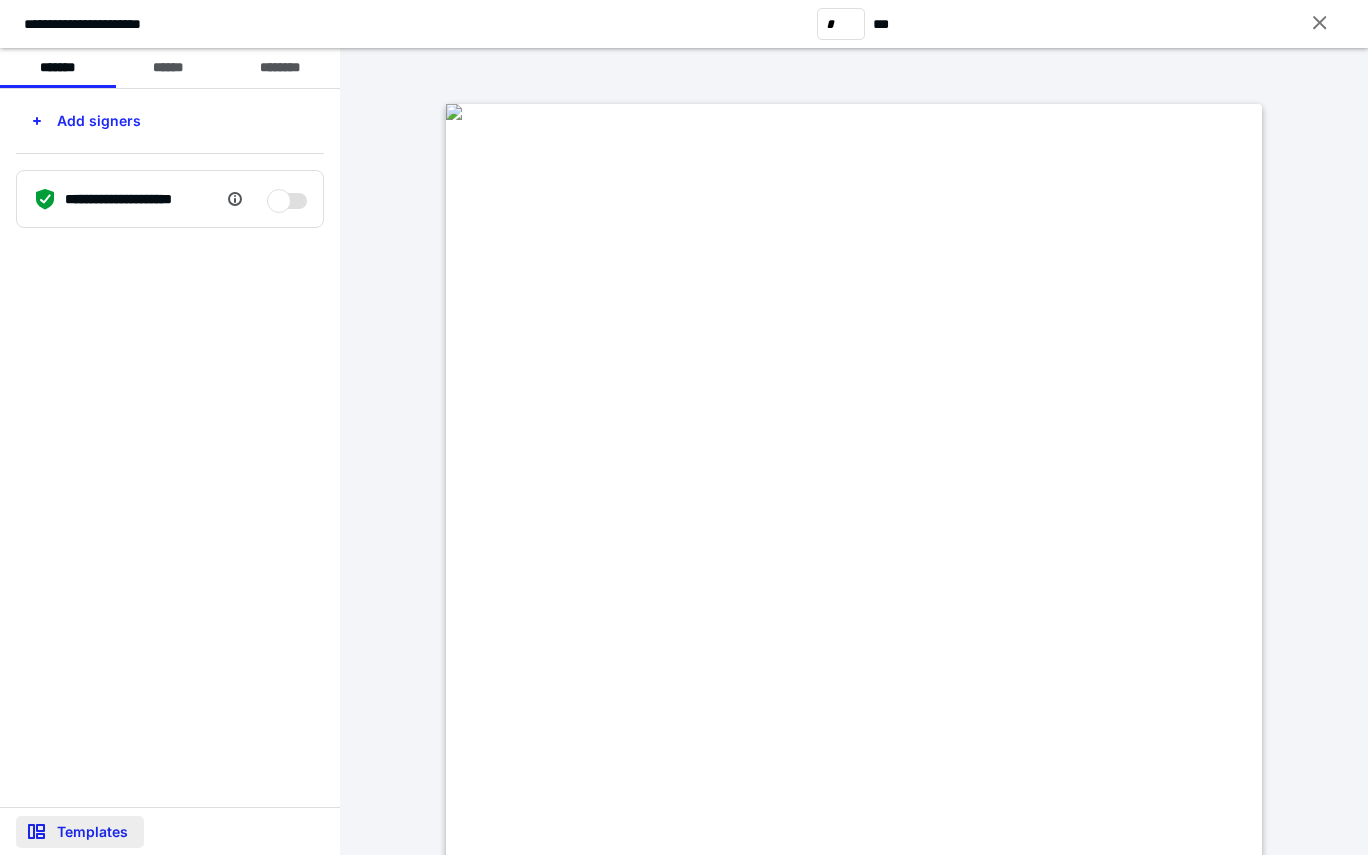 click on "Templates" at bounding box center [80, 832] 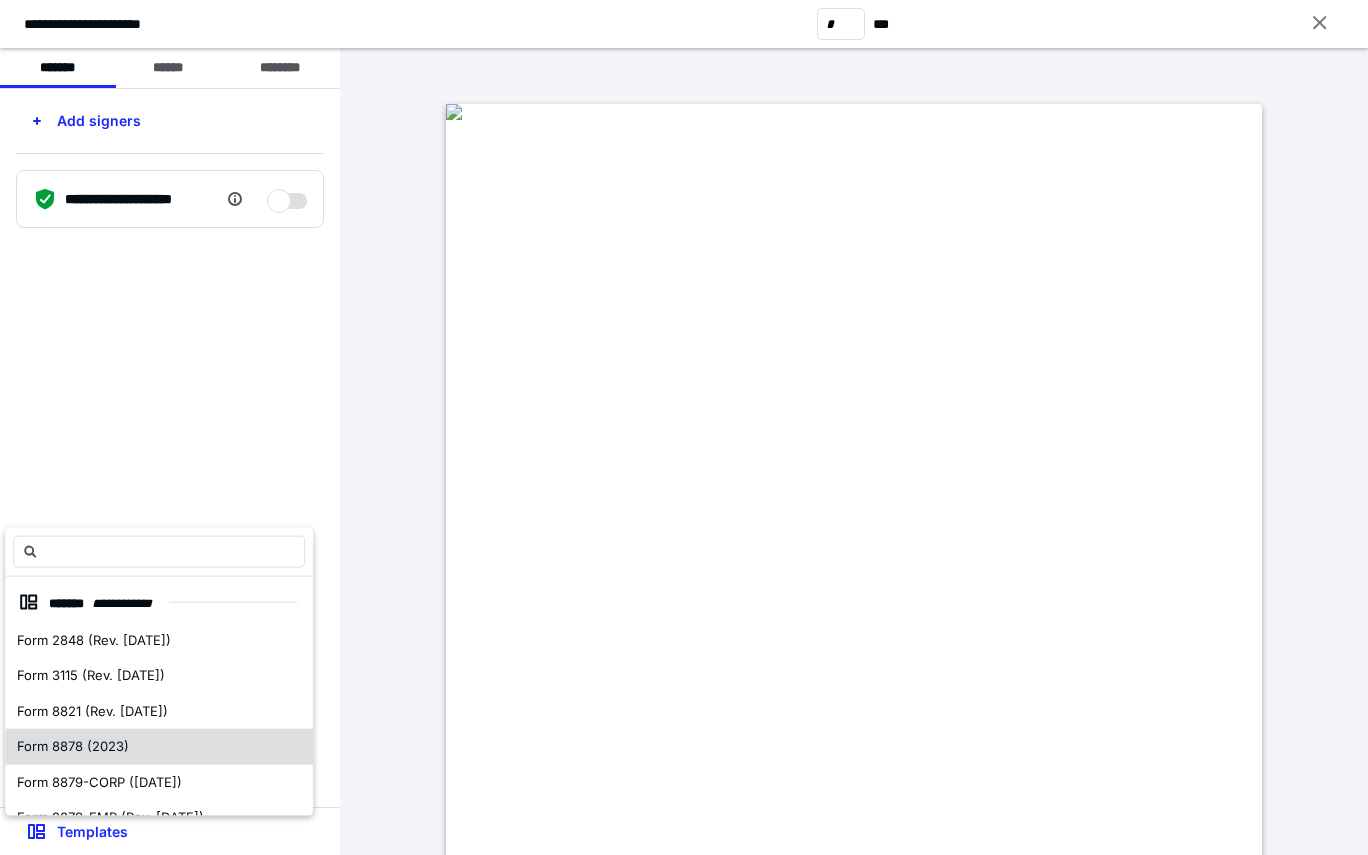 click on "Form 8878 (2023)" at bounding box center [159, 747] 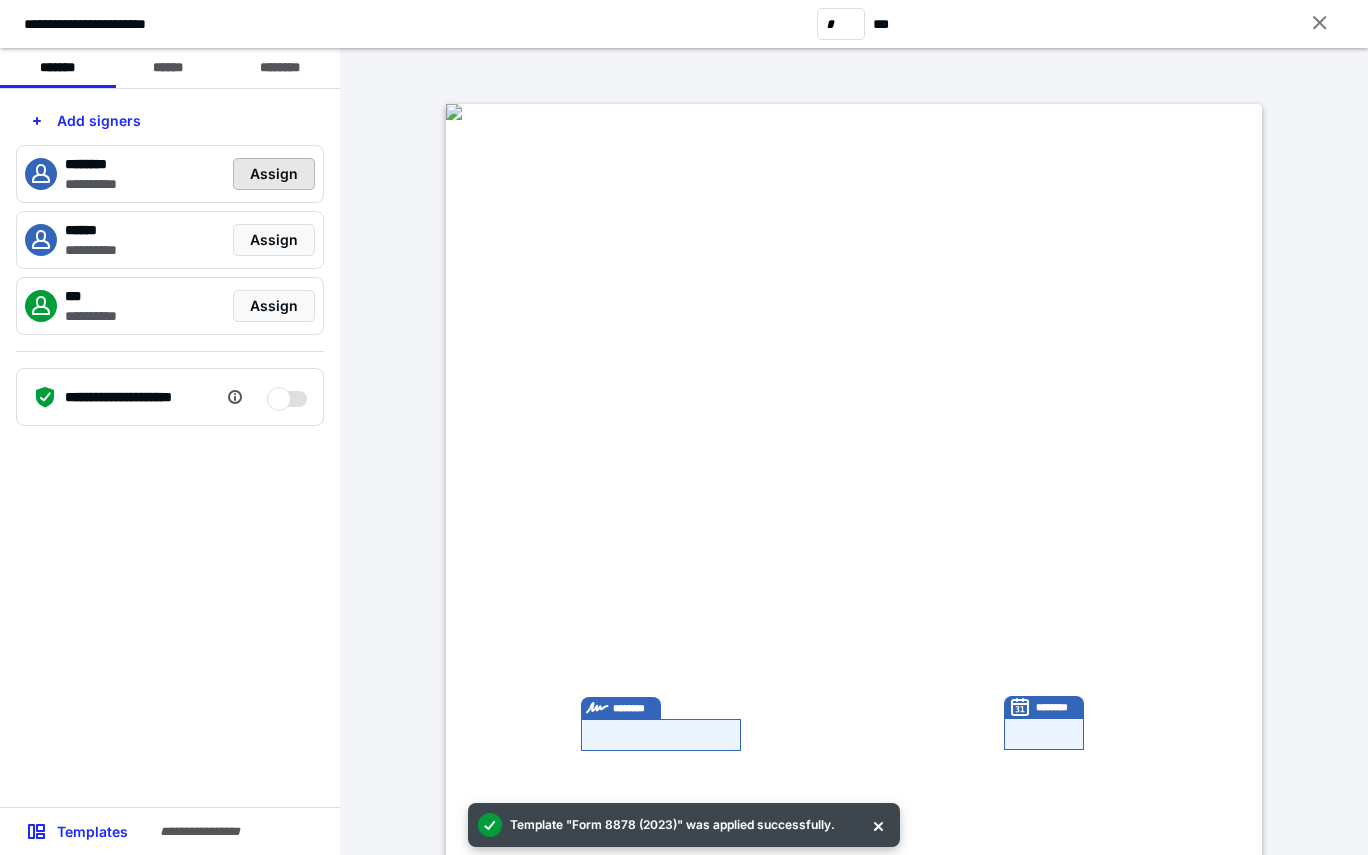 click on "Assign" at bounding box center (274, 174) 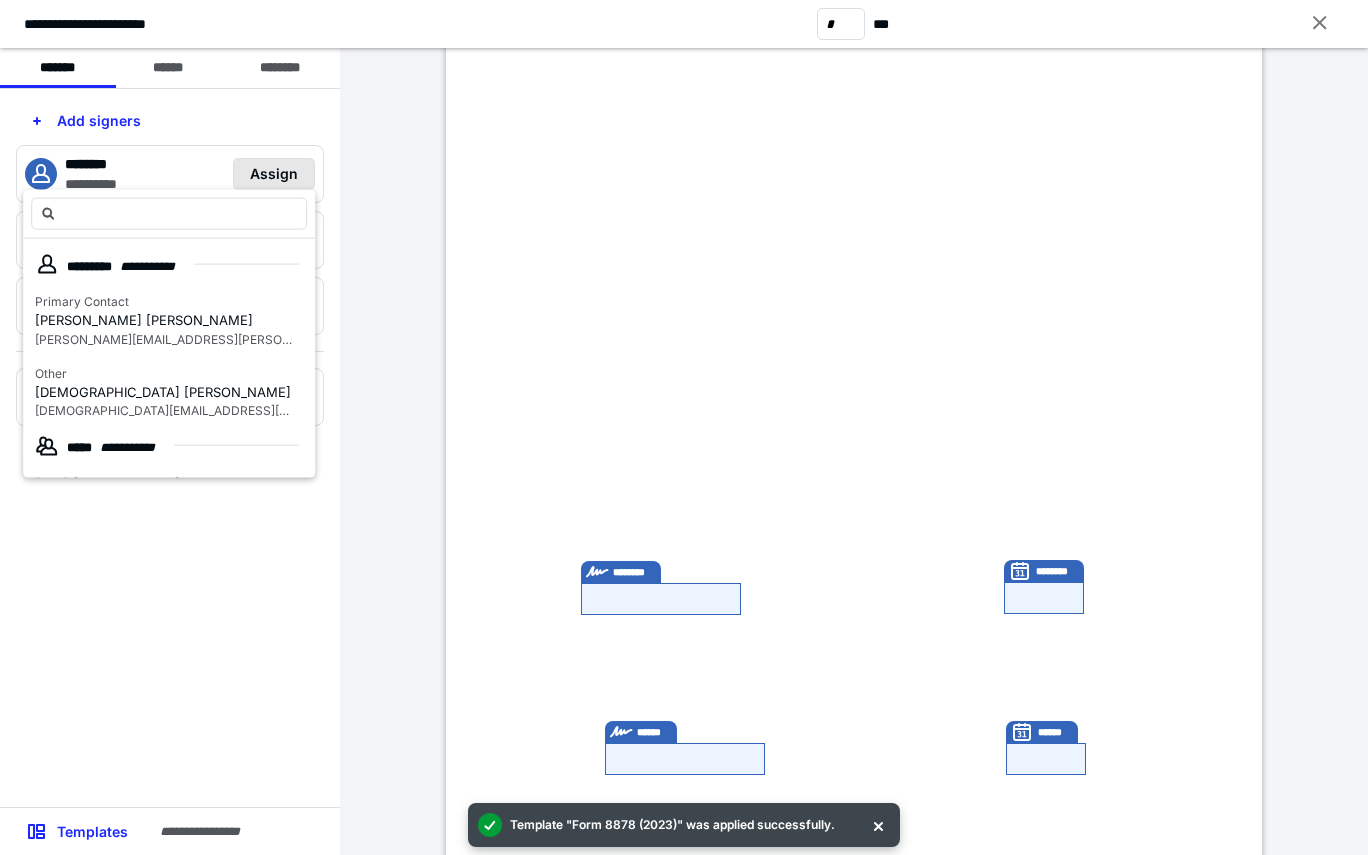 scroll, scrollTop: 299, scrollLeft: 0, axis: vertical 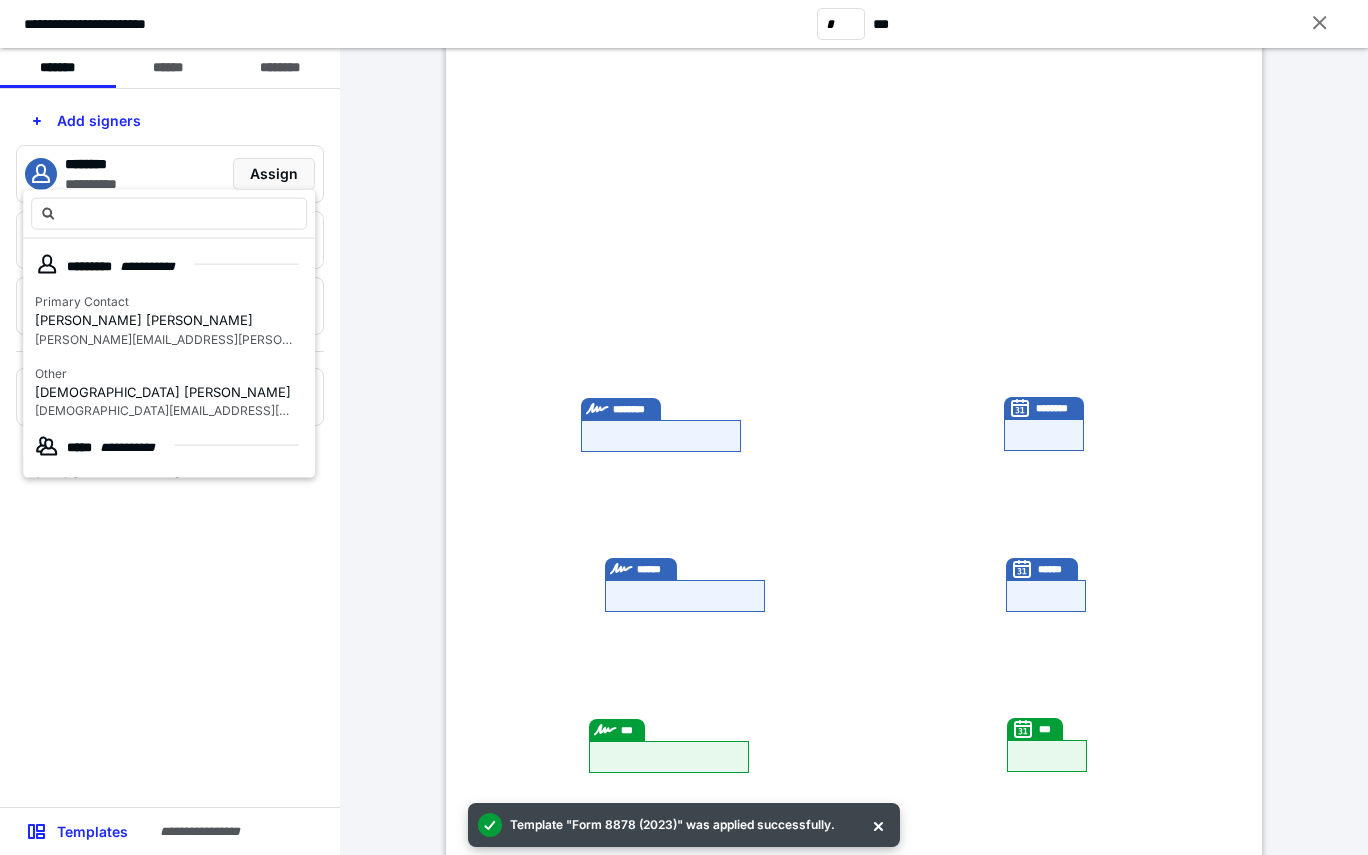 click on "********   * * ********" at bounding box center (169, 266) 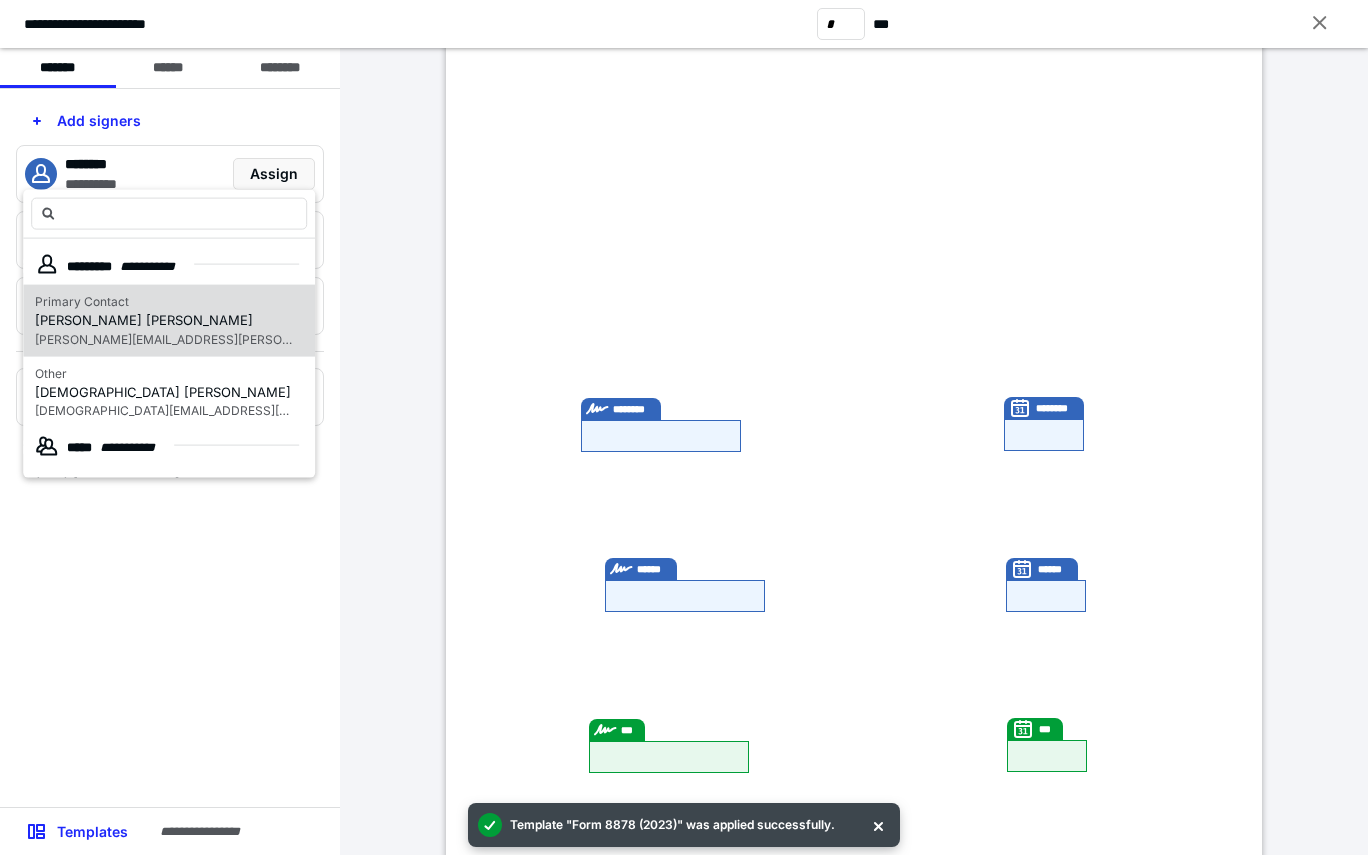 click on "Primary Contact" at bounding box center (165, 302) 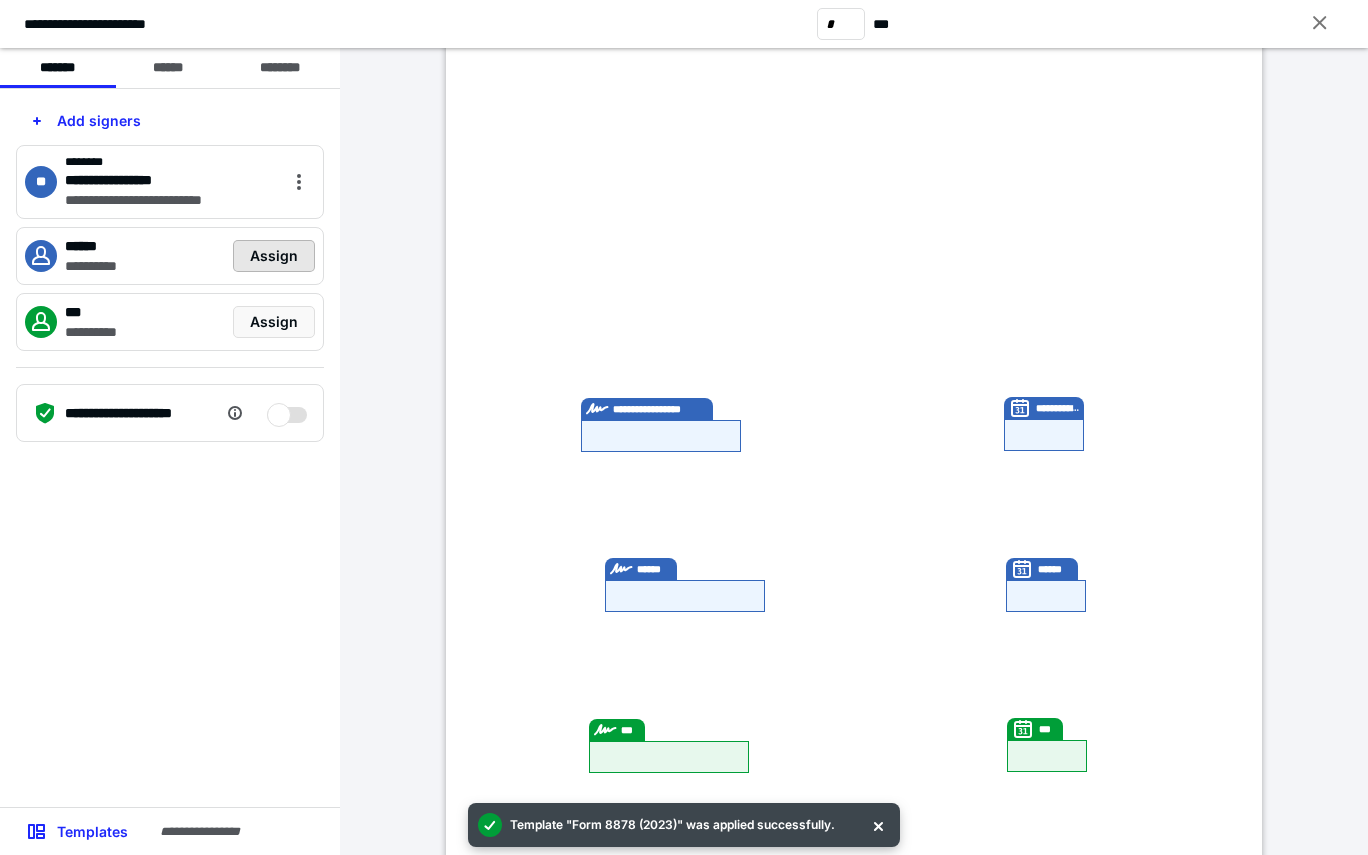 click on "Assign" at bounding box center [274, 256] 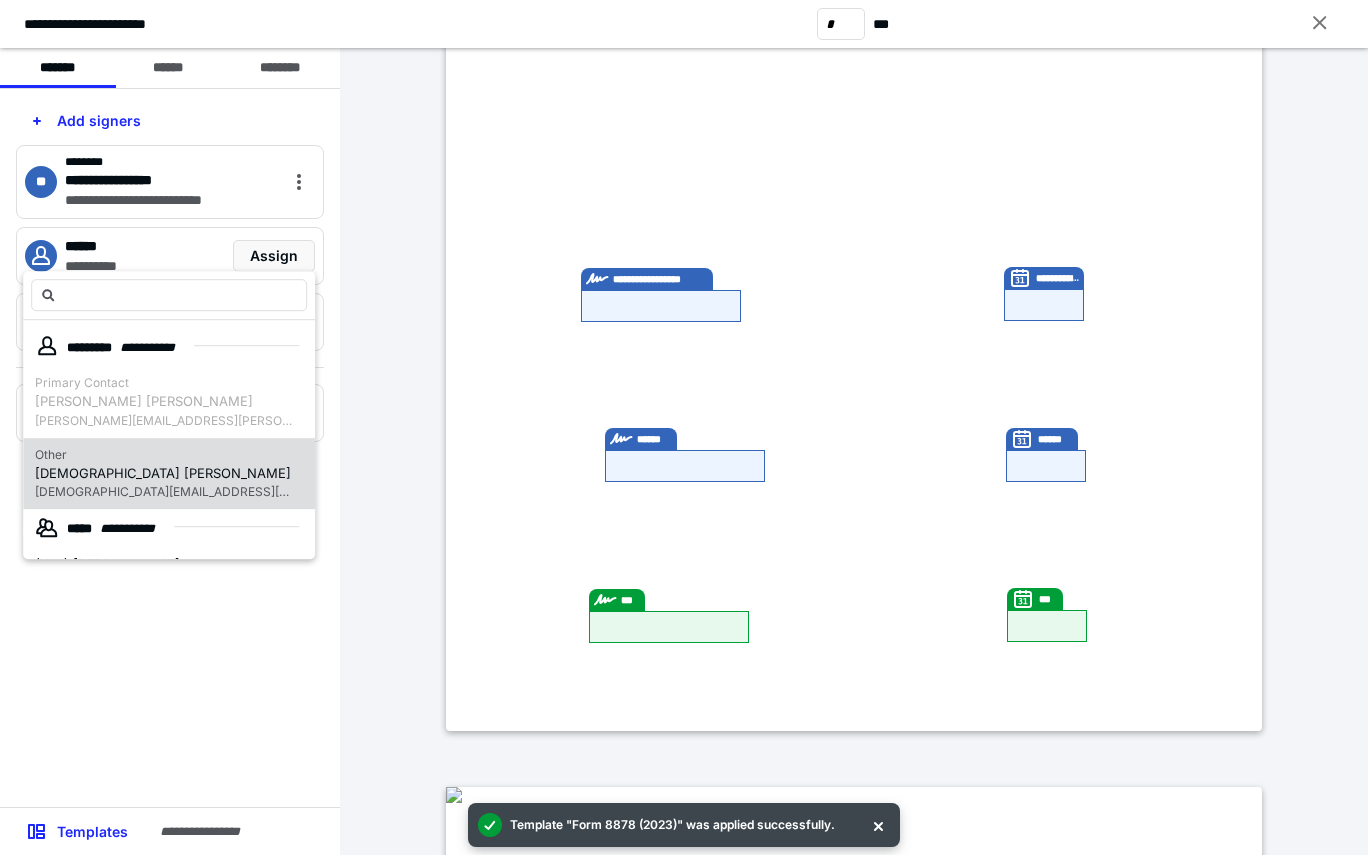 scroll, scrollTop: 459, scrollLeft: 0, axis: vertical 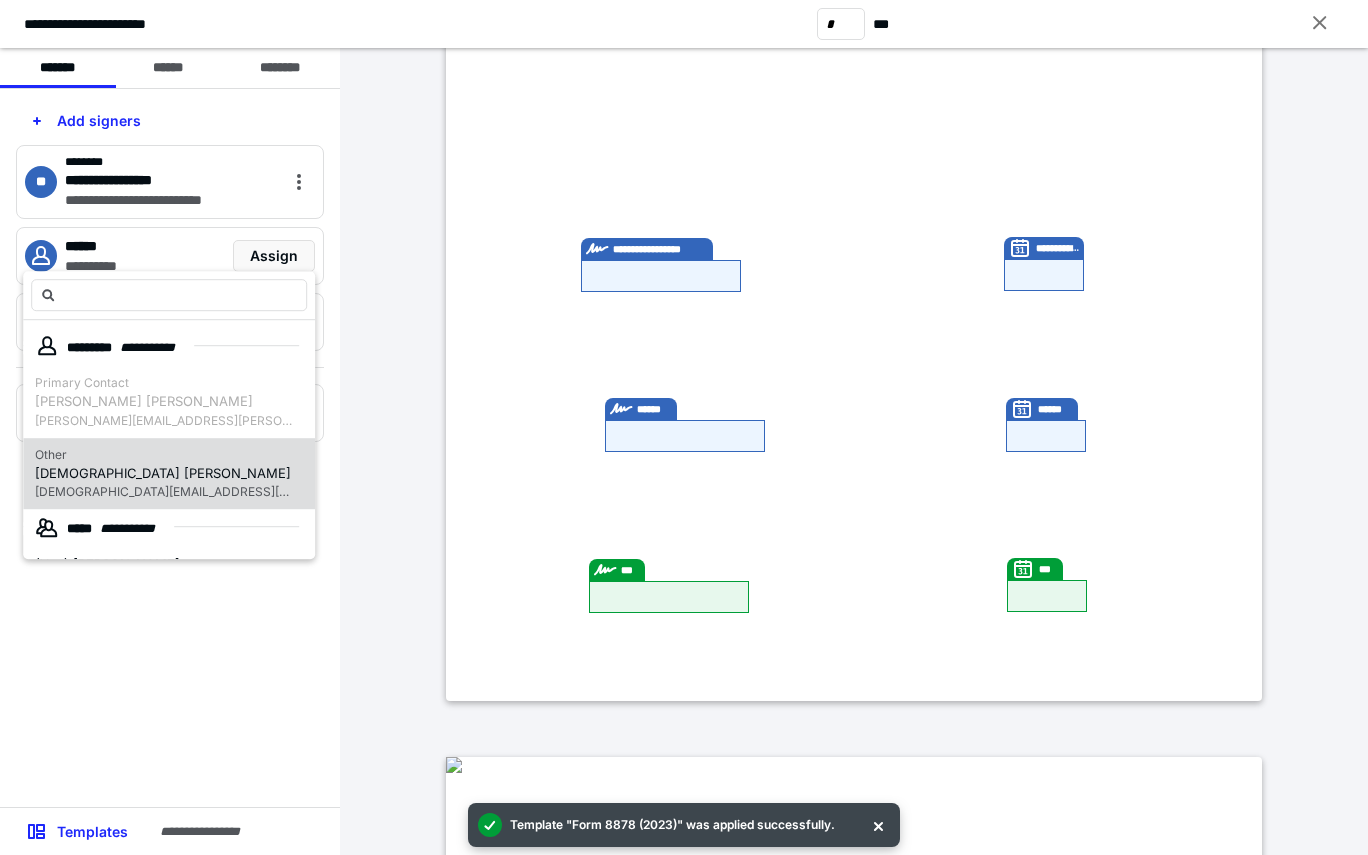 click on "Other Lady Applebee lady.applebee@gmail.com" at bounding box center (169, 474) 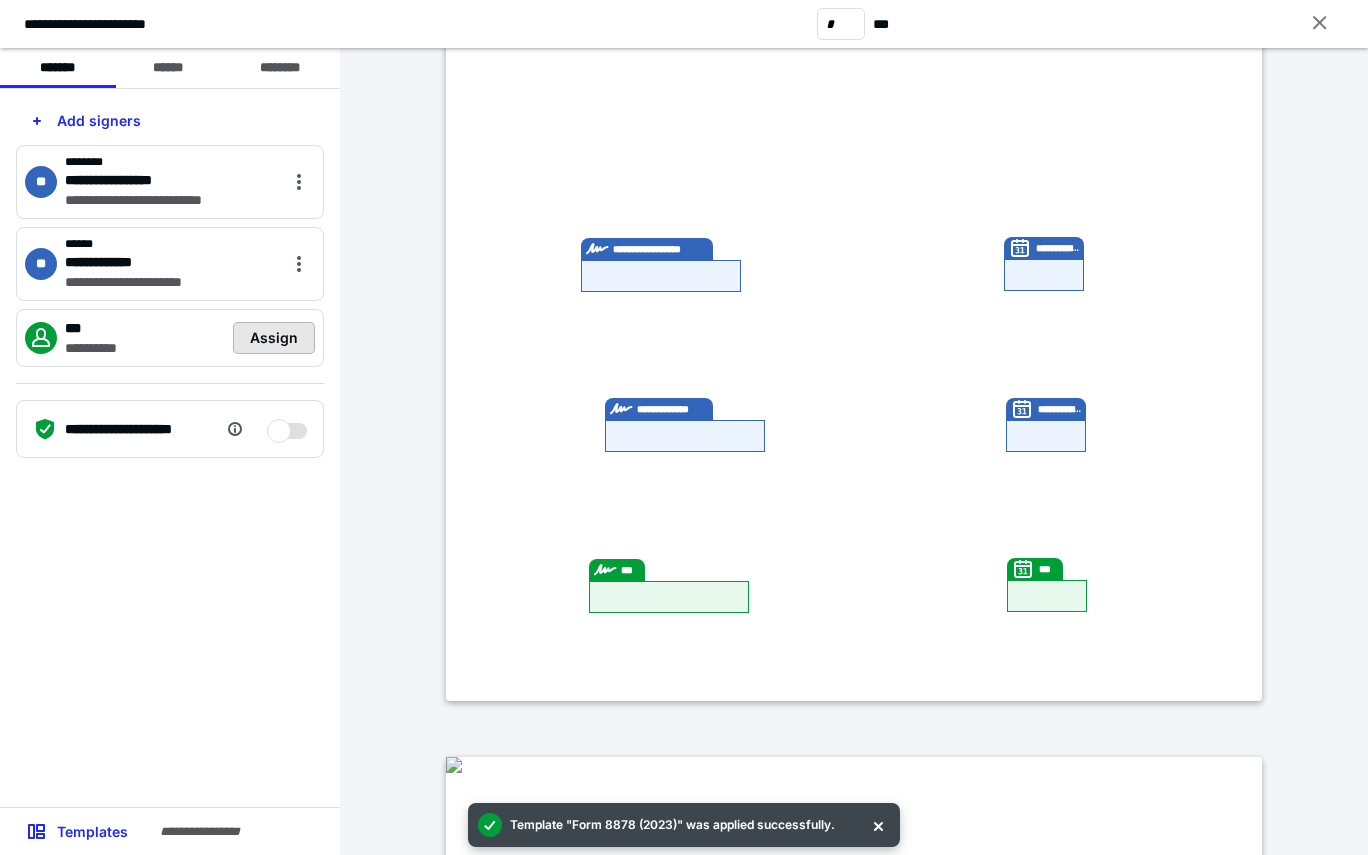 click on "Assign" at bounding box center (274, 338) 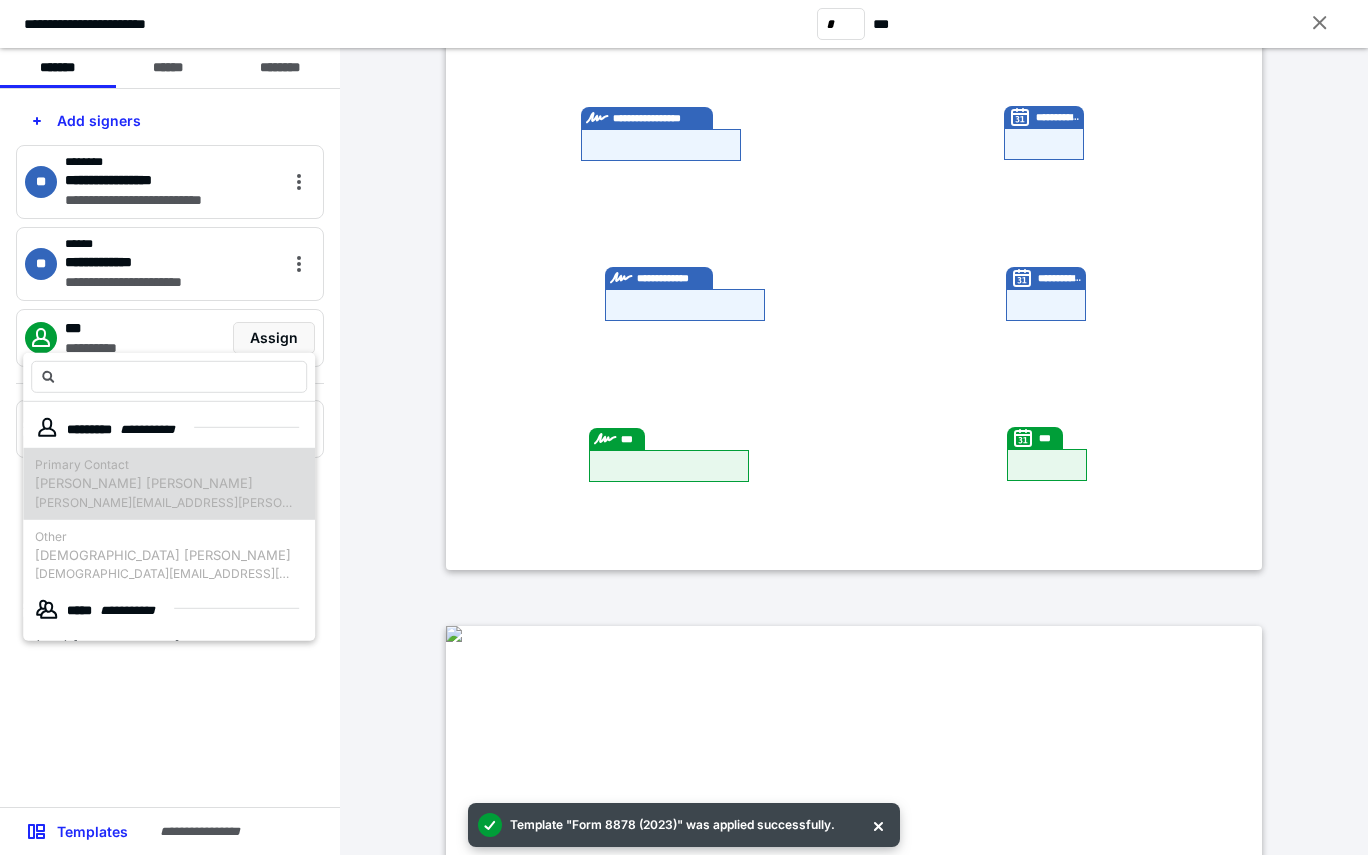 scroll, scrollTop: 620, scrollLeft: 0, axis: vertical 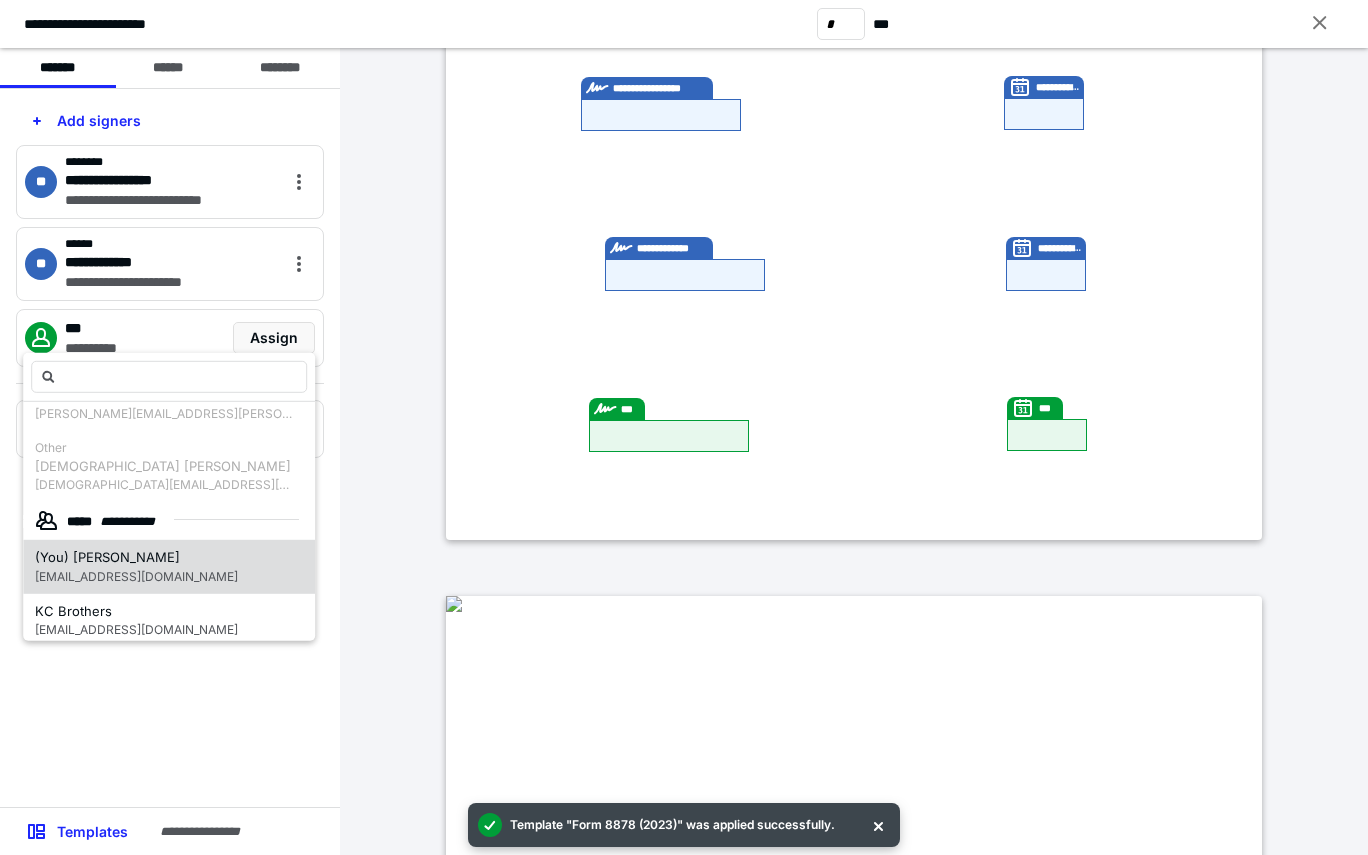 click on "[EMAIL_ADDRESS][DOMAIN_NAME]" at bounding box center [136, 575] 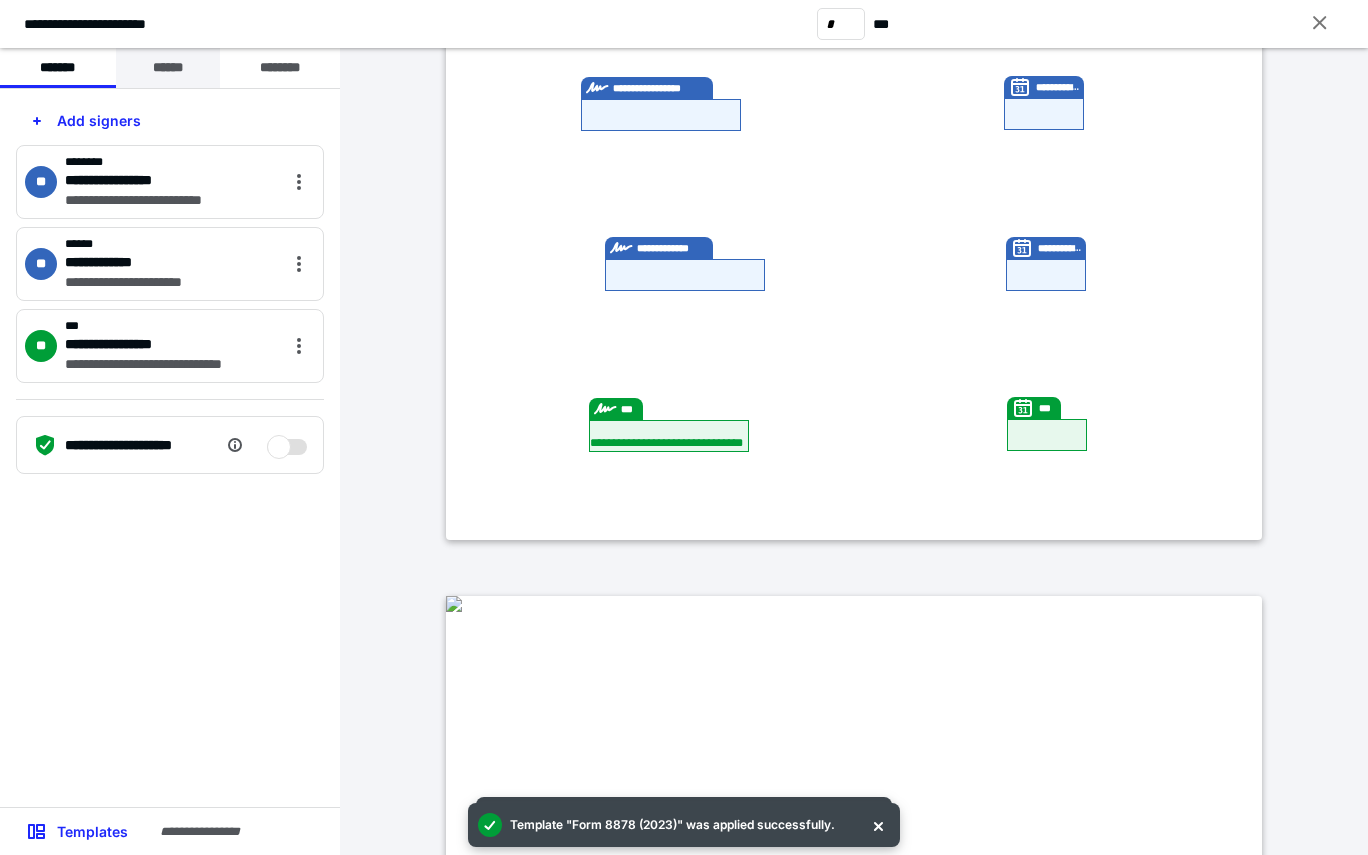 click on "******" at bounding box center [168, 68] 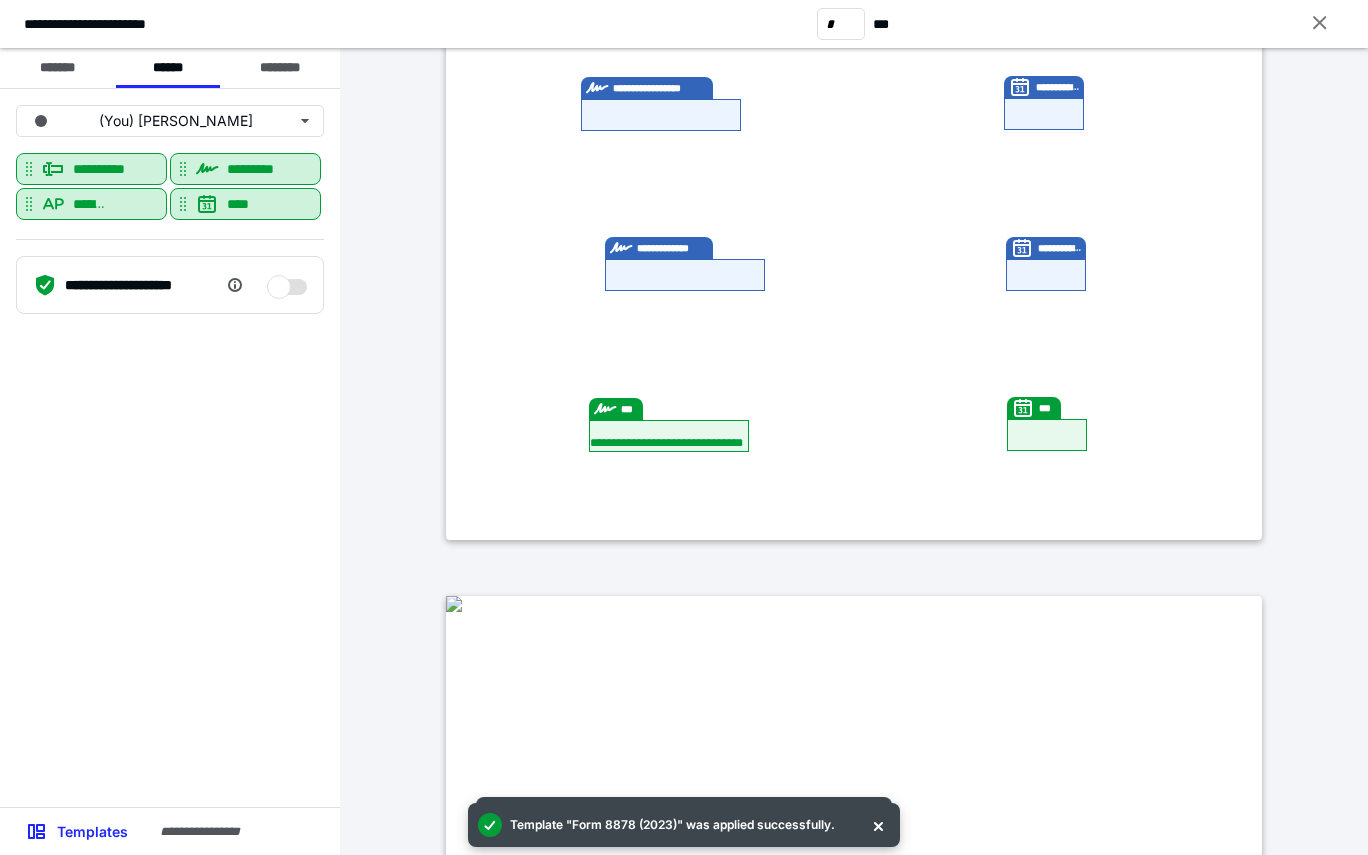 scroll, scrollTop: 0, scrollLeft: 0, axis: both 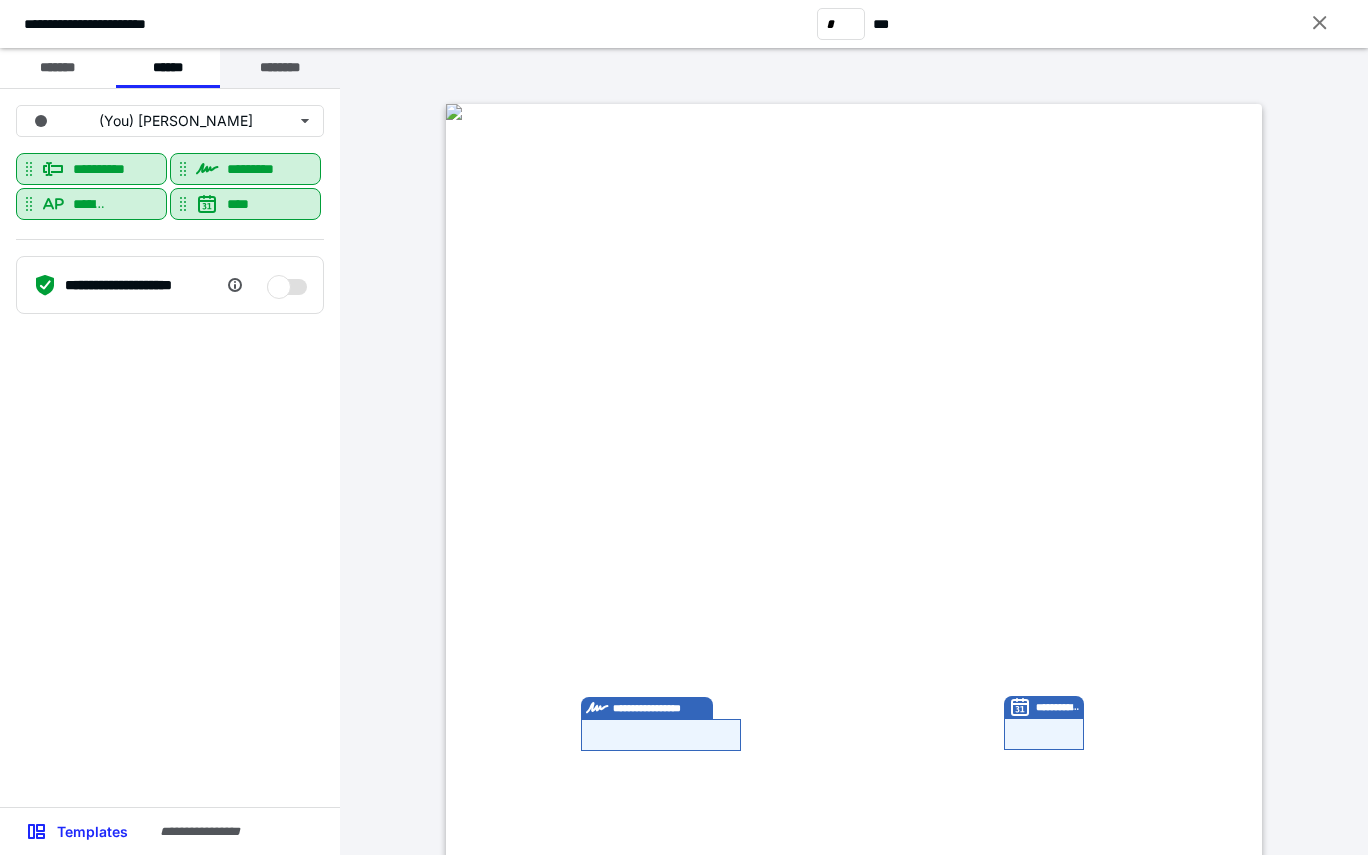click on "********" at bounding box center [280, 68] 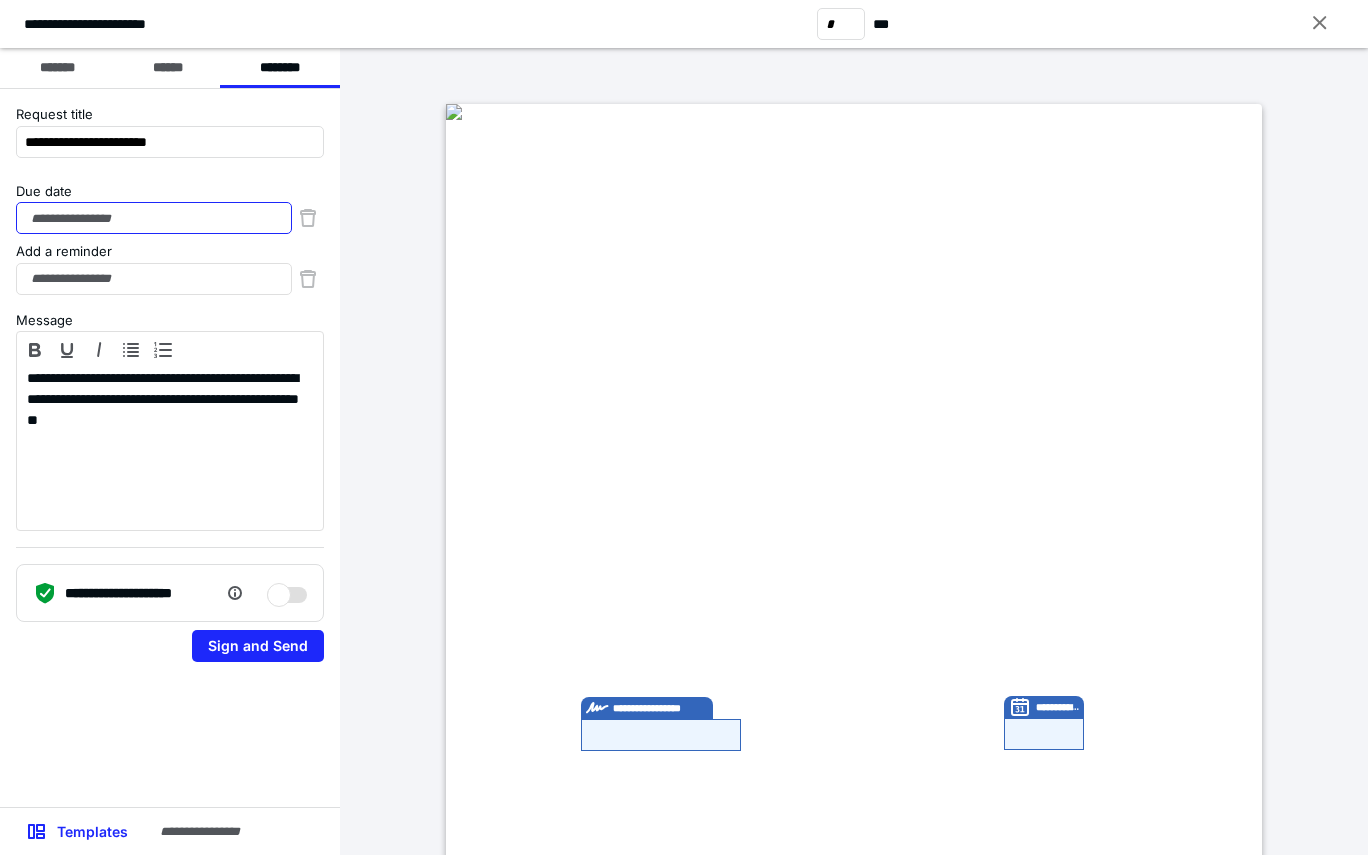 click on "Due date" at bounding box center (154, 218) 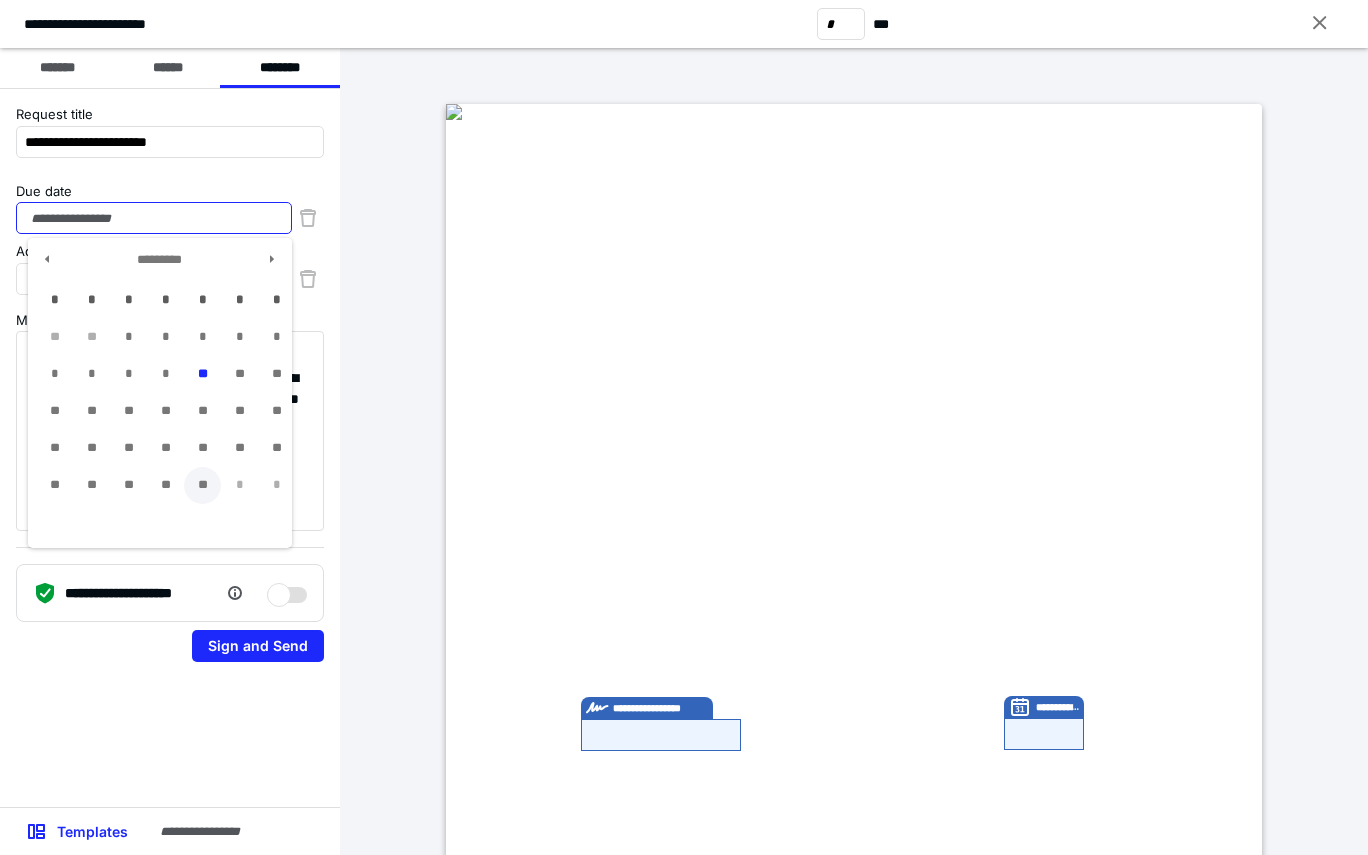 click on "**" at bounding box center (202, 485) 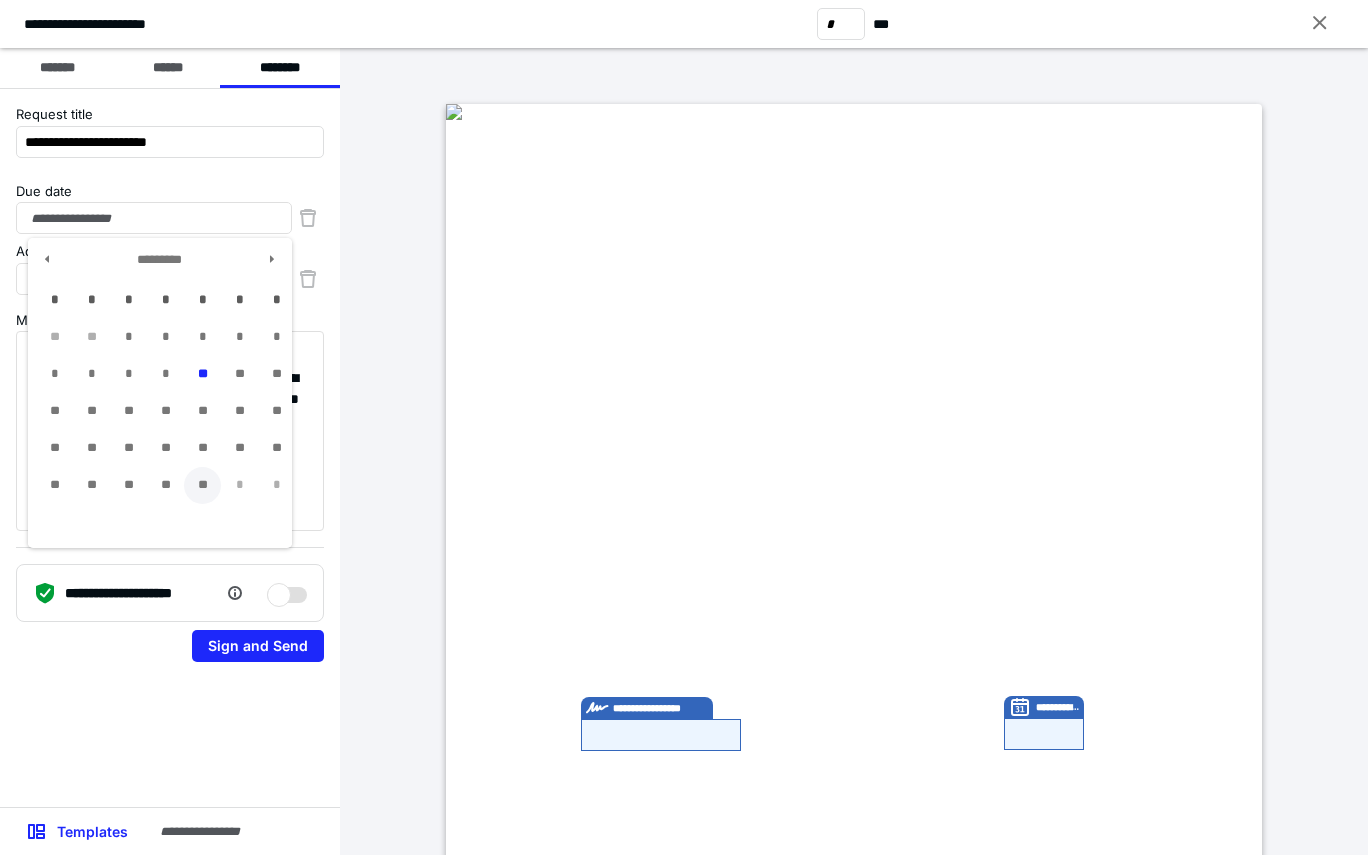 type on "**********" 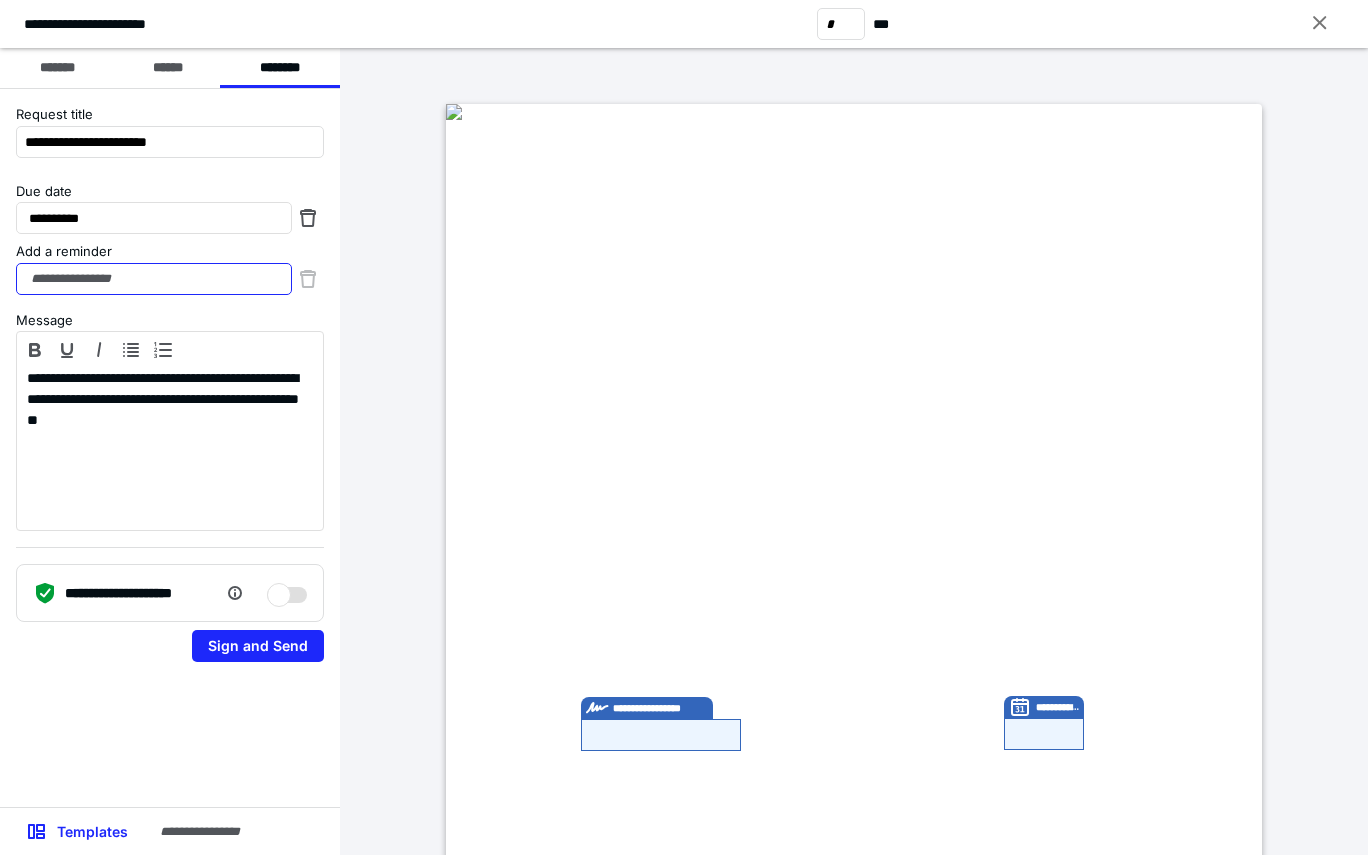 click on "Add a reminder" at bounding box center (154, 279) 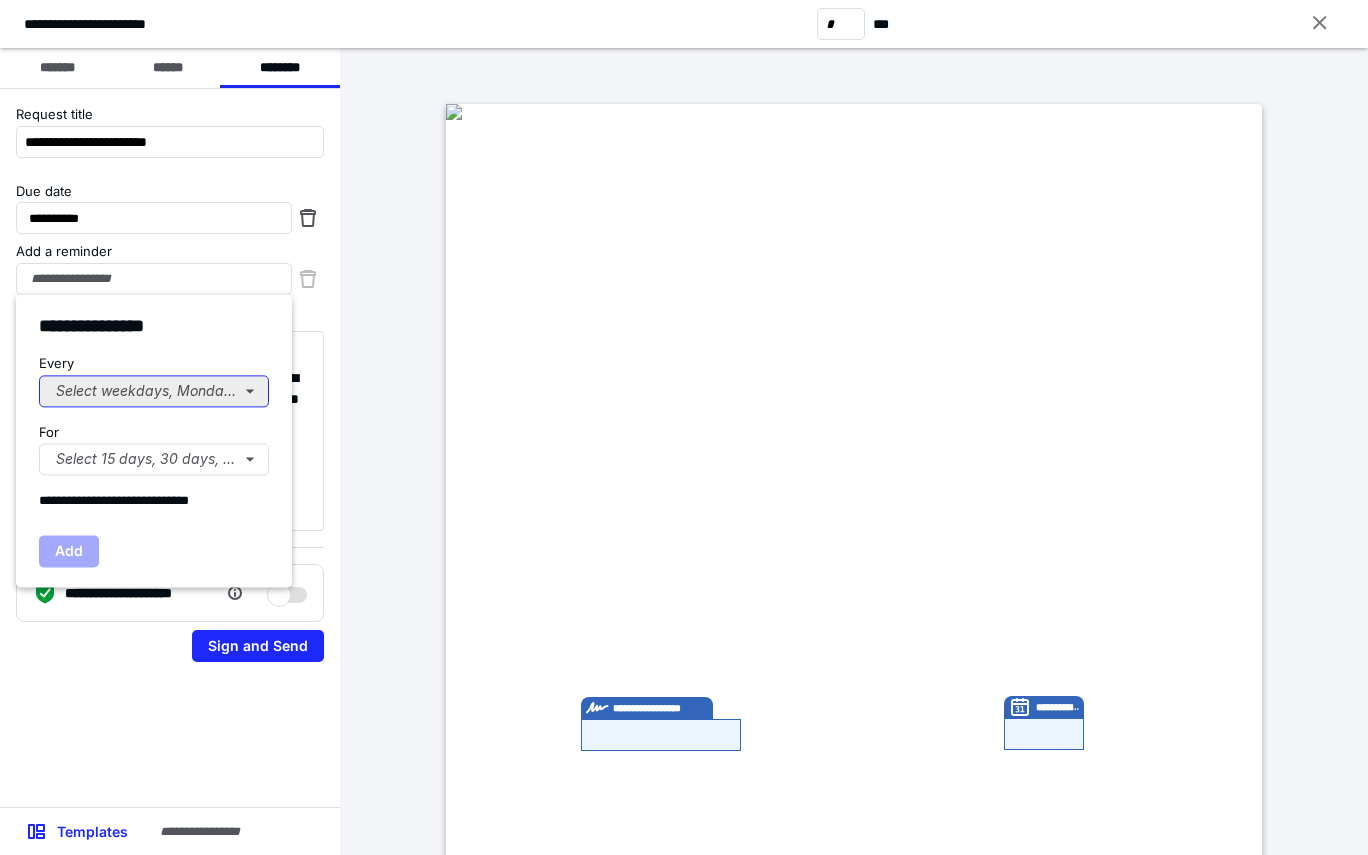 click on "Select weekdays, Mondays, or Tues..." at bounding box center [154, 391] 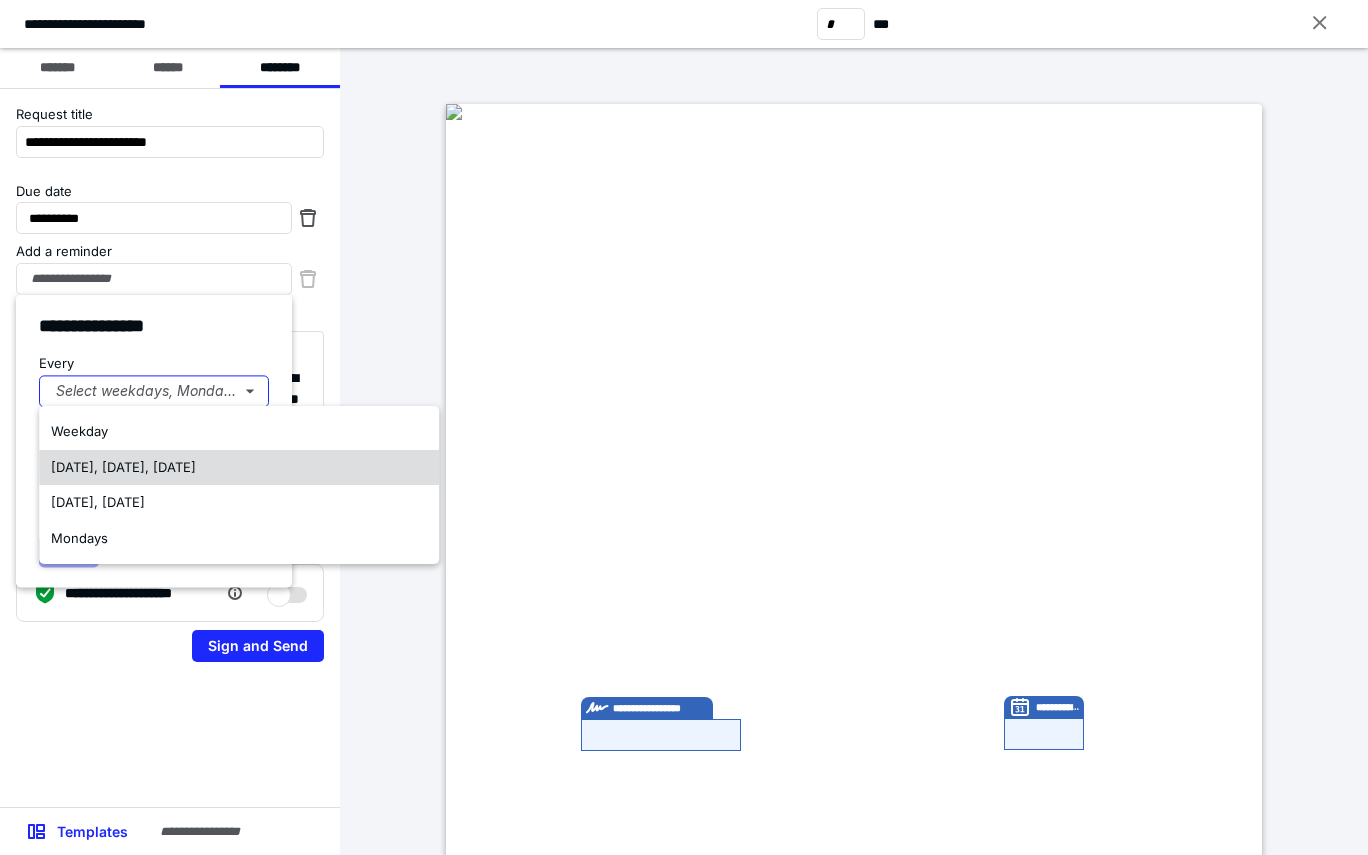 click on "Monday, Wednesday, Friday" at bounding box center (123, 467) 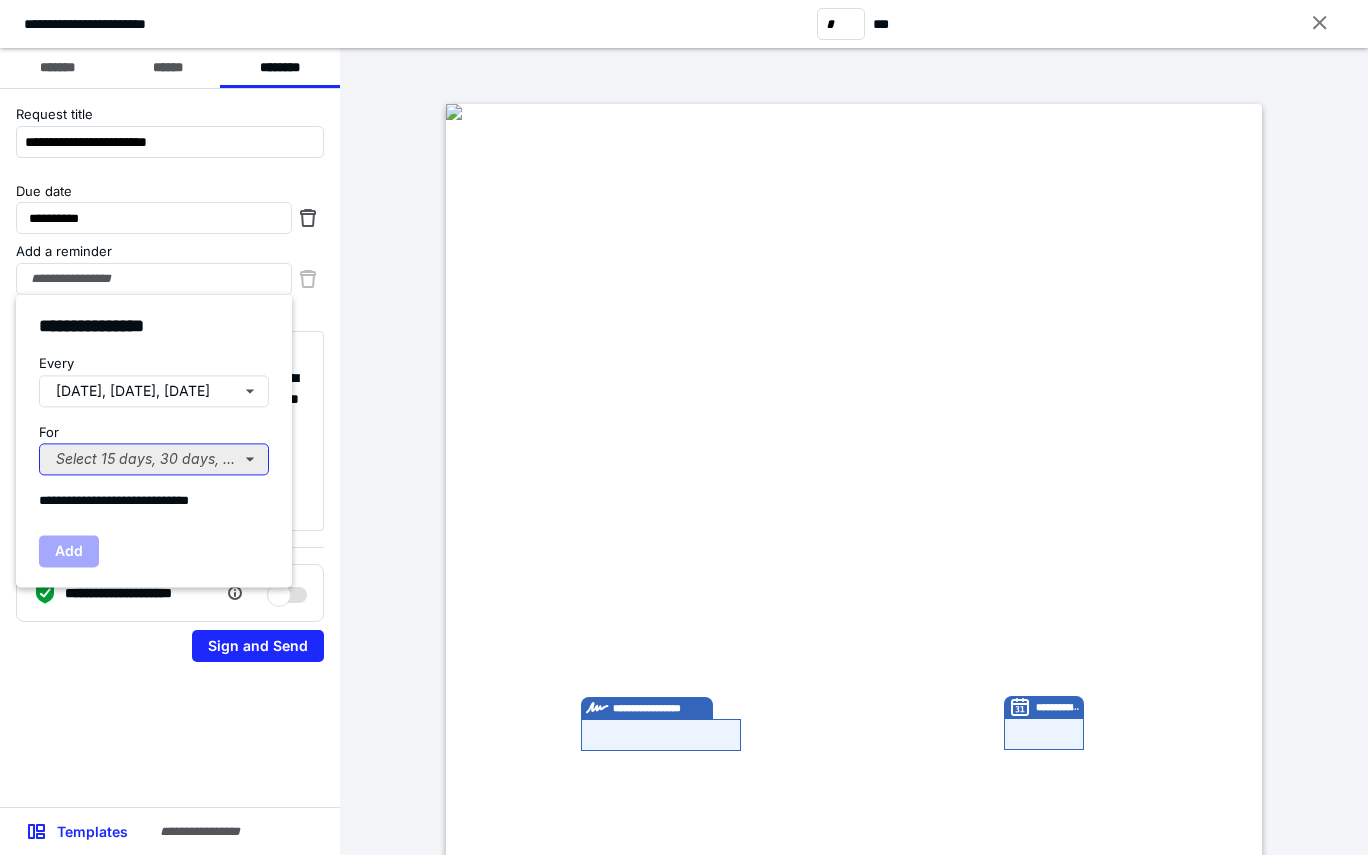 click on "Select 15 days, 30 days, or 45 days..." at bounding box center (154, 459) 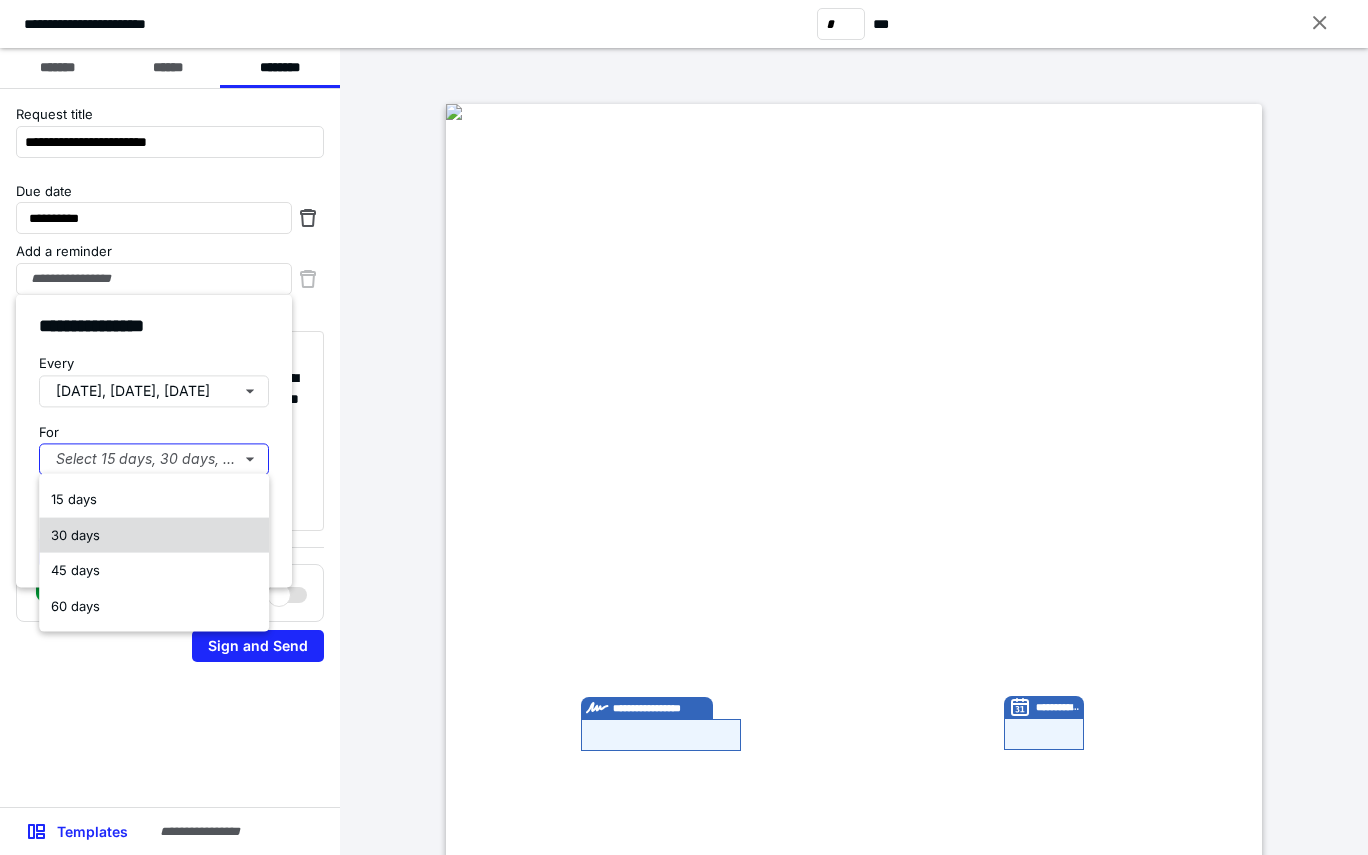 click on "30 days" at bounding box center (154, 535) 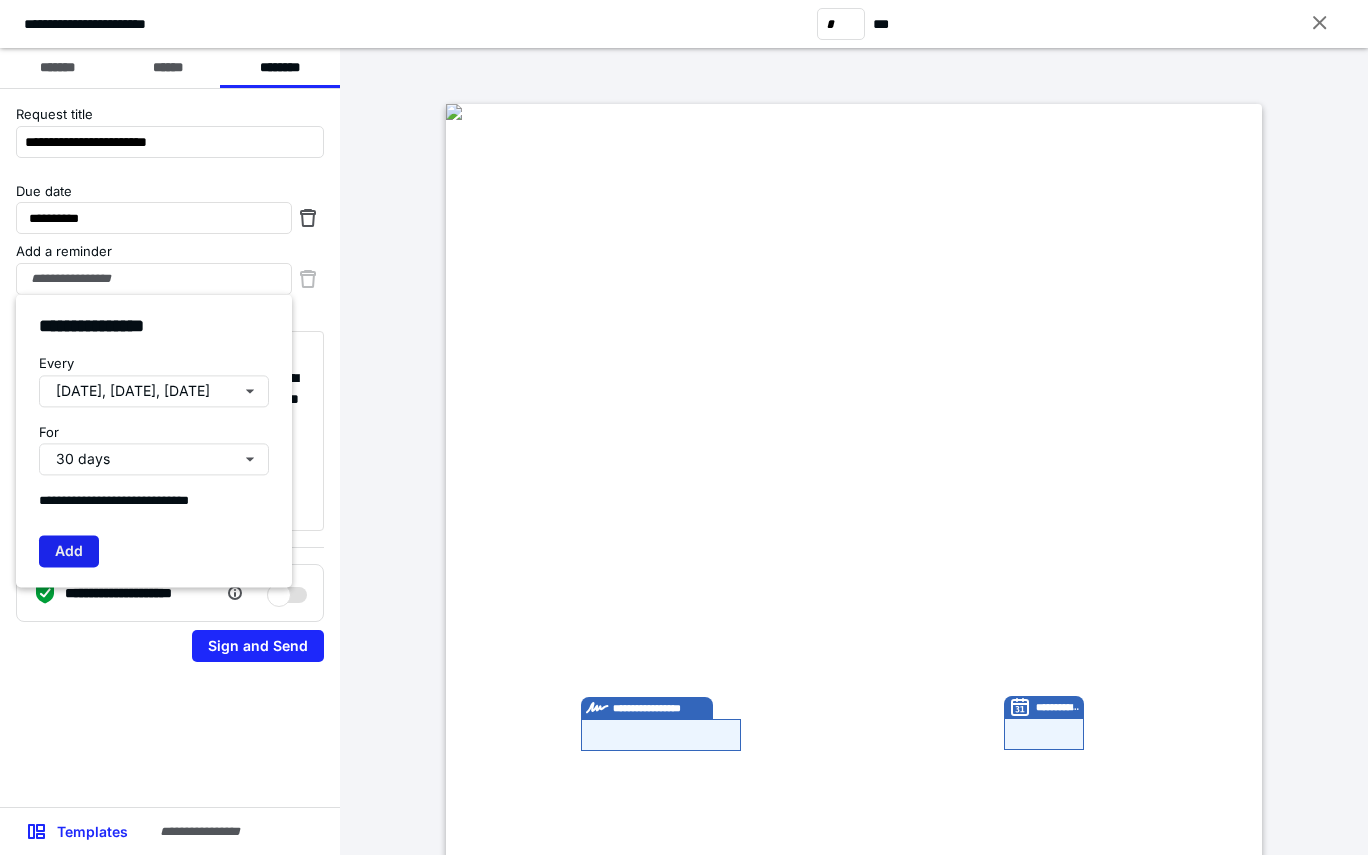 click on "Add" at bounding box center [69, 551] 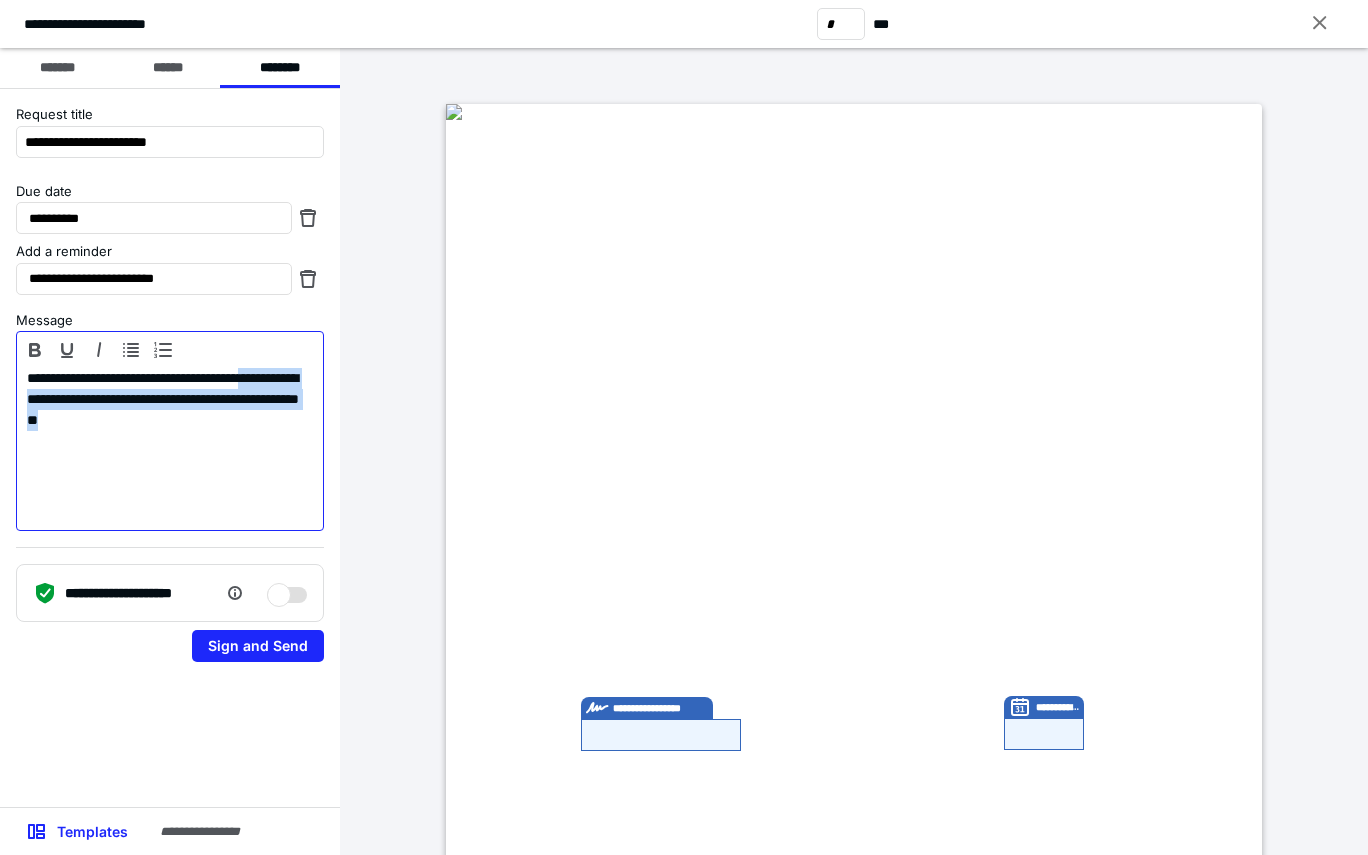 drag, startPoint x: 266, startPoint y: 422, endPoint x: 27, endPoint y: 396, distance: 240.41006 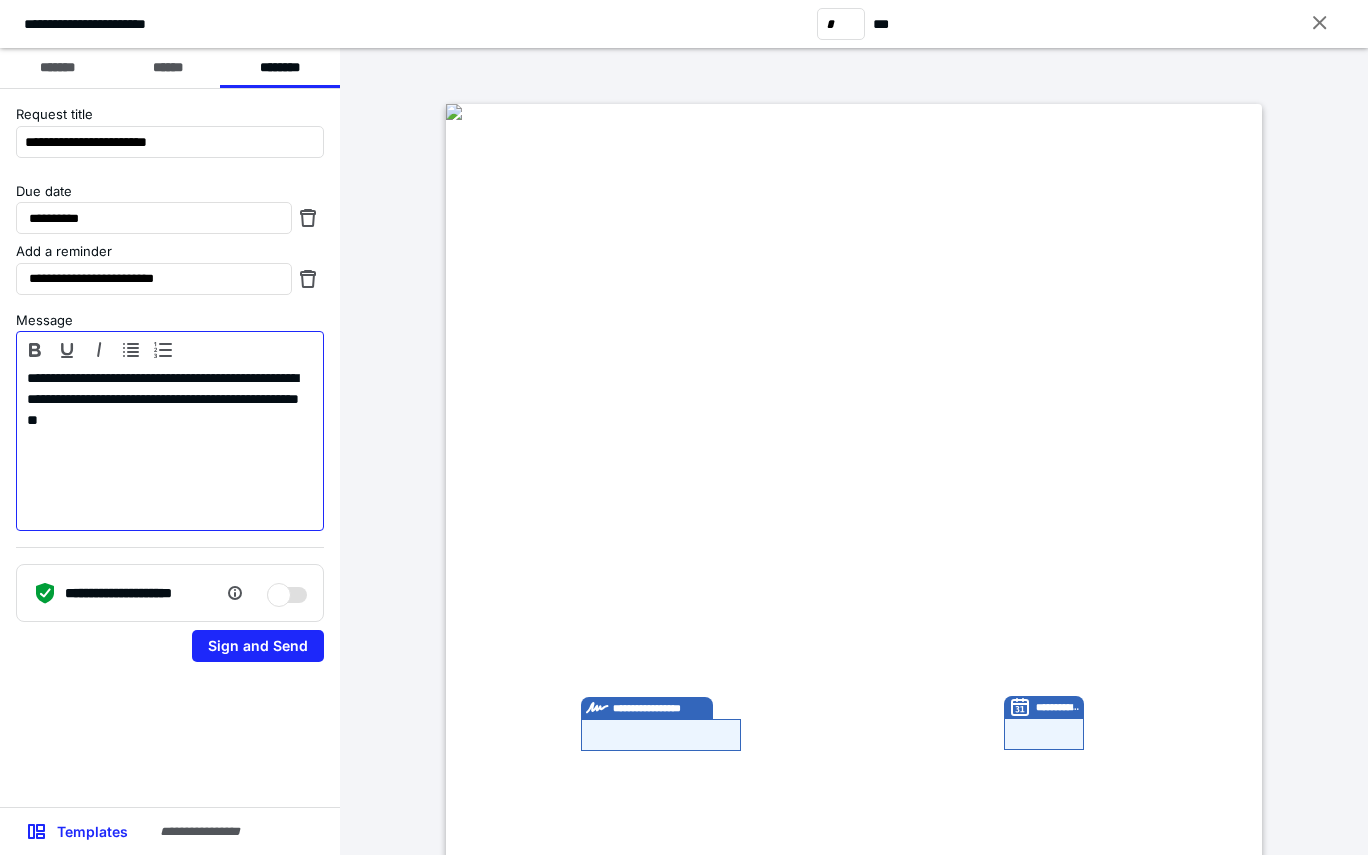 click on "**********" at bounding box center [170, 446] 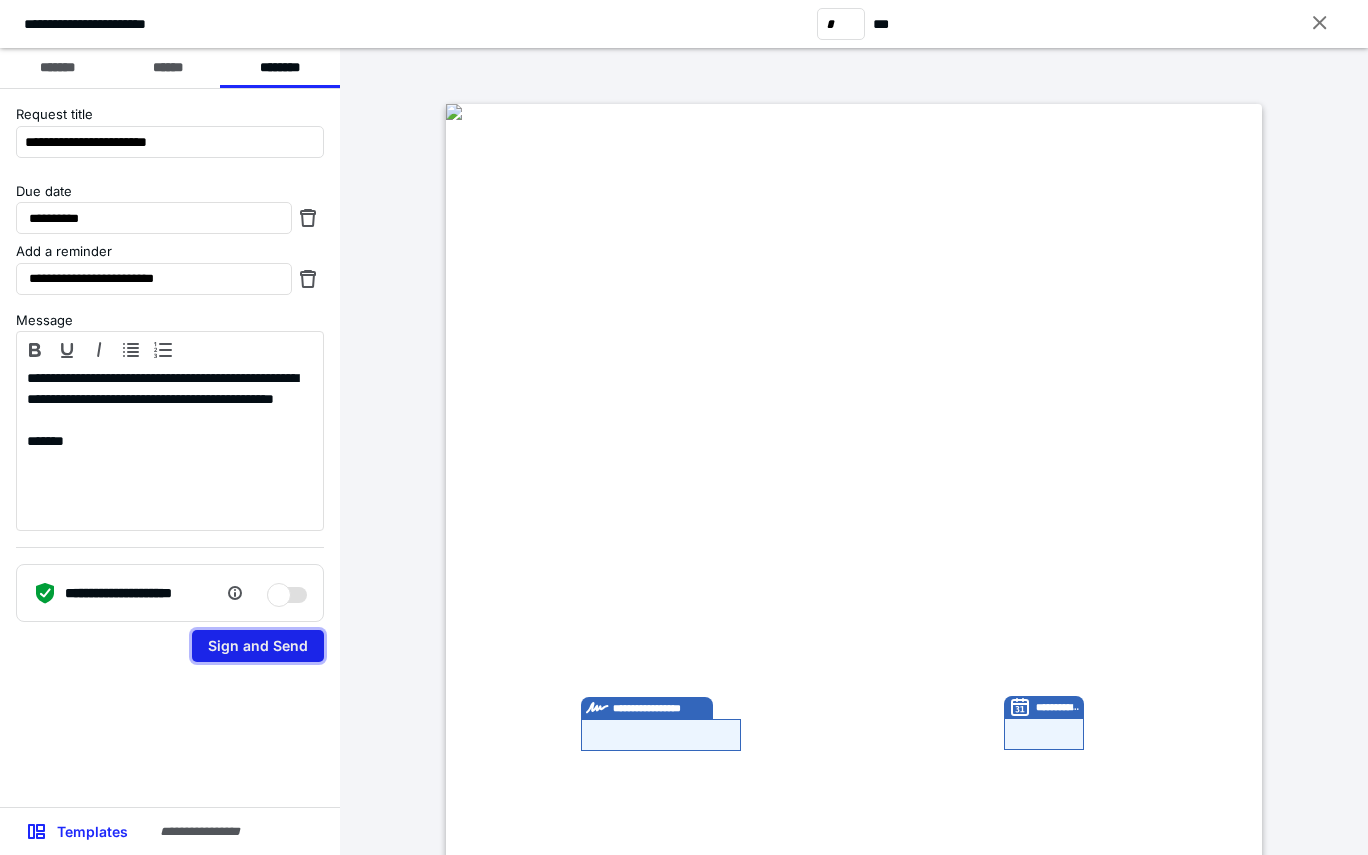 click on "Sign and Send" at bounding box center [258, 646] 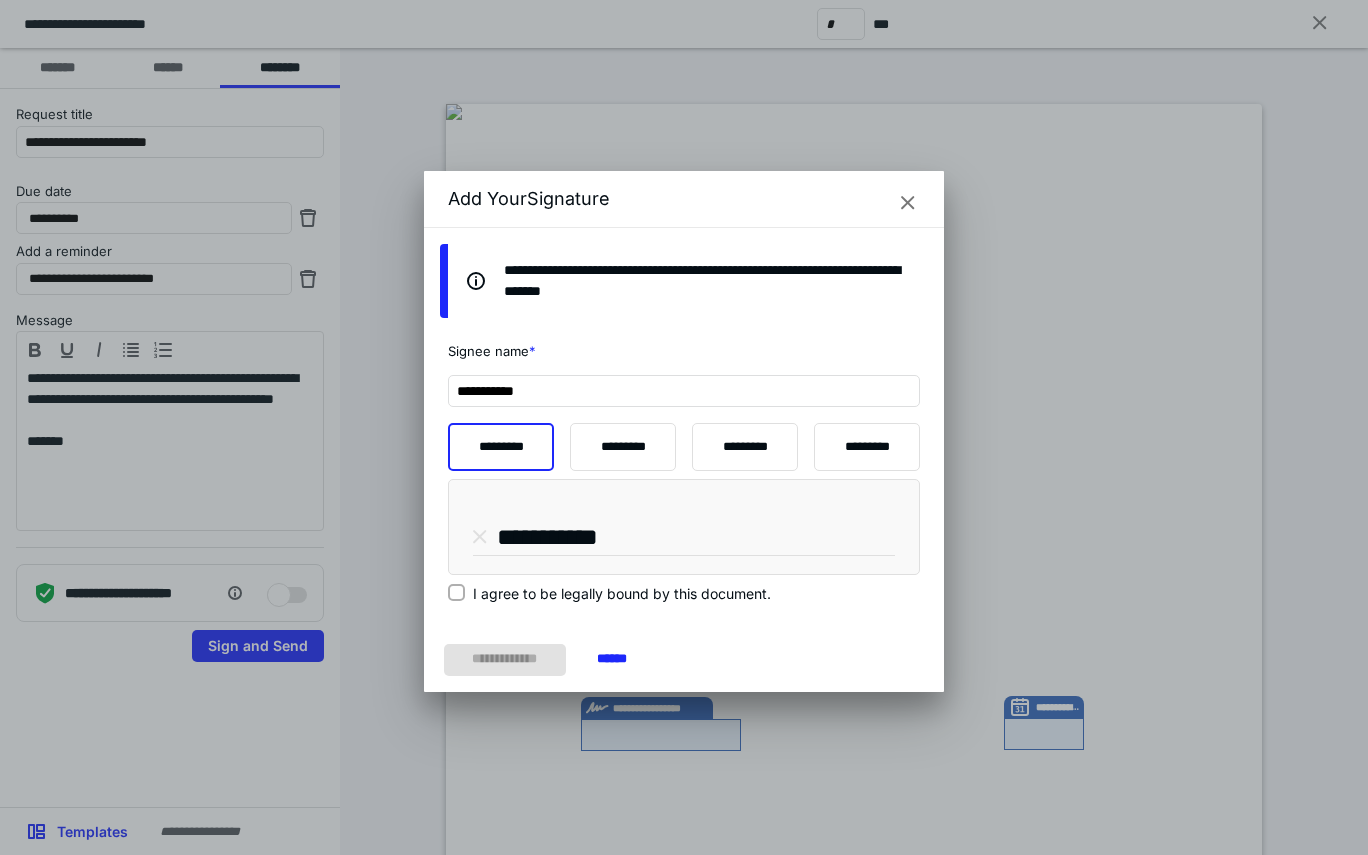 click on "I agree to be legally bound by this document." at bounding box center (456, 593) 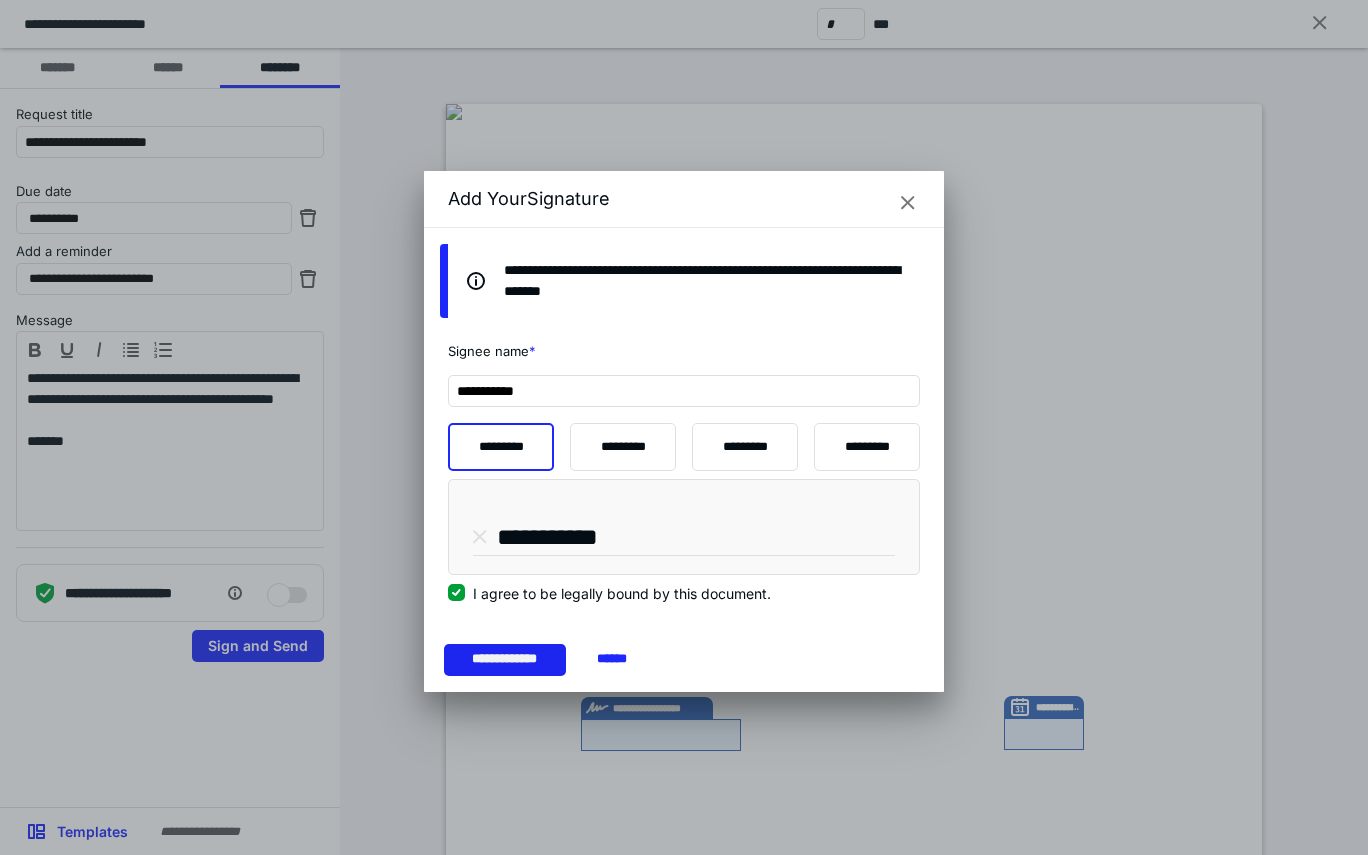 click on "**********" at bounding box center [505, 660] 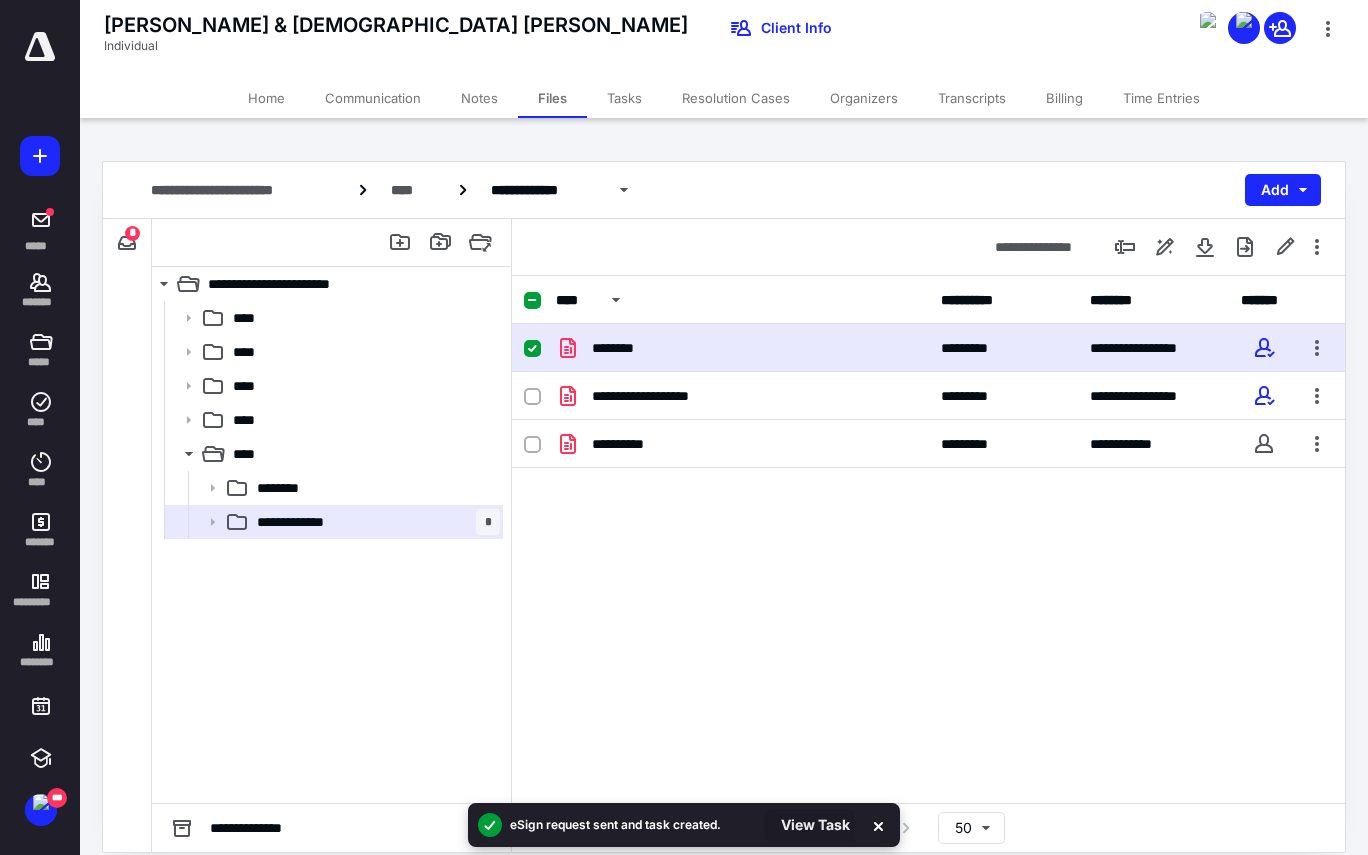 click on "View Task" at bounding box center [809, 825] 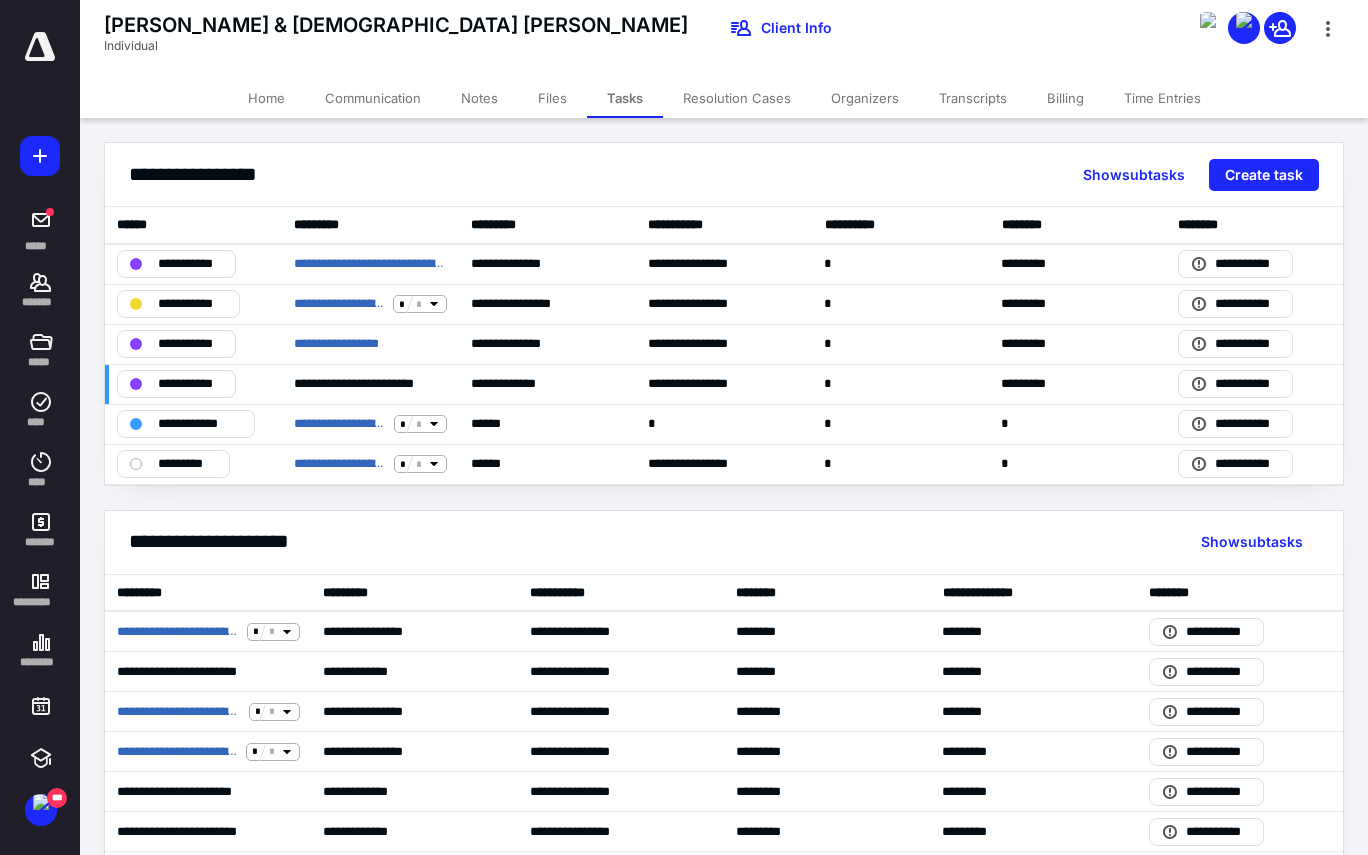 click on "******   *****   *** Show  subtasks Create task" at bounding box center [724, 175] 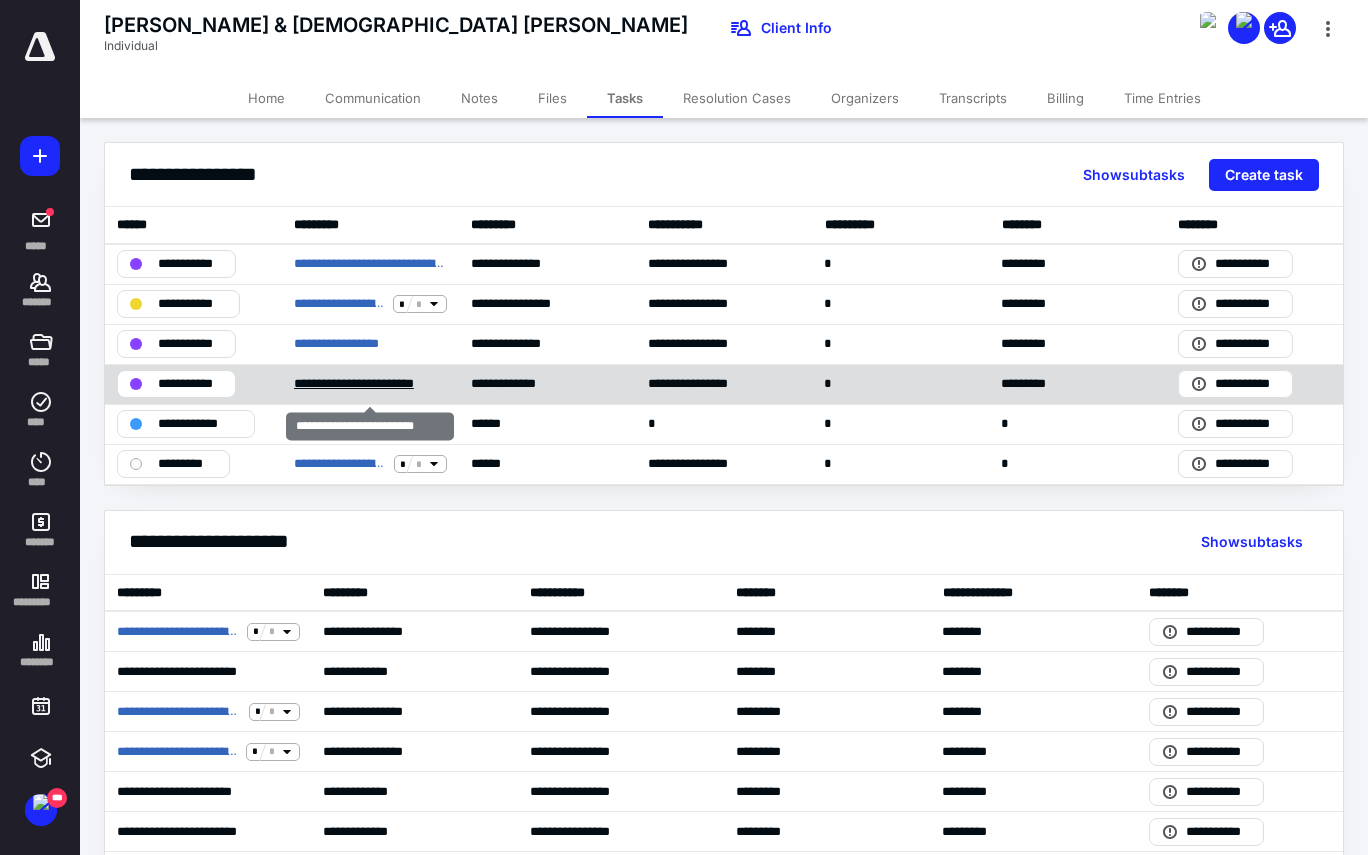 click on "**********" at bounding box center (370, 384) 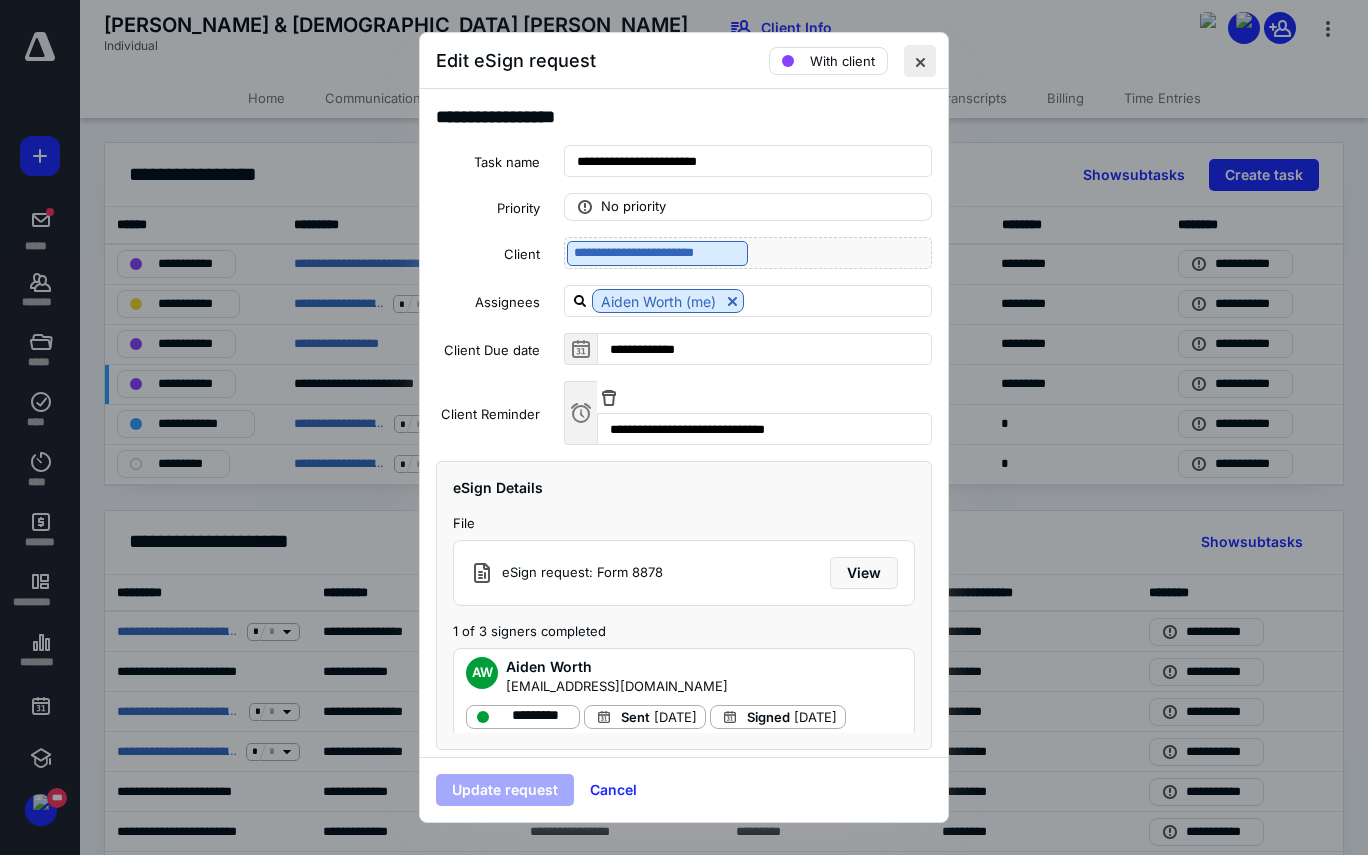 click at bounding box center [920, 61] 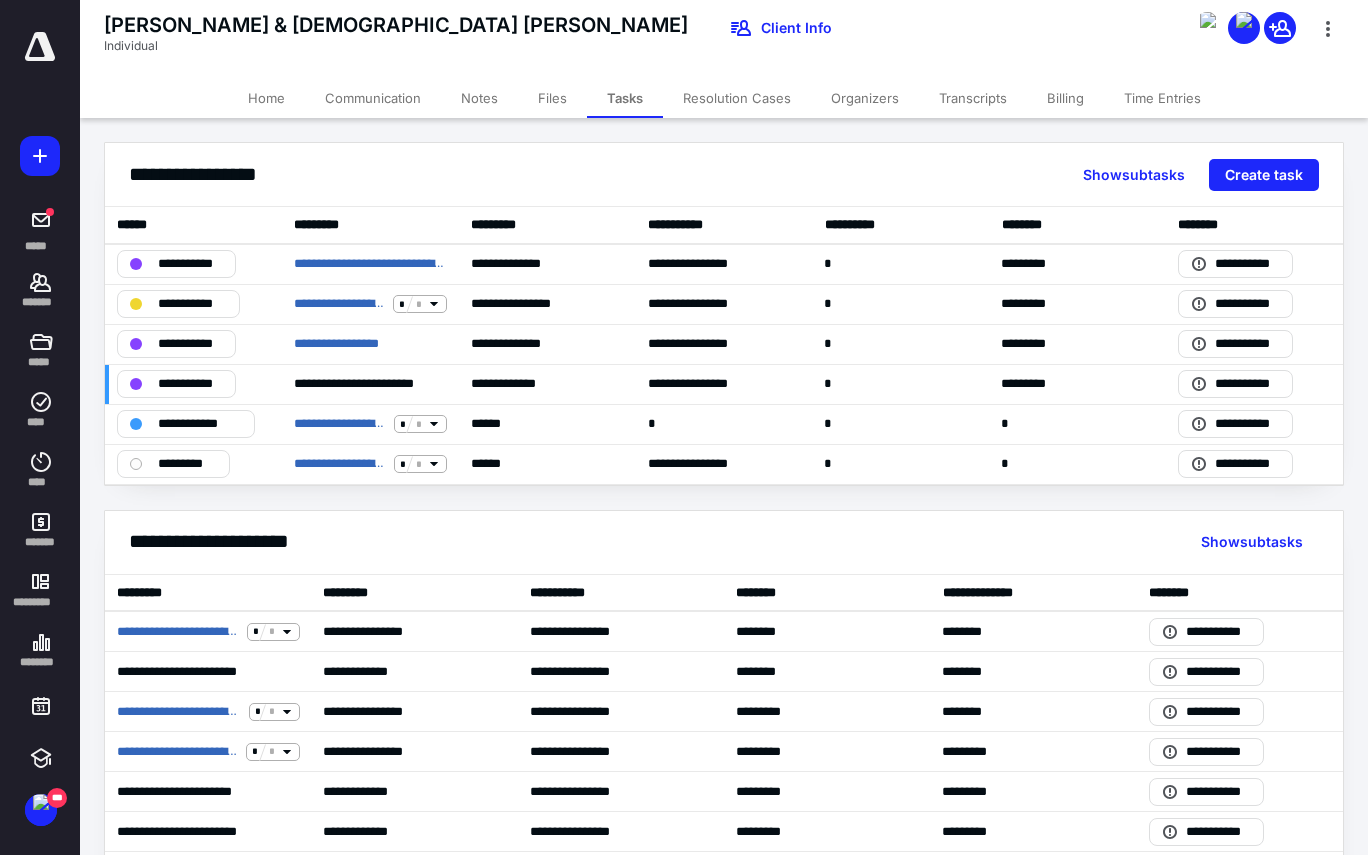 click on "******   *****   *** Show  subtasks Create task" at bounding box center [724, 175] 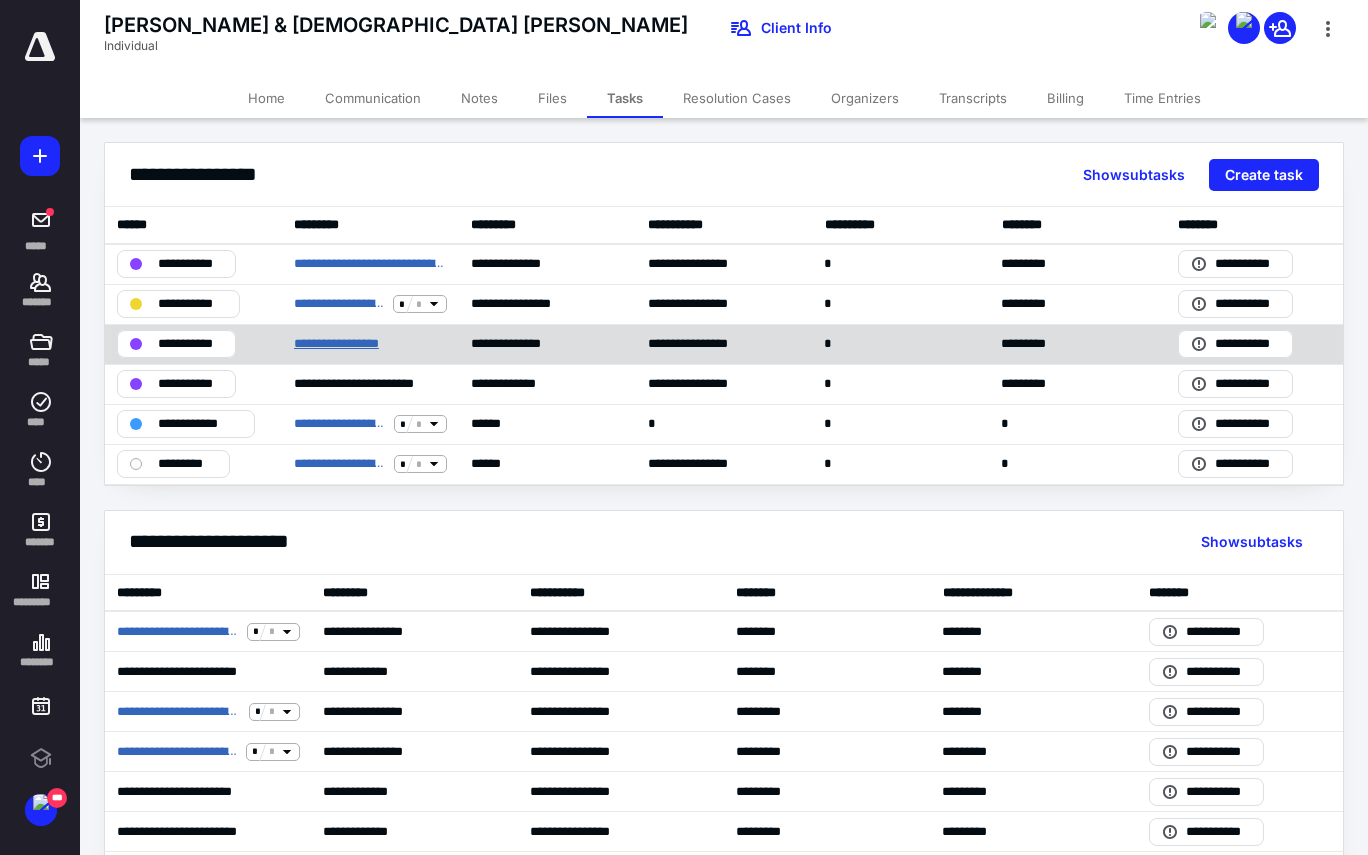 scroll, scrollTop: 0, scrollLeft: 0, axis: both 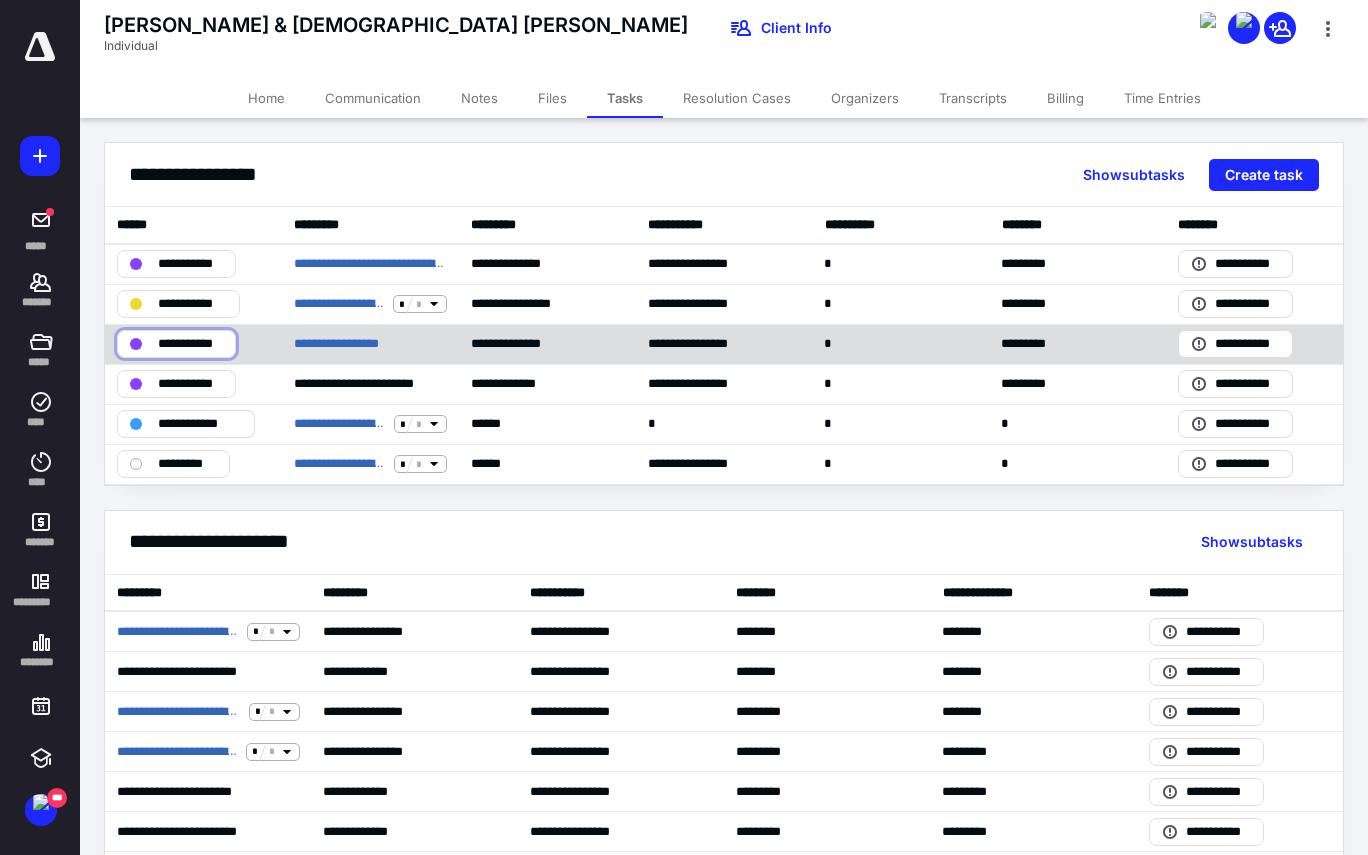 click on "**********" at bounding box center (190, 344) 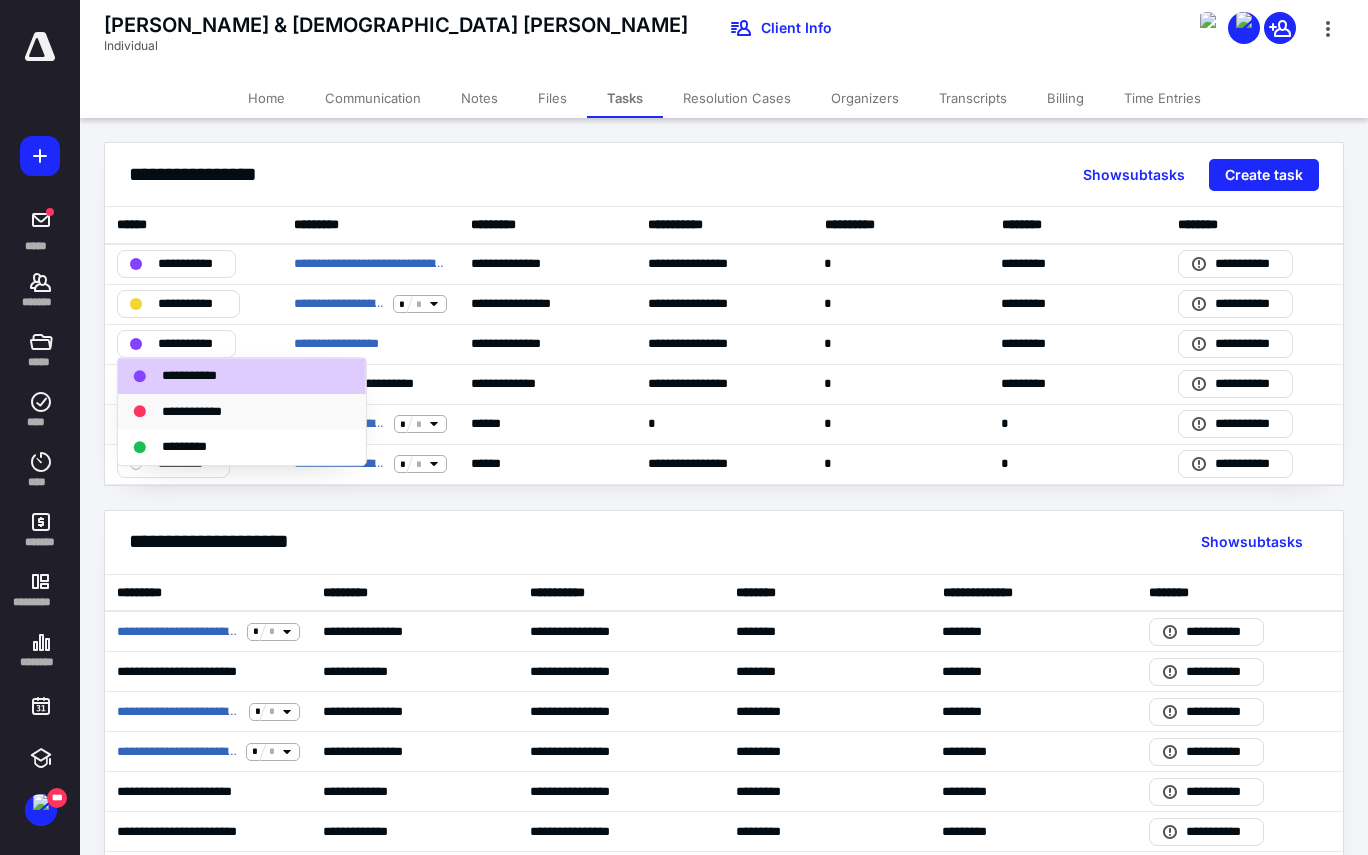 click on "**********" at bounding box center (204, 412) 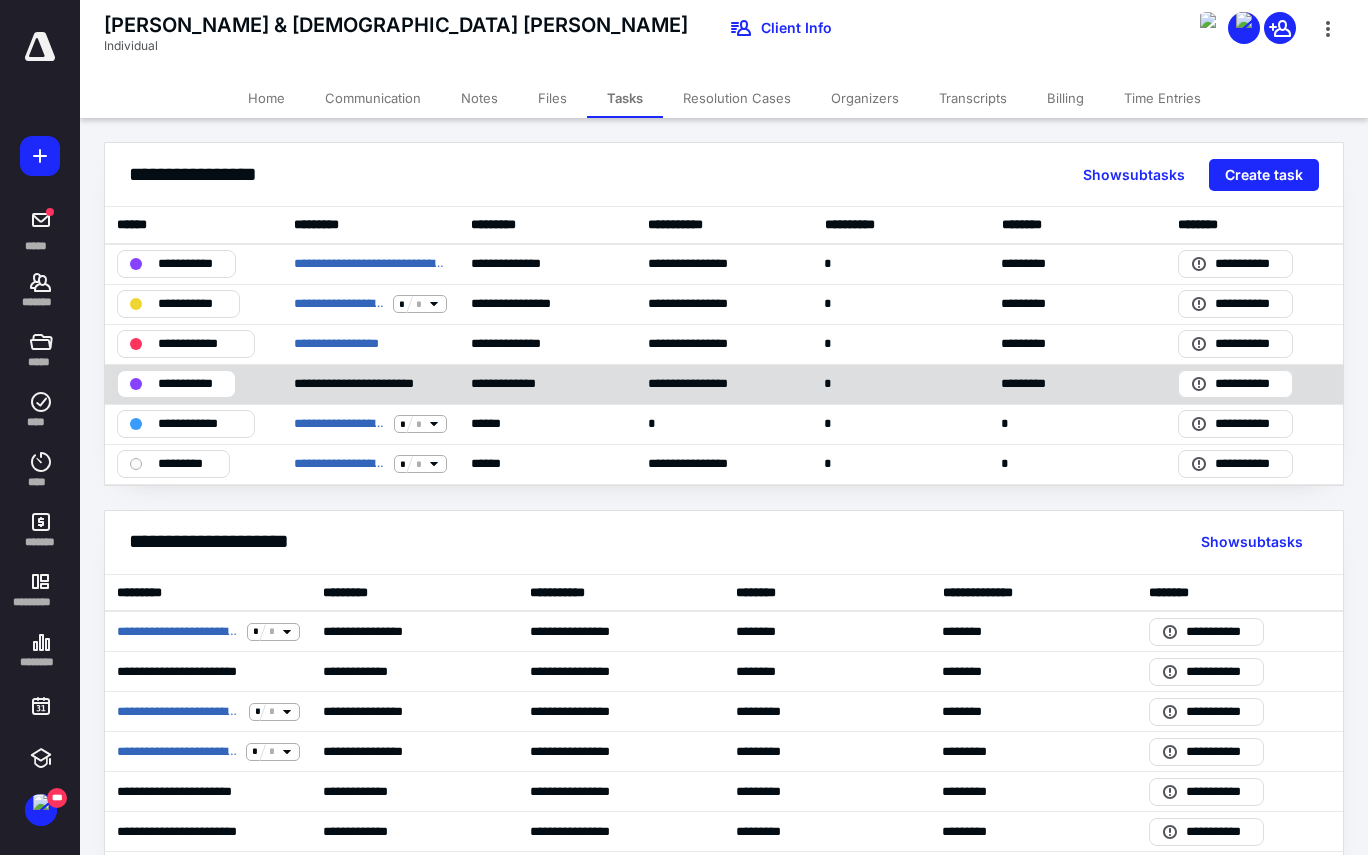 click on "**********" at bounding box center [190, 384] 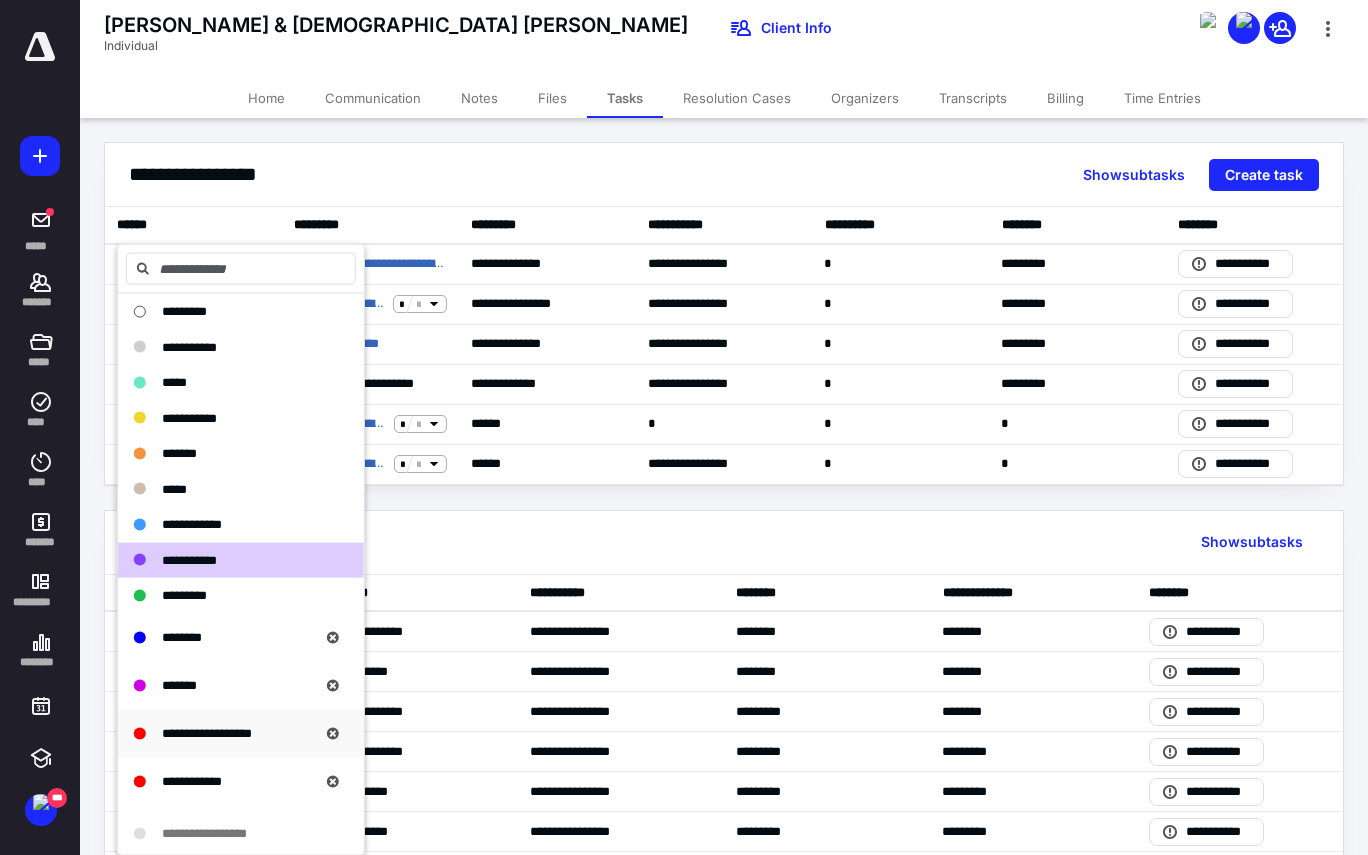 scroll, scrollTop: 4, scrollLeft: 0, axis: vertical 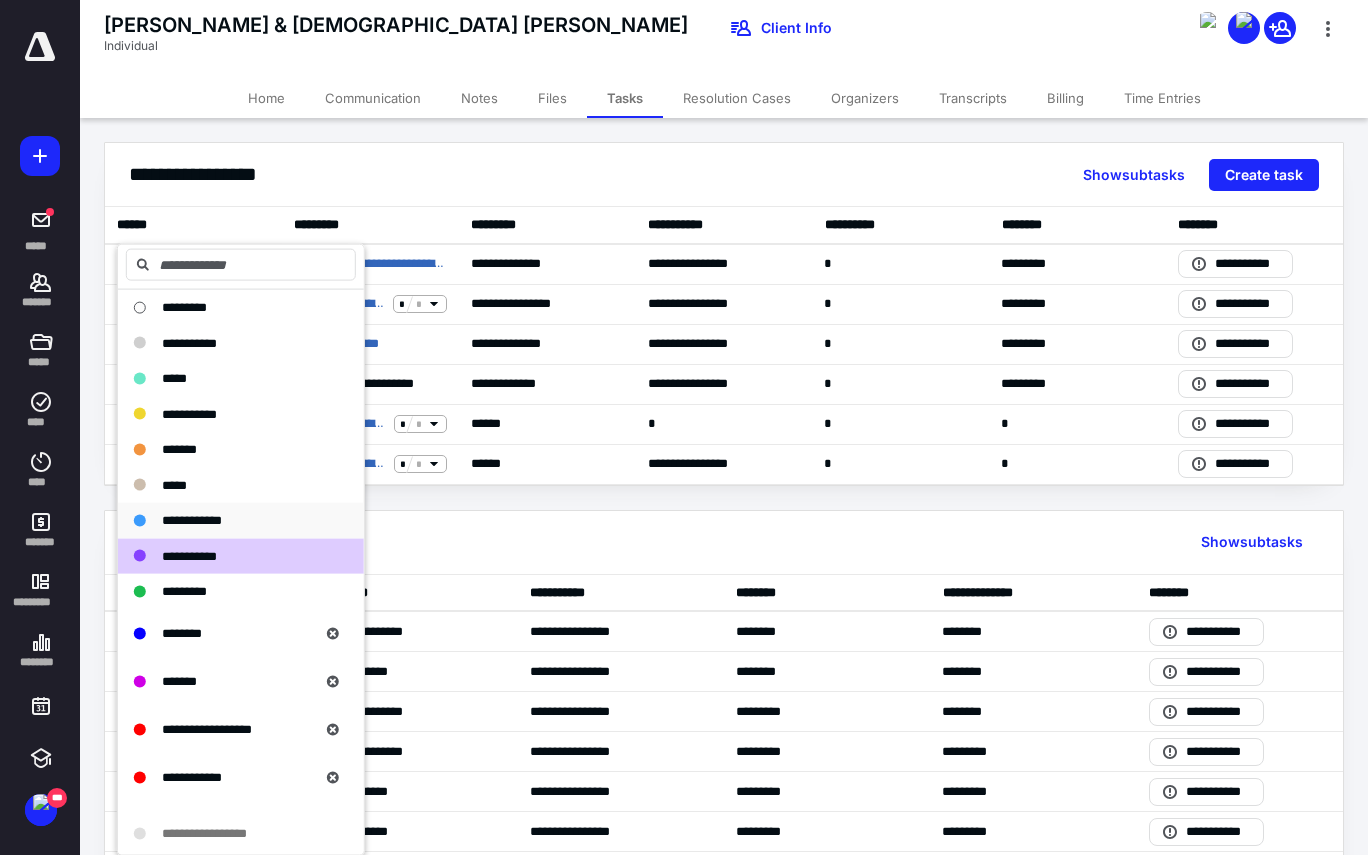 click on "**********" at bounding box center [192, 520] 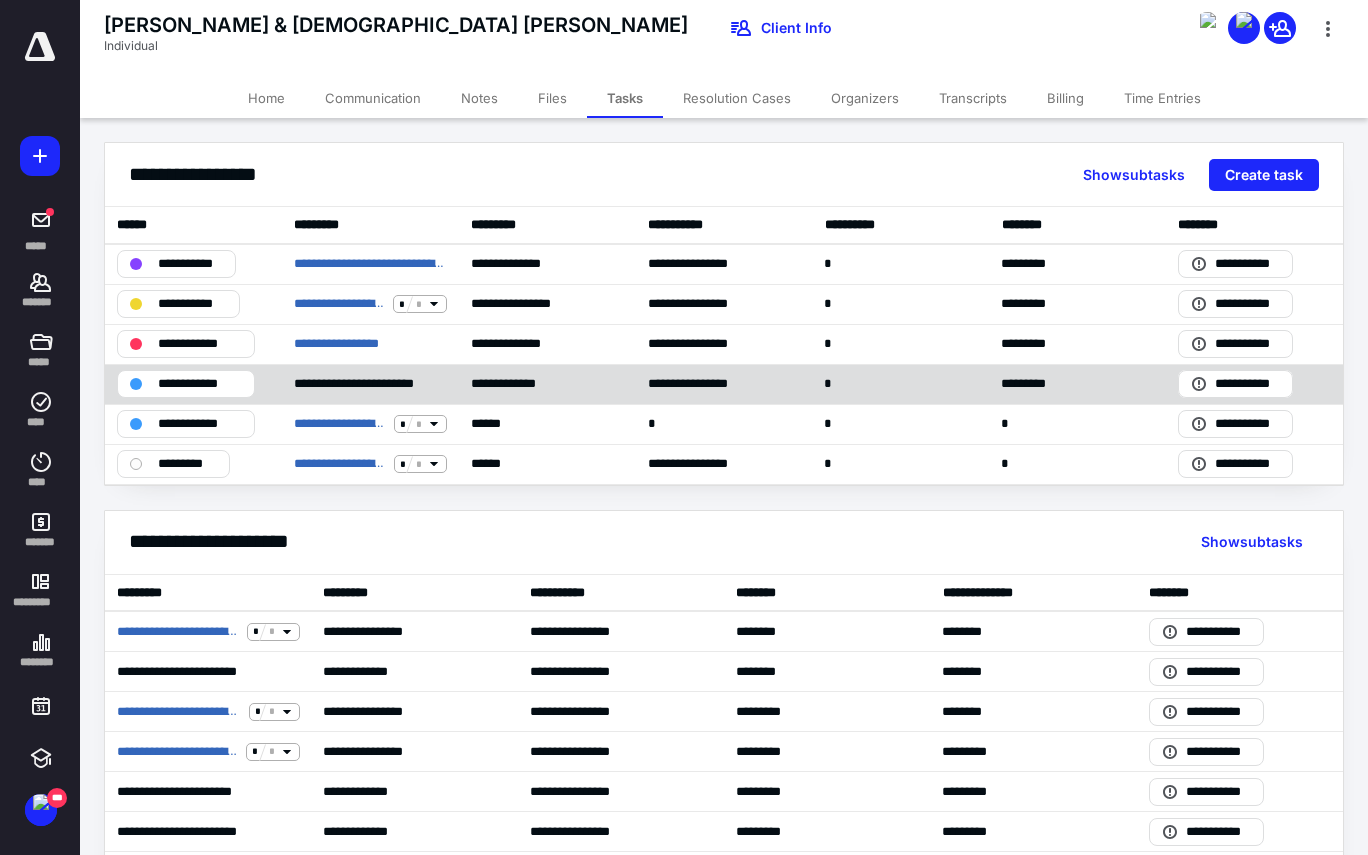 click on "**********" at bounding box center (200, 384) 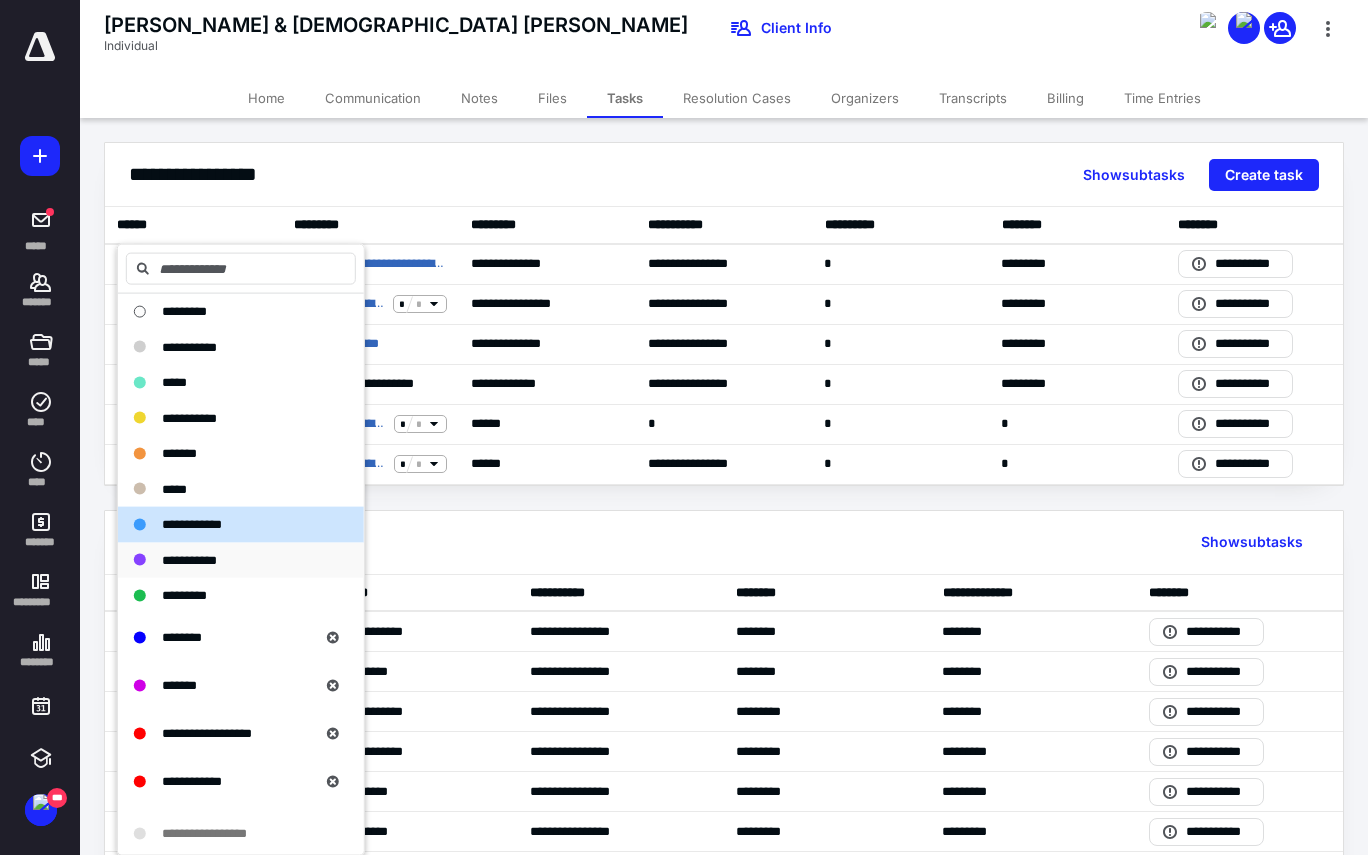 click on "**********" at bounding box center (229, 560) 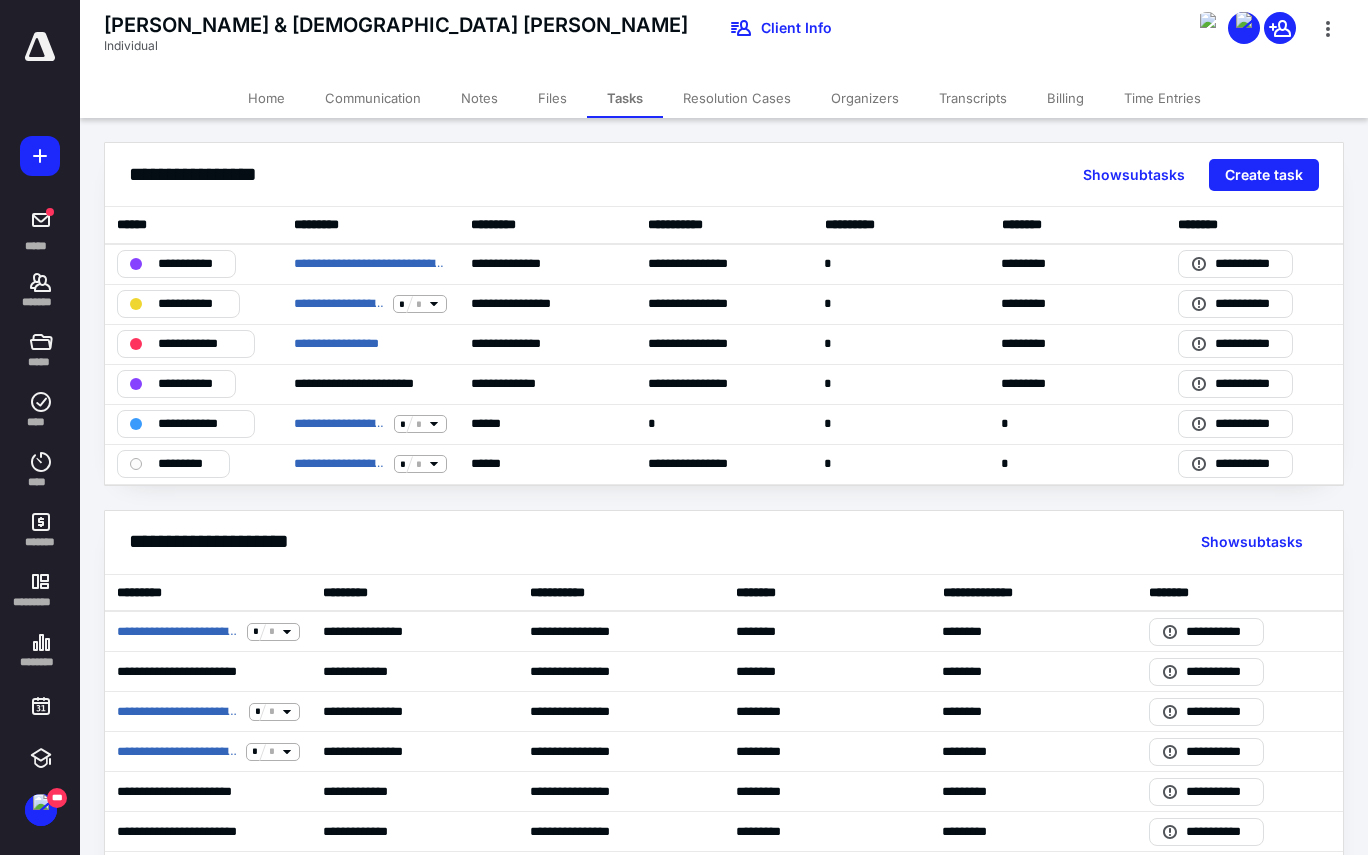 click on "**********" at bounding box center [724, 697] 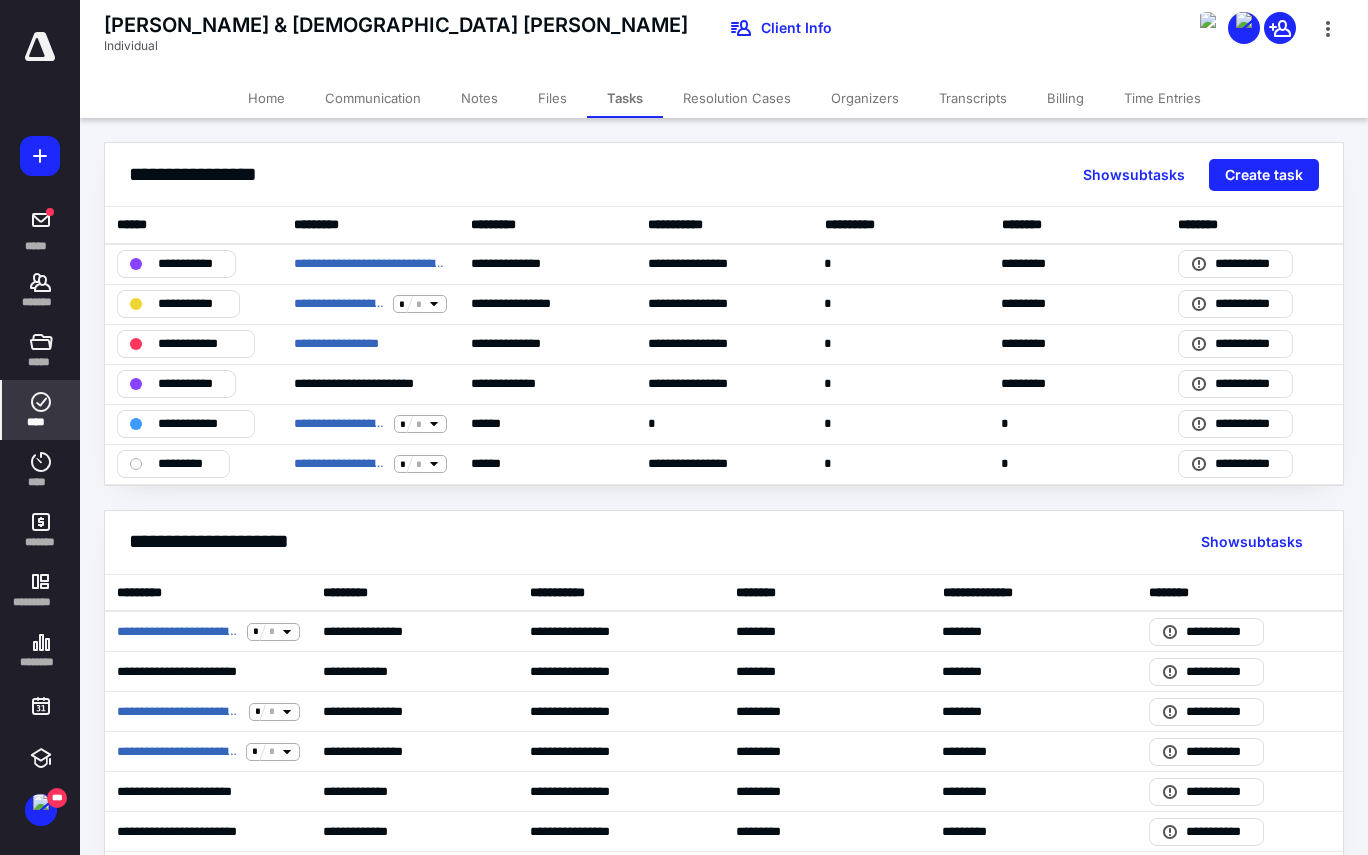 click on "****" at bounding box center (41, 410) 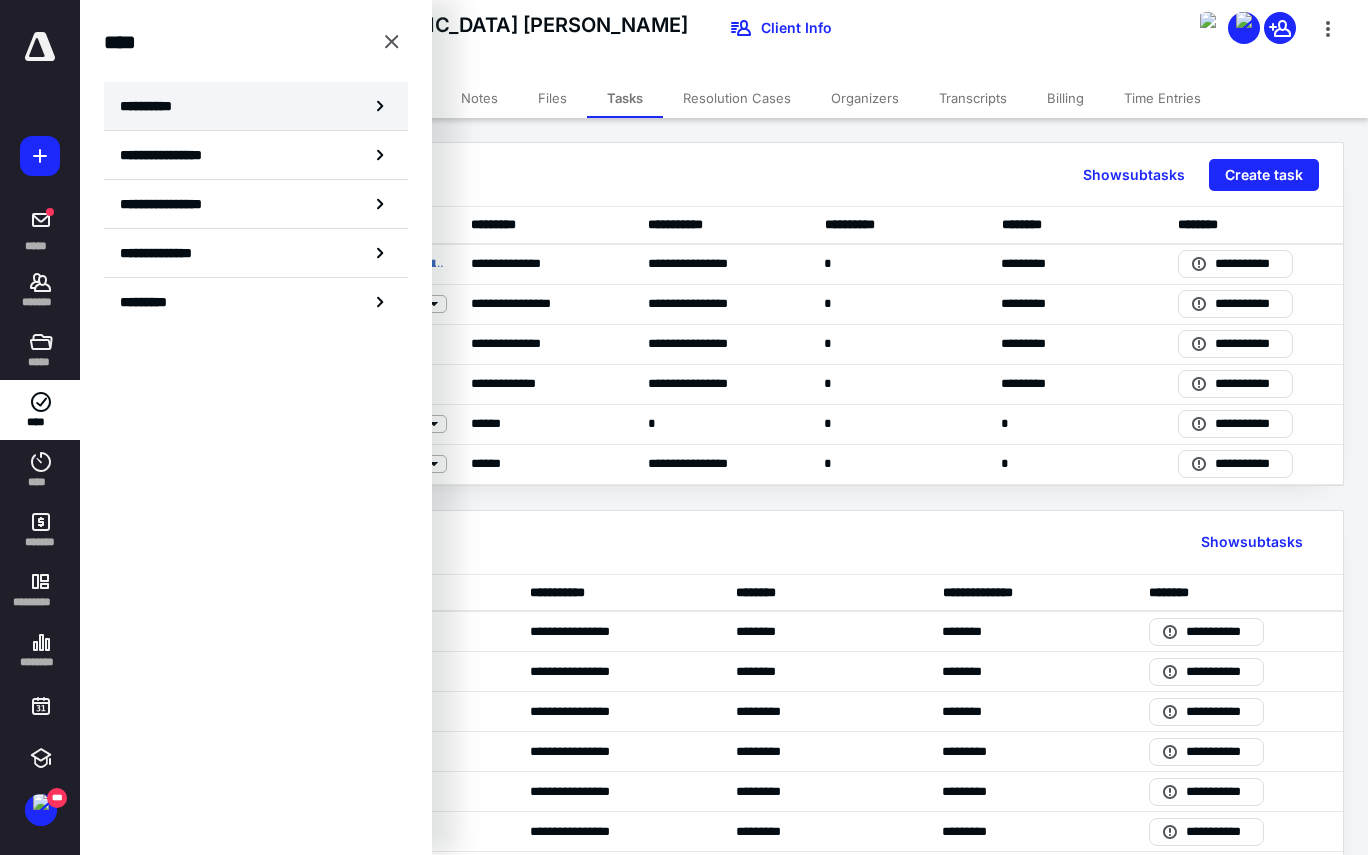 click on "**********" at bounding box center (256, 106) 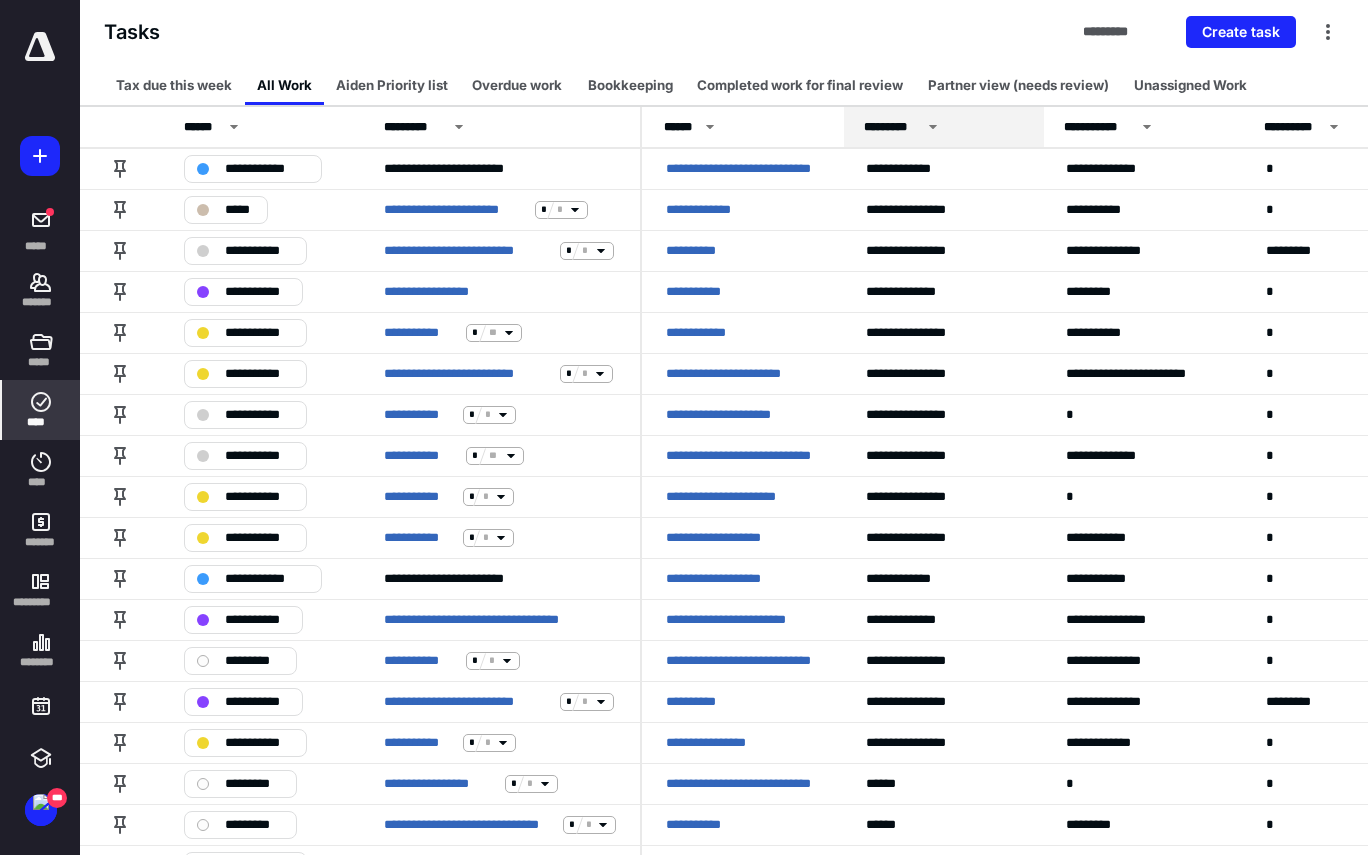 click 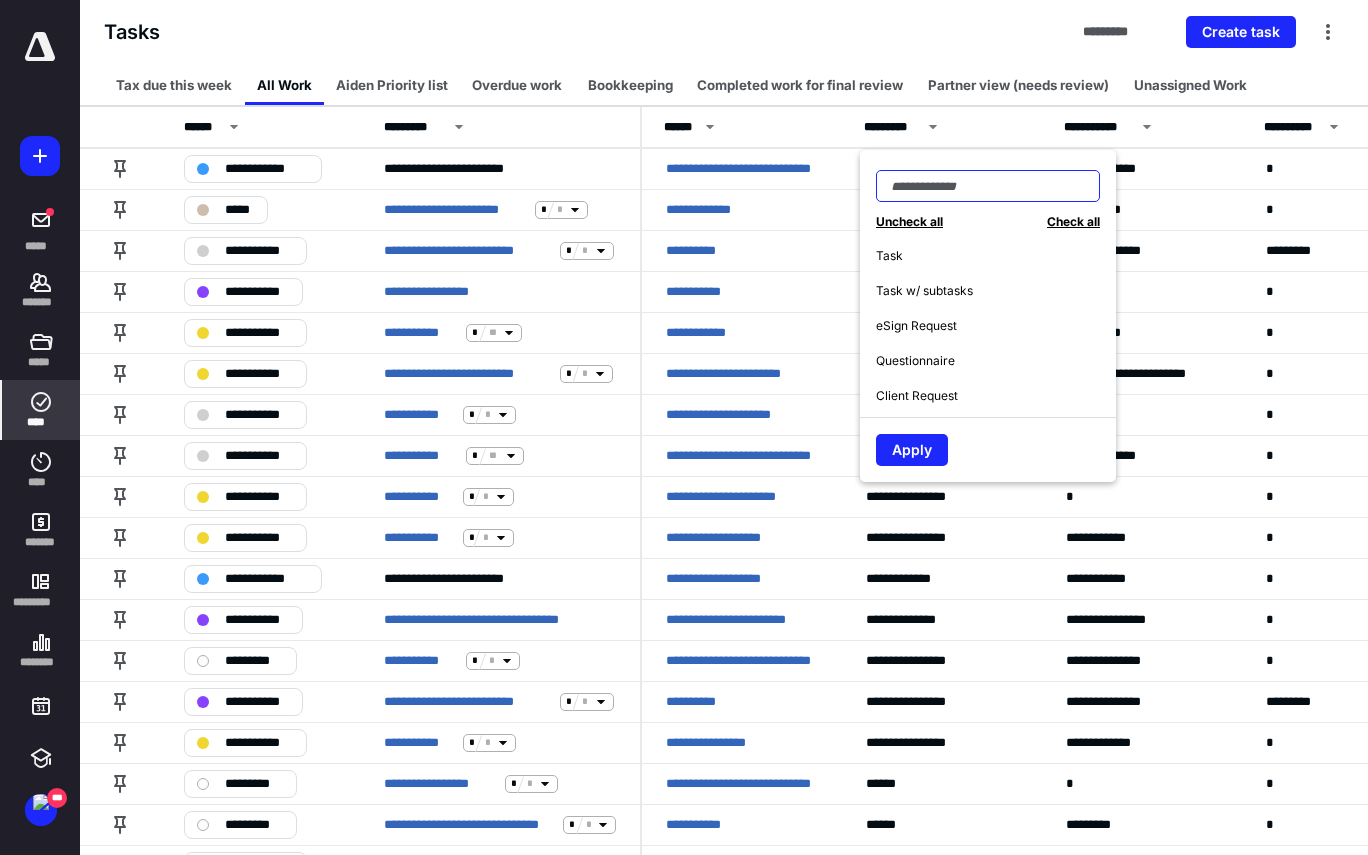 click at bounding box center (988, 186) 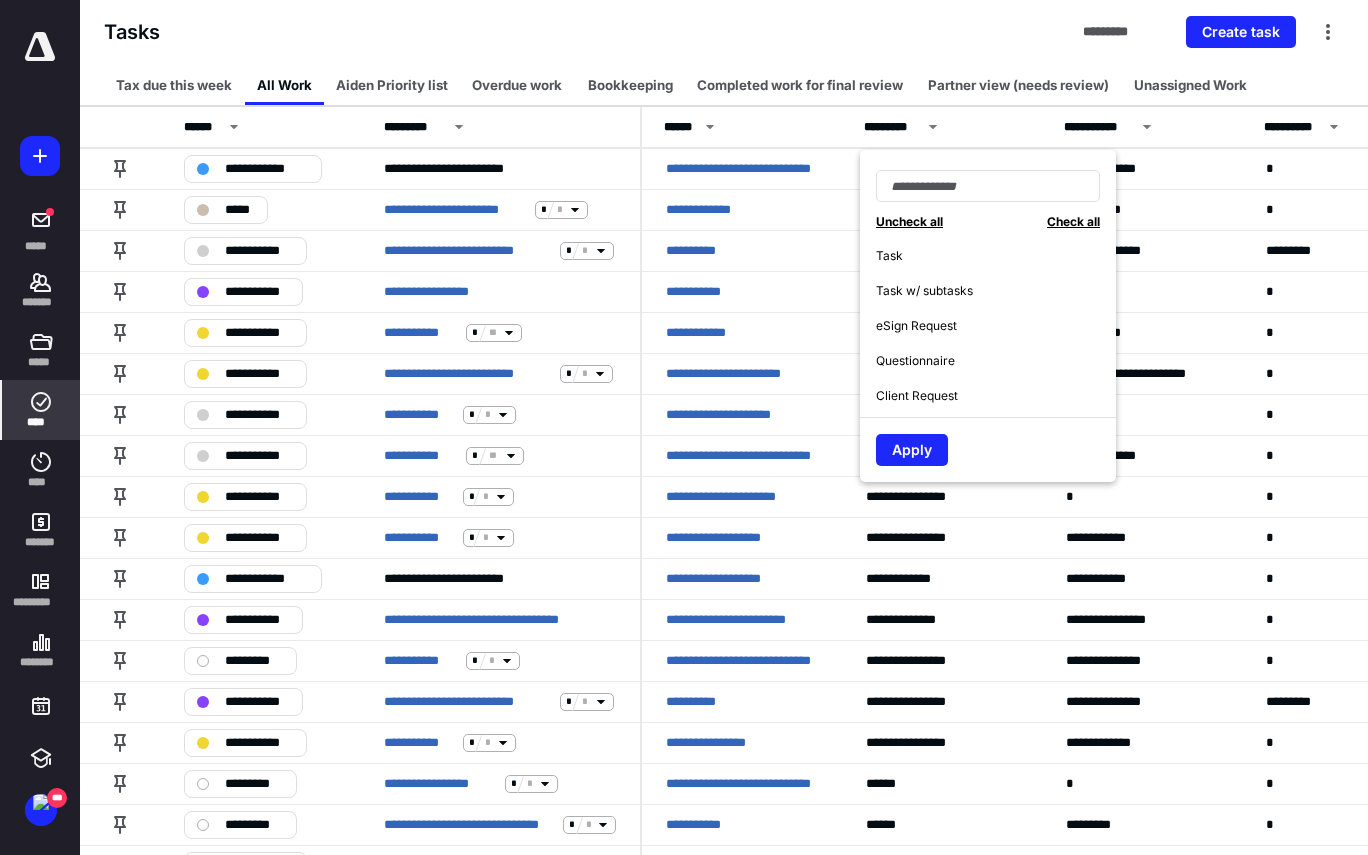click on "eSign Request" at bounding box center [916, 326] 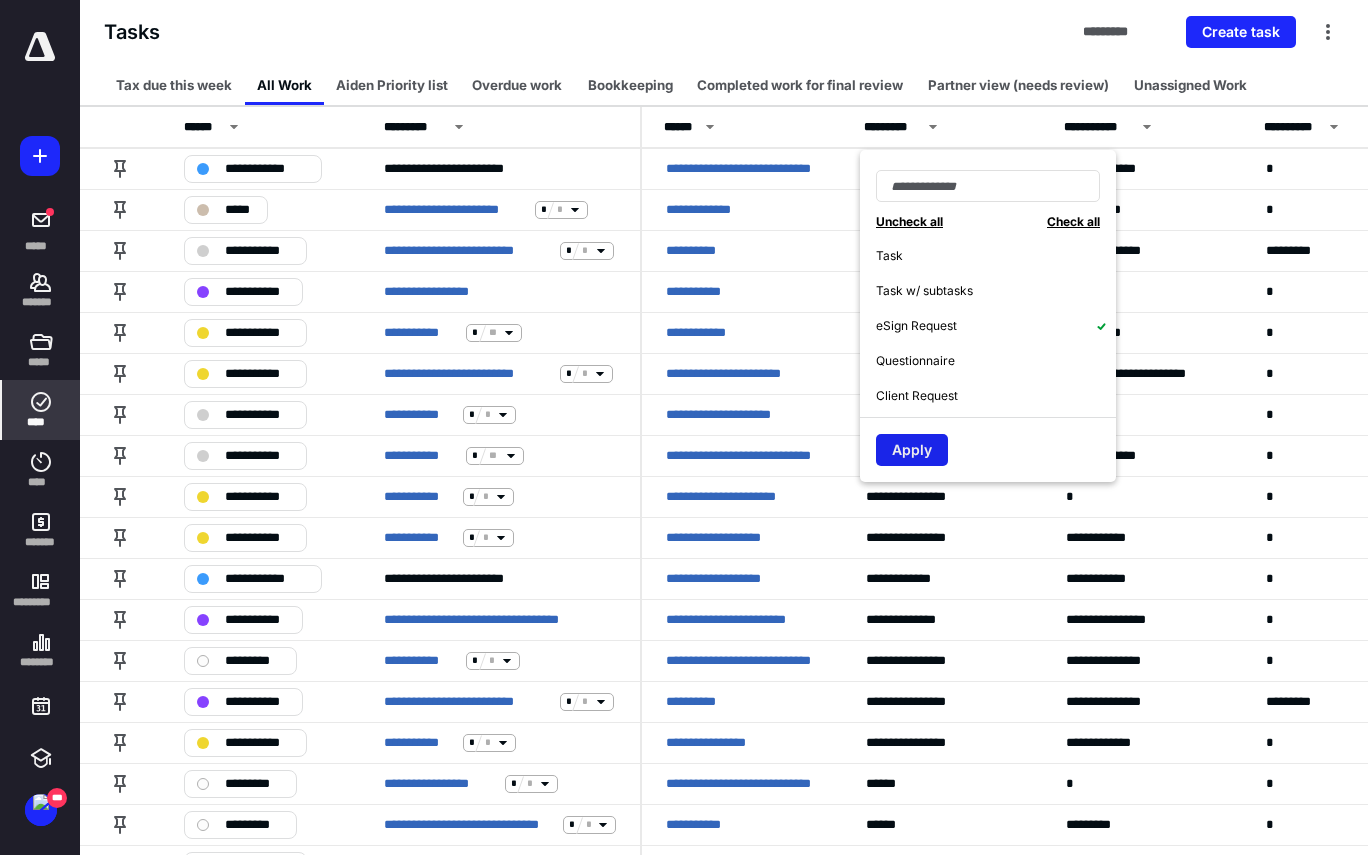click on "Apply" at bounding box center (912, 450) 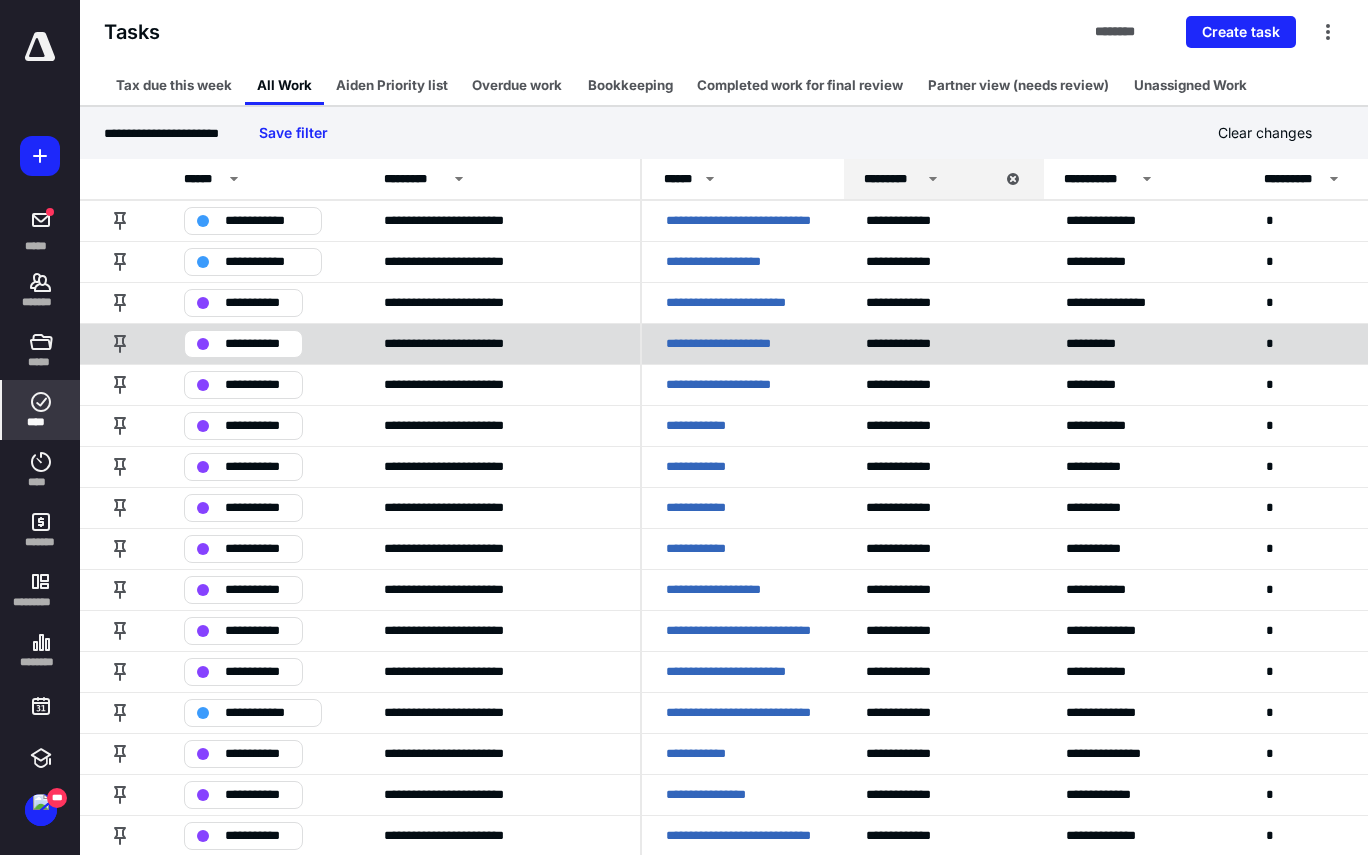 scroll, scrollTop: 104, scrollLeft: 0, axis: vertical 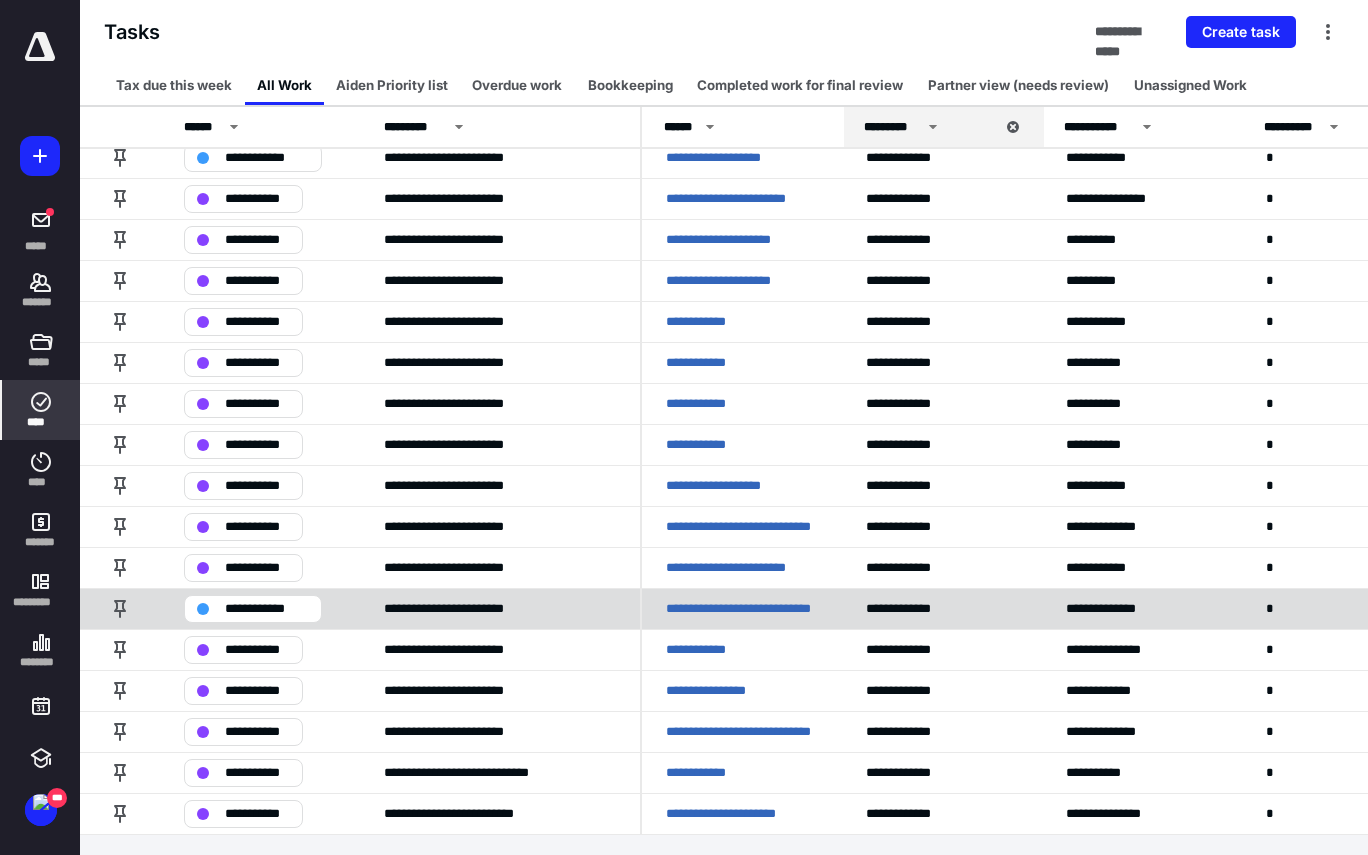 click on "**********" at bounding box center [267, 609] 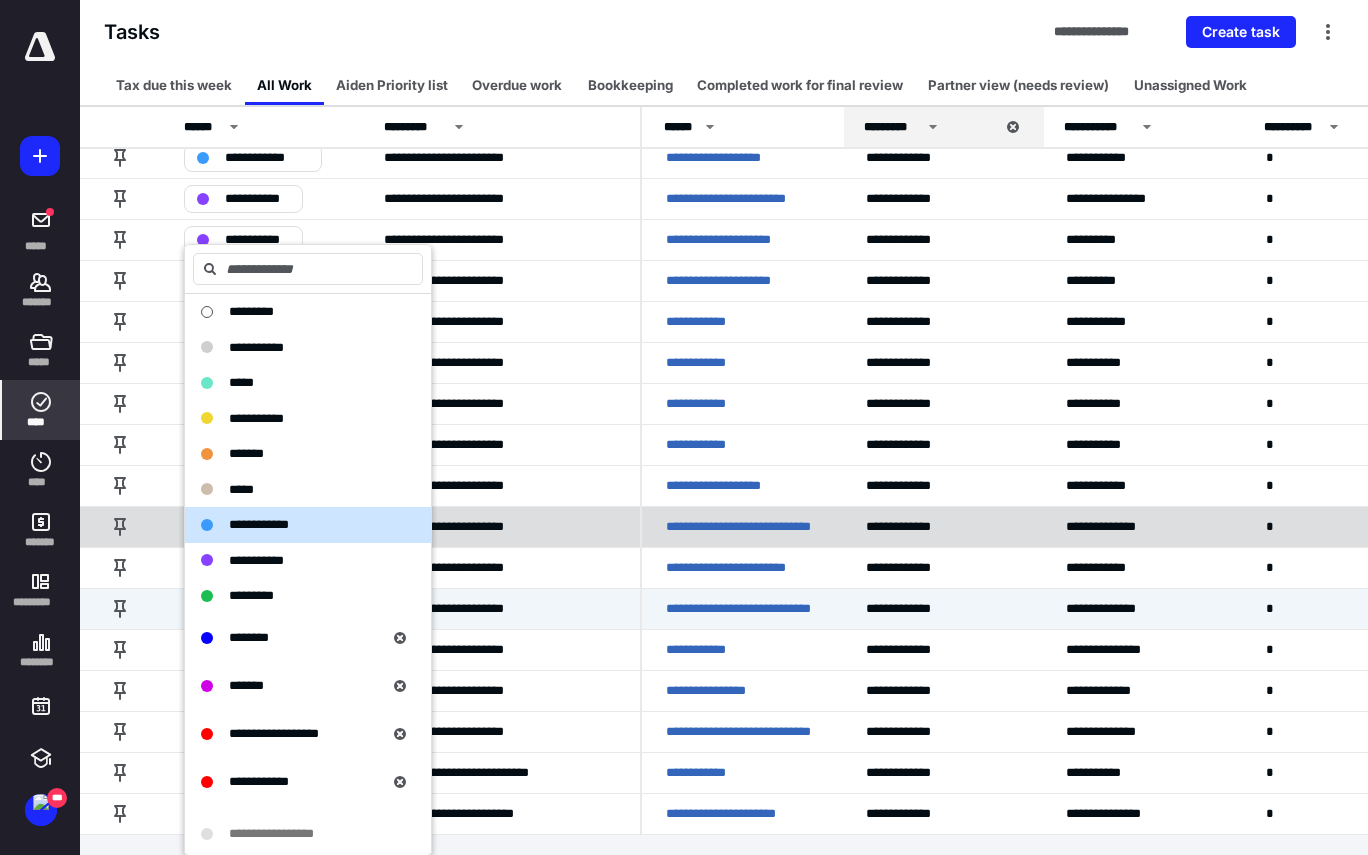 click on "**********" at bounding box center (500, 526) 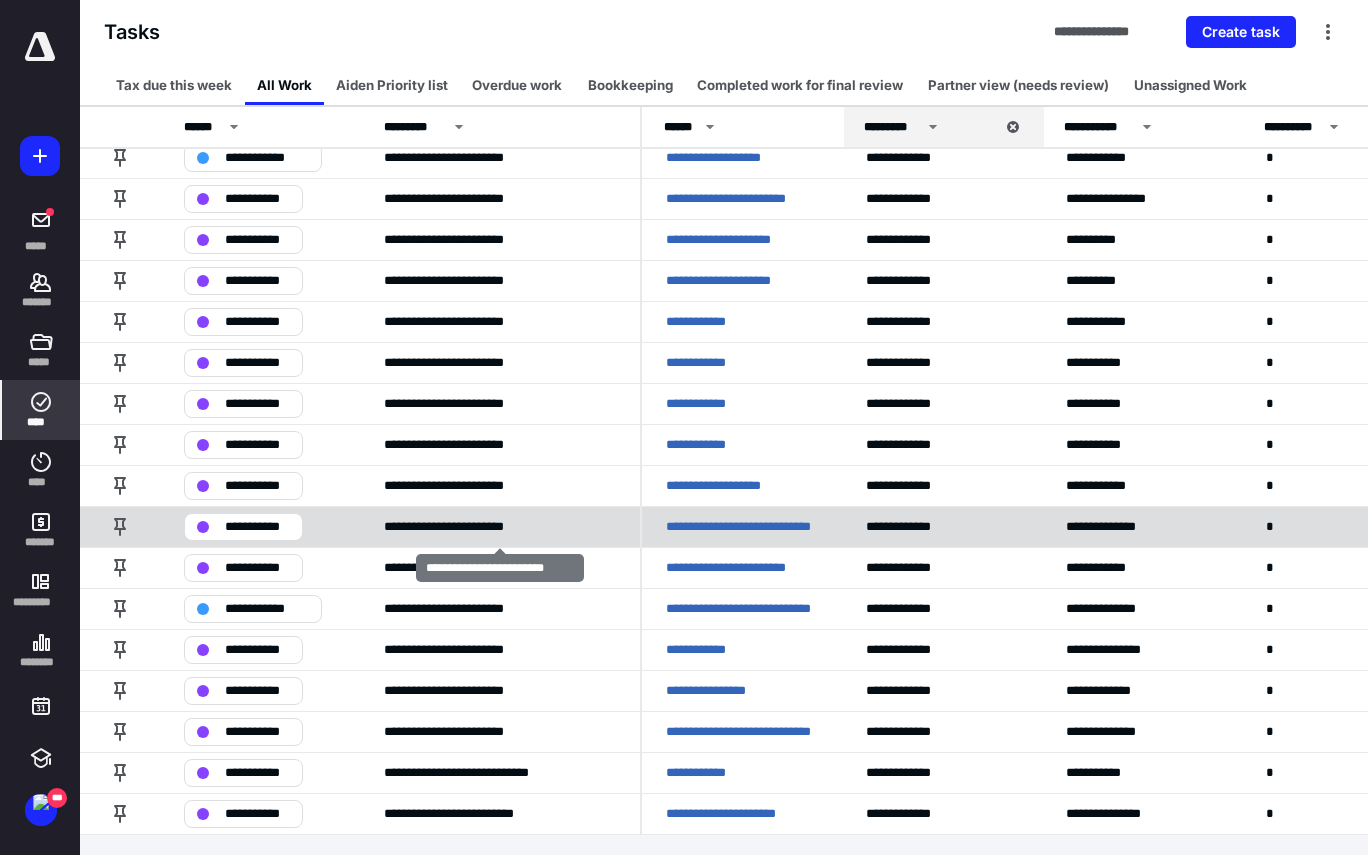 scroll, scrollTop: 0, scrollLeft: 0, axis: both 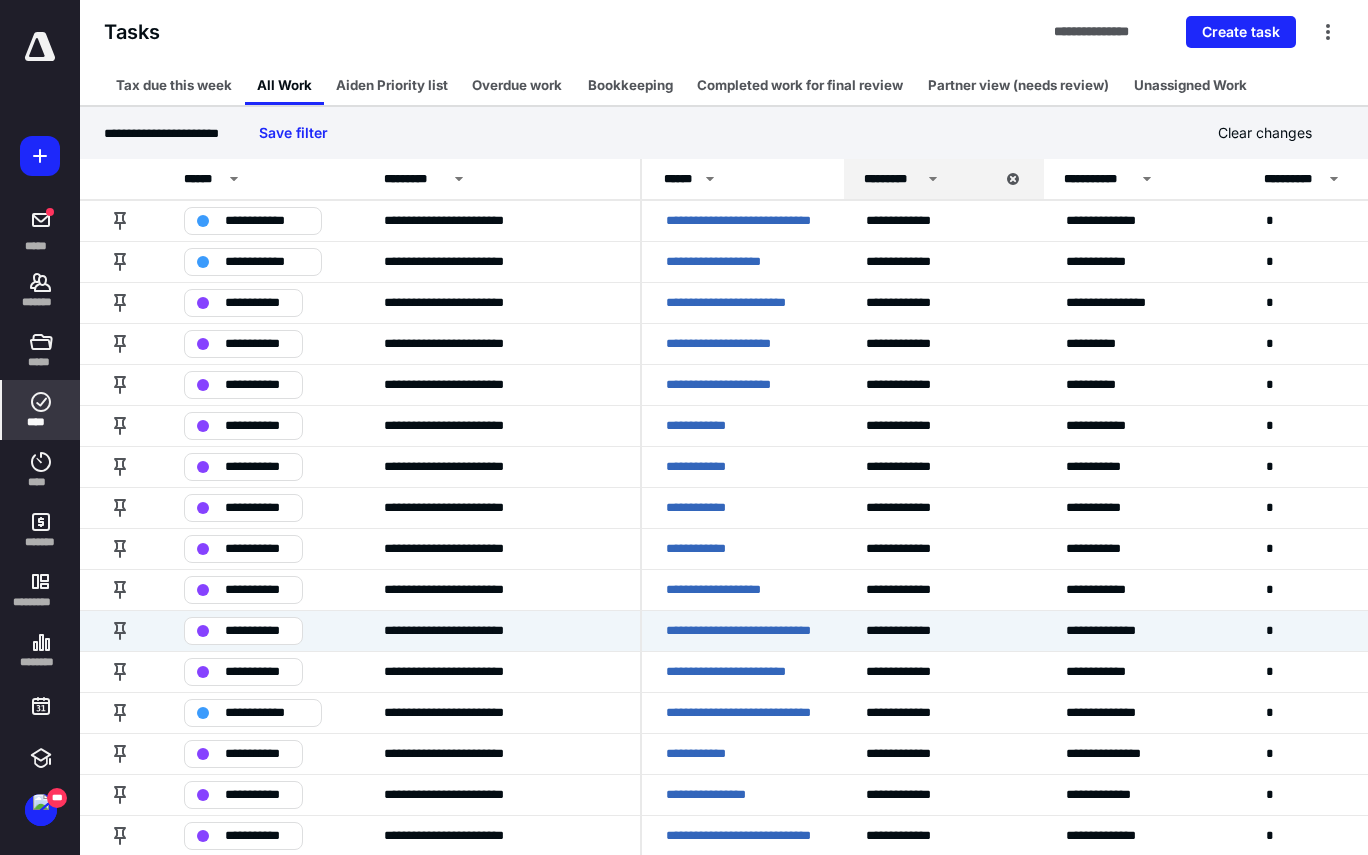 click on "**********" at bounding box center (724, 133) 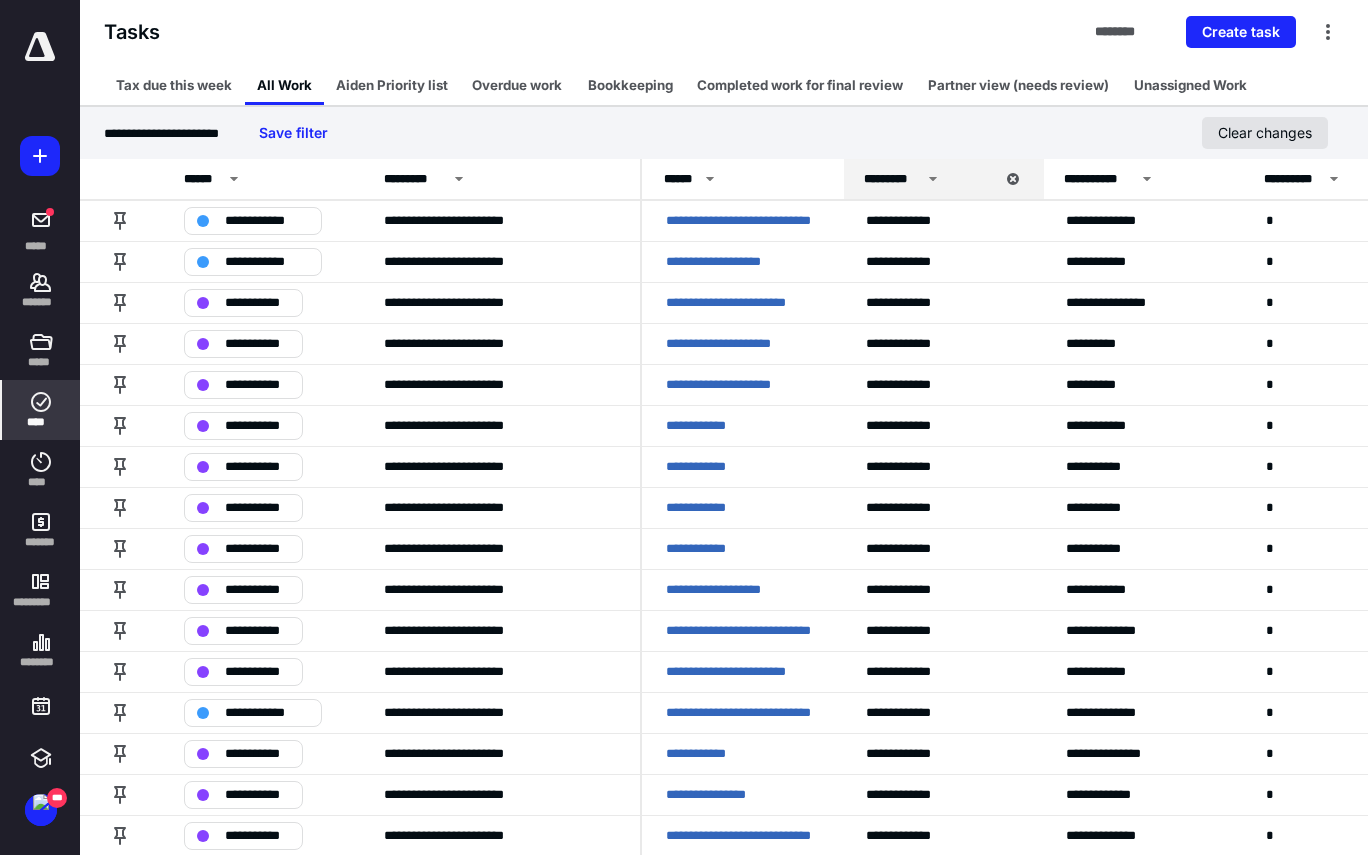 click on "Clear changes" at bounding box center [1265, 133] 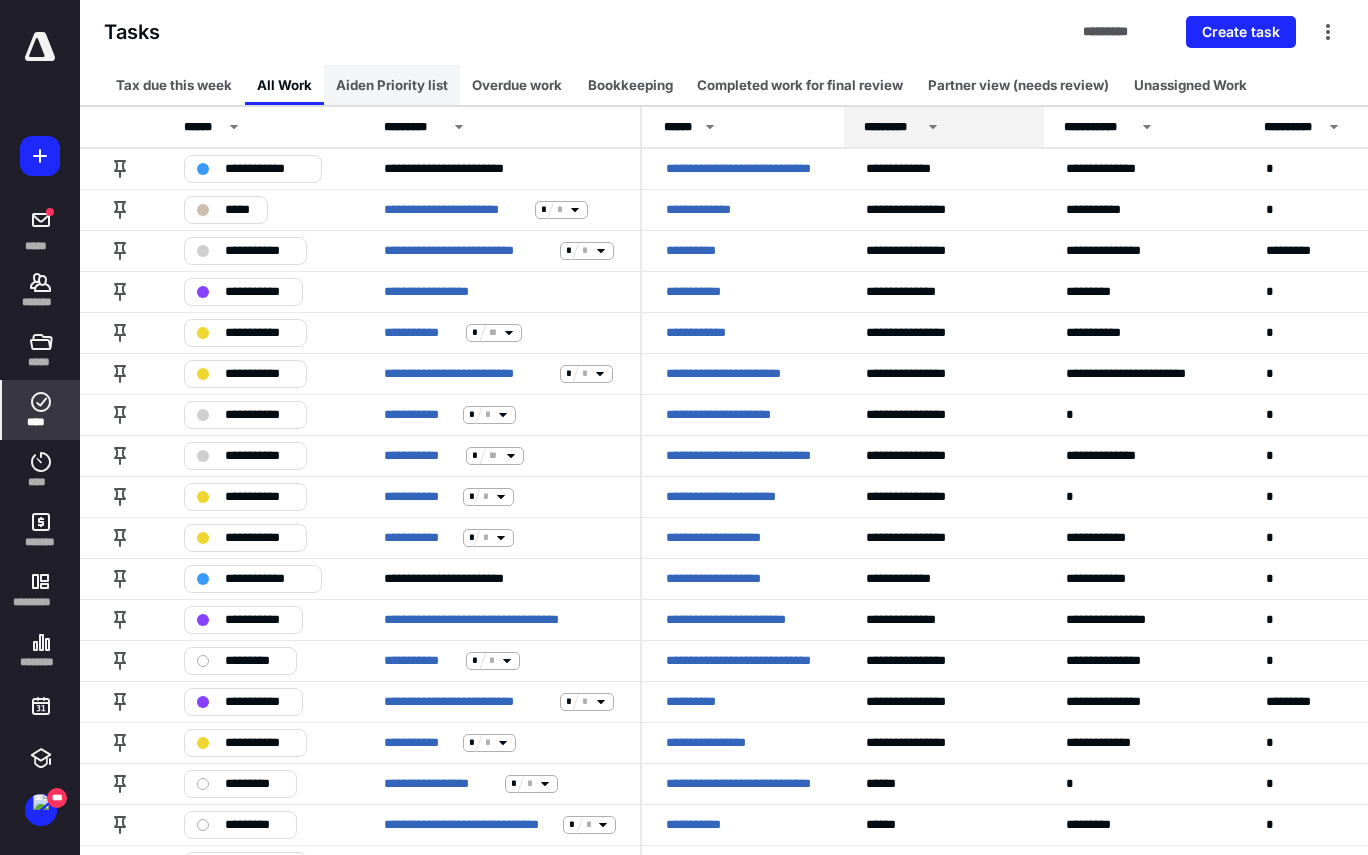 click on "Aiden Priority list" at bounding box center (392, 85) 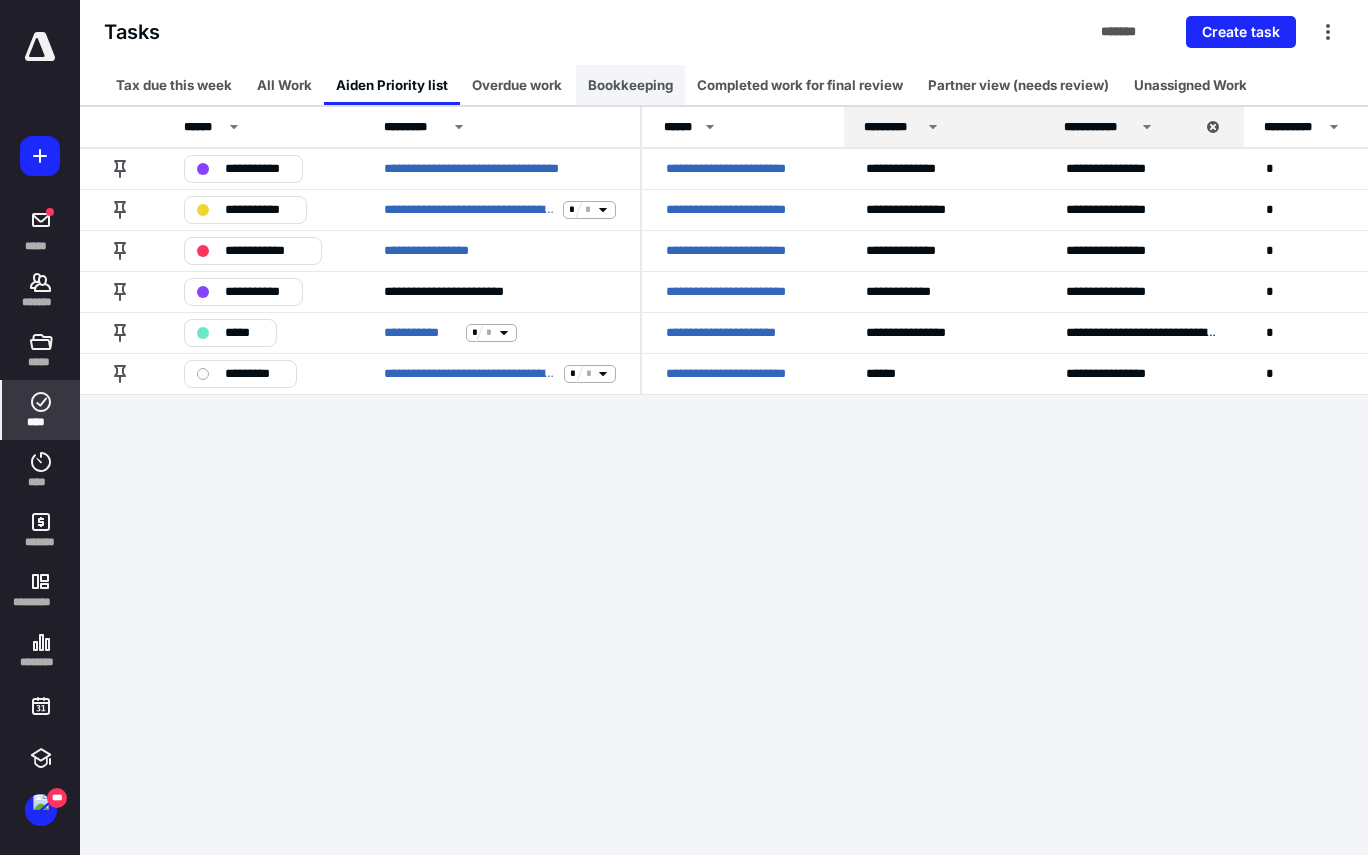click on "Bookkeeping" at bounding box center [630, 85] 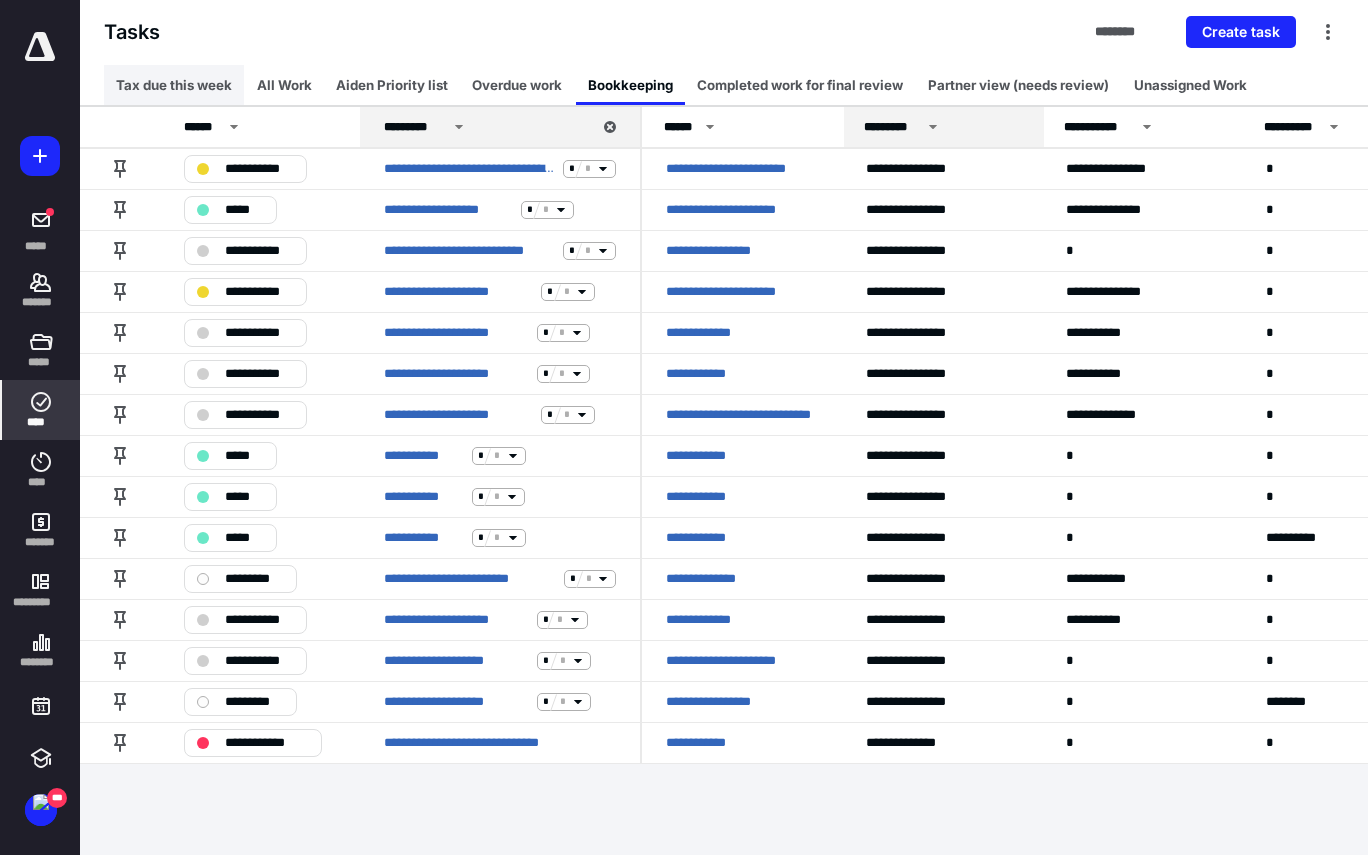 click on "Tax due this week" at bounding box center [174, 85] 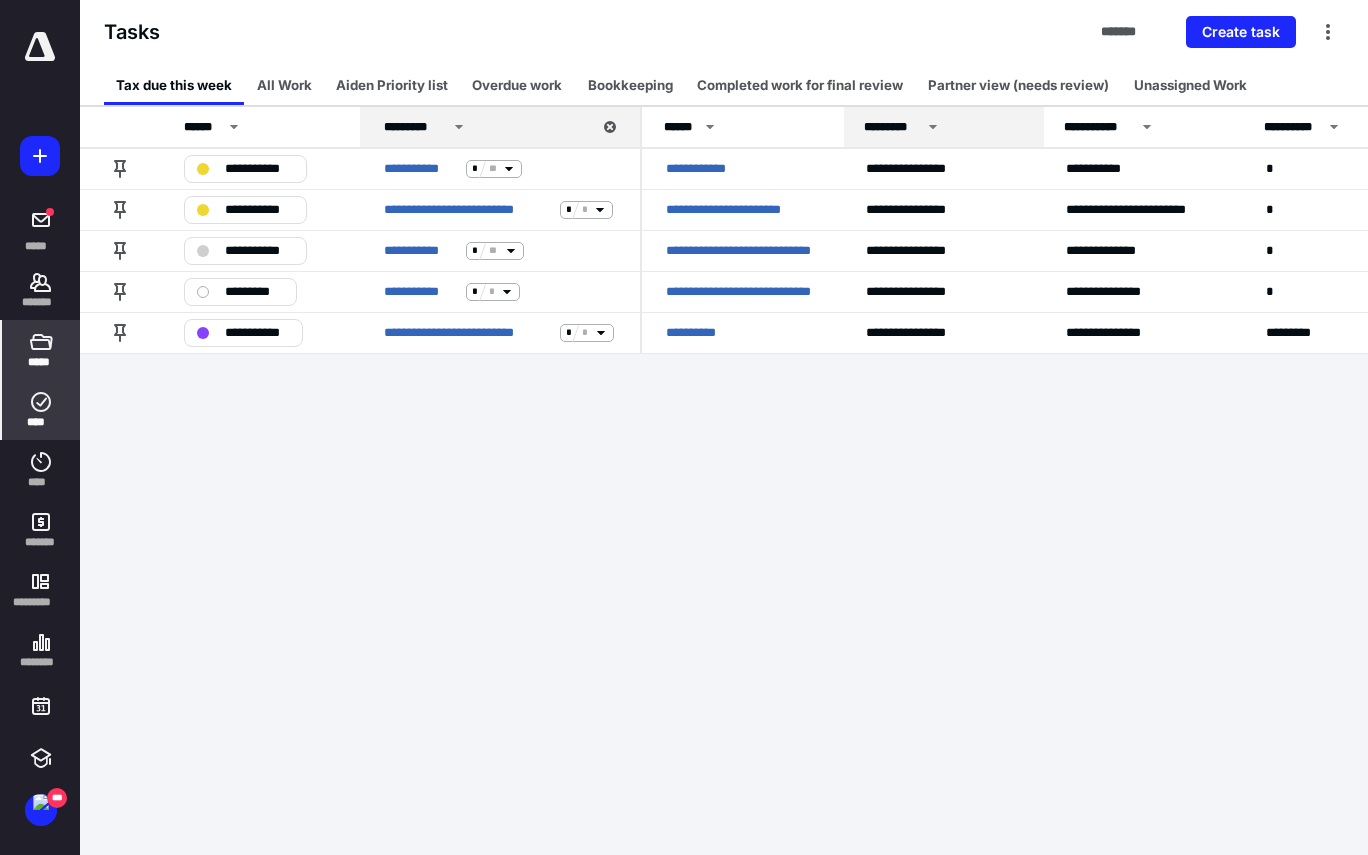 click on "*****" at bounding box center [40, 362] 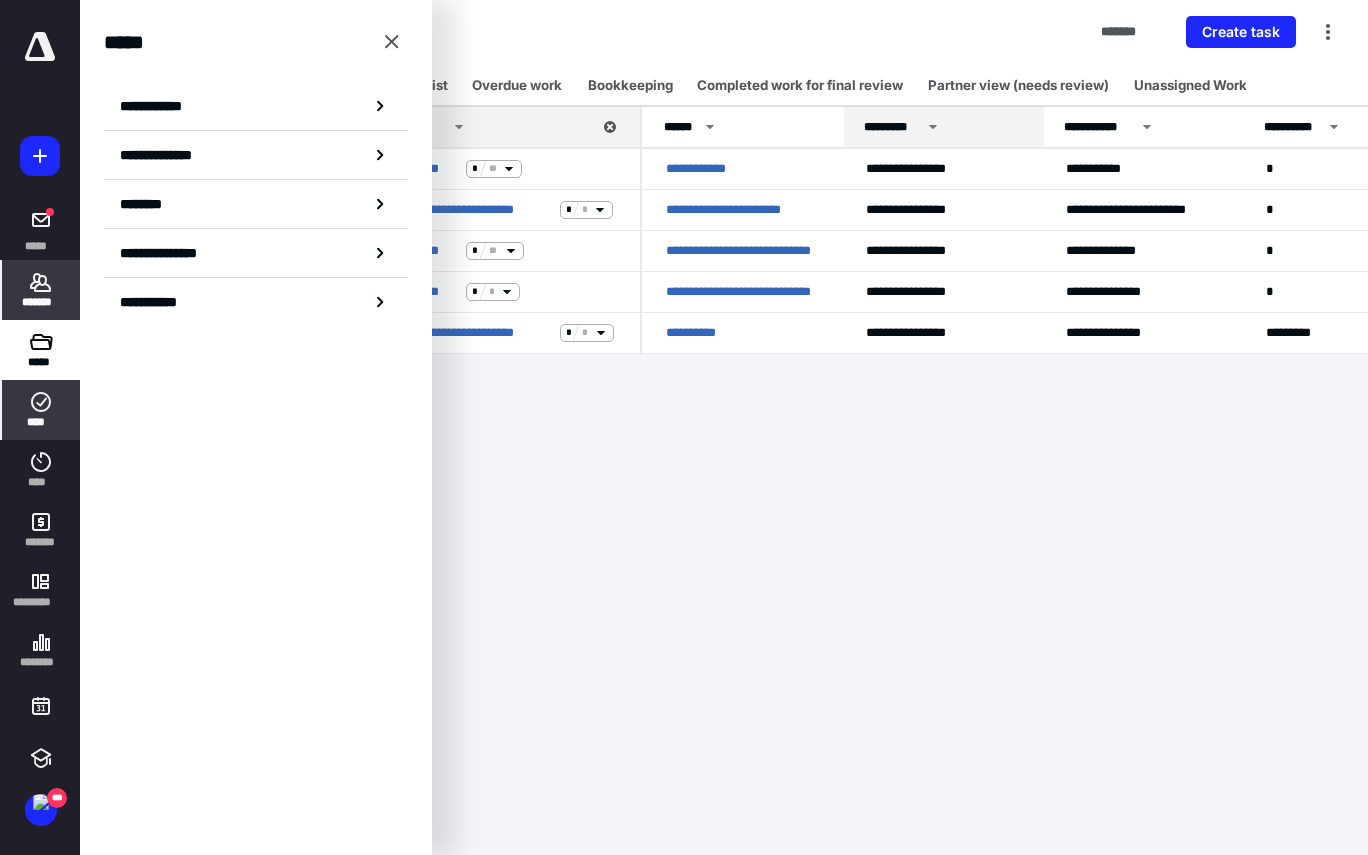 click on "*******" at bounding box center [41, 302] 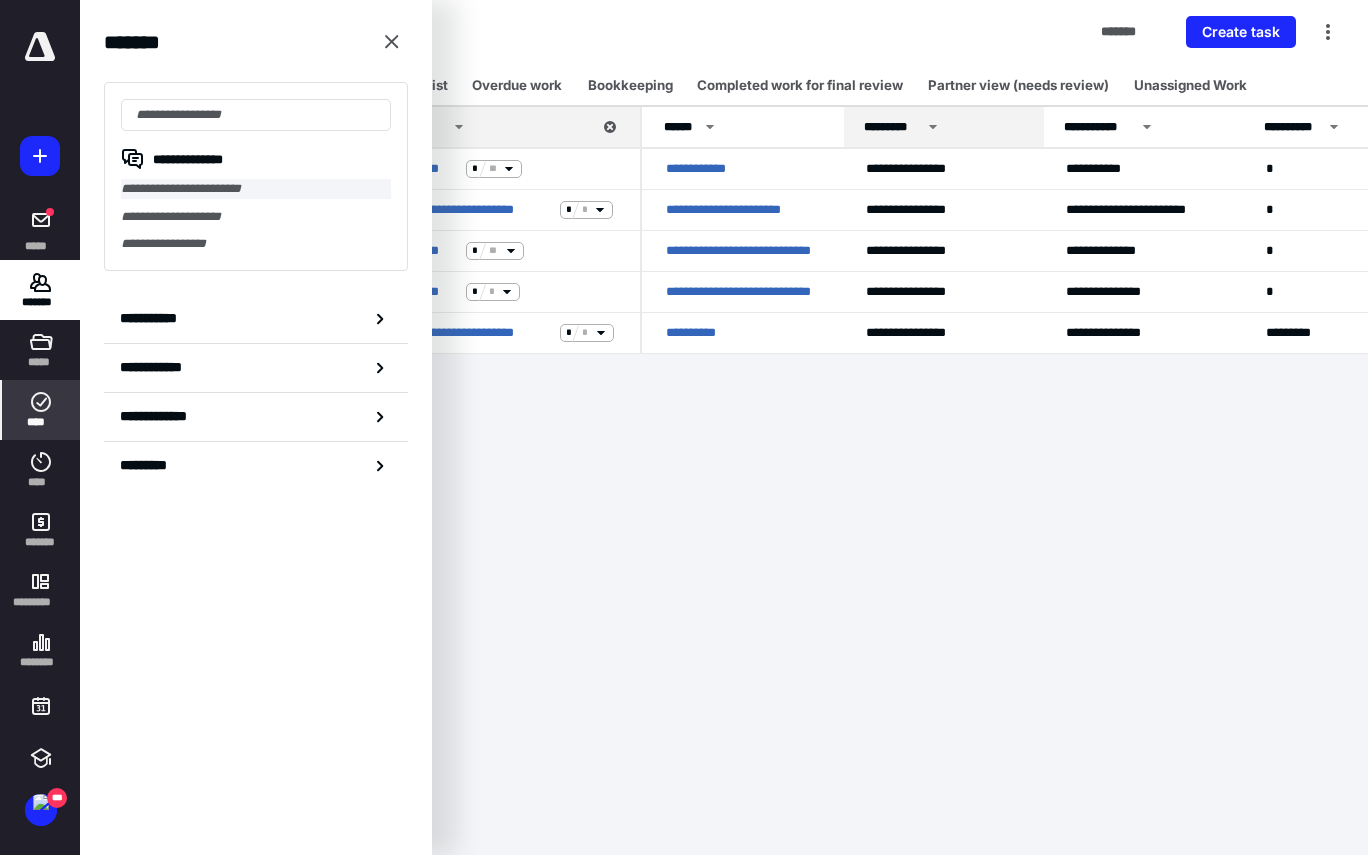 click on "**********" at bounding box center [256, 189] 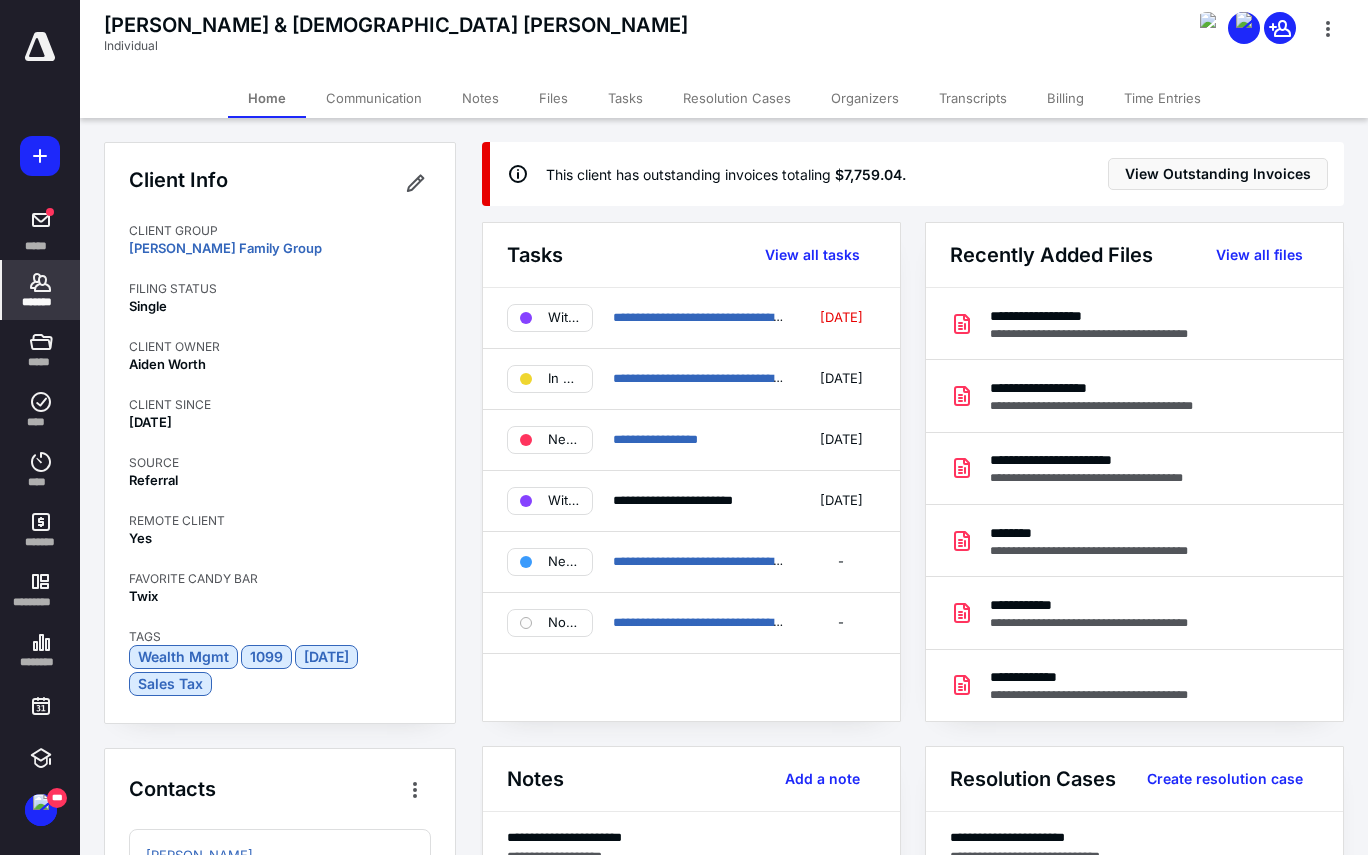 click on "**********" at bounding box center (280, 713) 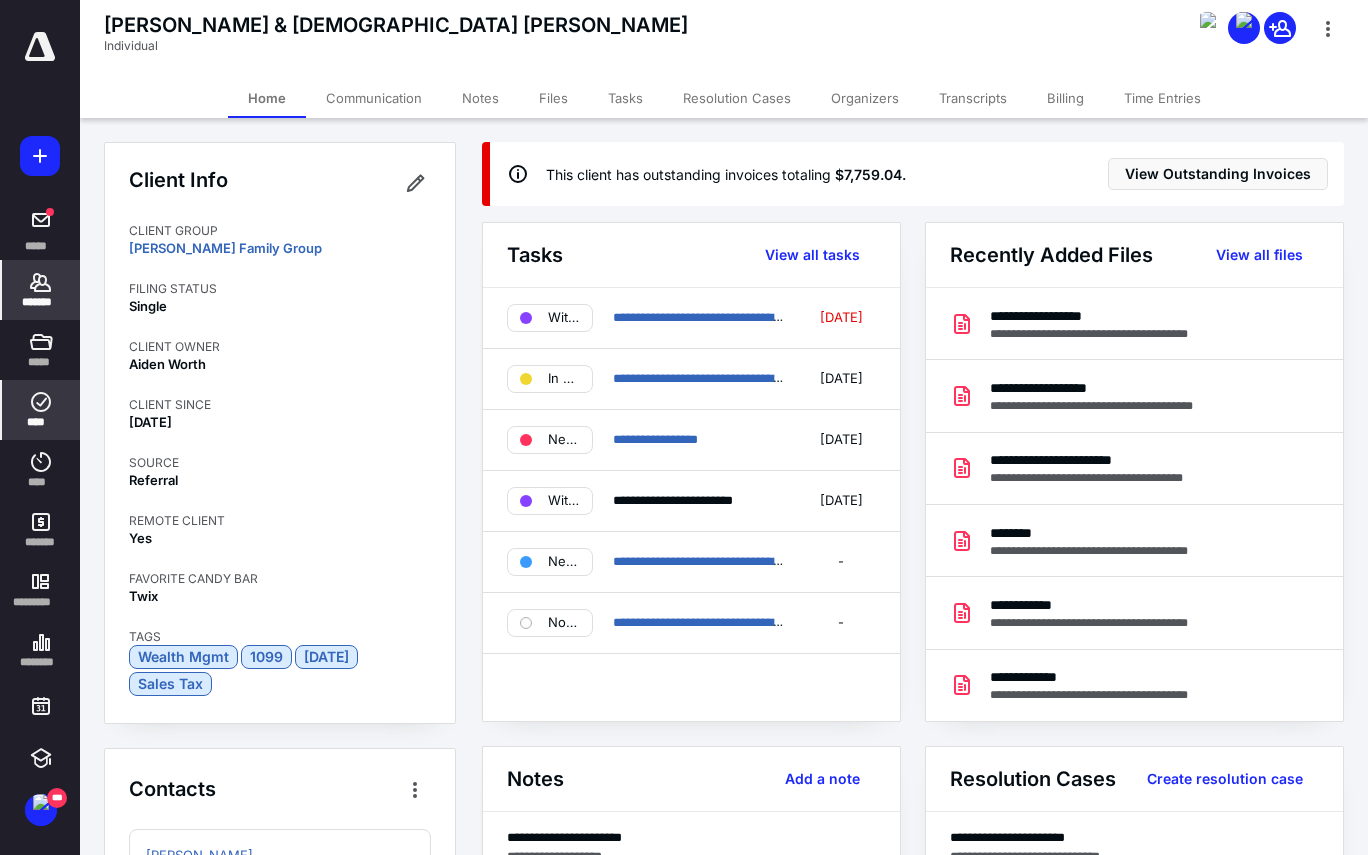 click on "****" at bounding box center [41, 422] 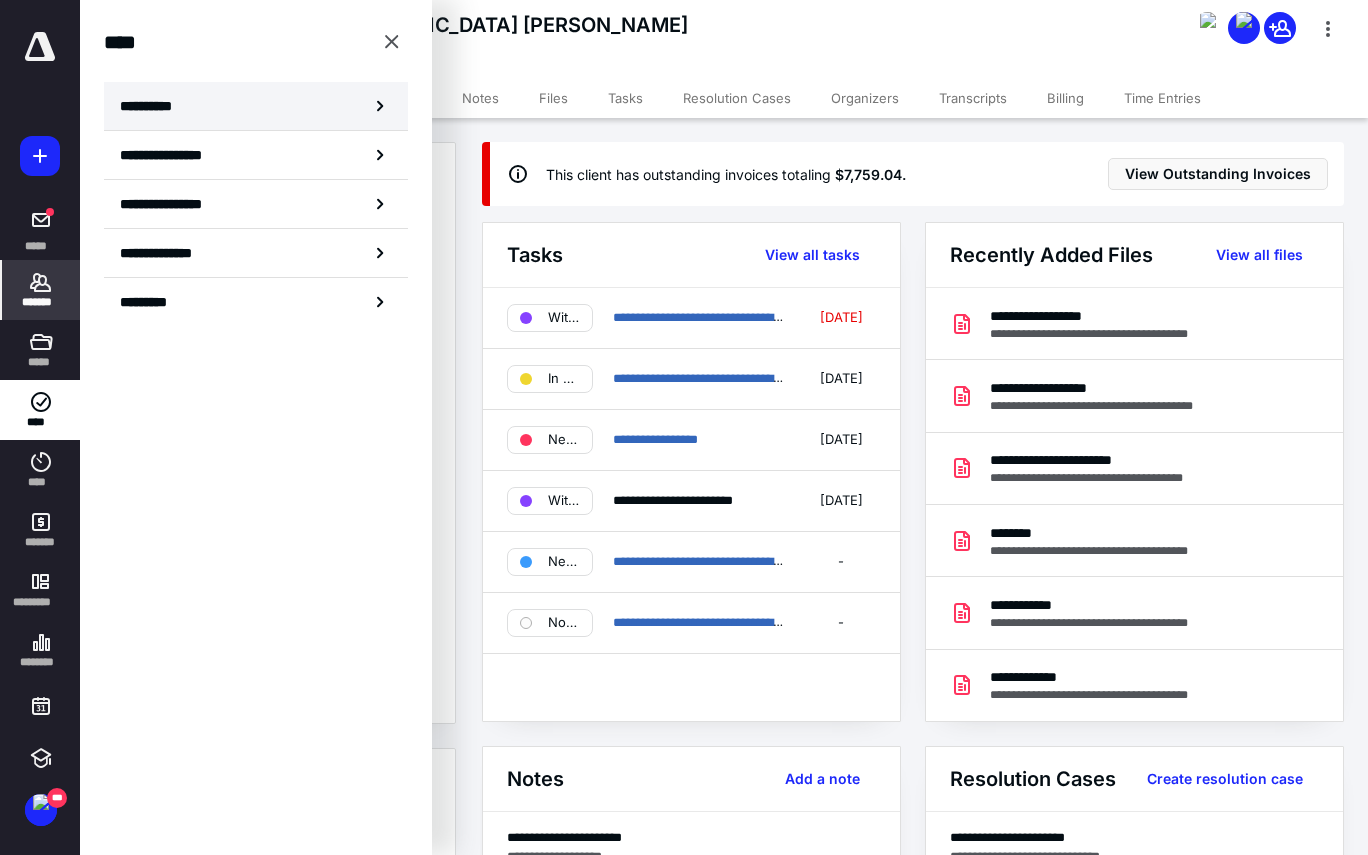 click on "**********" at bounding box center (256, 106) 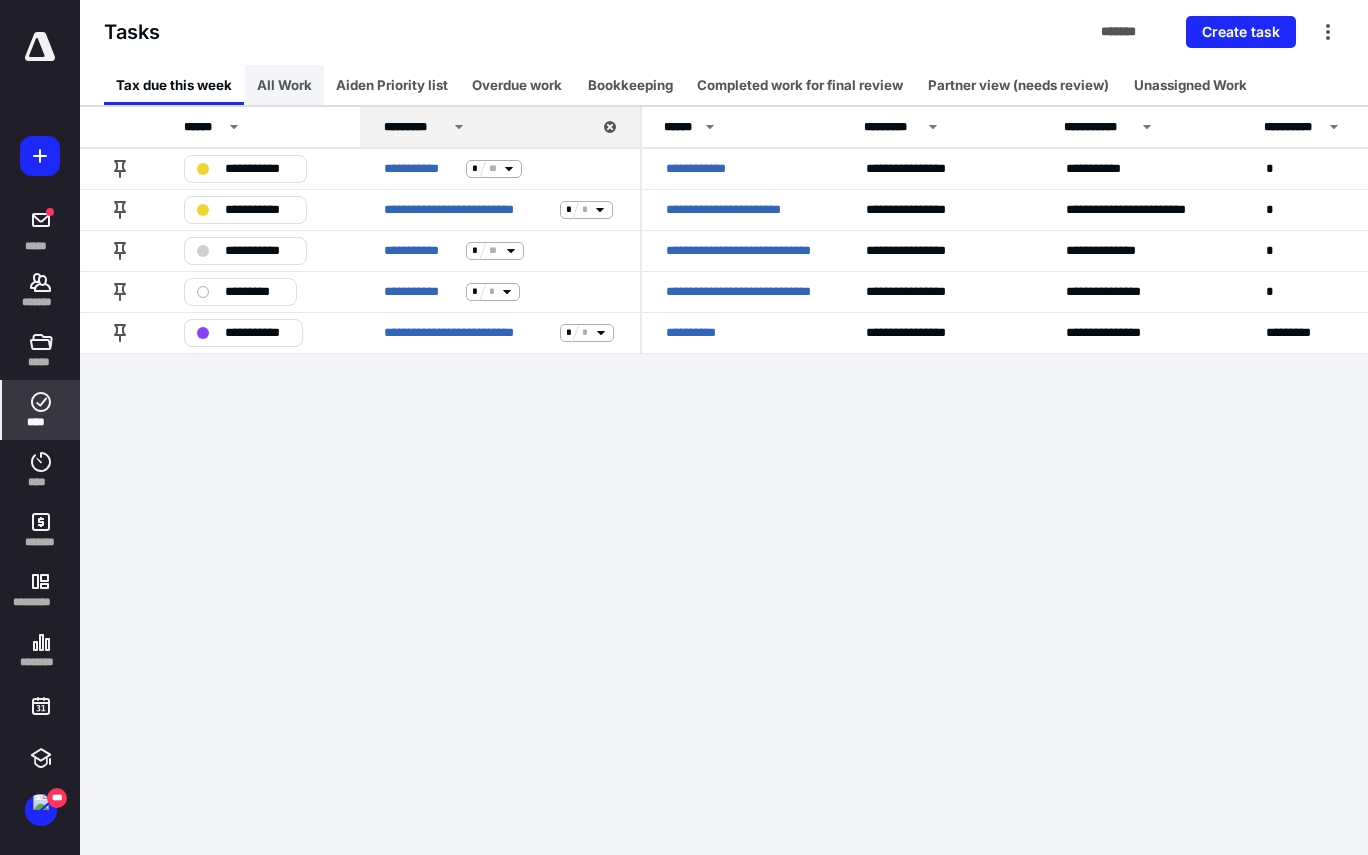 click on "All Work" at bounding box center (284, 85) 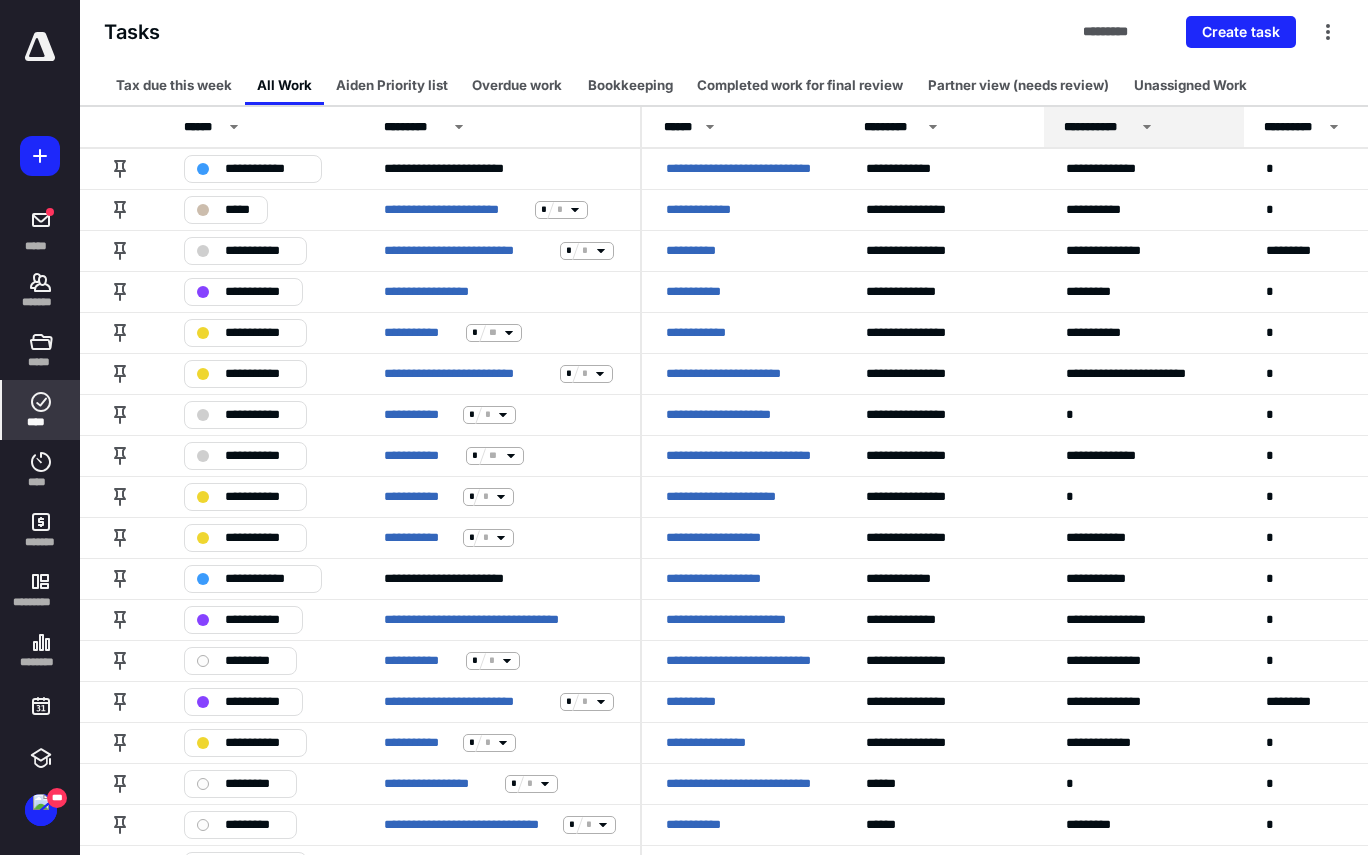 click 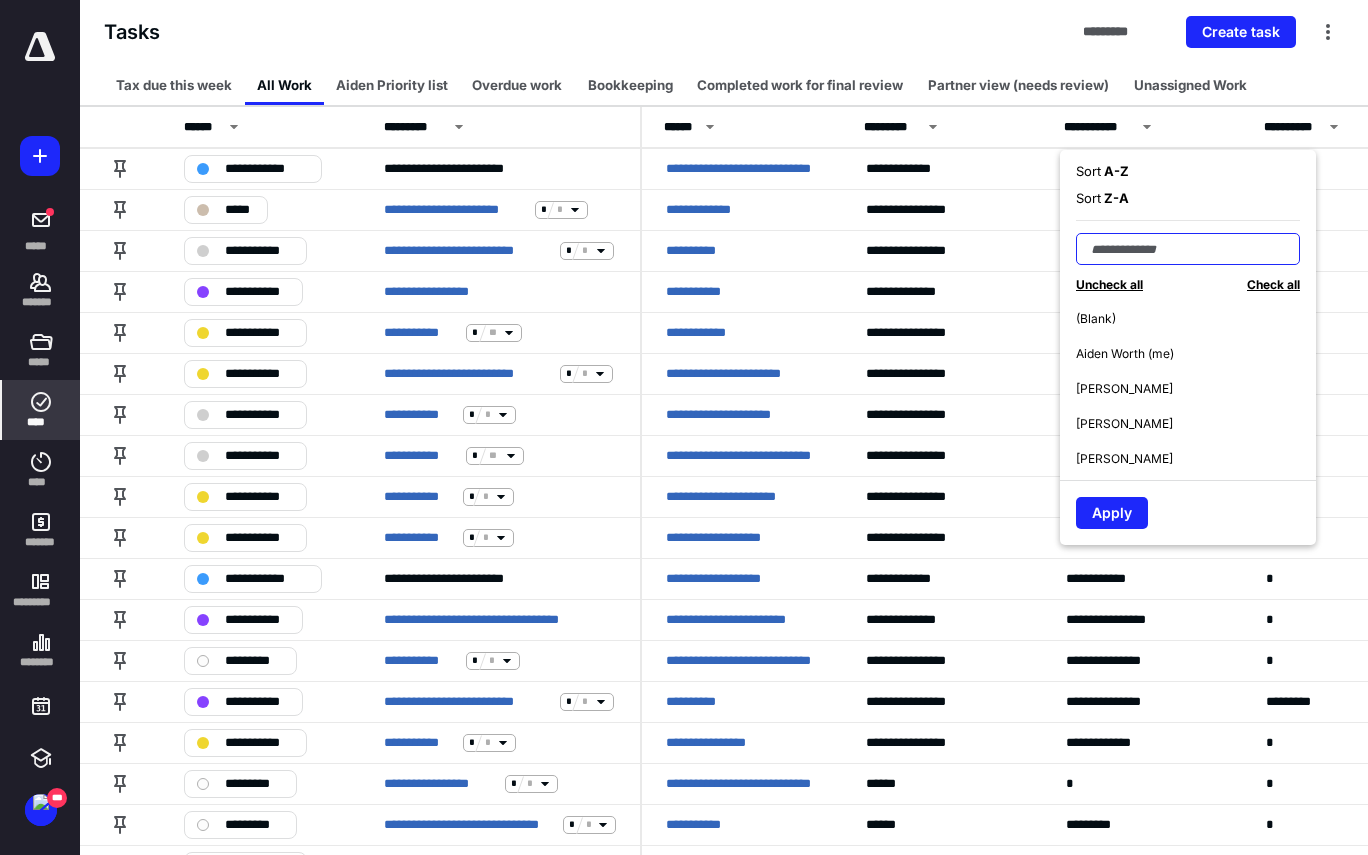 click at bounding box center (1188, 249) 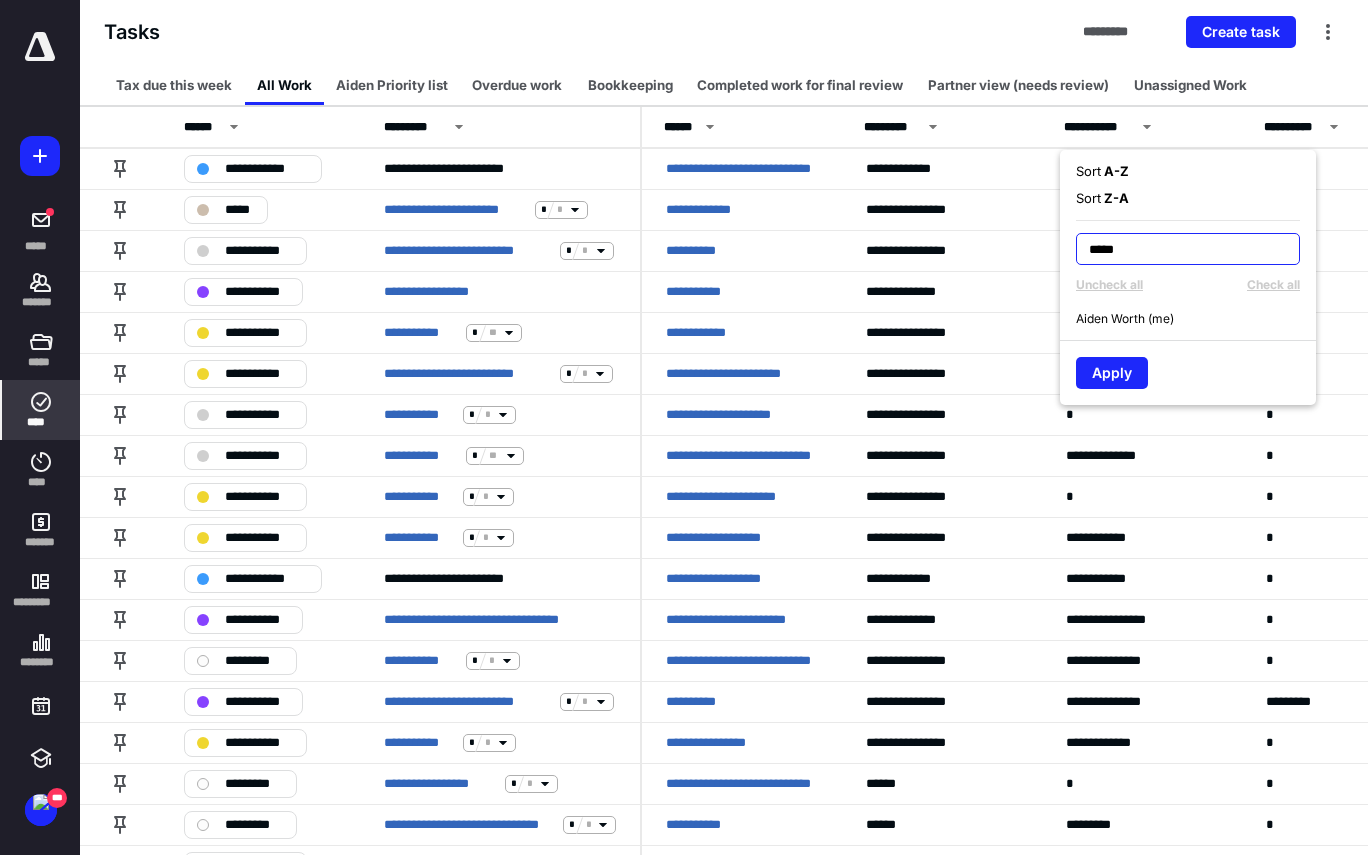 type on "*****" 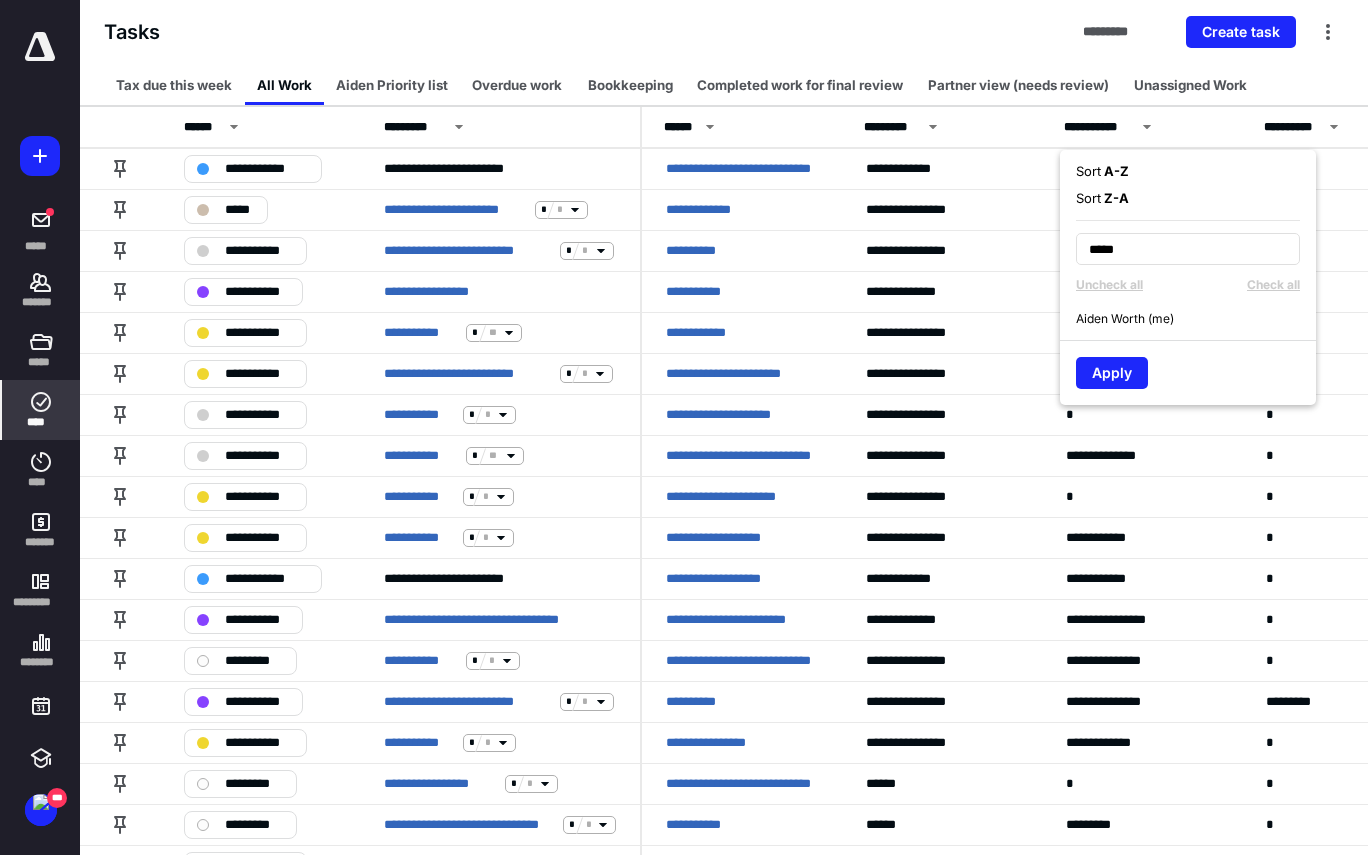 click on "Aiden Worth (me)" at bounding box center (1125, 319) 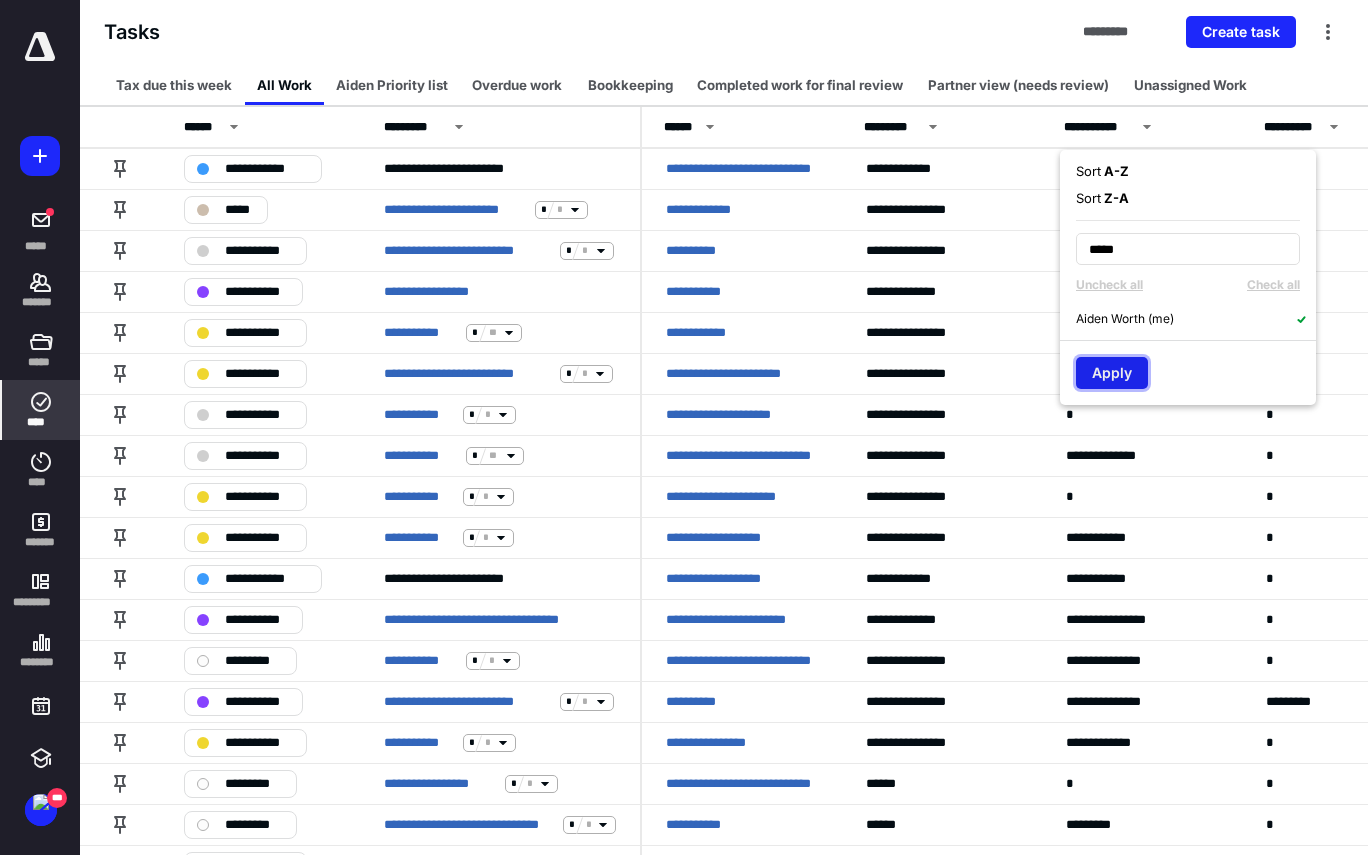 click on "Apply" at bounding box center [1112, 373] 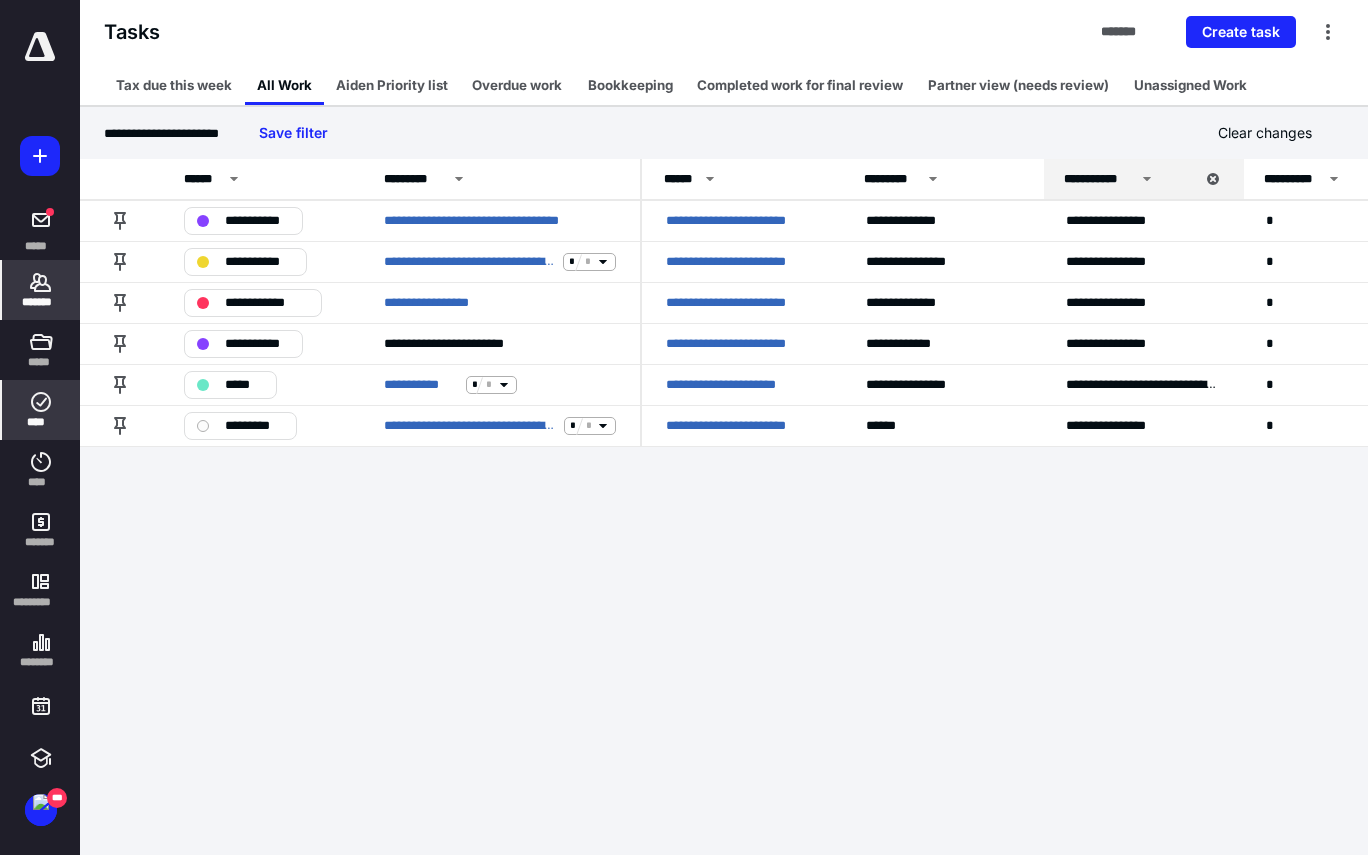 click on "*******" at bounding box center [41, 302] 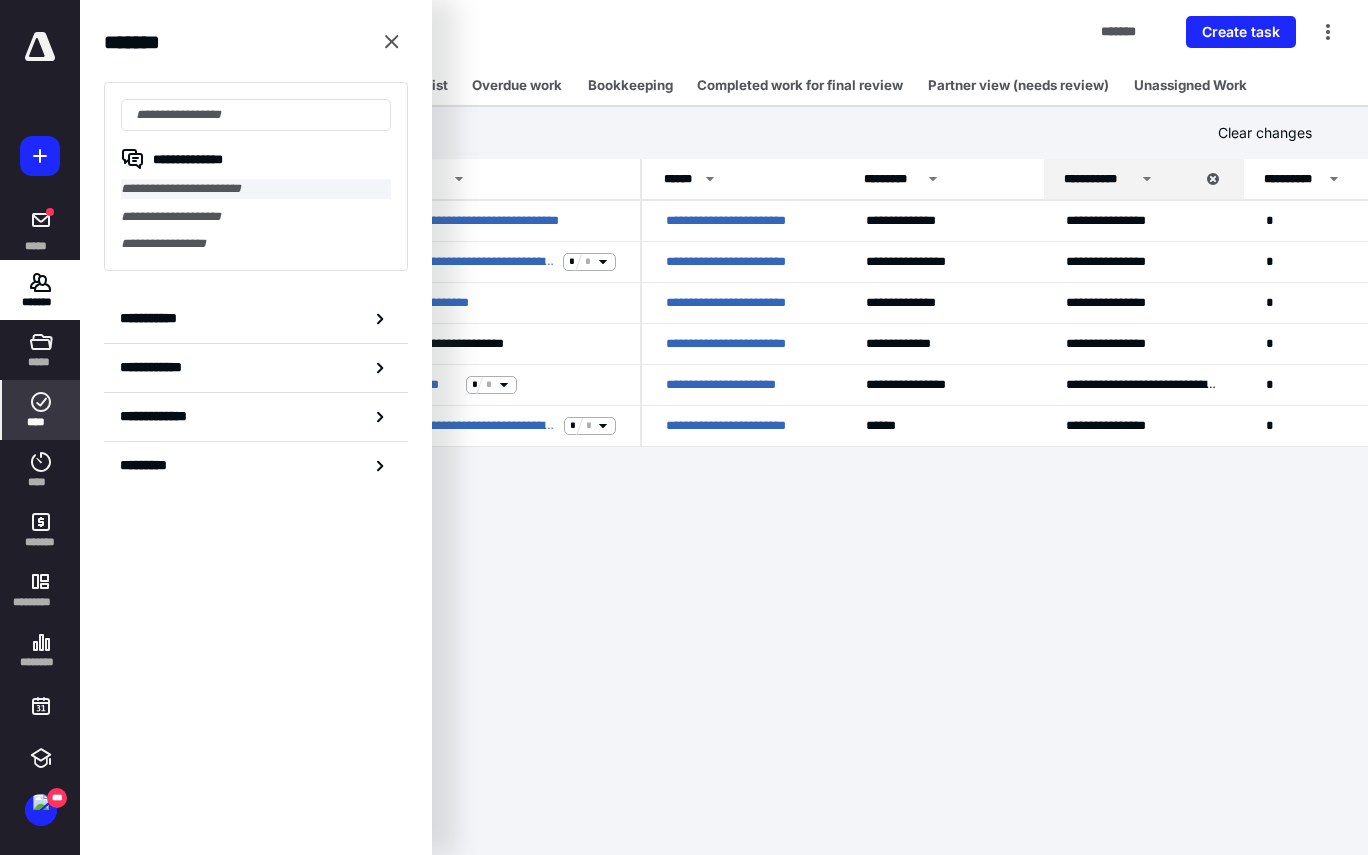 click on "**********" at bounding box center (256, 189) 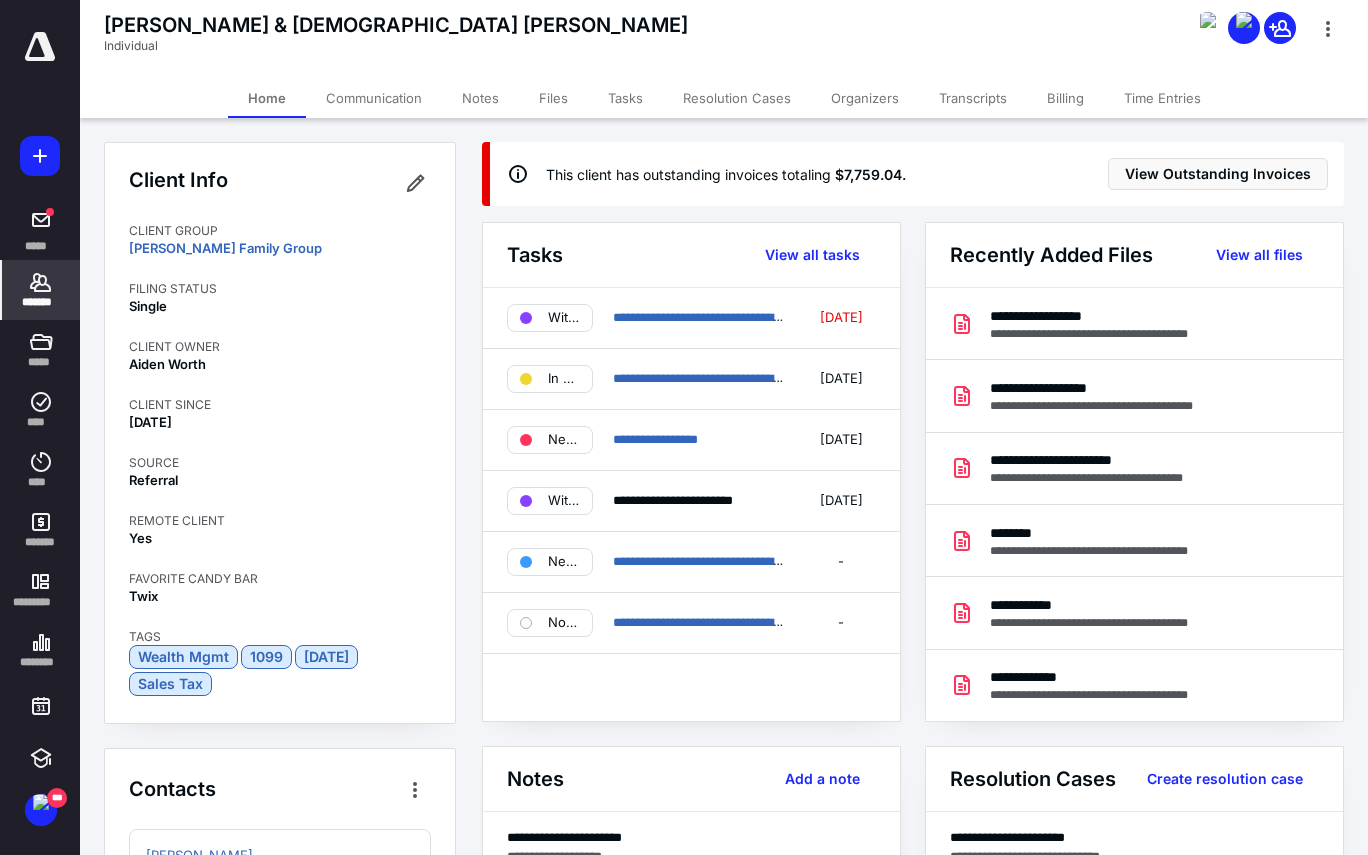 click on "Files" at bounding box center (553, 98) 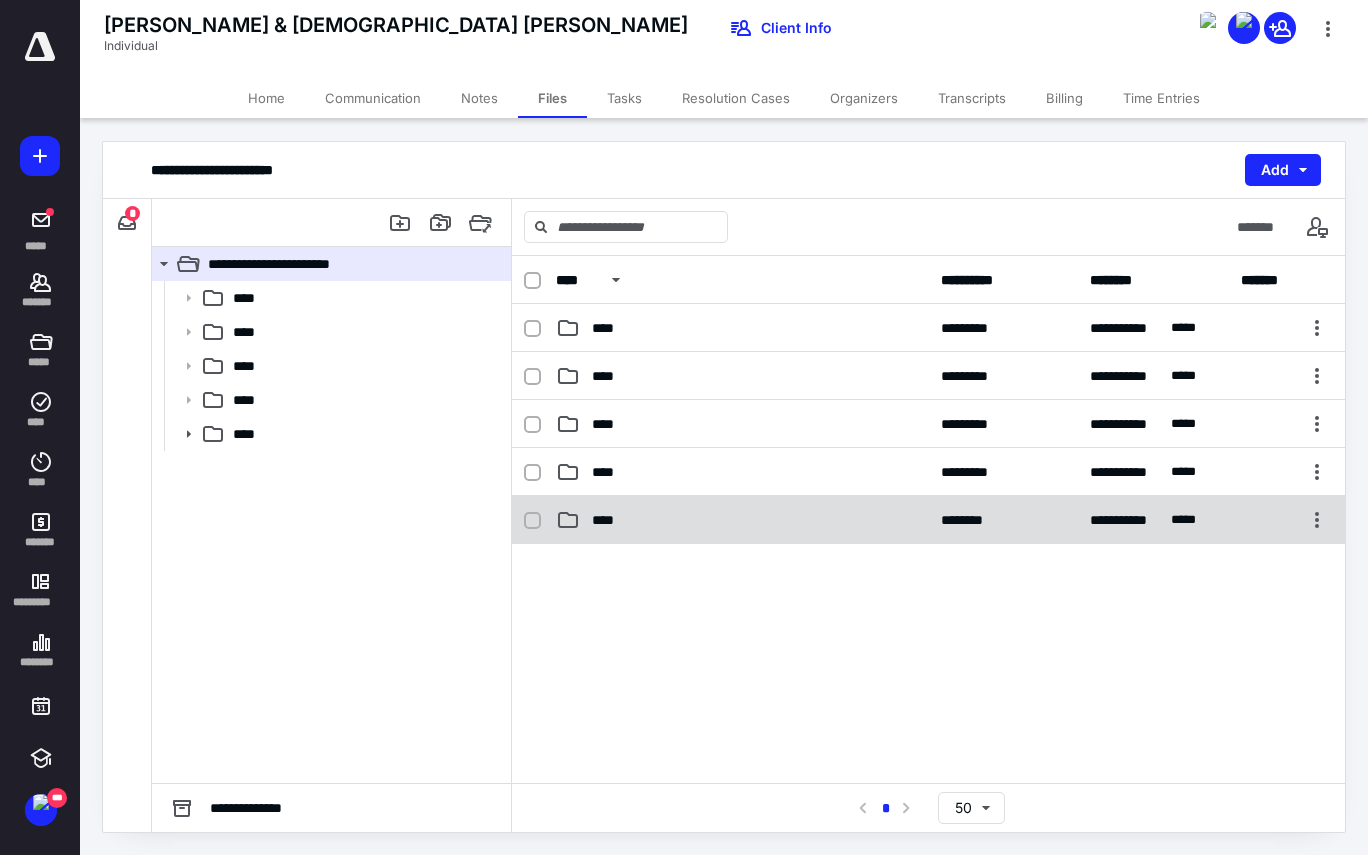 click on "****" at bounding box center (742, 520) 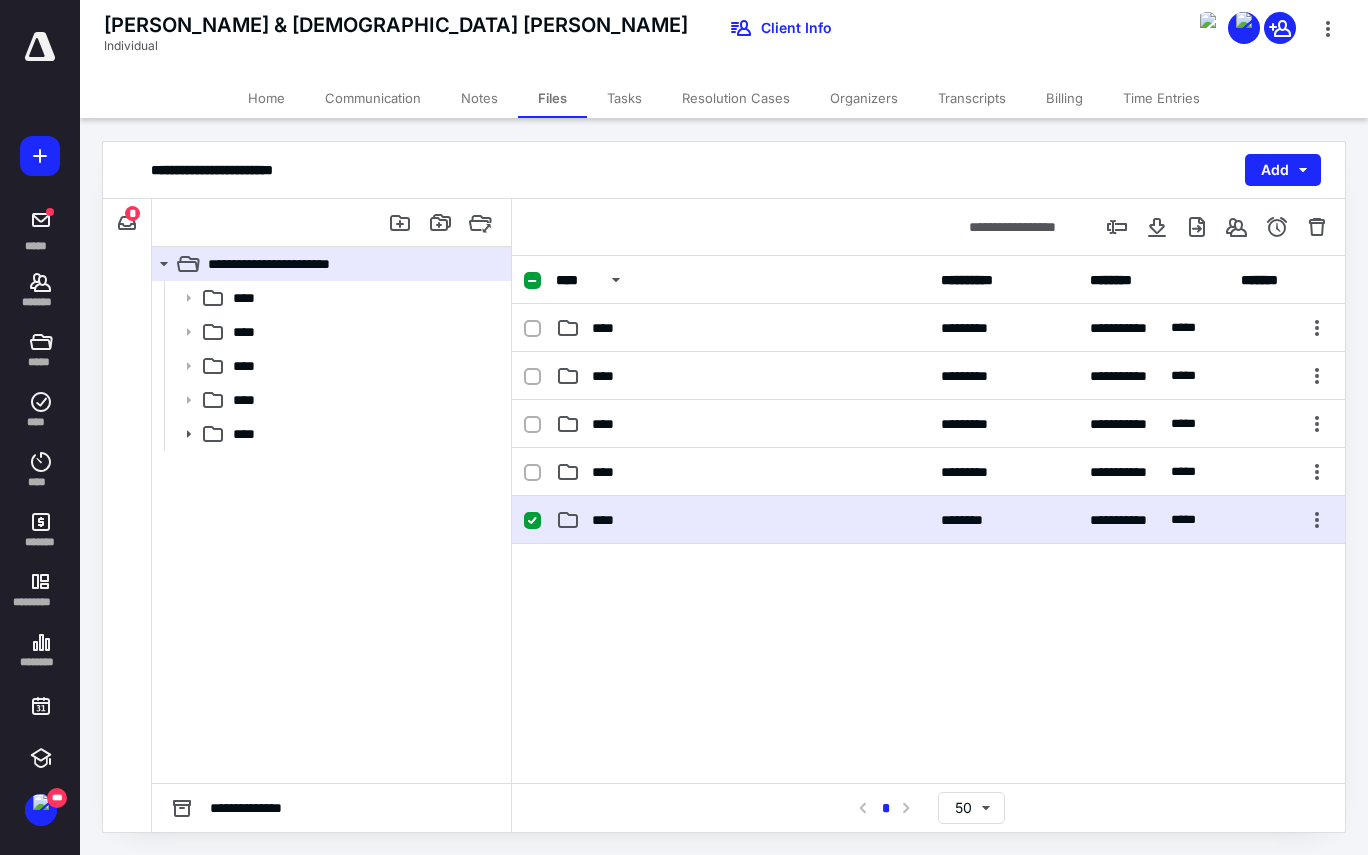 click on "****" at bounding box center [742, 520] 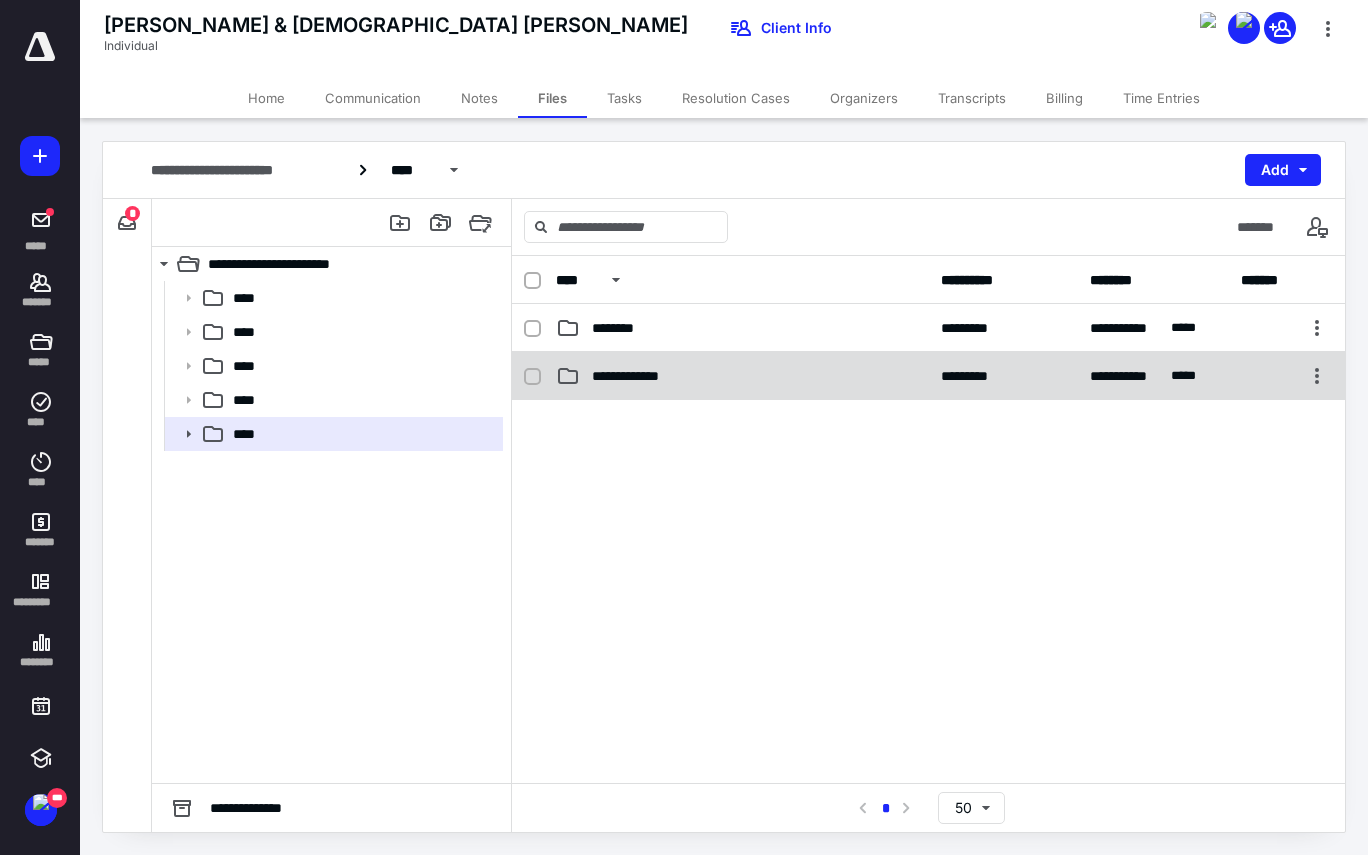 click on "**********" at bounding box center [742, 376] 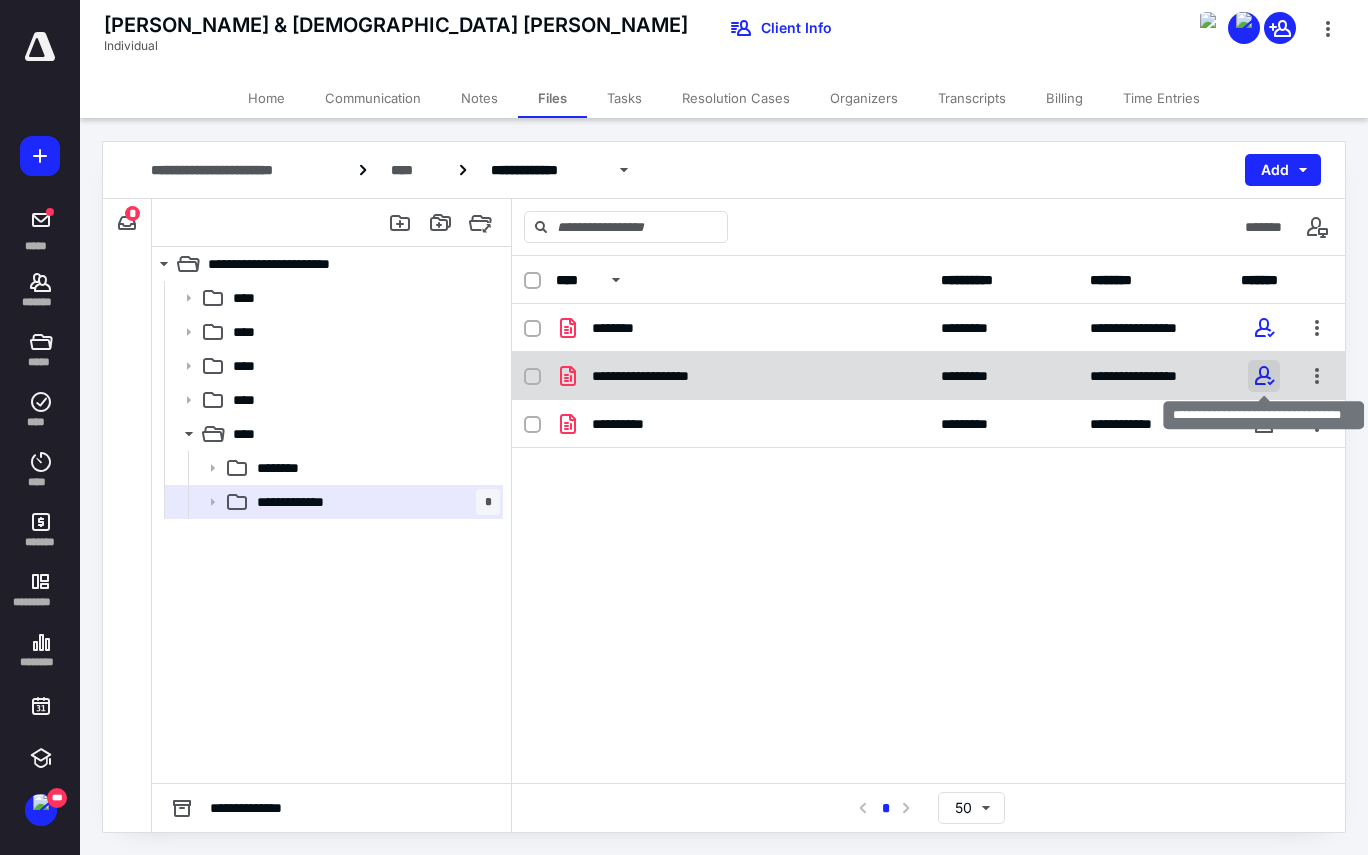 click at bounding box center (1264, 376) 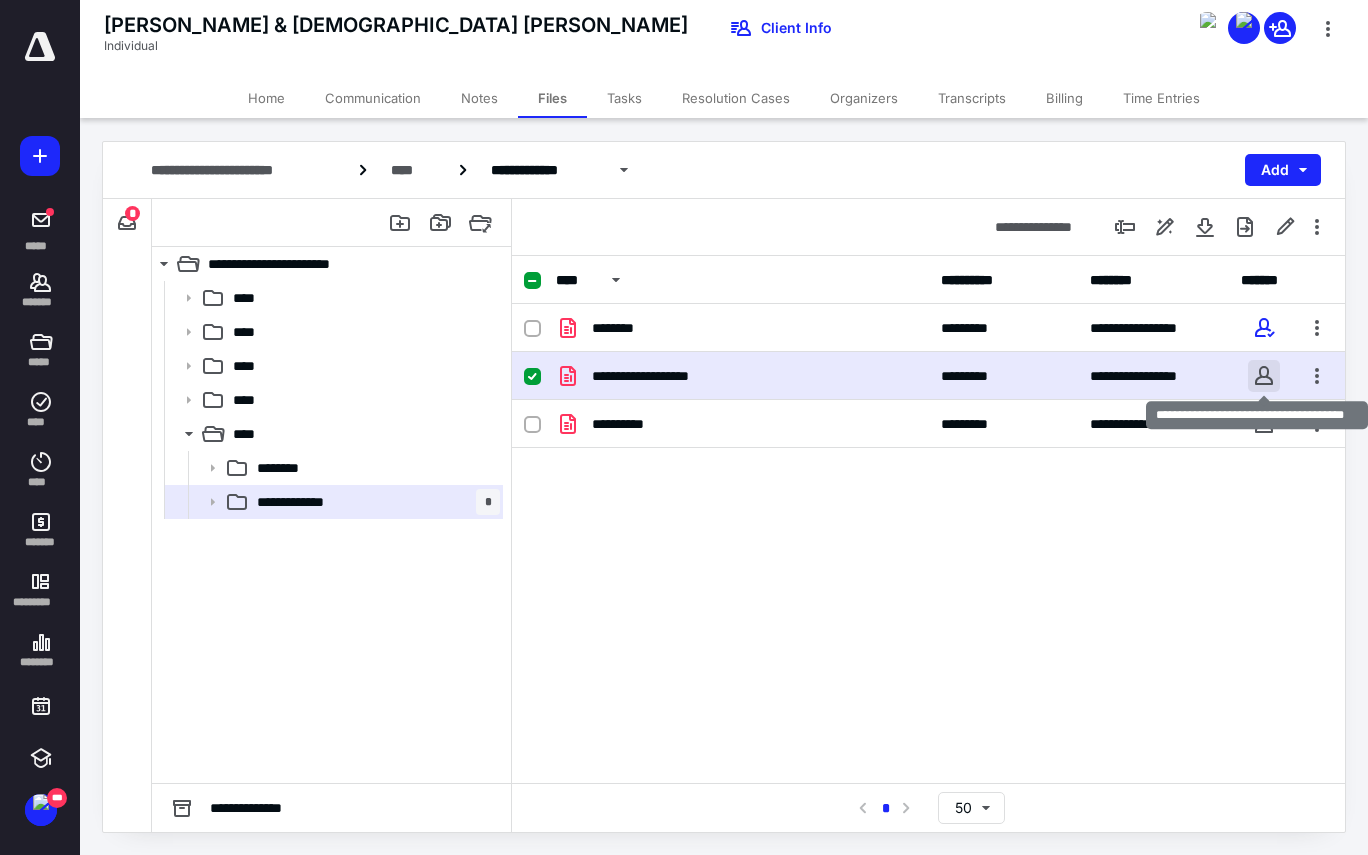 click at bounding box center (1264, 376) 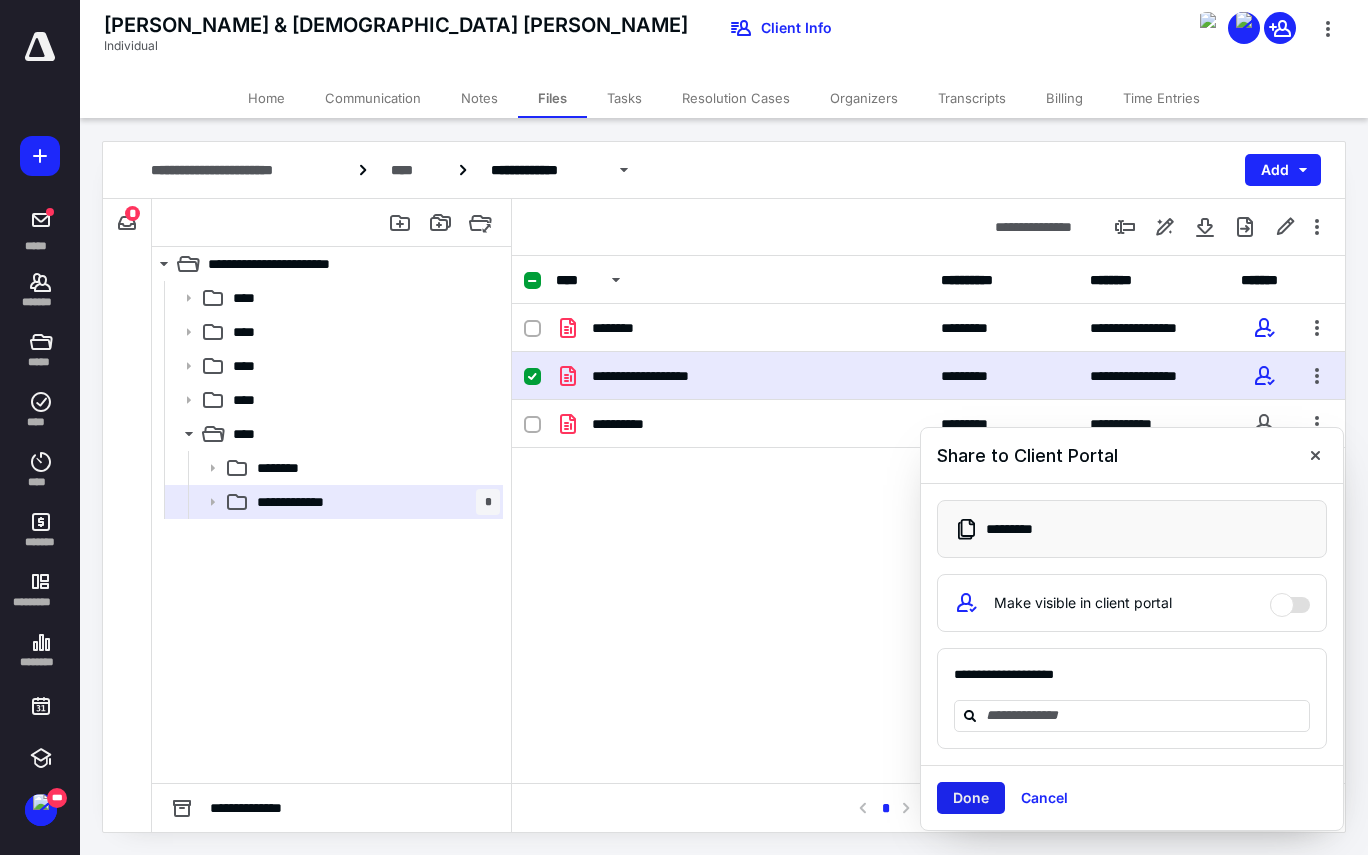 click on "Done" at bounding box center (971, 798) 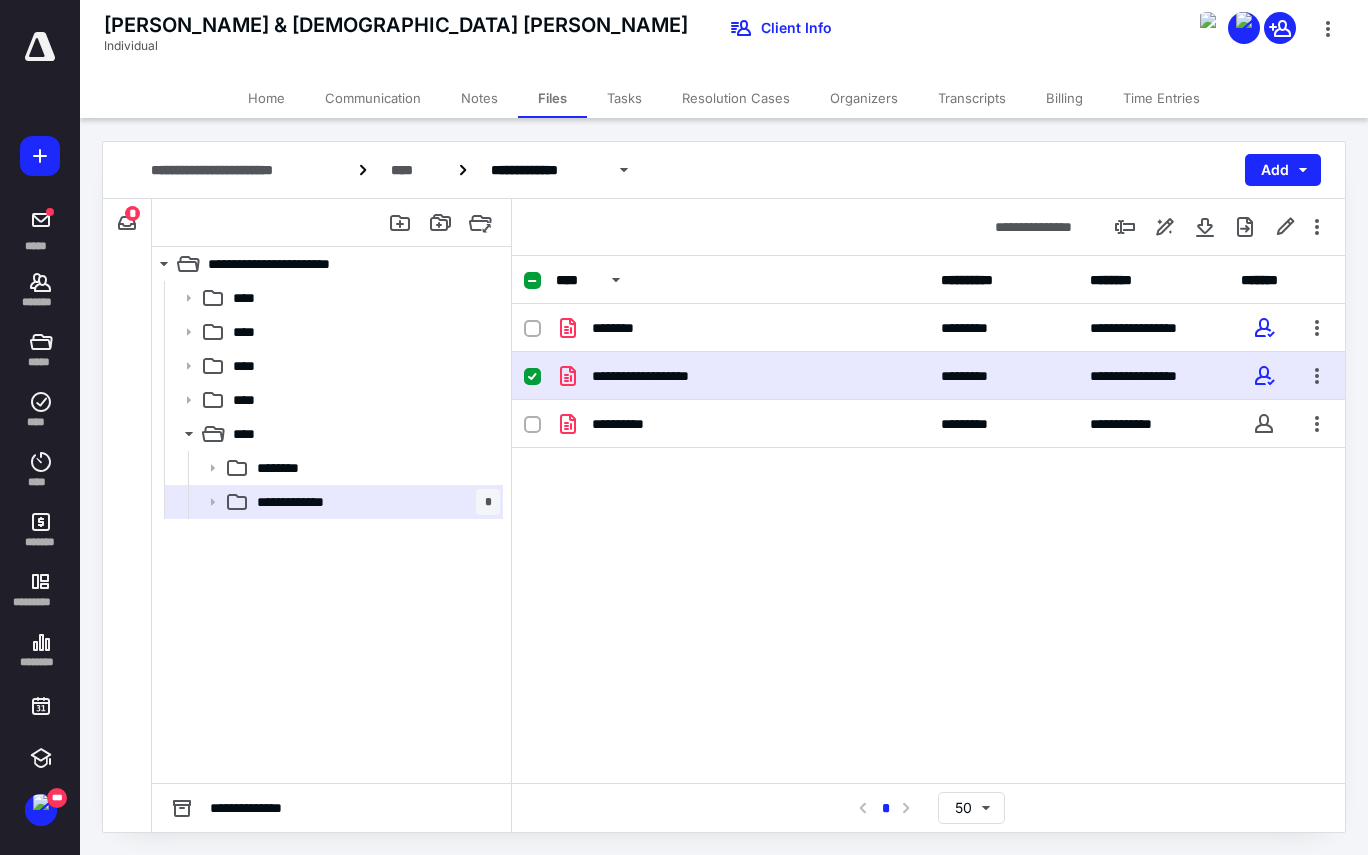 click on "*" at bounding box center (132, 213) 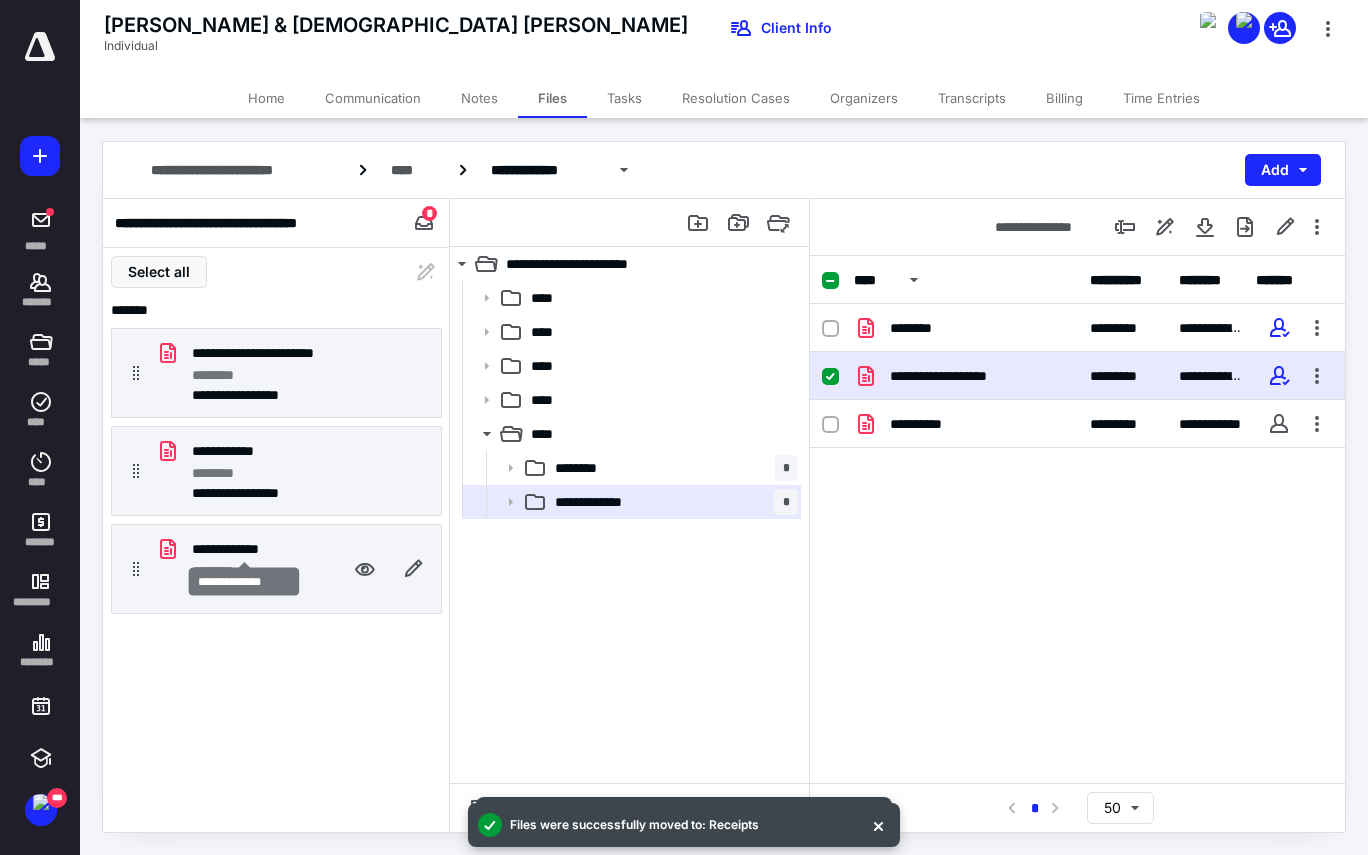 click on "**********" at bounding box center (244, 549) 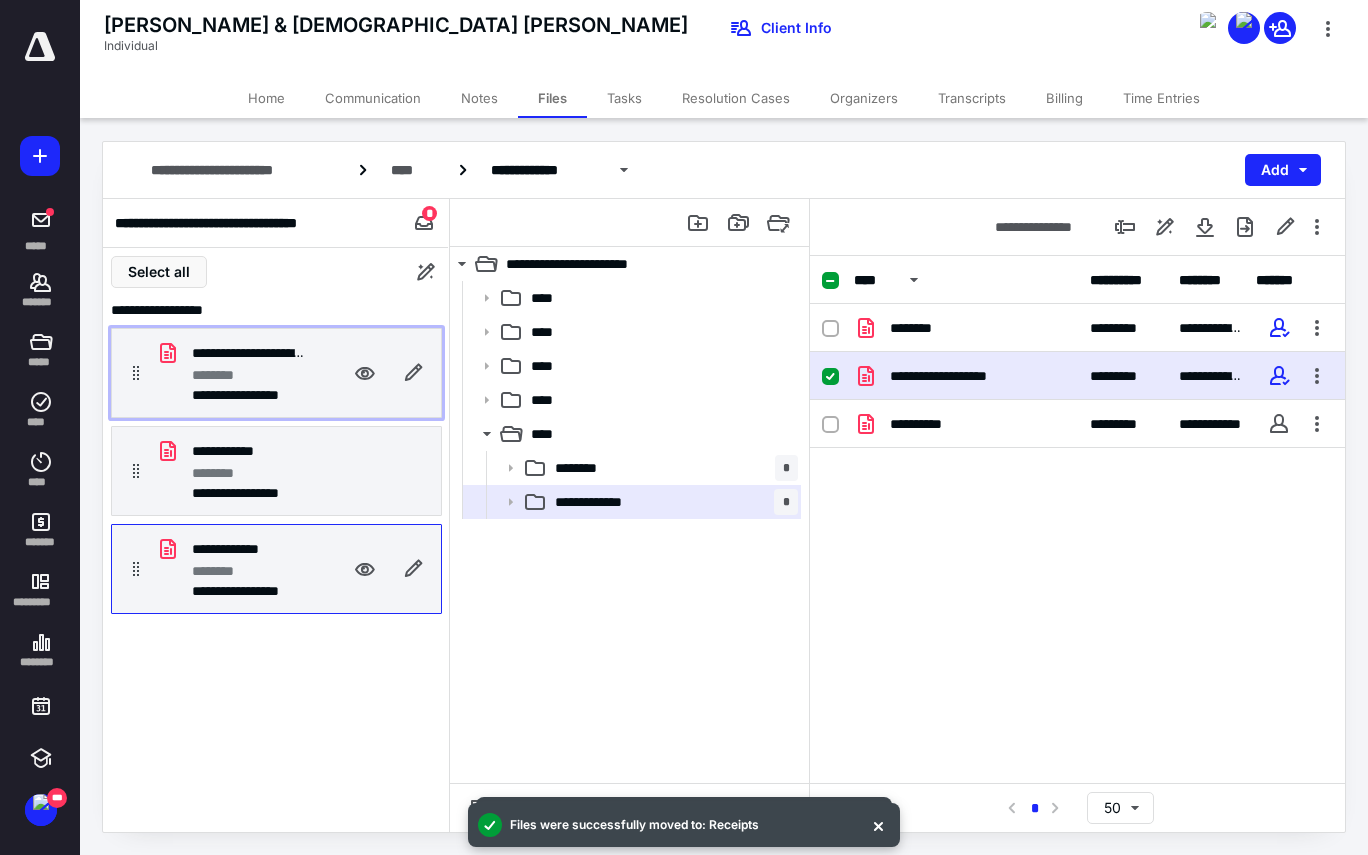 click on "********" at bounding box center (248, 375) 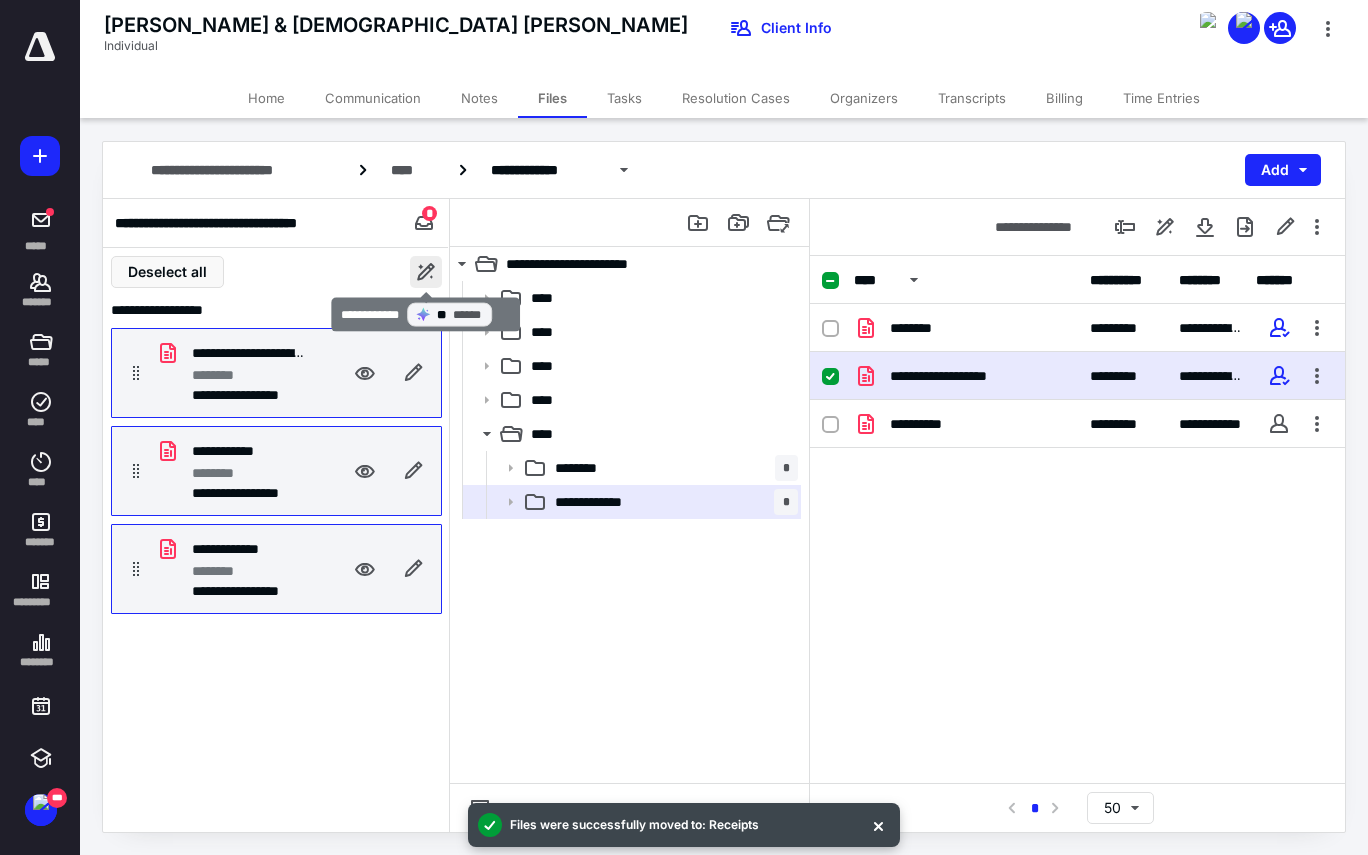 click at bounding box center (426, 272) 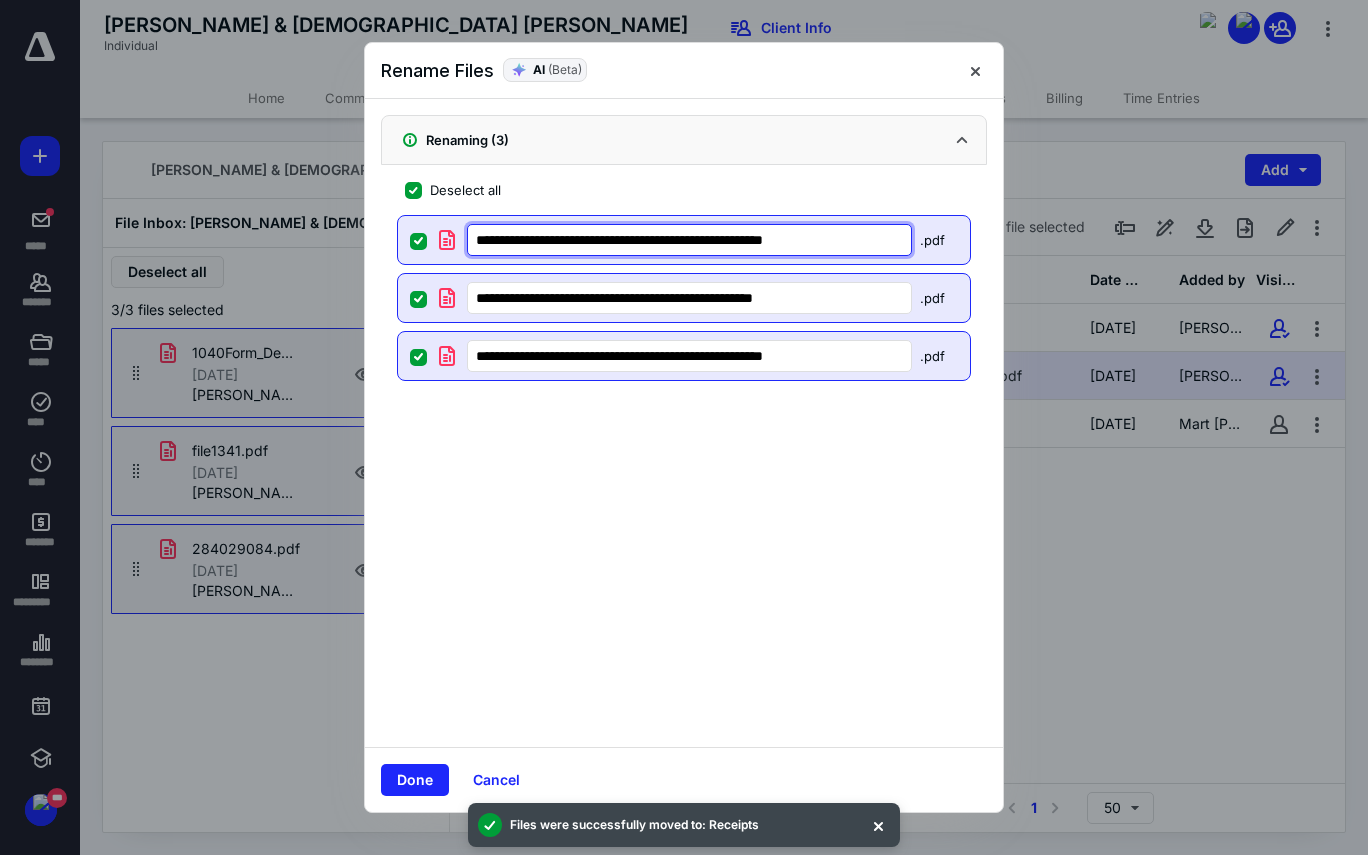 drag, startPoint x: 524, startPoint y: 235, endPoint x: 690, endPoint y: 238, distance: 166.0271 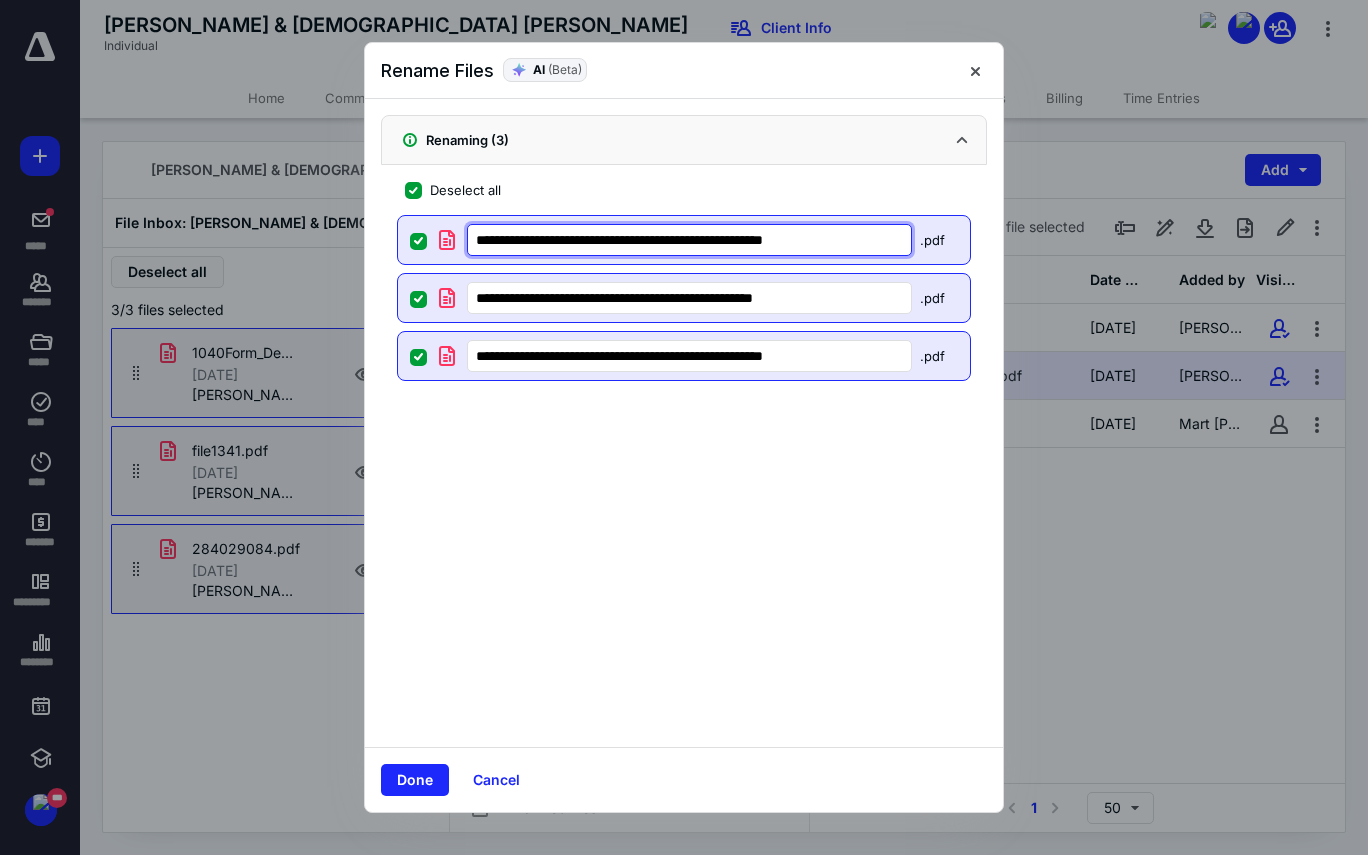 drag, startPoint x: 713, startPoint y: 239, endPoint x: 908, endPoint y: 239, distance: 195 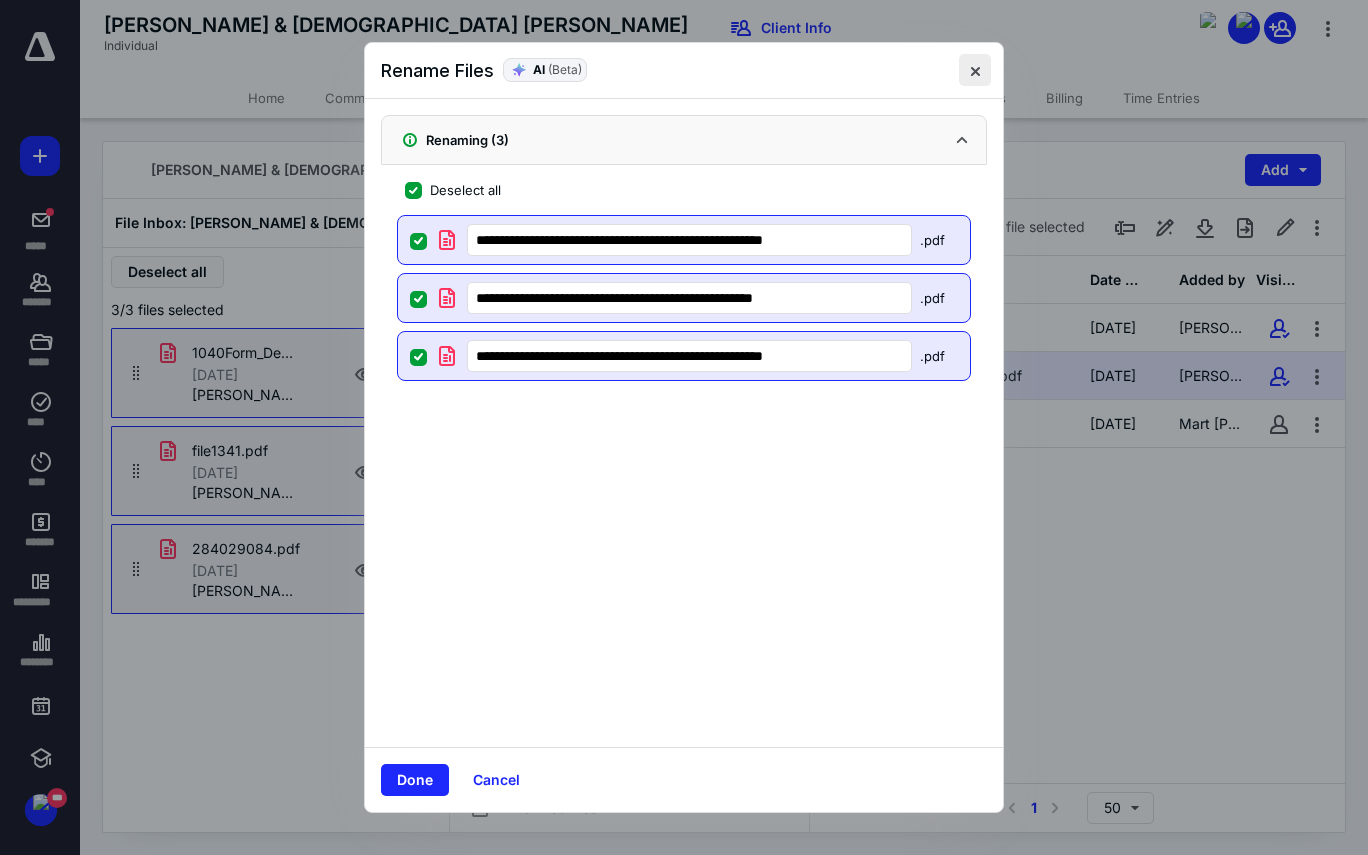 click at bounding box center (975, 70) 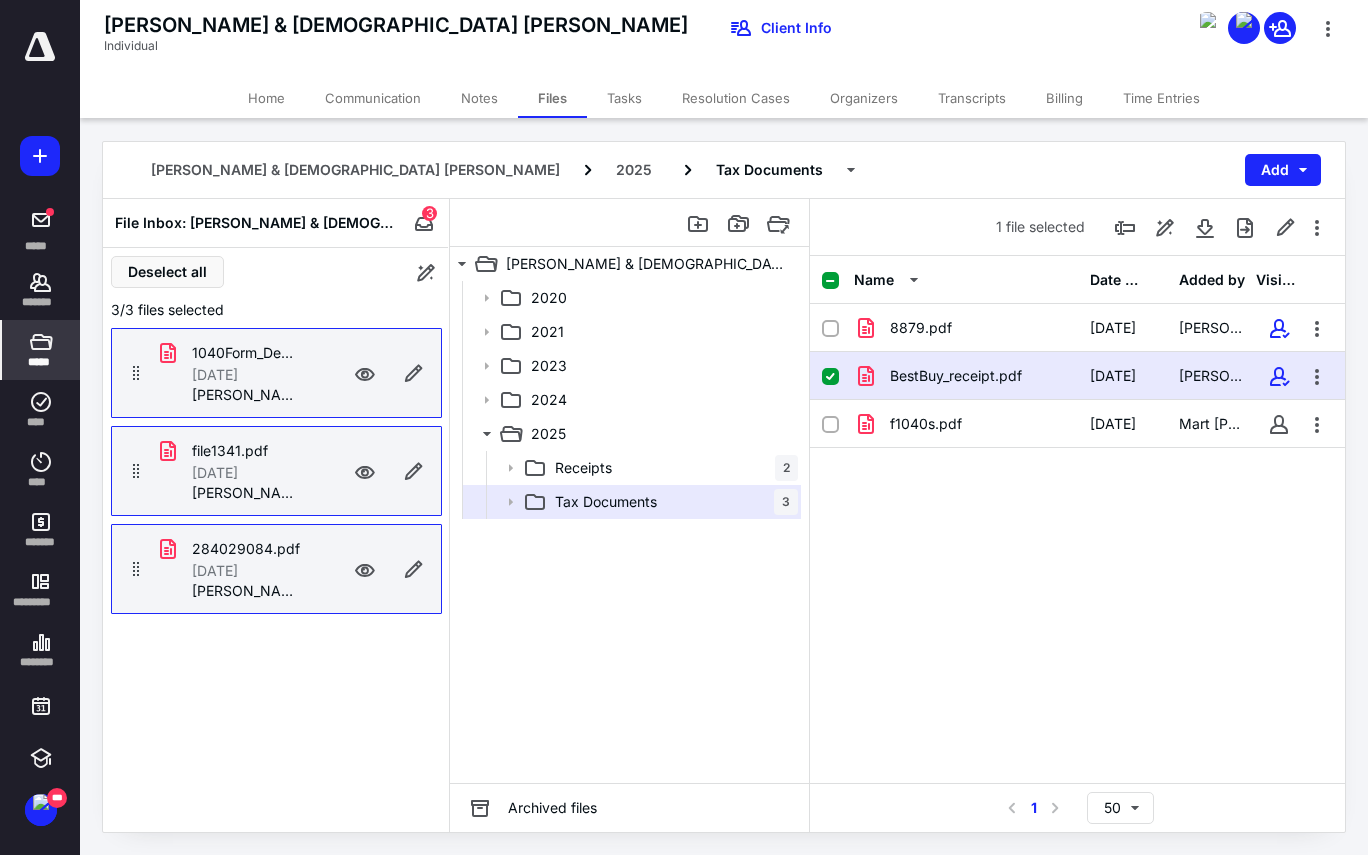click 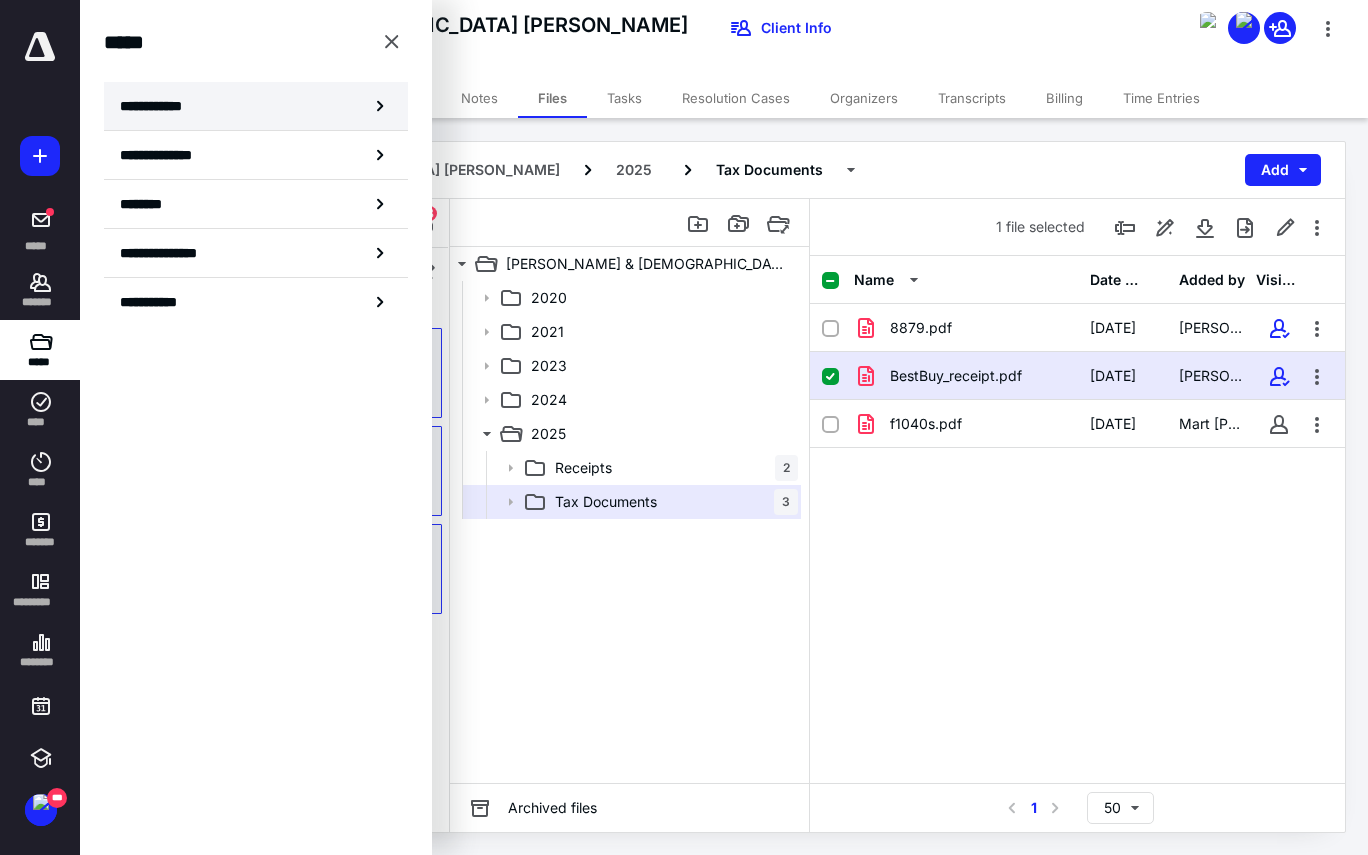 click on "**********" at bounding box center [256, 106] 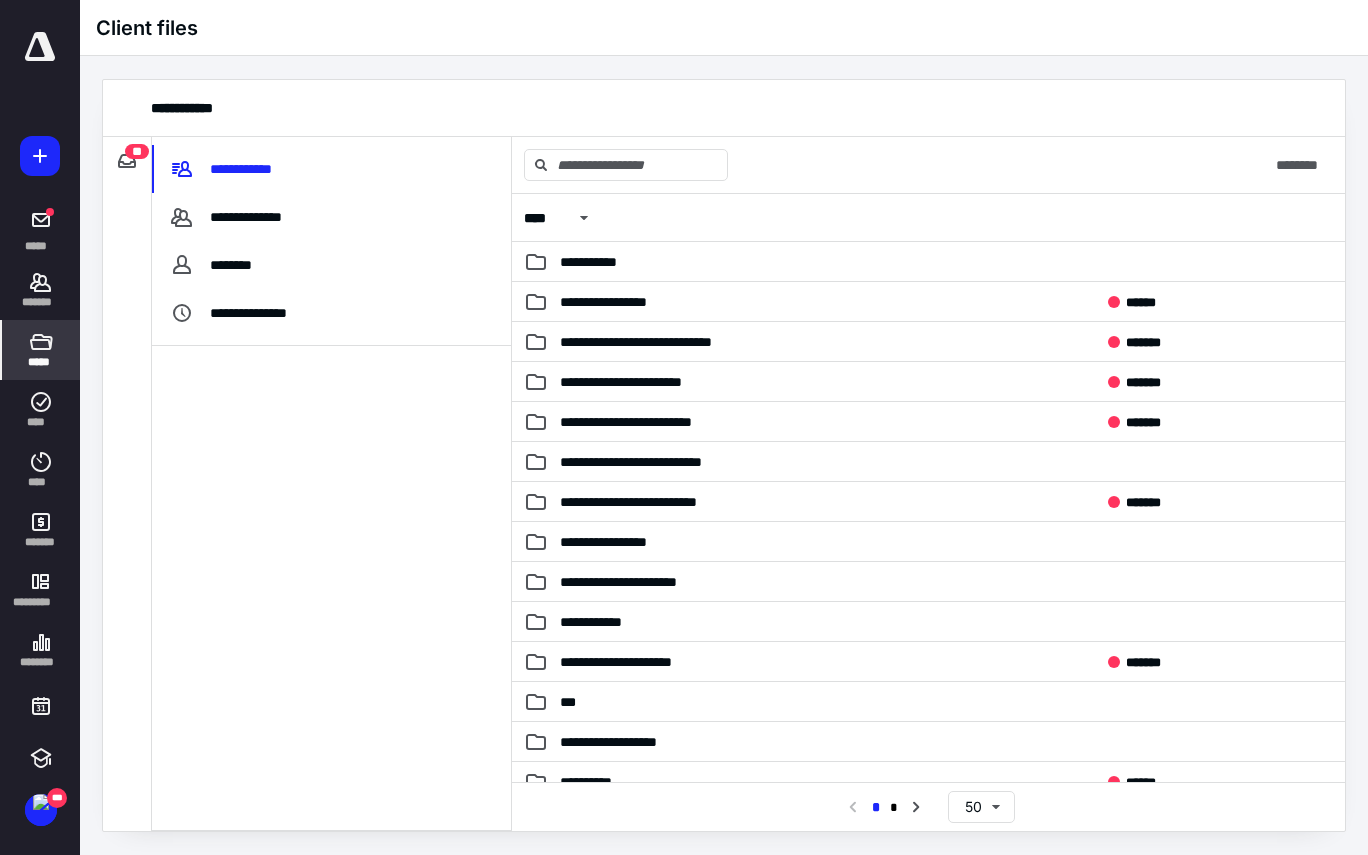 click on "**" at bounding box center [137, 151] 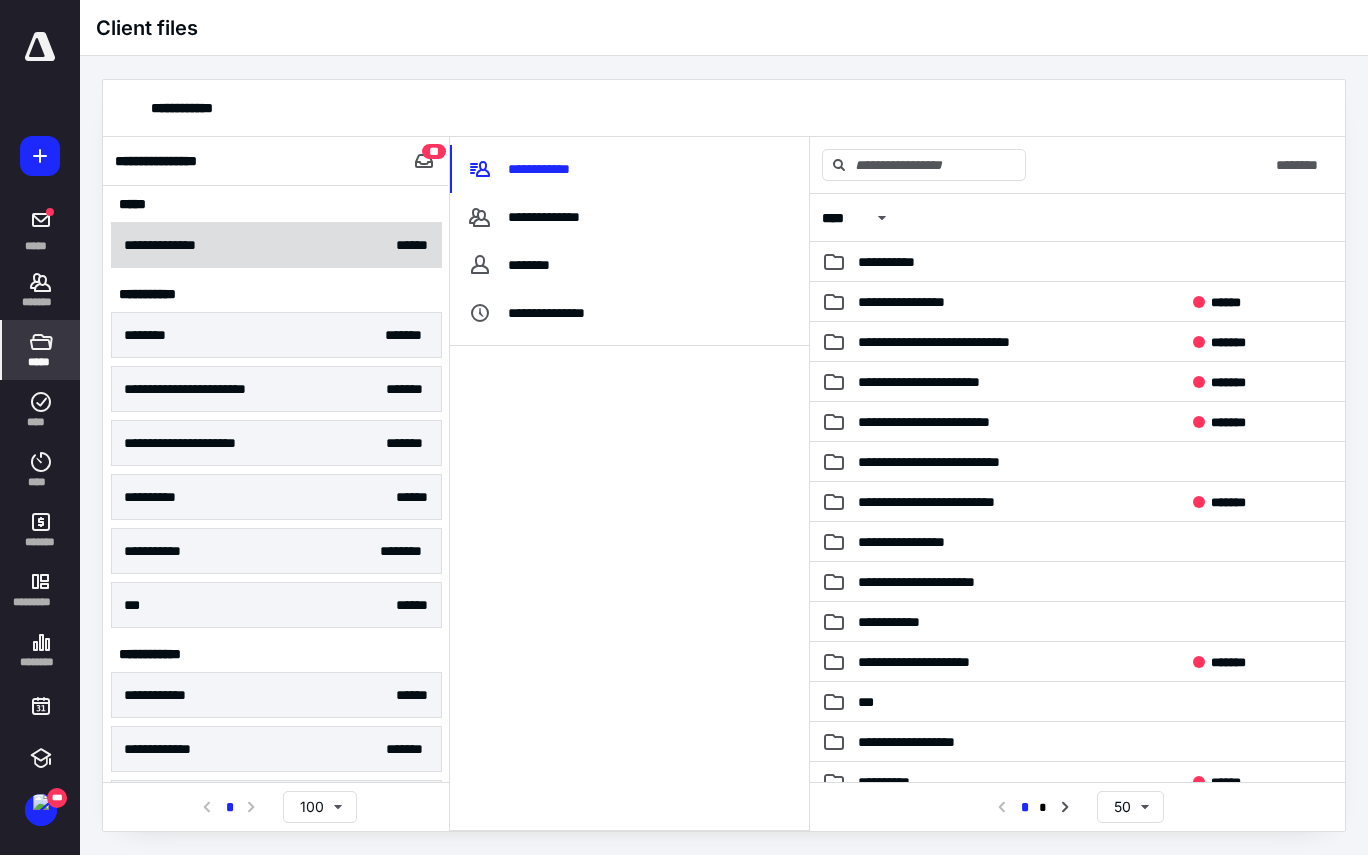 click on "**********" at bounding box center (276, 245) 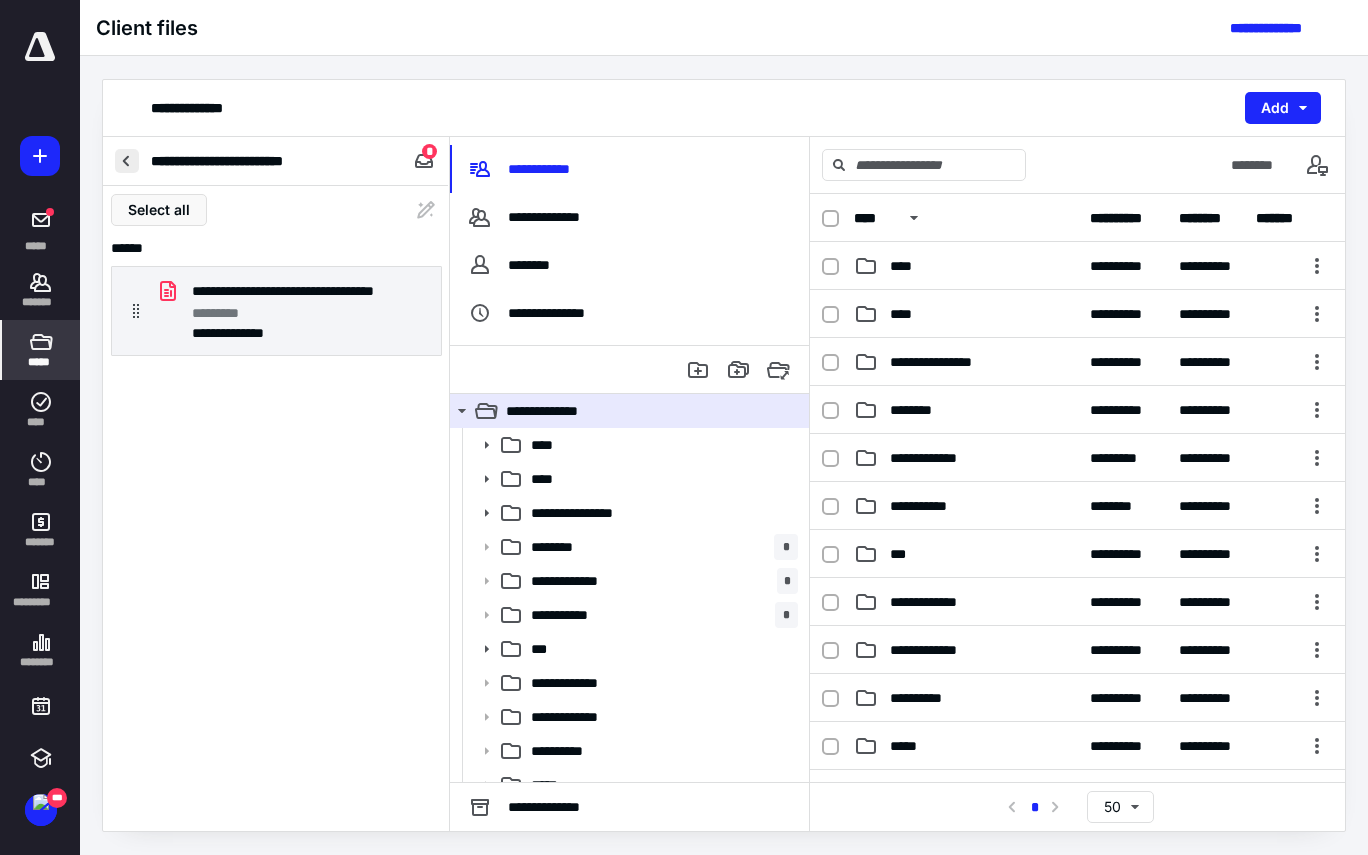 click at bounding box center (127, 161) 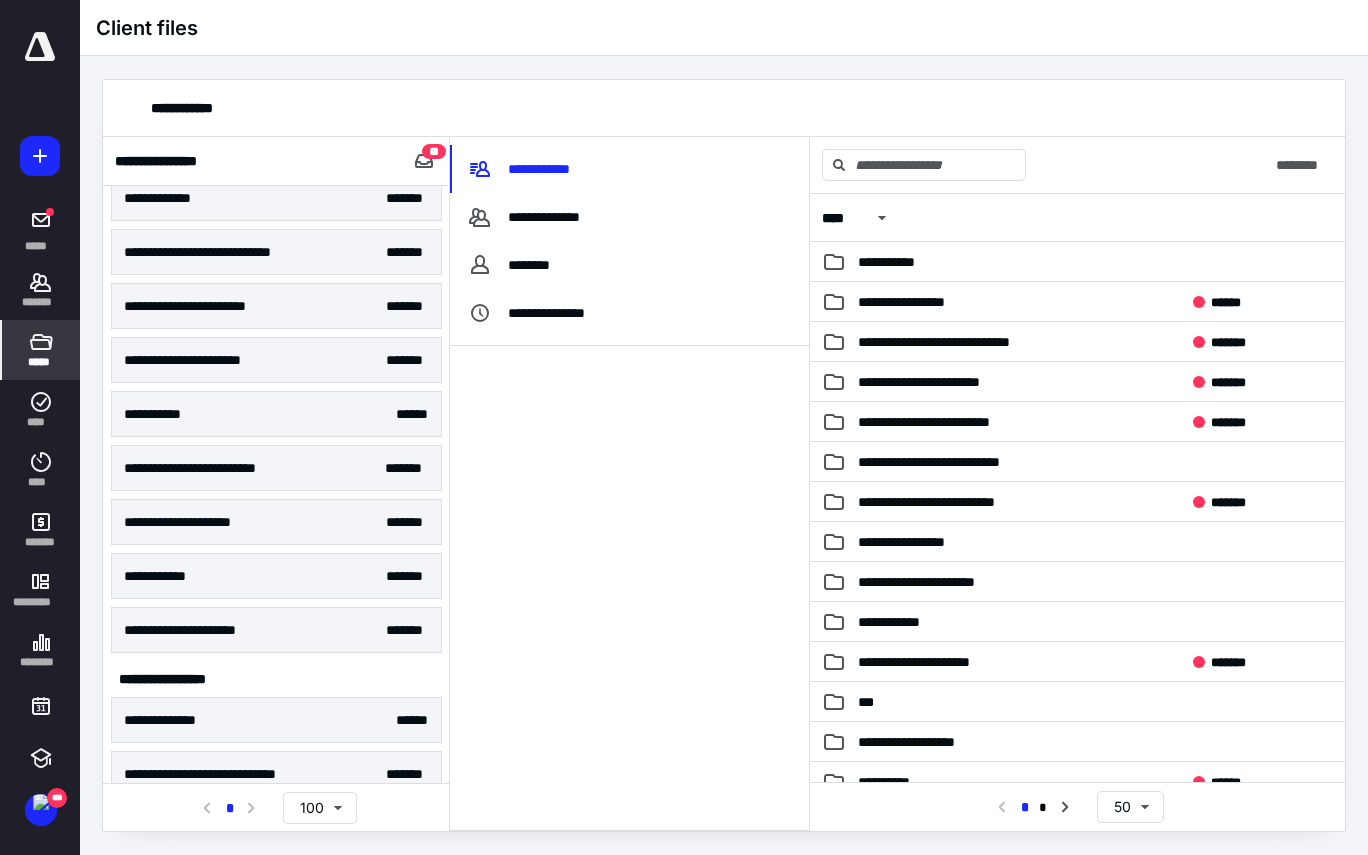 scroll, scrollTop: 0, scrollLeft: 0, axis: both 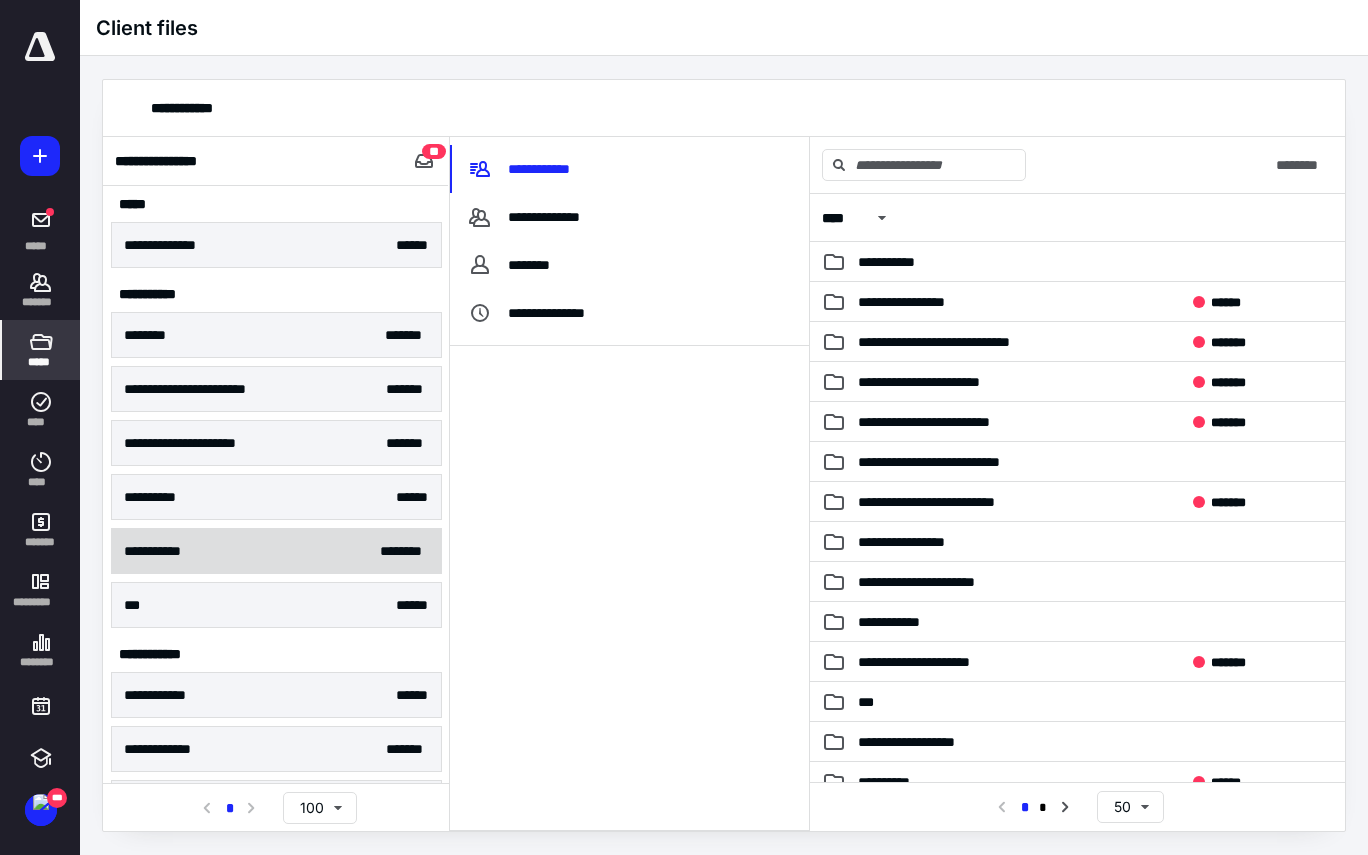 click on "**********" at bounding box center (276, 551) 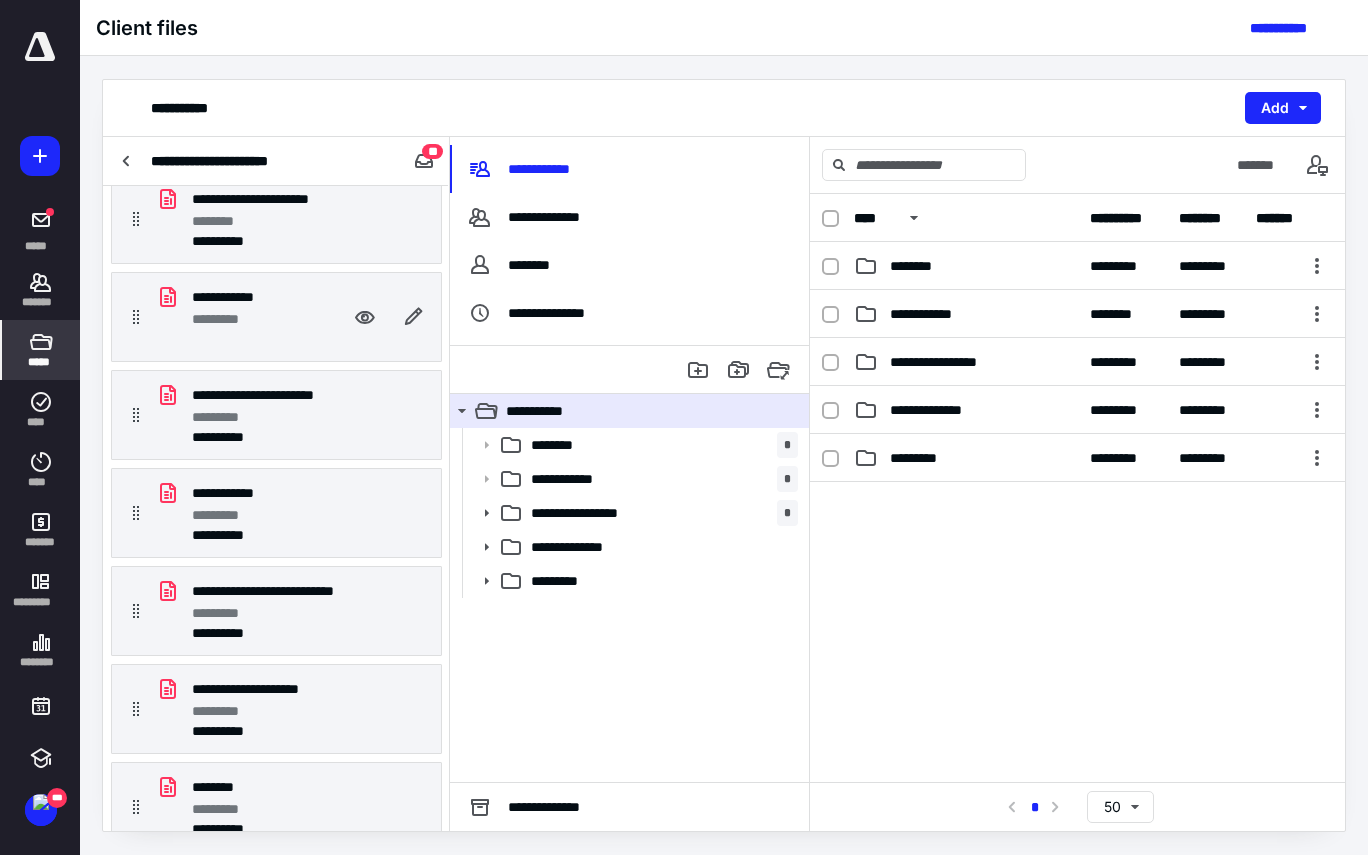 scroll, scrollTop: 0, scrollLeft: 0, axis: both 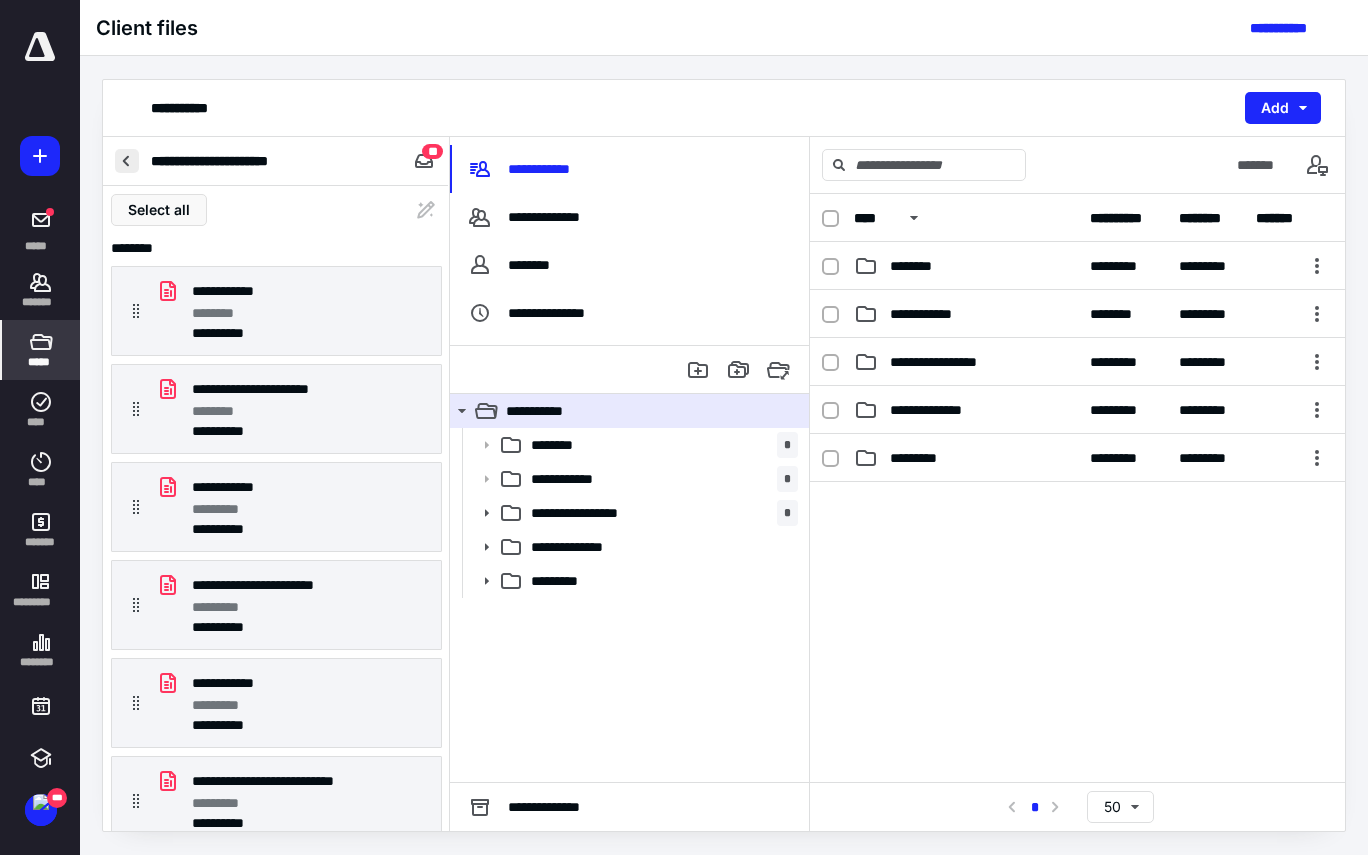 click at bounding box center [127, 161] 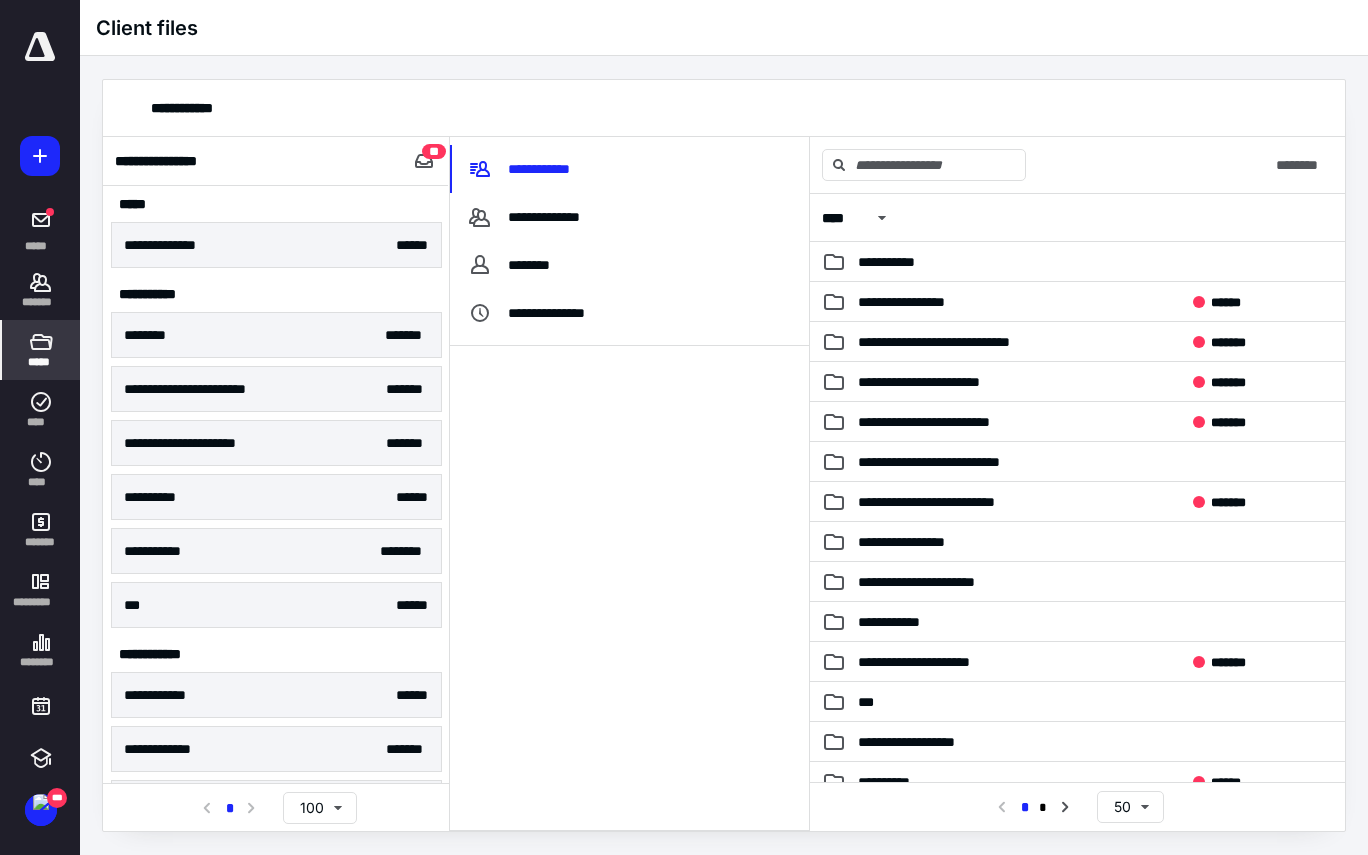 click on "**********" at bounding box center [724, 455] 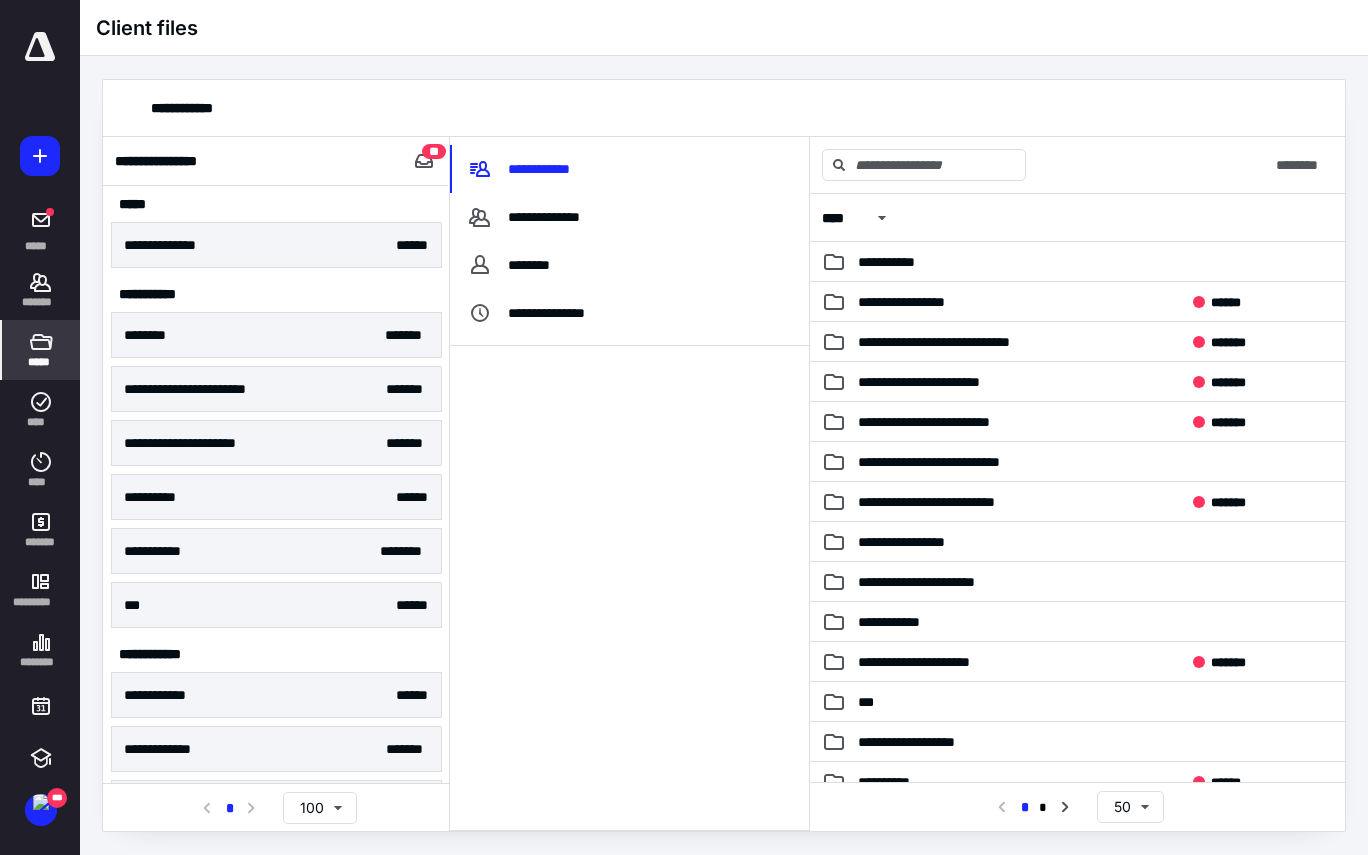 click on "*****" at bounding box center [40, 362] 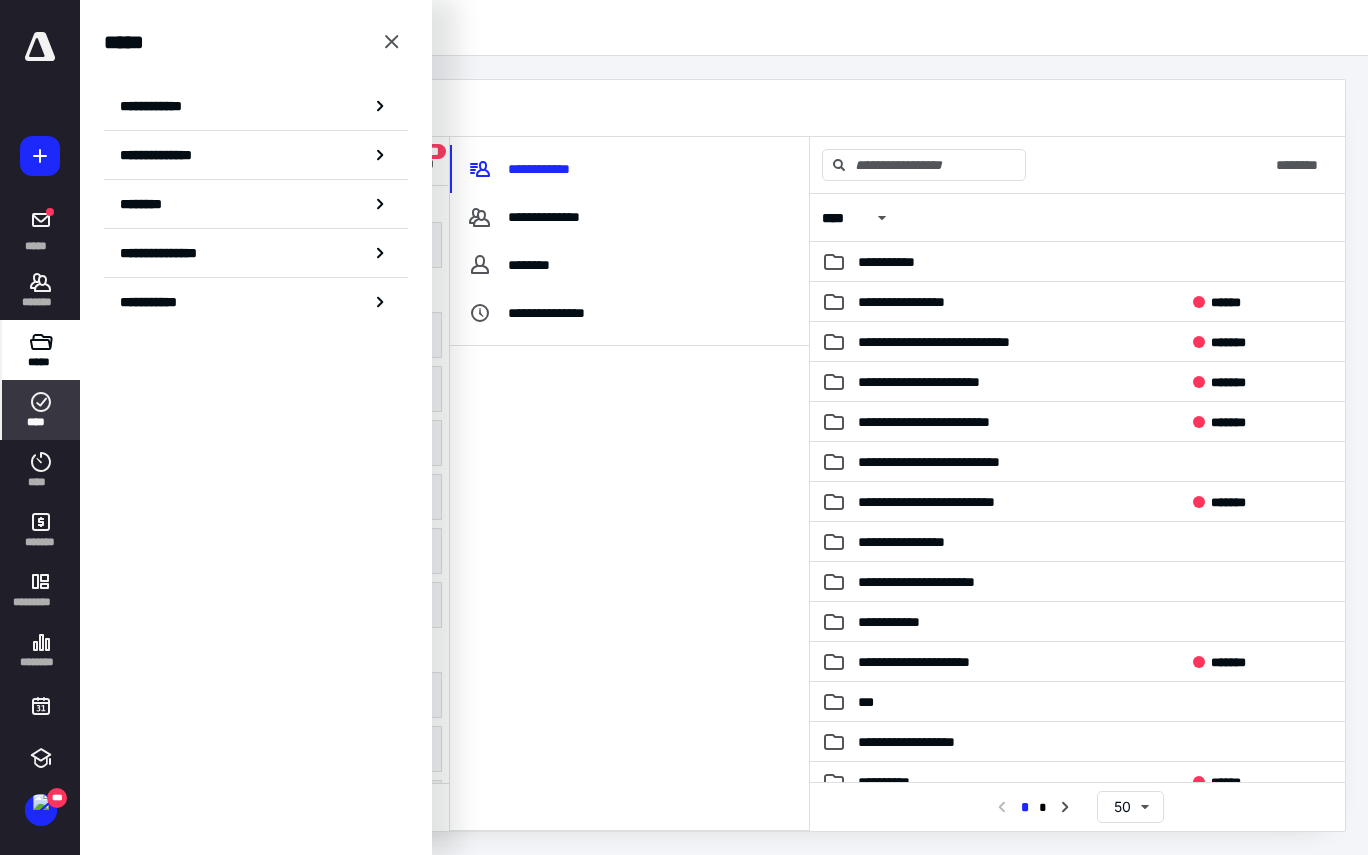 click on "****" at bounding box center [41, 410] 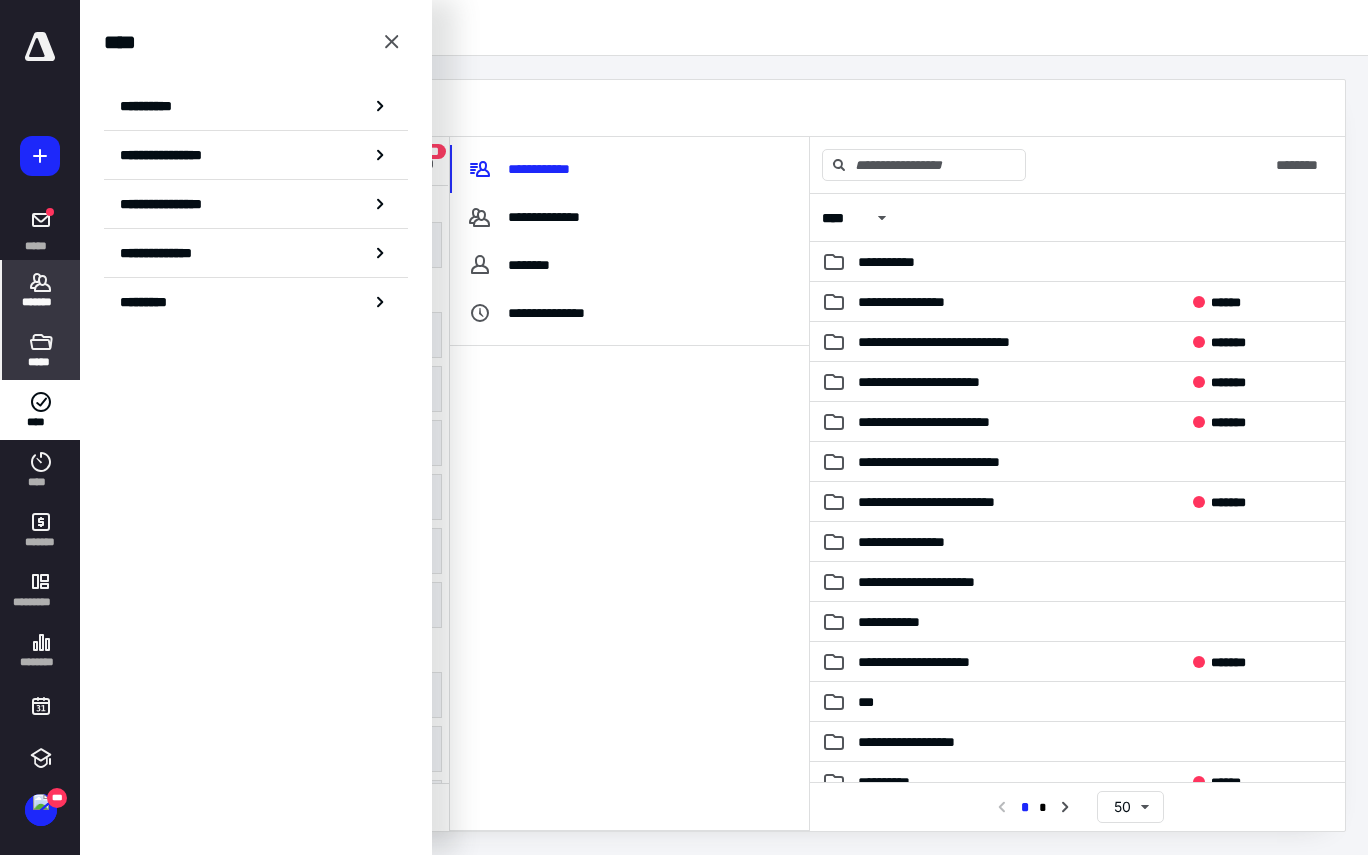 click on "*******" at bounding box center [41, 302] 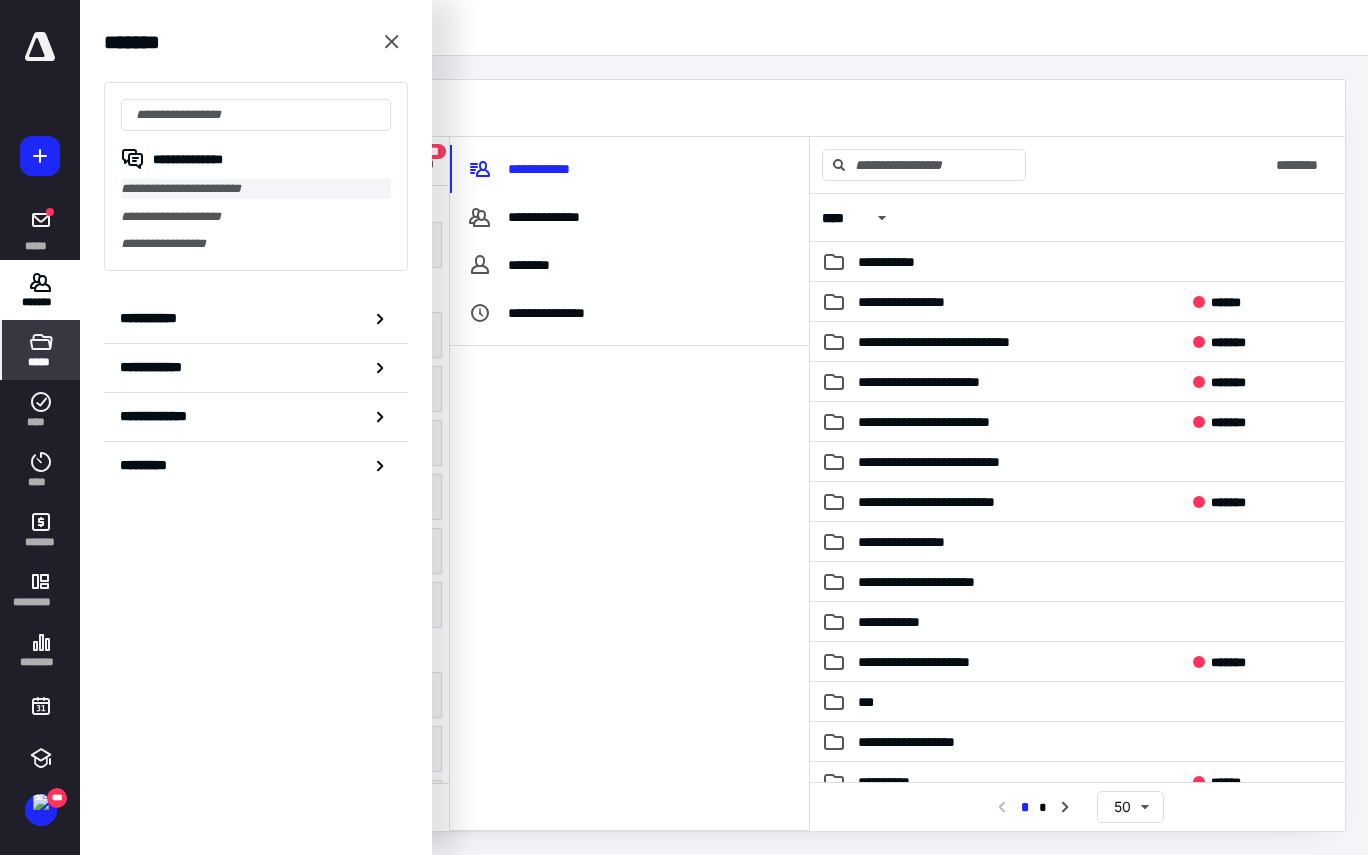 click on "**********" at bounding box center [256, 189] 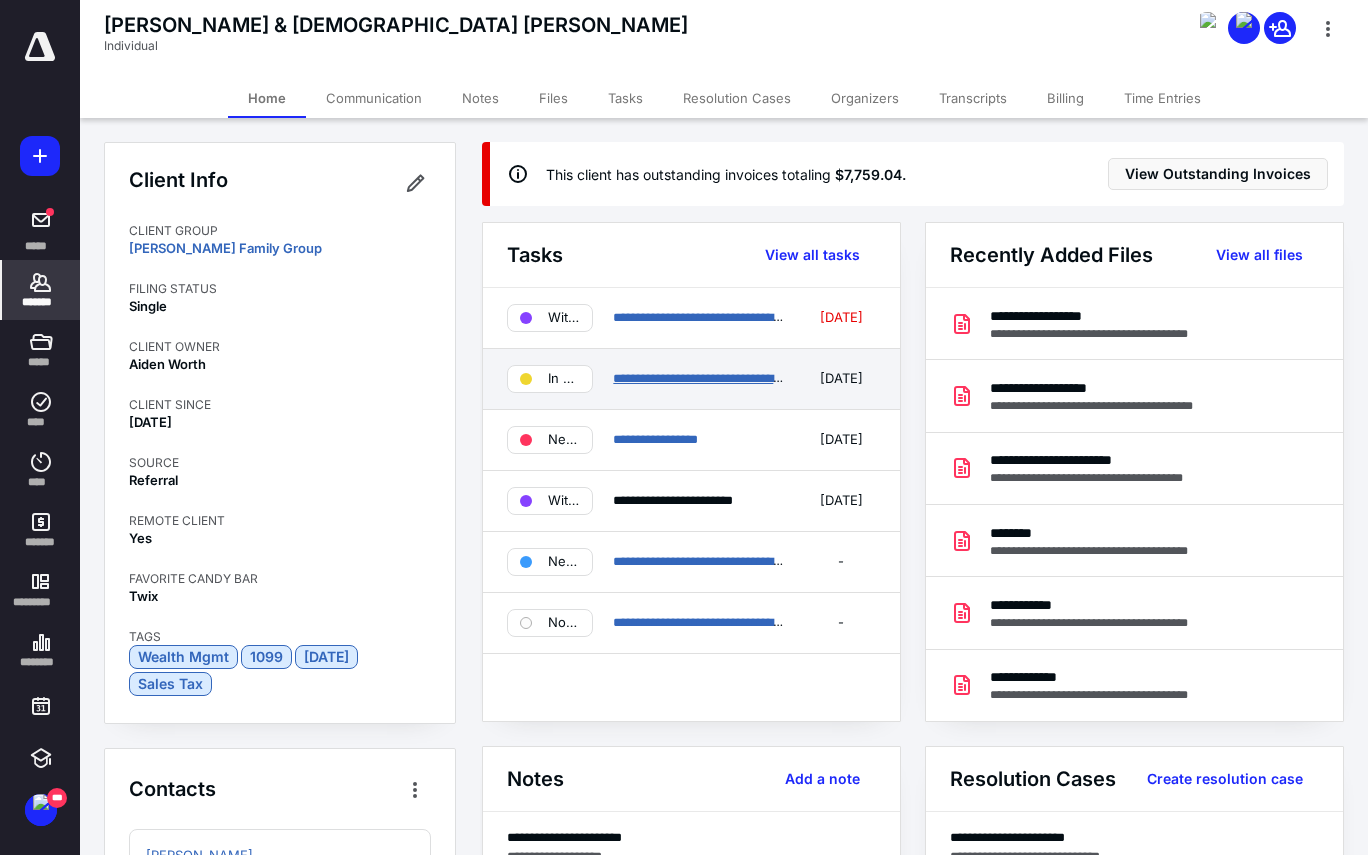 click on "**********" at bounding box center [705, 378] 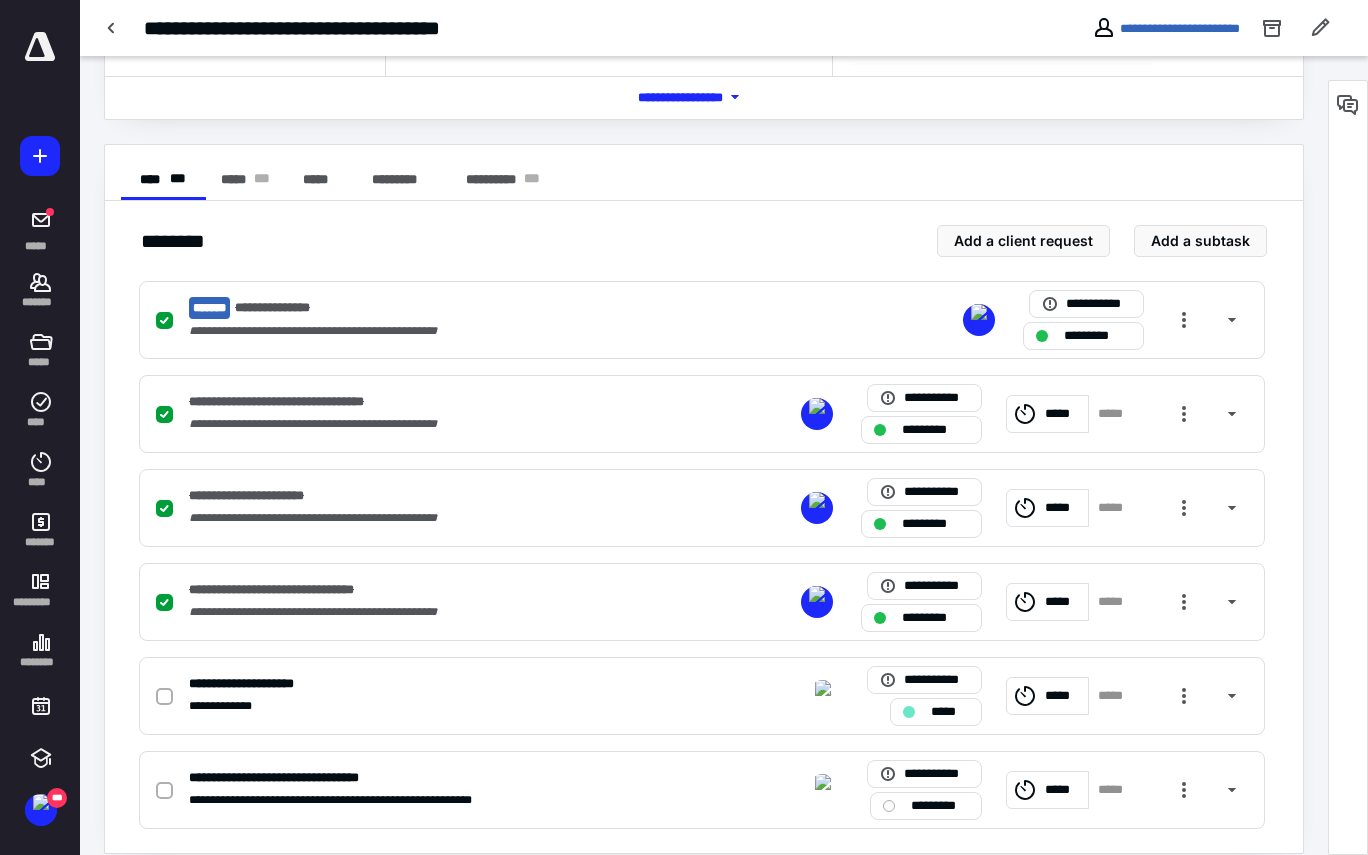 scroll, scrollTop: 319, scrollLeft: 0, axis: vertical 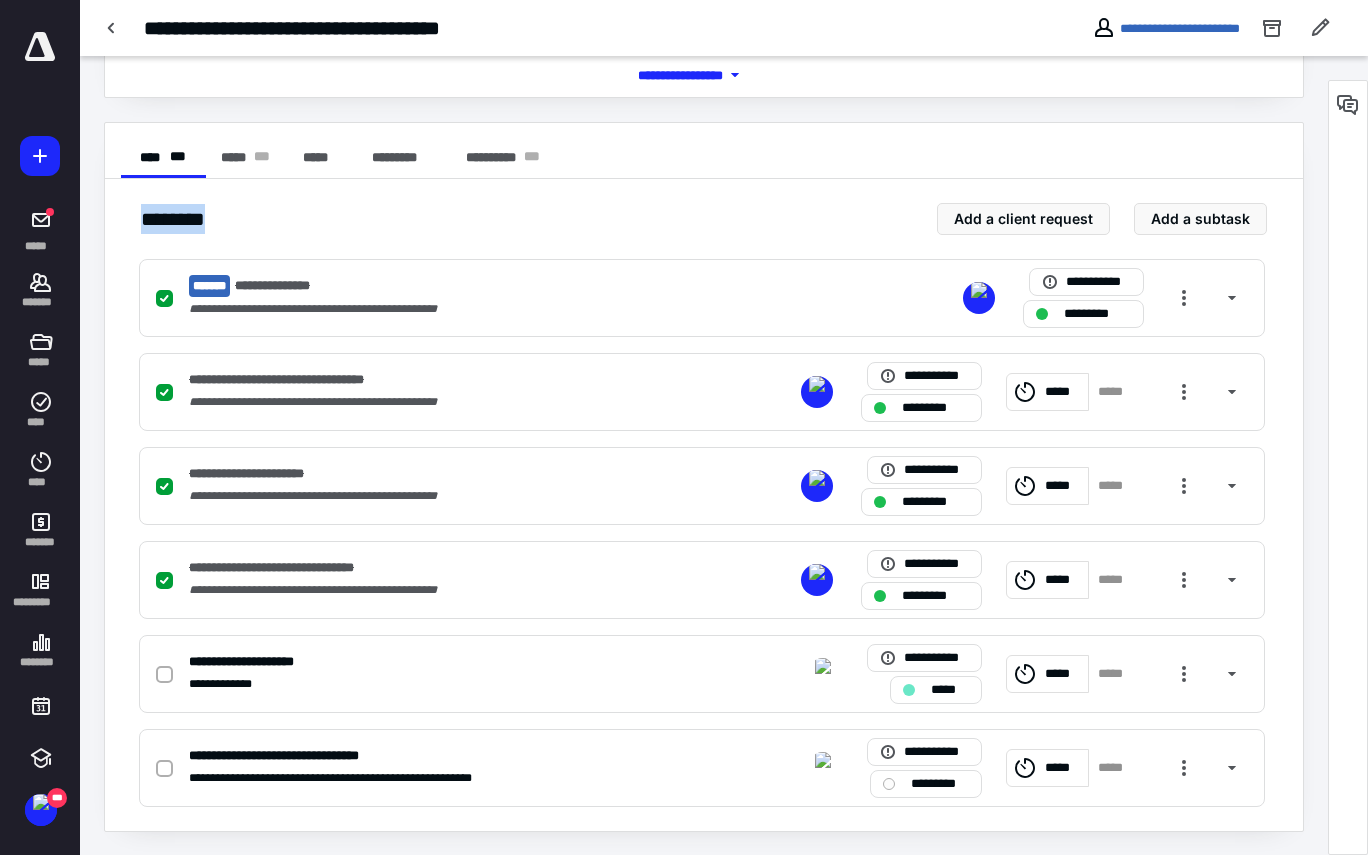 drag, startPoint x: 235, startPoint y: 210, endPoint x: 129, endPoint y: 211, distance: 106.004715 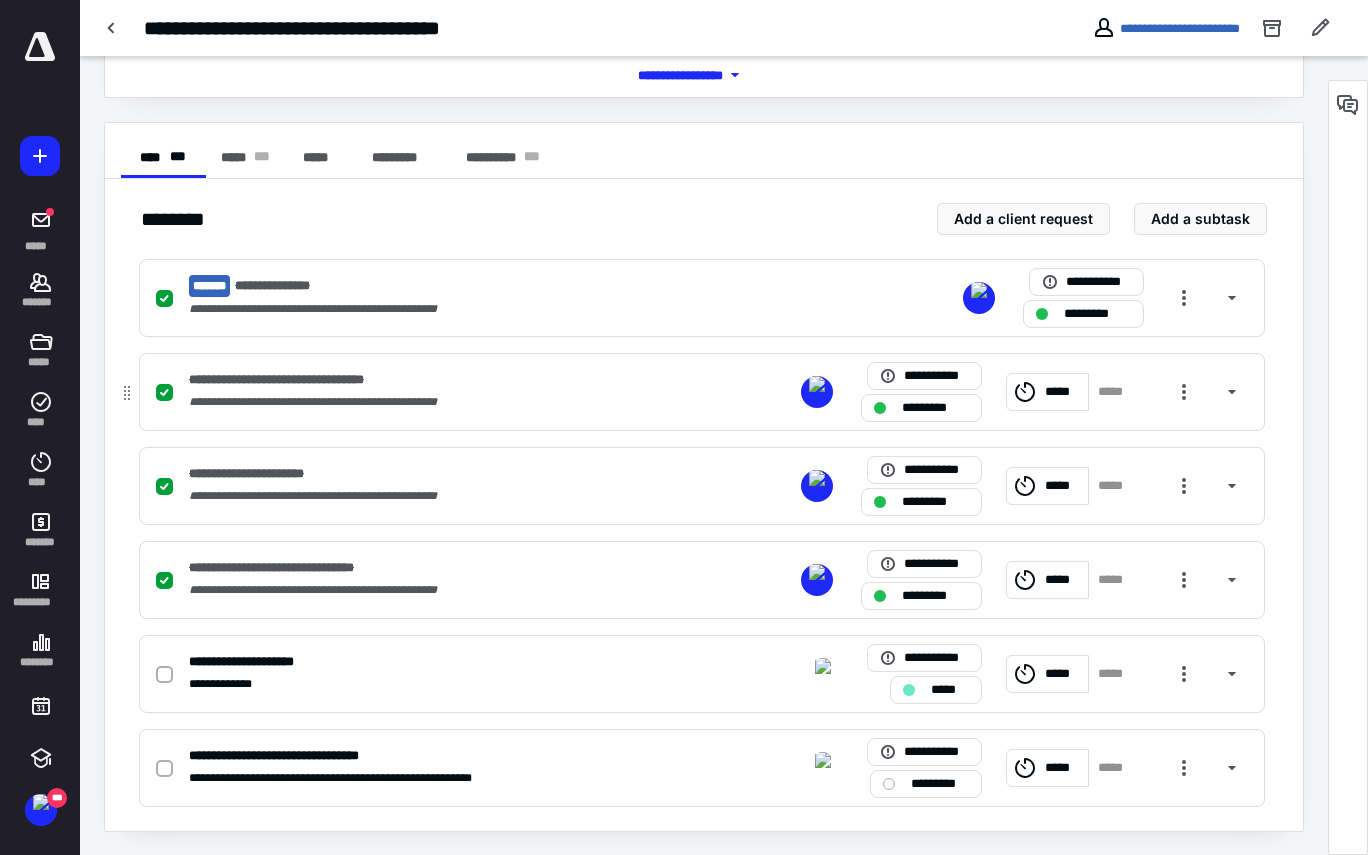 click on "**********" at bounding box center [439, 380] 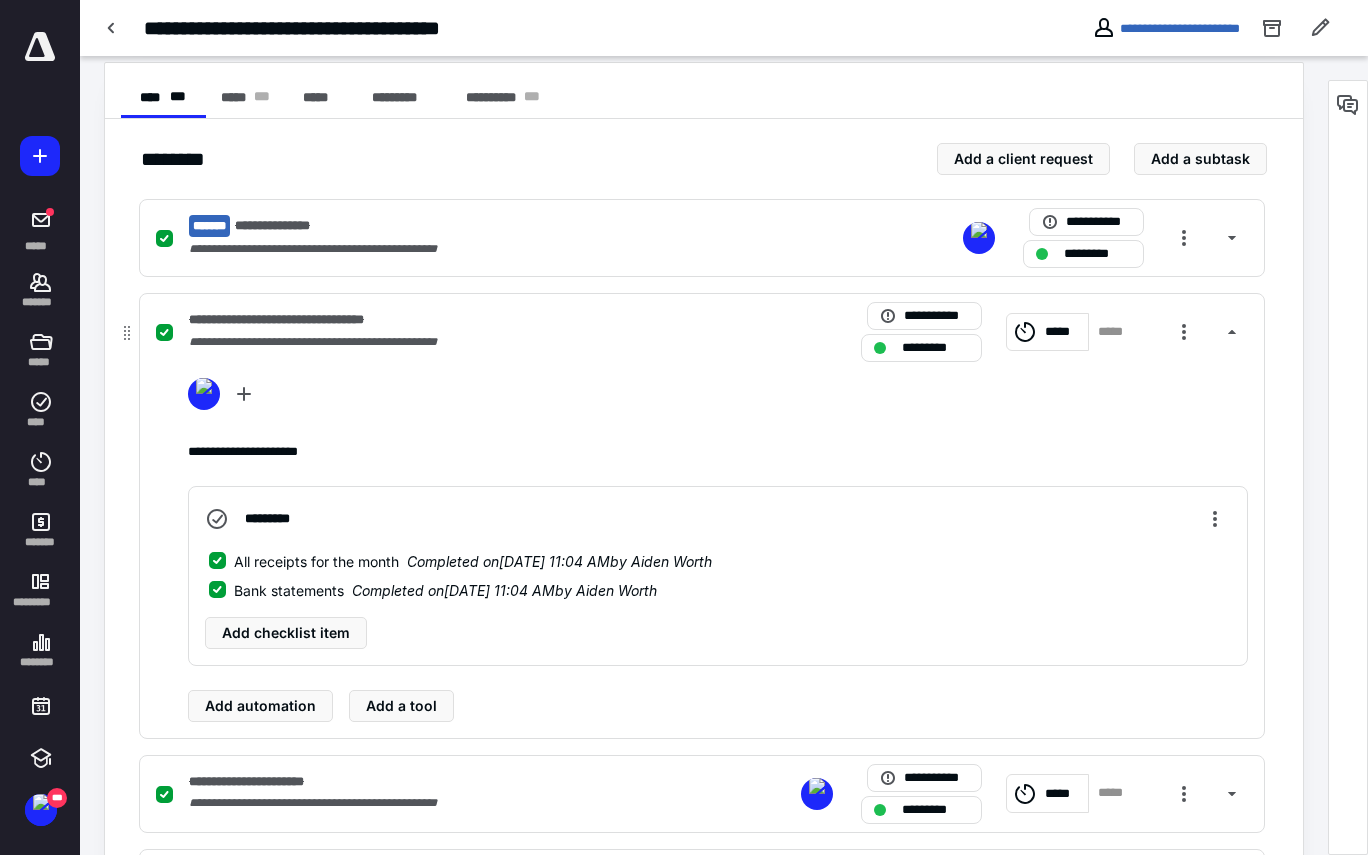 scroll, scrollTop: 394, scrollLeft: 0, axis: vertical 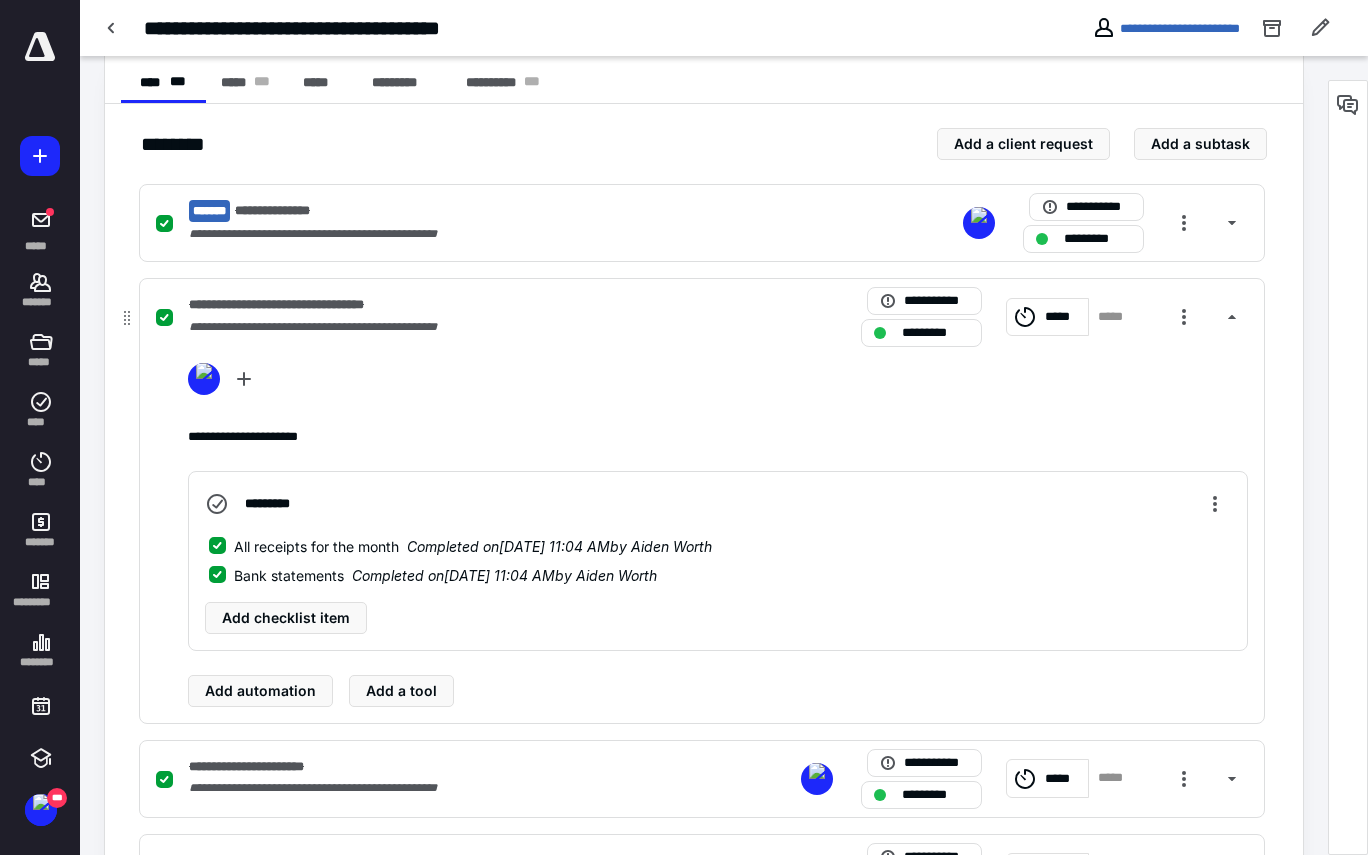 click on "**********" at bounding box center (439, 327) 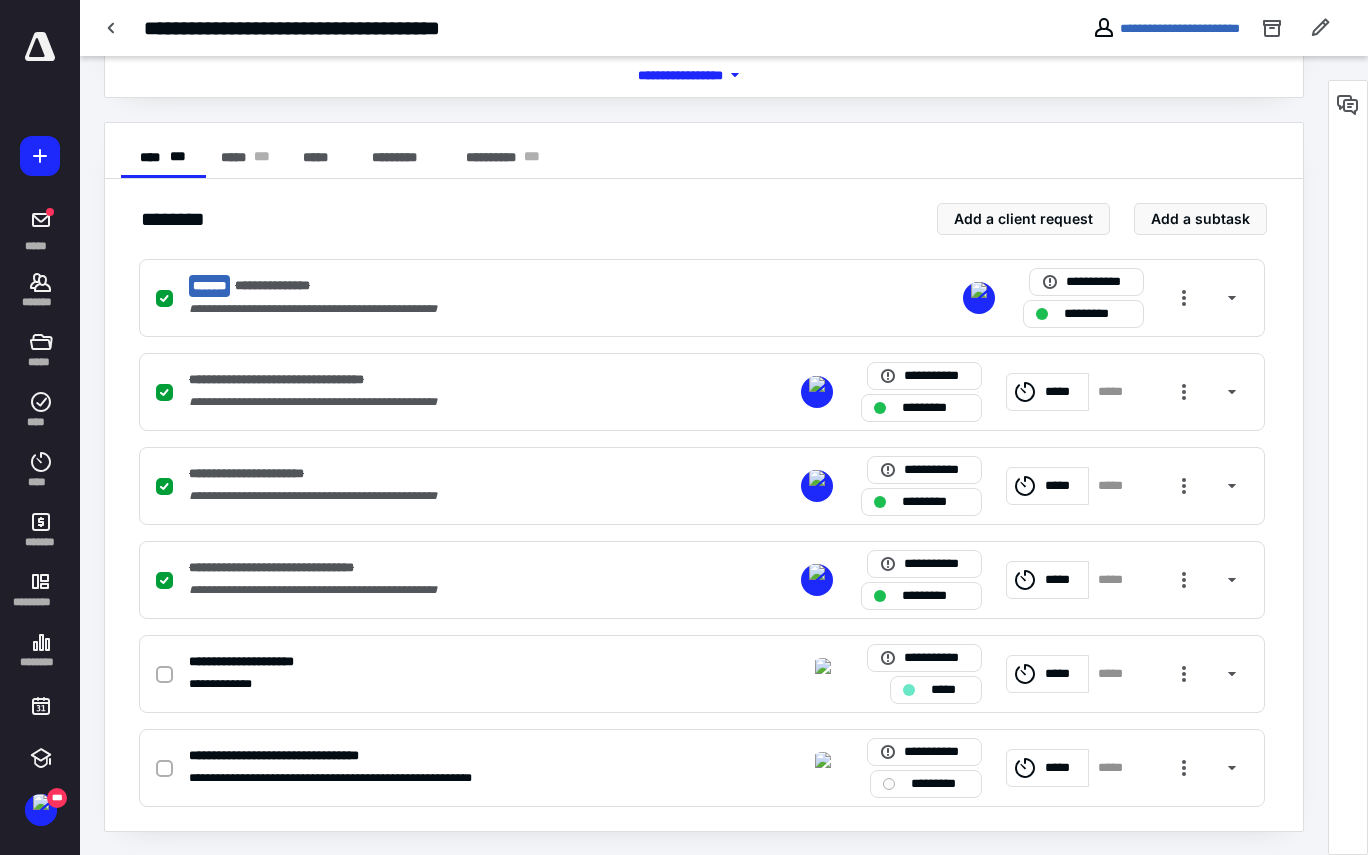 click at bounding box center (1348, 467) 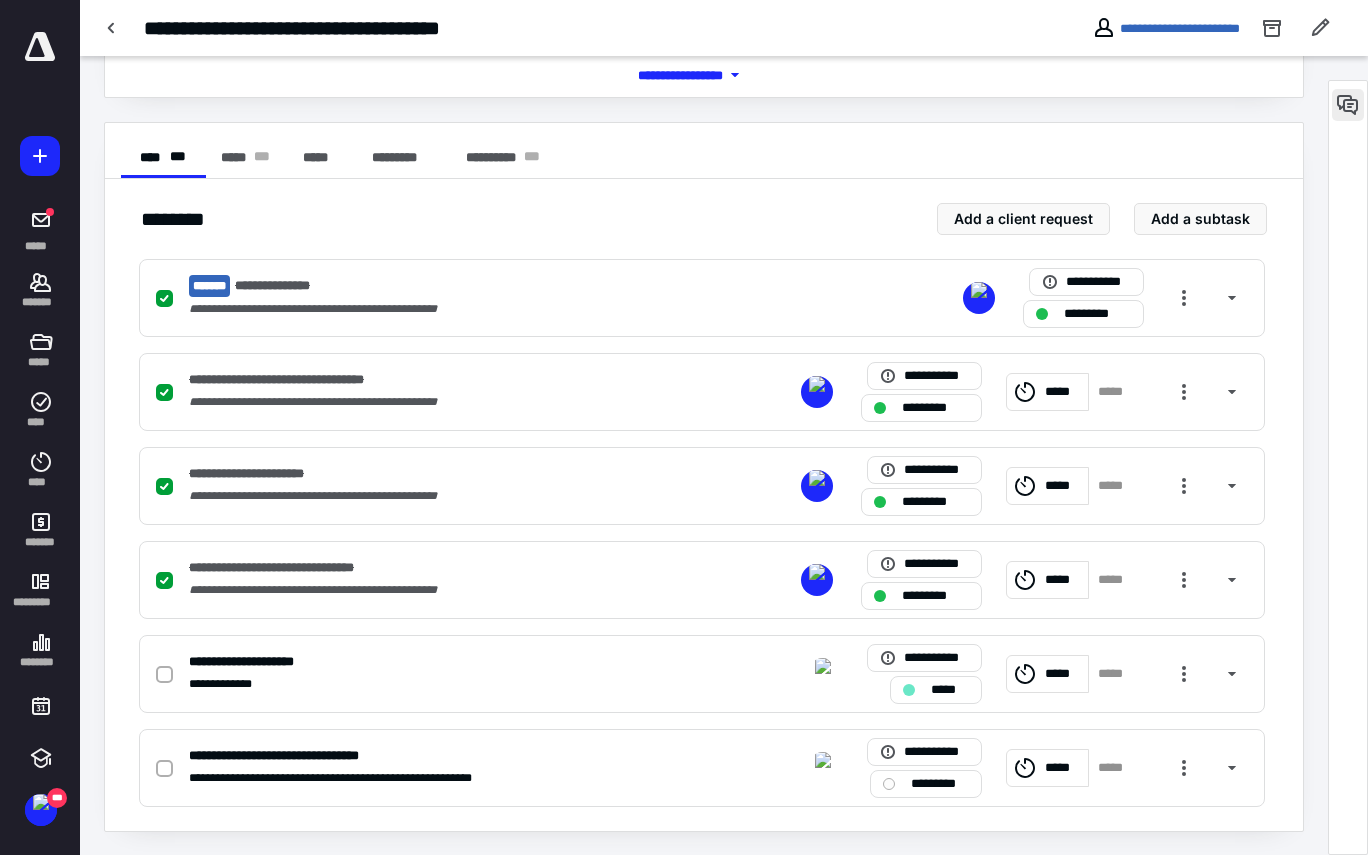 click at bounding box center [1348, 105] 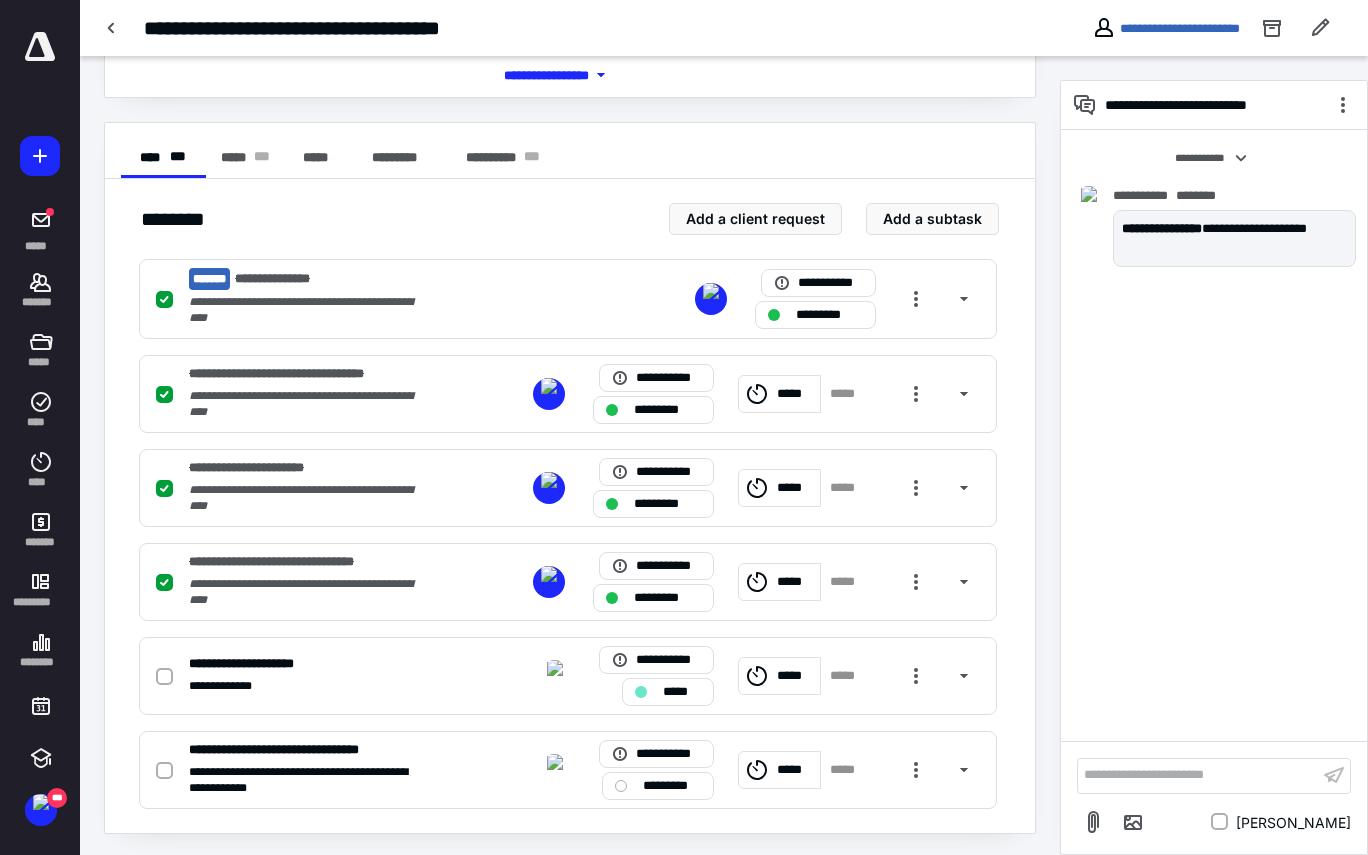 click on "**********" at bounding box center [1198, 775] 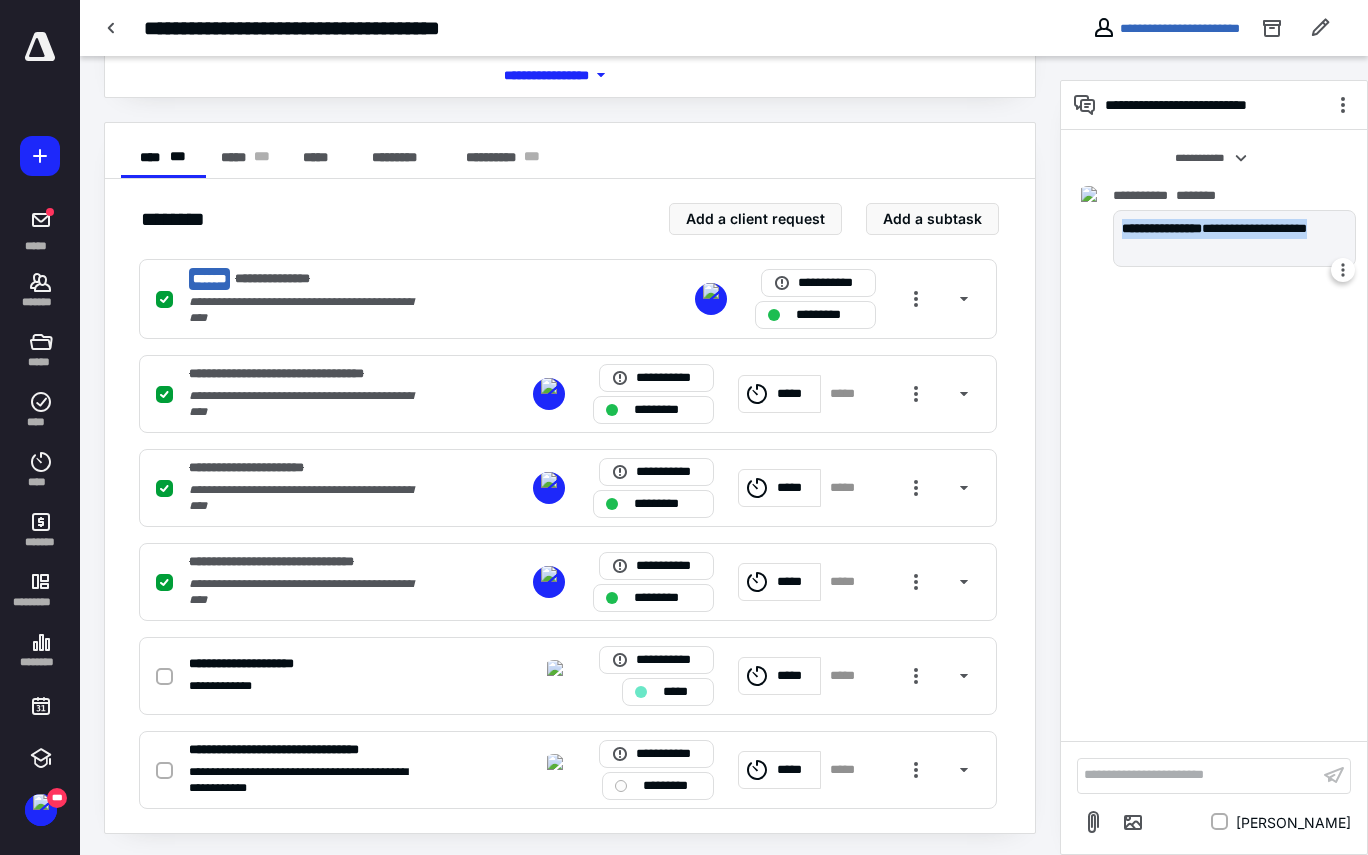 drag, startPoint x: 1172, startPoint y: 247, endPoint x: 1129, endPoint y: 212, distance: 55.443665 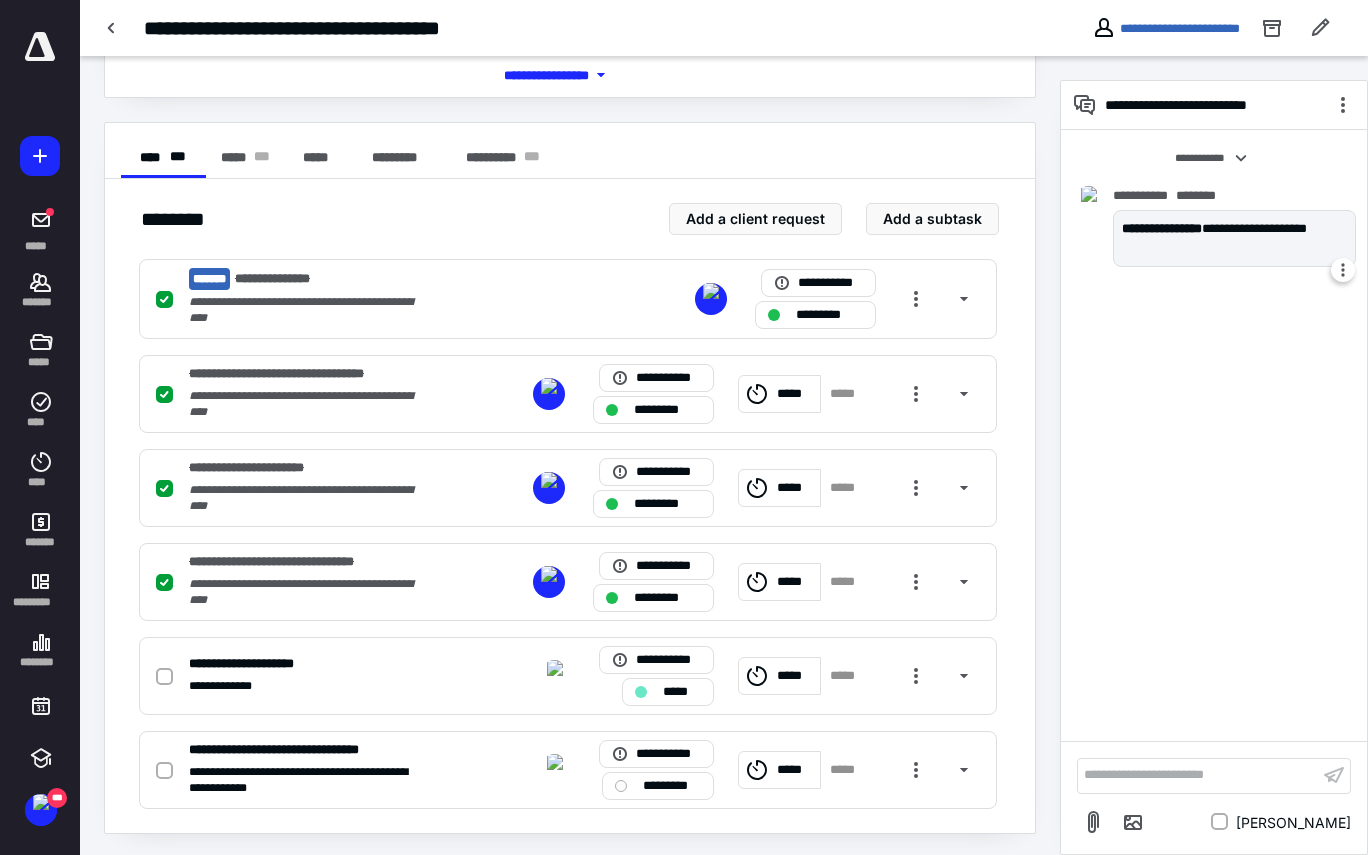 click on "**********" at bounding box center (1234, 238) 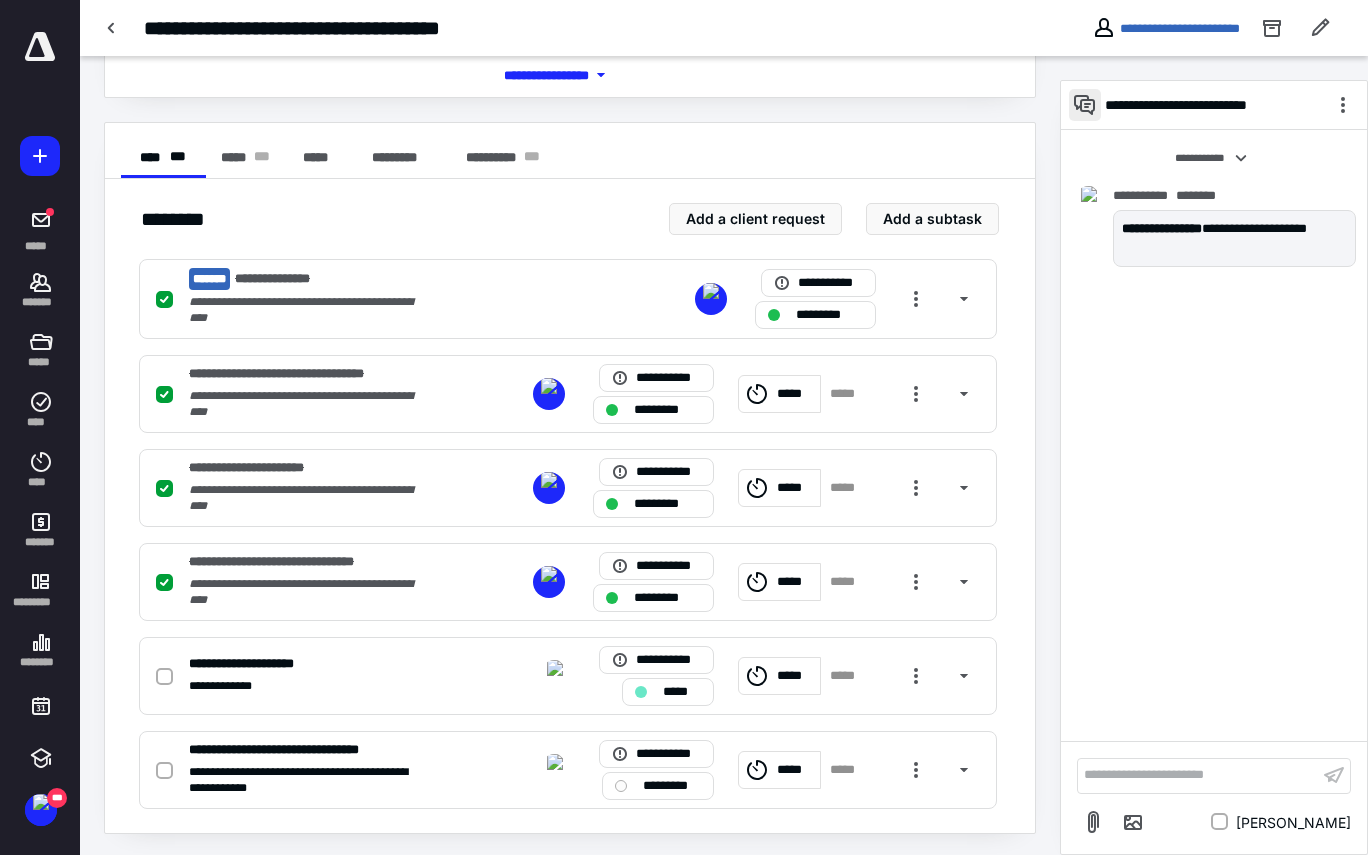 click at bounding box center [1085, 105] 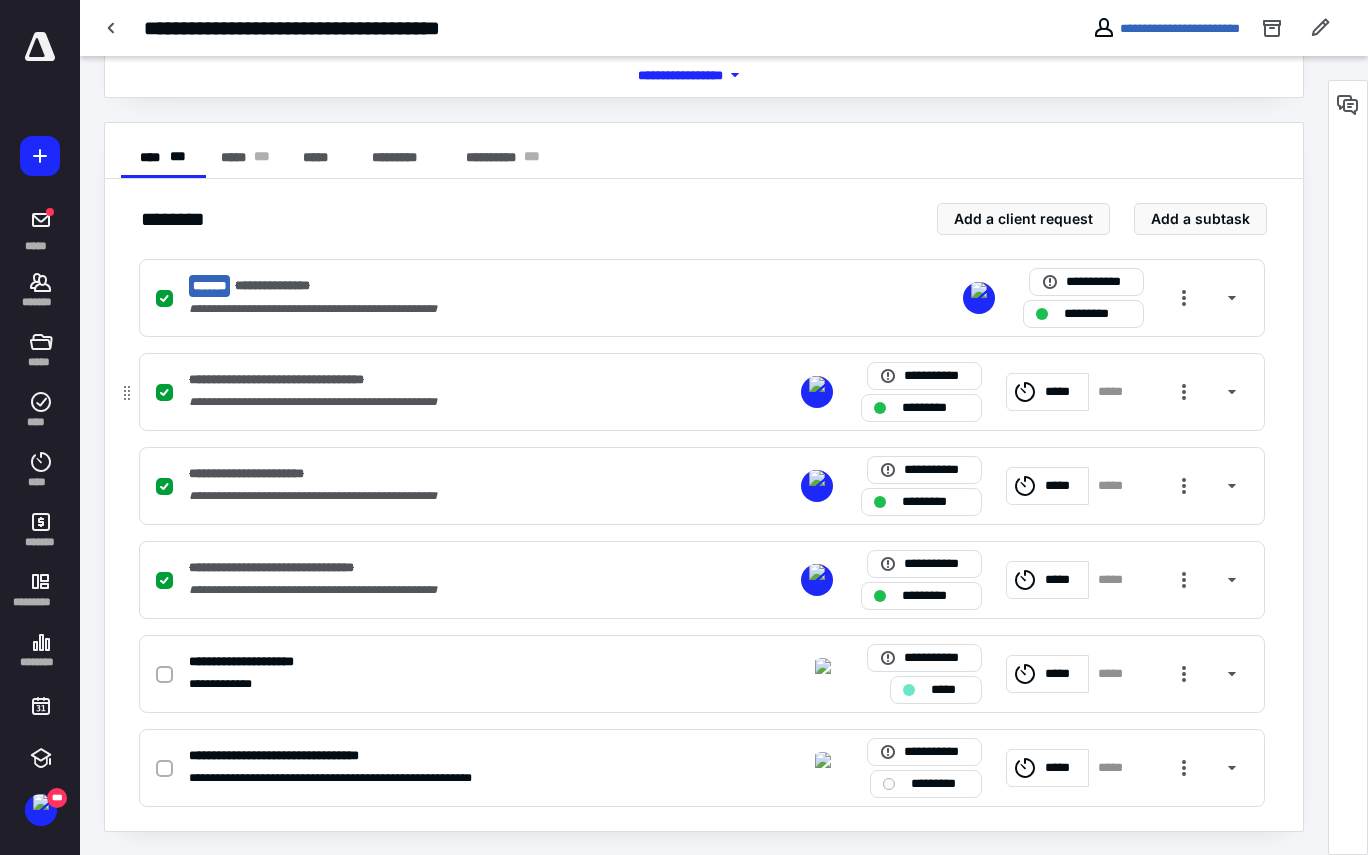 click on "*****" at bounding box center [1063, 392] 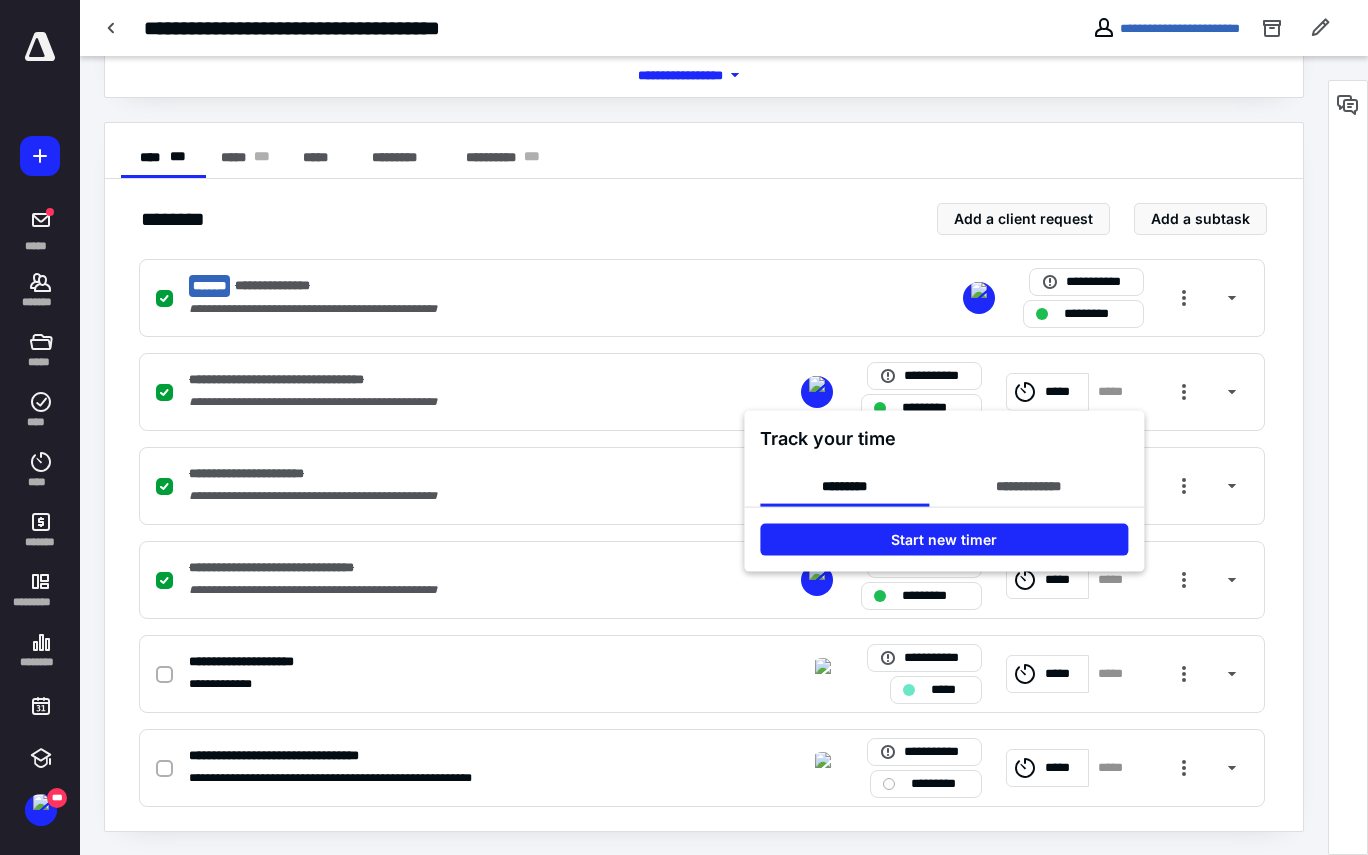 click at bounding box center (684, 427) 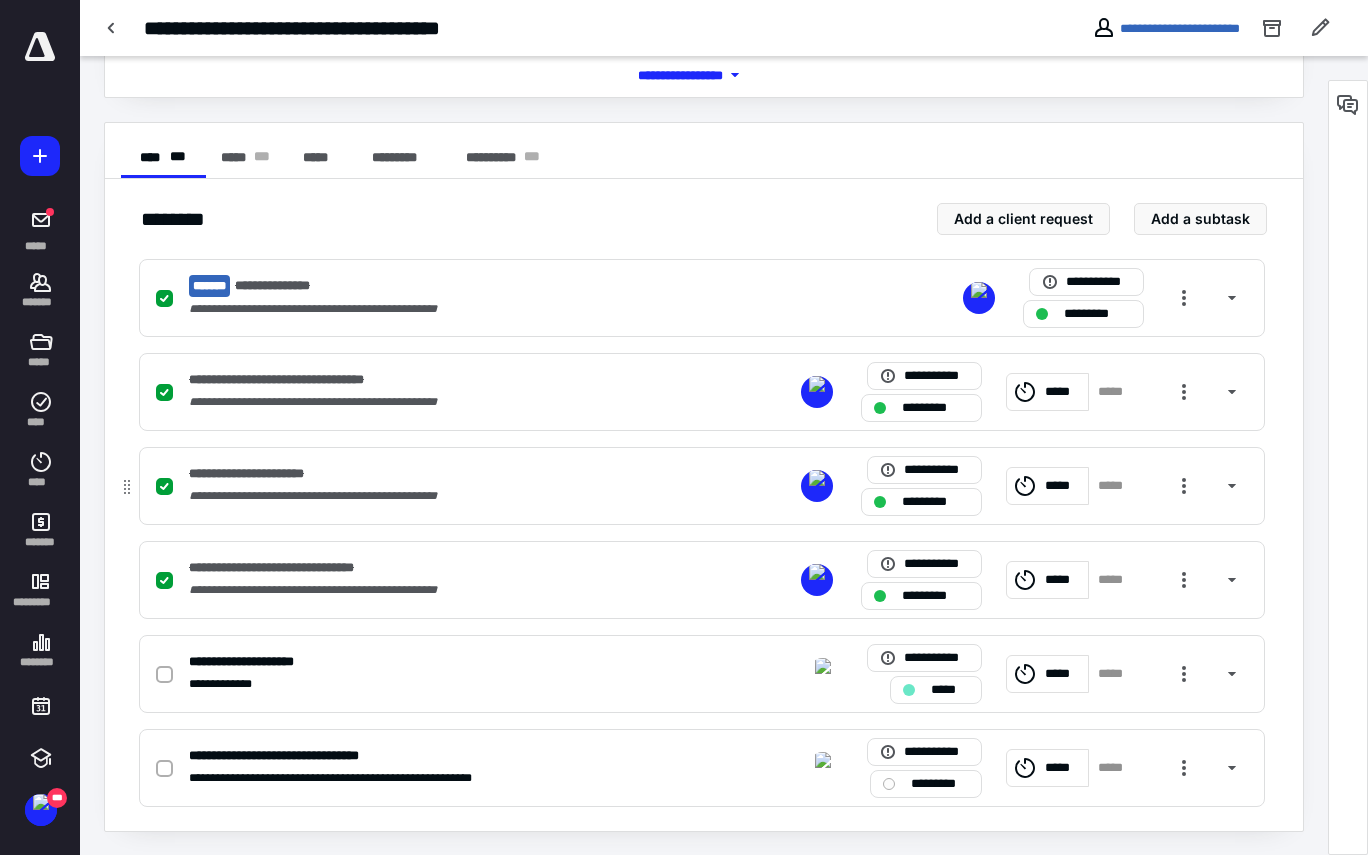 click on "*****" at bounding box center (1063, 486) 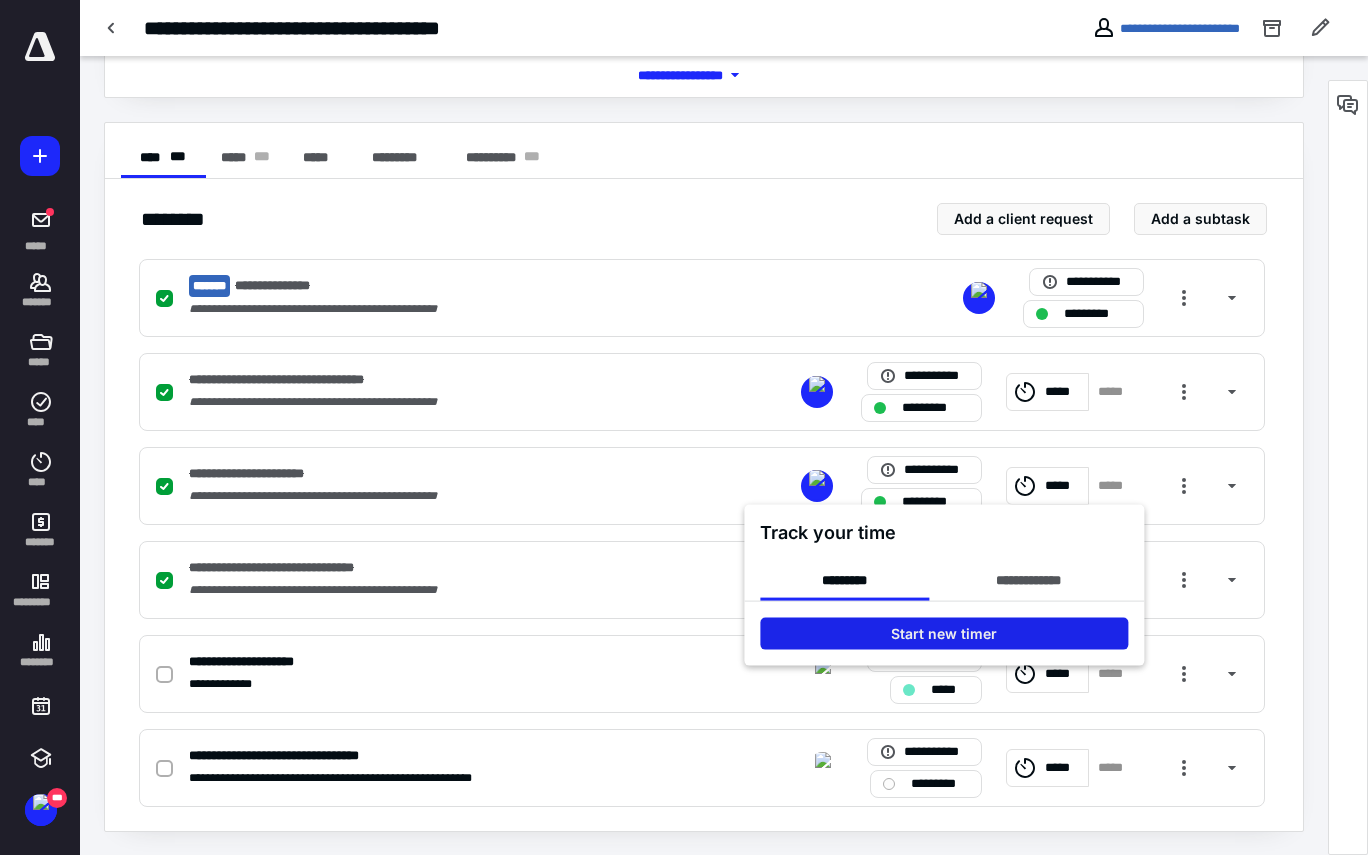 click on "Start new timer" at bounding box center [944, 634] 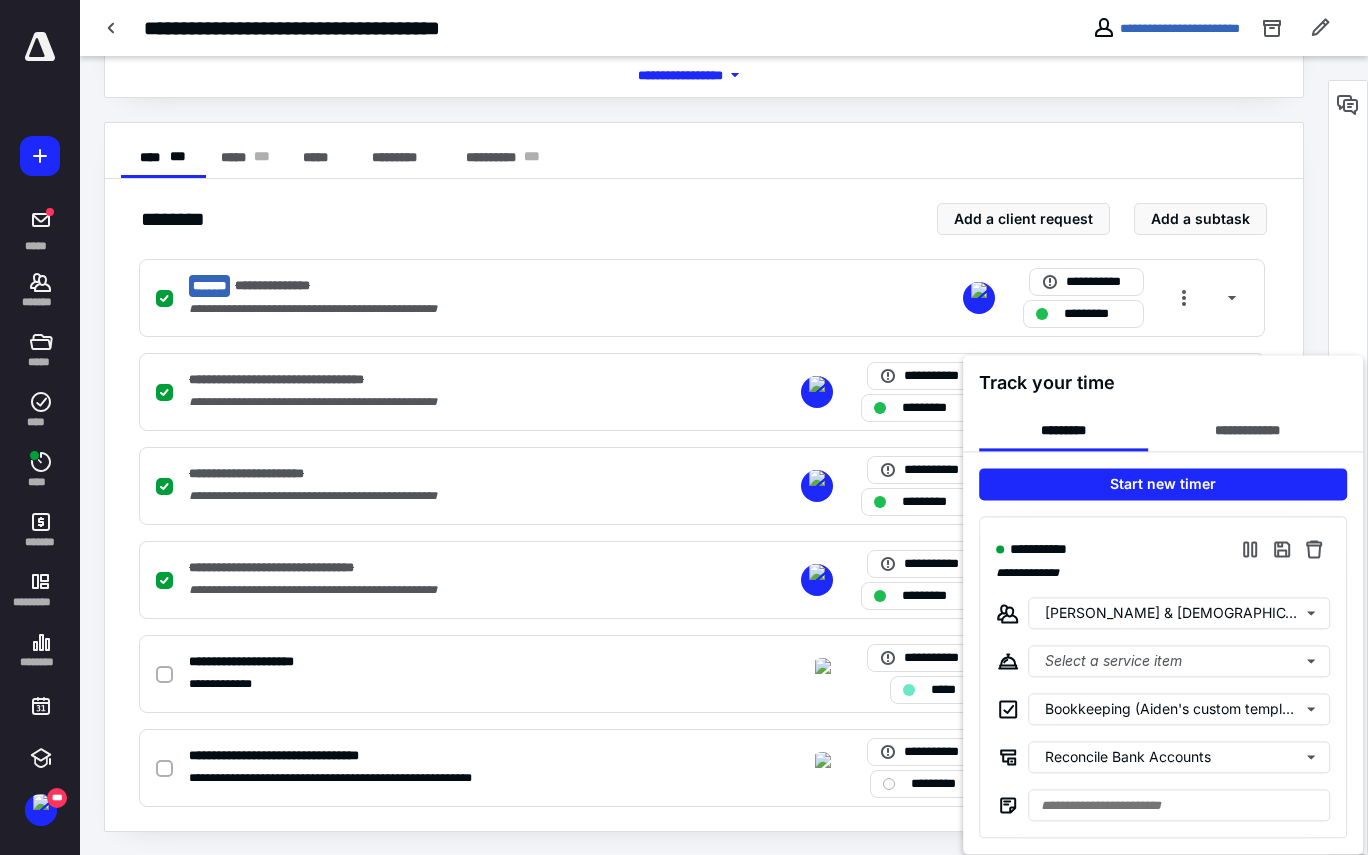 scroll, scrollTop: 319, scrollLeft: 0, axis: vertical 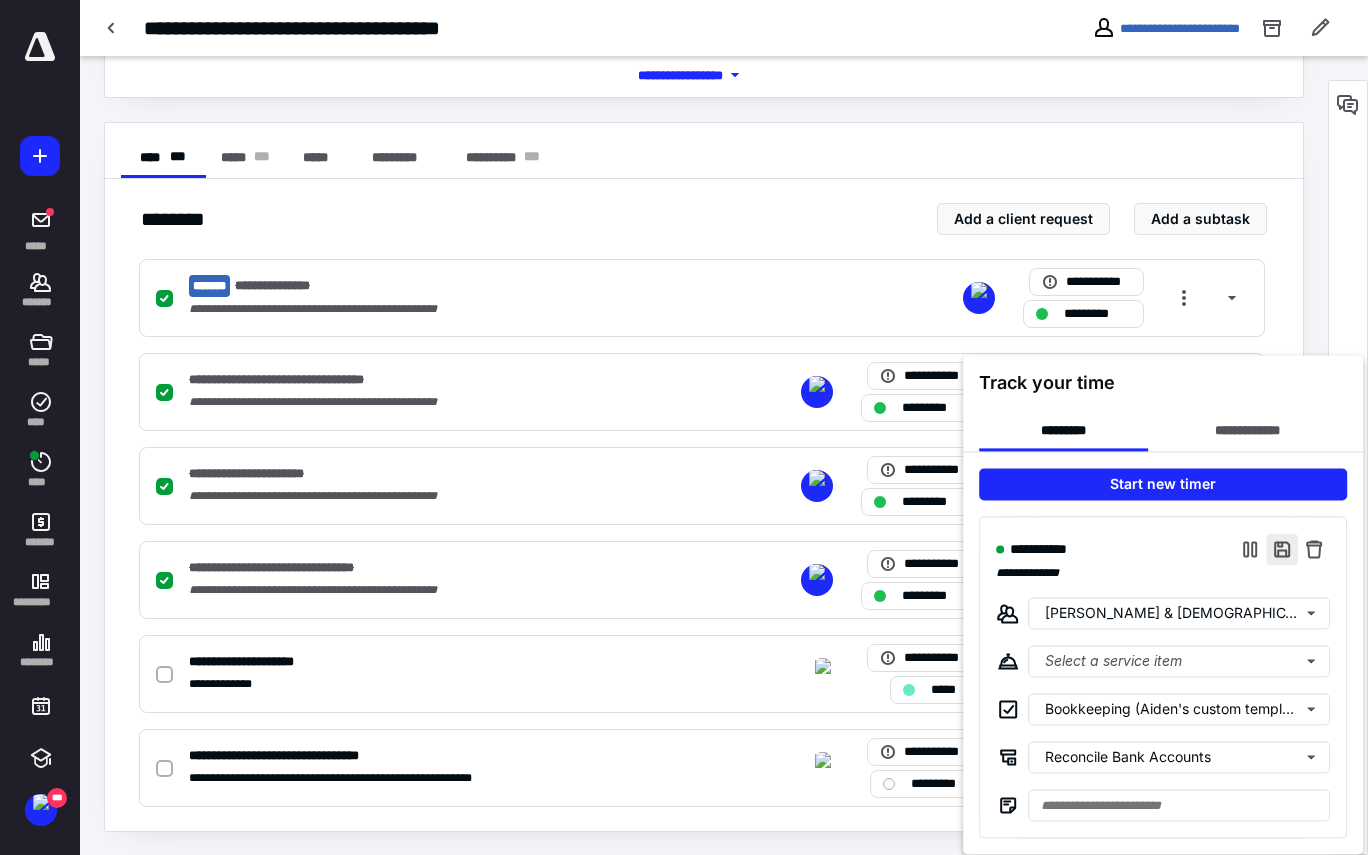 click at bounding box center [1282, 549] 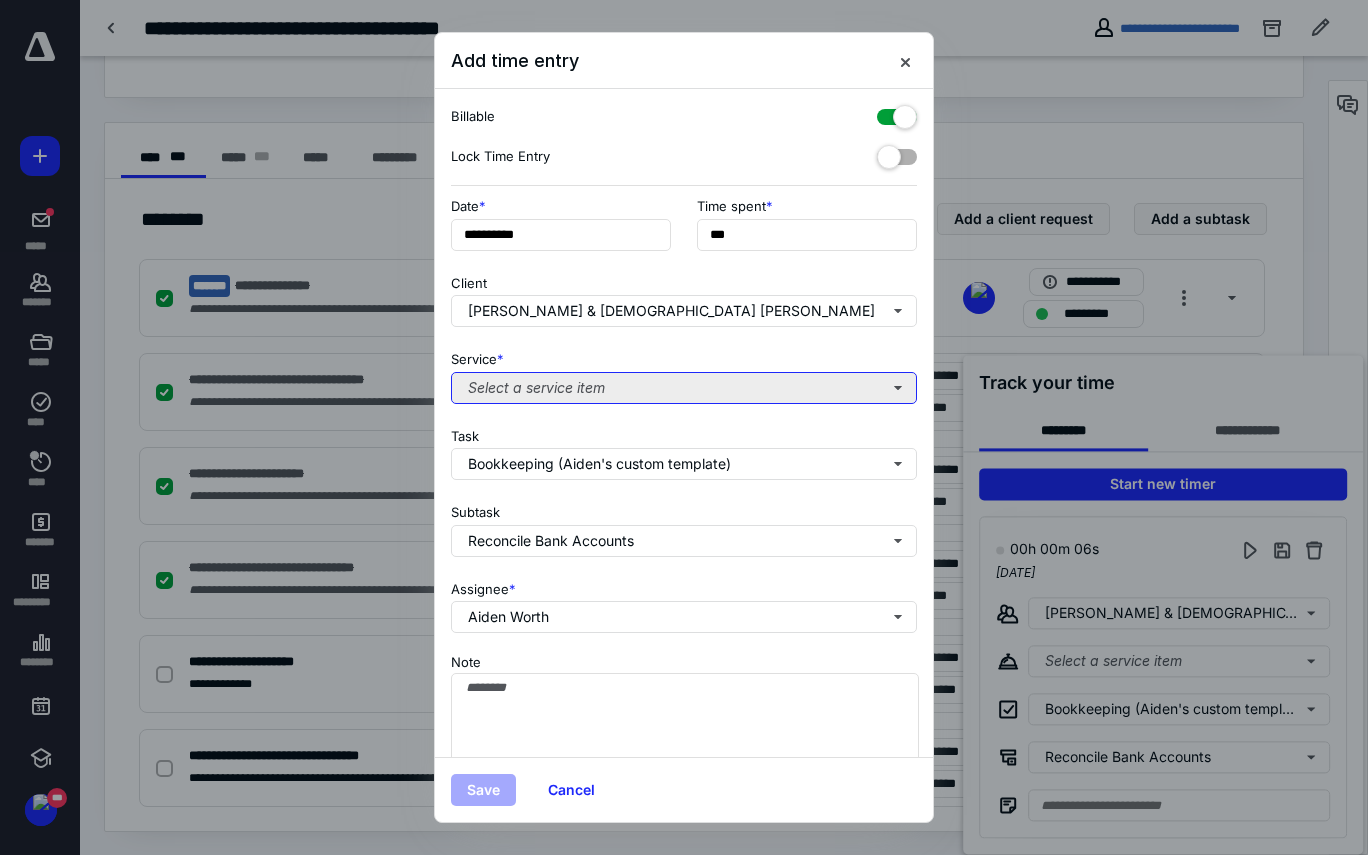 click on "Select a service item" at bounding box center (684, 388) 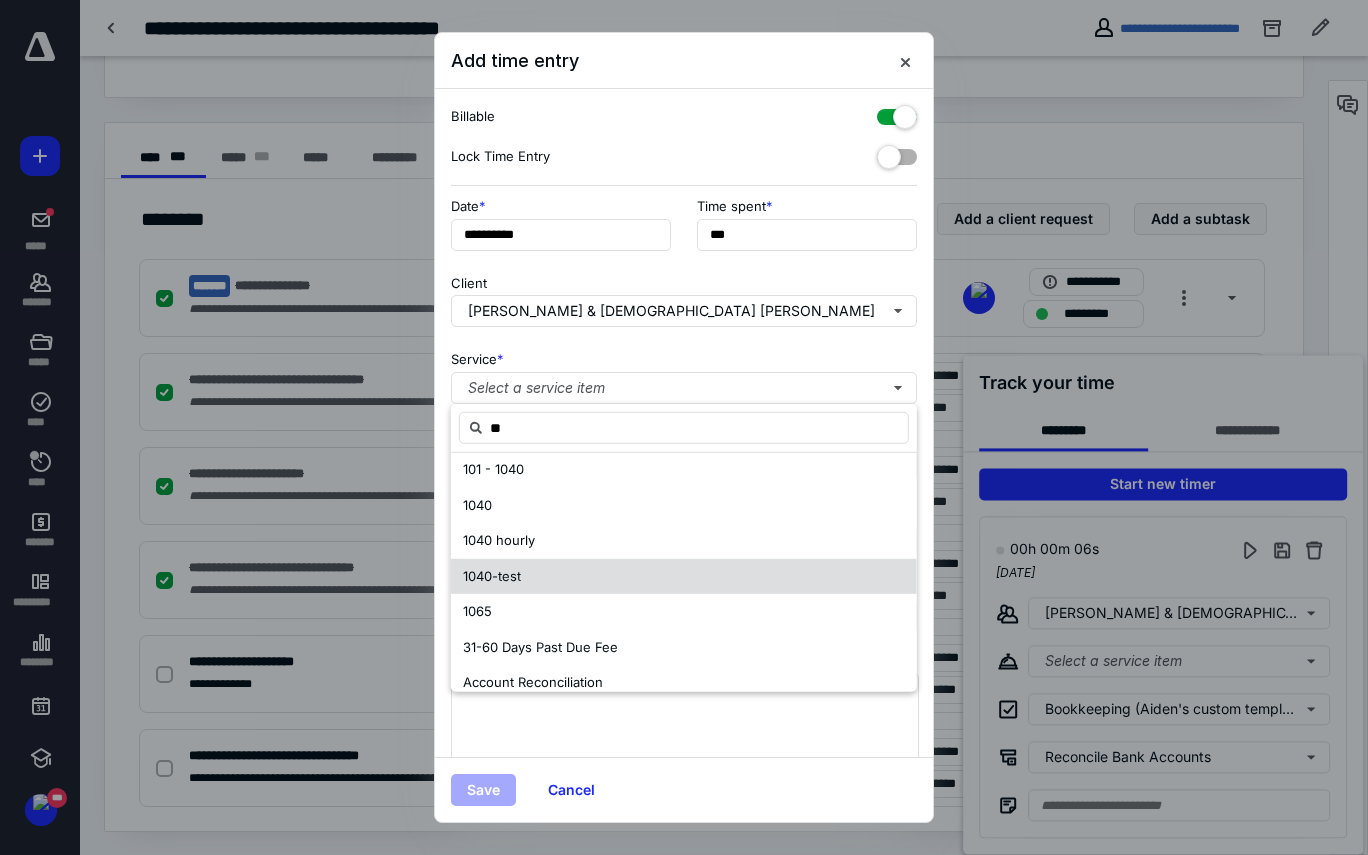 scroll, scrollTop: 0, scrollLeft: 0, axis: both 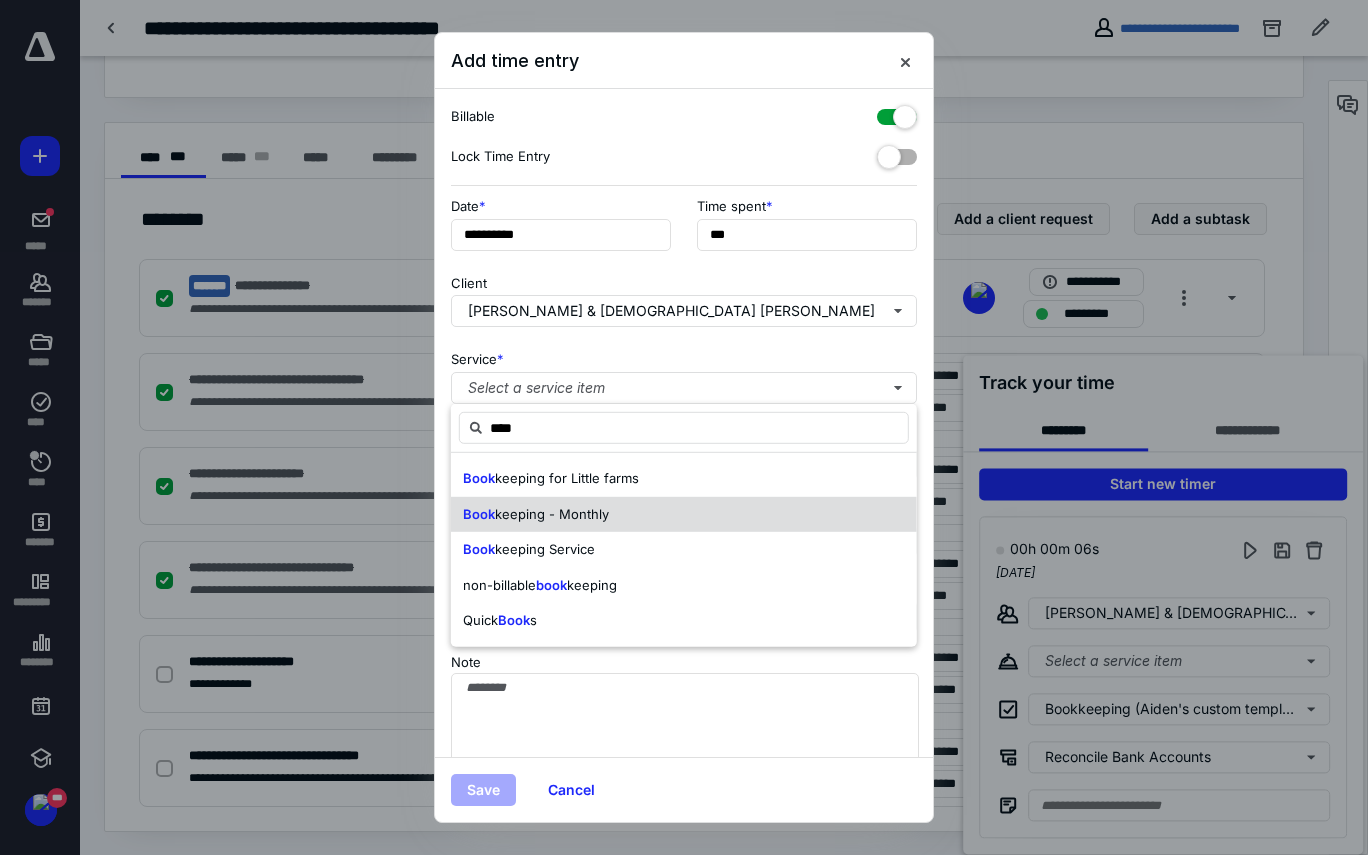 click on "Book keeping - Monthly" at bounding box center (684, 514) 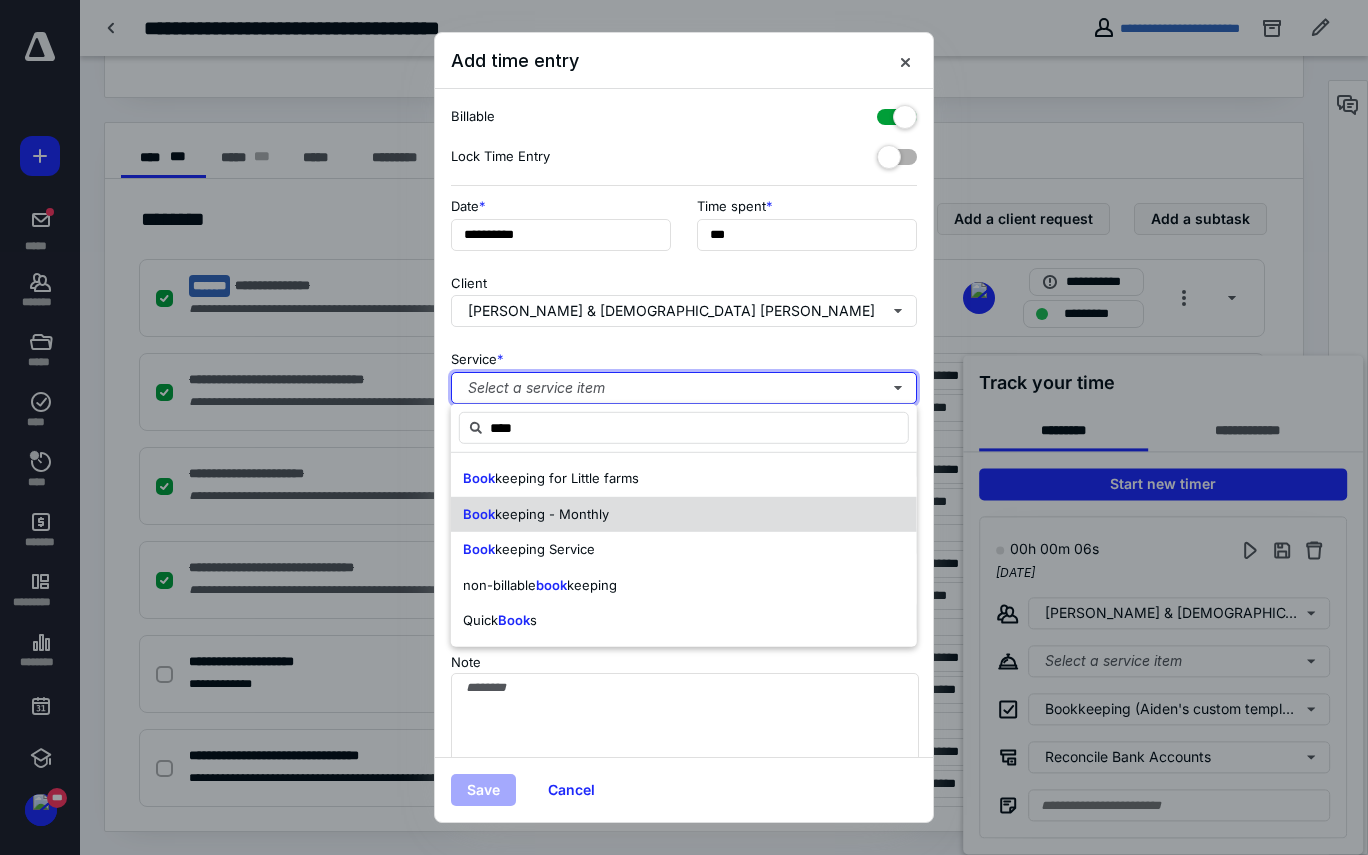type 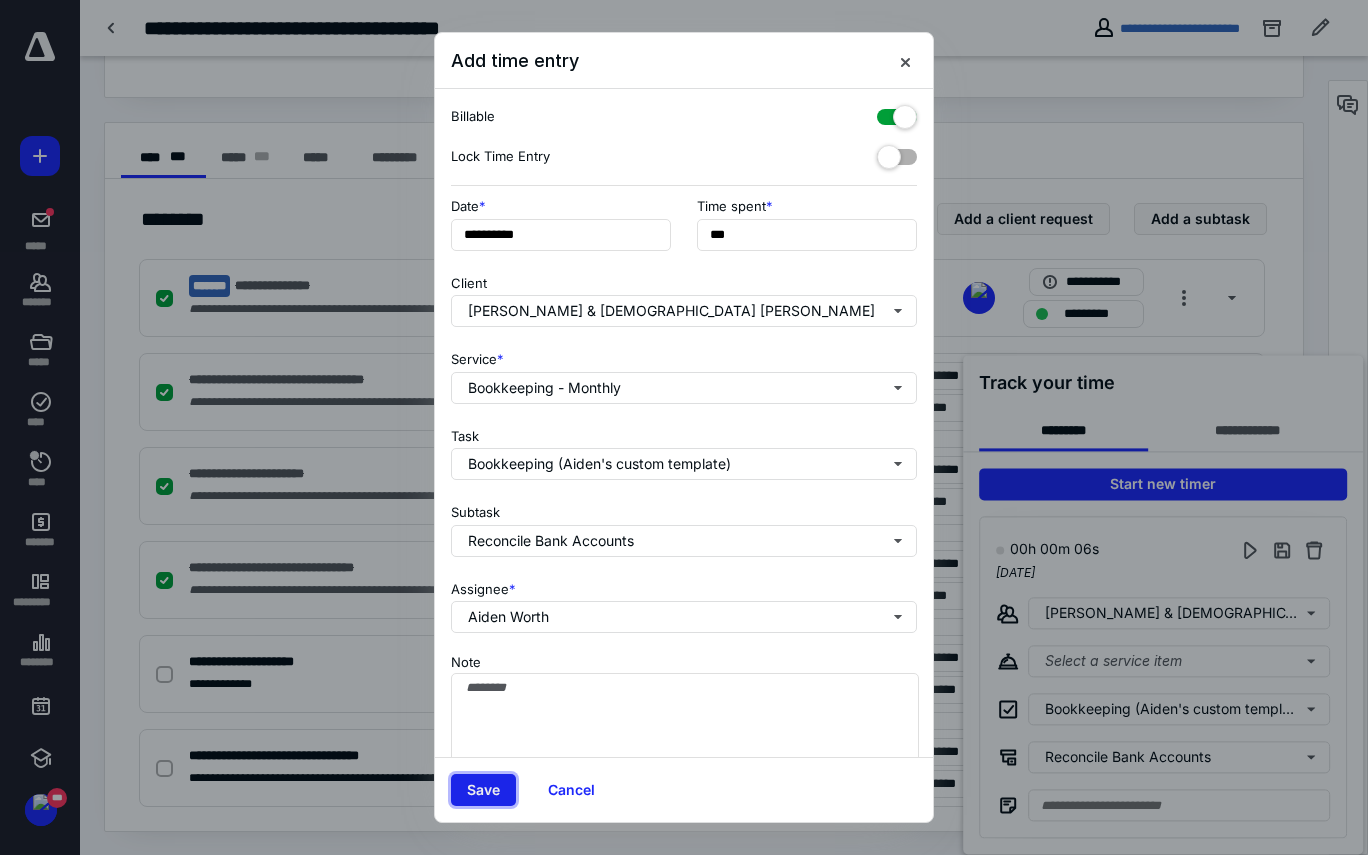 click on "Save" at bounding box center (483, 790) 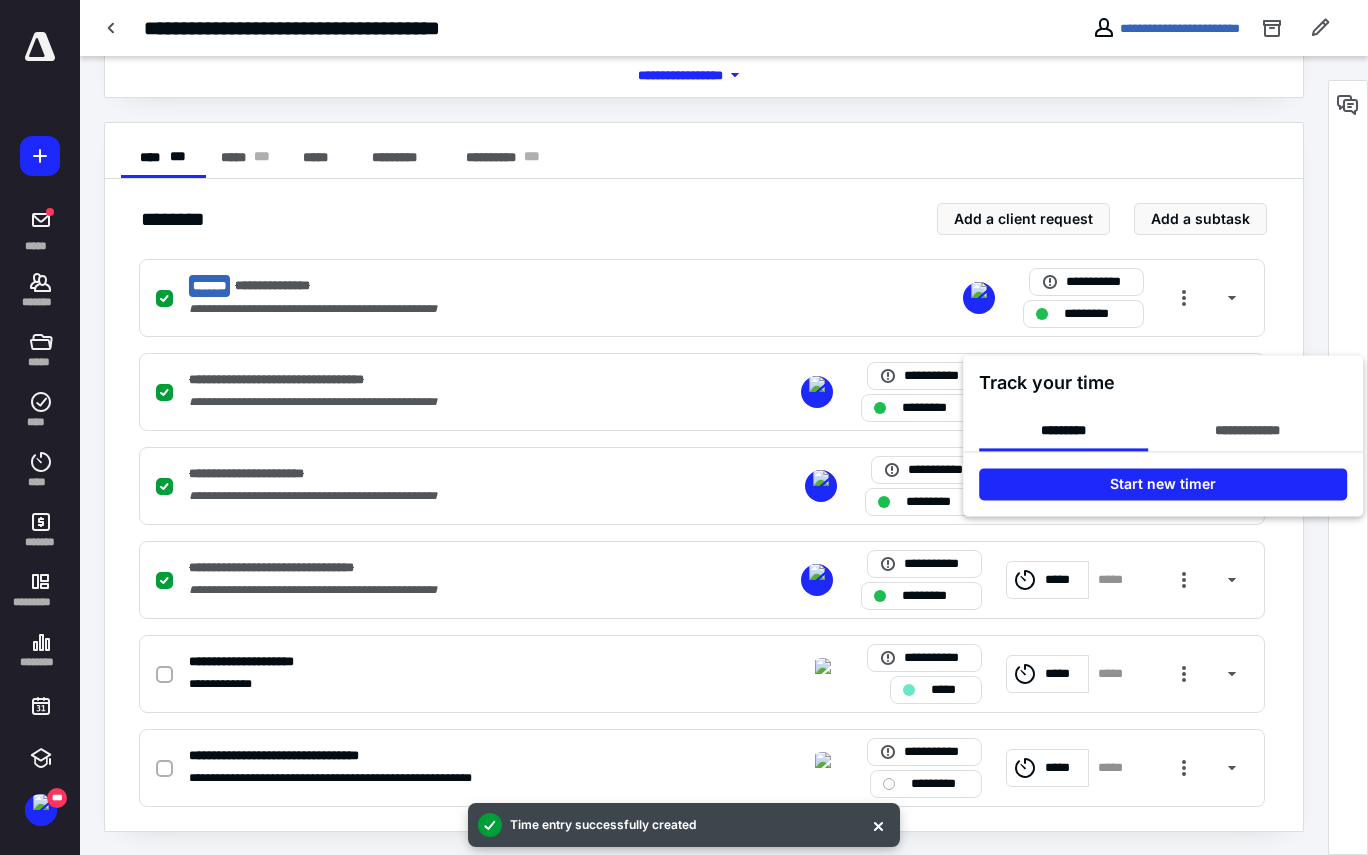 click at bounding box center [684, 427] 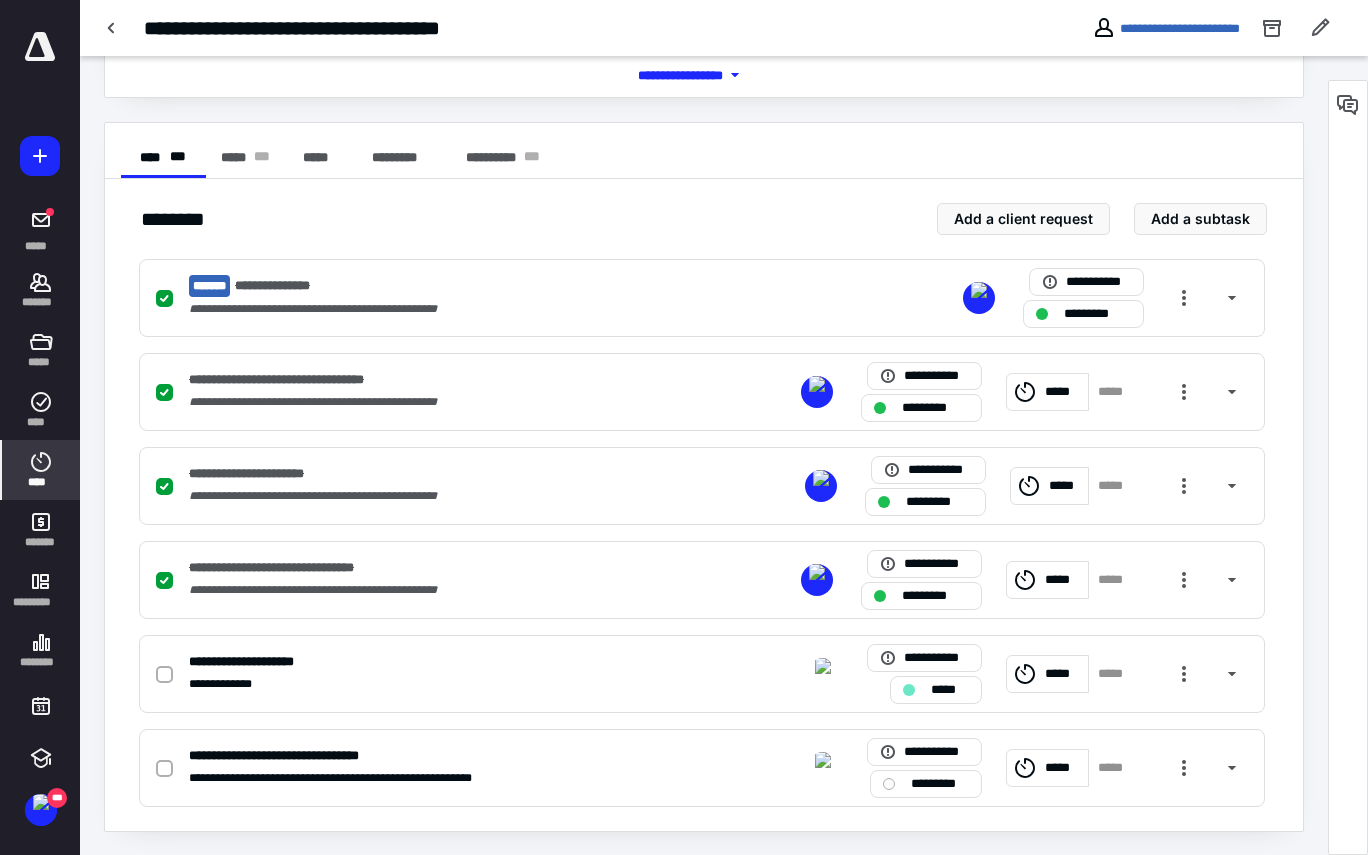 click 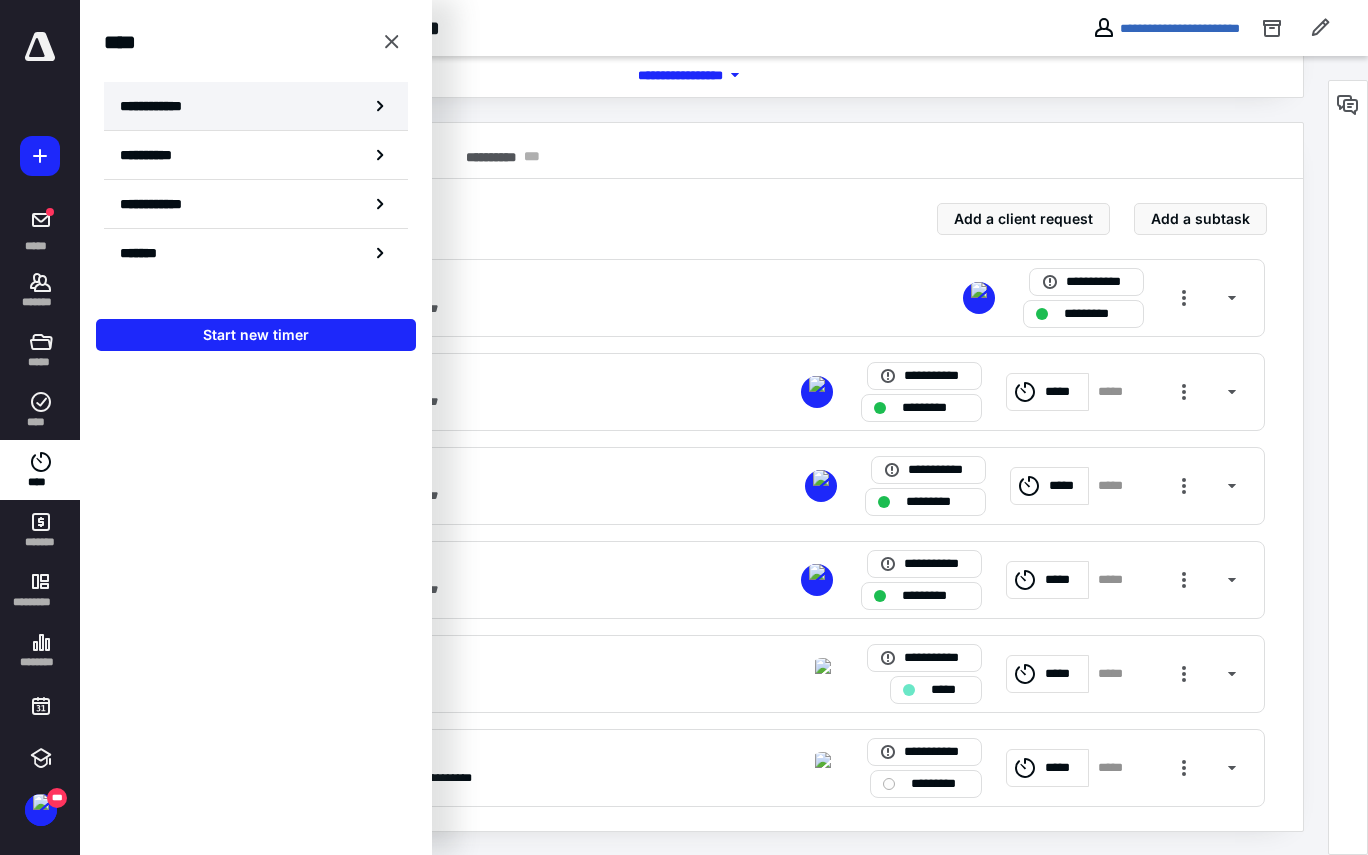 click on "**********" at bounding box center (256, 106) 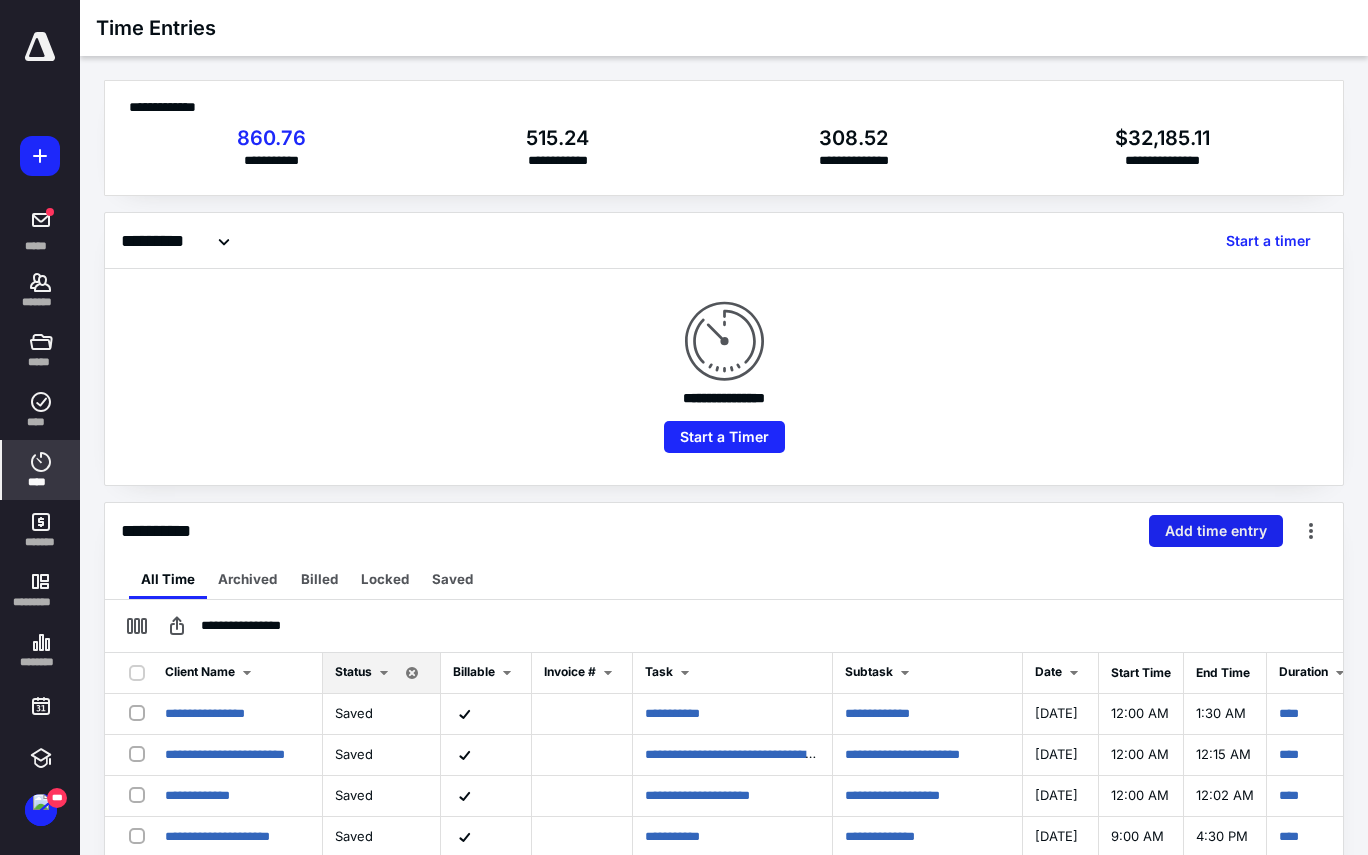 click on "Add time entry" at bounding box center (1216, 531) 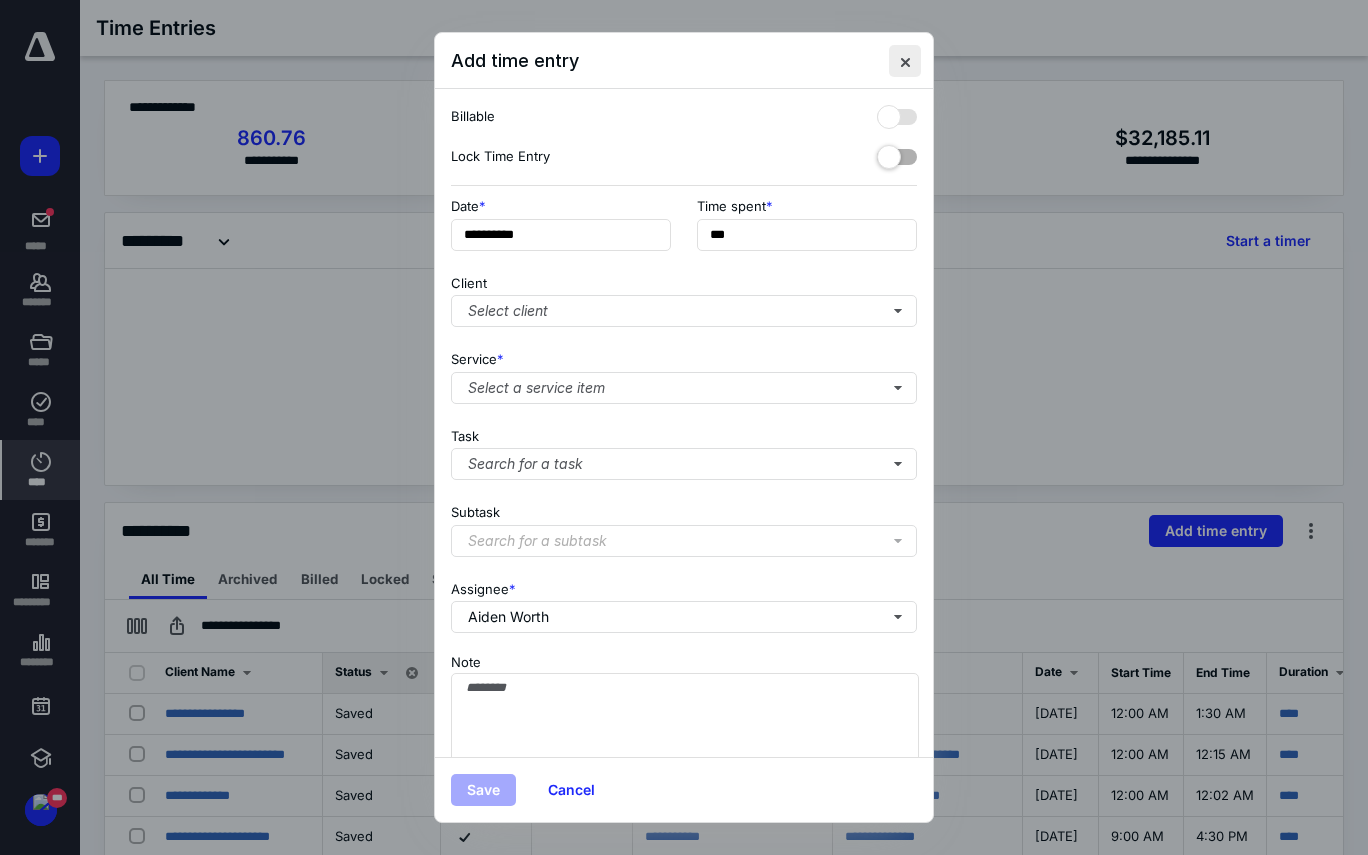 click at bounding box center (905, 61) 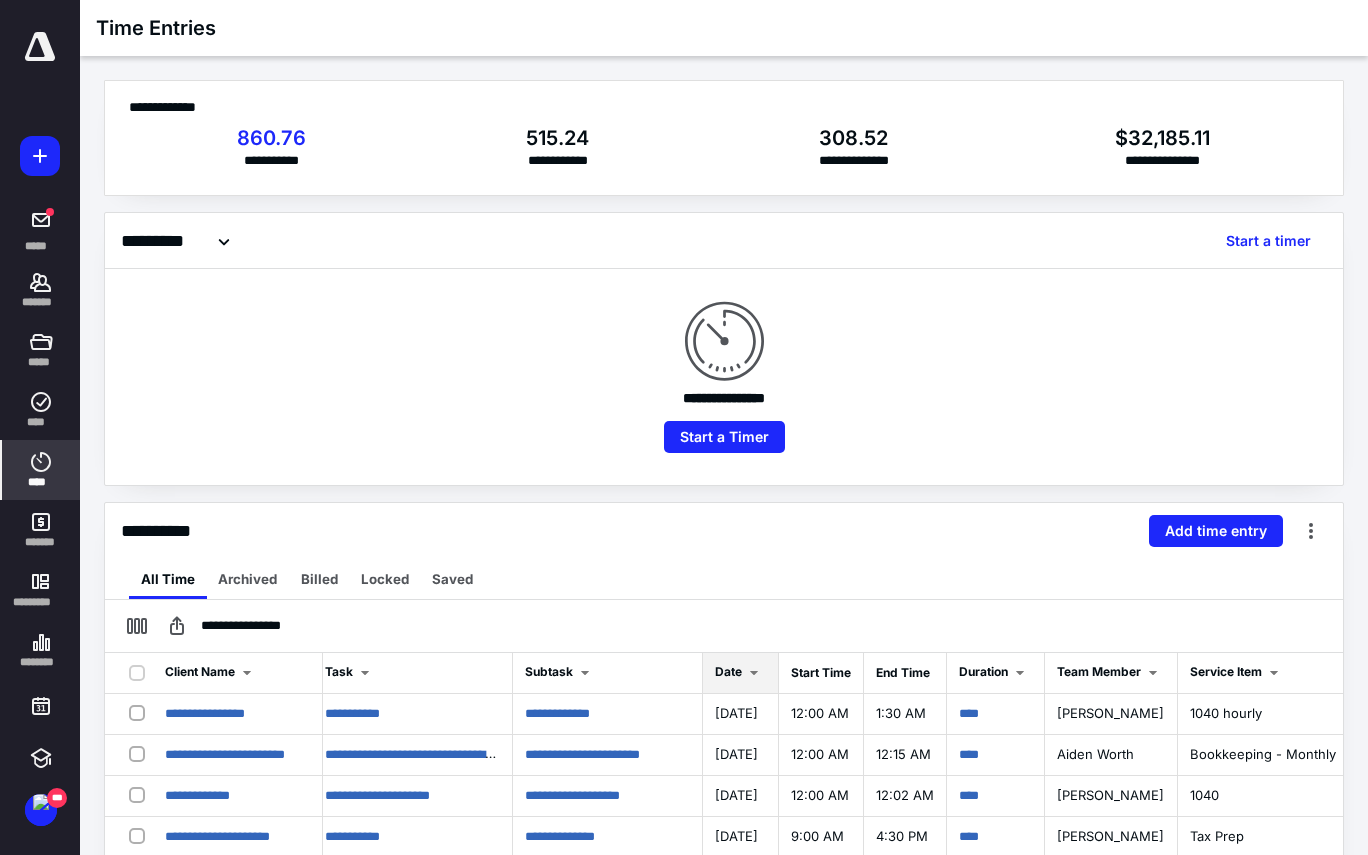 scroll, scrollTop: 0, scrollLeft: 328, axis: horizontal 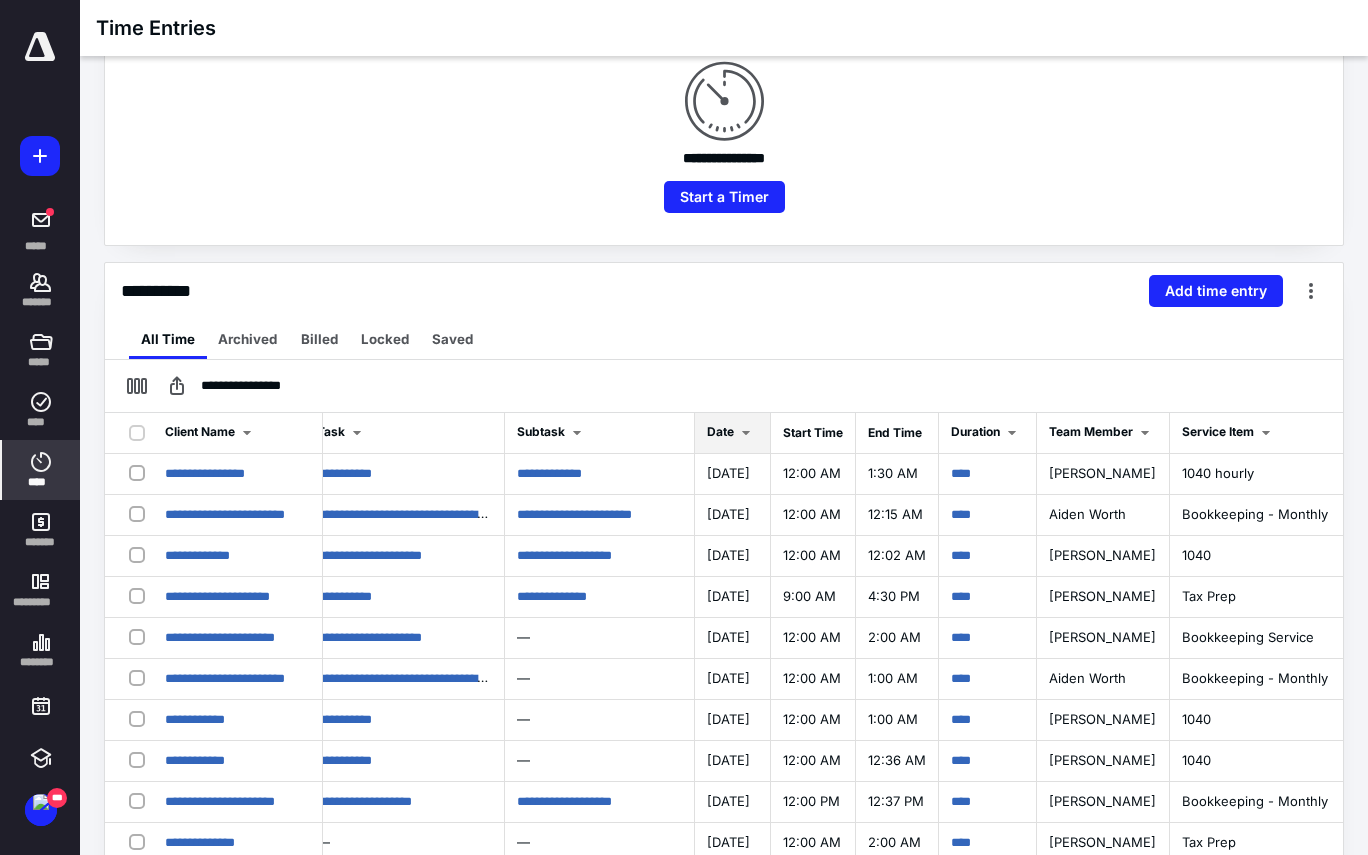 click on "Date" at bounding box center (720, 431) 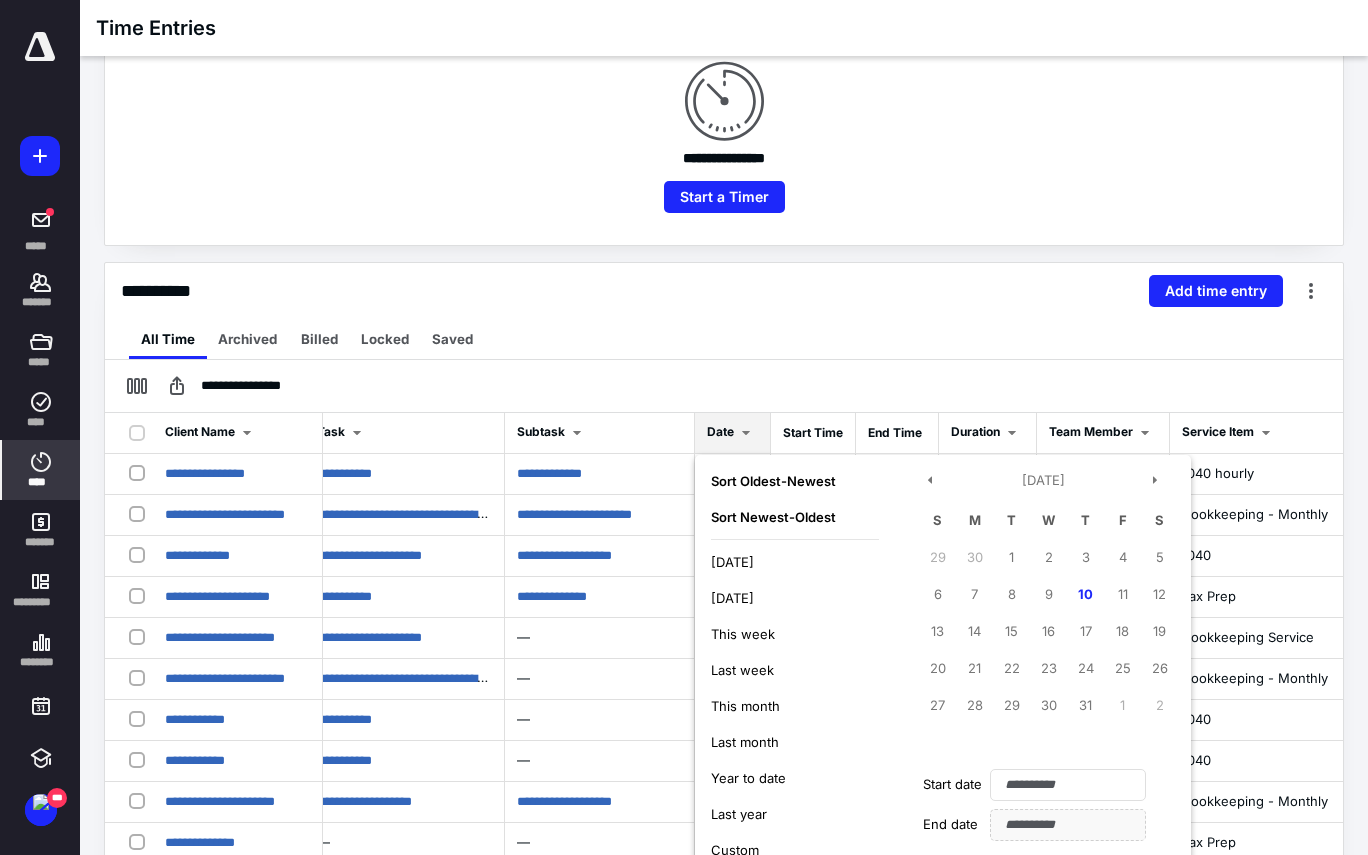 click on "[DATE]" at bounding box center [732, 598] 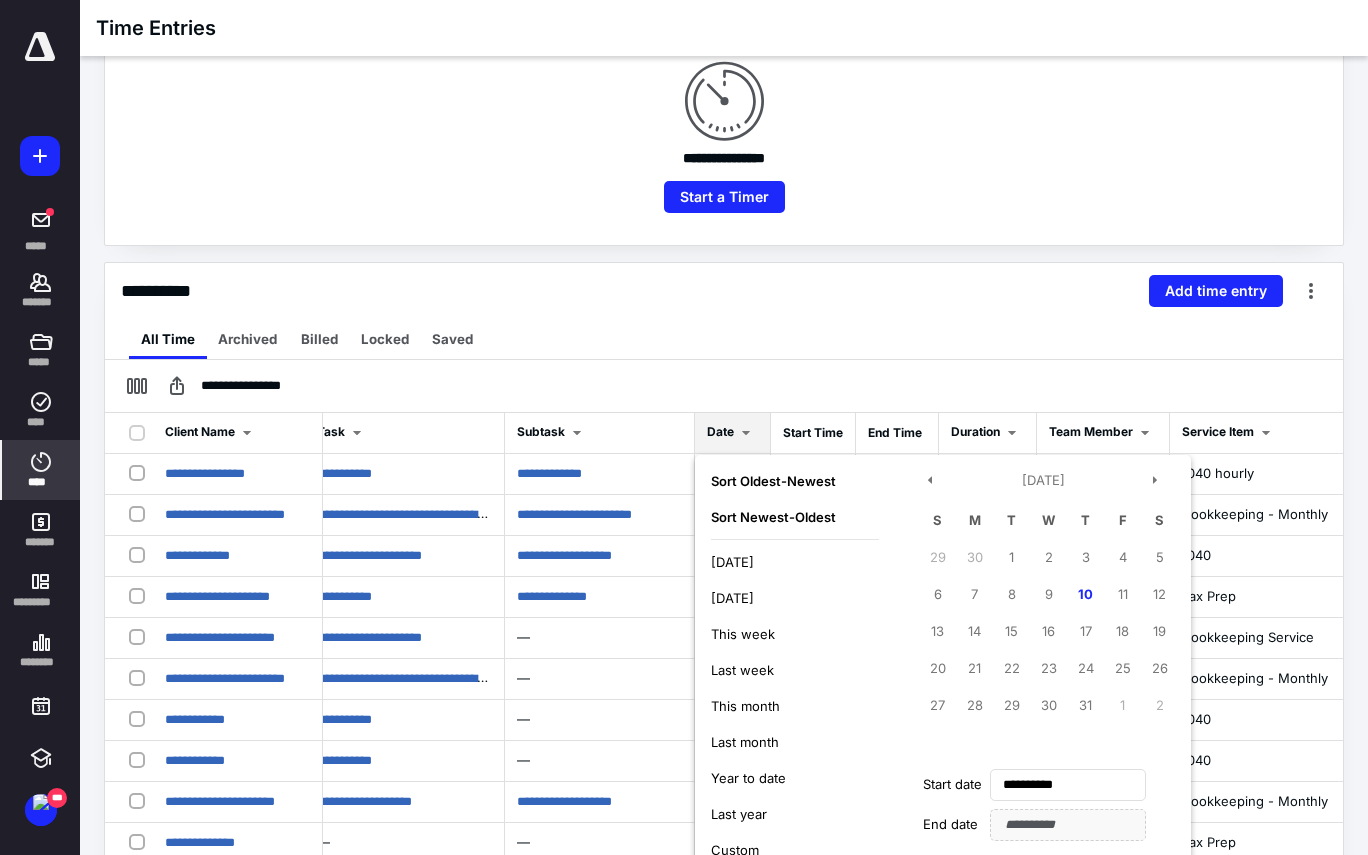 type on "**********" 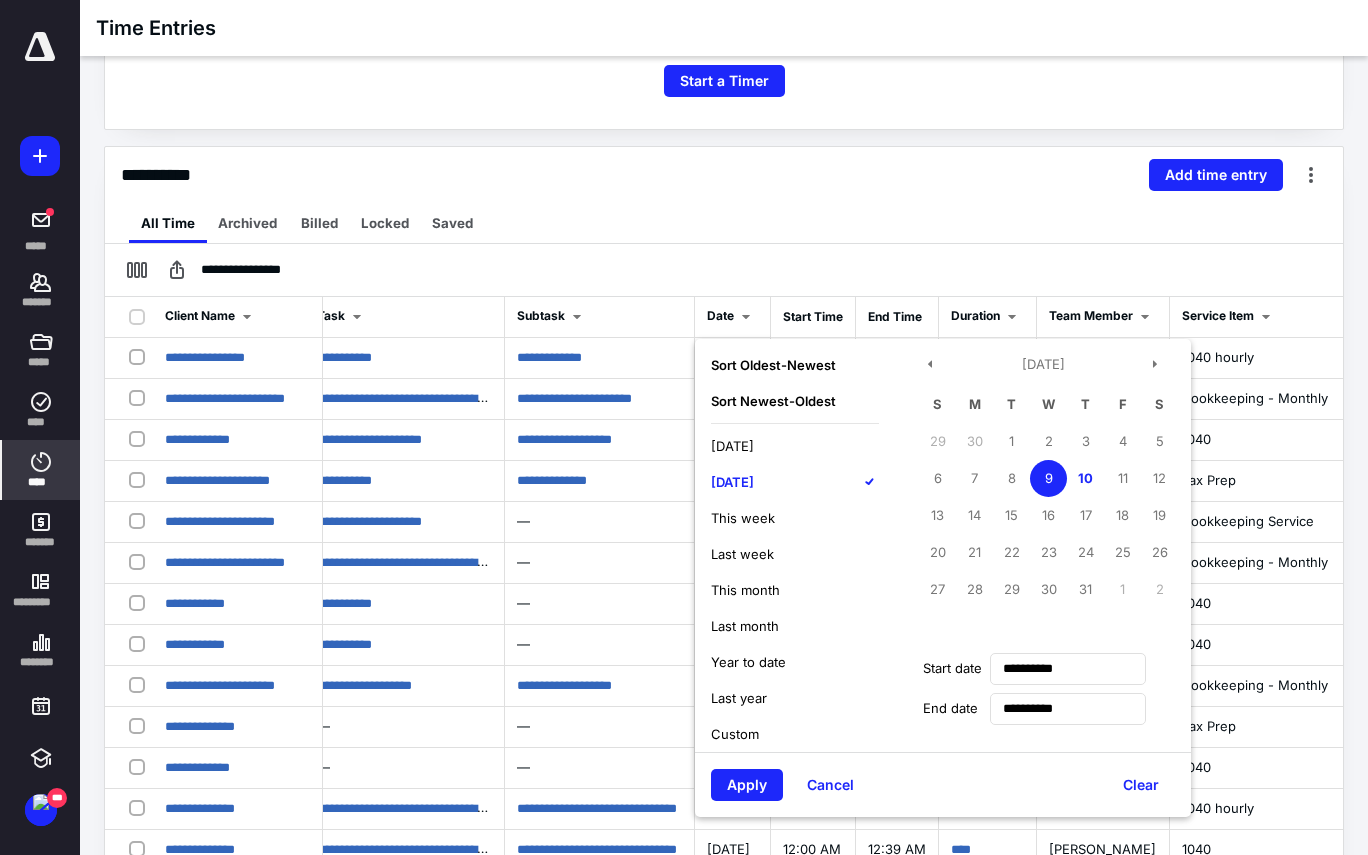 scroll, scrollTop: 374, scrollLeft: 0, axis: vertical 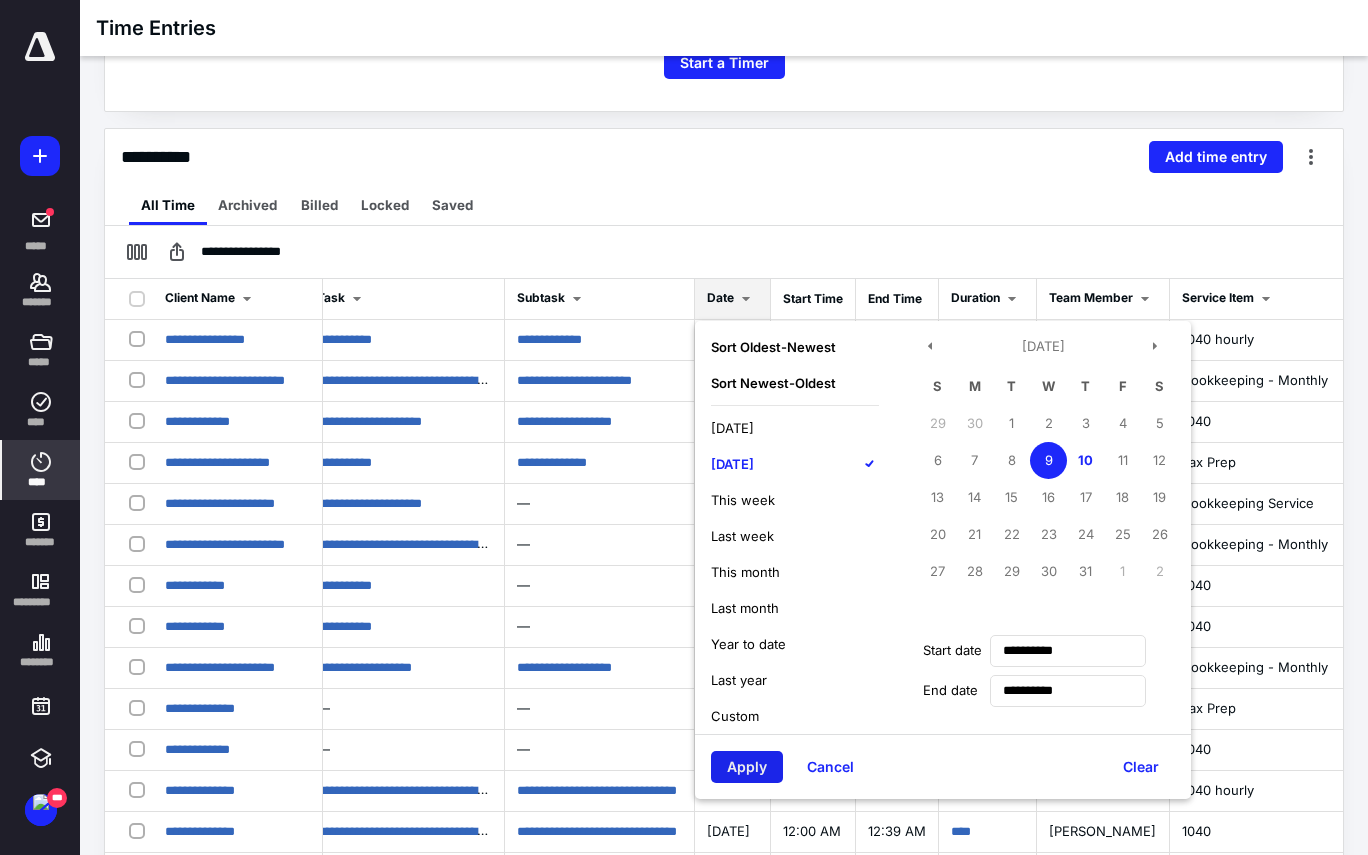 click on "Apply" at bounding box center [747, 767] 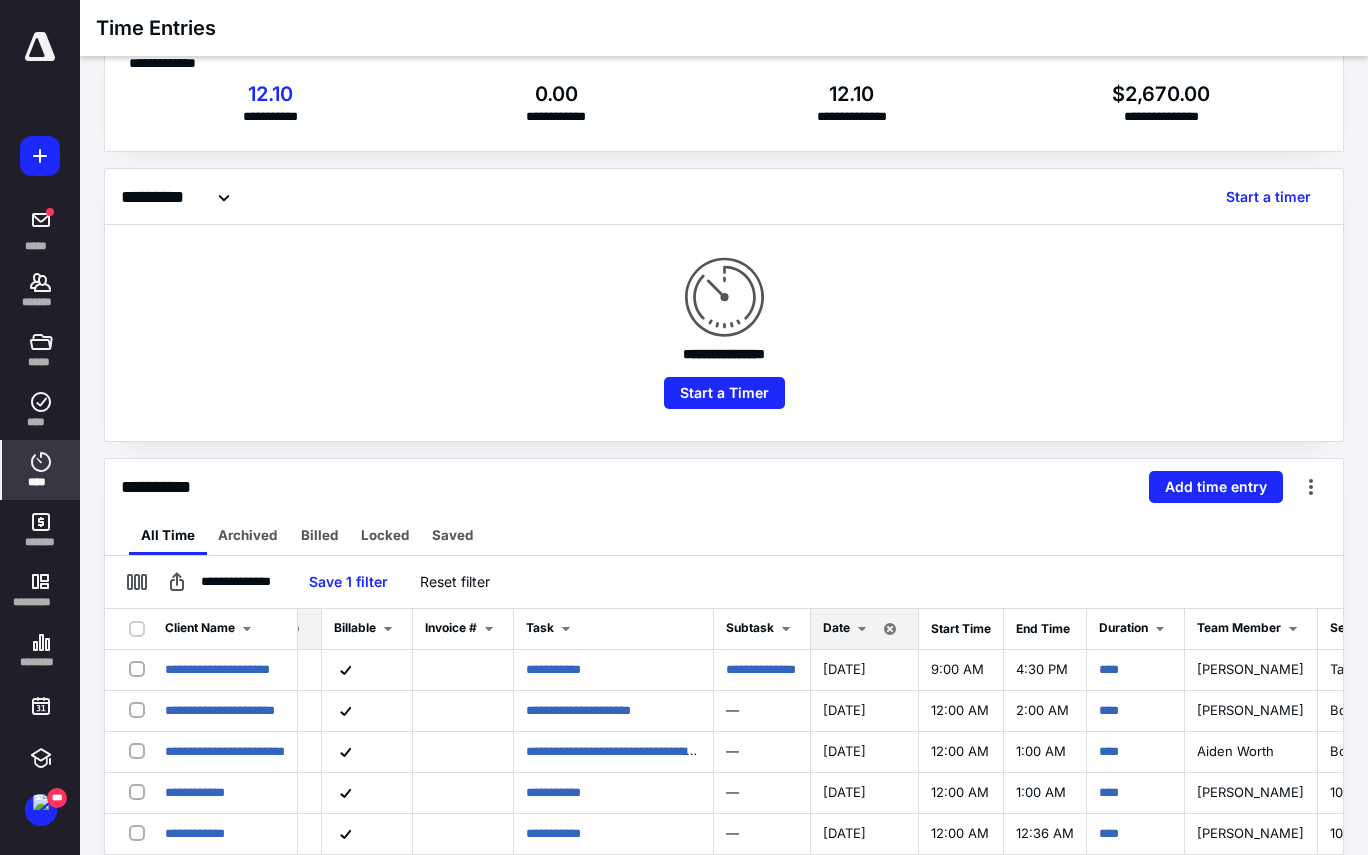 scroll, scrollTop: 25, scrollLeft: 0, axis: vertical 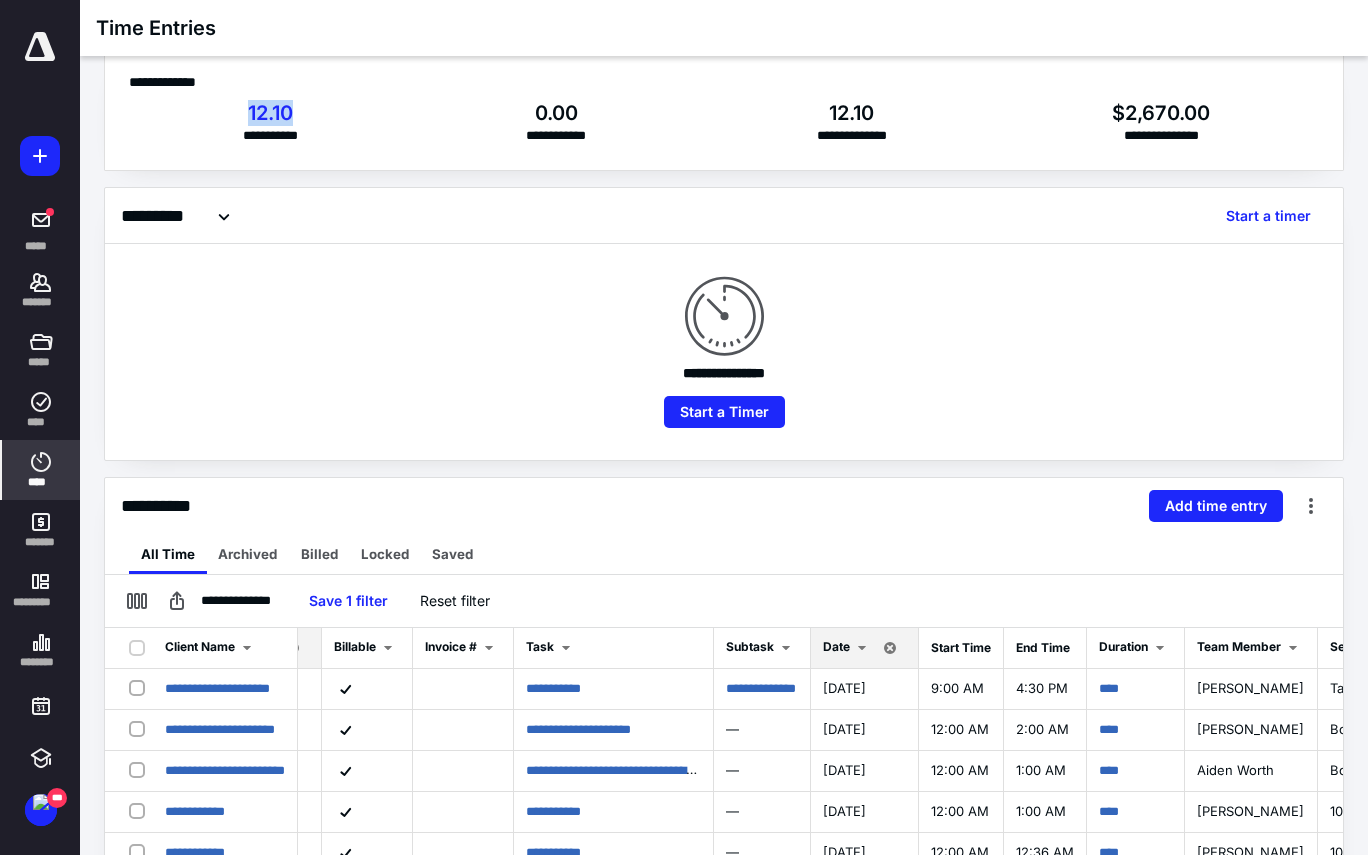 drag, startPoint x: 289, startPoint y: 124, endPoint x: 231, endPoint y: 124, distance: 58 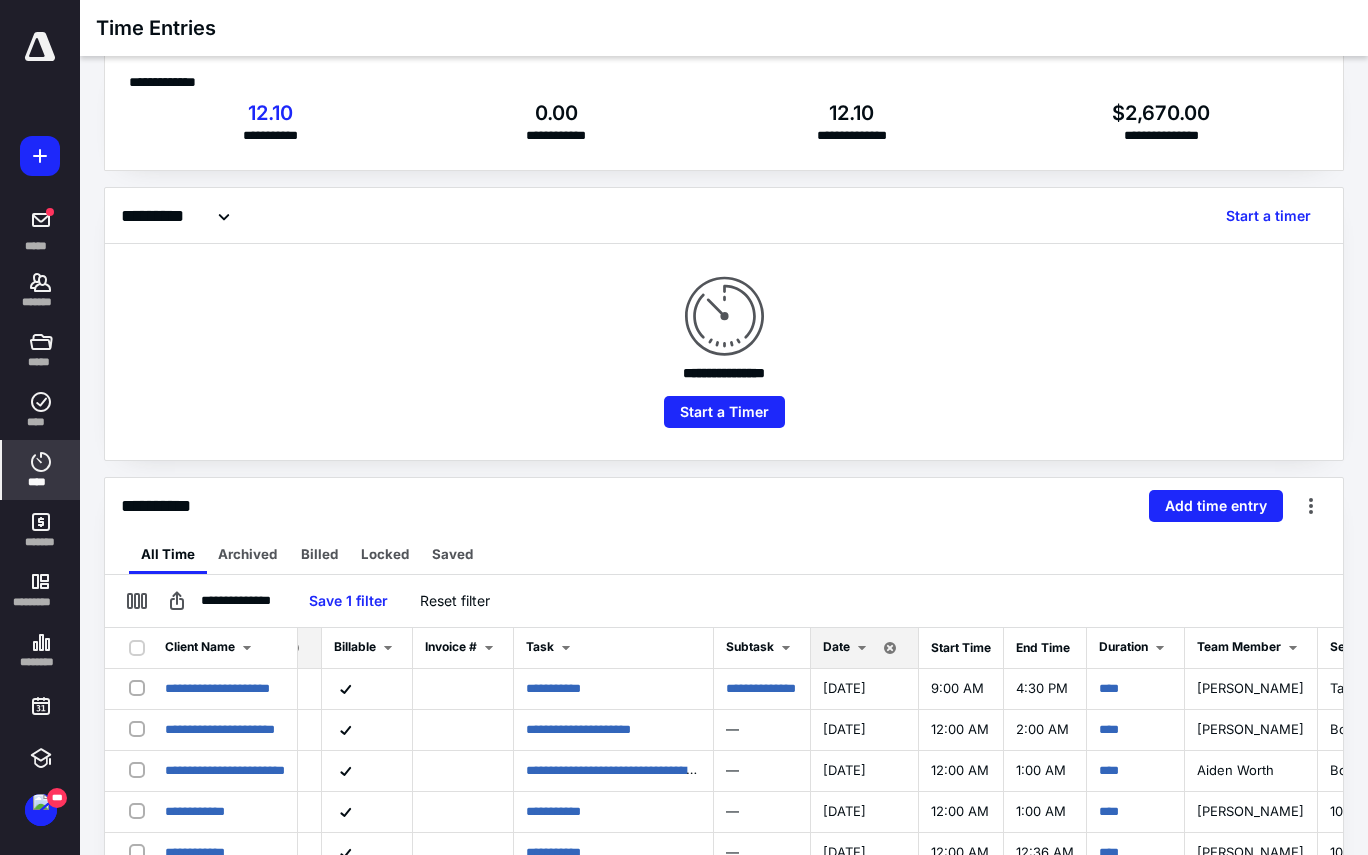 click on "12.10" at bounding box center [271, 113] 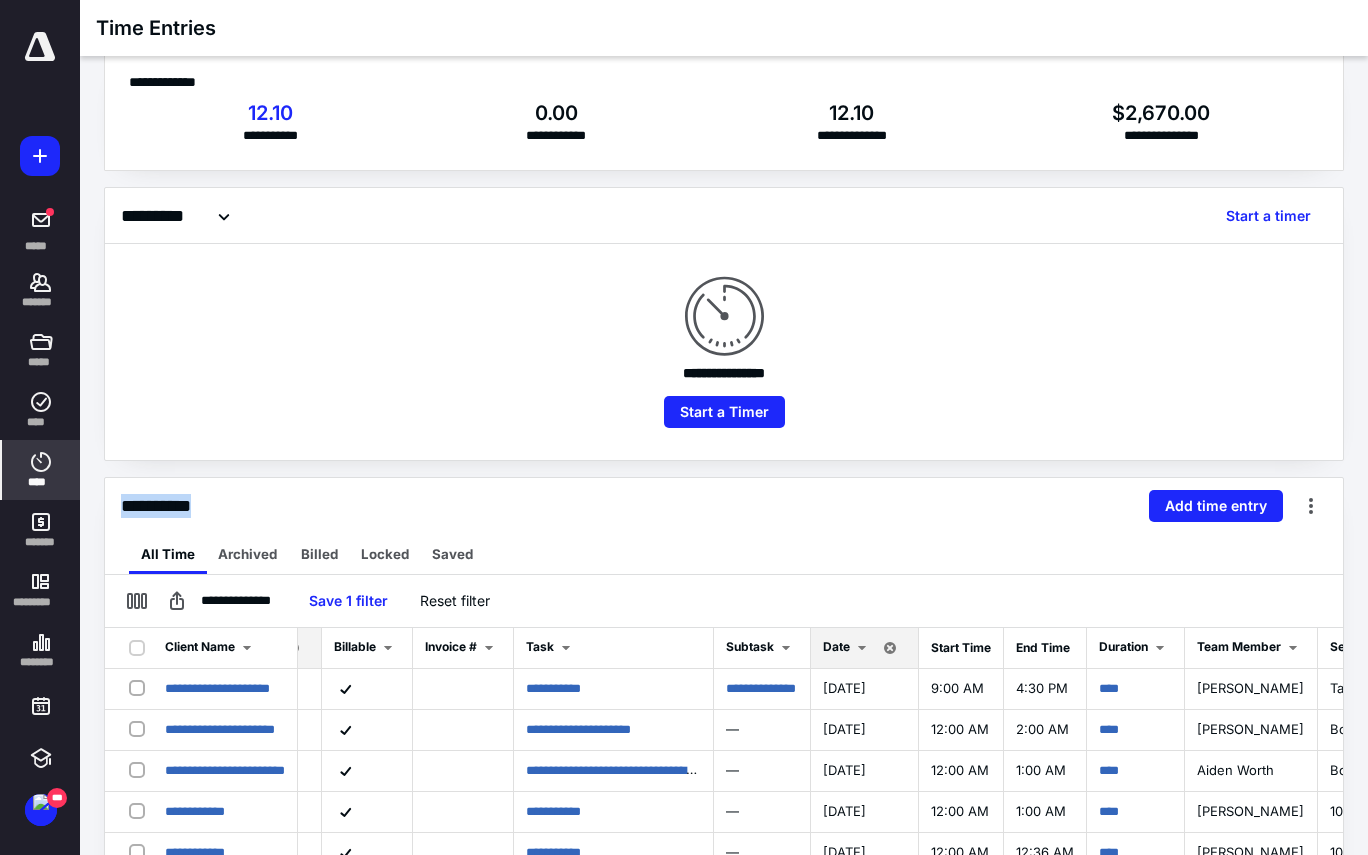 drag, startPoint x: 227, startPoint y: 504, endPoint x: 109, endPoint y: 504, distance: 118 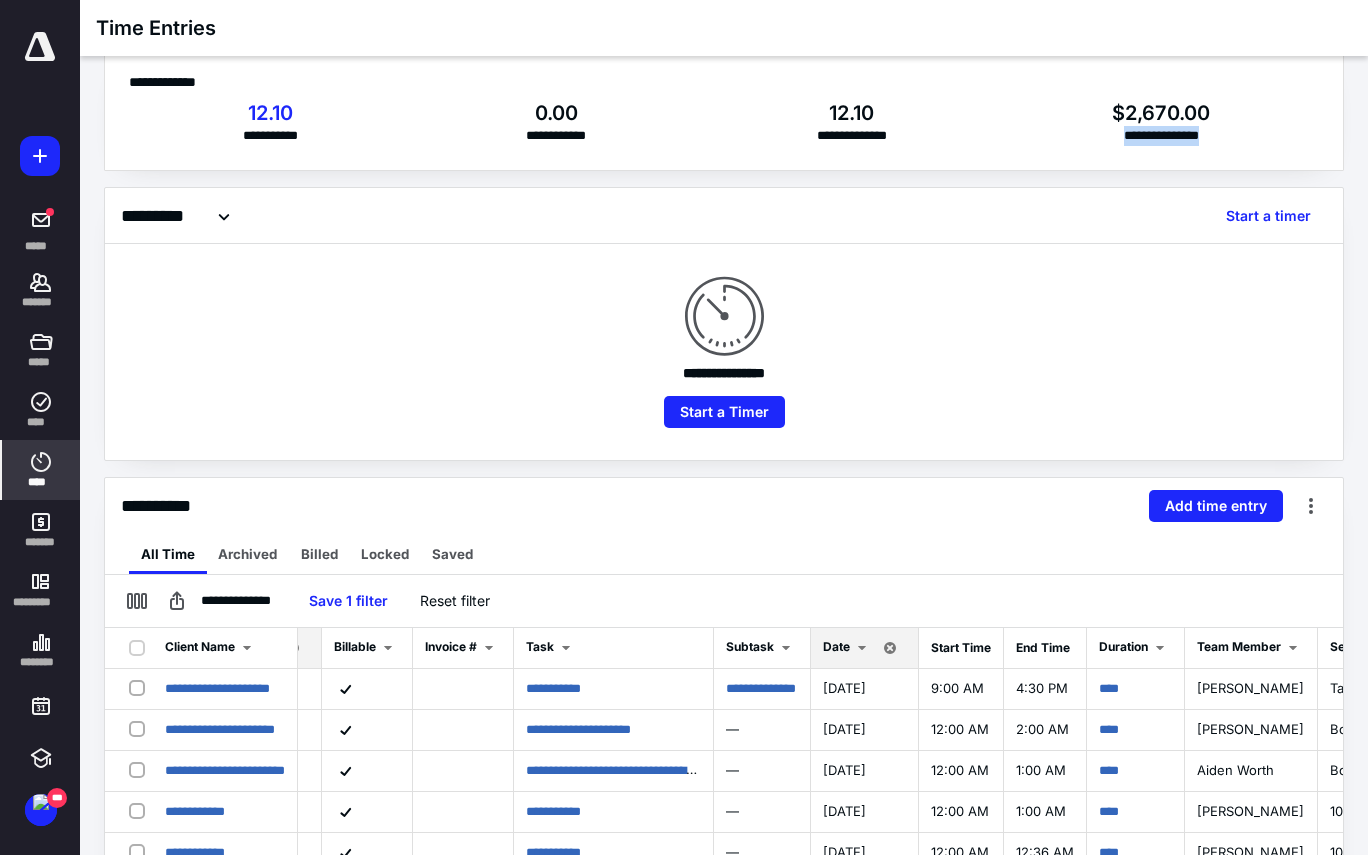 drag, startPoint x: 1240, startPoint y: 132, endPoint x: 1094, endPoint y: 131, distance: 146.00342 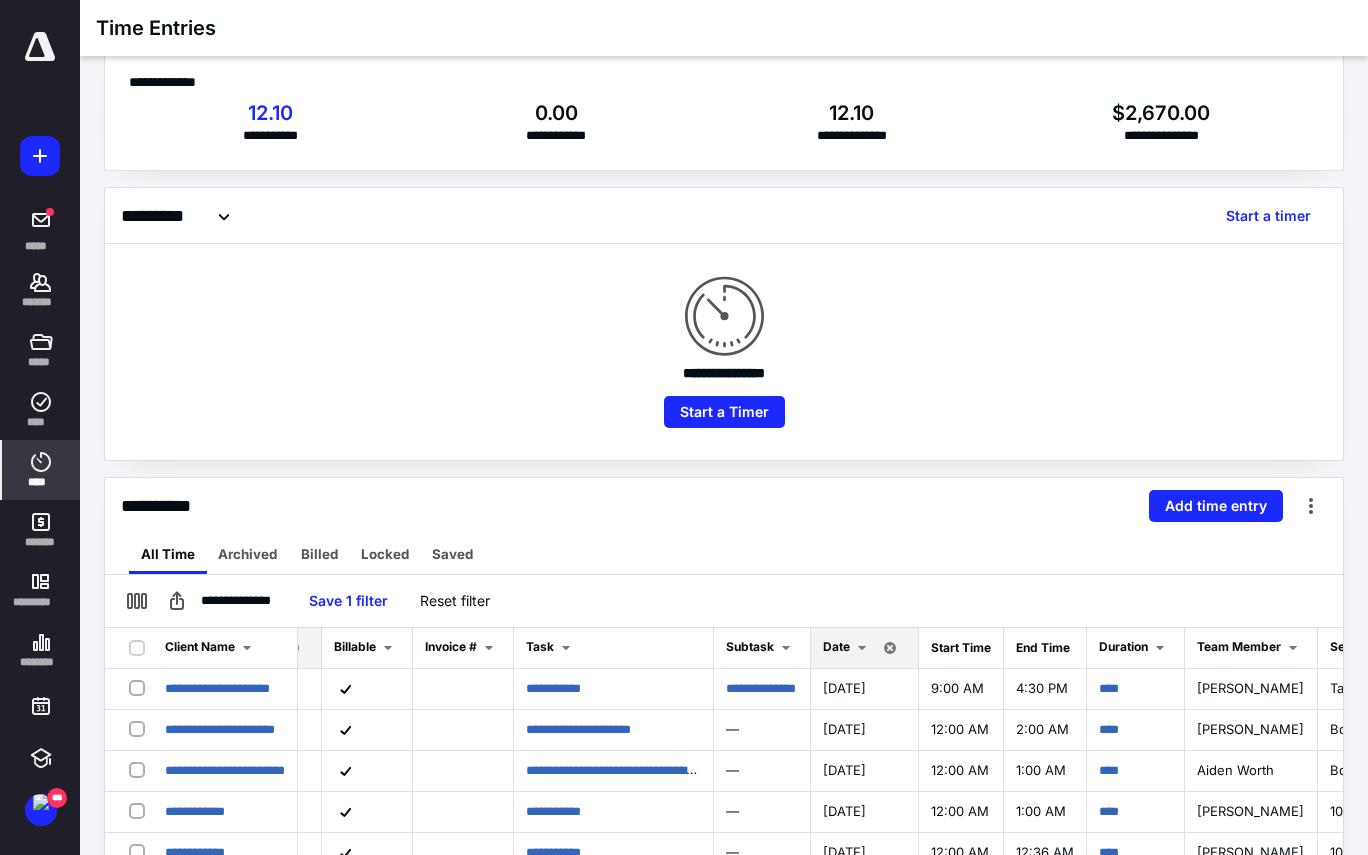 click on "****" at bounding box center (41, 482) 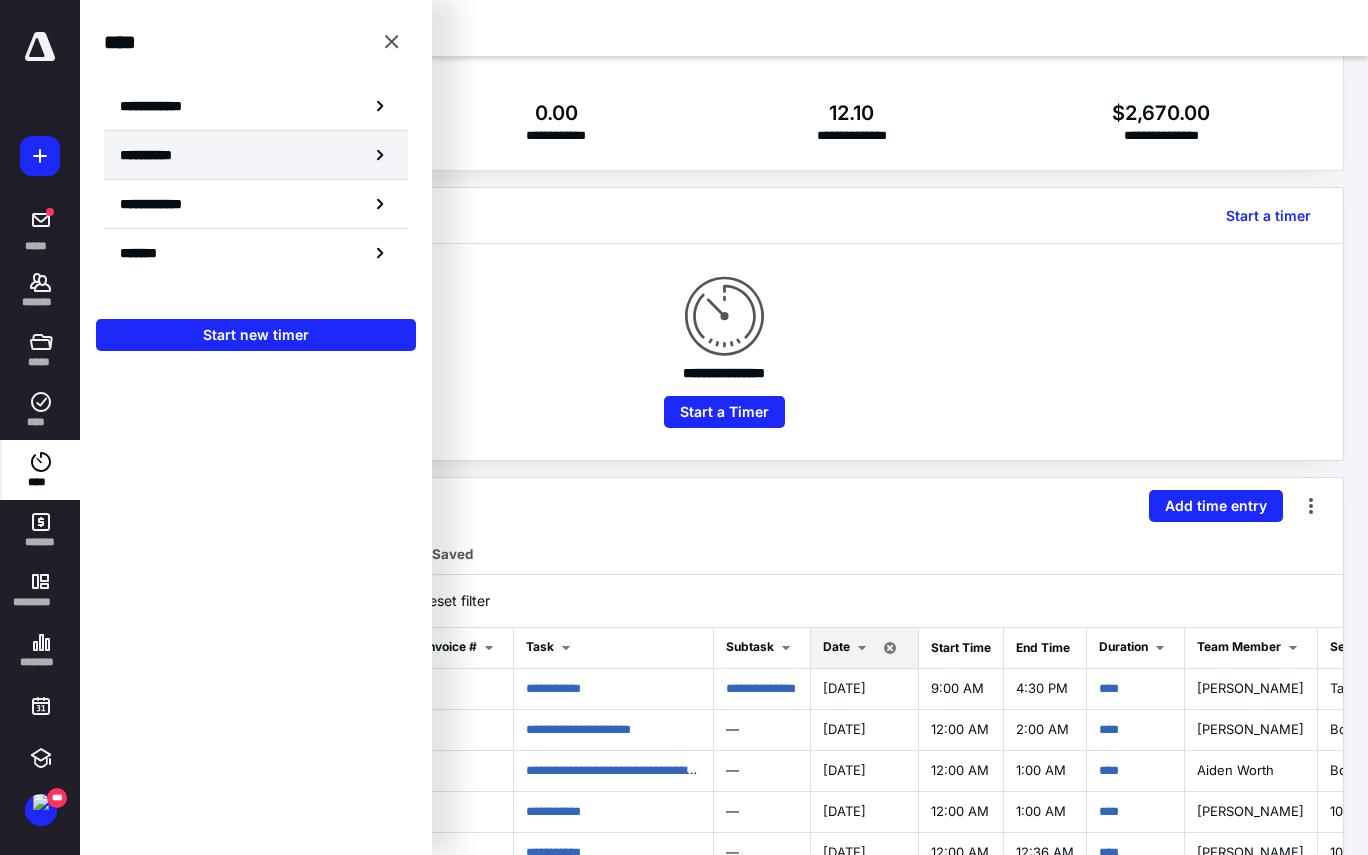 click on "**********" at bounding box center [256, 155] 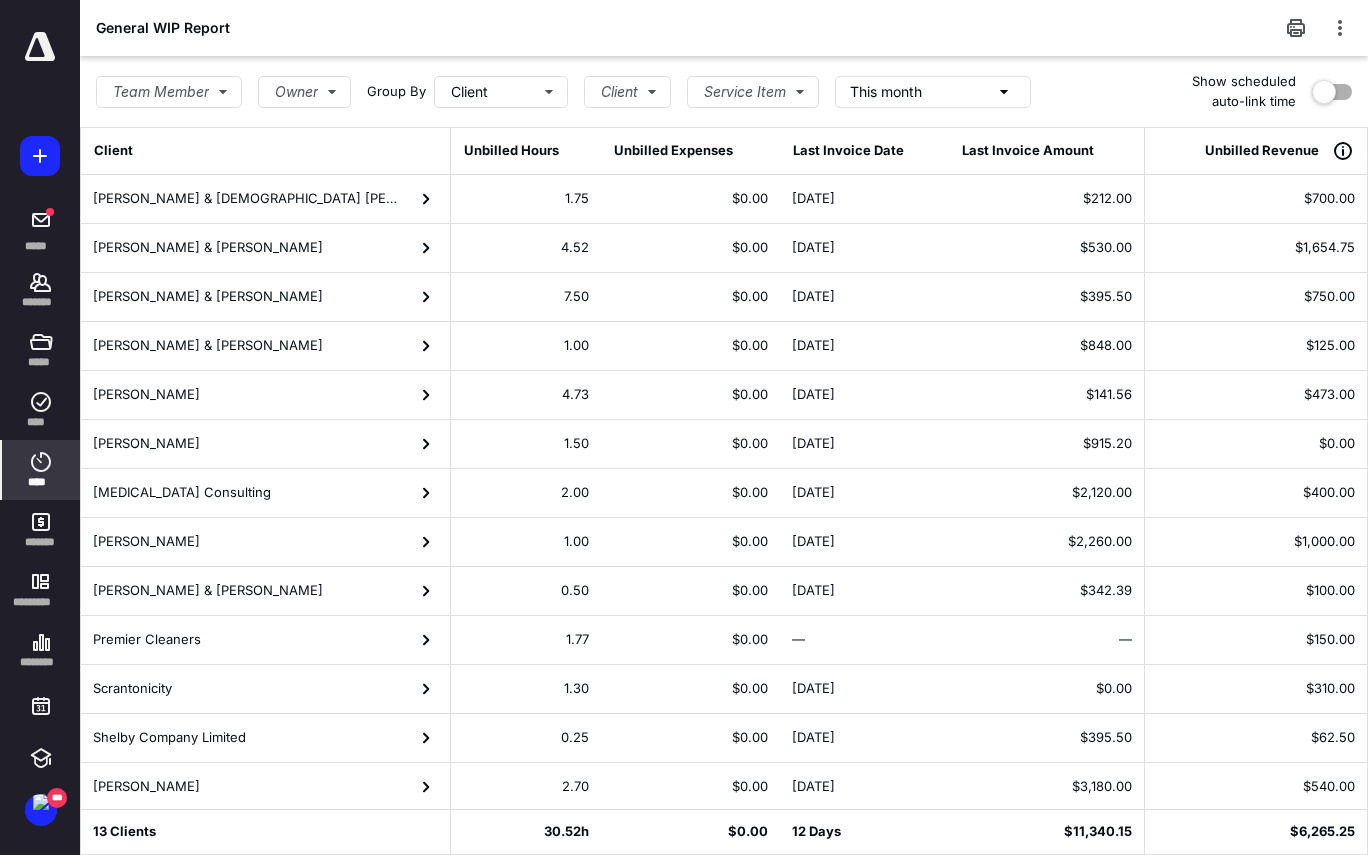 click on "This month" at bounding box center [933, 92] 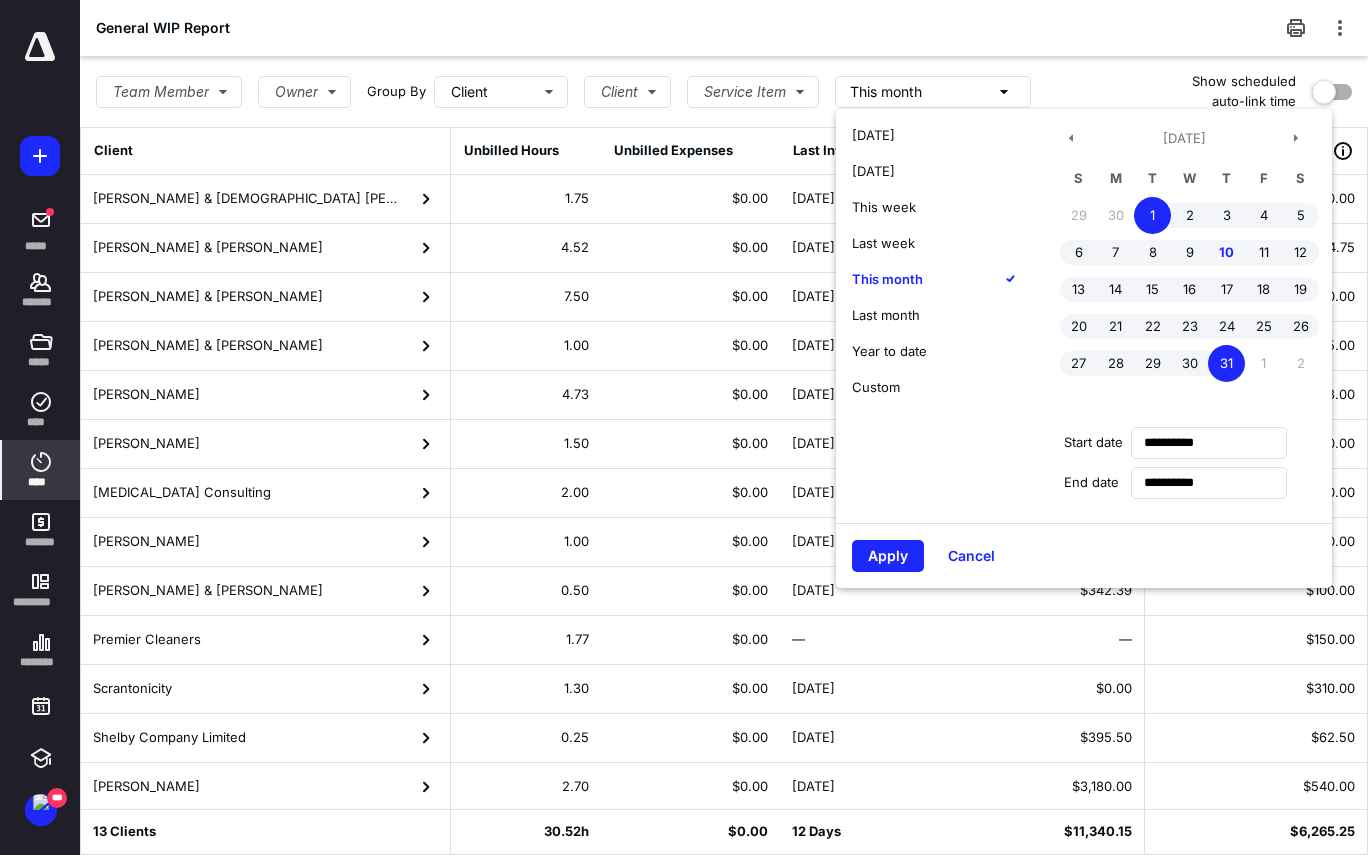 click on "**********" at bounding box center (933, 92) 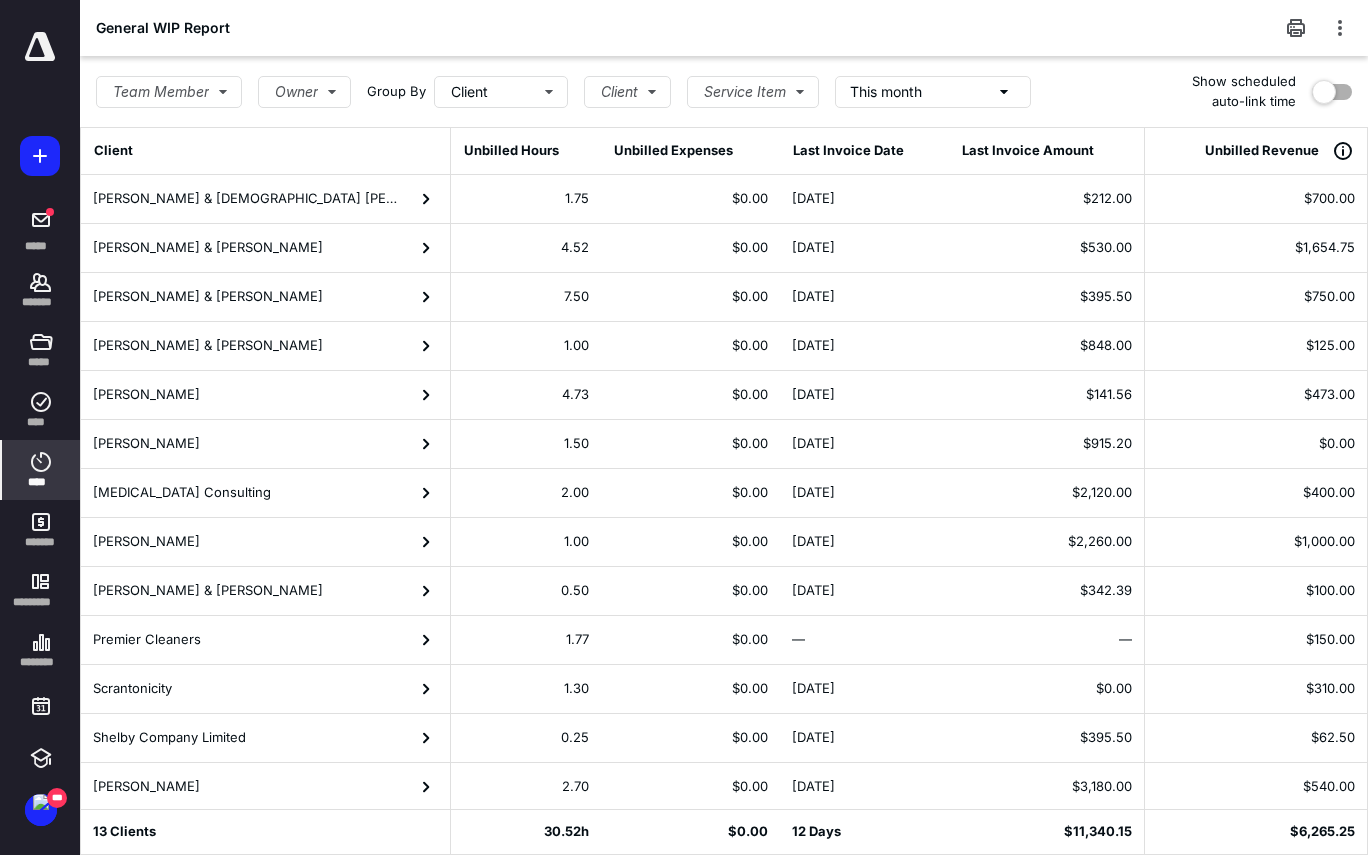 click on "[PERSON_NAME] & [DEMOGRAPHIC_DATA] [PERSON_NAME]" at bounding box center [265, 199] 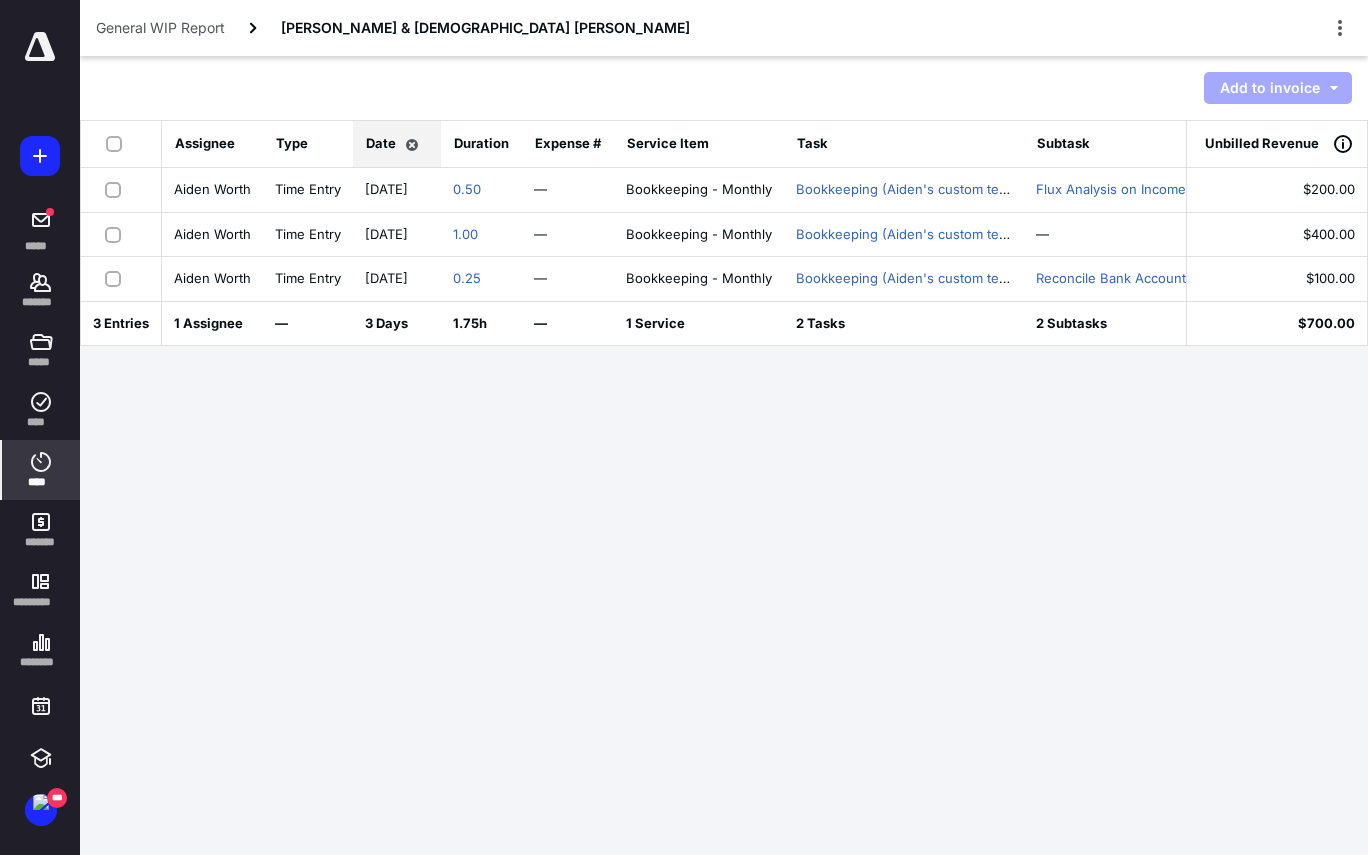 click at bounding box center (117, 234) 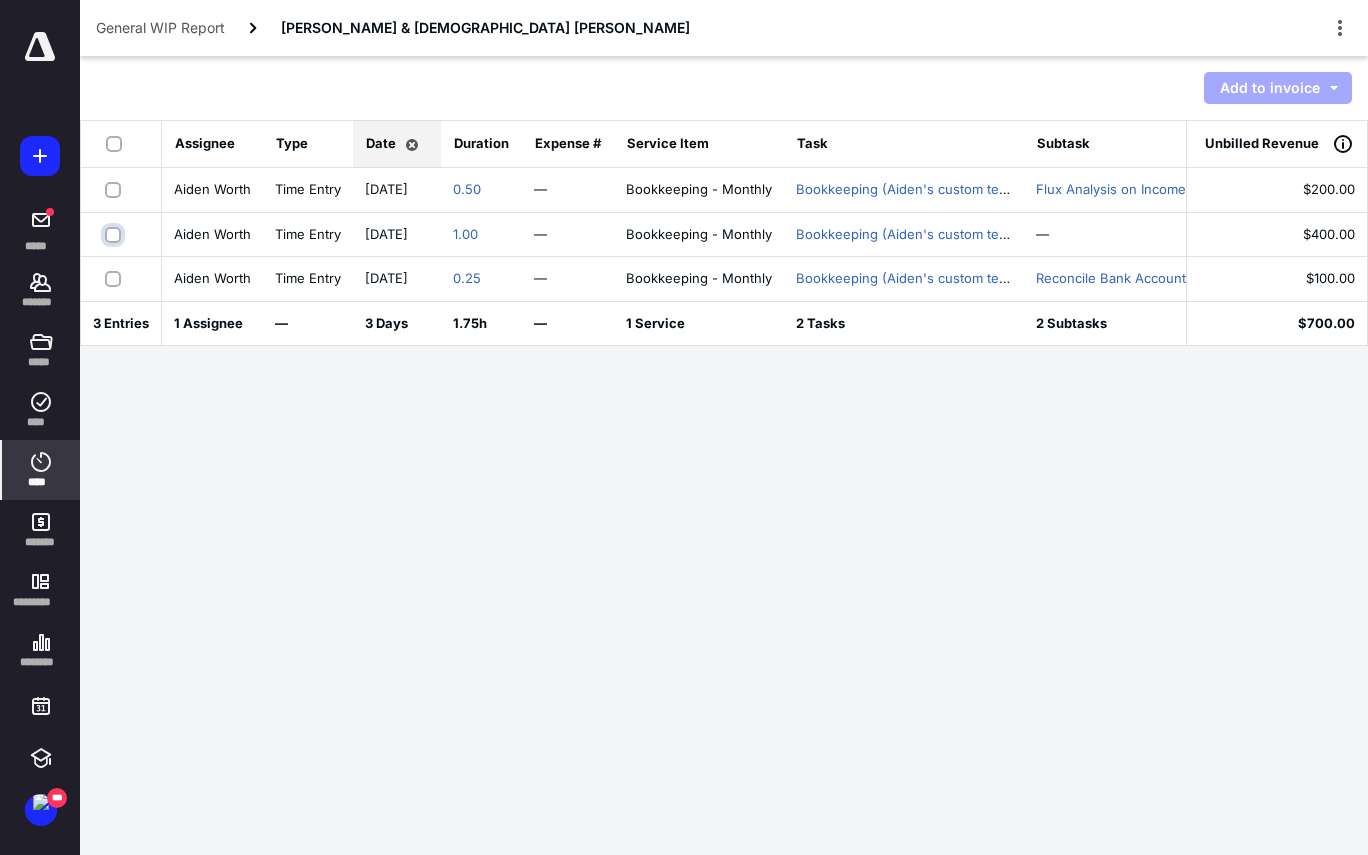 checkbox on "true" 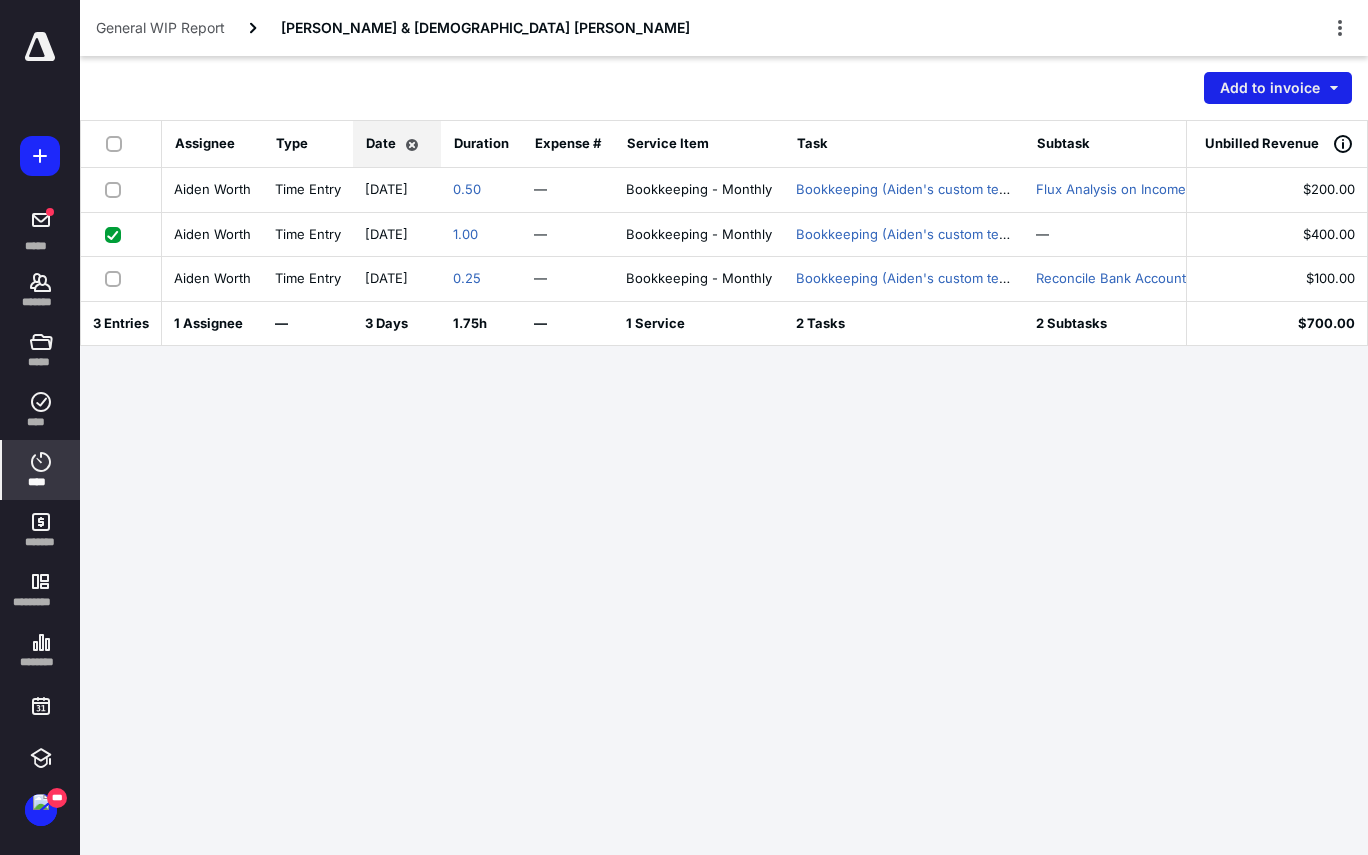 click on "Add to invoice" at bounding box center [1278, 88] 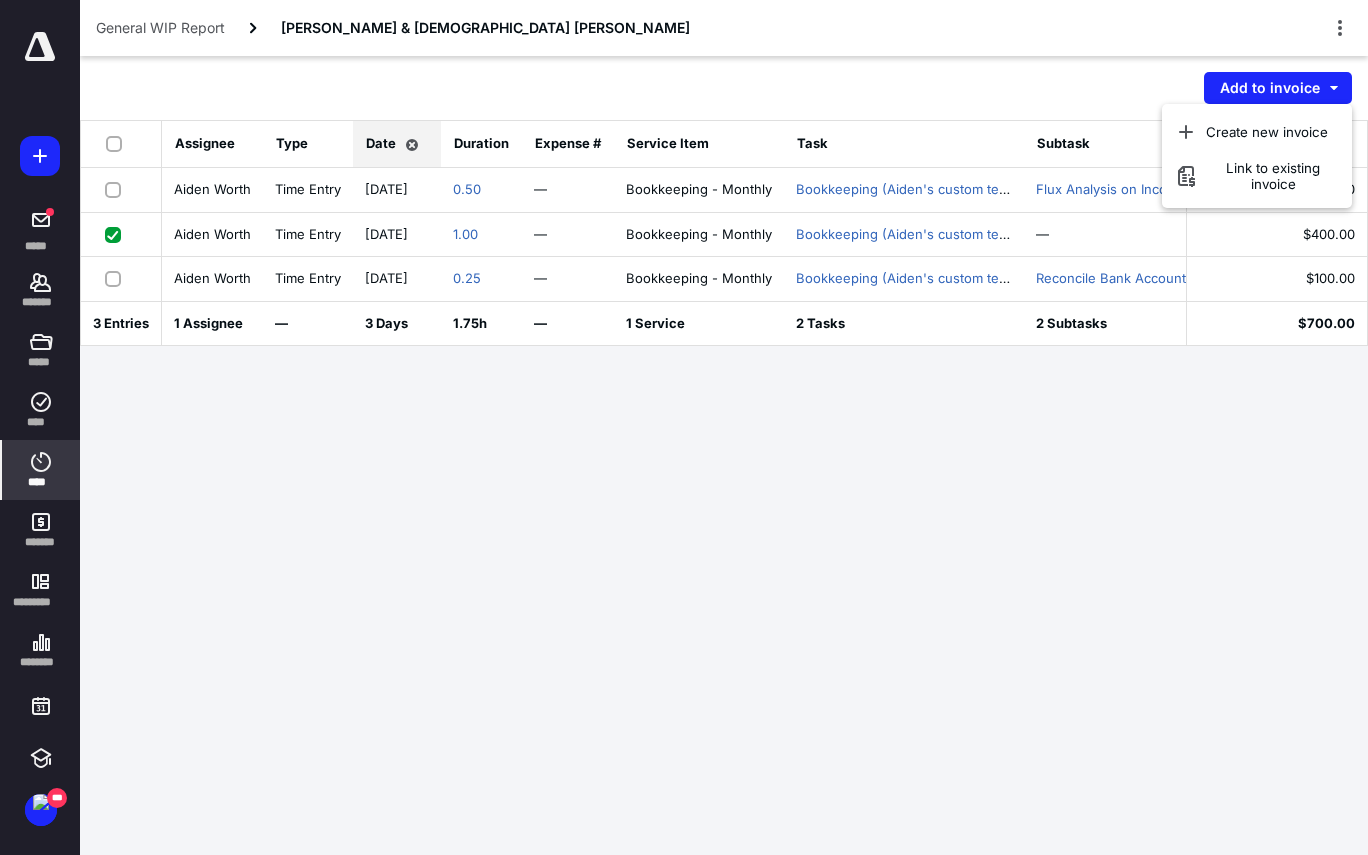click on "Create new invoice" at bounding box center (1267, 132) 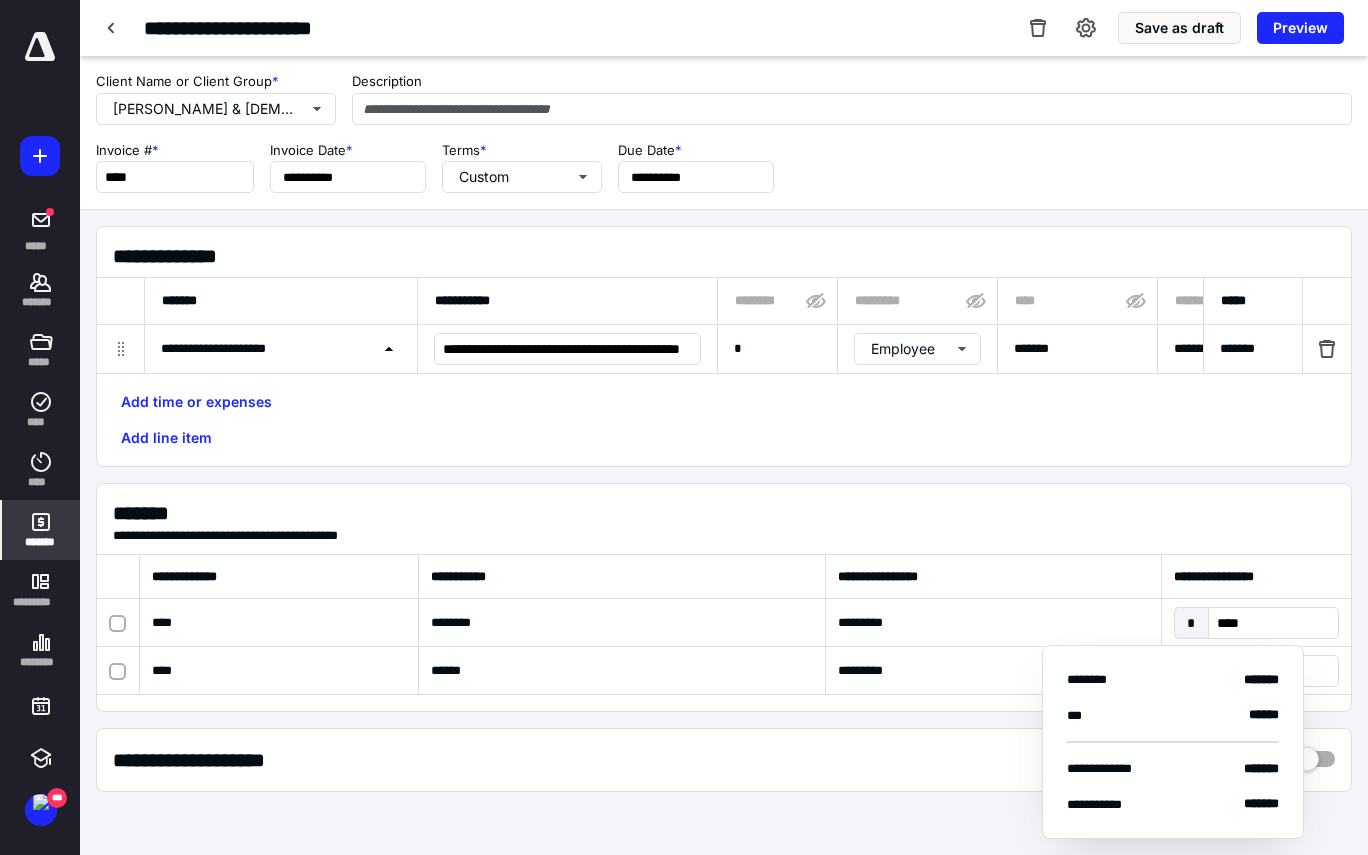 click on "Add time or expenses Add line item" at bounding box center [724, 420] 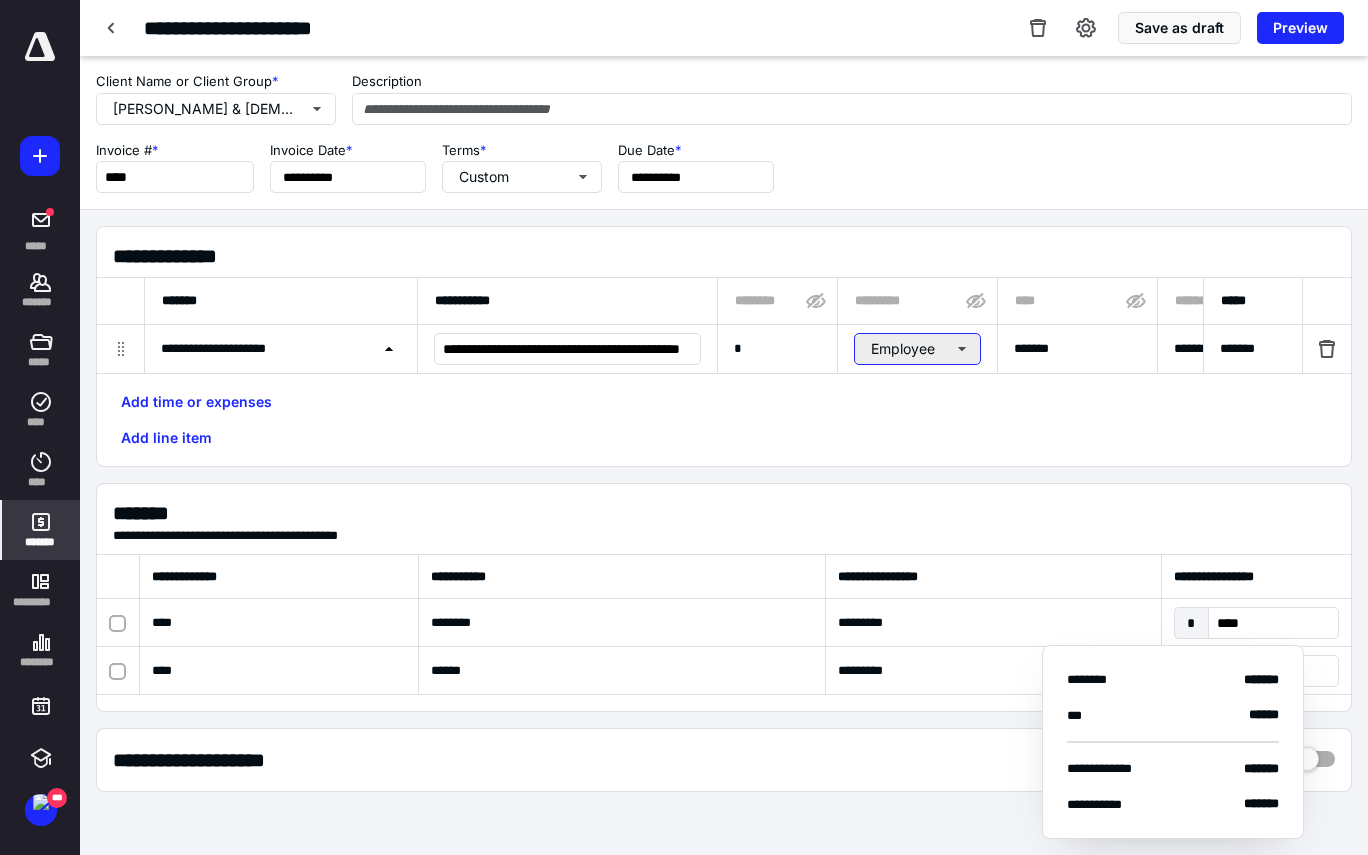 click on "Employee" at bounding box center [917, 349] 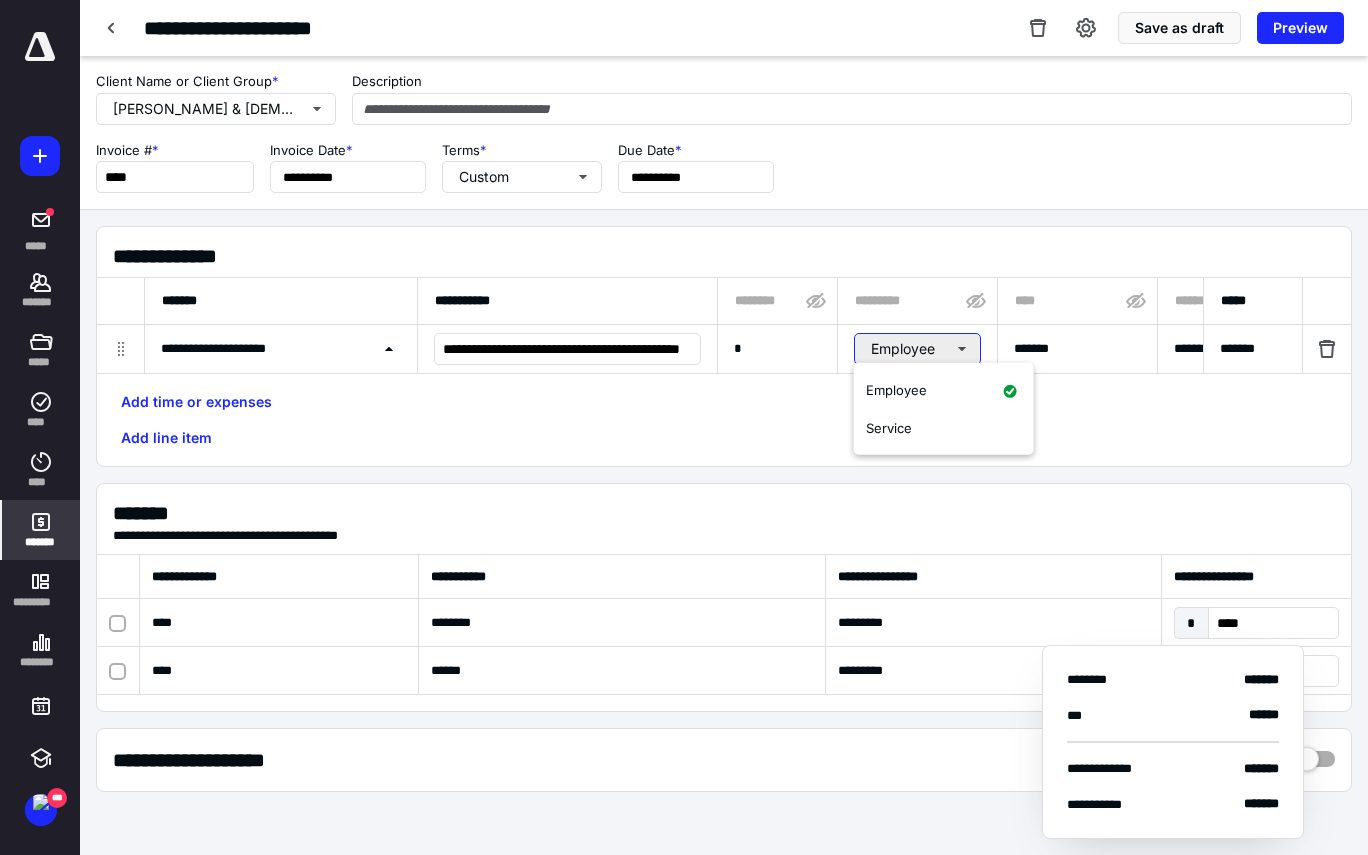 click on "Employee" at bounding box center (917, 349) 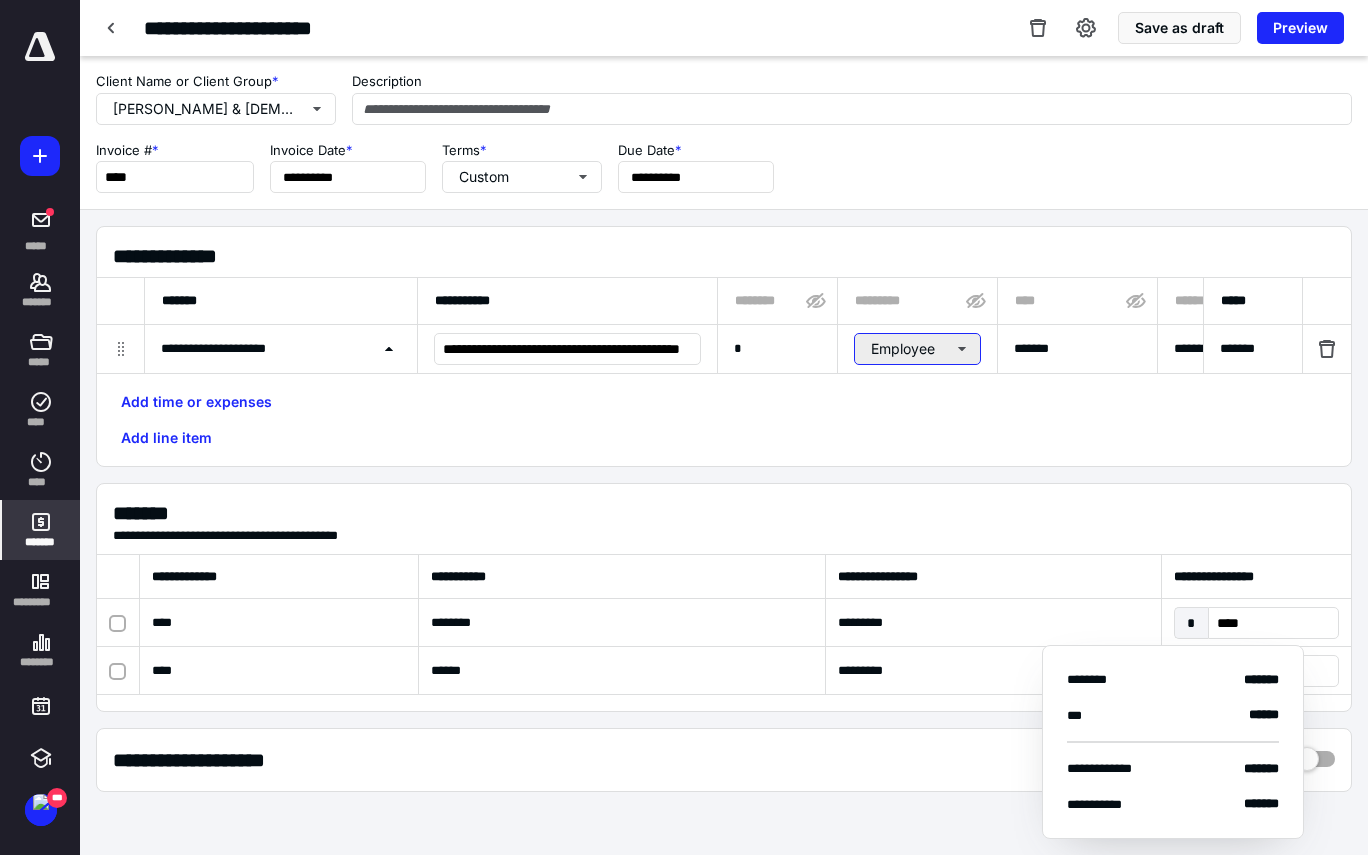 click on "Employee" at bounding box center (917, 349) 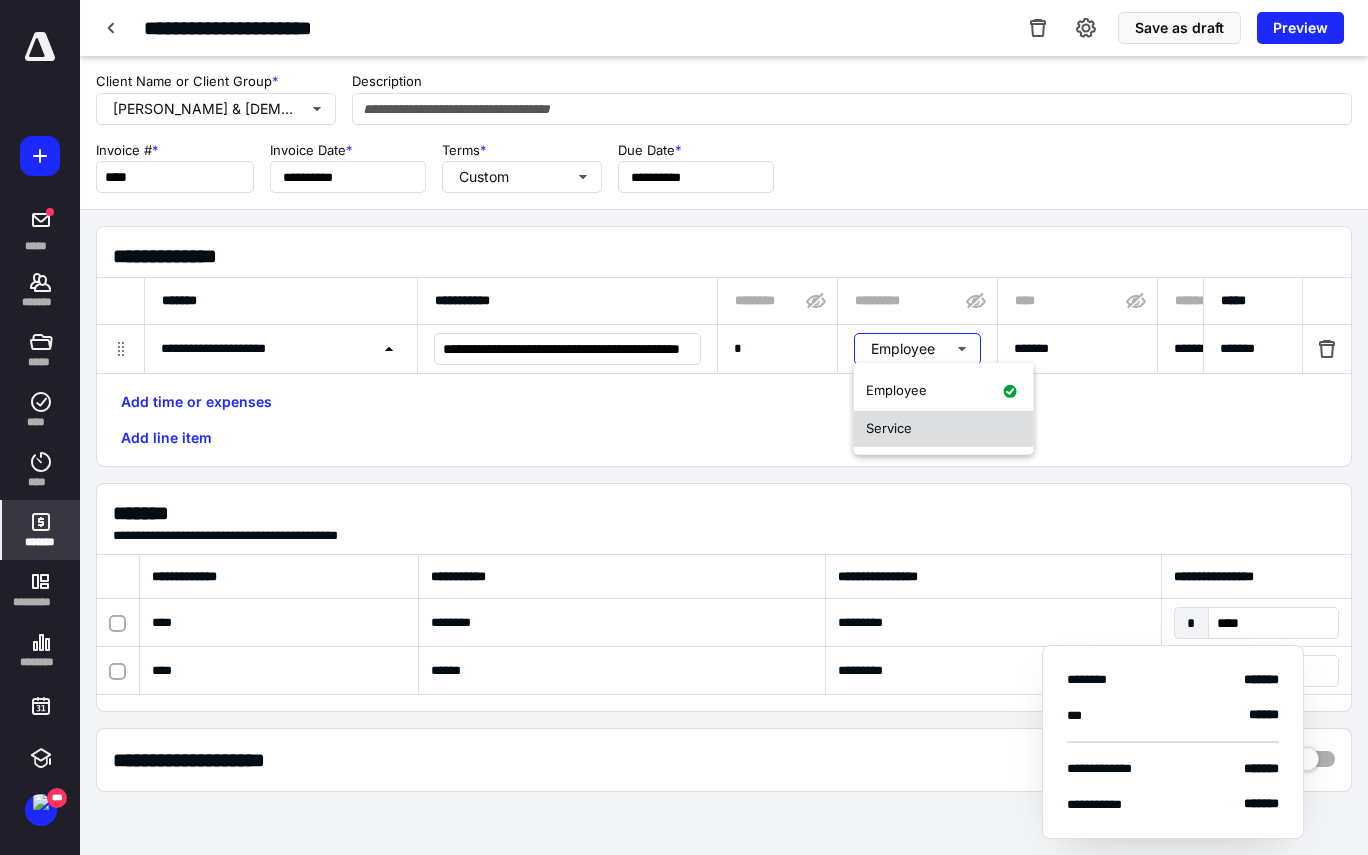 click on "Service" at bounding box center (944, 429) 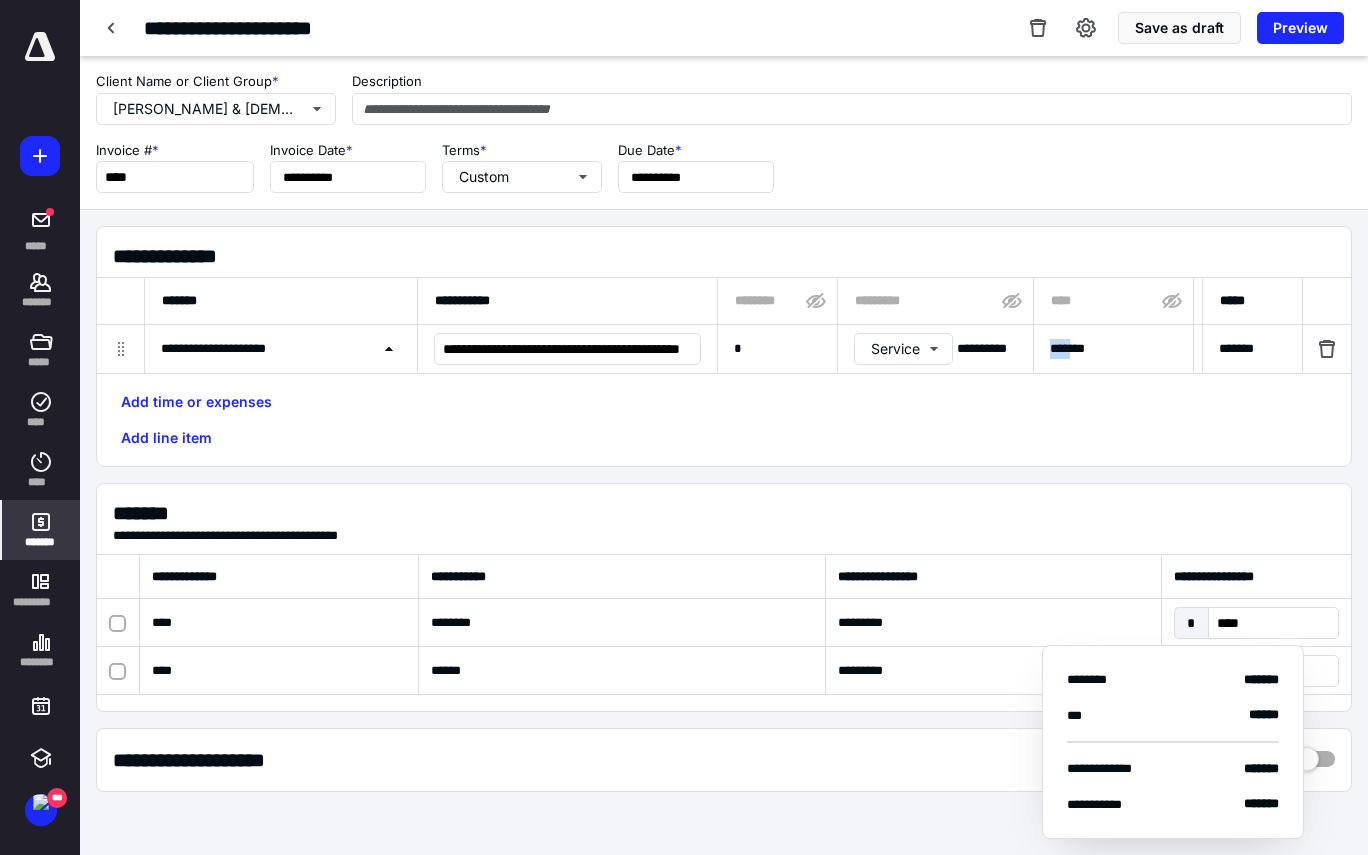 drag, startPoint x: 1080, startPoint y: 342, endPoint x: 1025, endPoint y: 343, distance: 55.00909 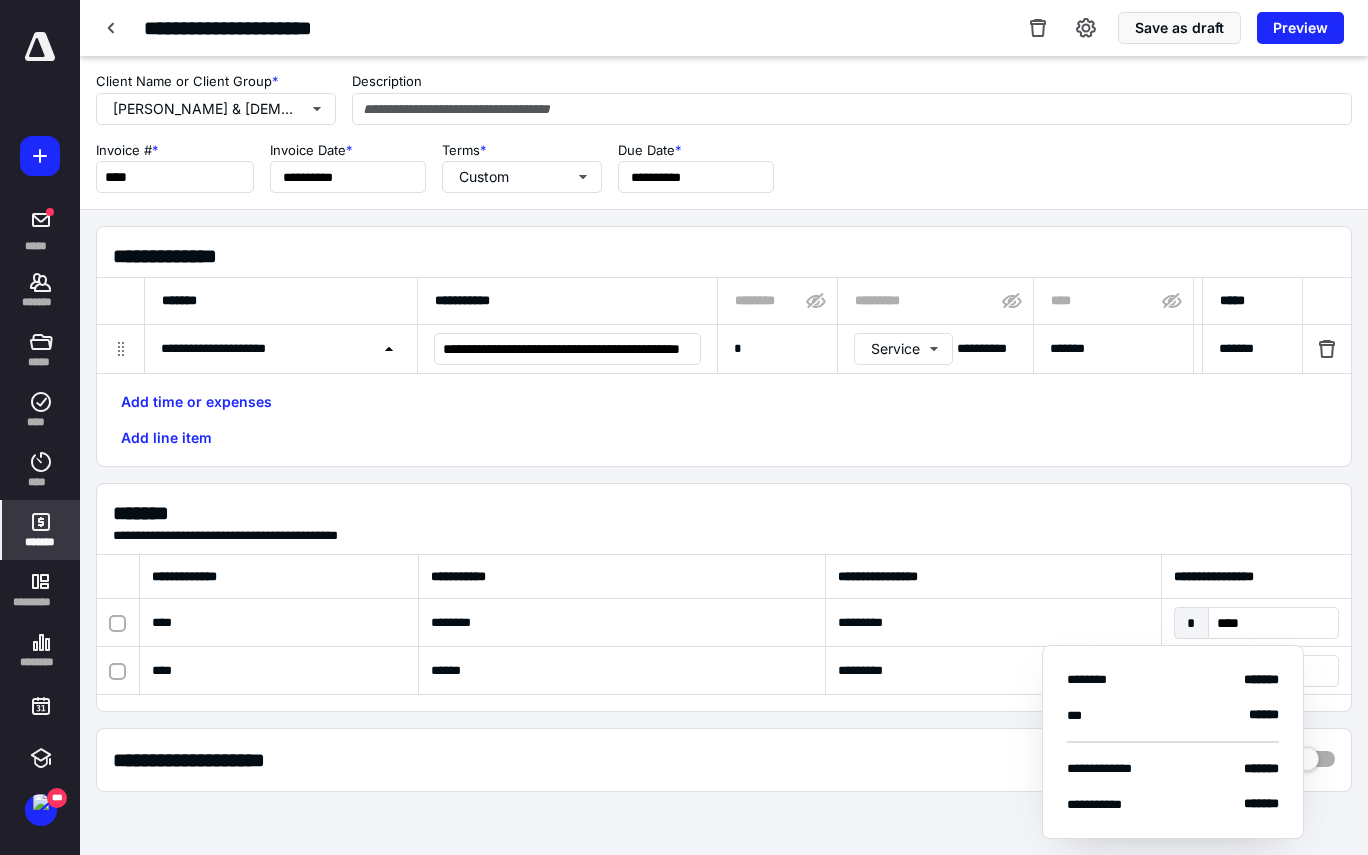 click on "*******" at bounding box center [1113, 349] 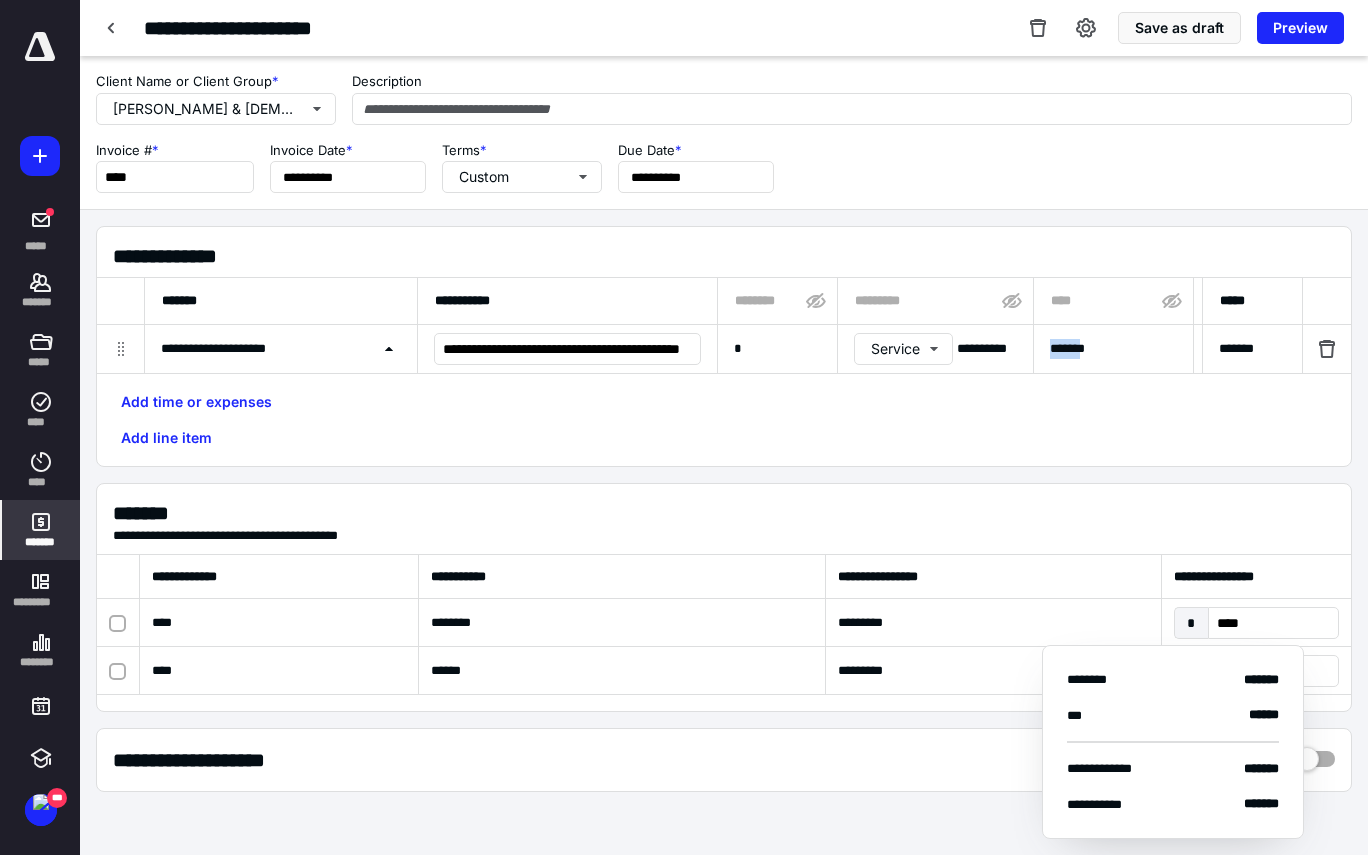 drag, startPoint x: 1096, startPoint y: 348, endPoint x: 1051, endPoint y: 348, distance: 45 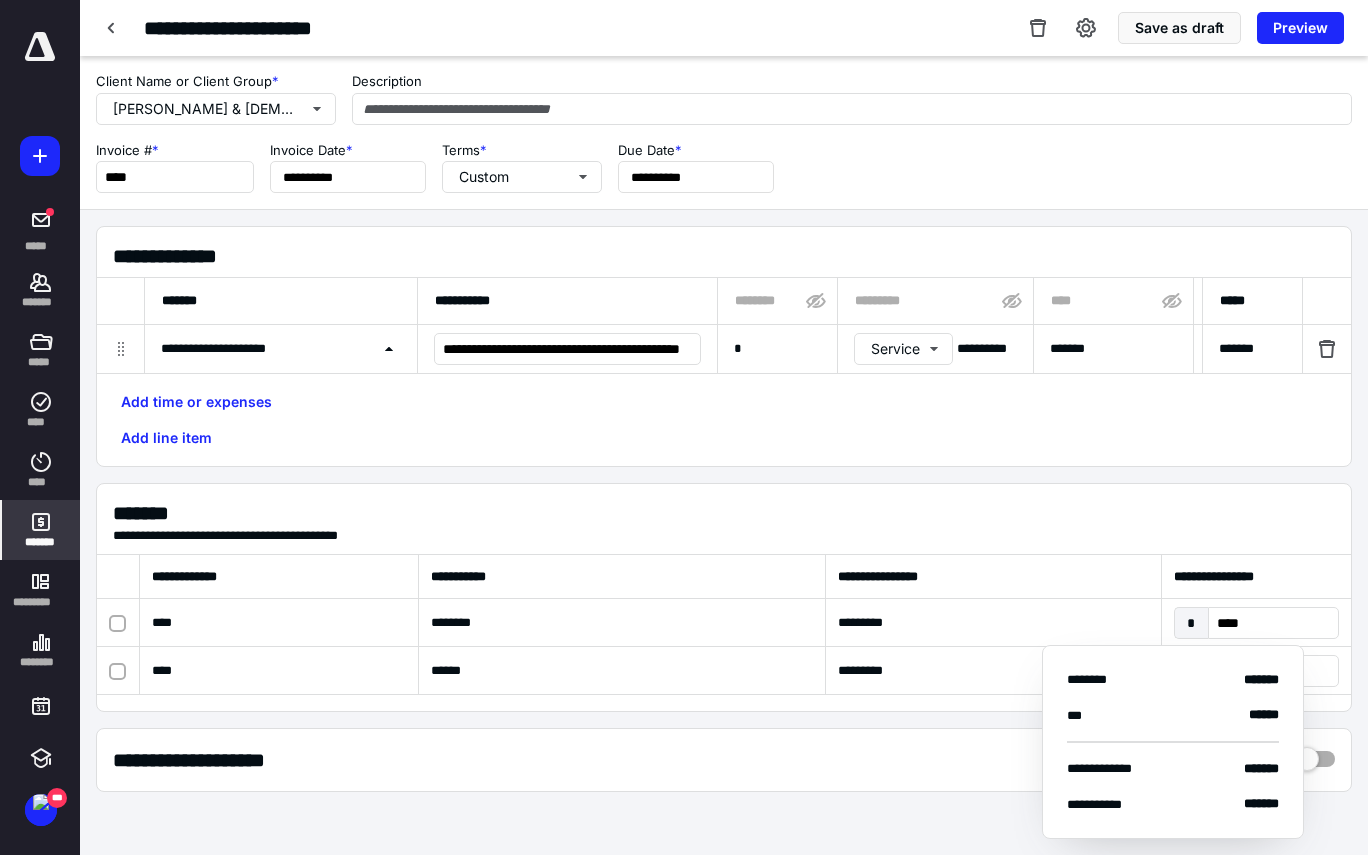 click on "Add time or expenses Add line item" at bounding box center (724, 420) 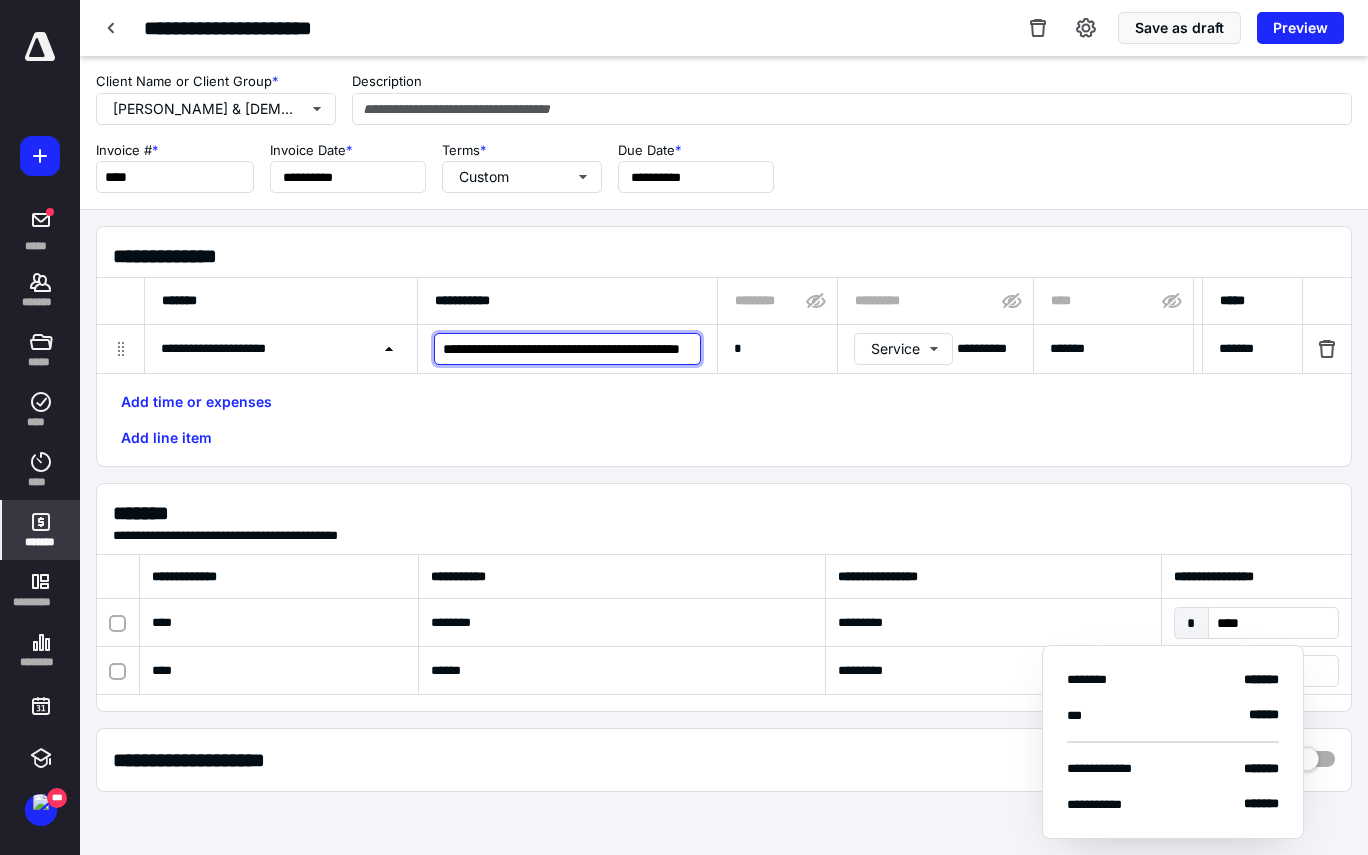 drag, startPoint x: 632, startPoint y: 351, endPoint x: 447, endPoint y: 351, distance: 185 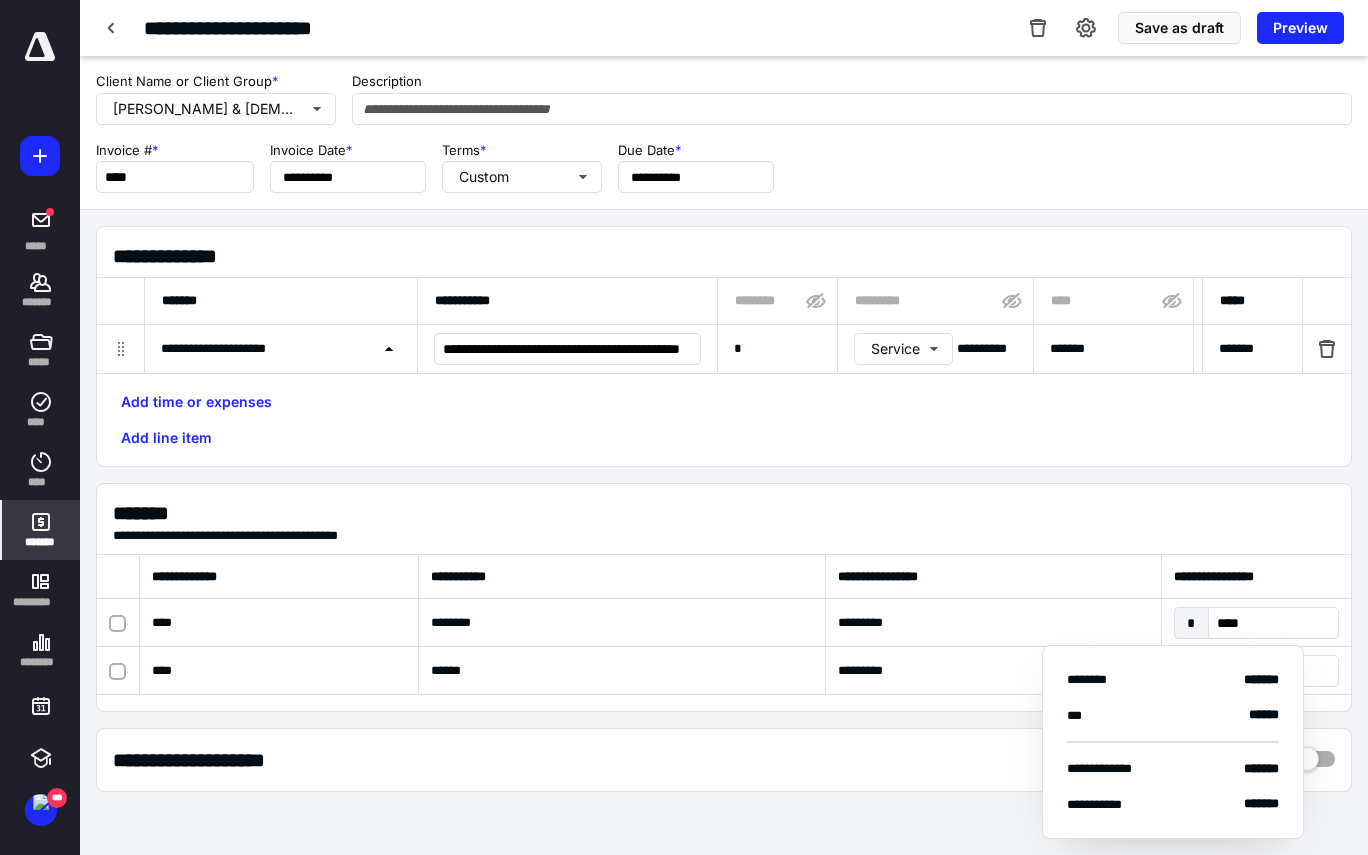 click on "Add time or expenses Add line item" at bounding box center (724, 420) 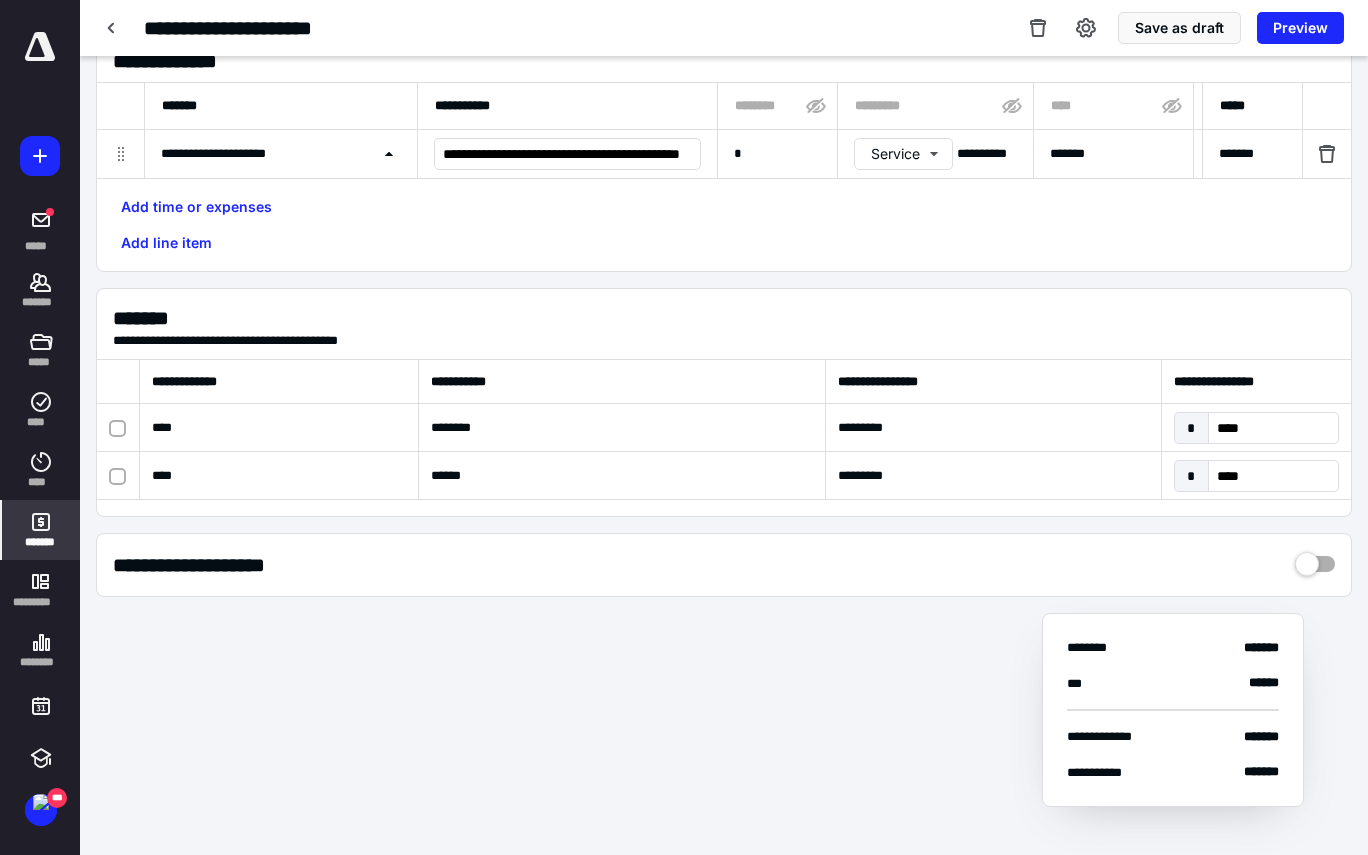 scroll, scrollTop: 202, scrollLeft: 0, axis: vertical 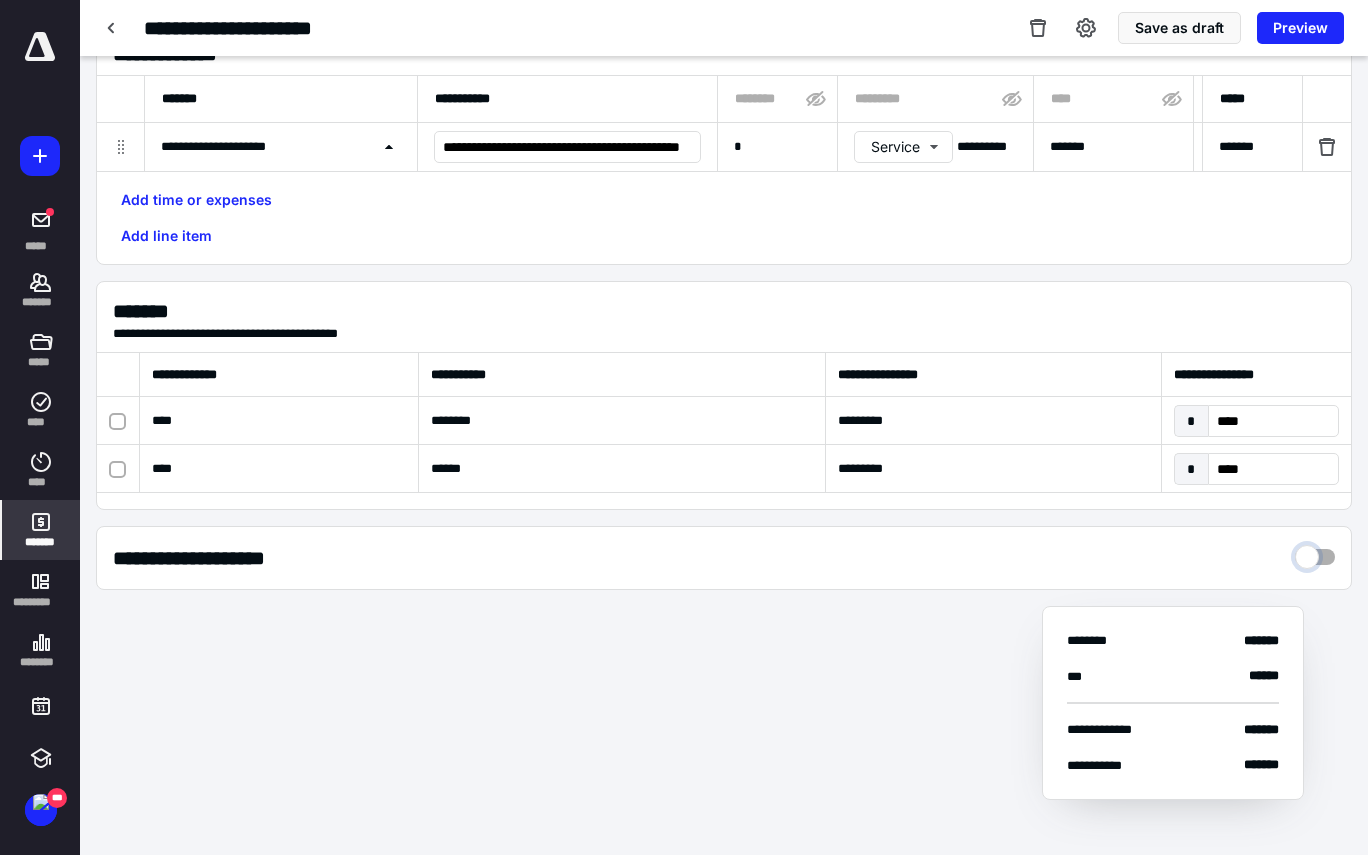 click at bounding box center [1315, 552] 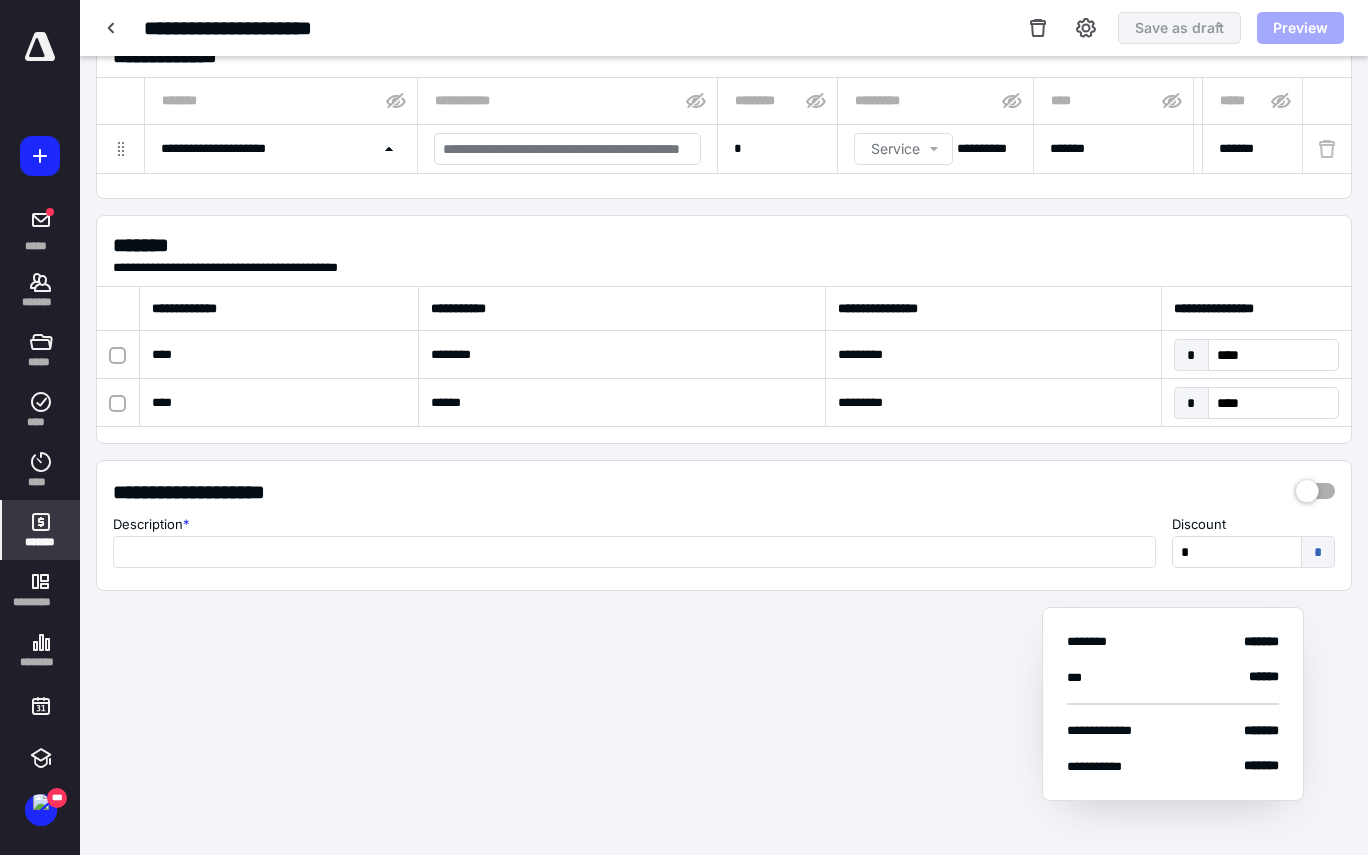 scroll, scrollTop: 199, scrollLeft: 0, axis: vertical 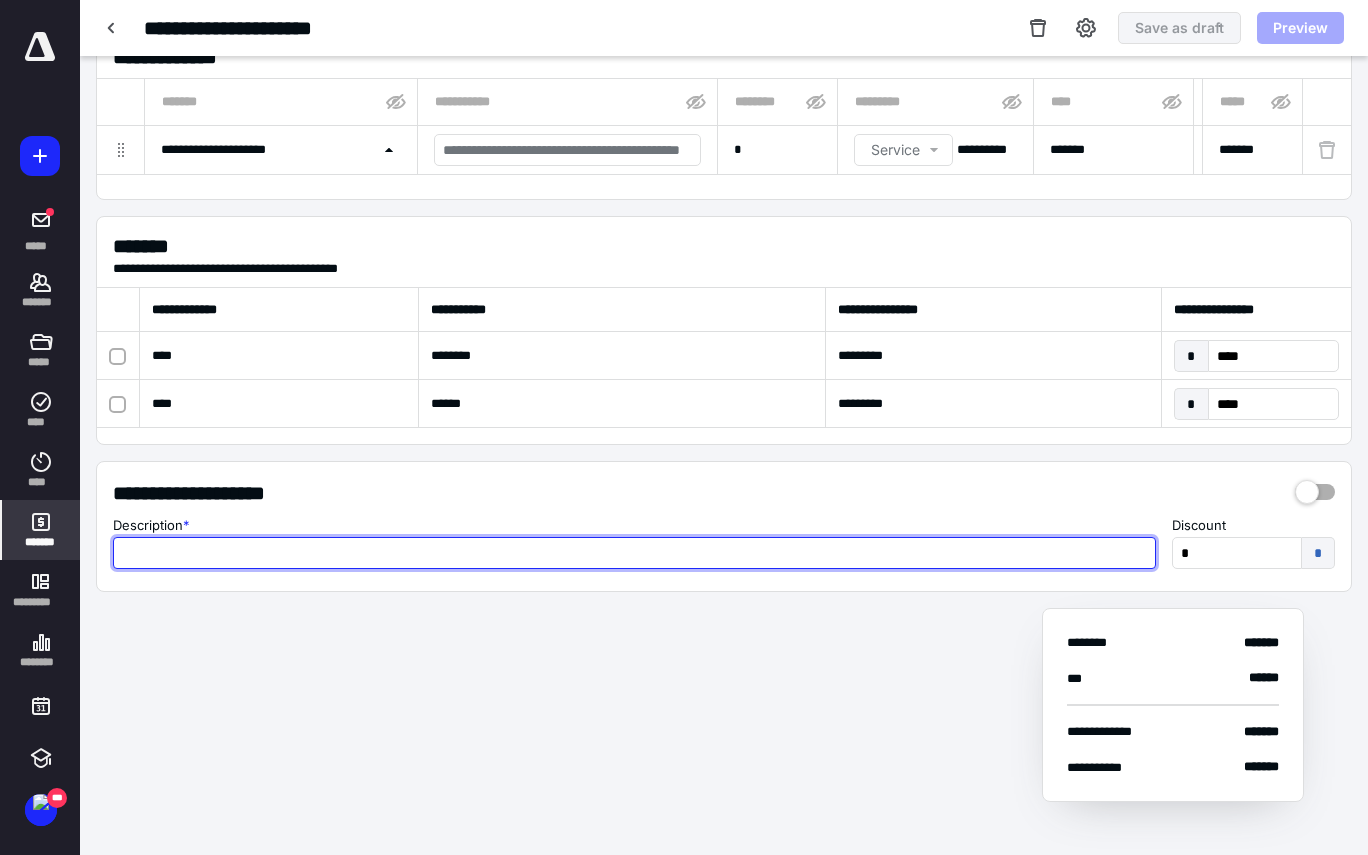 click at bounding box center [634, 553] 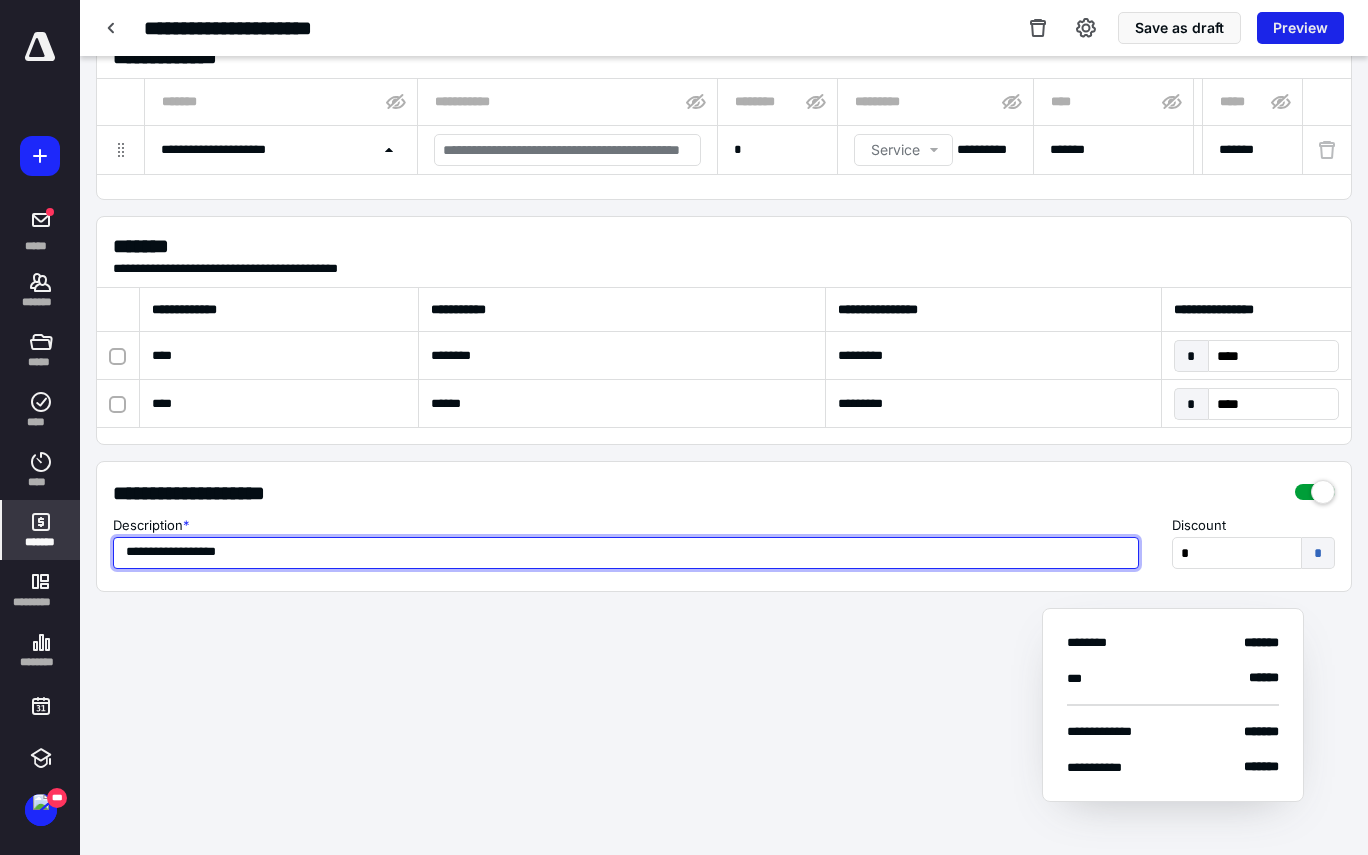 type on "**********" 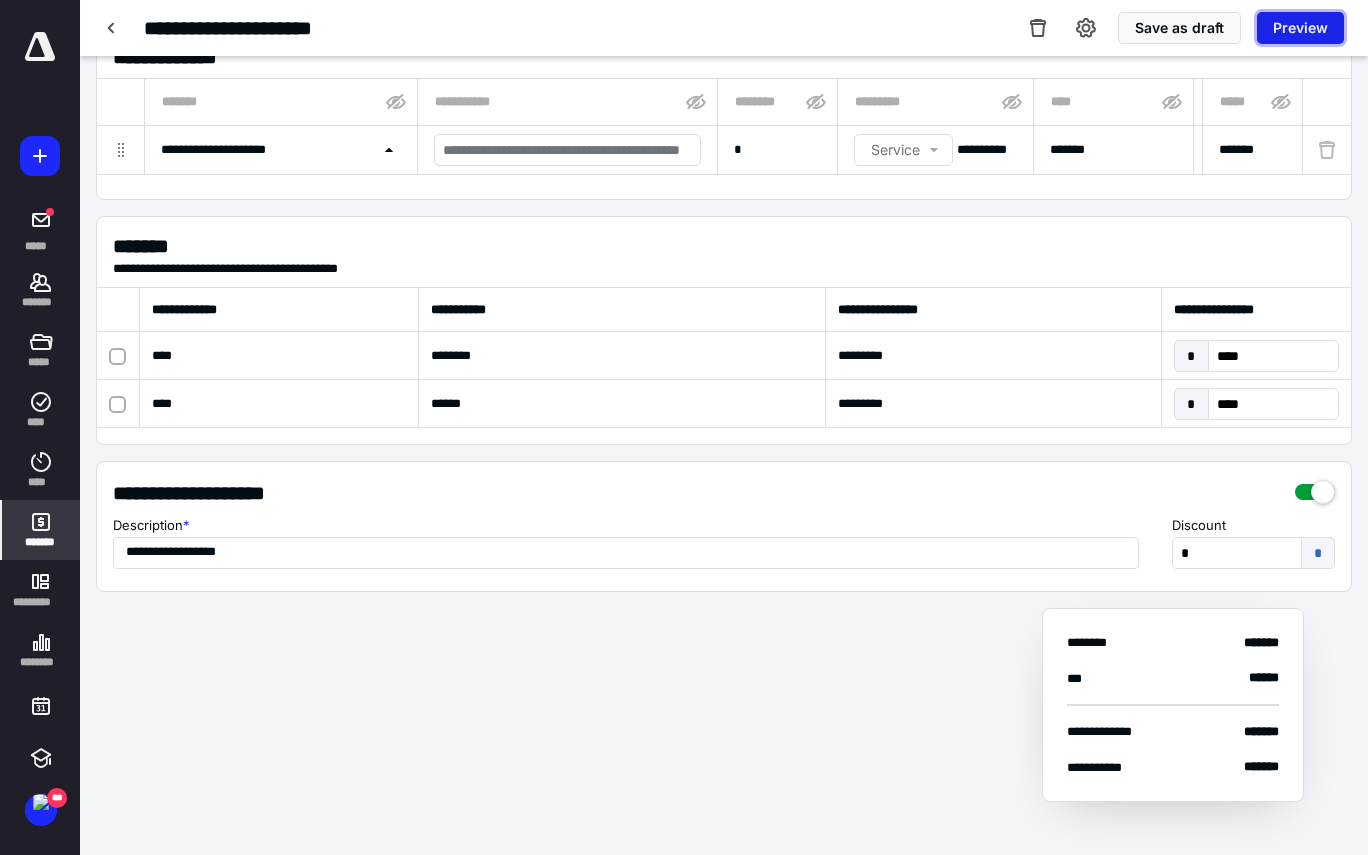 click on "Preview" at bounding box center (1300, 28) 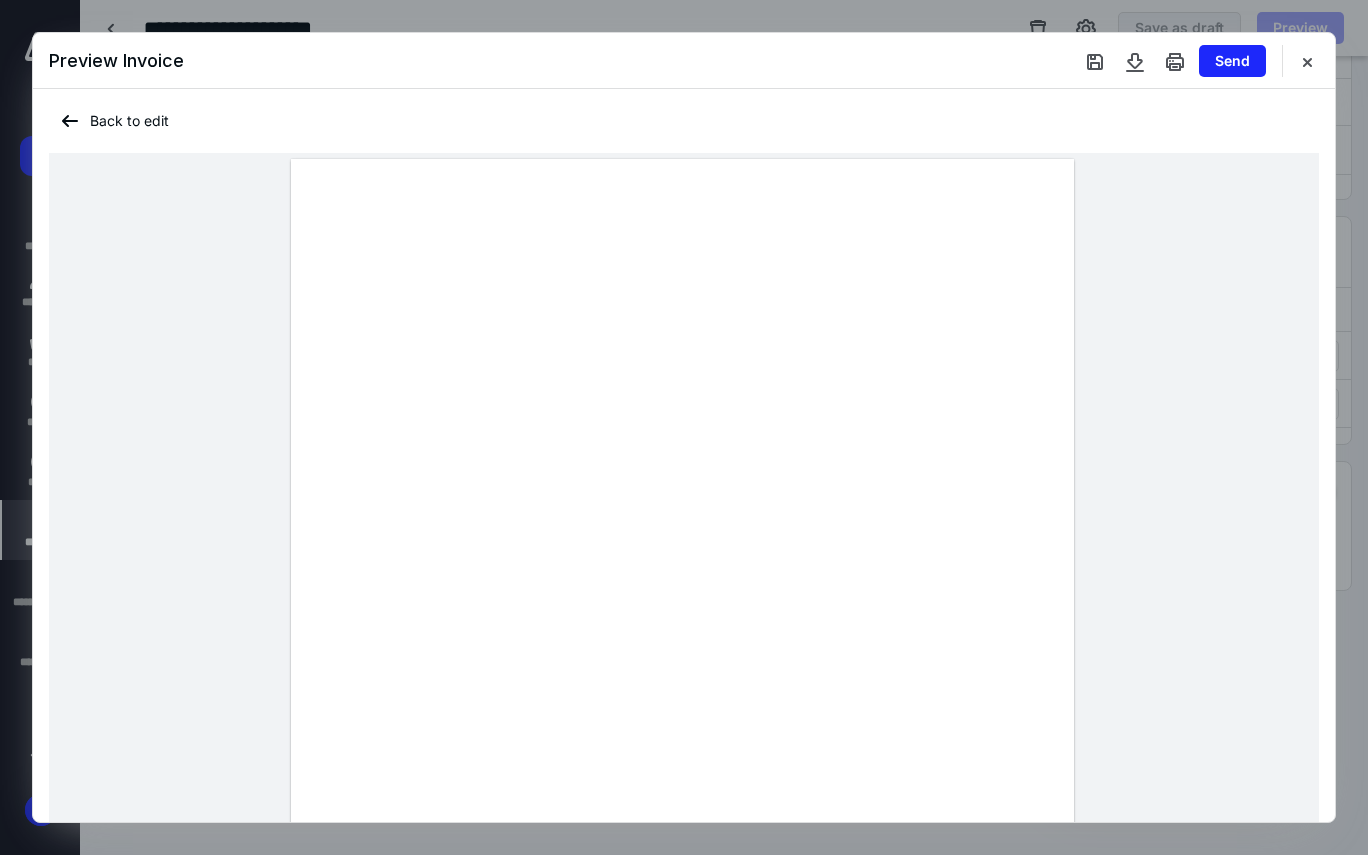 drag, startPoint x: 337, startPoint y: 585, endPoint x: 464, endPoint y: 586, distance: 127.00394 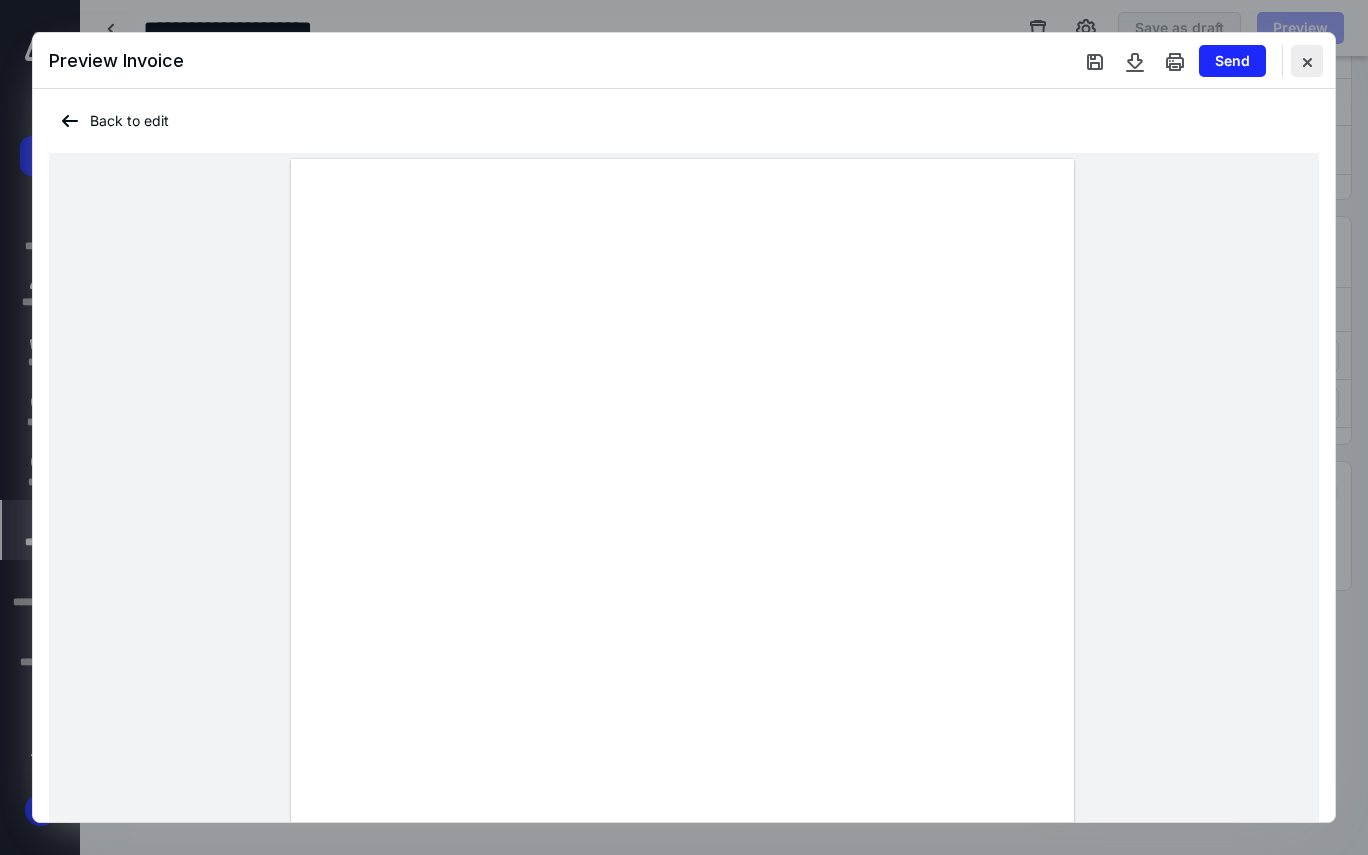 click at bounding box center (1307, 61) 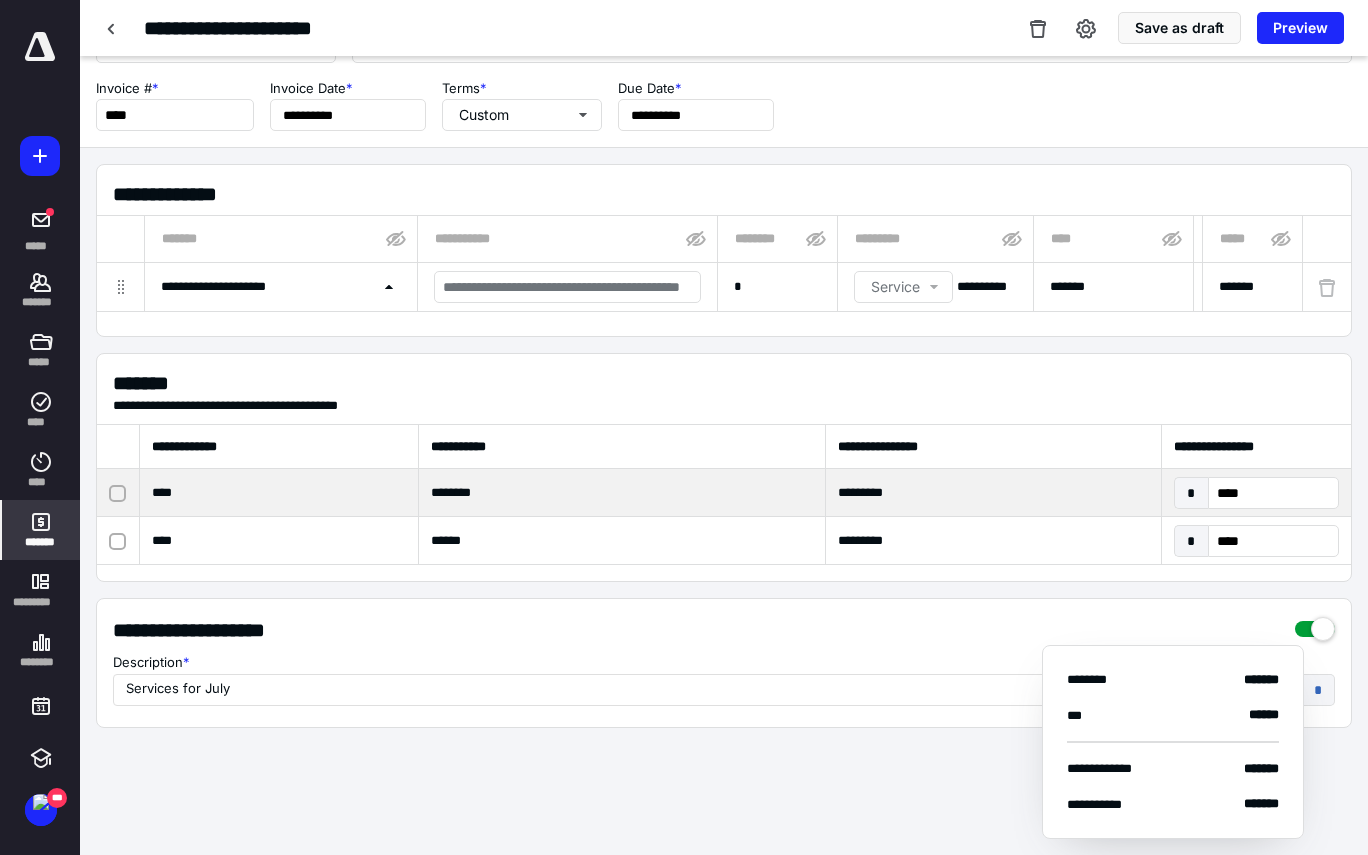 scroll, scrollTop: 0, scrollLeft: 0, axis: both 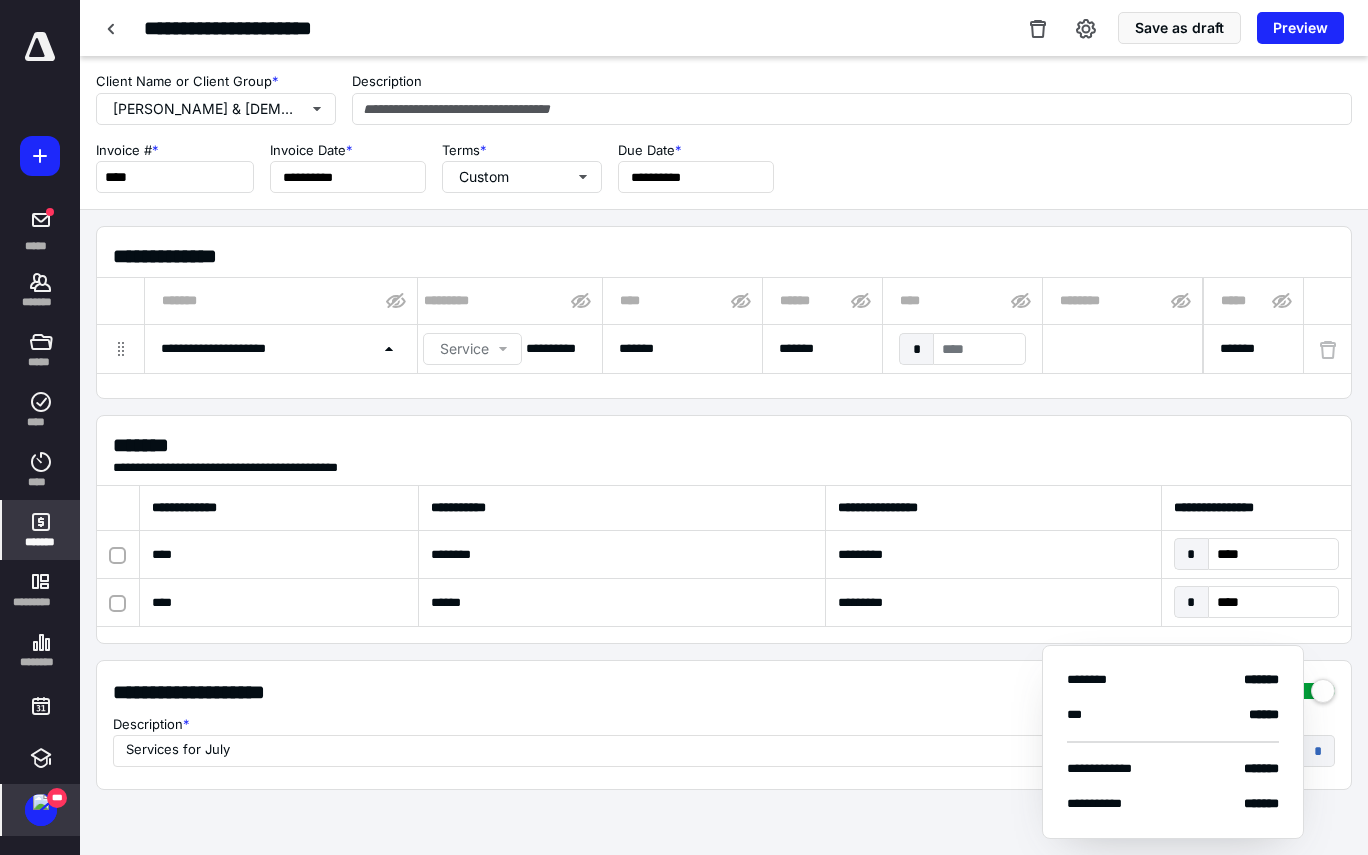 click at bounding box center (41, 802) 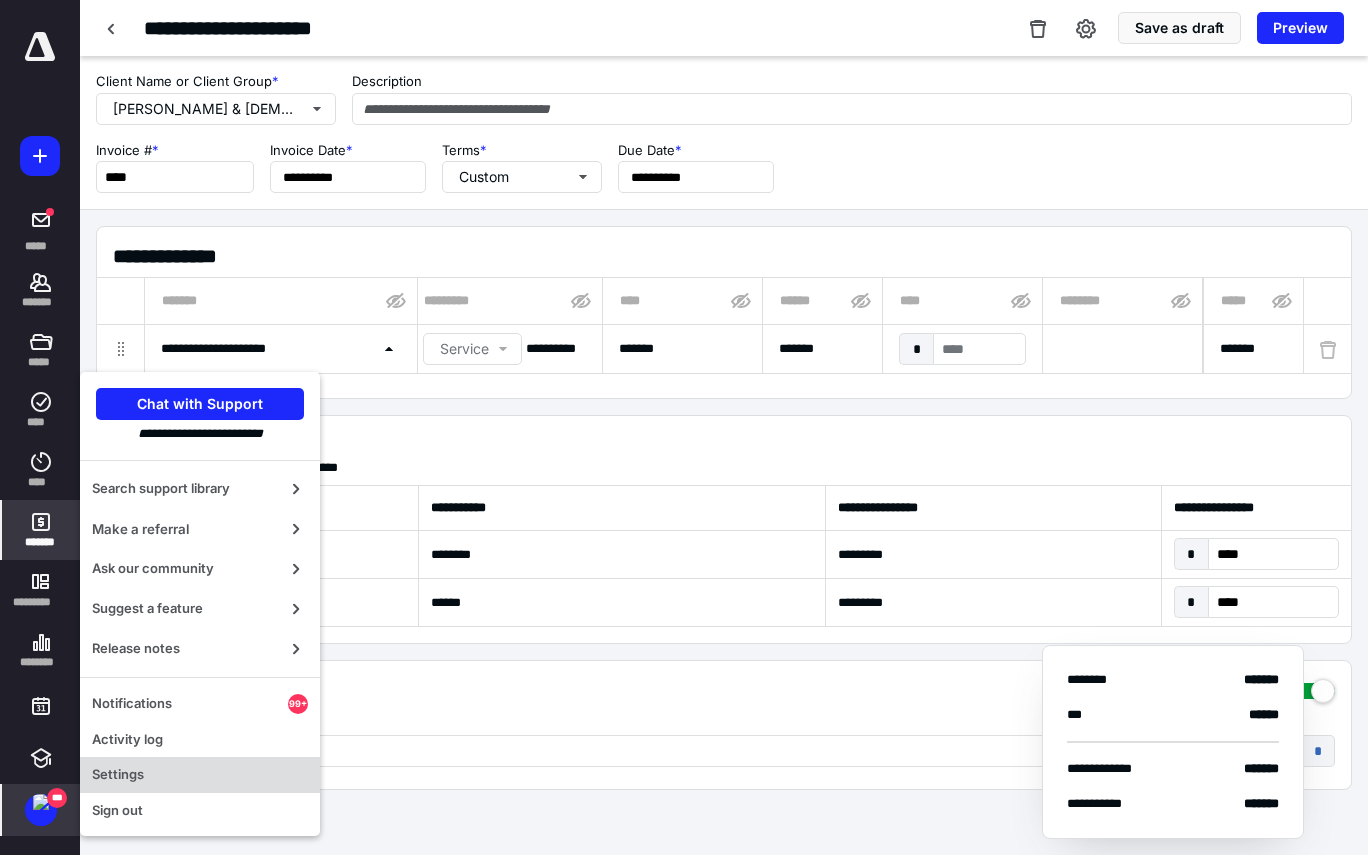 click on "Settings" at bounding box center [200, 775] 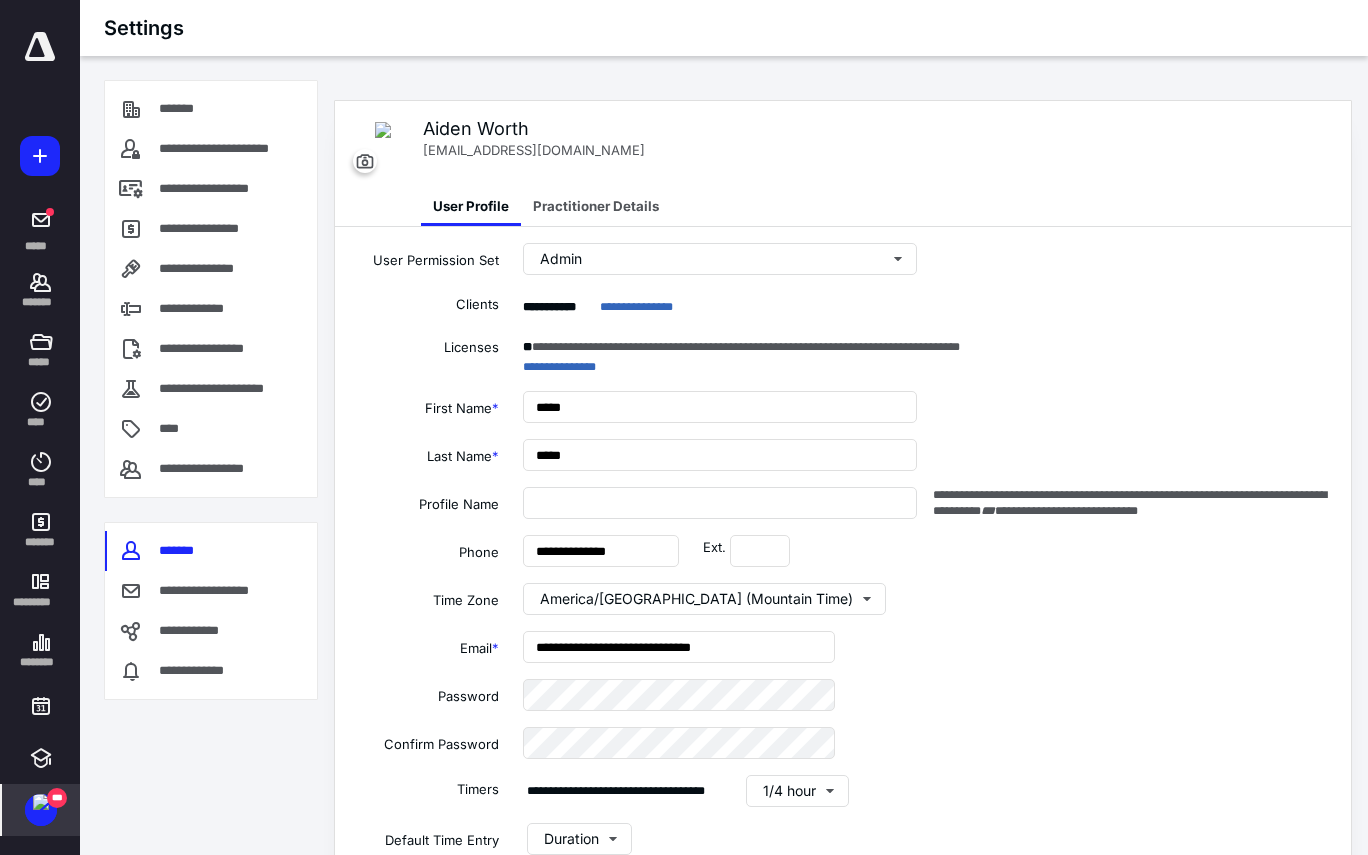 type on "**********" 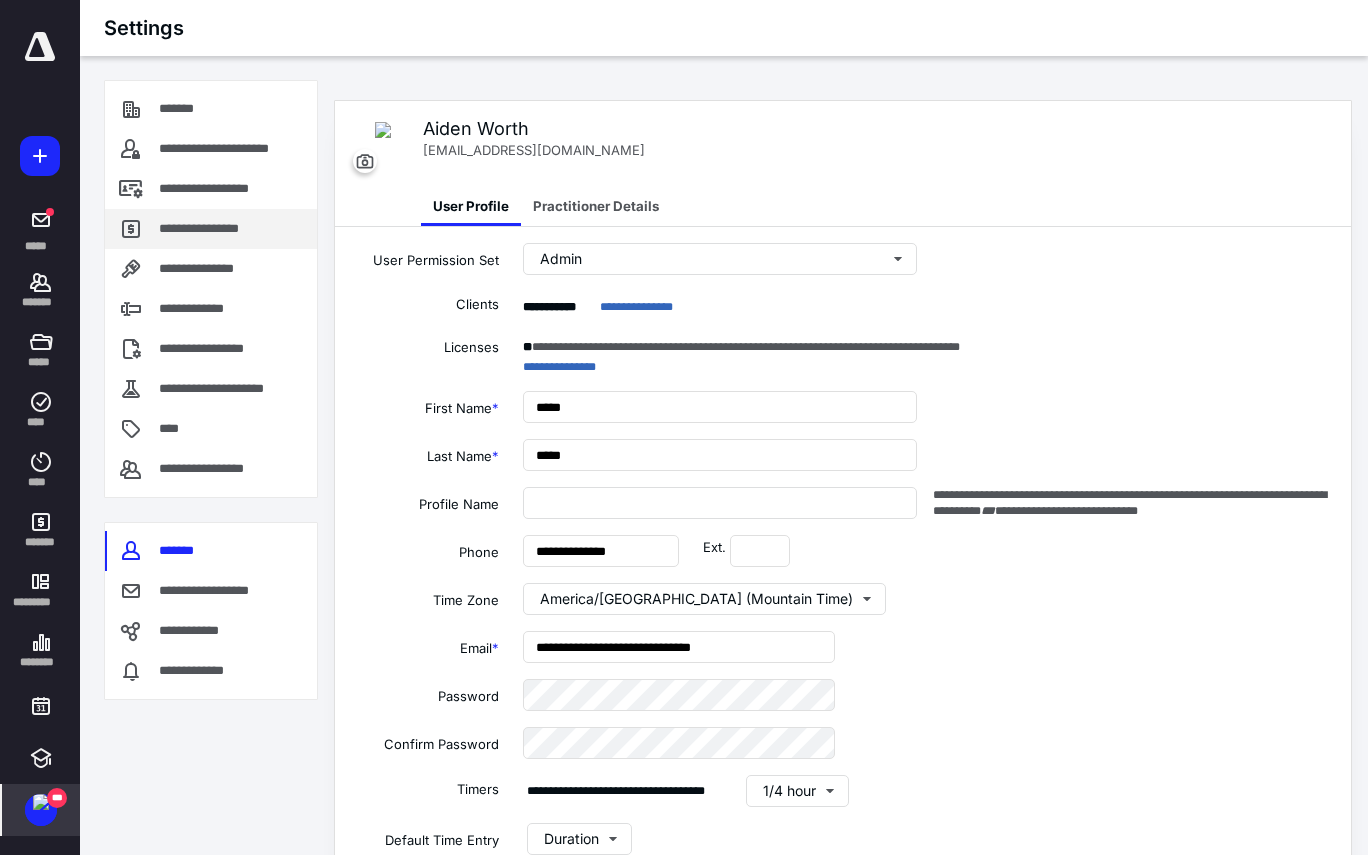 click on "**********" at bounding box center (211, 229) 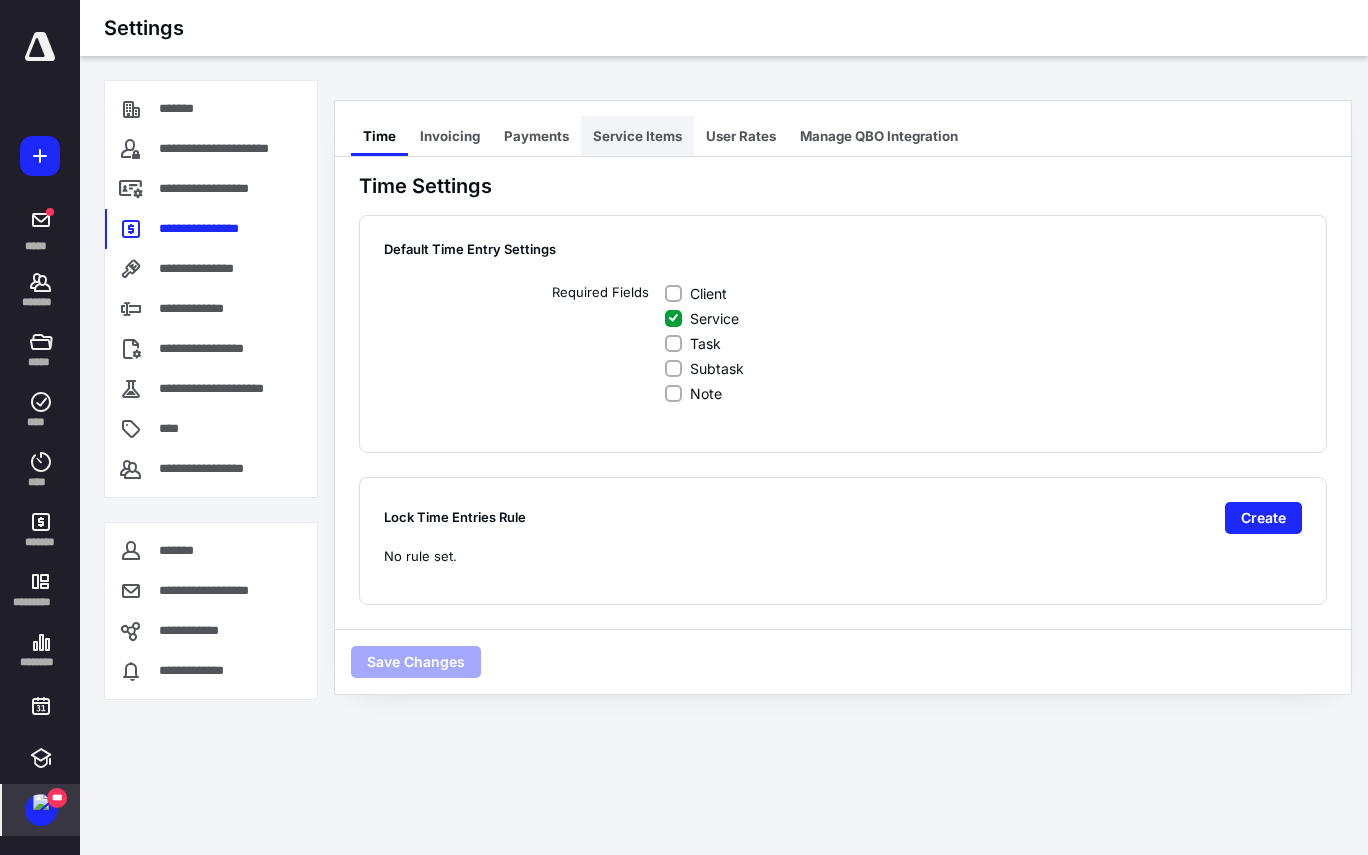 click on "Service Items" at bounding box center (637, 136) 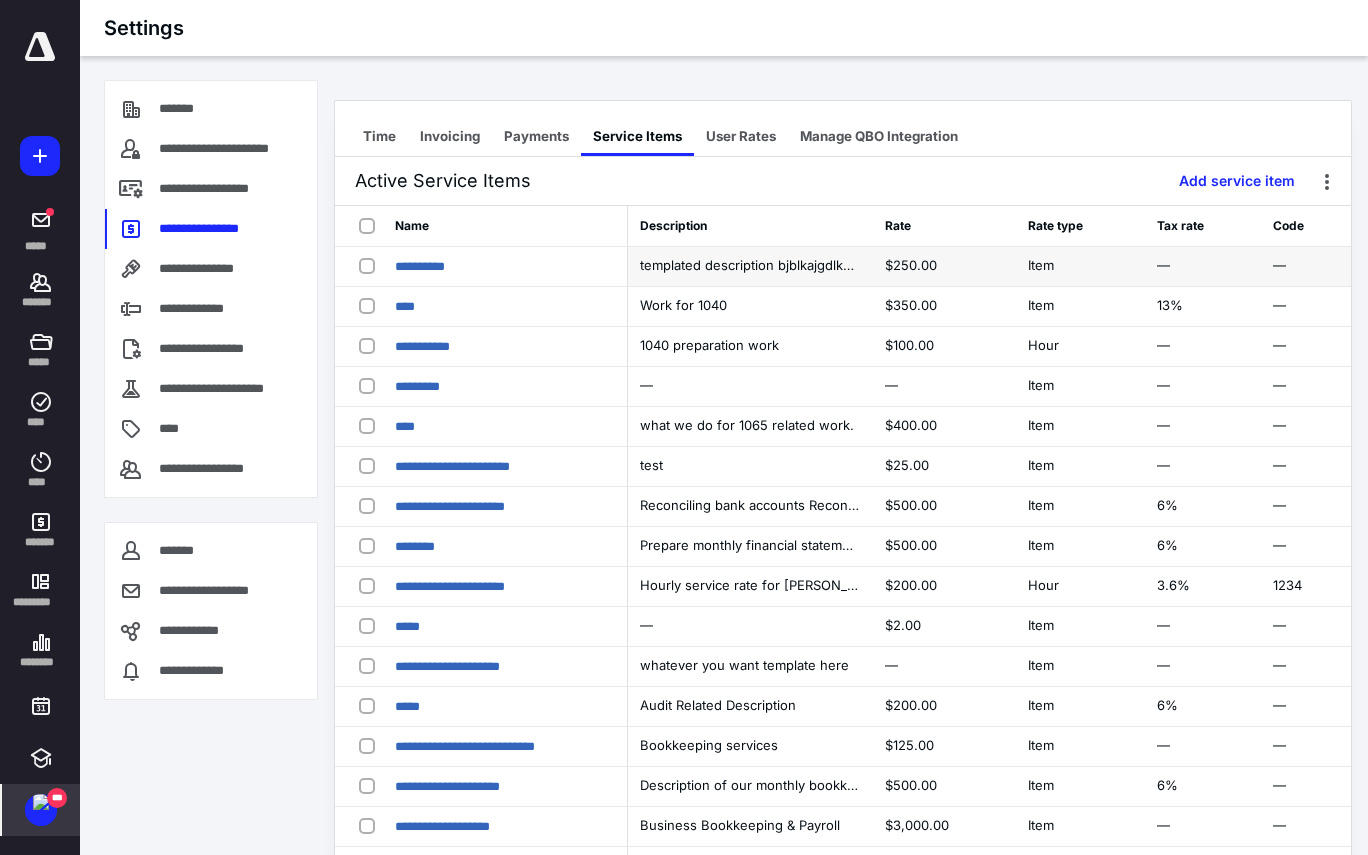 drag, startPoint x: 657, startPoint y: 265, endPoint x: 804, endPoint y: 267, distance: 147.01361 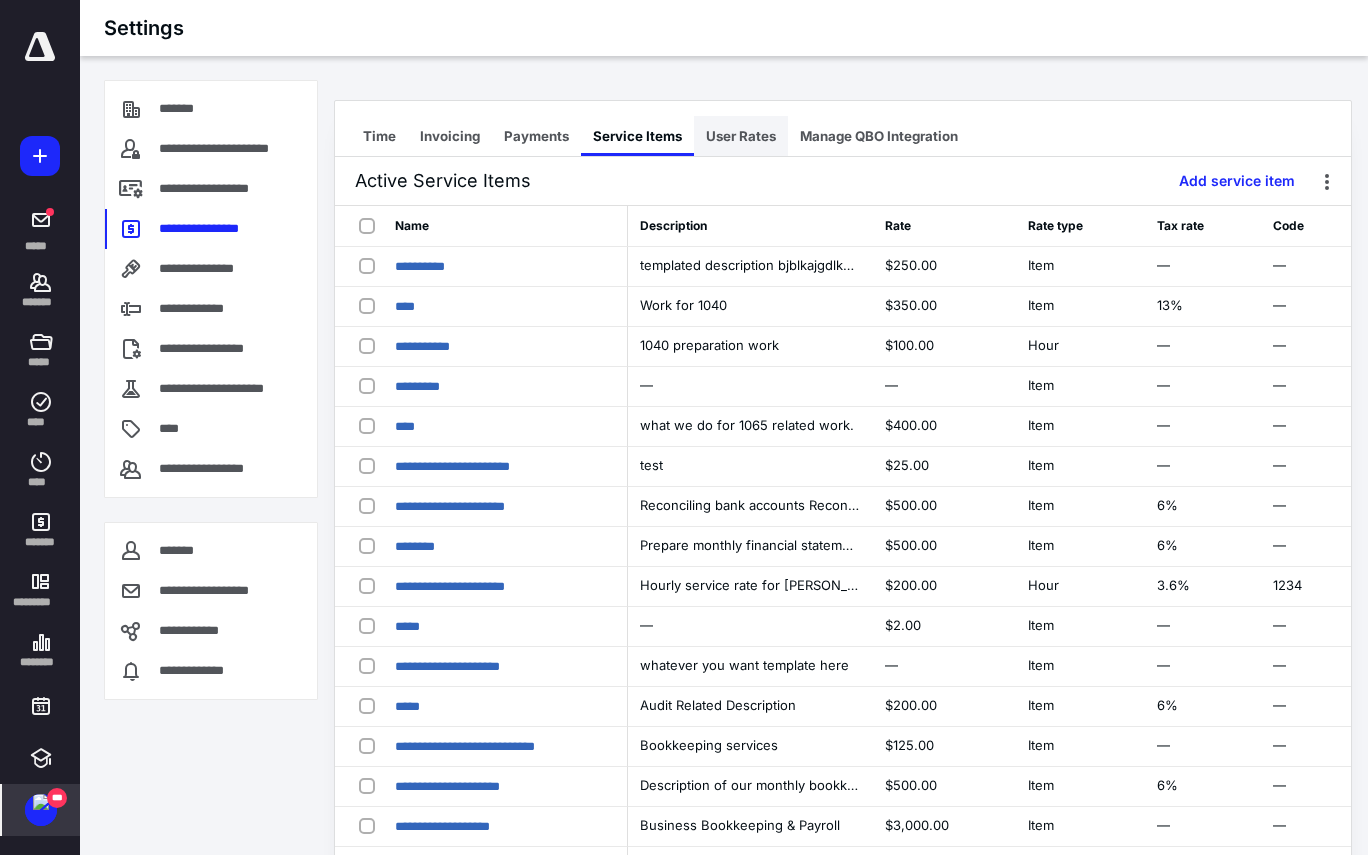 click on "User Rates" at bounding box center (741, 136) 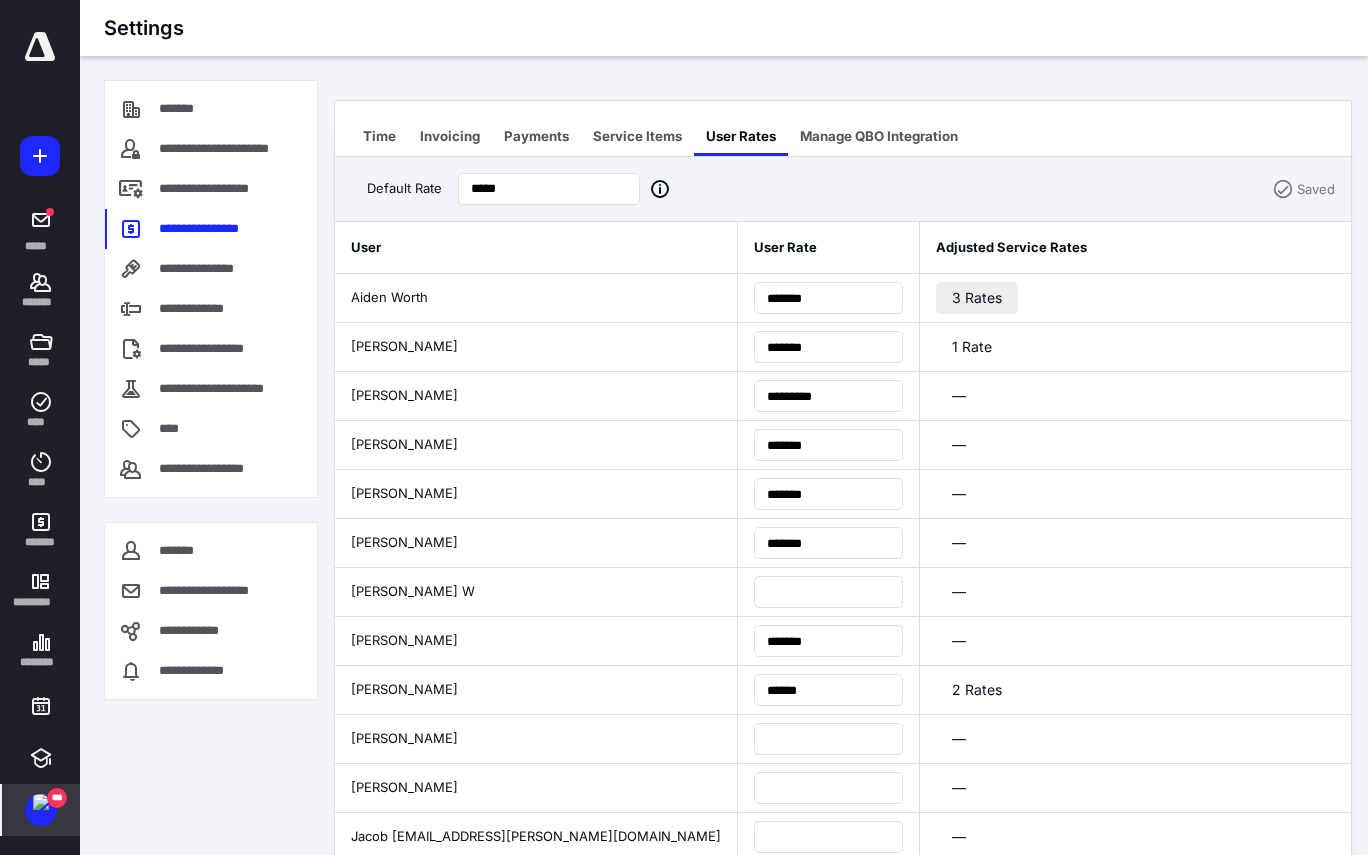 click on "3 Rates" at bounding box center (977, 298) 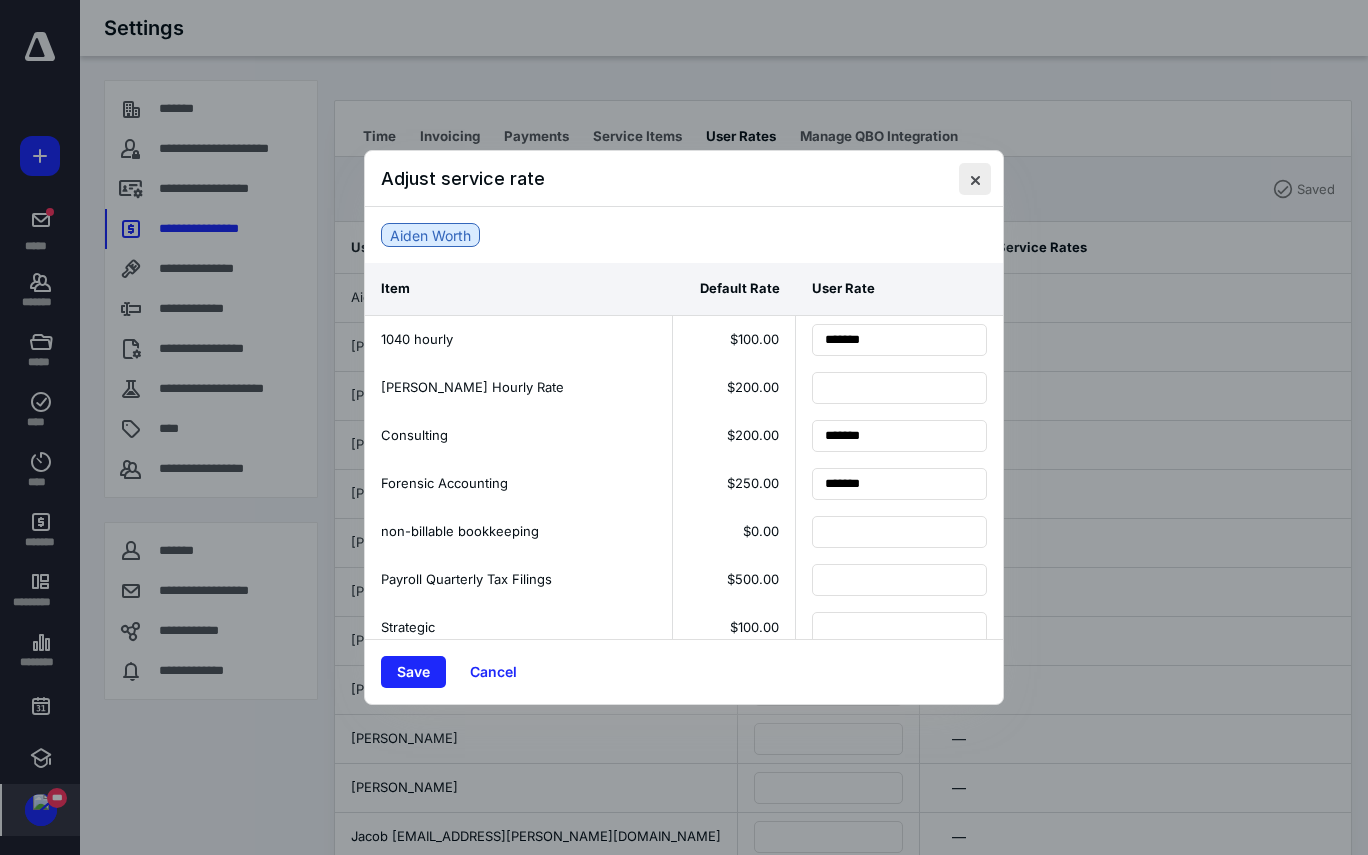 click at bounding box center [975, 179] 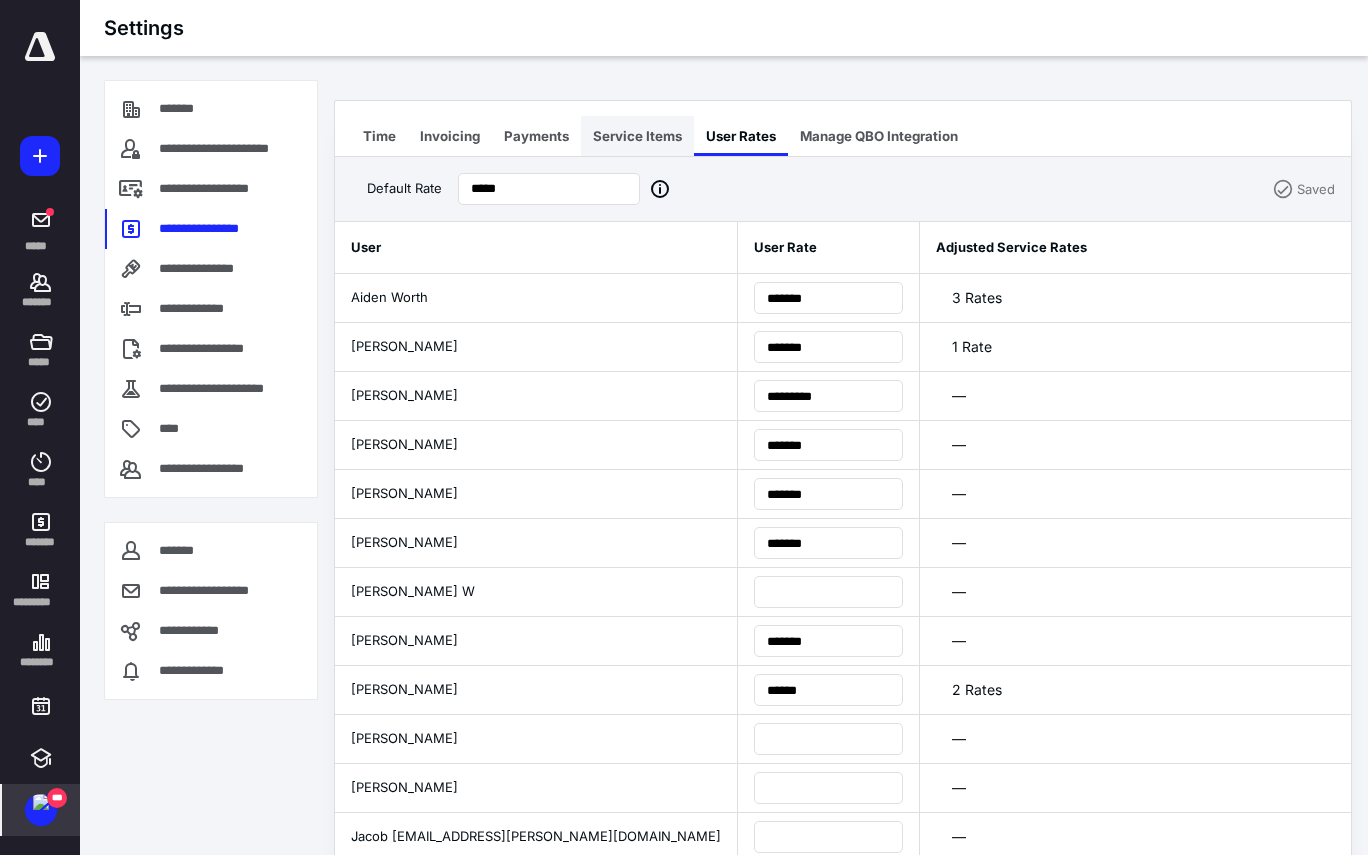 click on "Service Items" at bounding box center (637, 136) 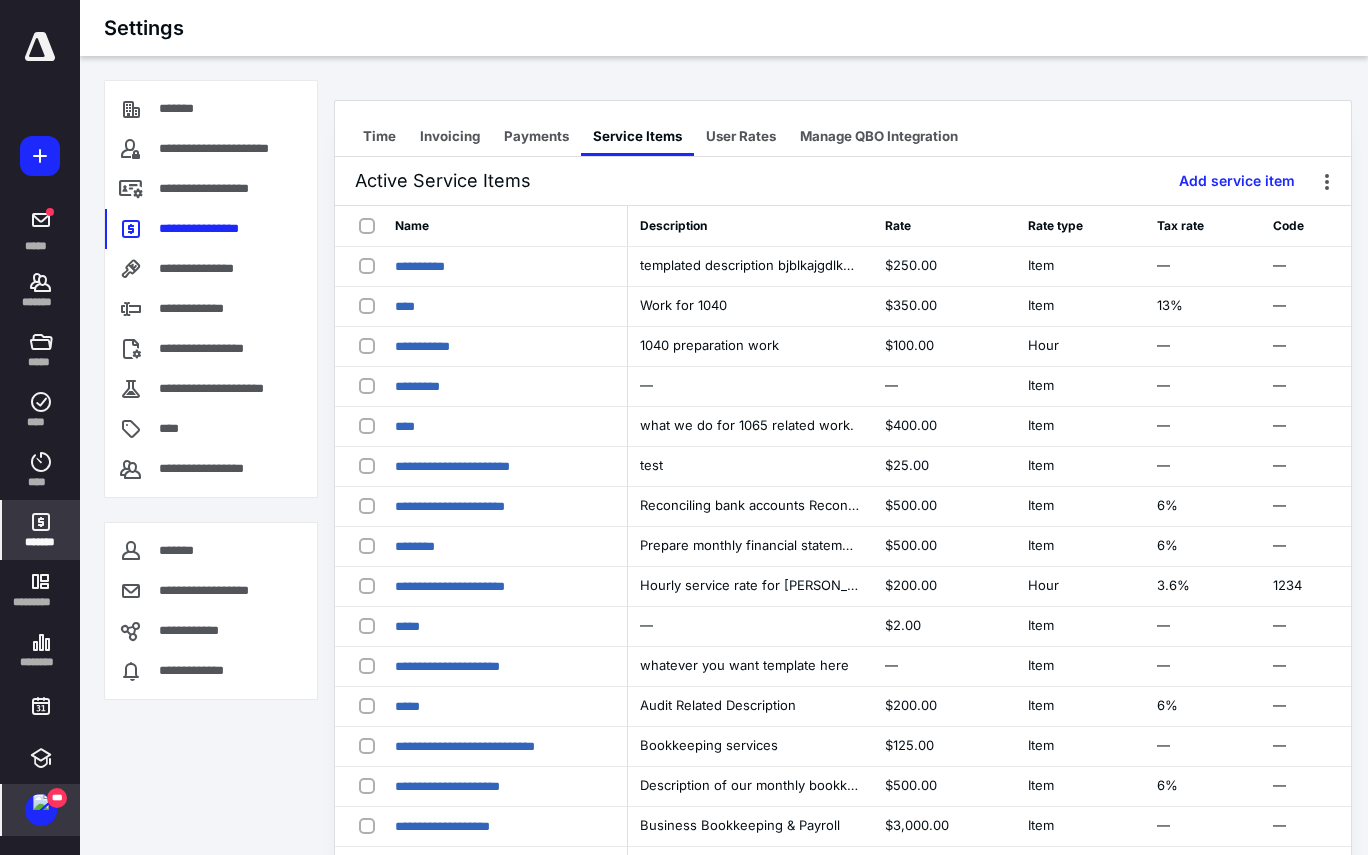 click on "*******" at bounding box center [41, 530] 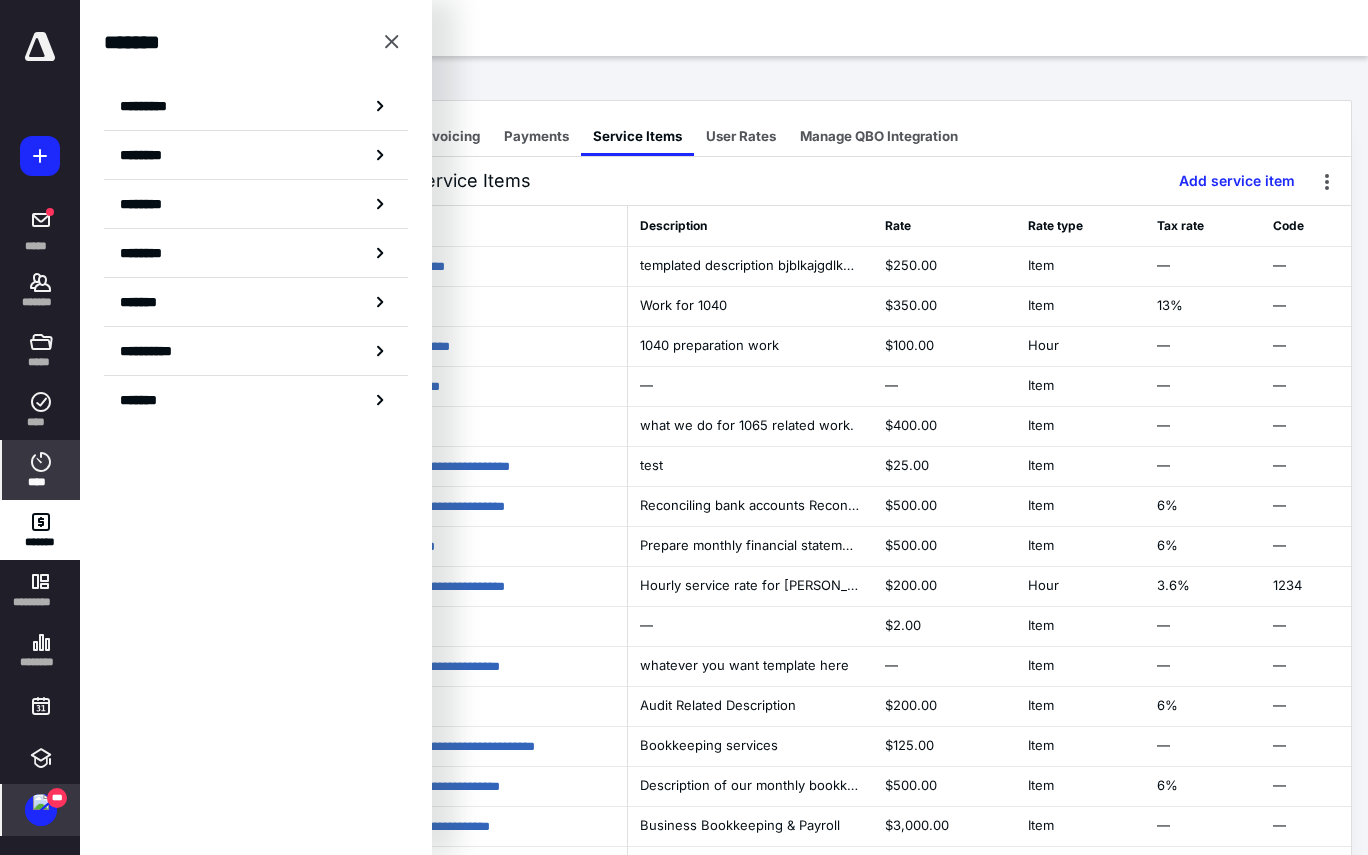 click on "****" at bounding box center [41, 482] 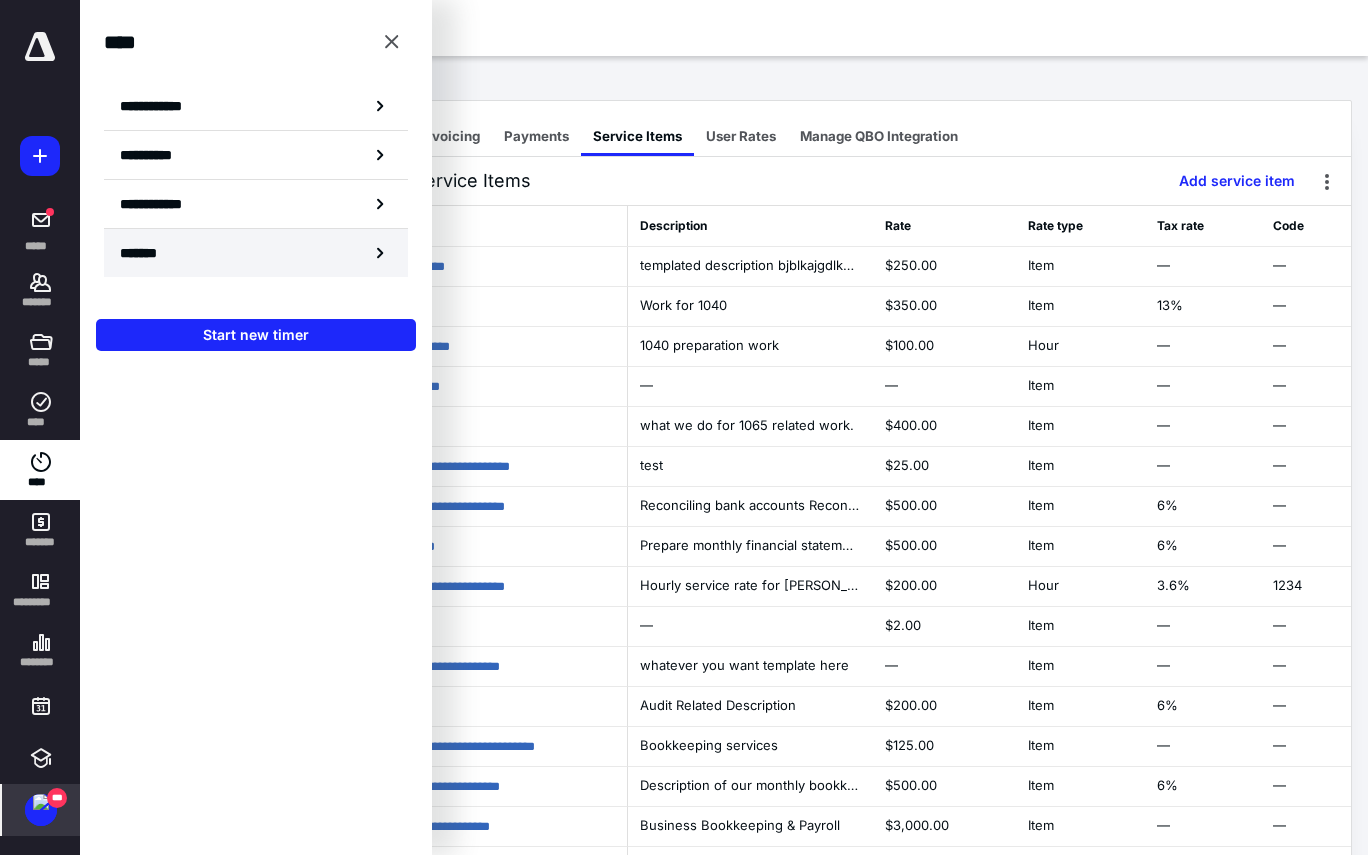 click on "*******" at bounding box center [256, 253] 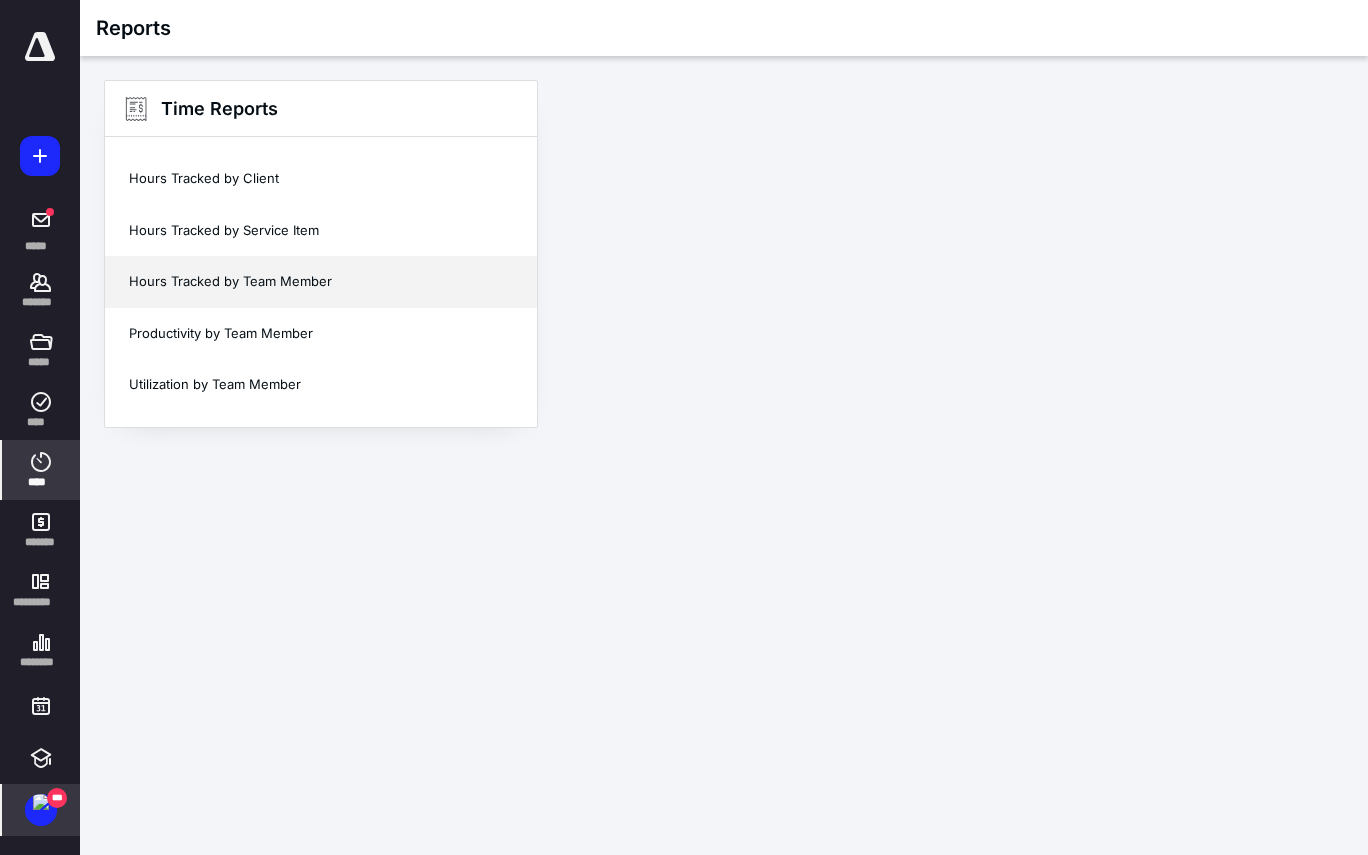 click on "Hours Tracked by Team Member" at bounding box center (321, 282) 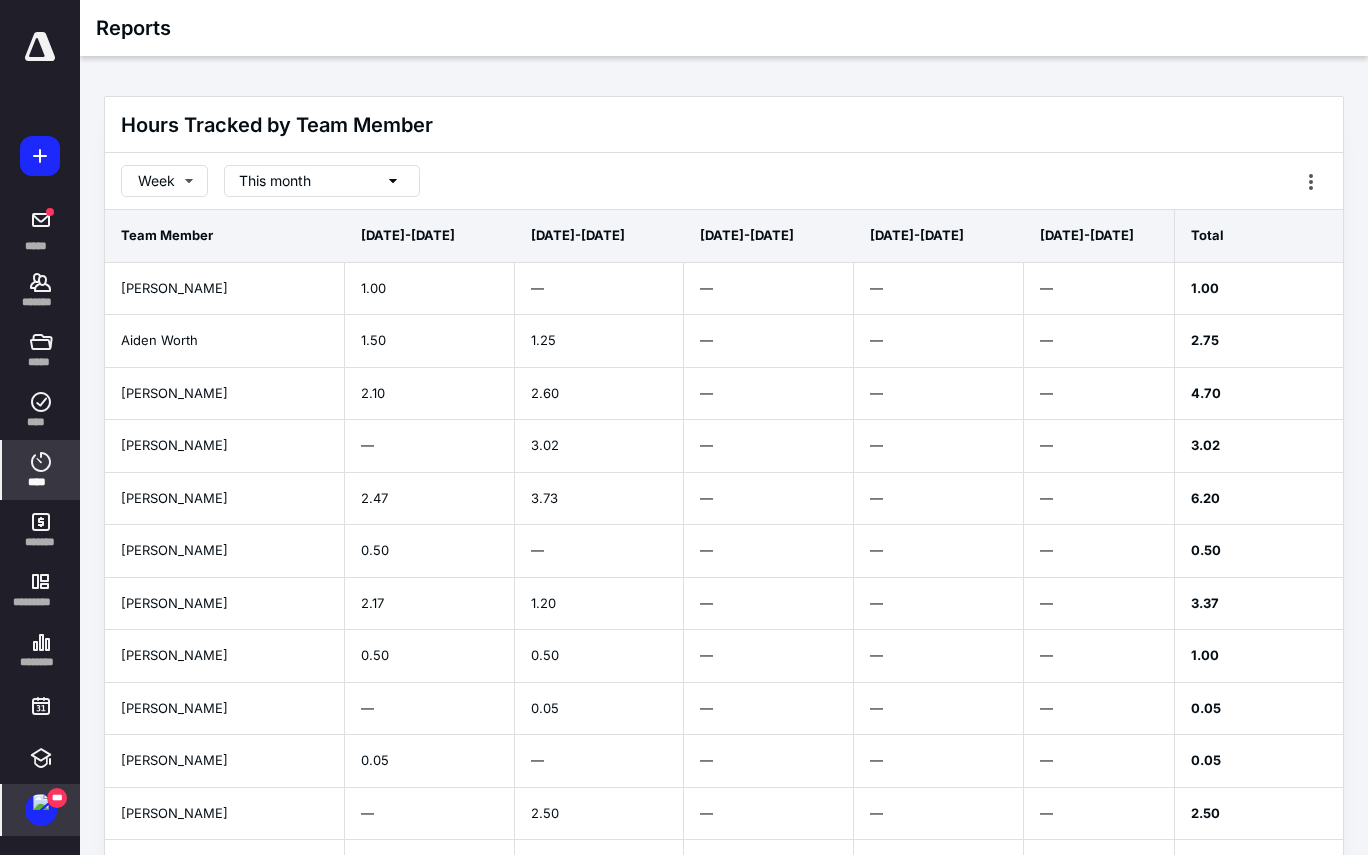 click 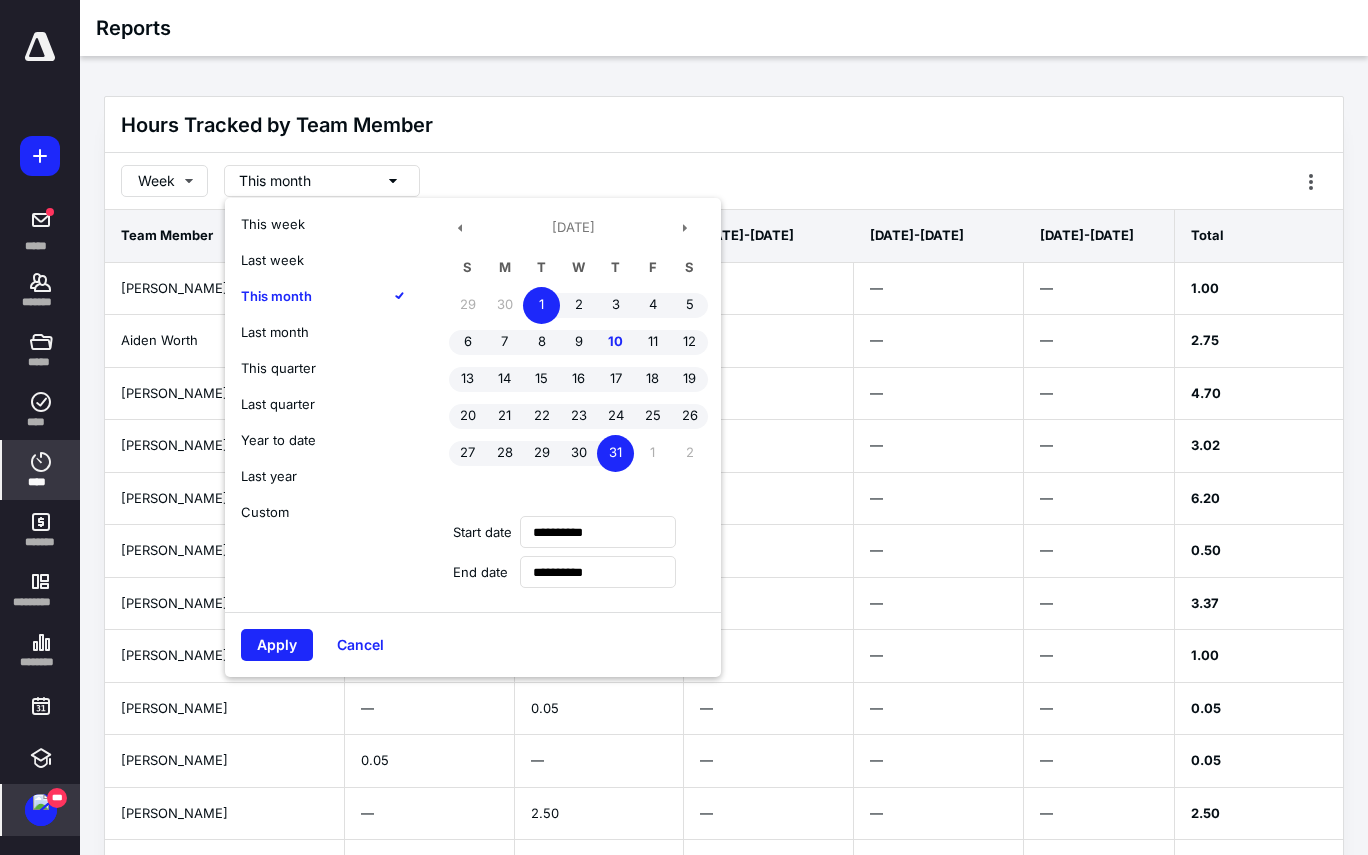 click on "Year to date" at bounding box center (278, 440) 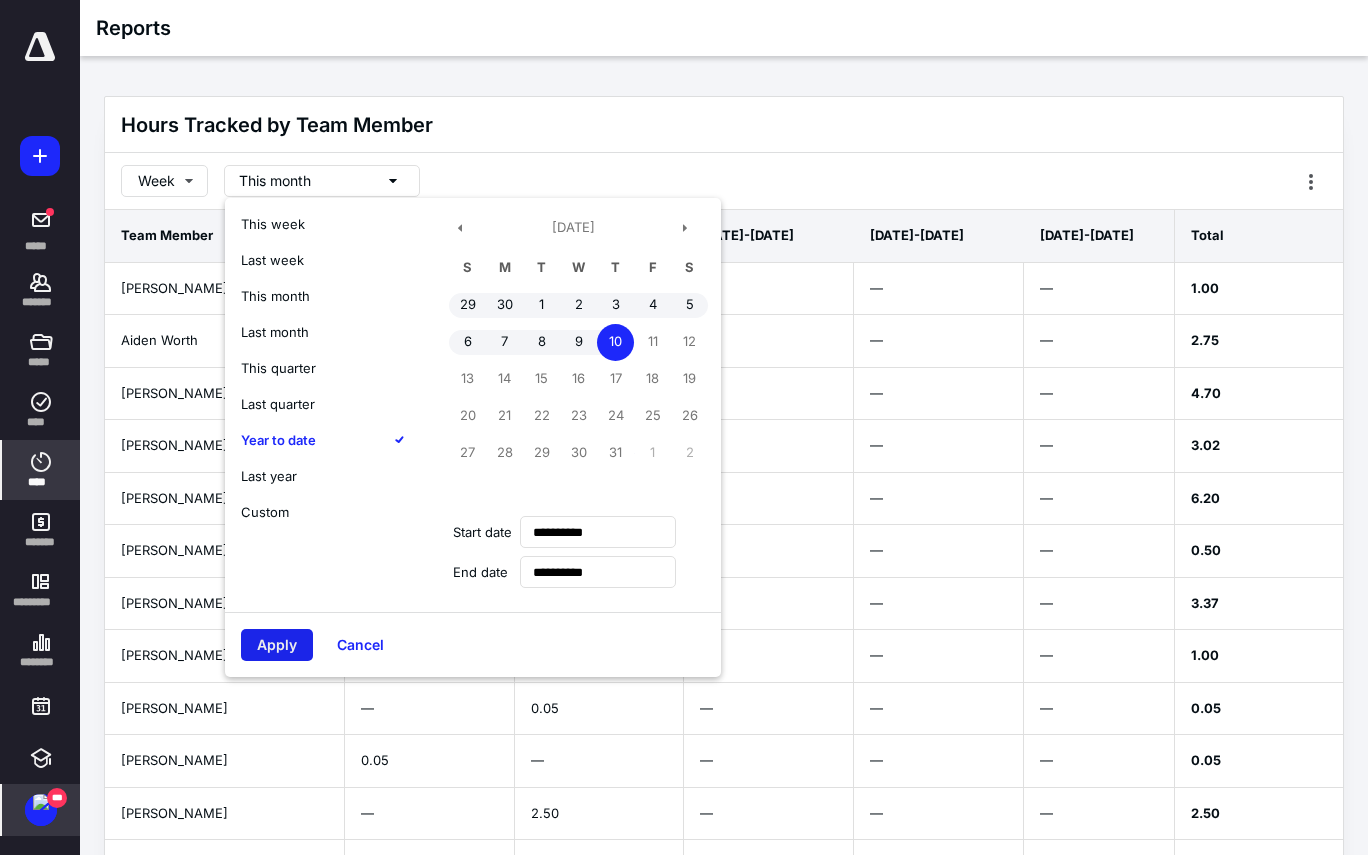 click on "Apply" at bounding box center (277, 645) 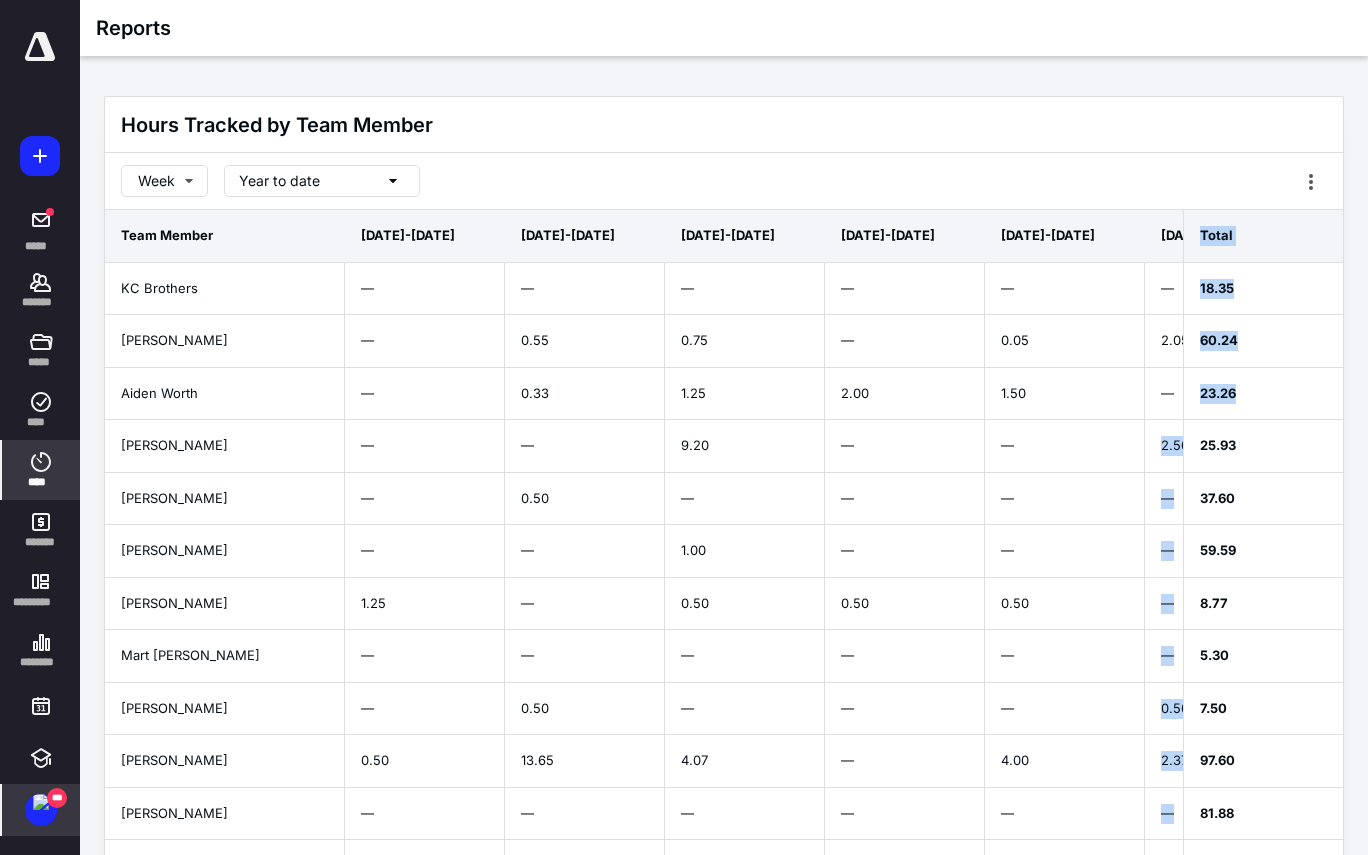 drag, startPoint x: 1245, startPoint y: 392, endPoint x: 1178, endPoint y: 392, distance: 67 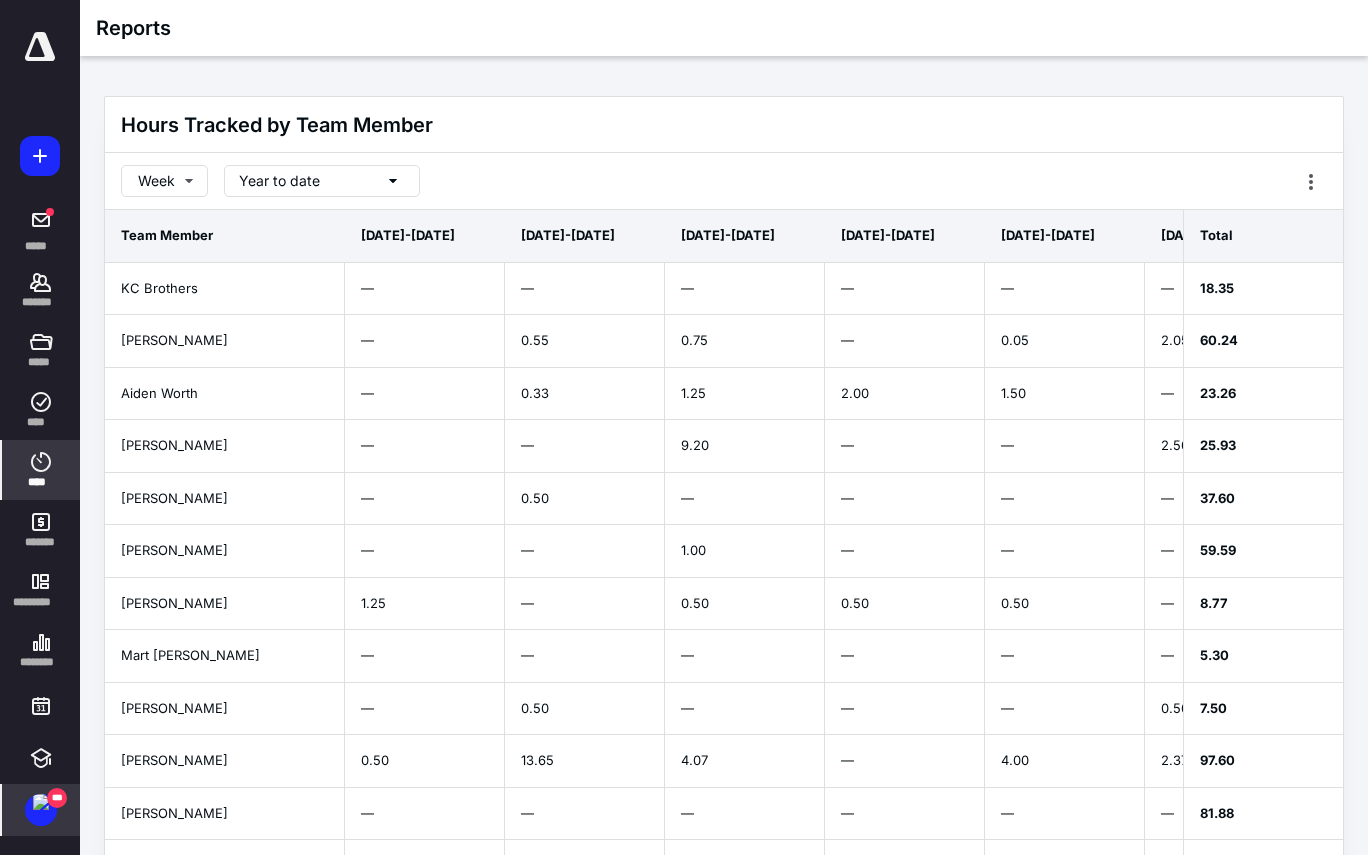 click on "23.26" at bounding box center [1263, 394] 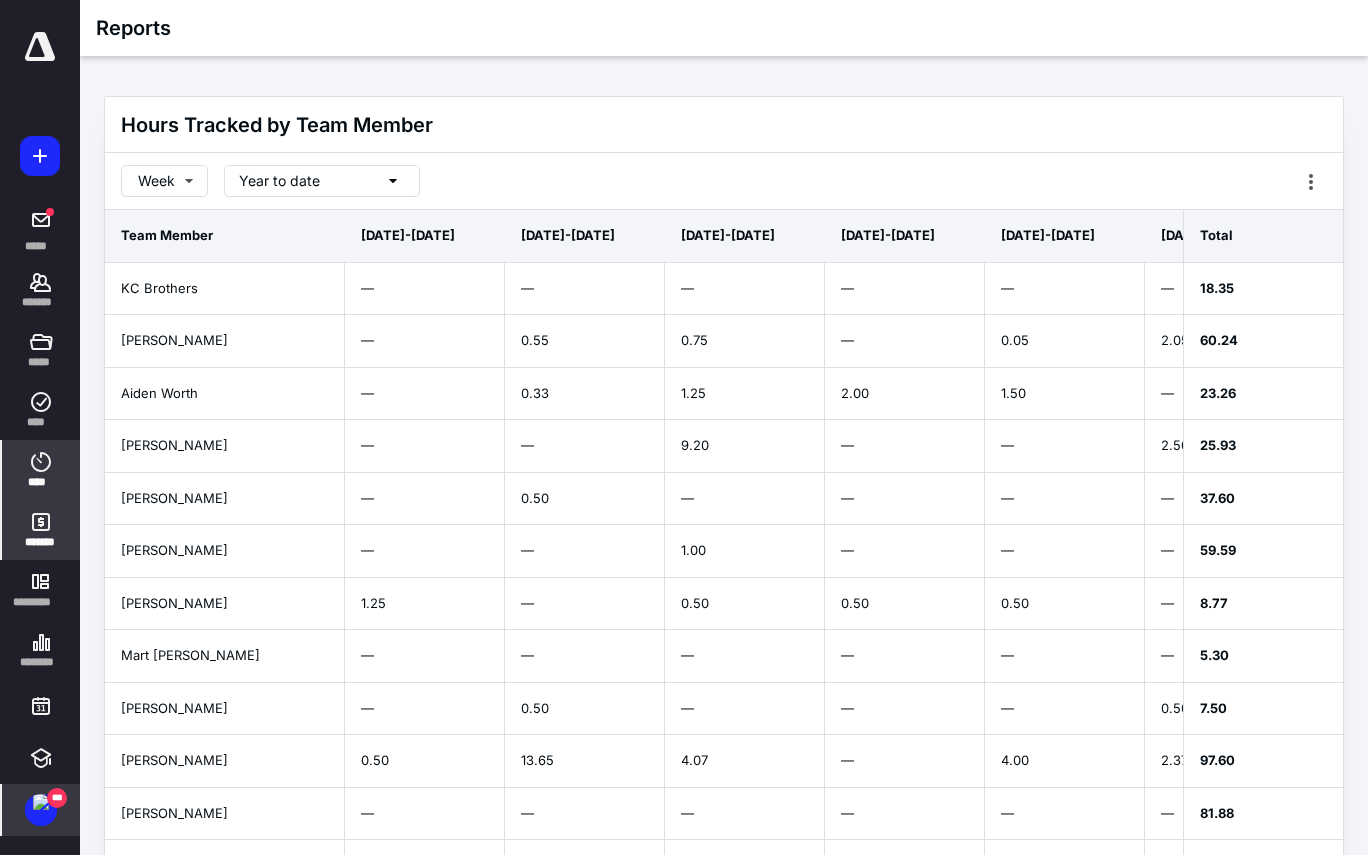 click on "*******" at bounding box center [41, 542] 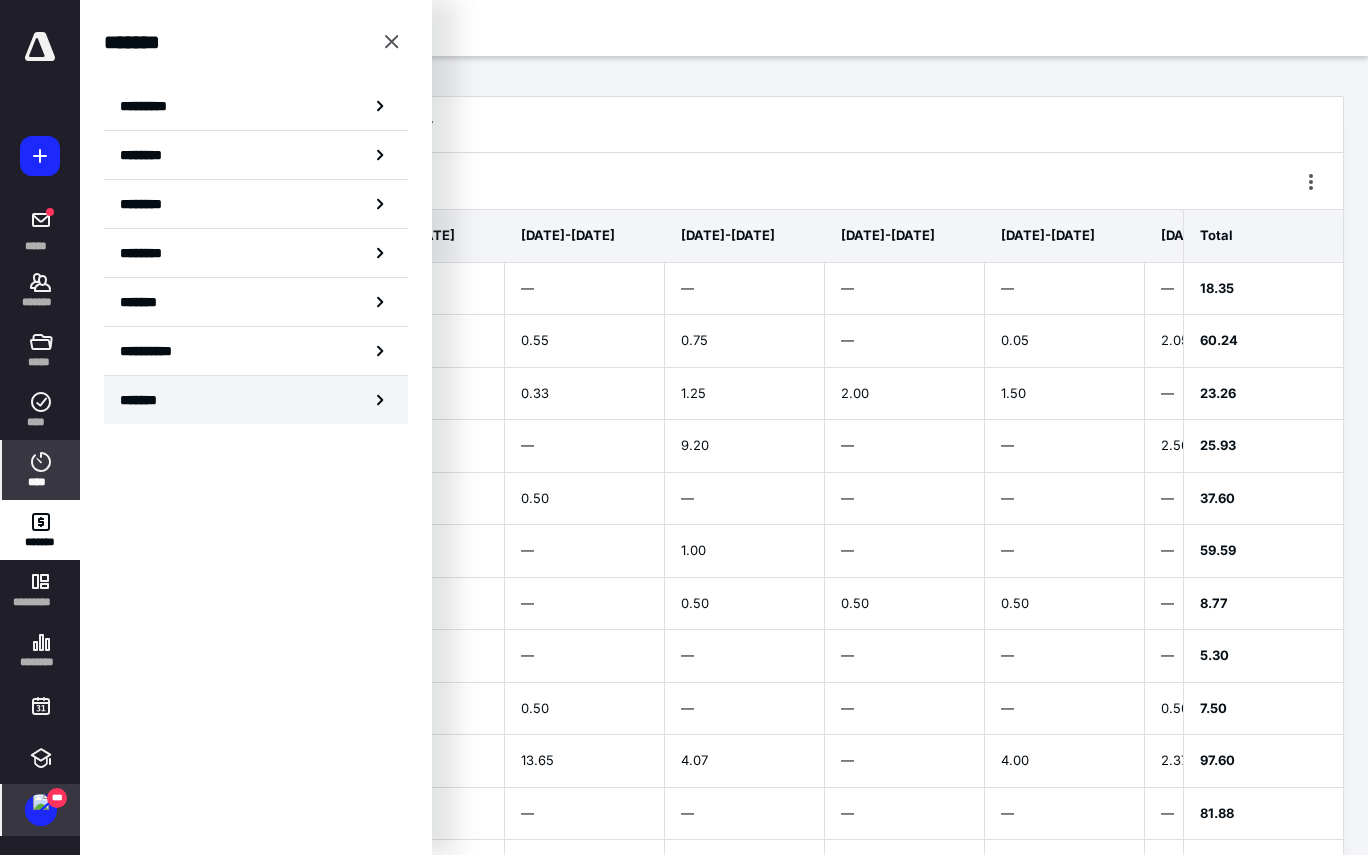 click on "*******" at bounding box center (256, 400) 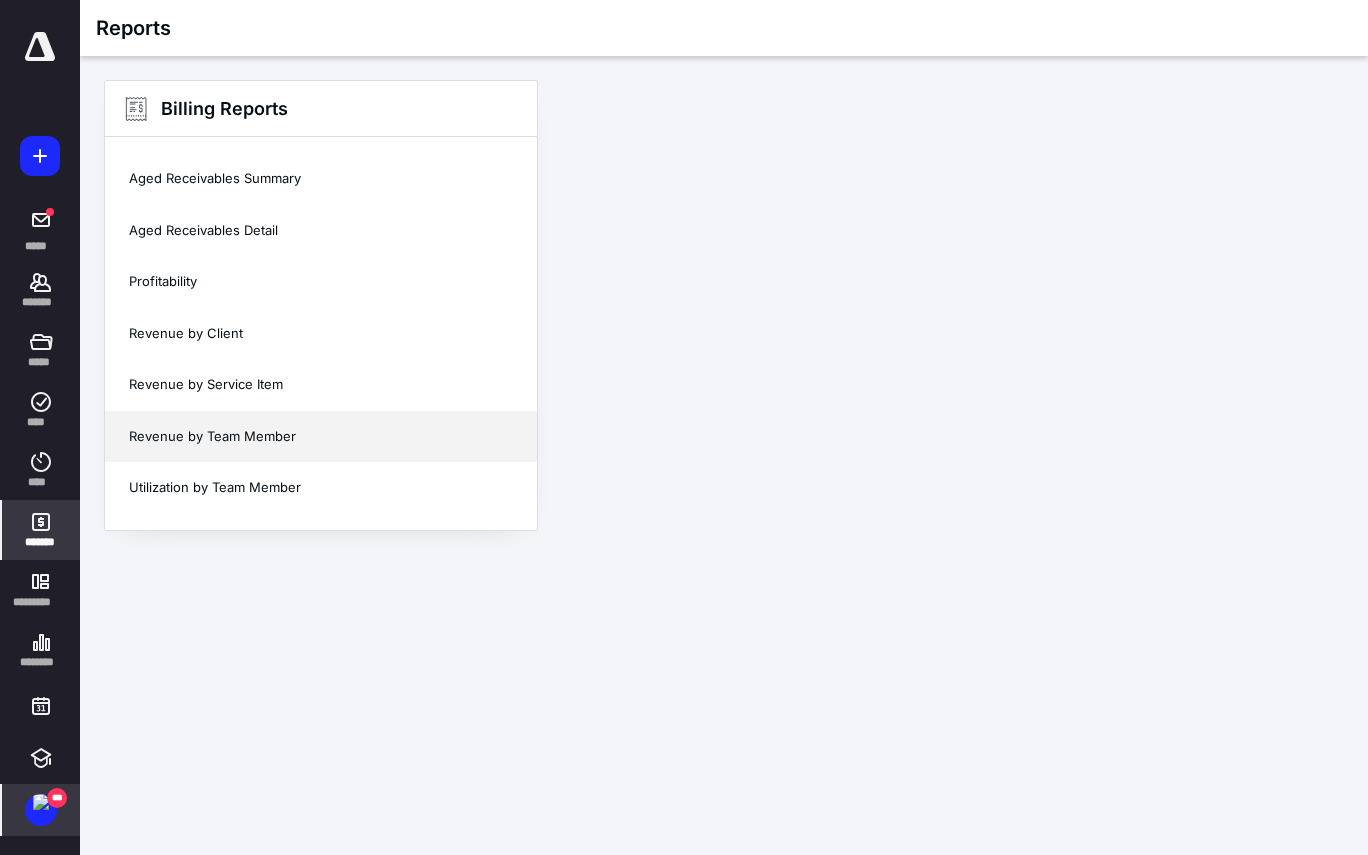 click on "Revenue by Team Member" at bounding box center [321, 437] 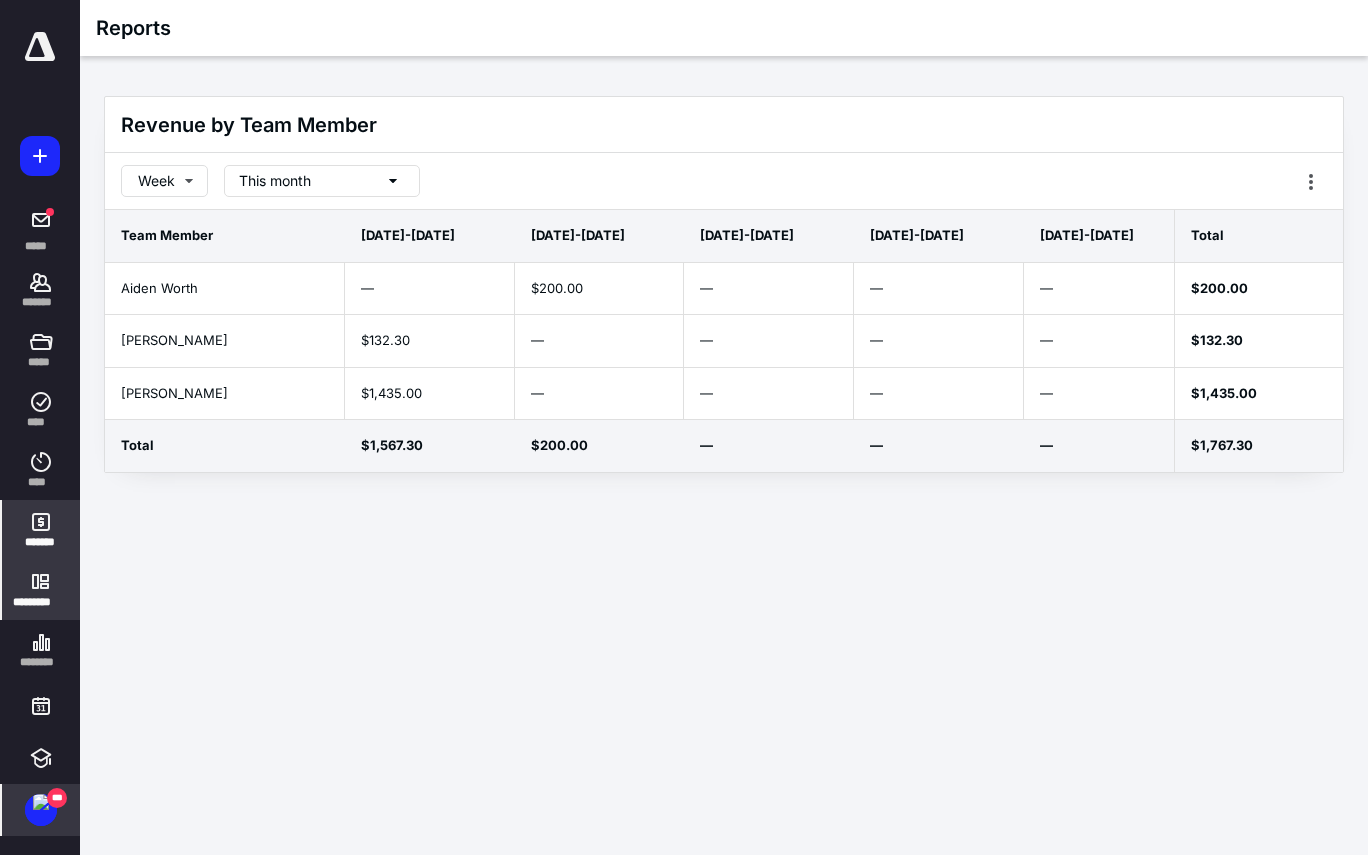 click 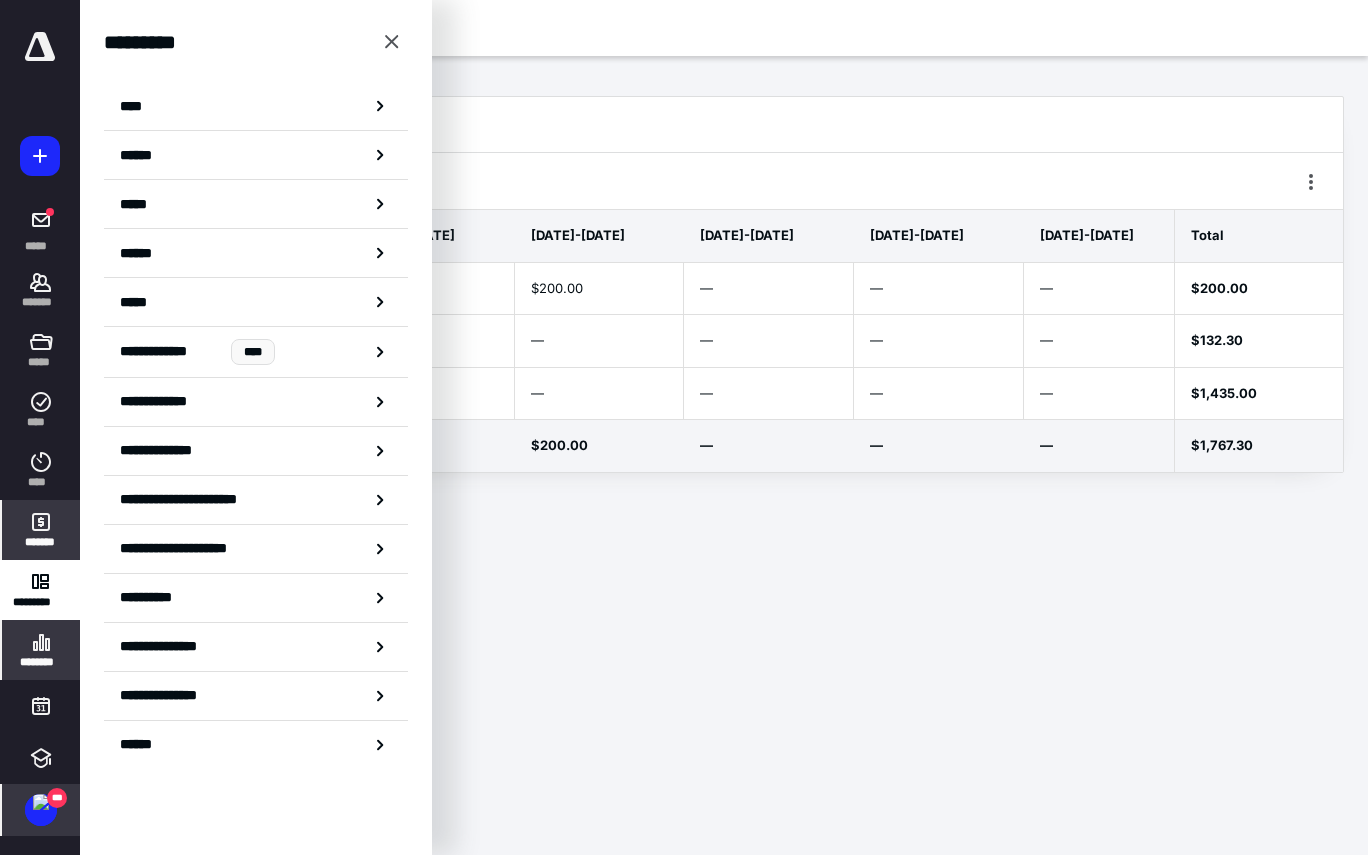 click 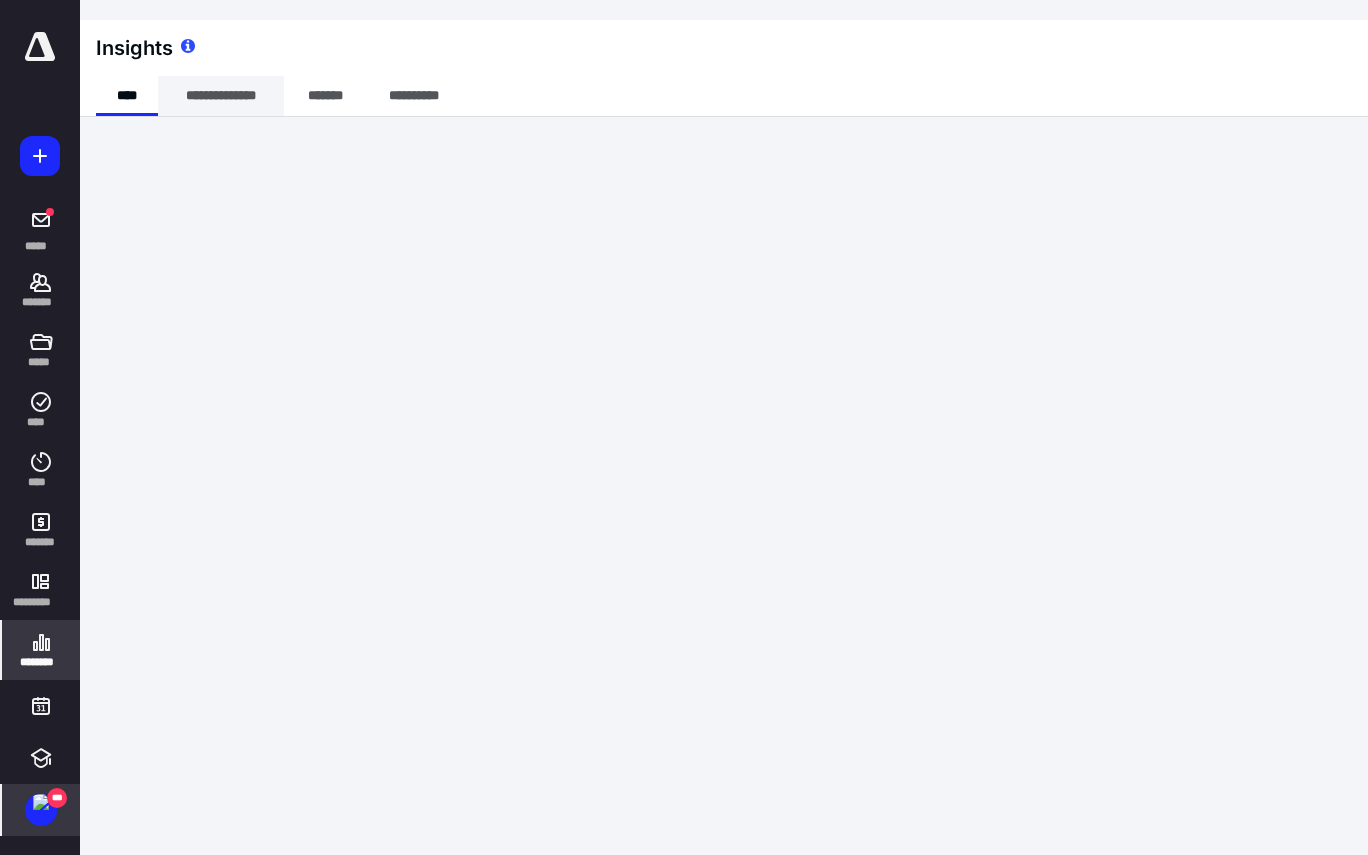 click on "**********" at bounding box center [221, 96] 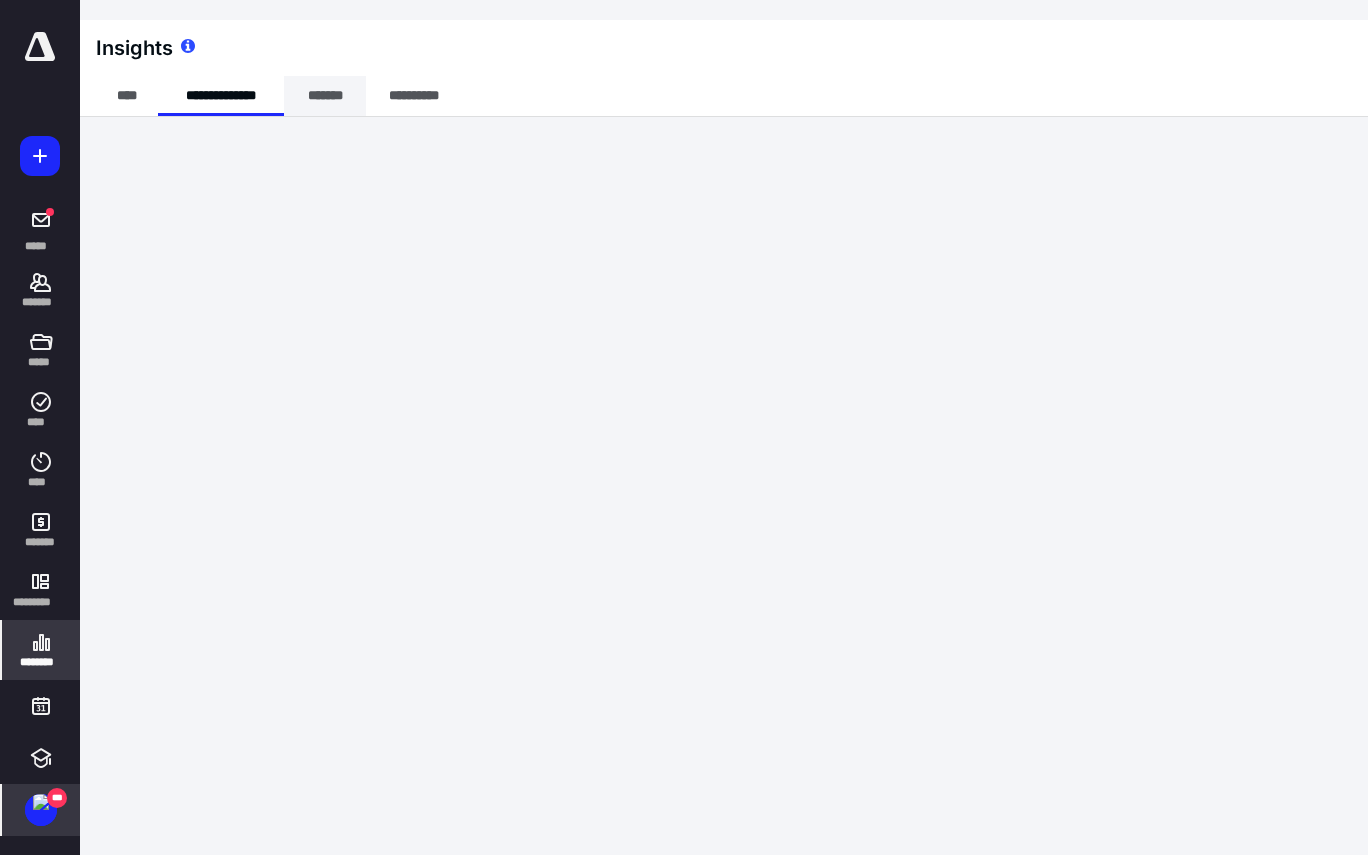 click on "*******" at bounding box center [325, 96] 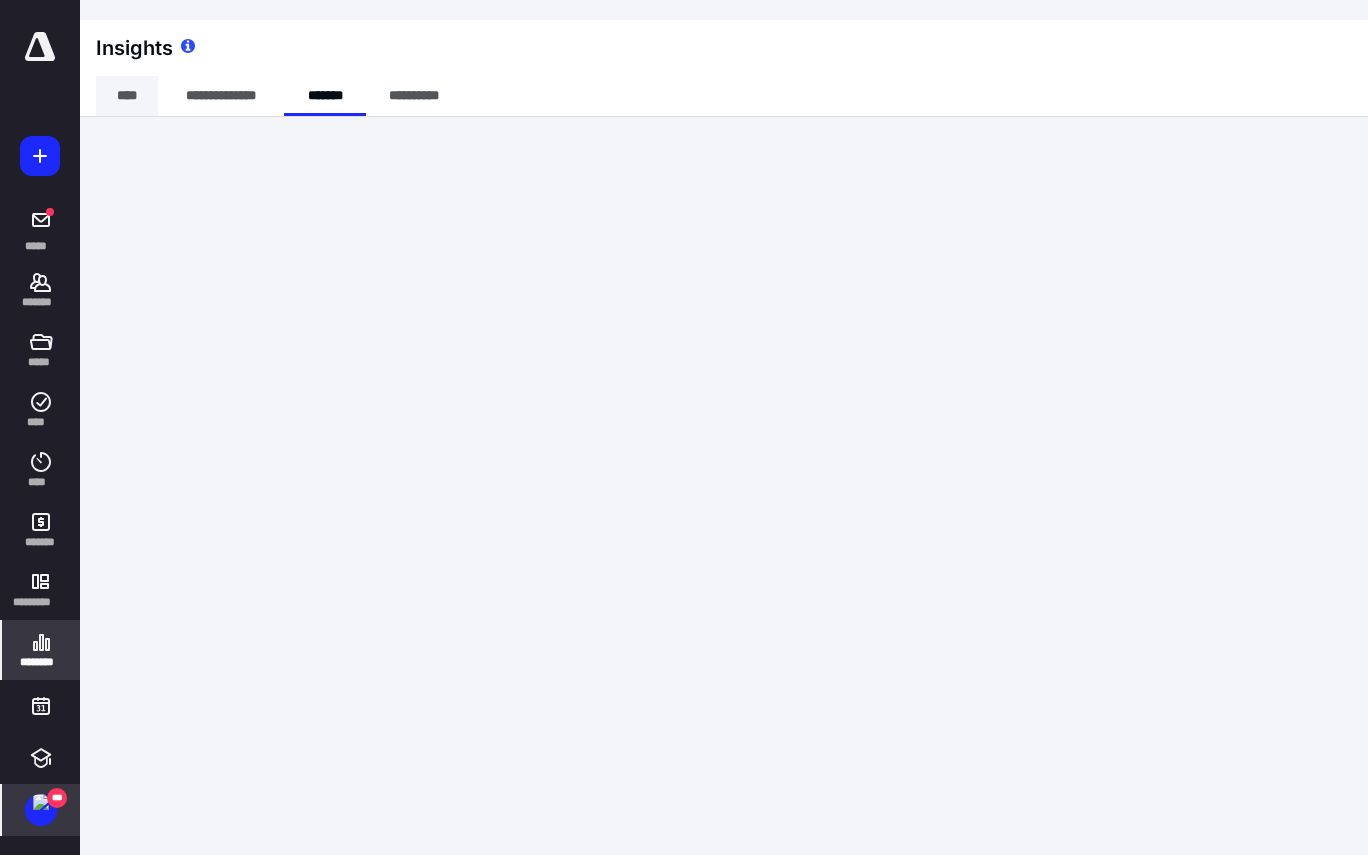 click on "****" at bounding box center (127, 96) 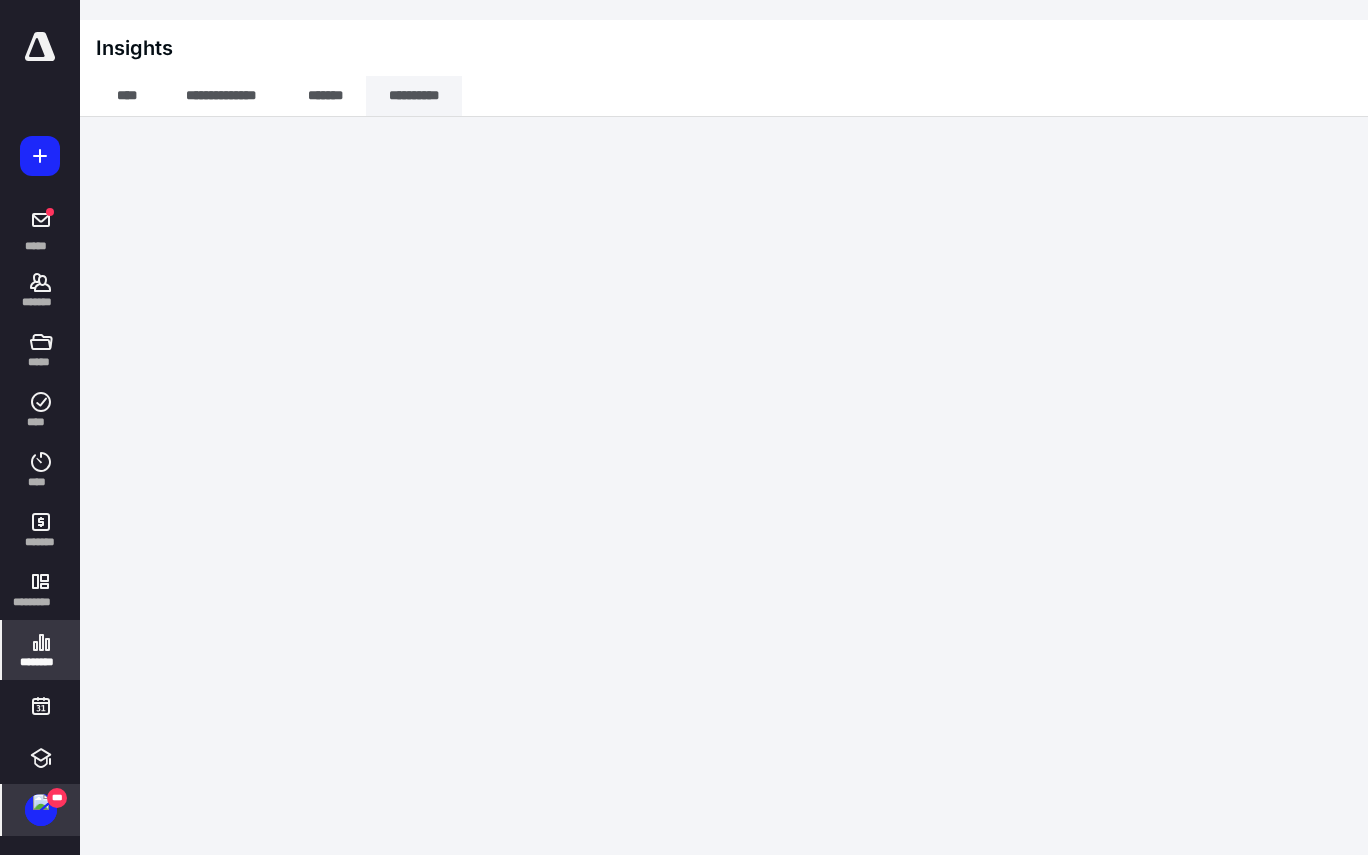 click on "**********" at bounding box center [414, 96] 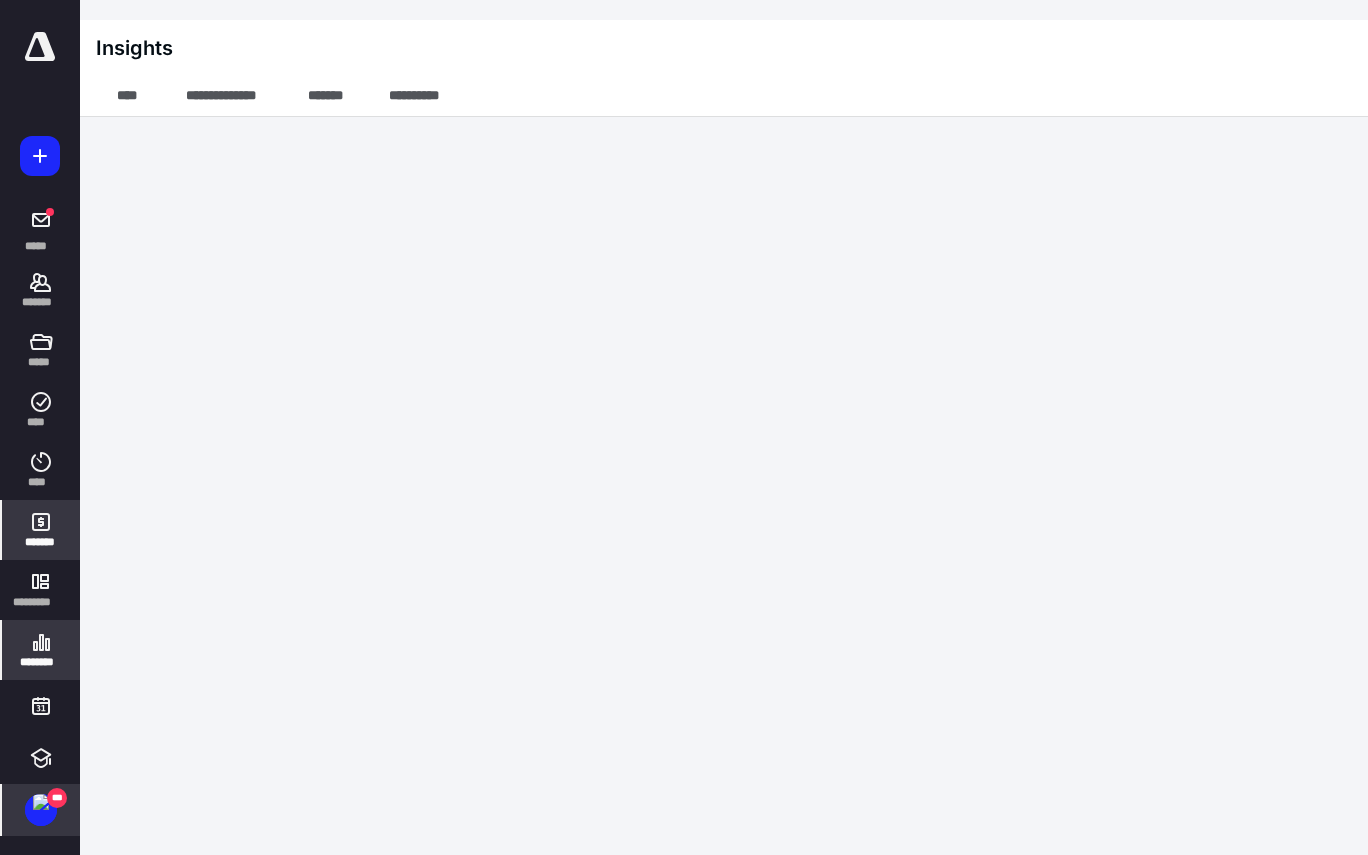 click on "*******" at bounding box center [41, 542] 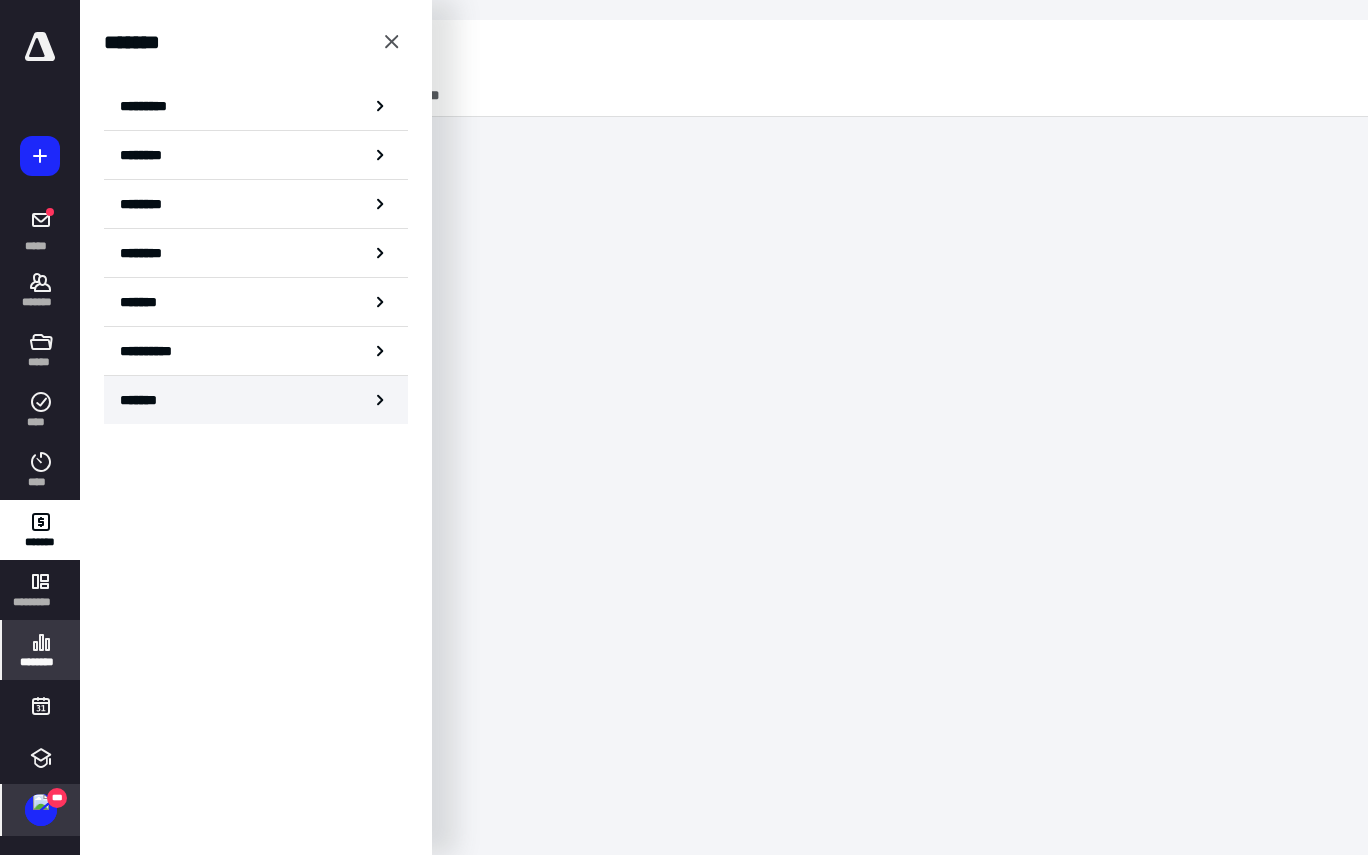 click on "*******" at bounding box center [256, 400] 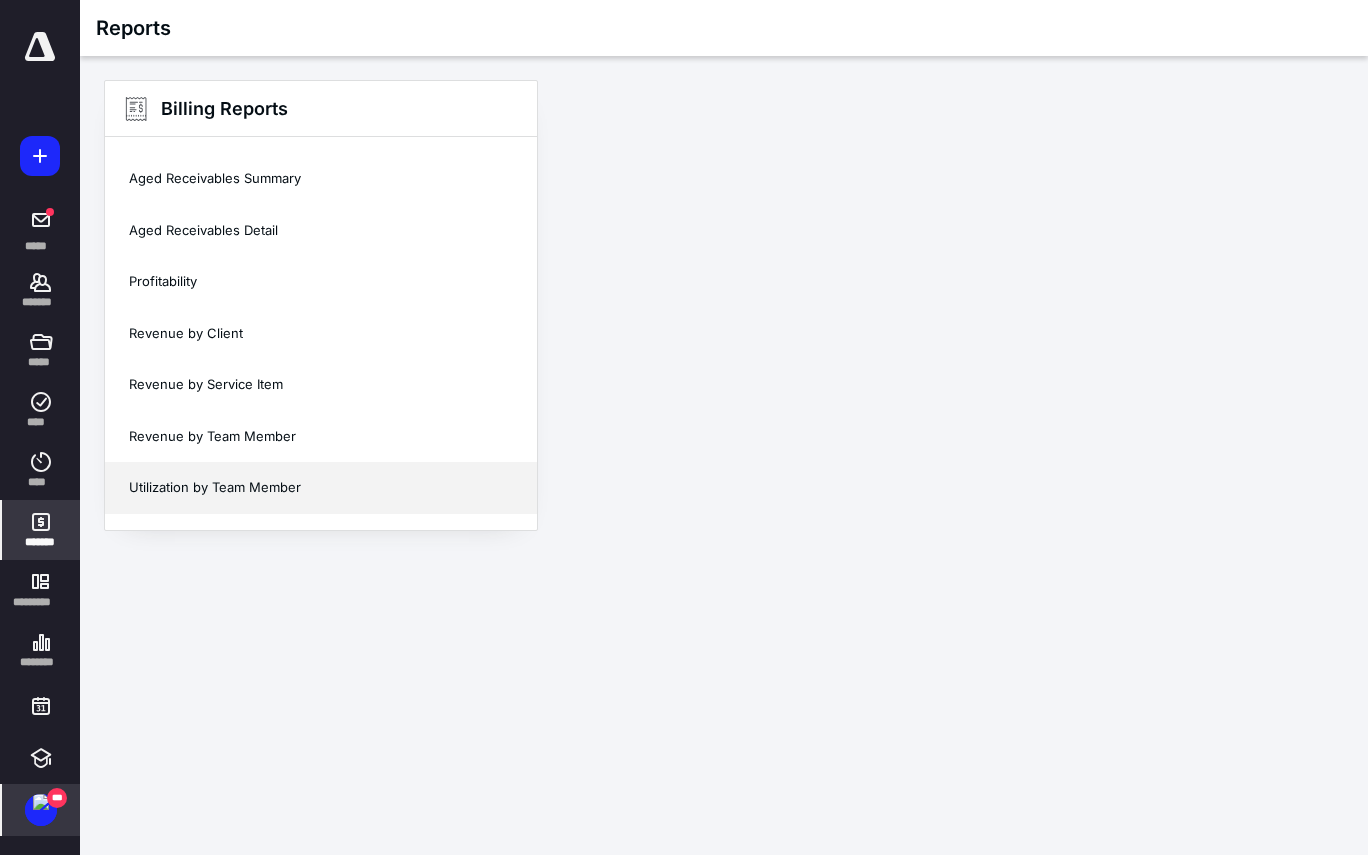 click on "Utilization by Team Member" at bounding box center (321, 488) 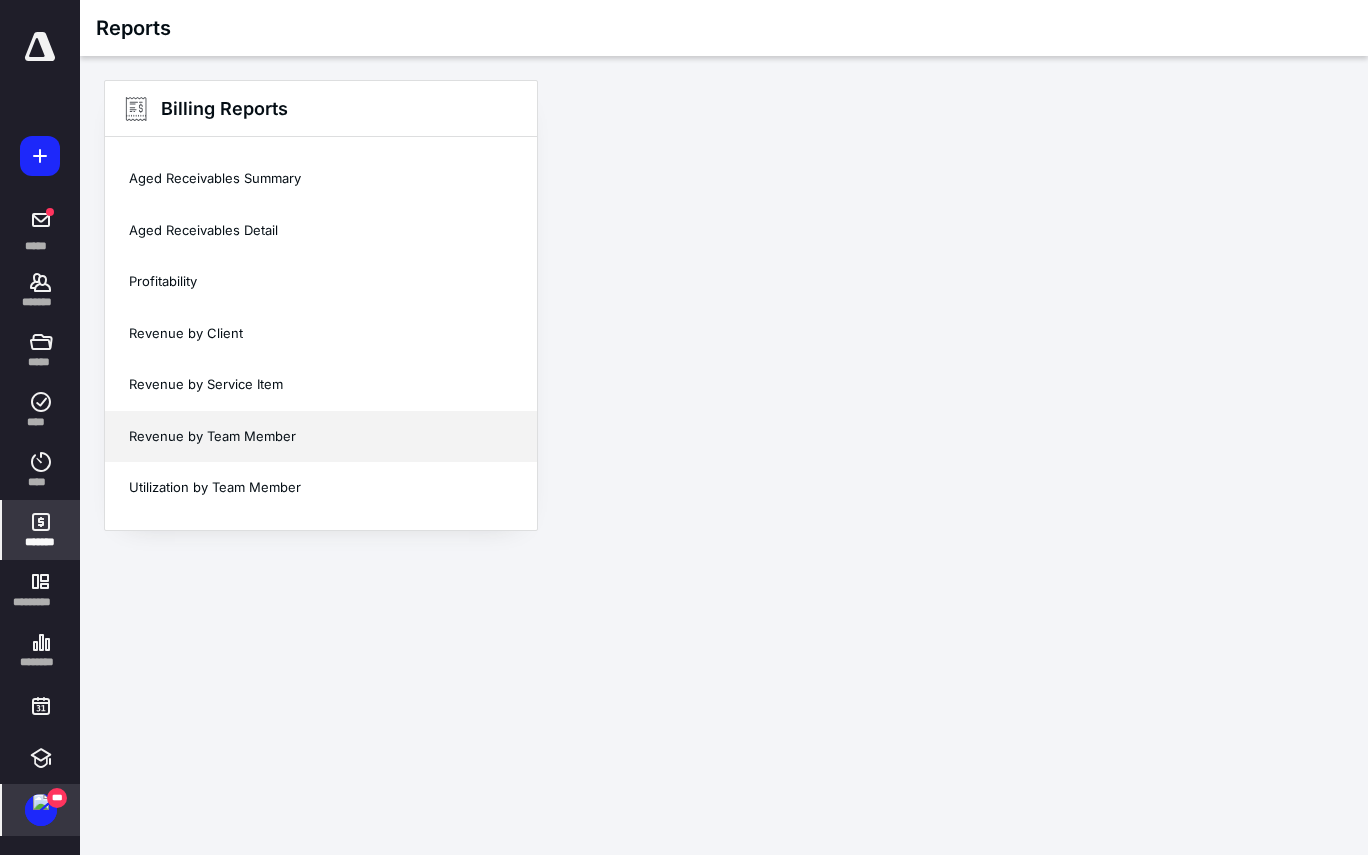 click on "Revenue by Team Member" at bounding box center [321, 437] 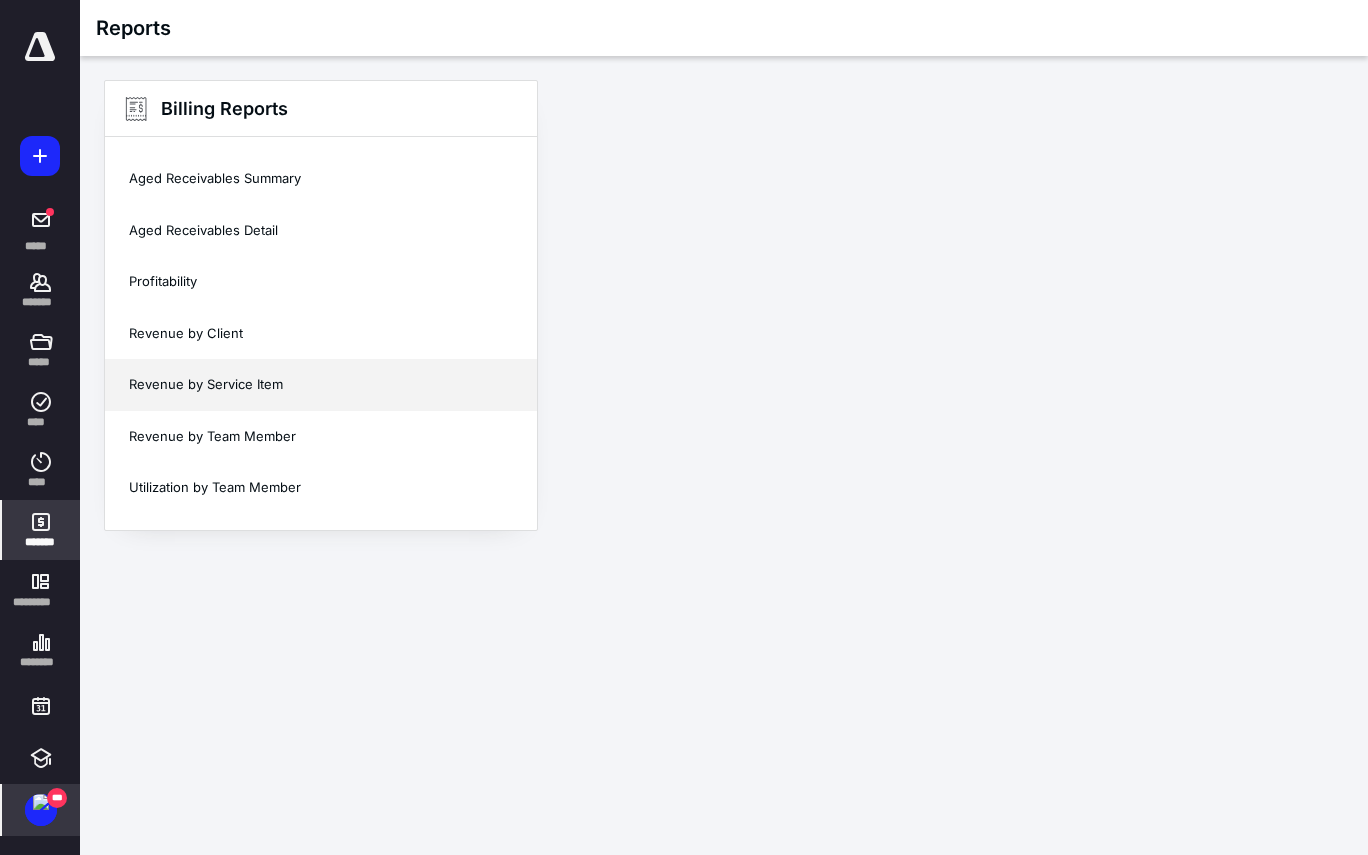 click on "Revenue by Service Item" at bounding box center [321, 385] 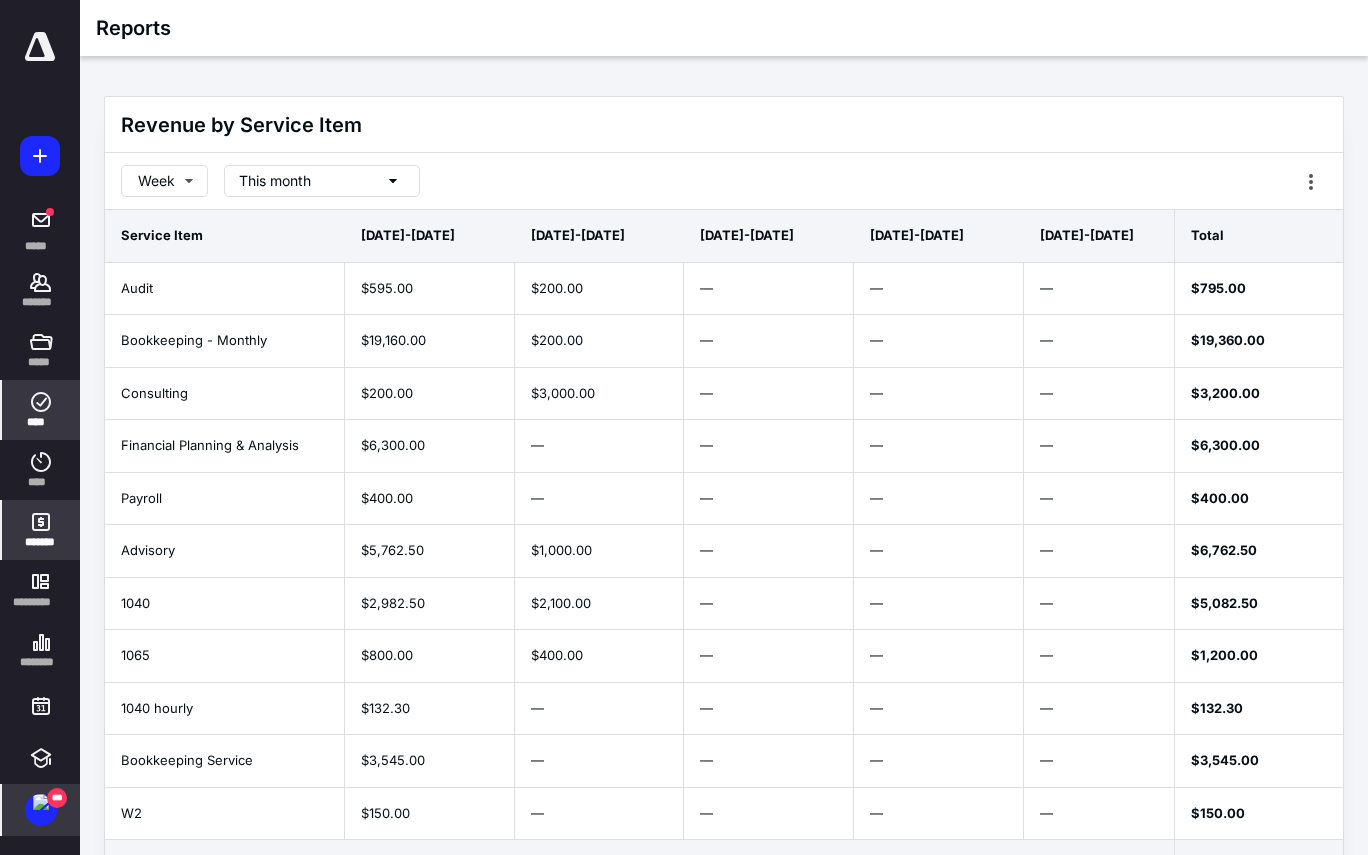 click 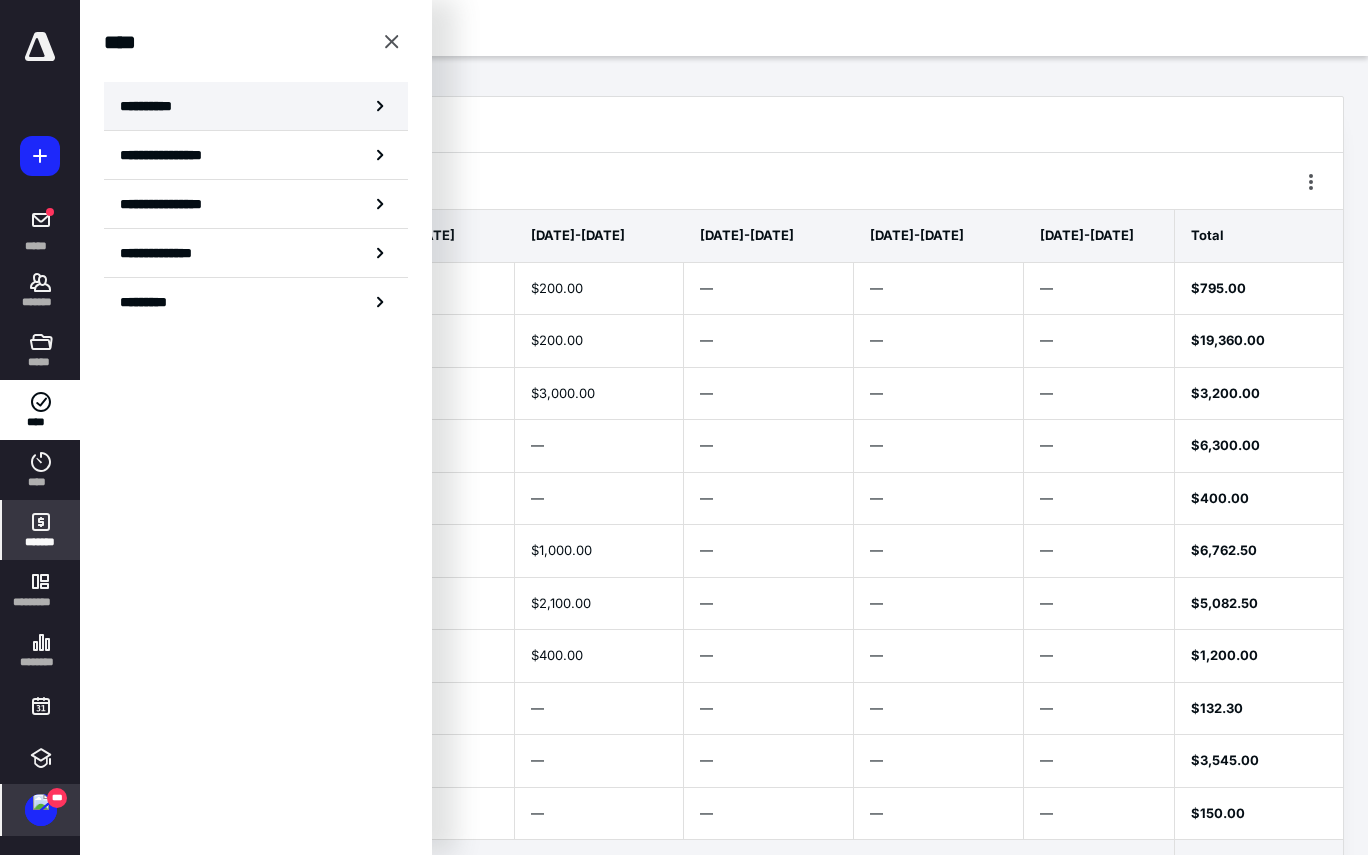 click on "**********" at bounding box center [256, 106] 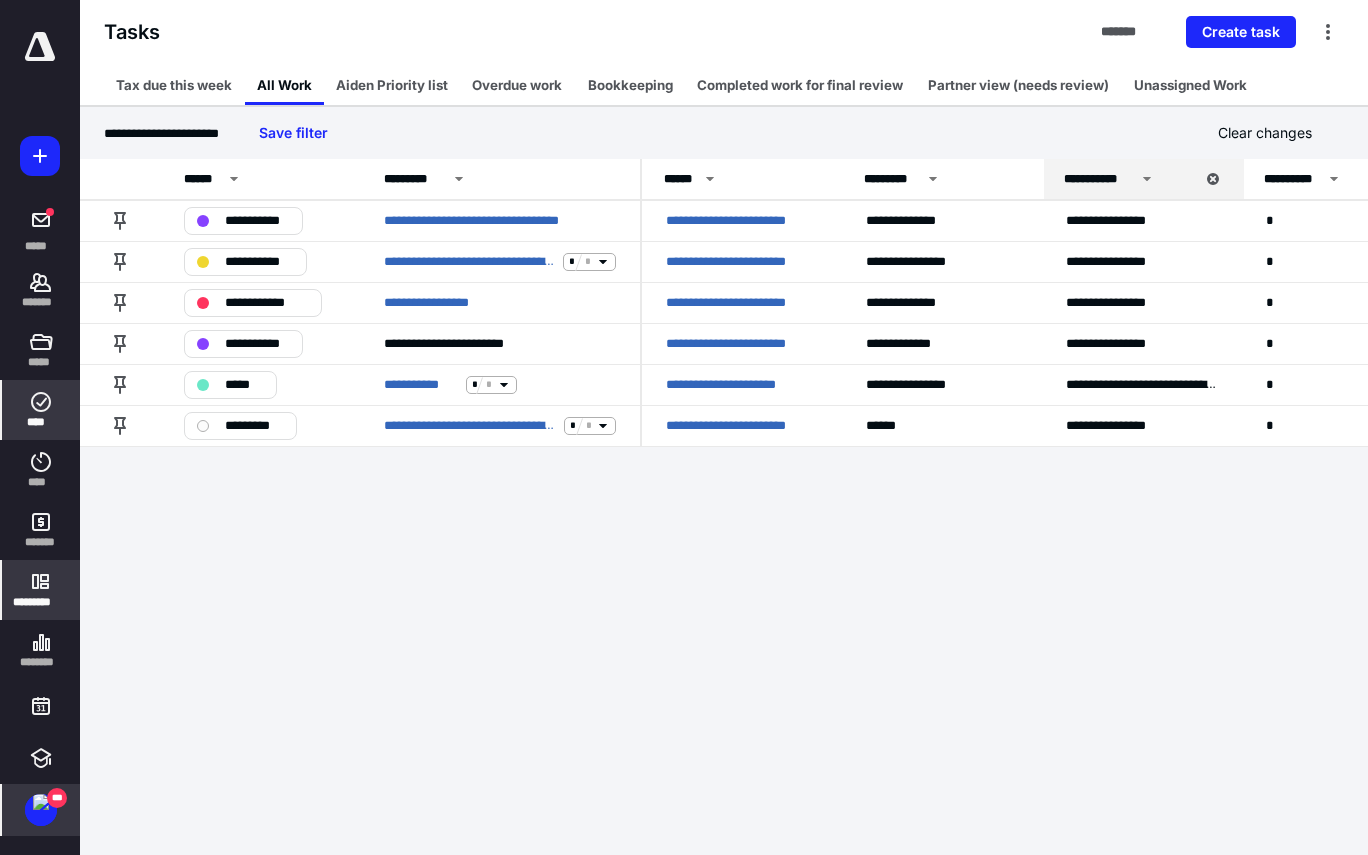 click 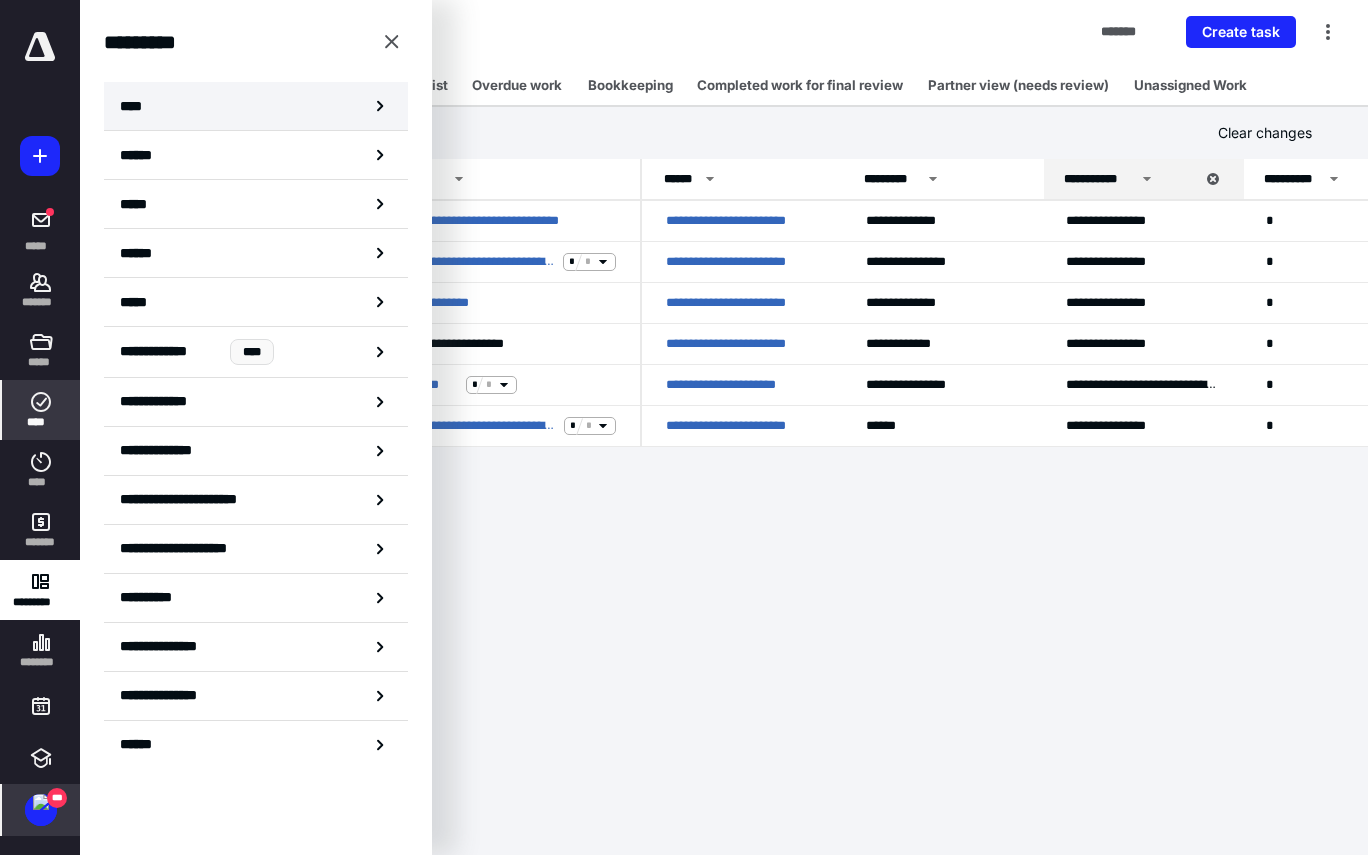 click on "****" at bounding box center (256, 106) 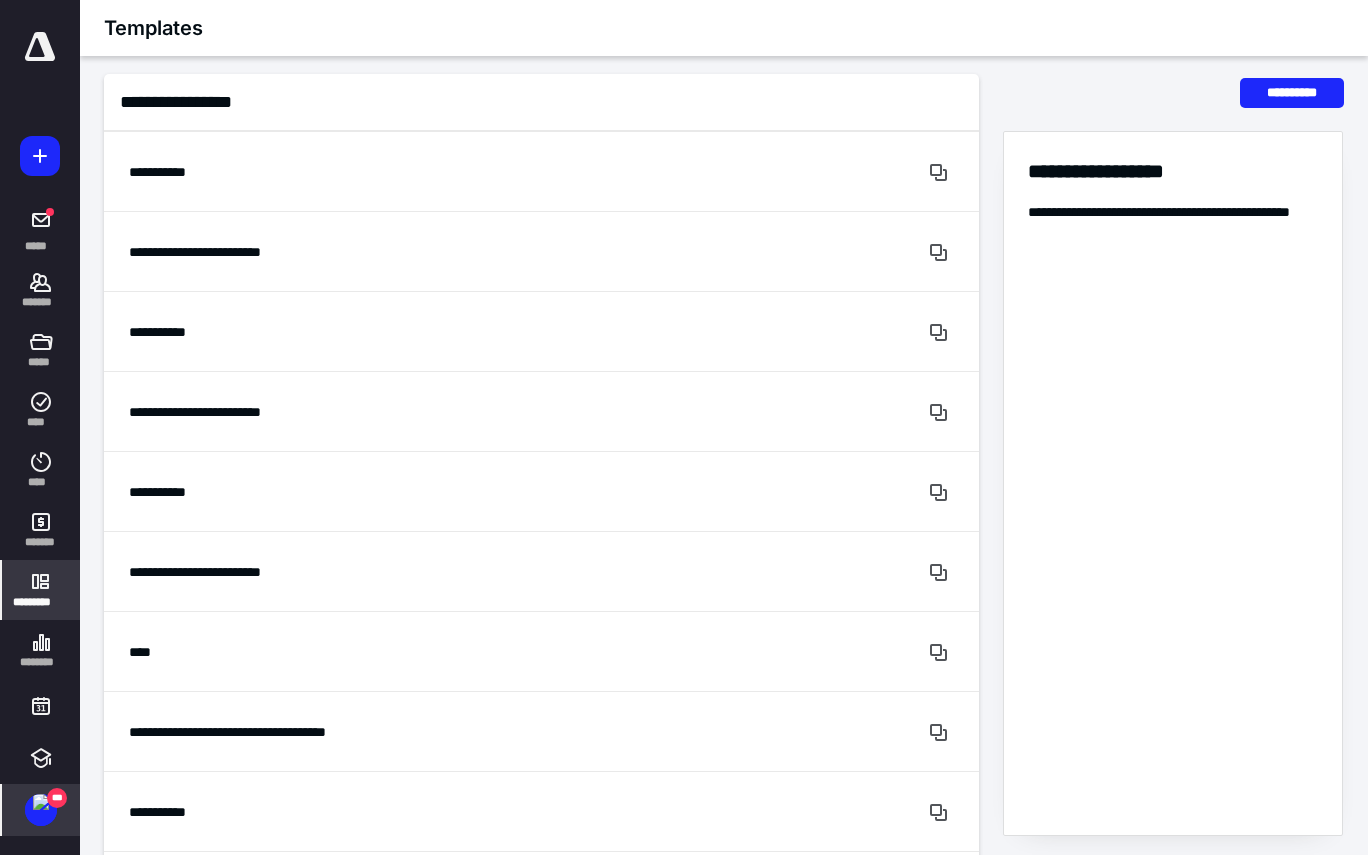 scroll, scrollTop: 3297, scrollLeft: 0, axis: vertical 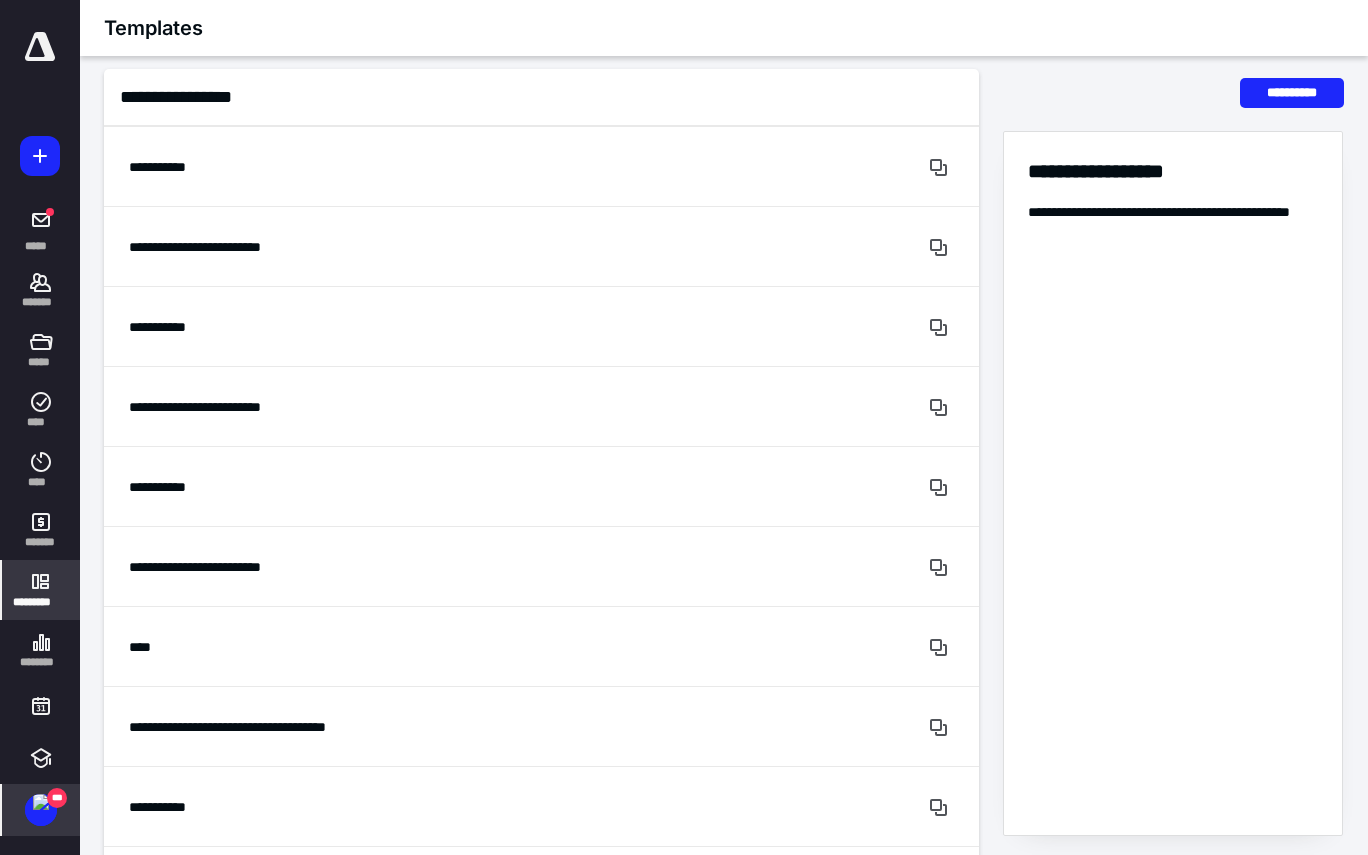click on "*********" at bounding box center [41, 590] 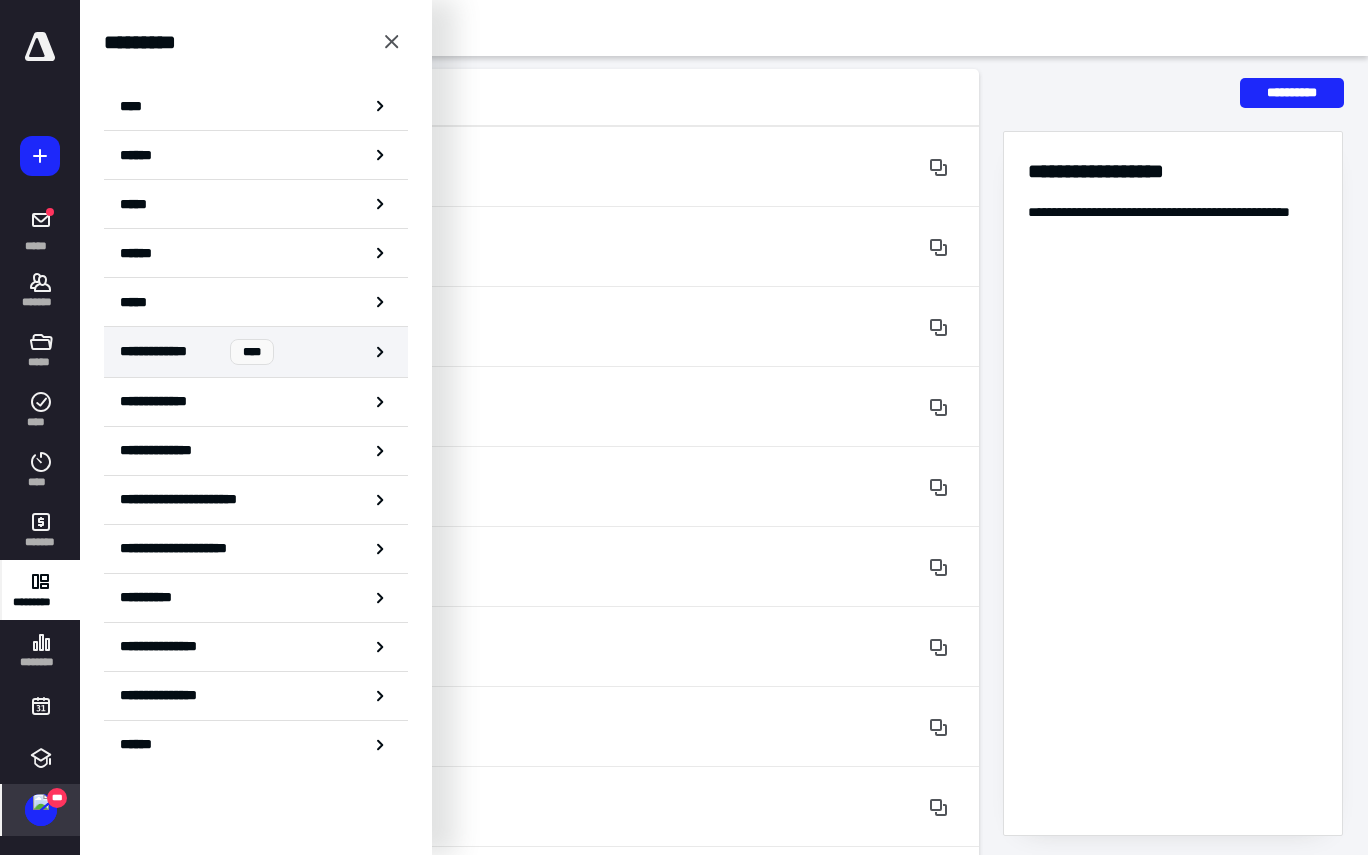 click on "**********" at bounding box center (167, 351) 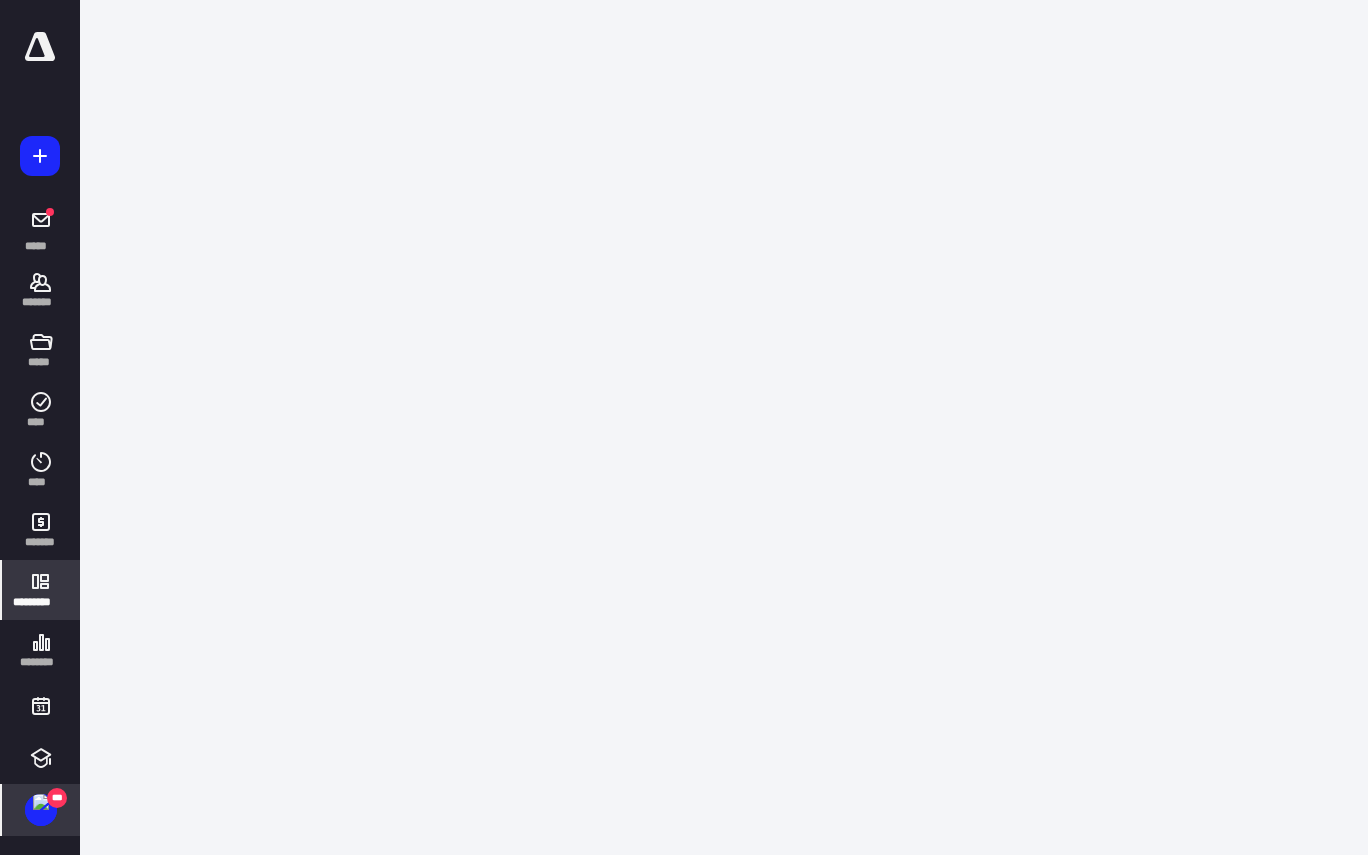 scroll, scrollTop: 0, scrollLeft: 0, axis: both 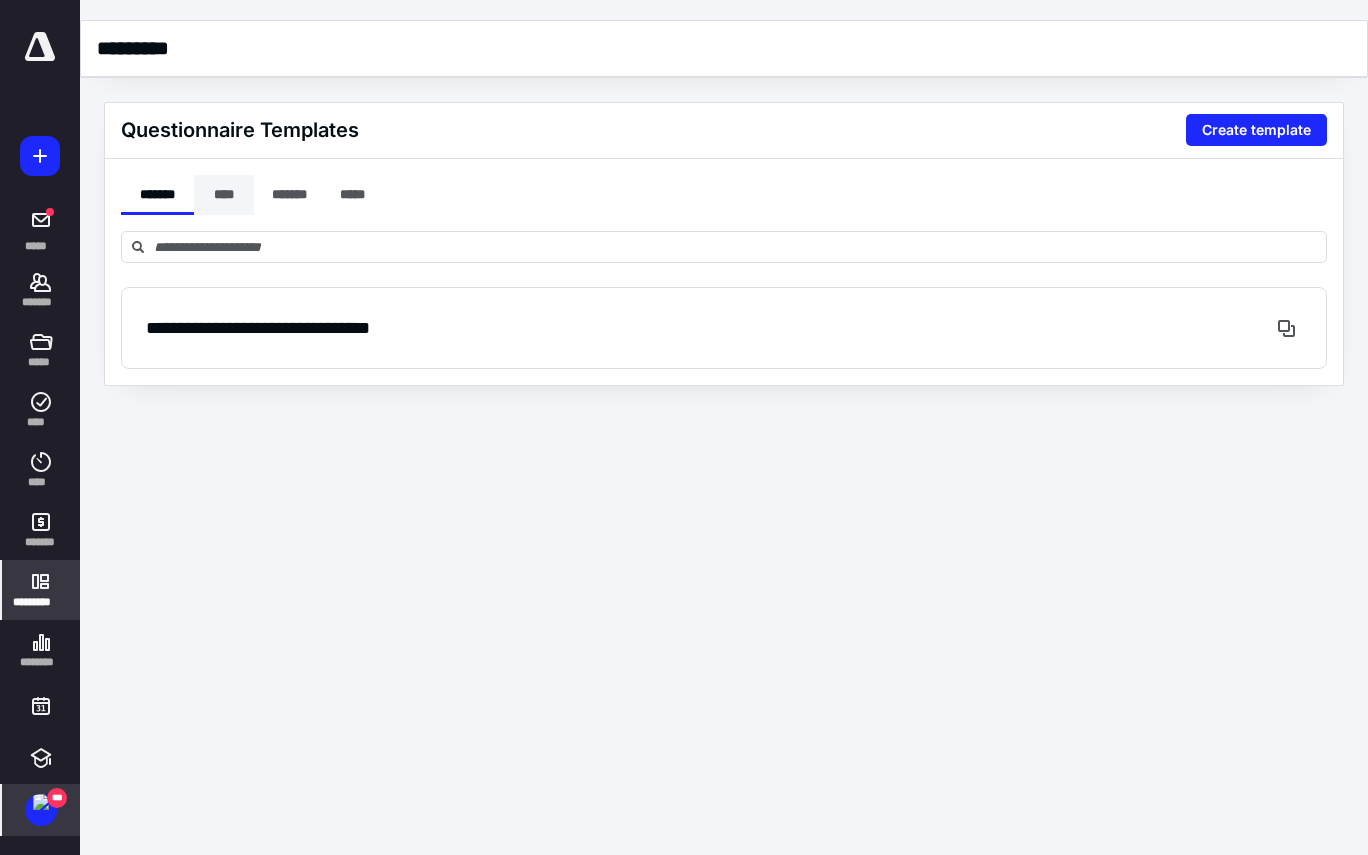click on "****" at bounding box center (224, 195) 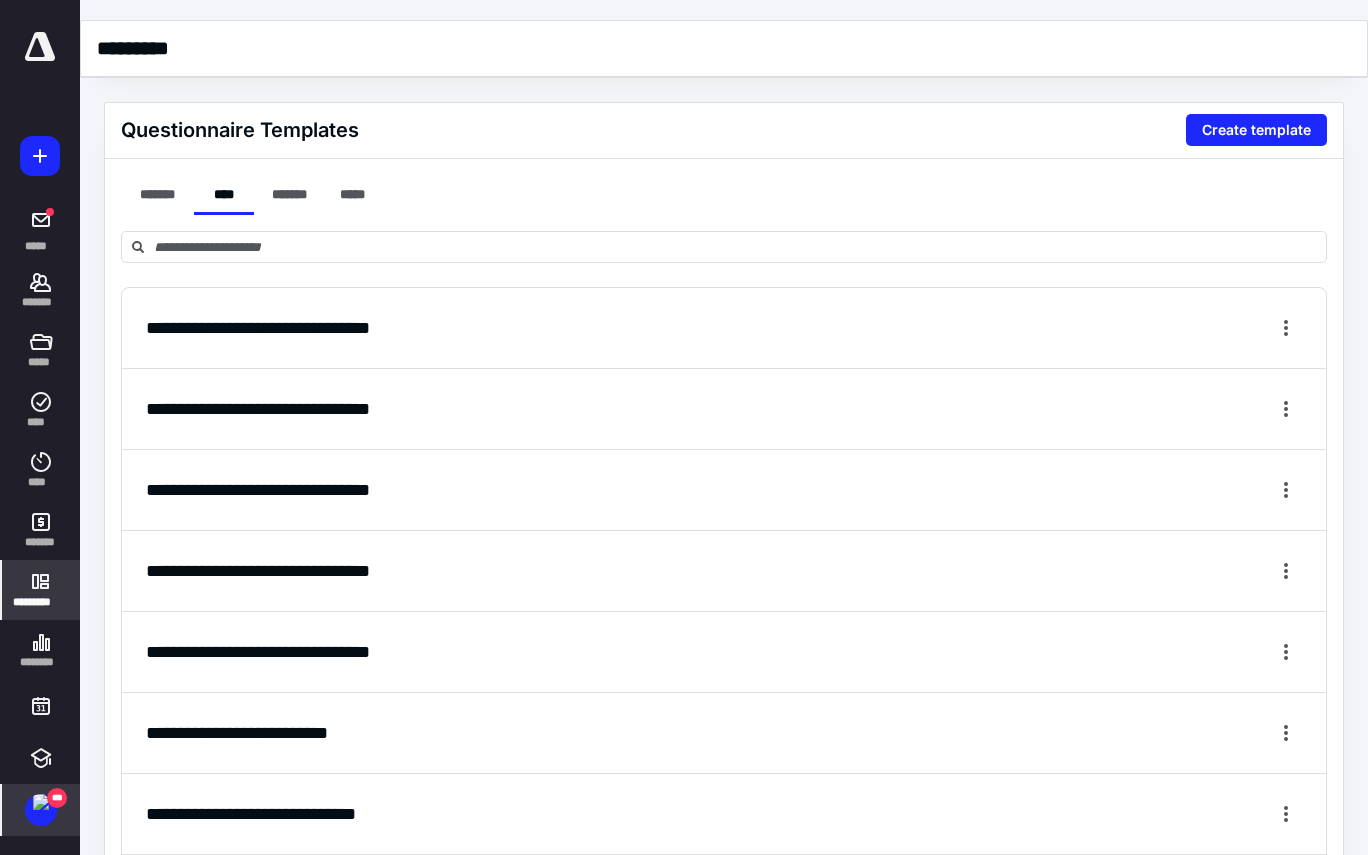 scroll, scrollTop: 94, scrollLeft: 0, axis: vertical 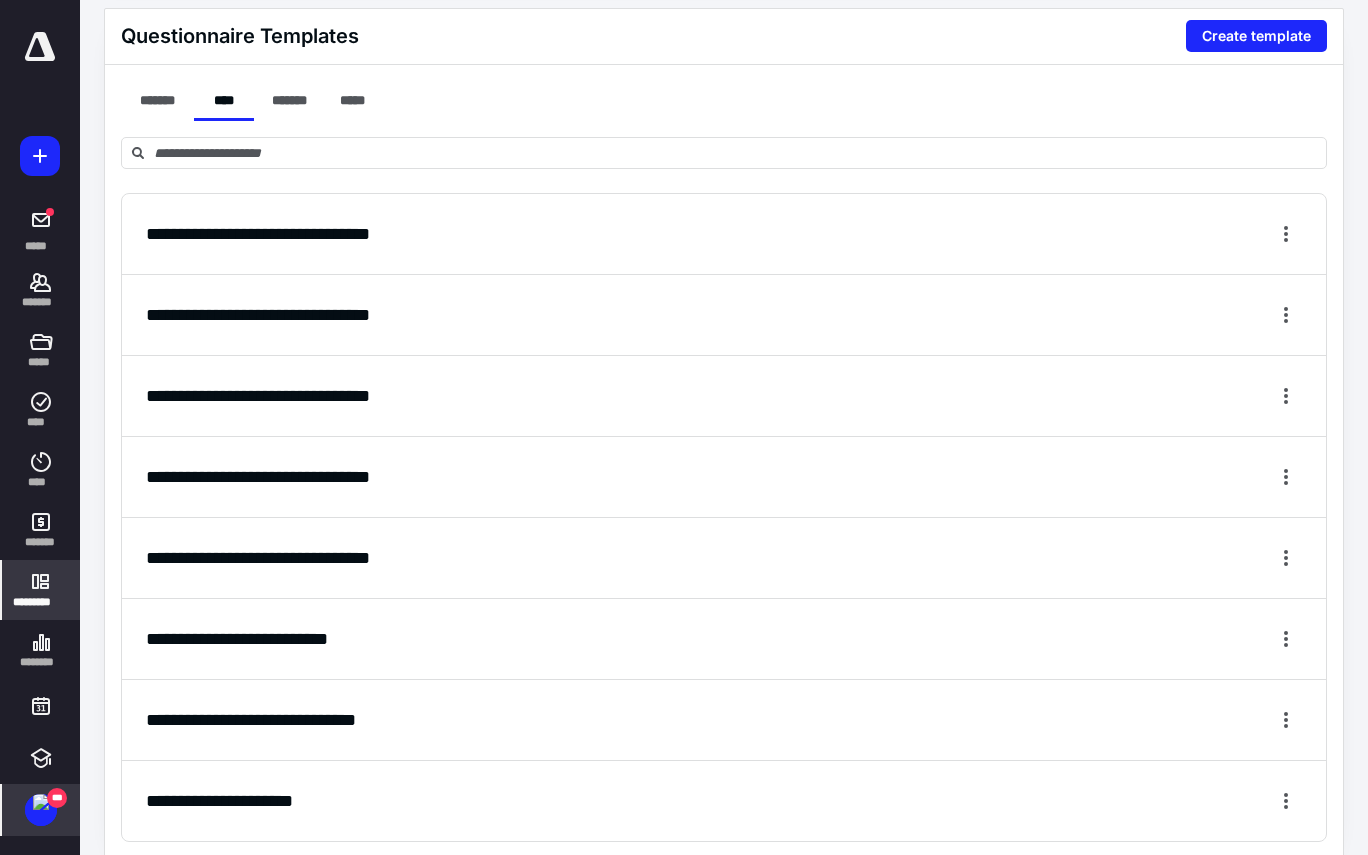 click on "**********" at bounding box center [219, 801] 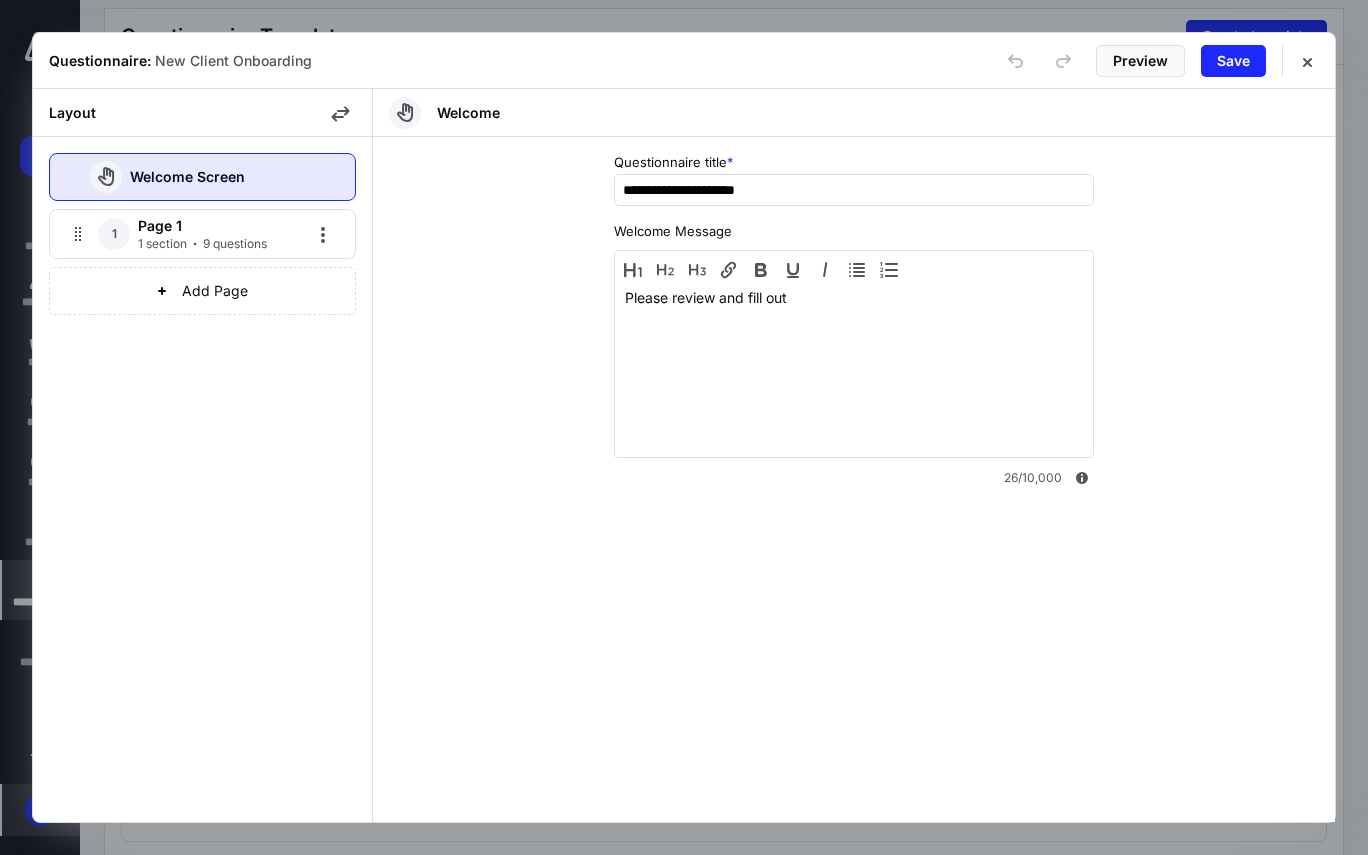 click 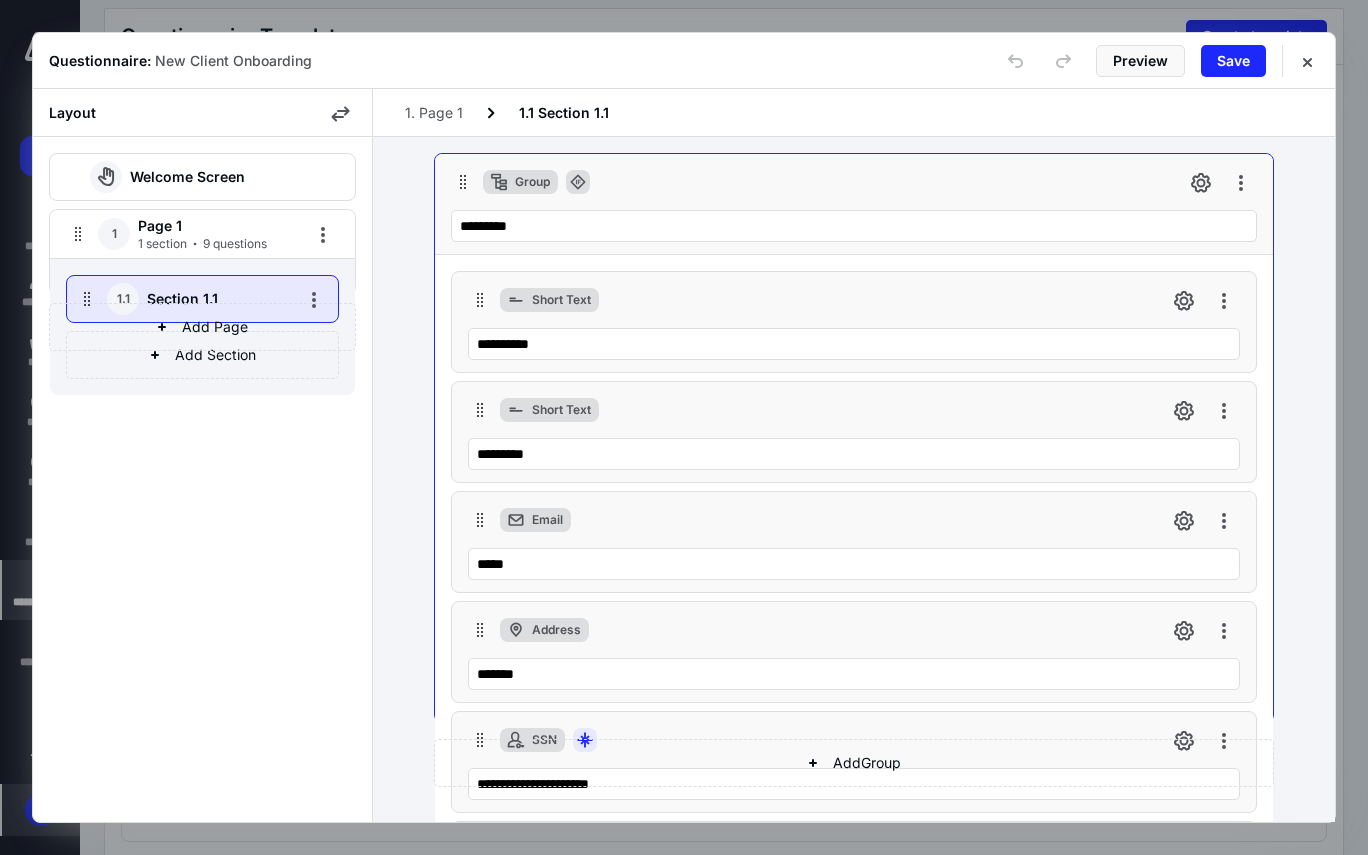 scroll, scrollTop: 1206, scrollLeft: 0, axis: vertical 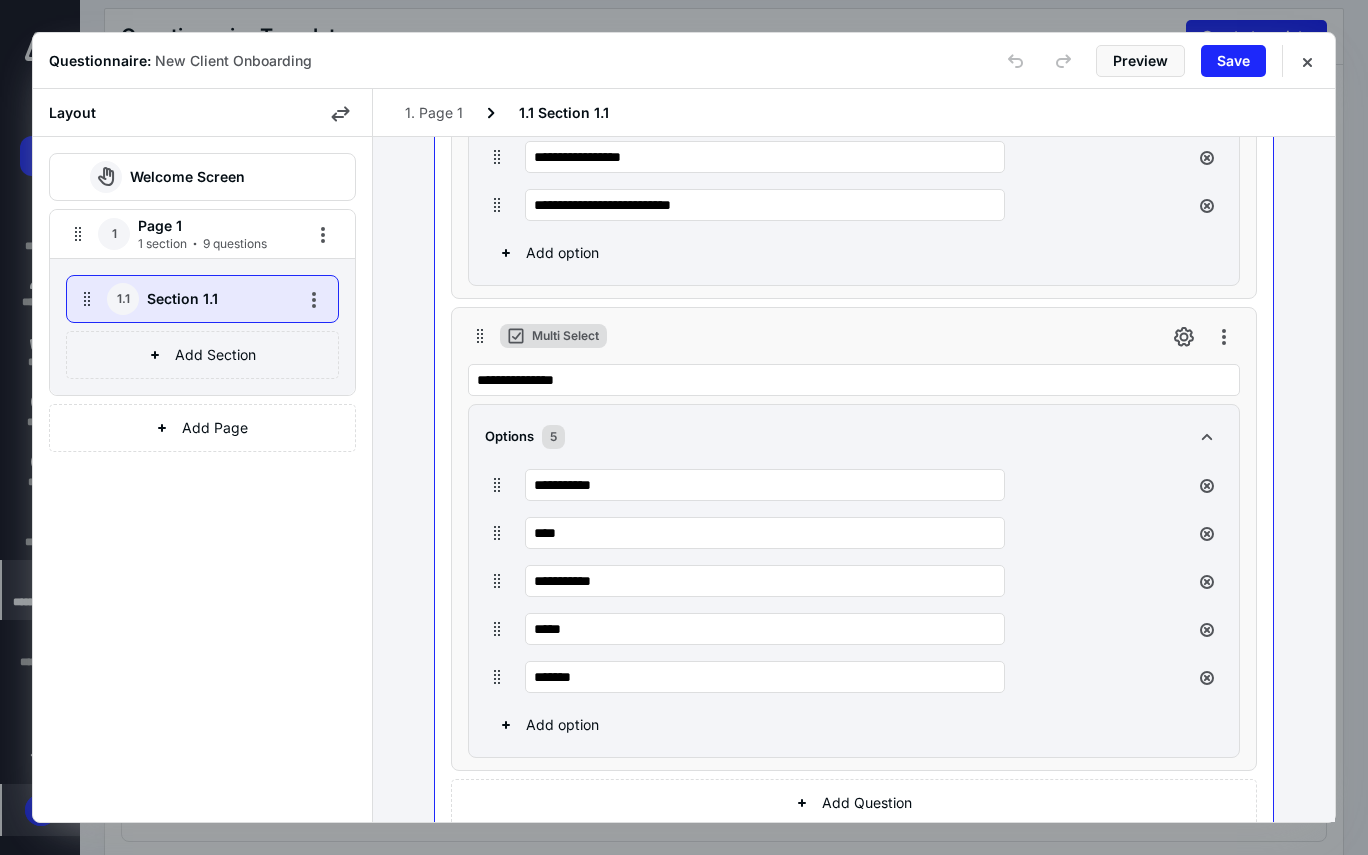 click on "Questionnaire:   New Client Onboarding  Preview Save" at bounding box center (684, 61) 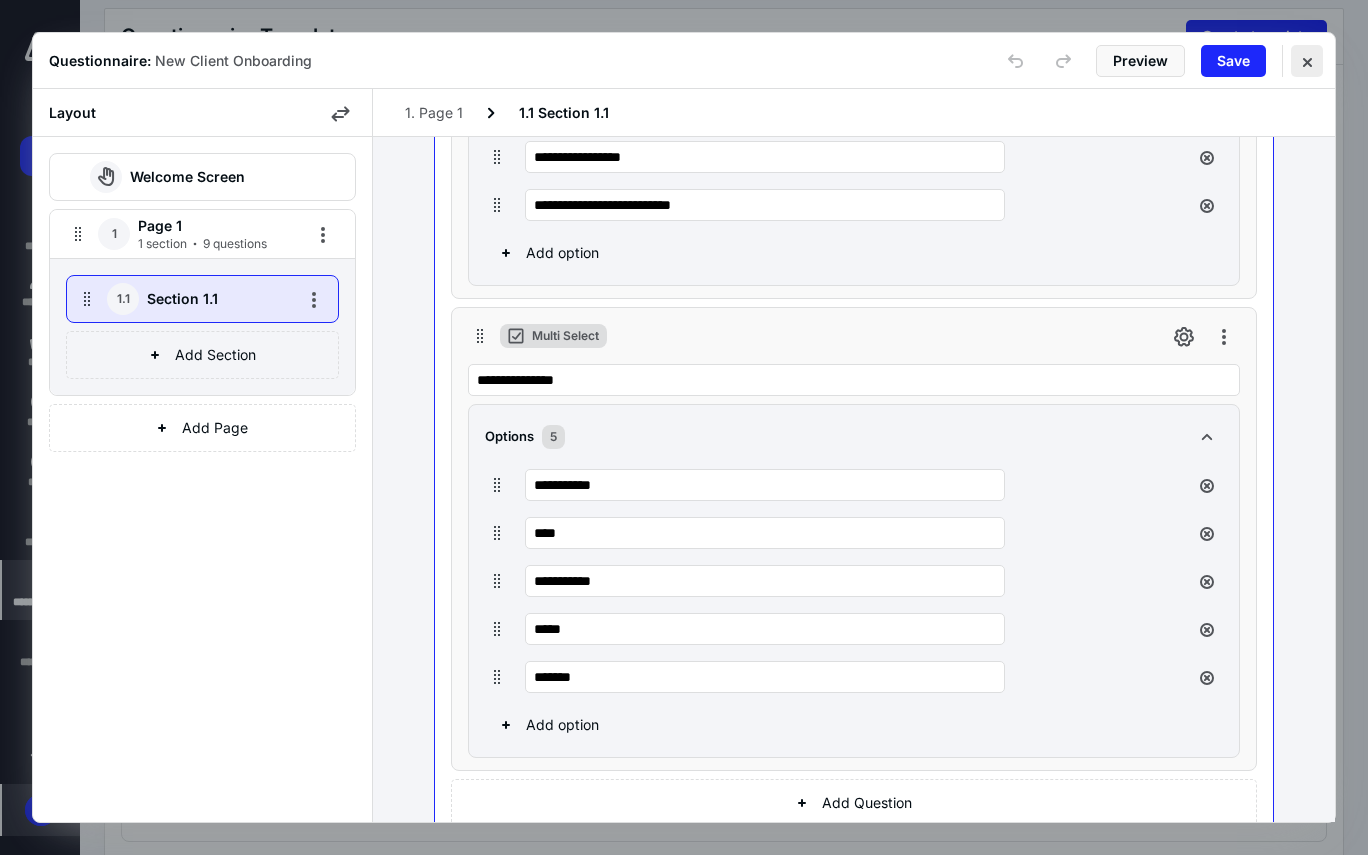 click at bounding box center (1307, 61) 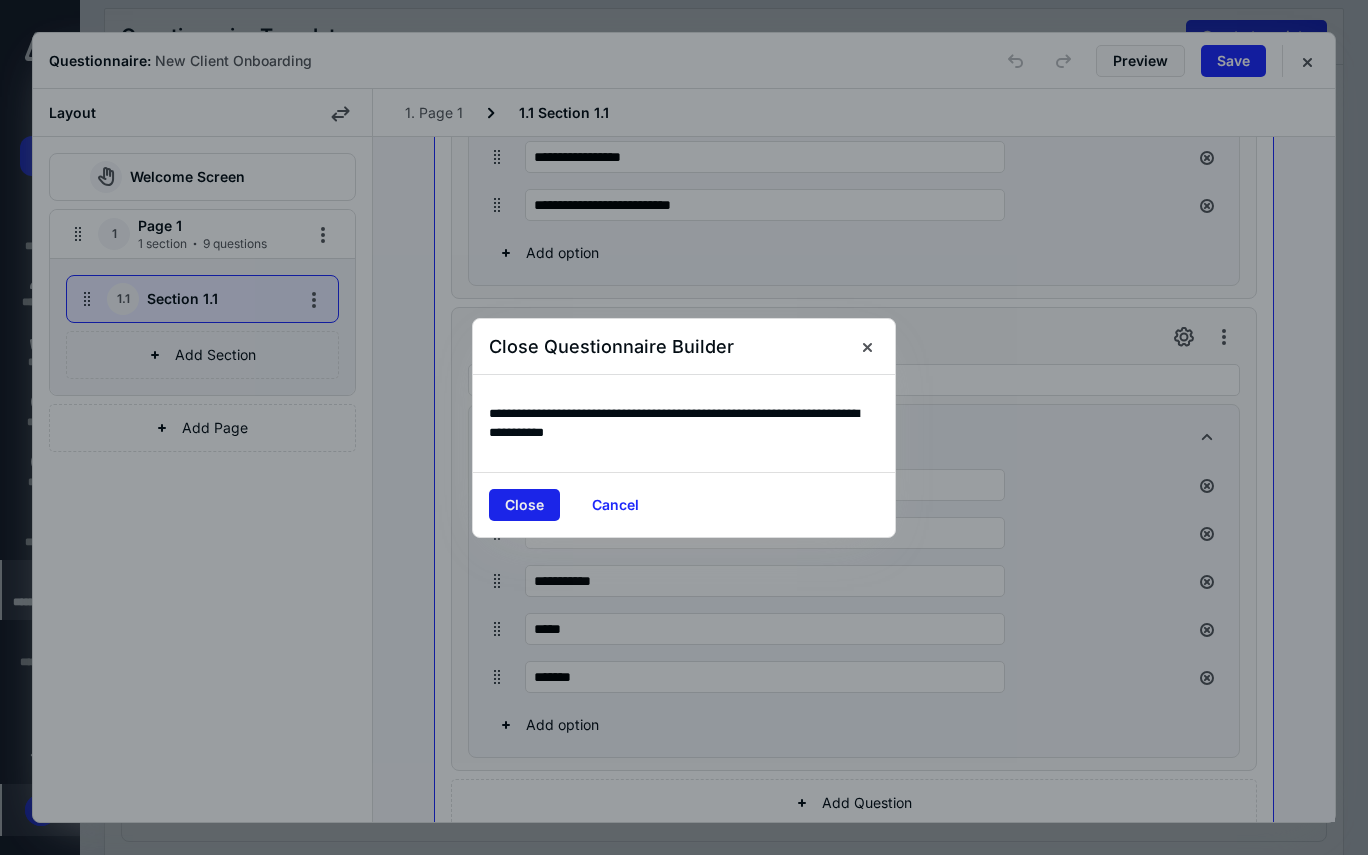 click on "Close" at bounding box center (524, 505) 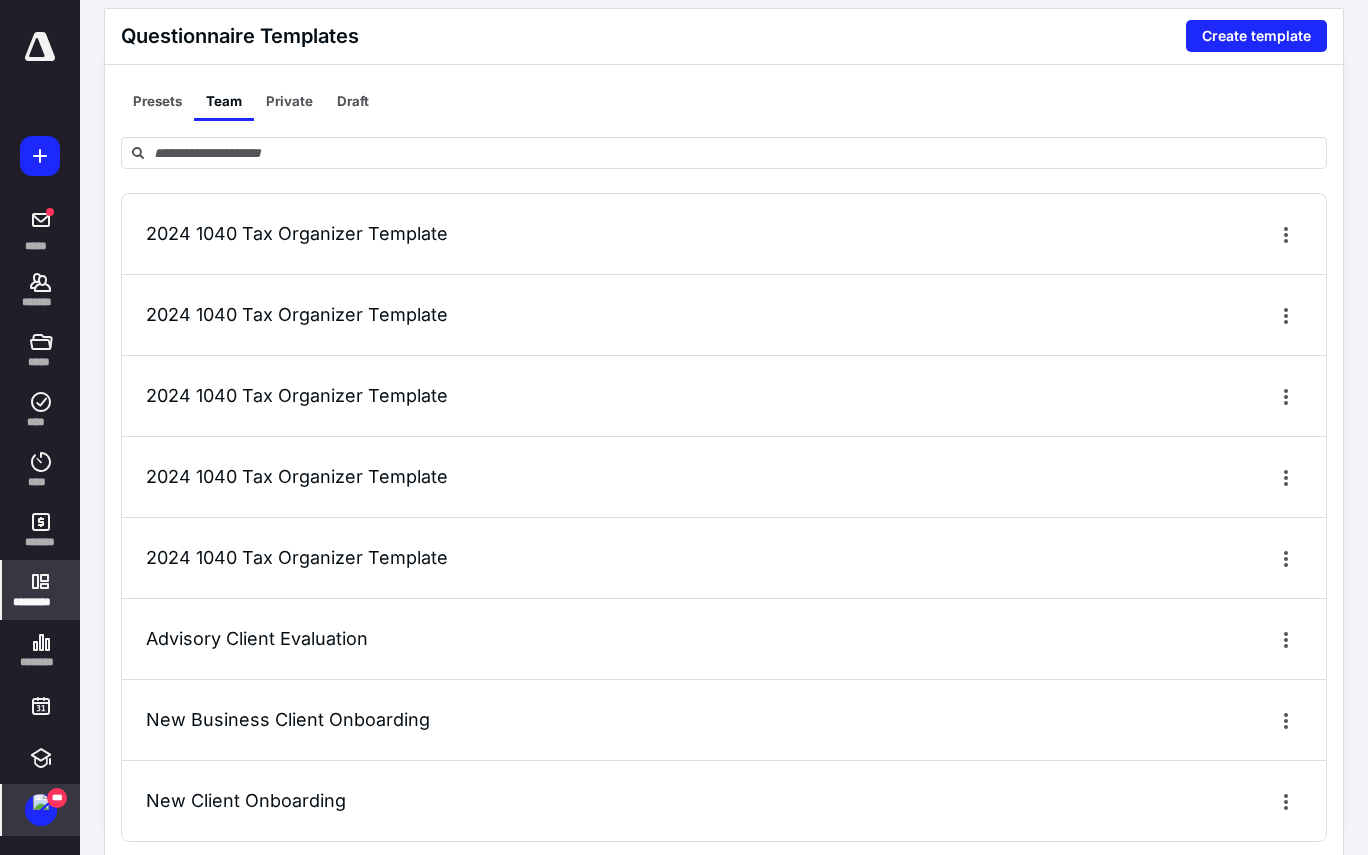 click on "New Business Client Onboarding" at bounding box center (288, 719) 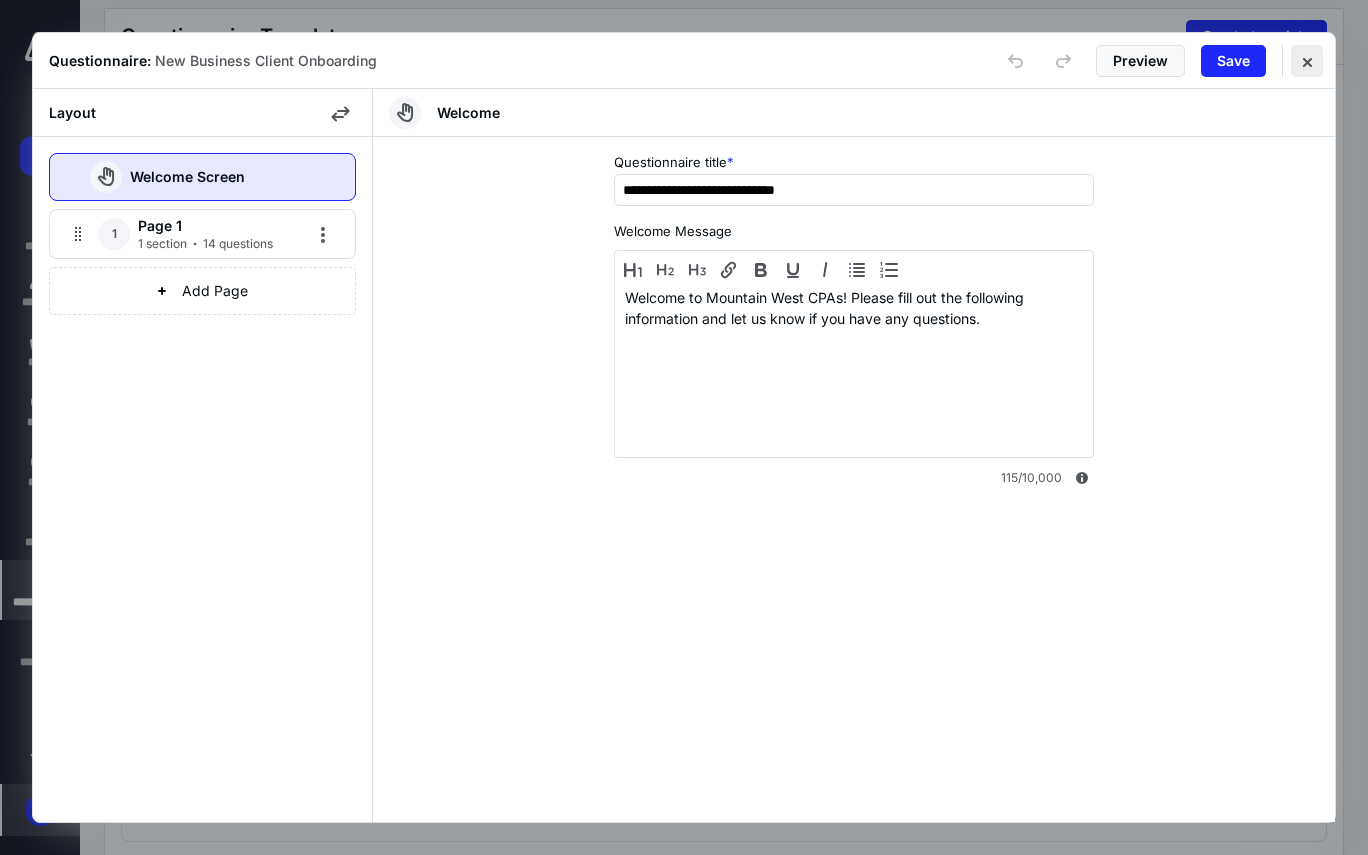 click at bounding box center (1307, 61) 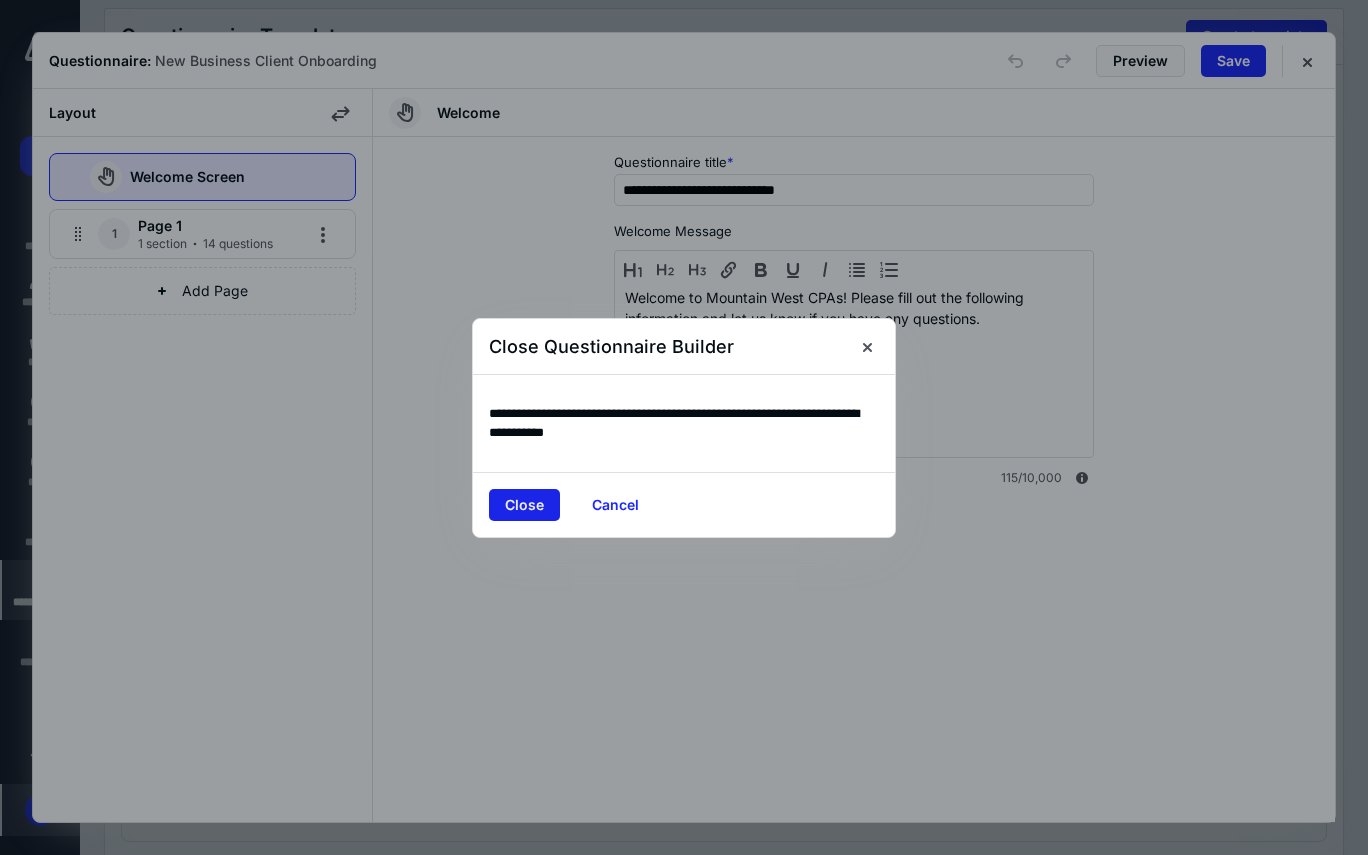 click on "Close" at bounding box center [524, 505] 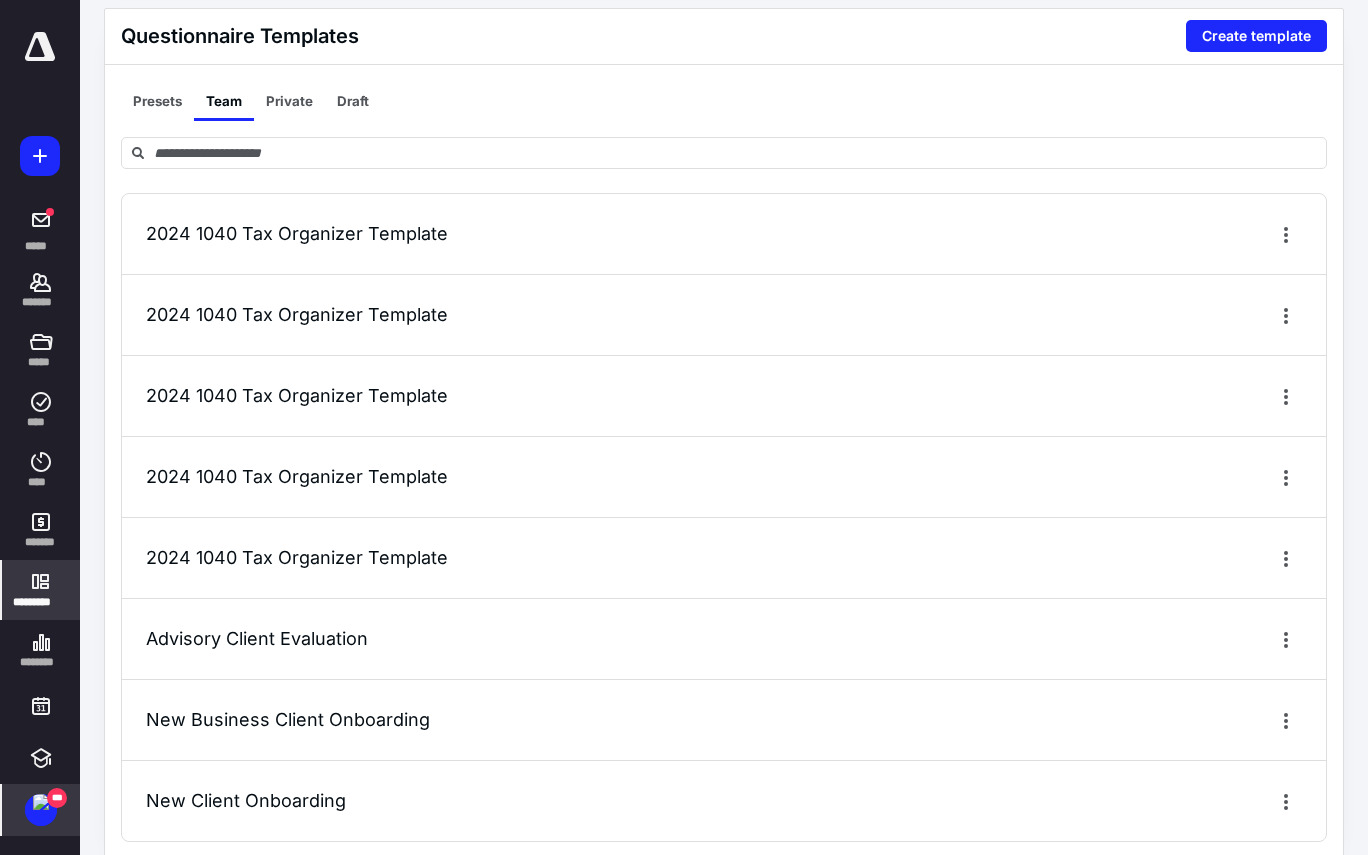 click on "Advisory Client Evaluation" at bounding box center [257, 638] 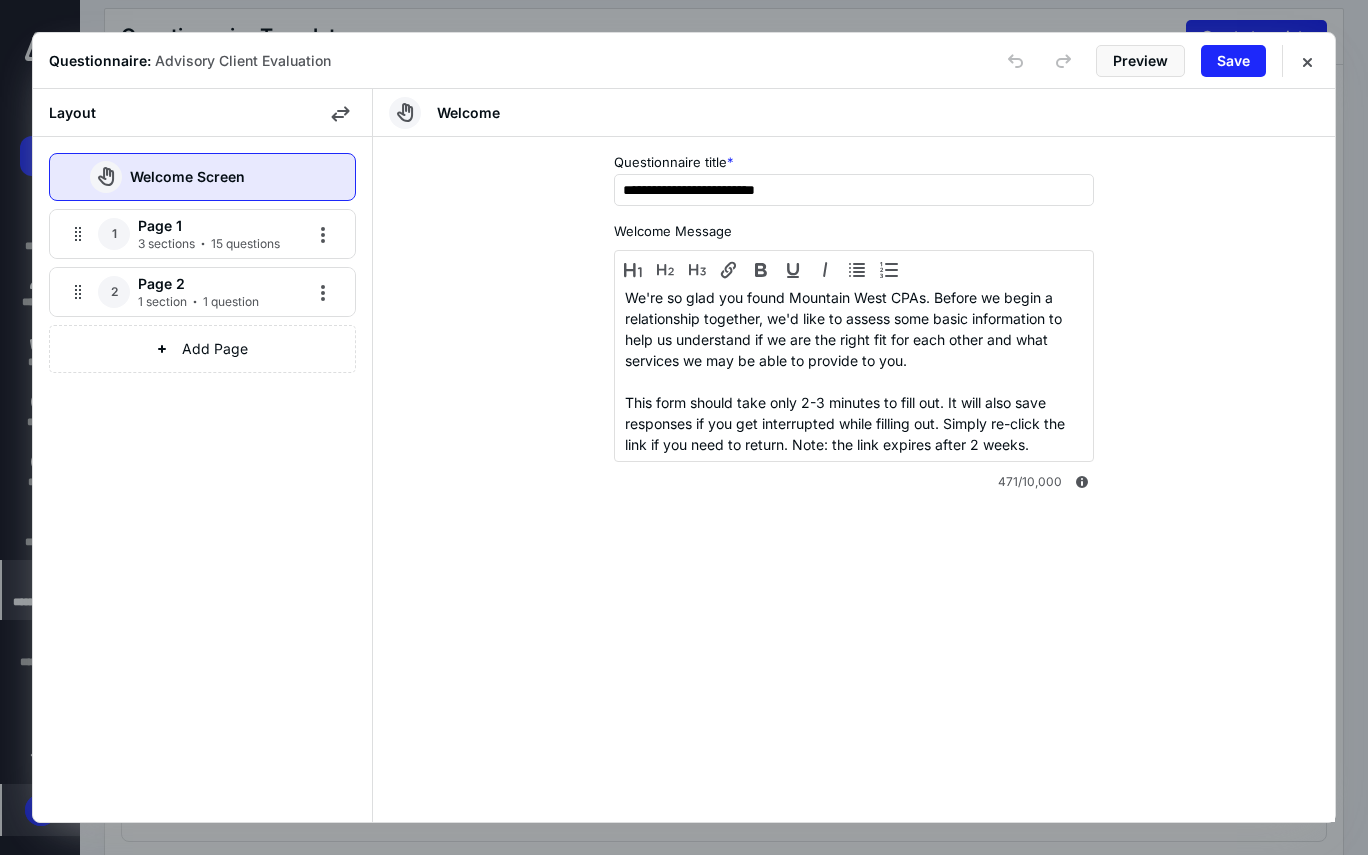 click on "Page 1" at bounding box center (211, 226) 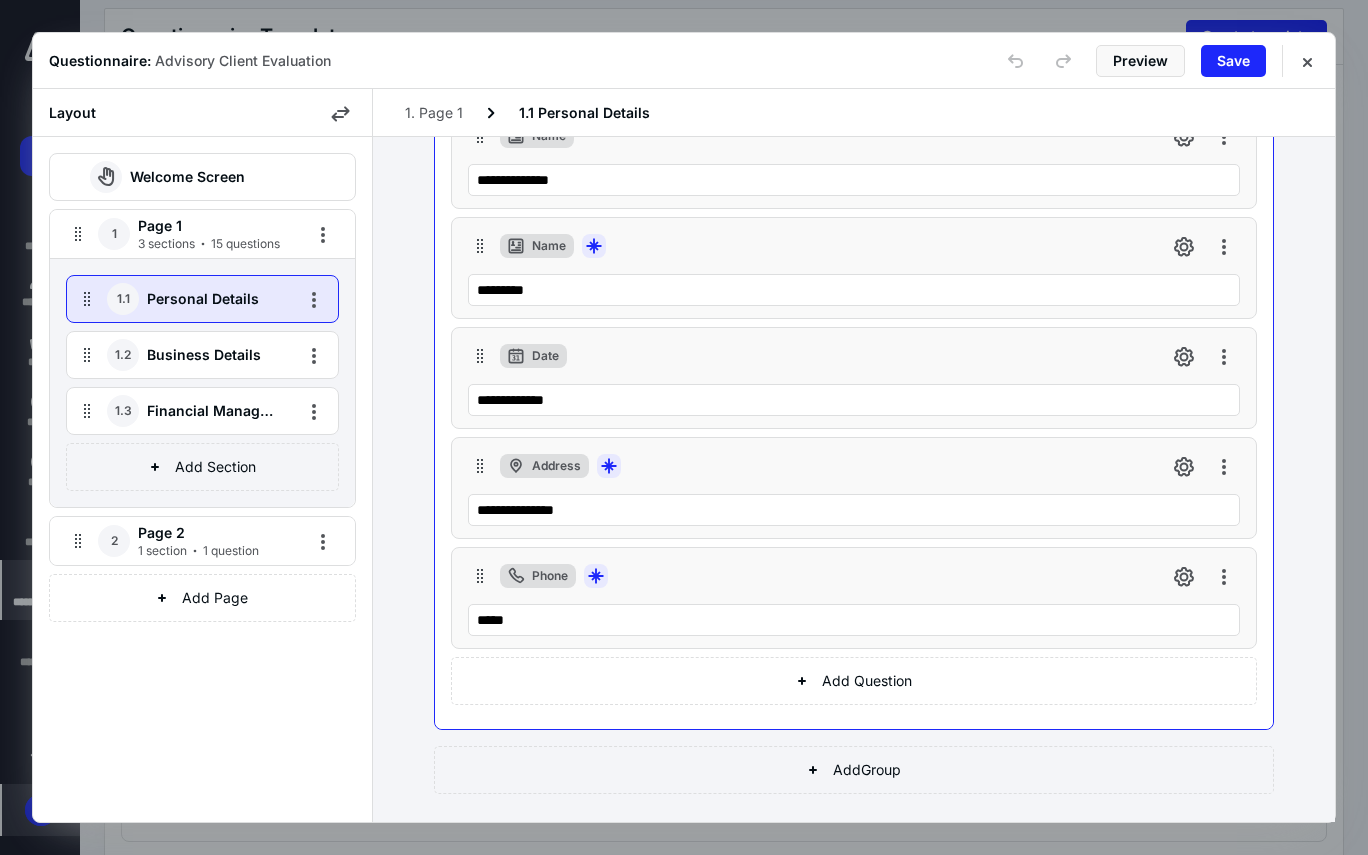 scroll, scrollTop: 383, scrollLeft: 0, axis: vertical 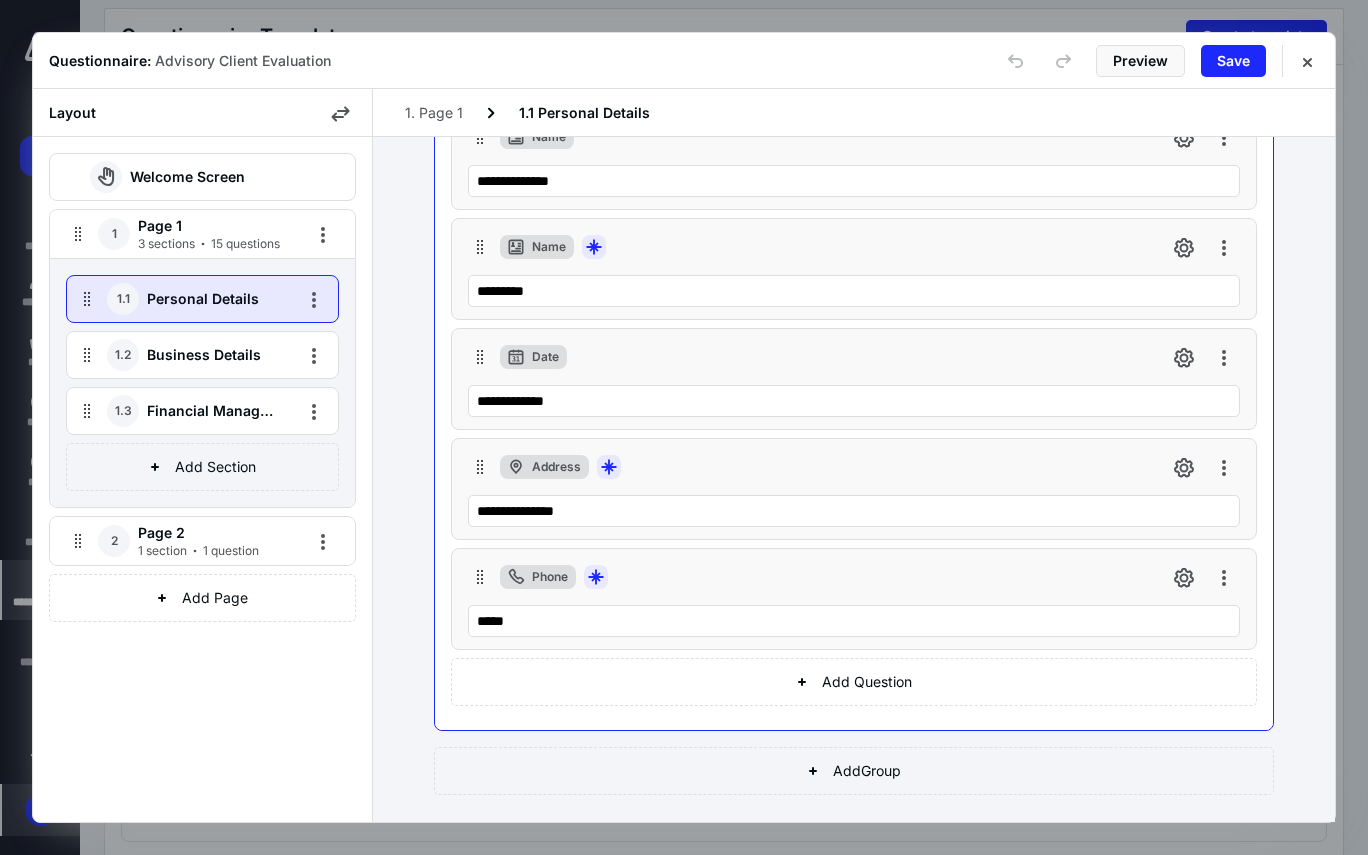 click on "Business Details" at bounding box center [212, 355] 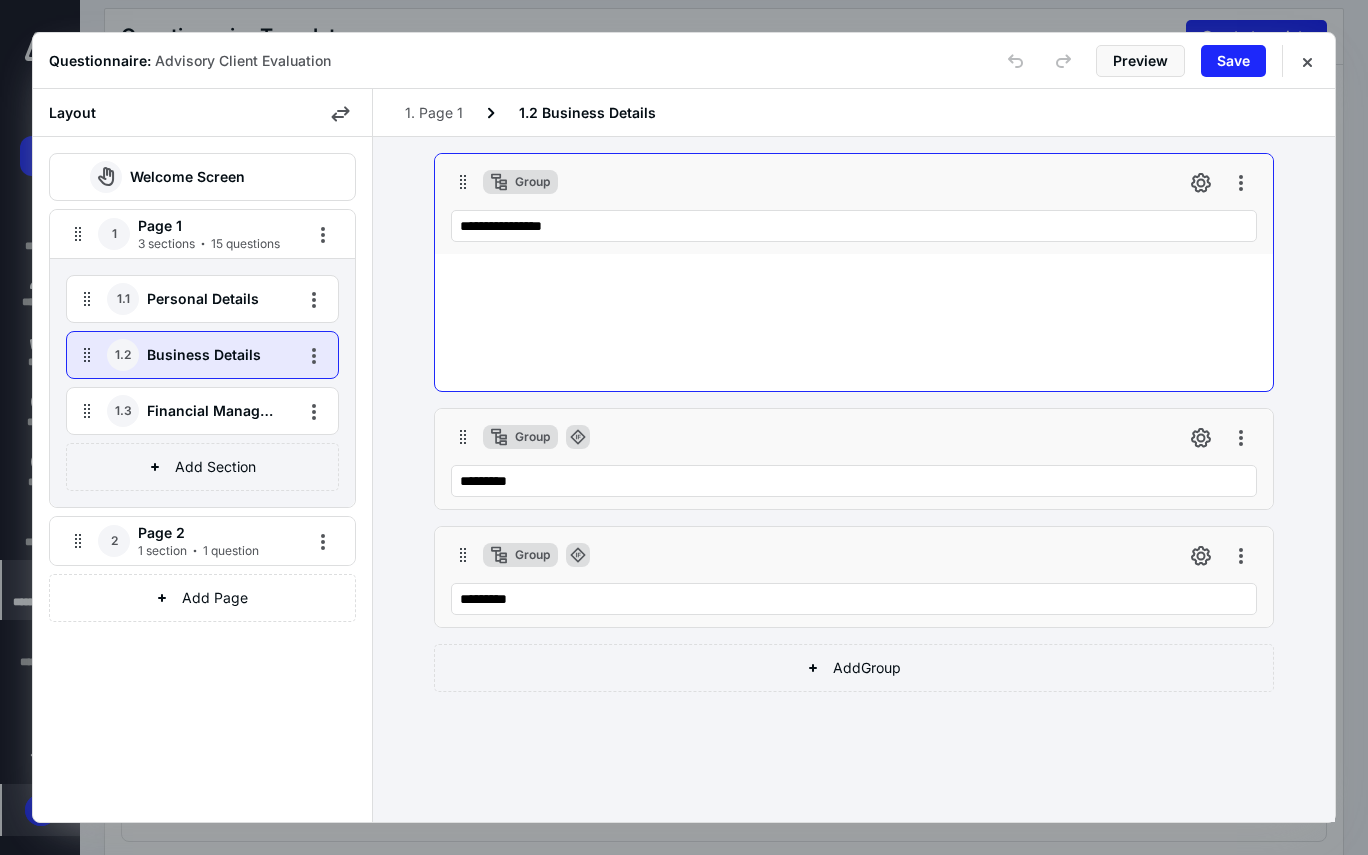 scroll, scrollTop: 0, scrollLeft: 0, axis: both 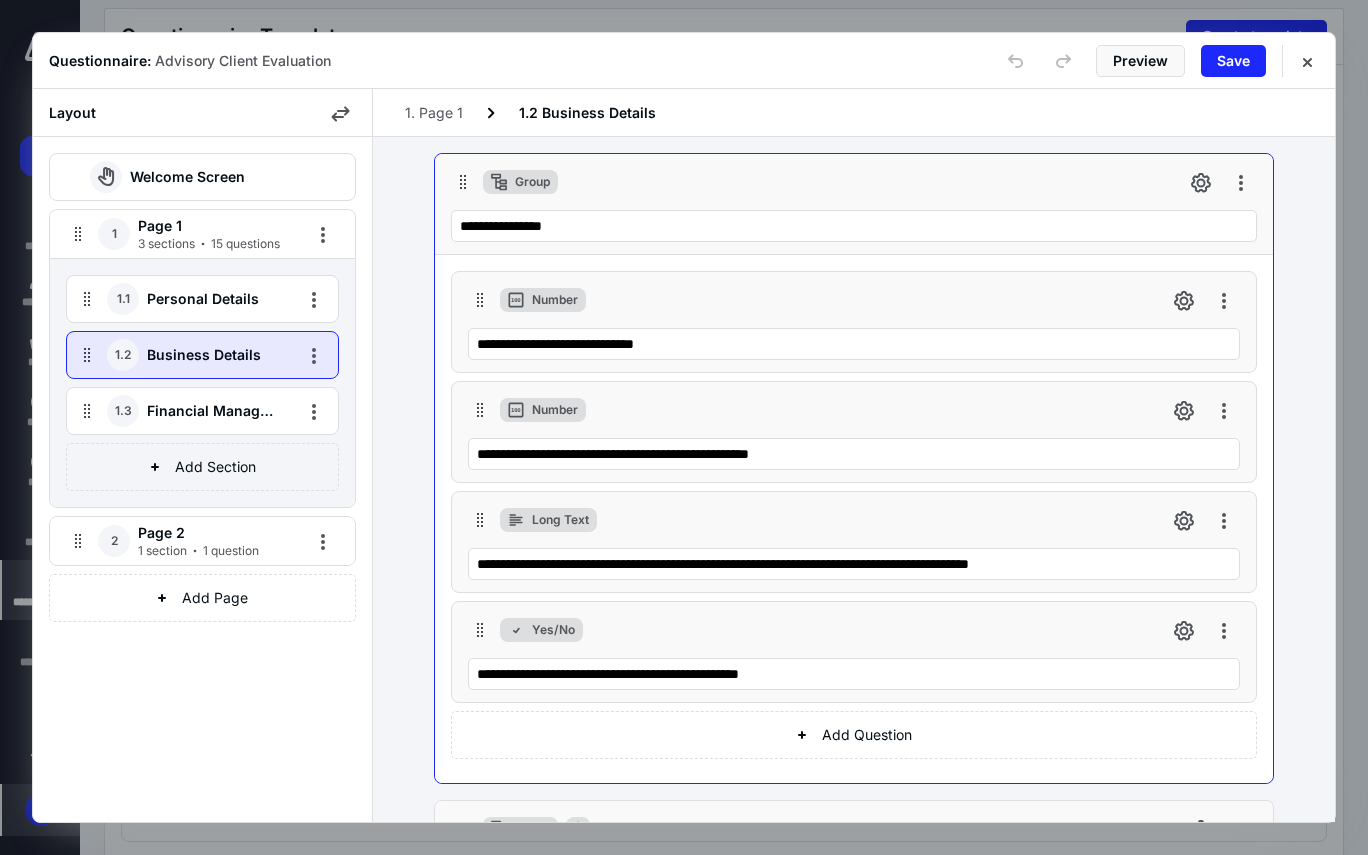 click on "Financial Management History" at bounding box center [212, 411] 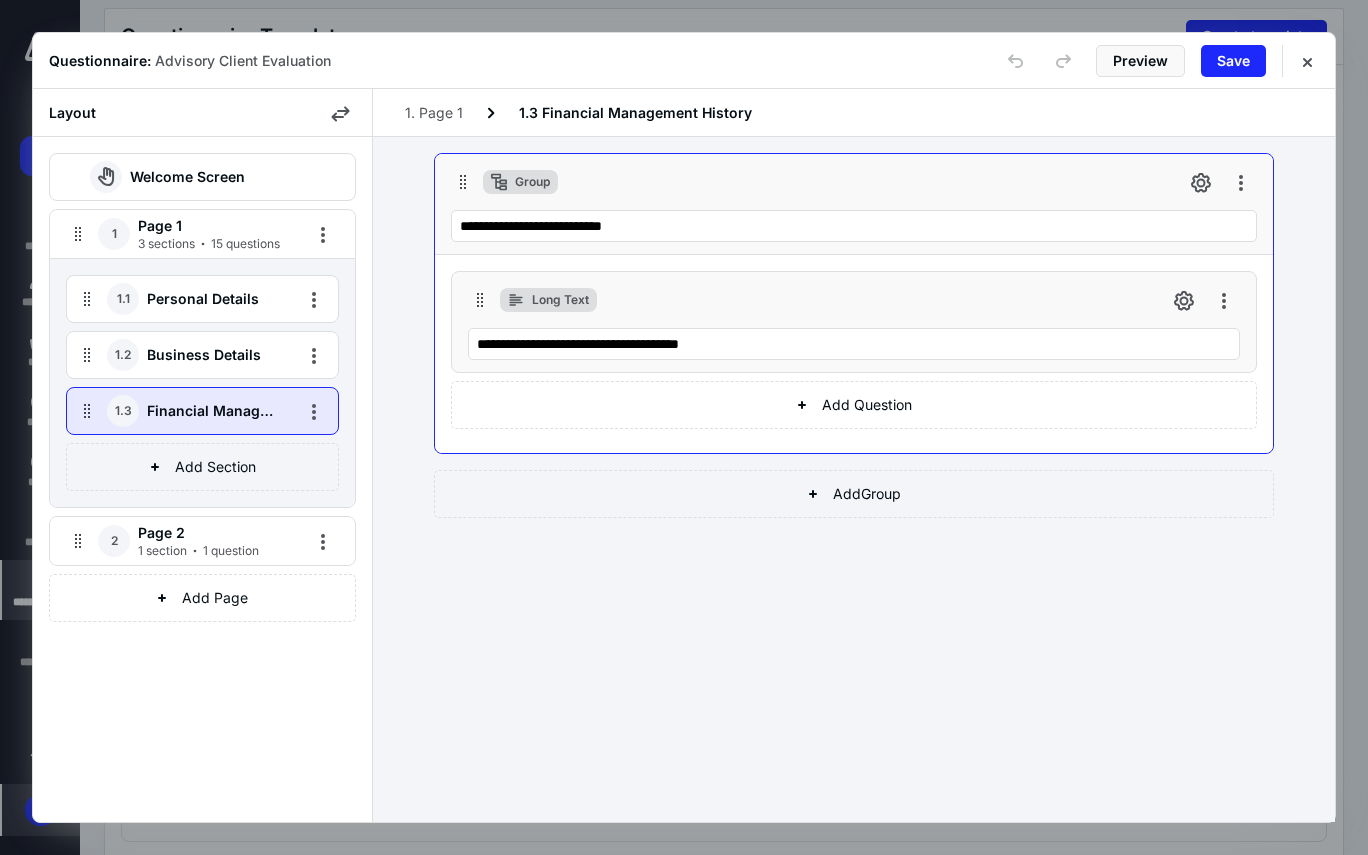 click on "Page 2" at bounding box center (211, 533) 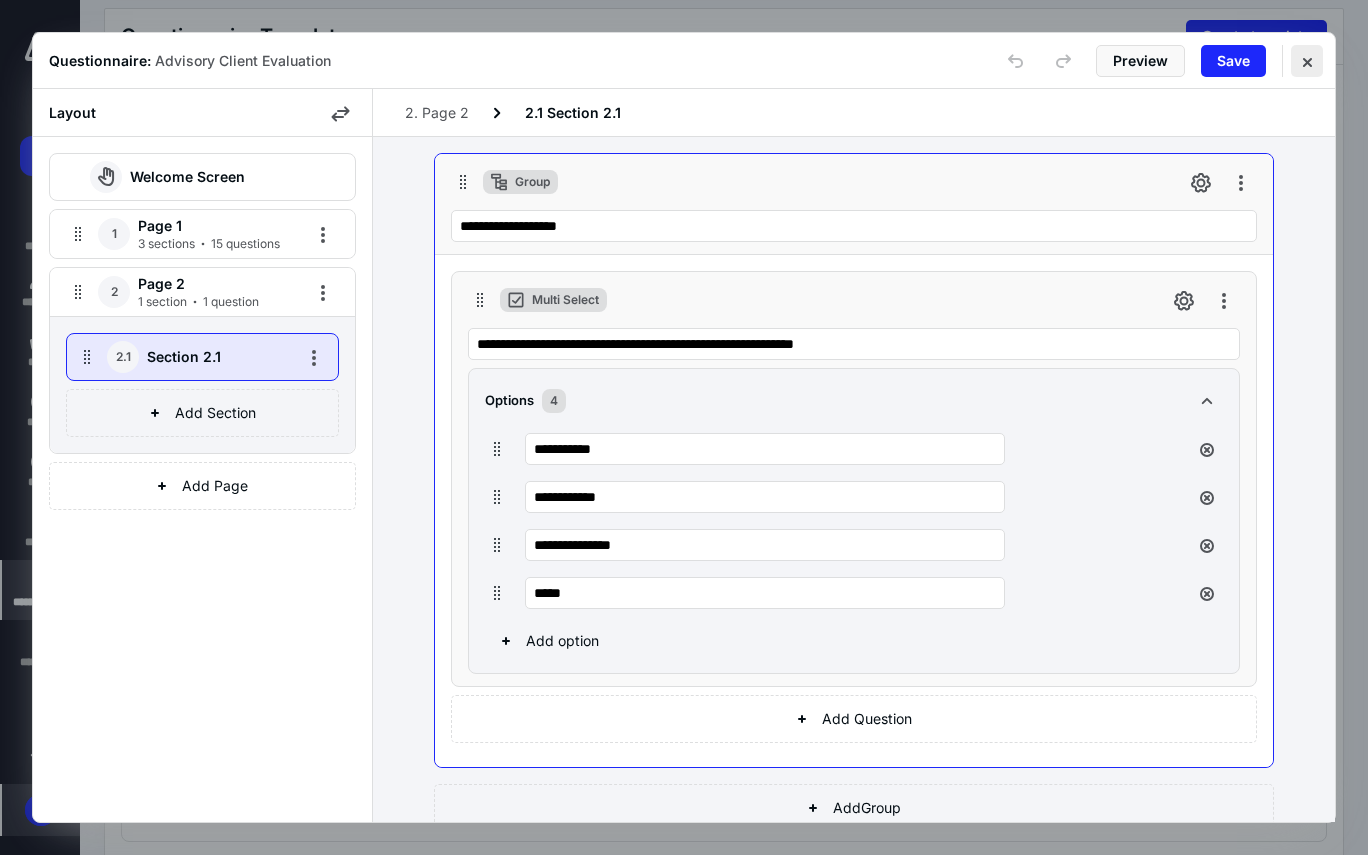 click at bounding box center (1307, 61) 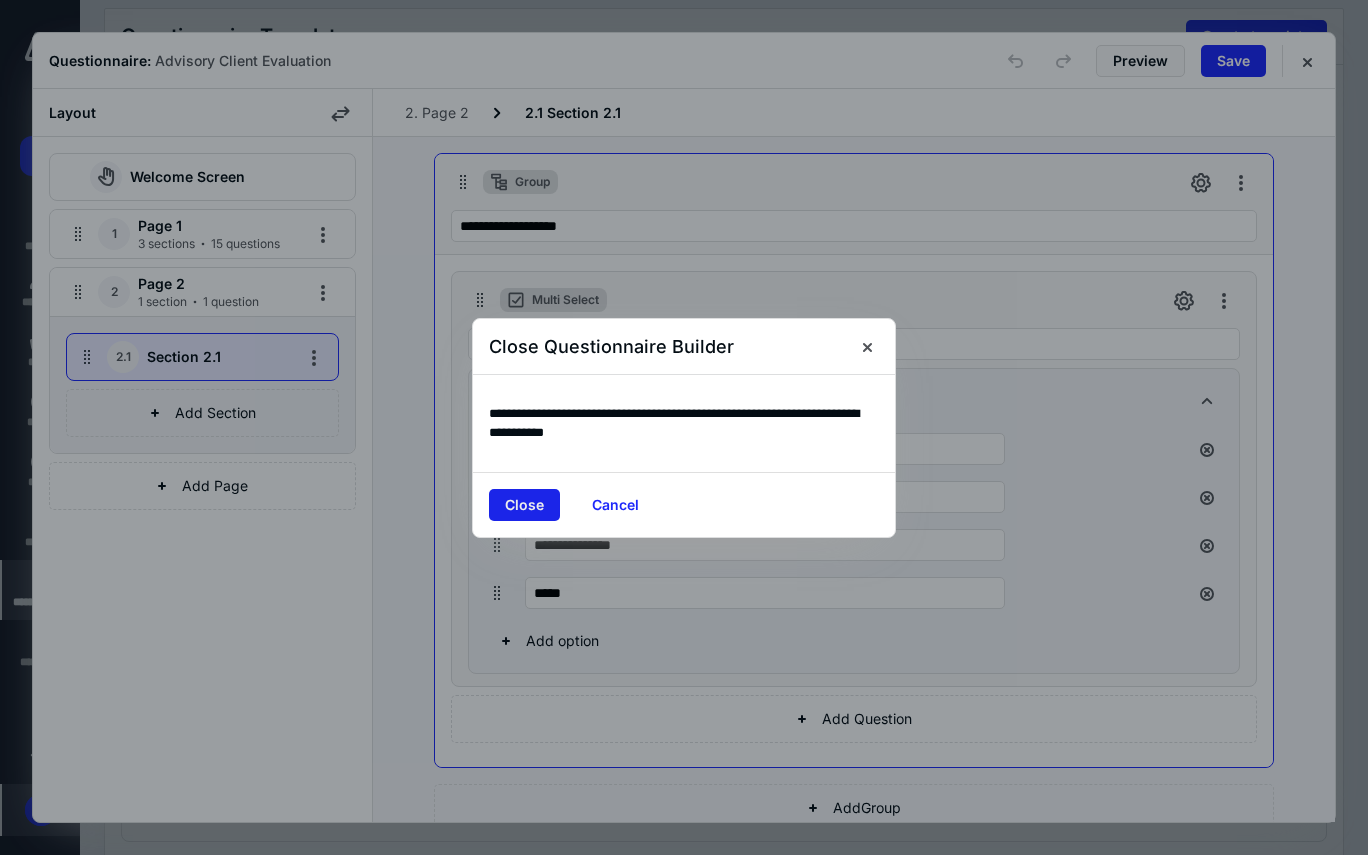 click on "Close" at bounding box center (524, 505) 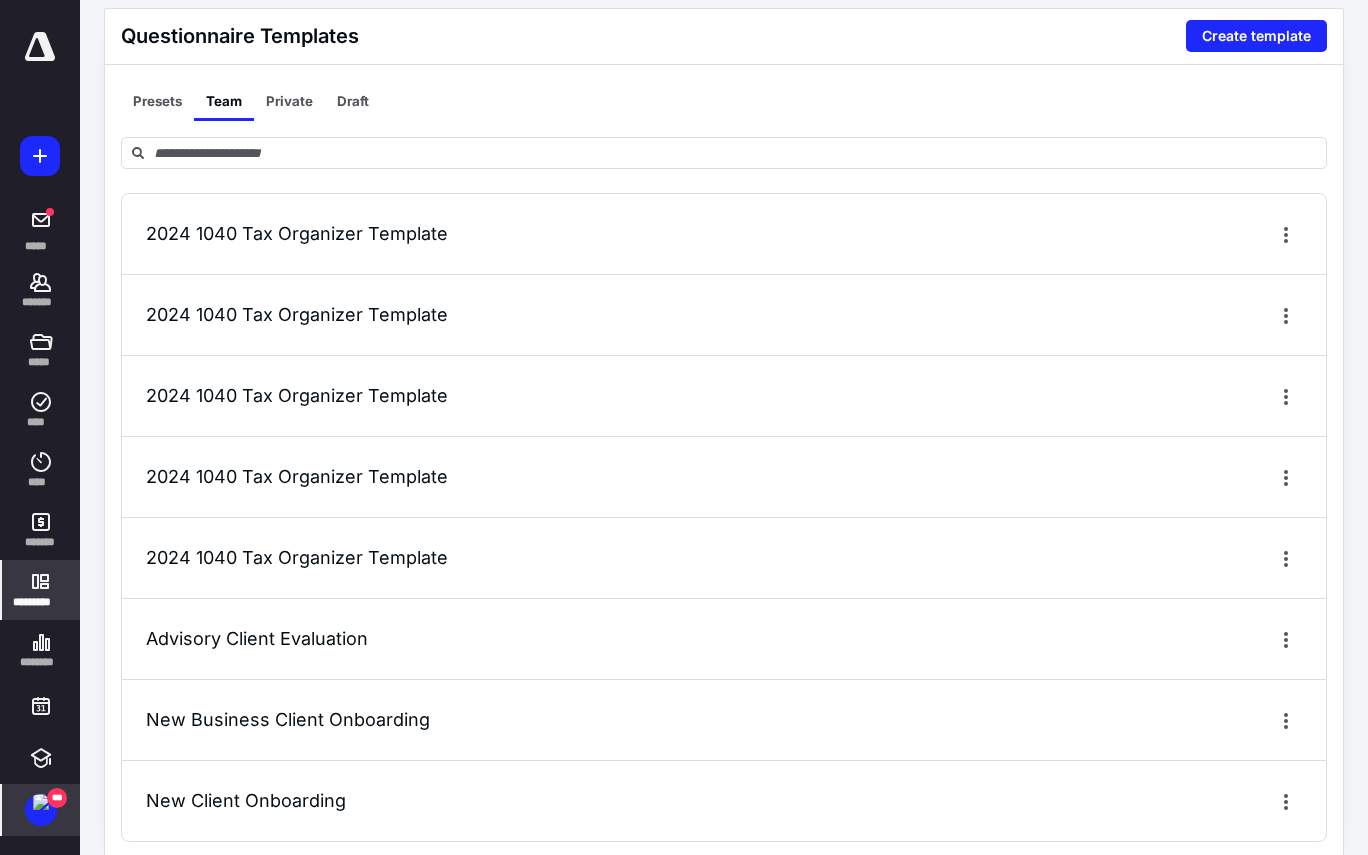 click on "*********" at bounding box center [41, 590] 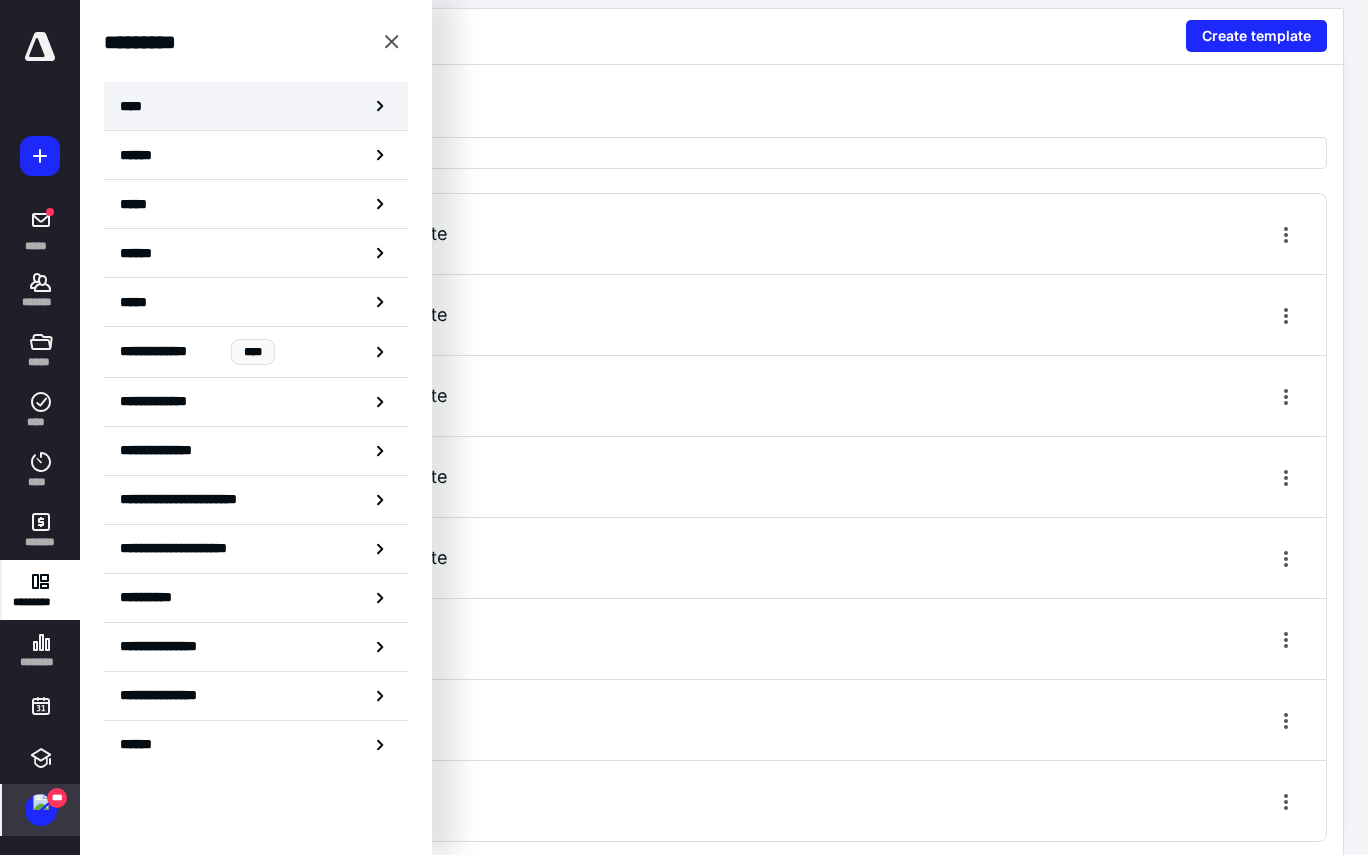 click on "****" at bounding box center [256, 106] 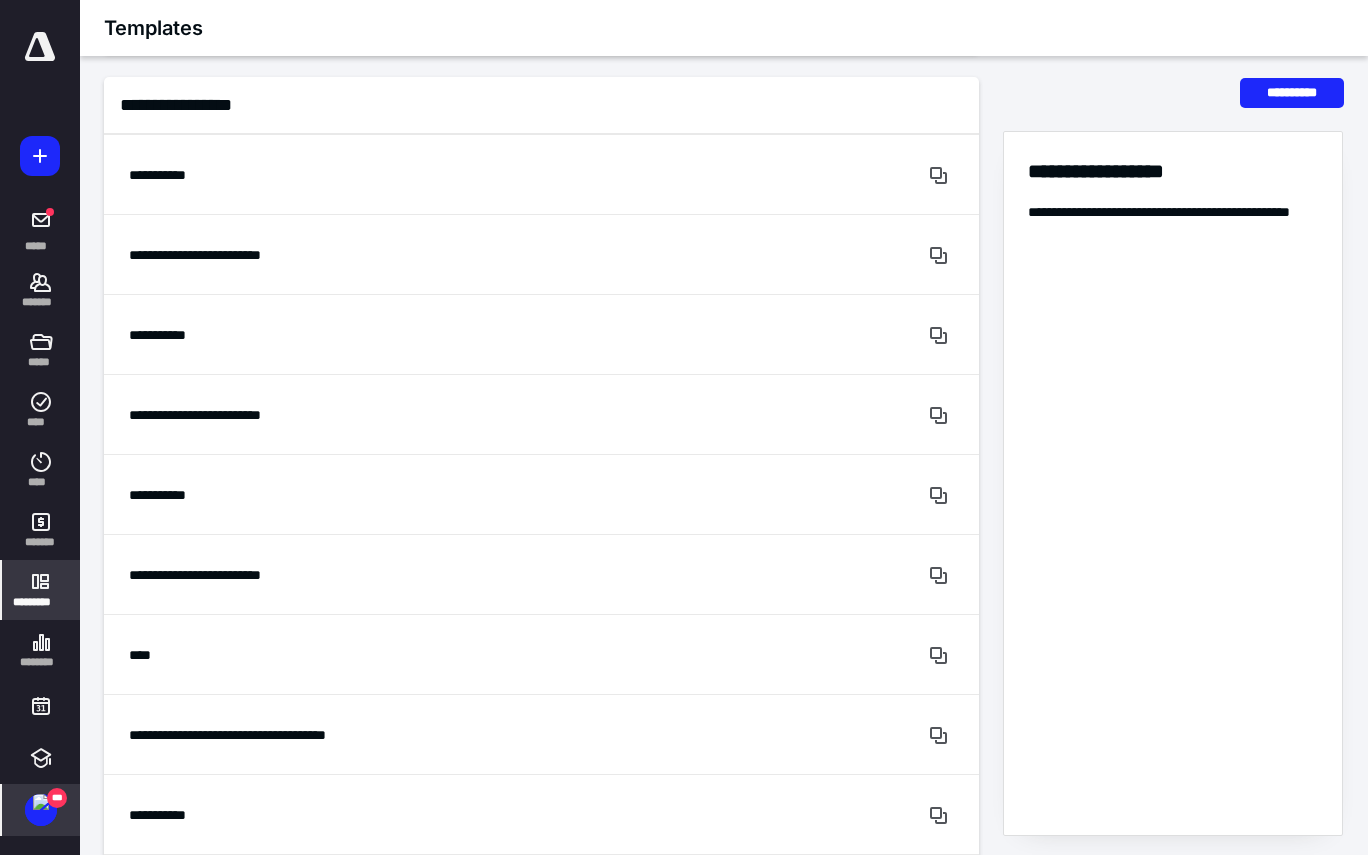scroll, scrollTop: 3288, scrollLeft: 0, axis: vertical 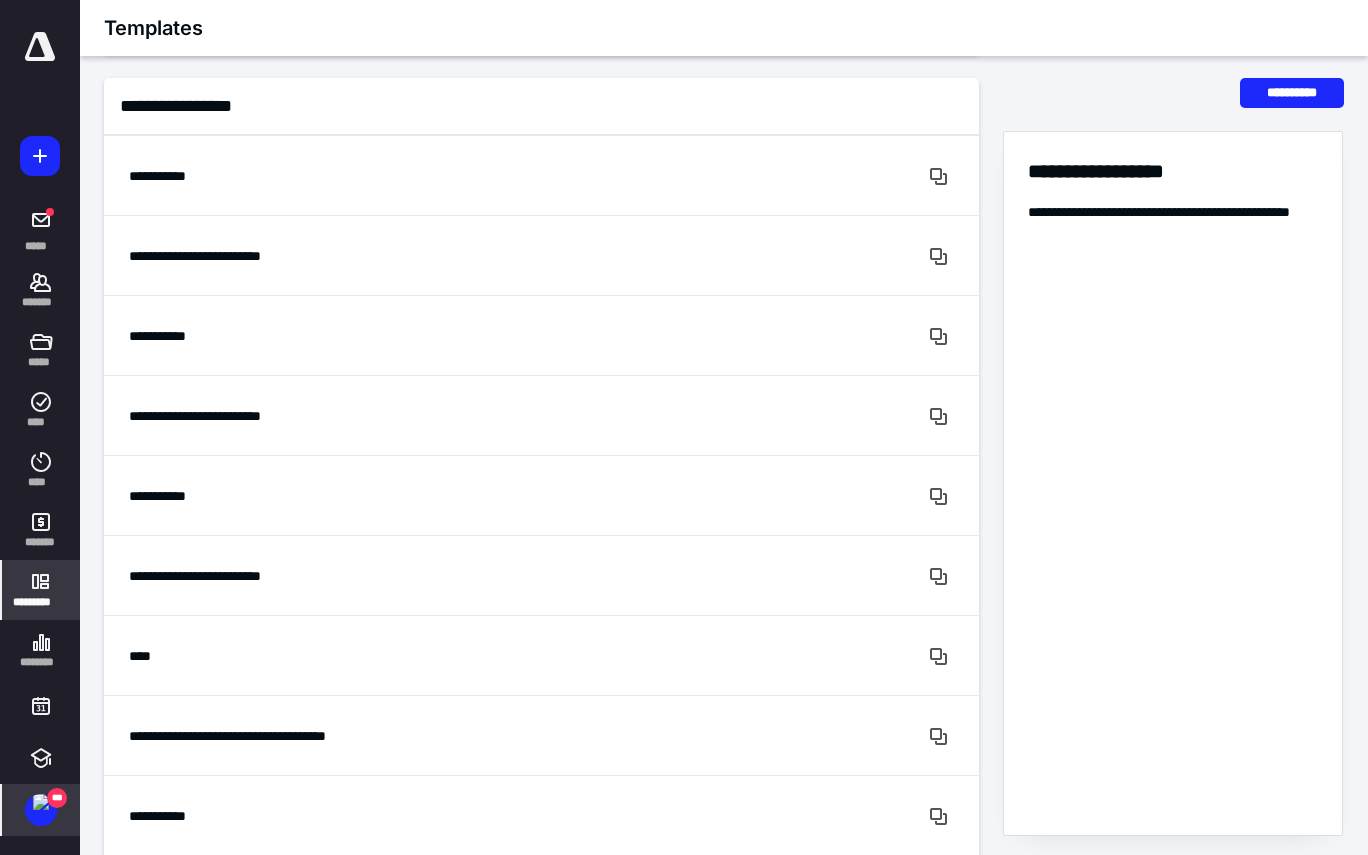 click on "**********" at bounding box center [724, 4396] 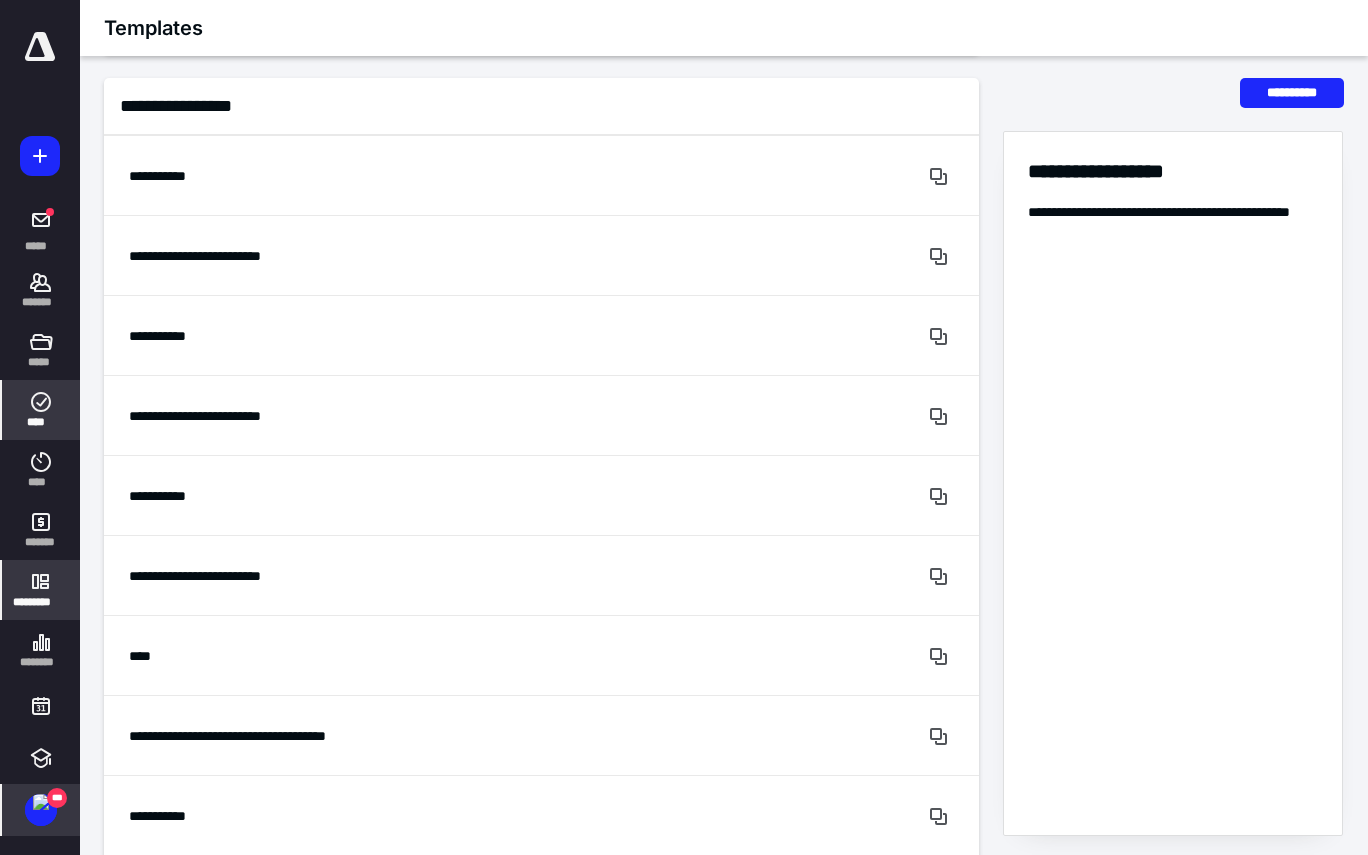click on "****" at bounding box center (41, 410) 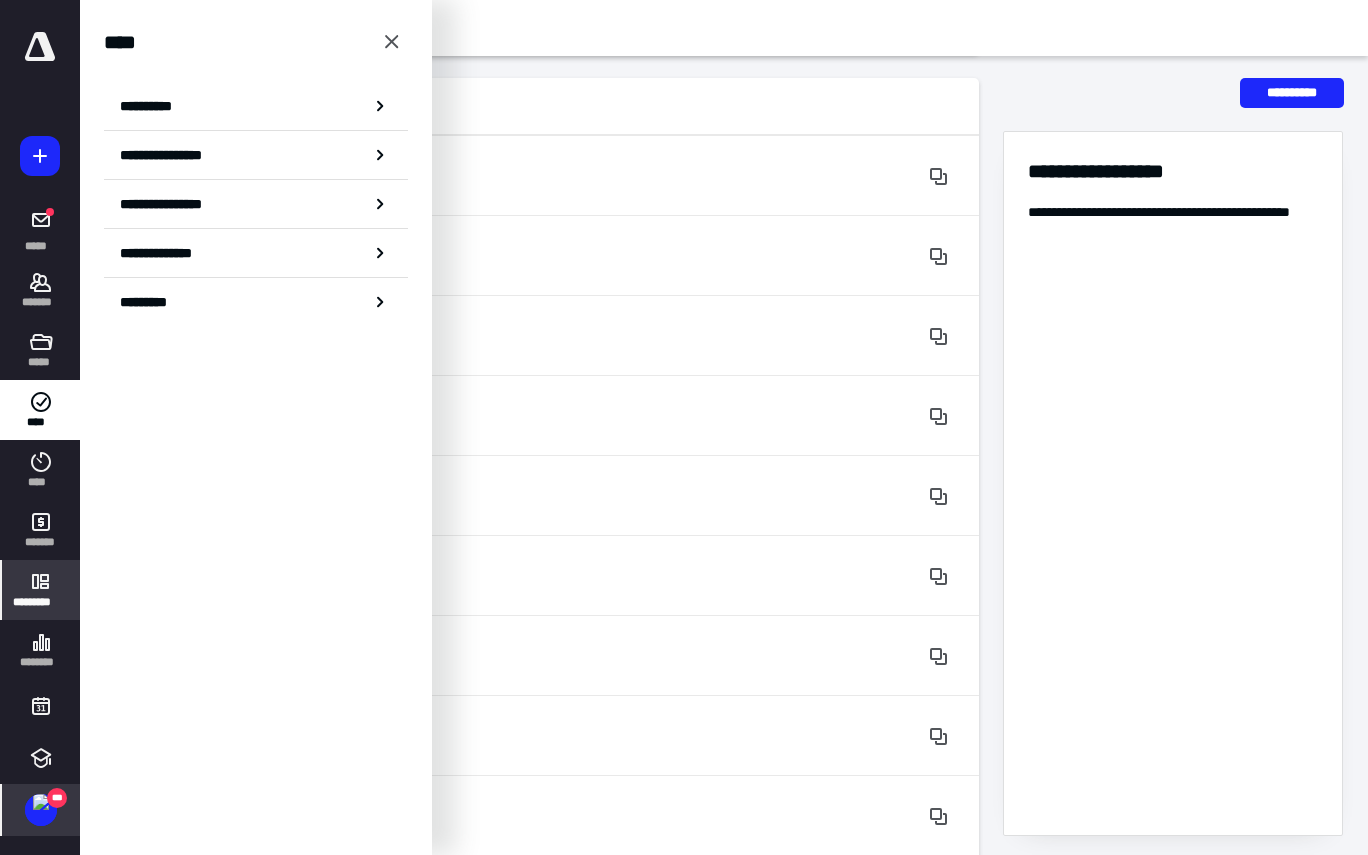 click on "**********" at bounding box center [541, 4409] 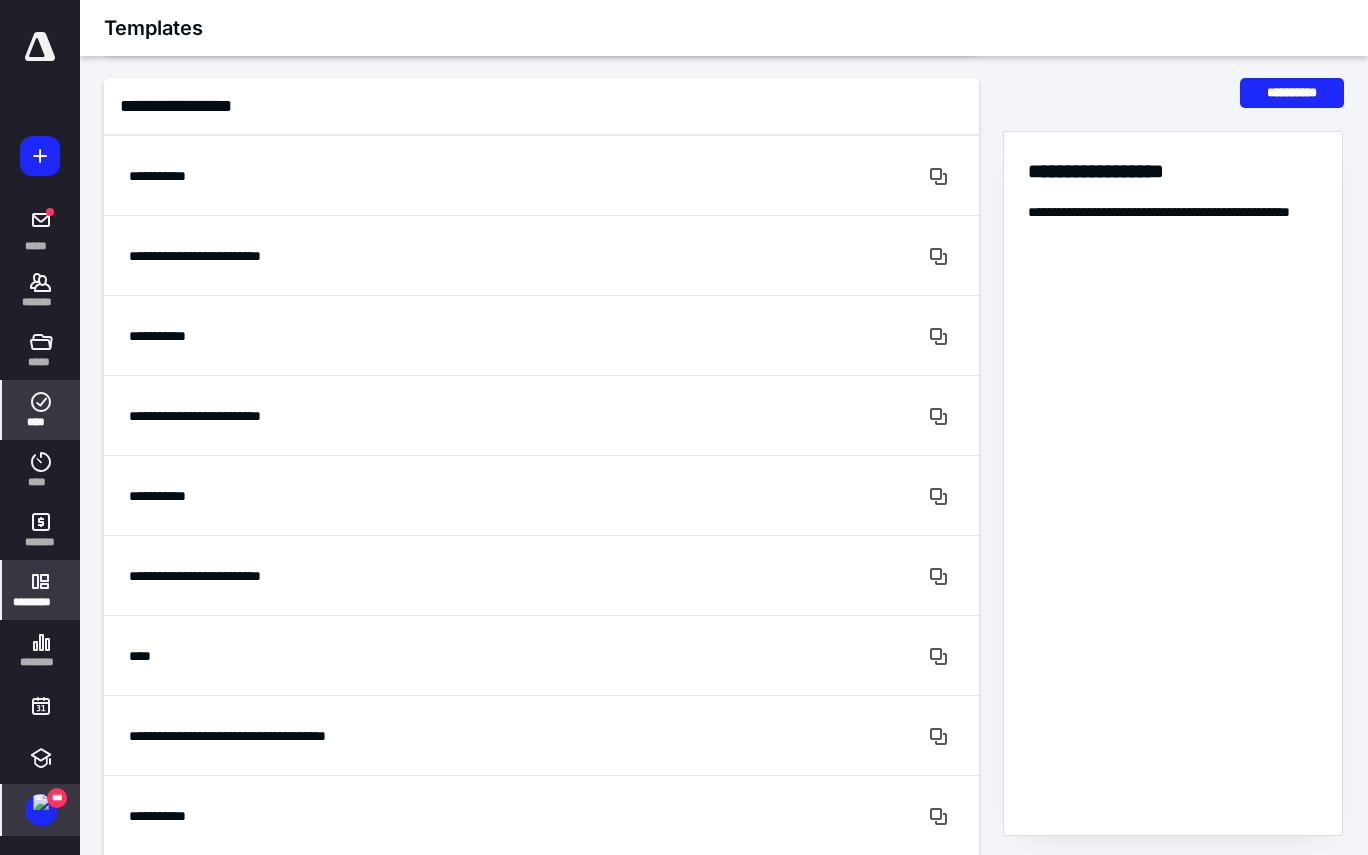 click on "****" at bounding box center [41, 410] 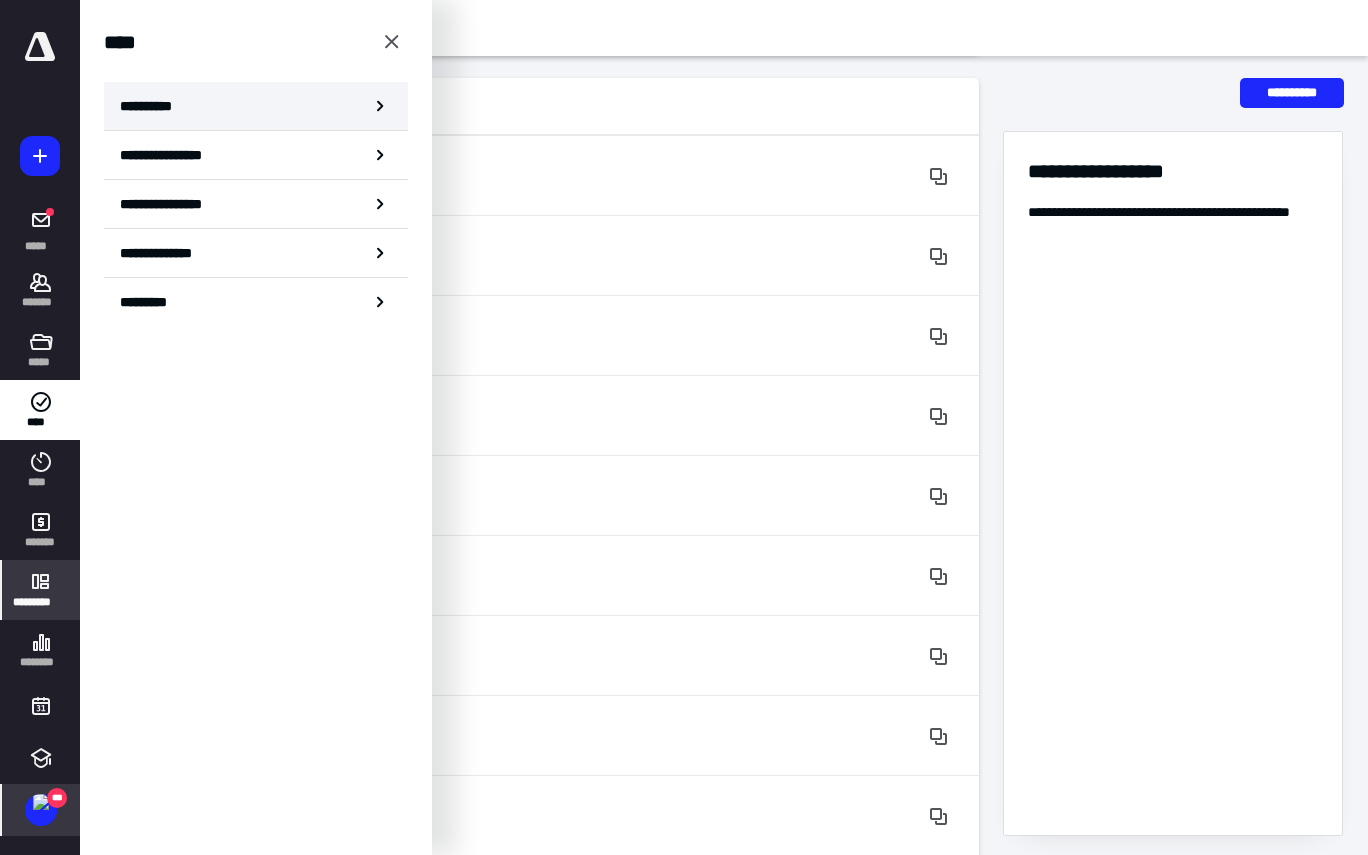click on "**********" at bounding box center [256, 106] 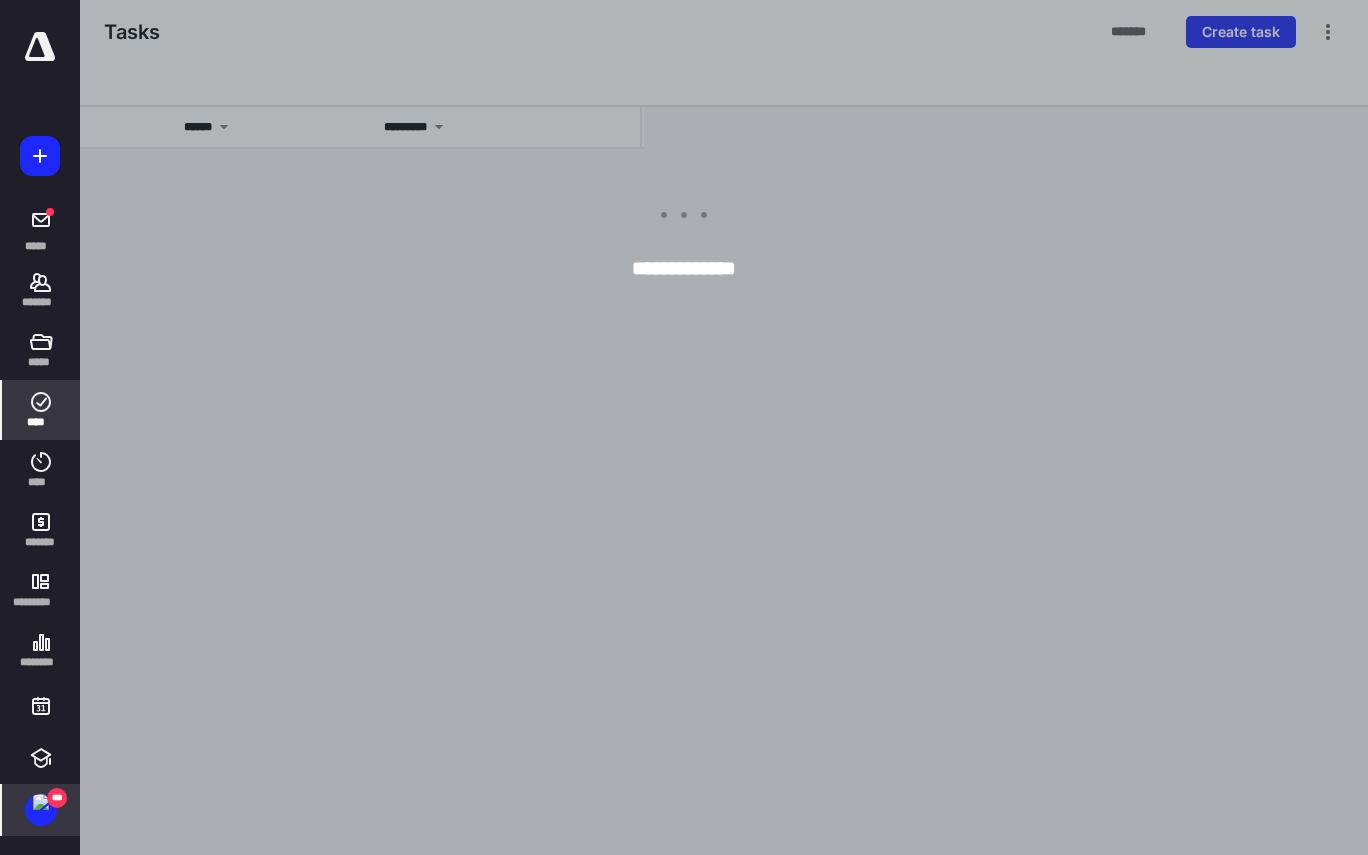 scroll, scrollTop: 0, scrollLeft: 0, axis: both 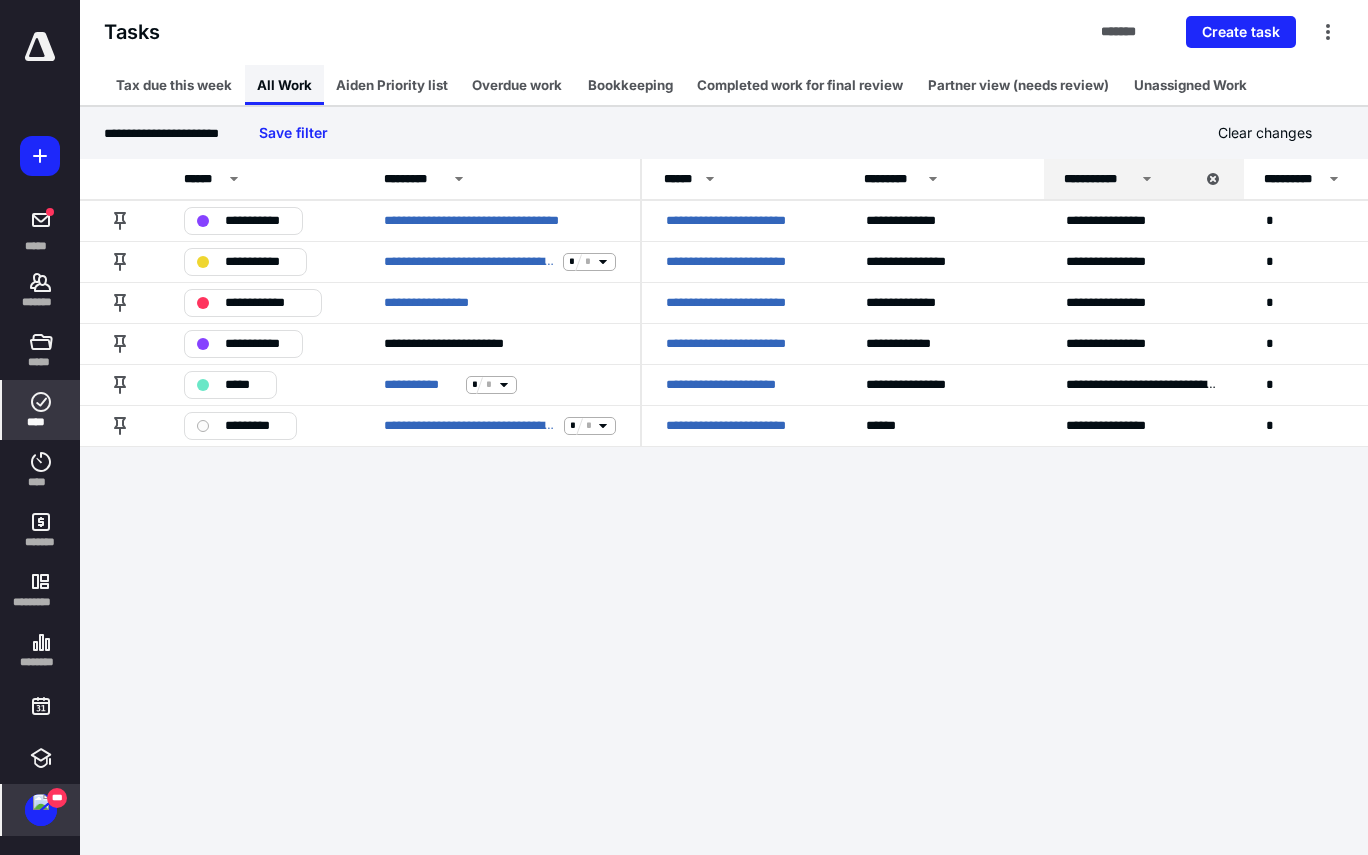 click on "All Work" at bounding box center [284, 85] 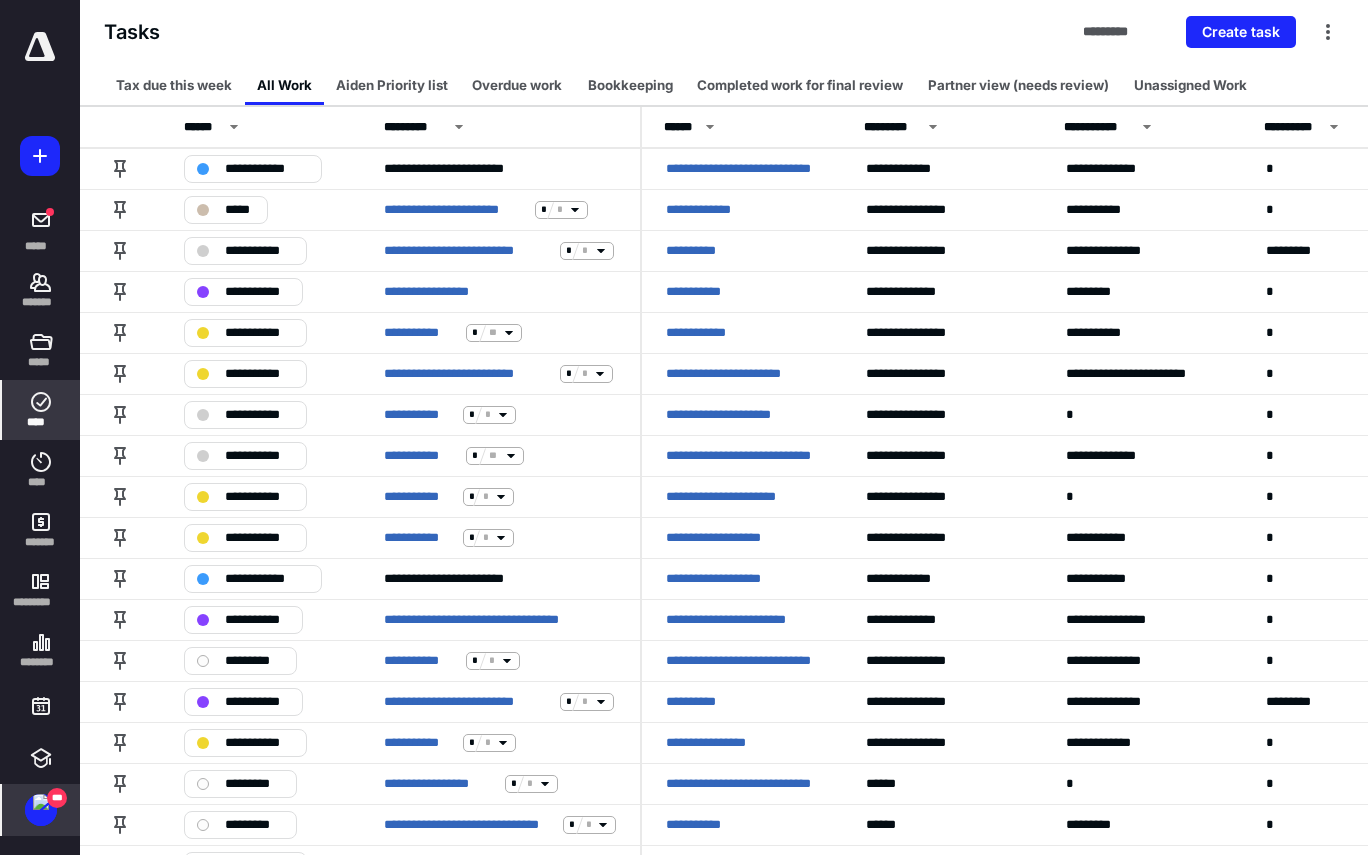 click on "Tasks ********* Create task" at bounding box center (724, 32) 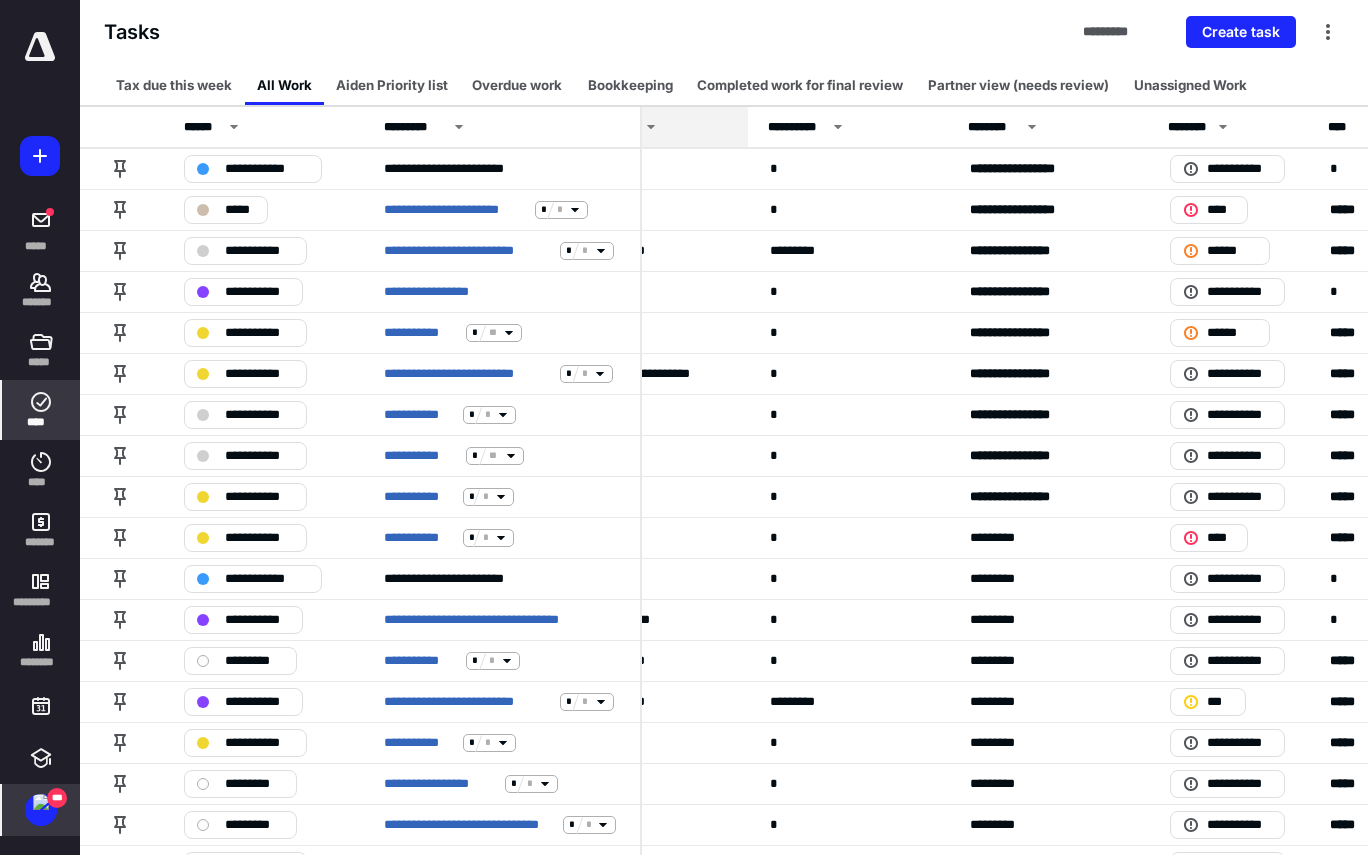 scroll, scrollTop: 0, scrollLeft: 496, axis: horizontal 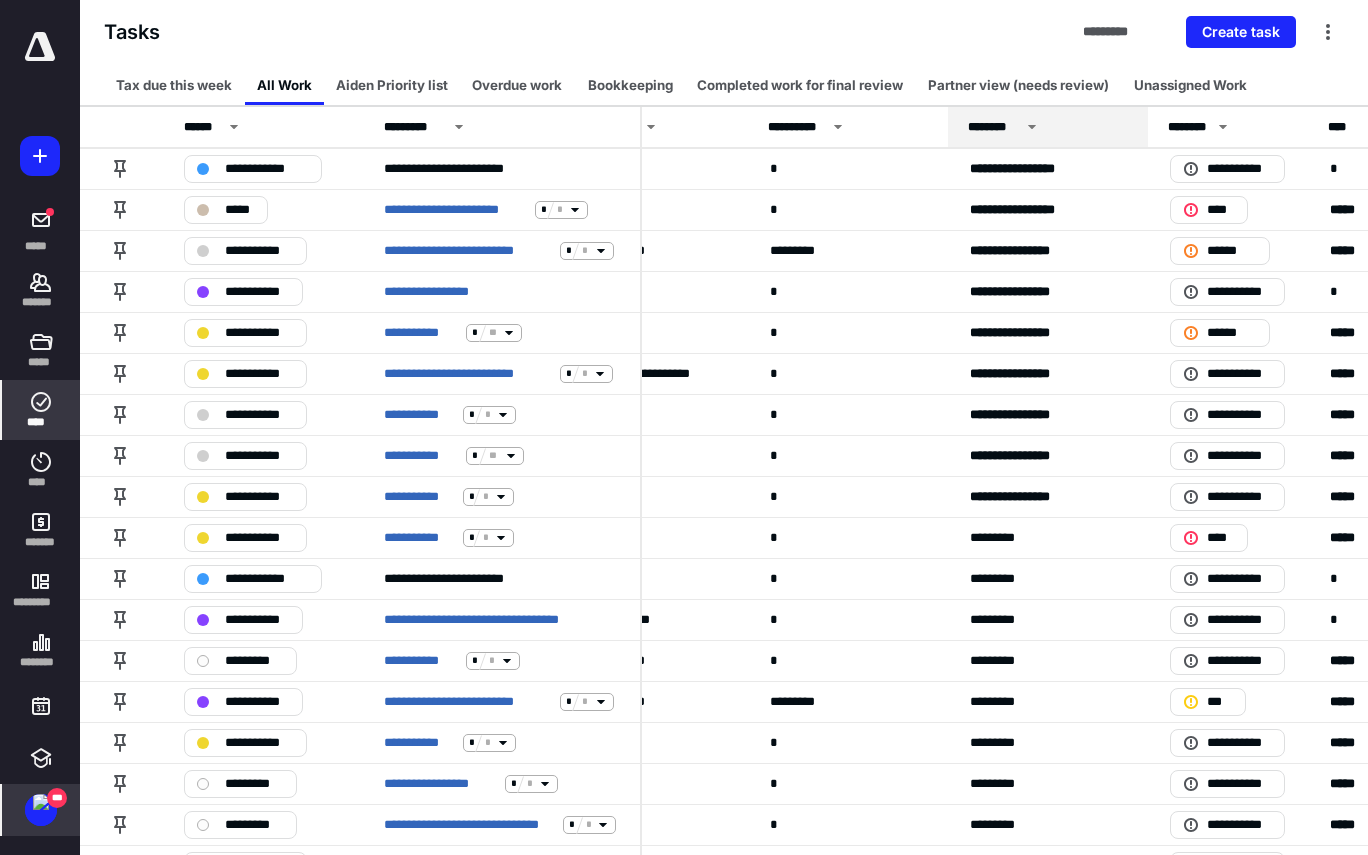 click on "********" at bounding box center [994, 127] 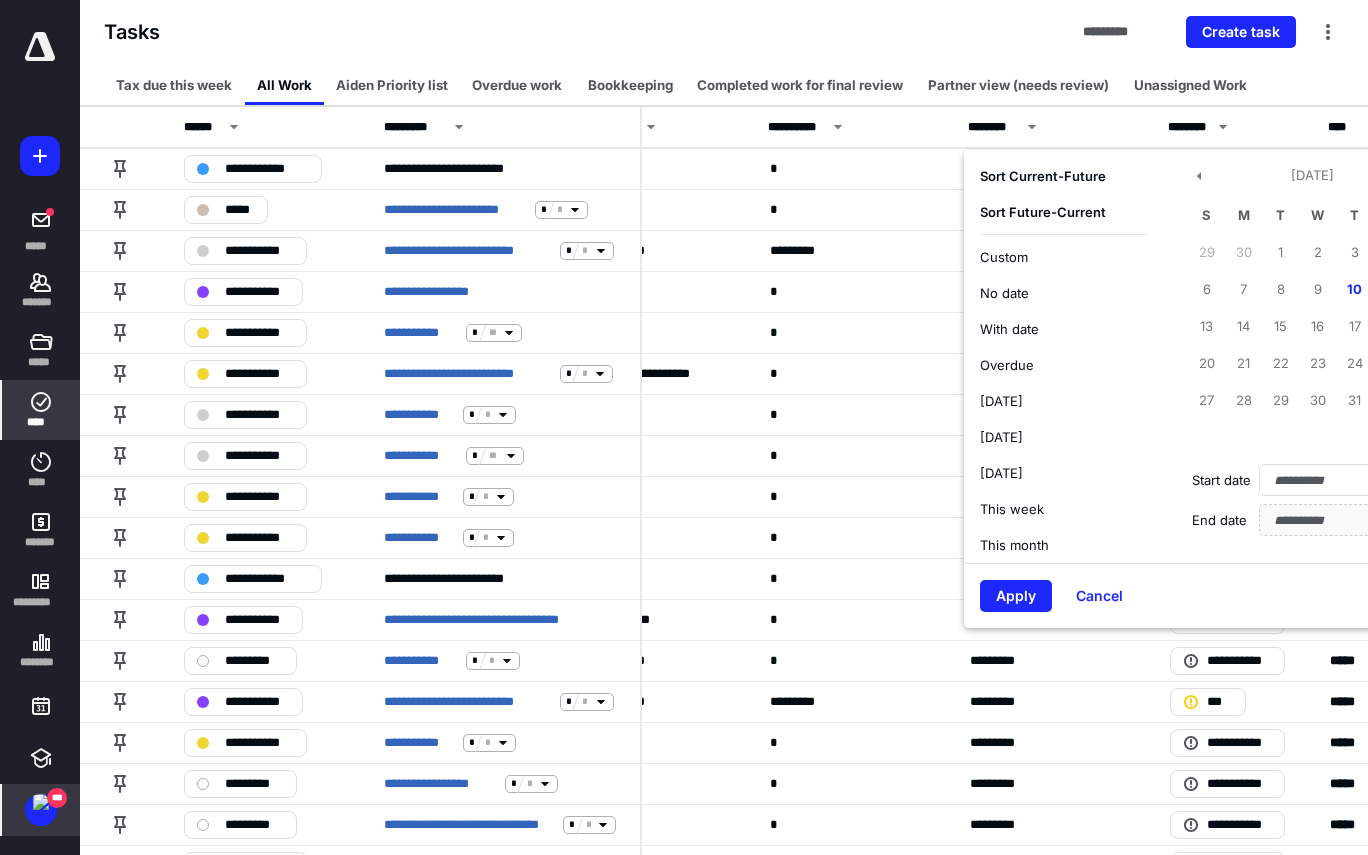click on "This month" at bounding box center [1014, 545] 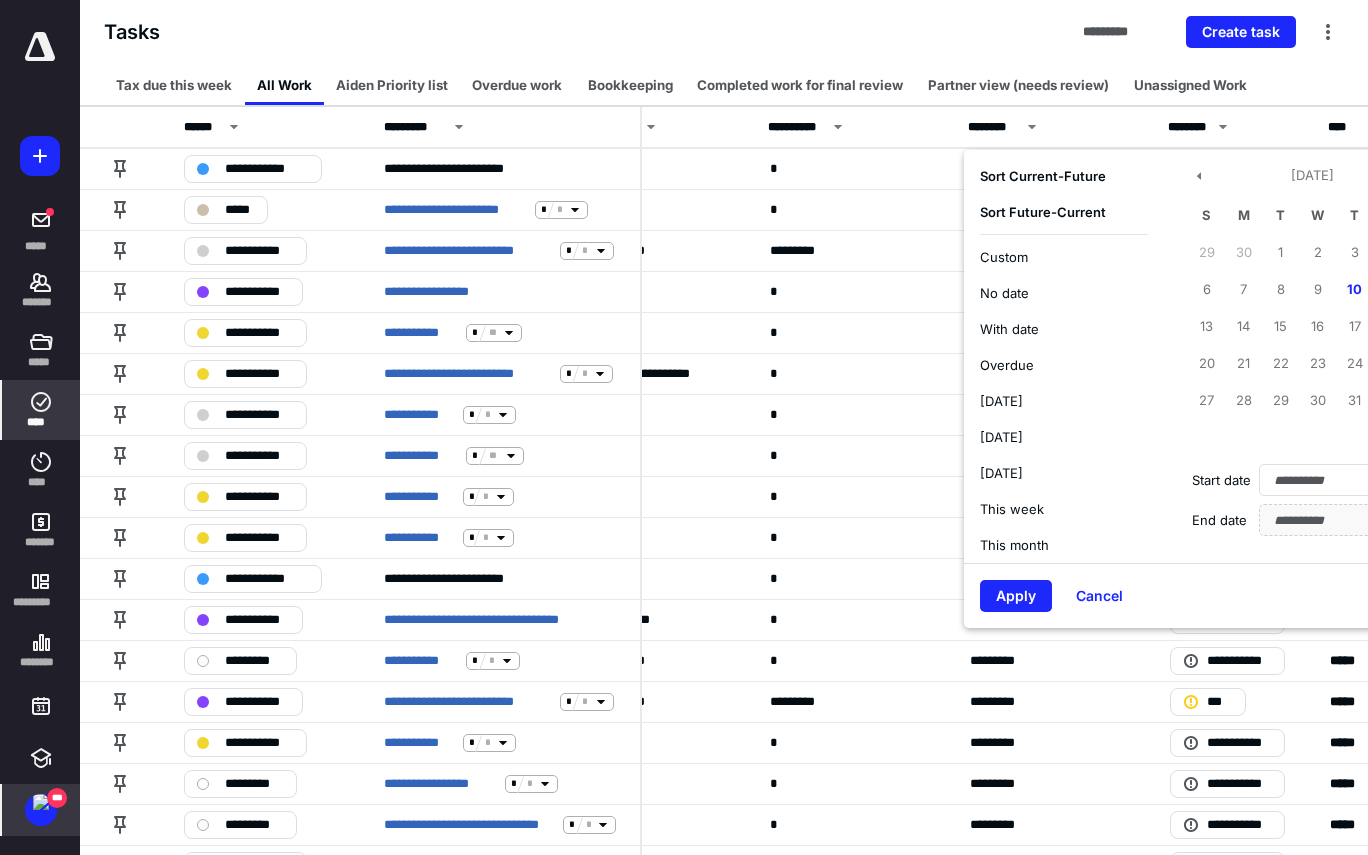 type on "**********" 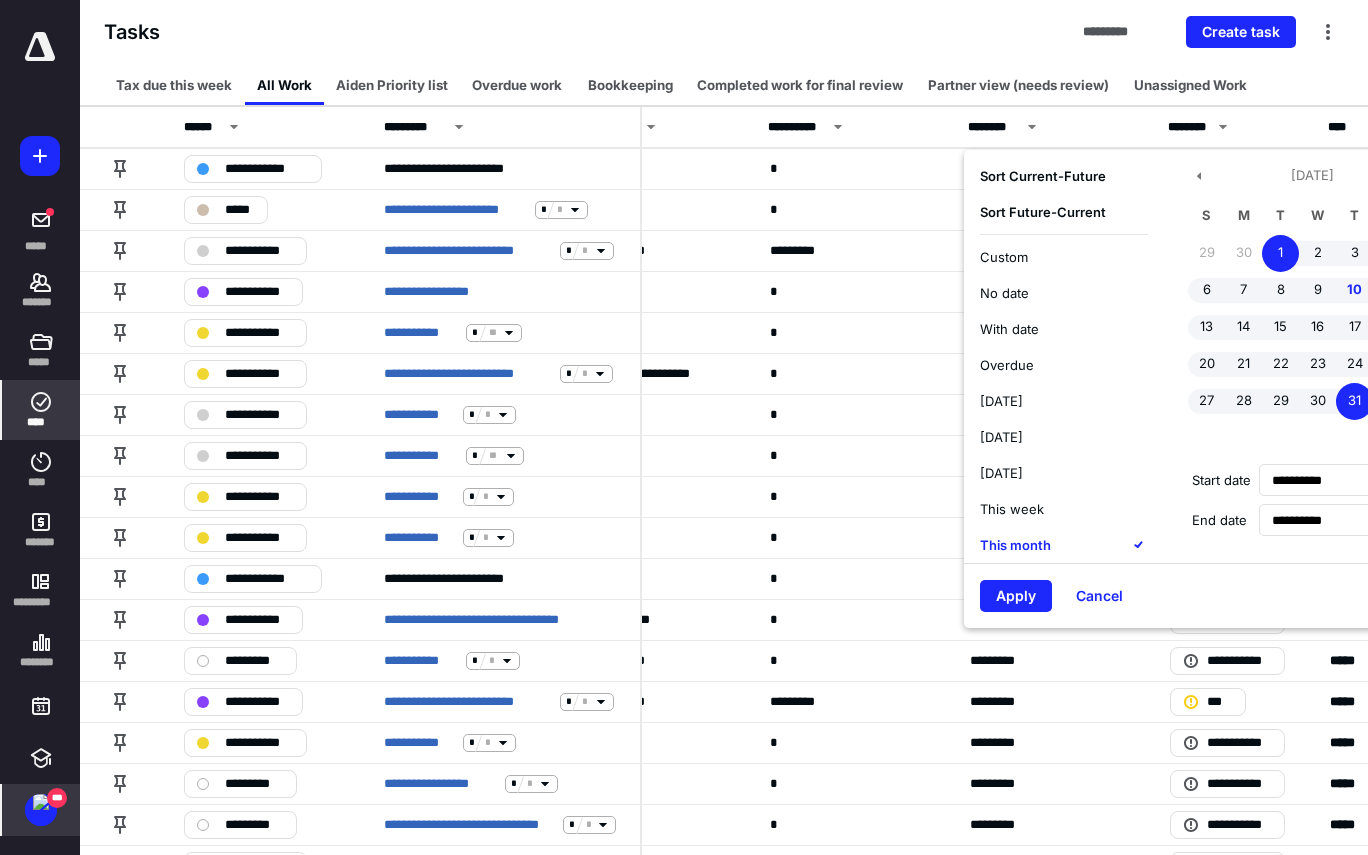click on "Apply Cancel Clear" at bounding box center [1212, 595] 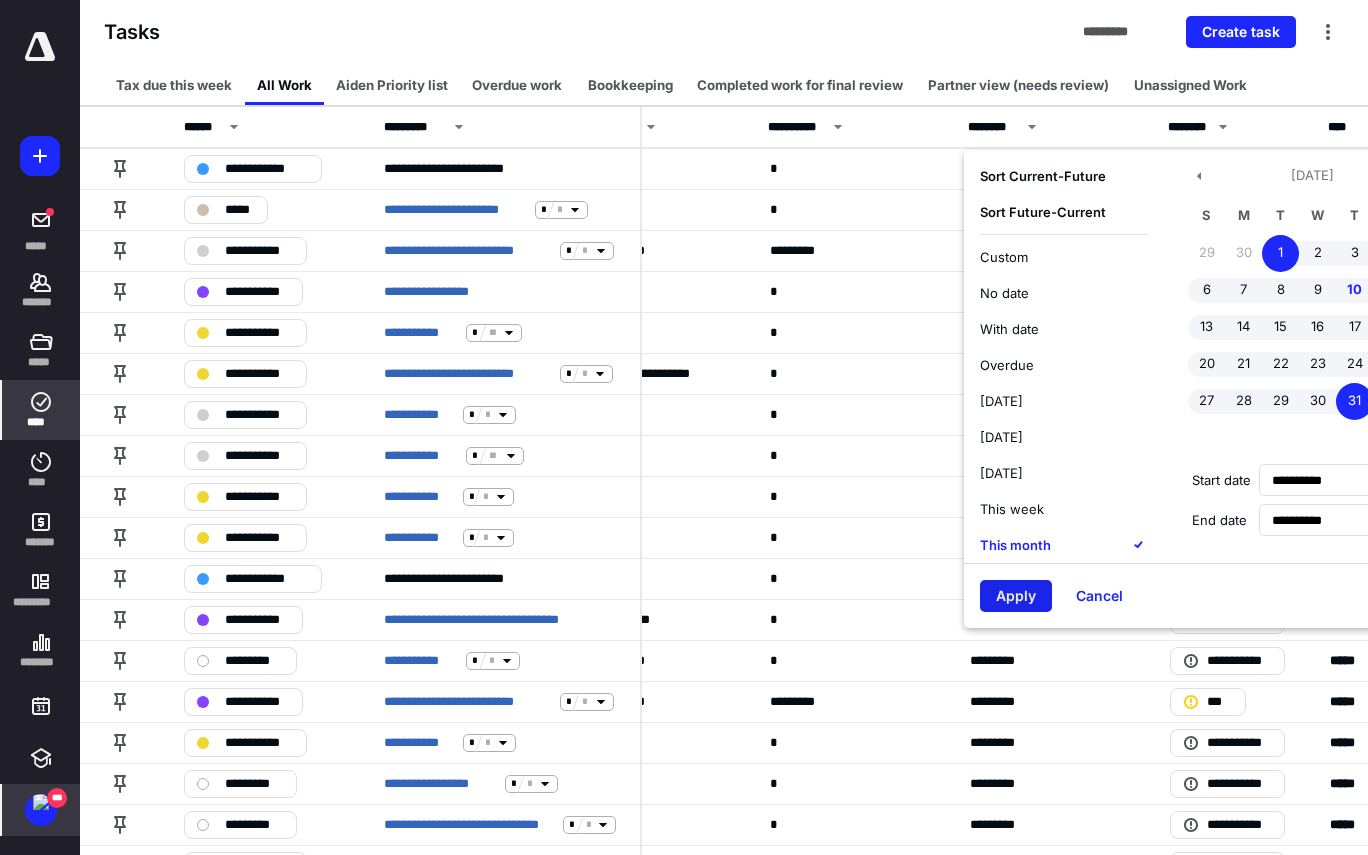 click on "Apply" at bounding box center (1016, 596) 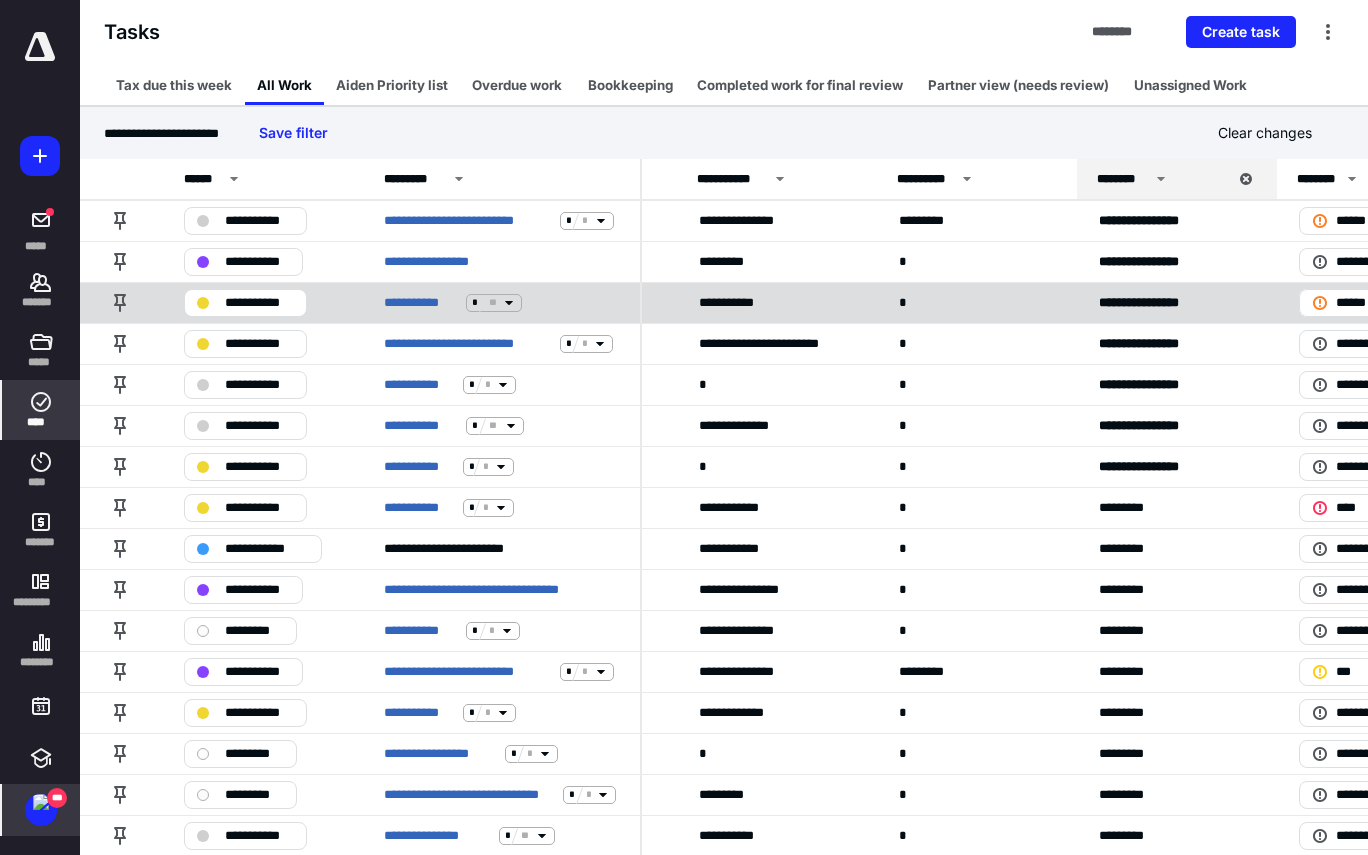 scroll, scrollTop: 0, scrollLeft: 341, axis: horizontal 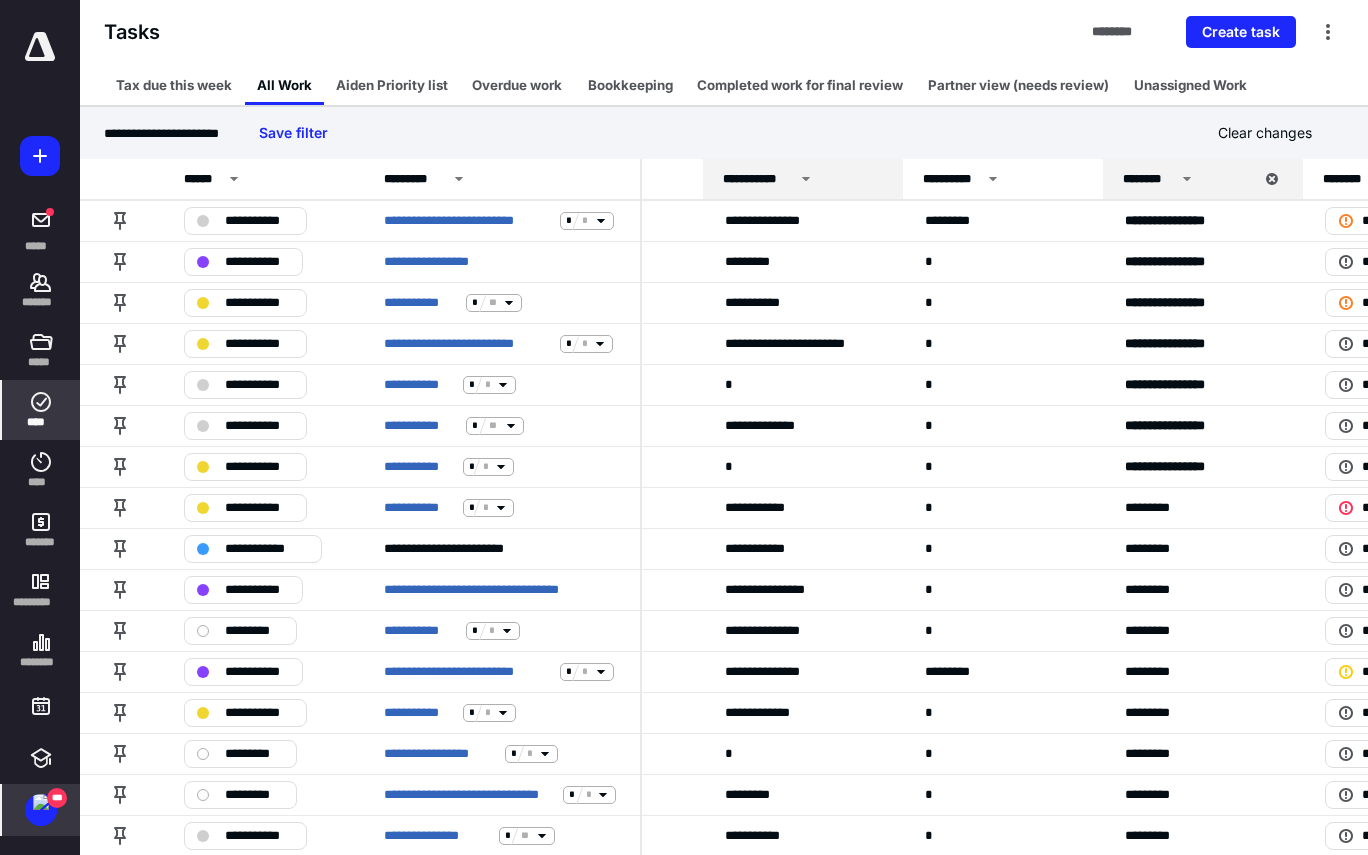 click on "**********" at bounding box center (758, 179) 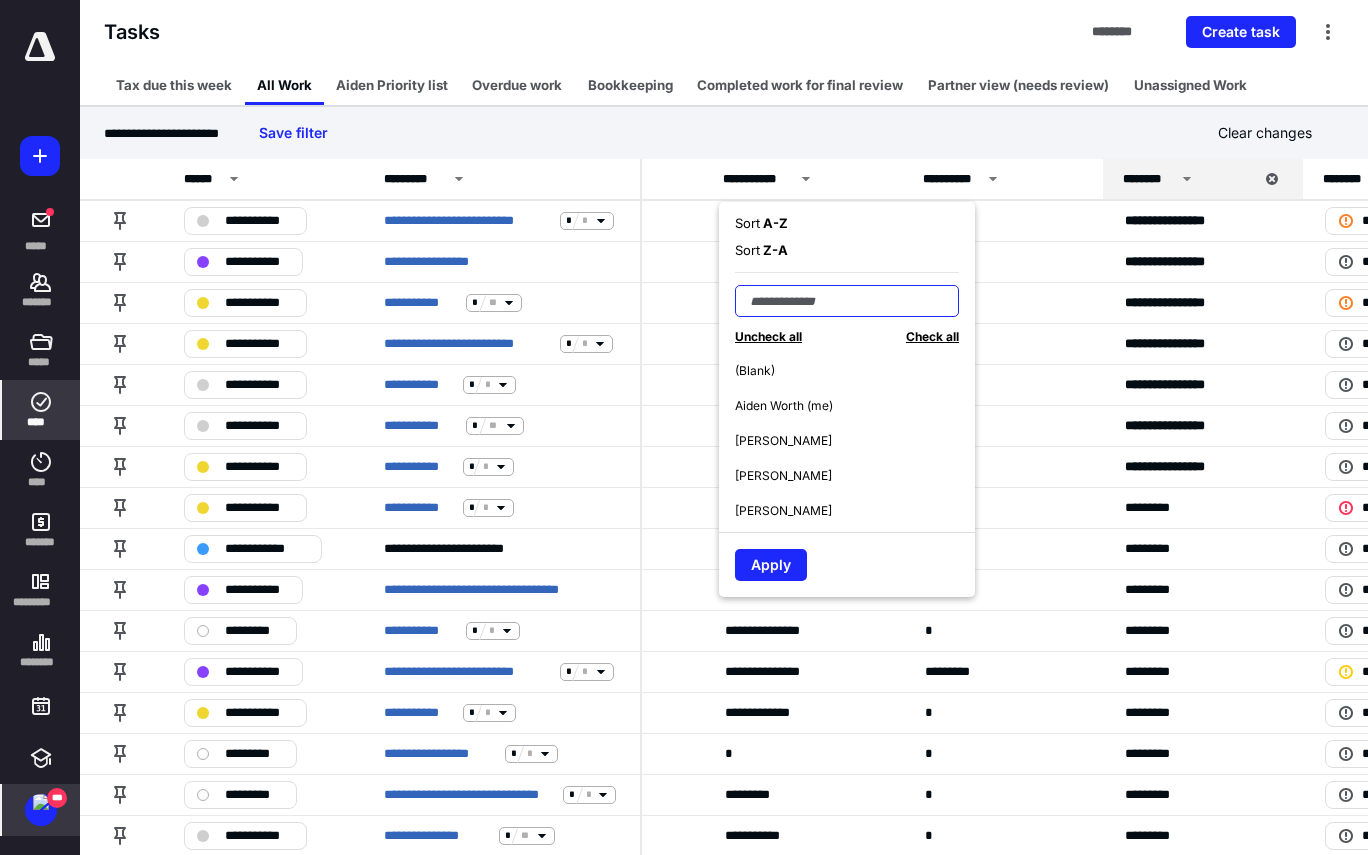 click at bounding box center [847, 301] 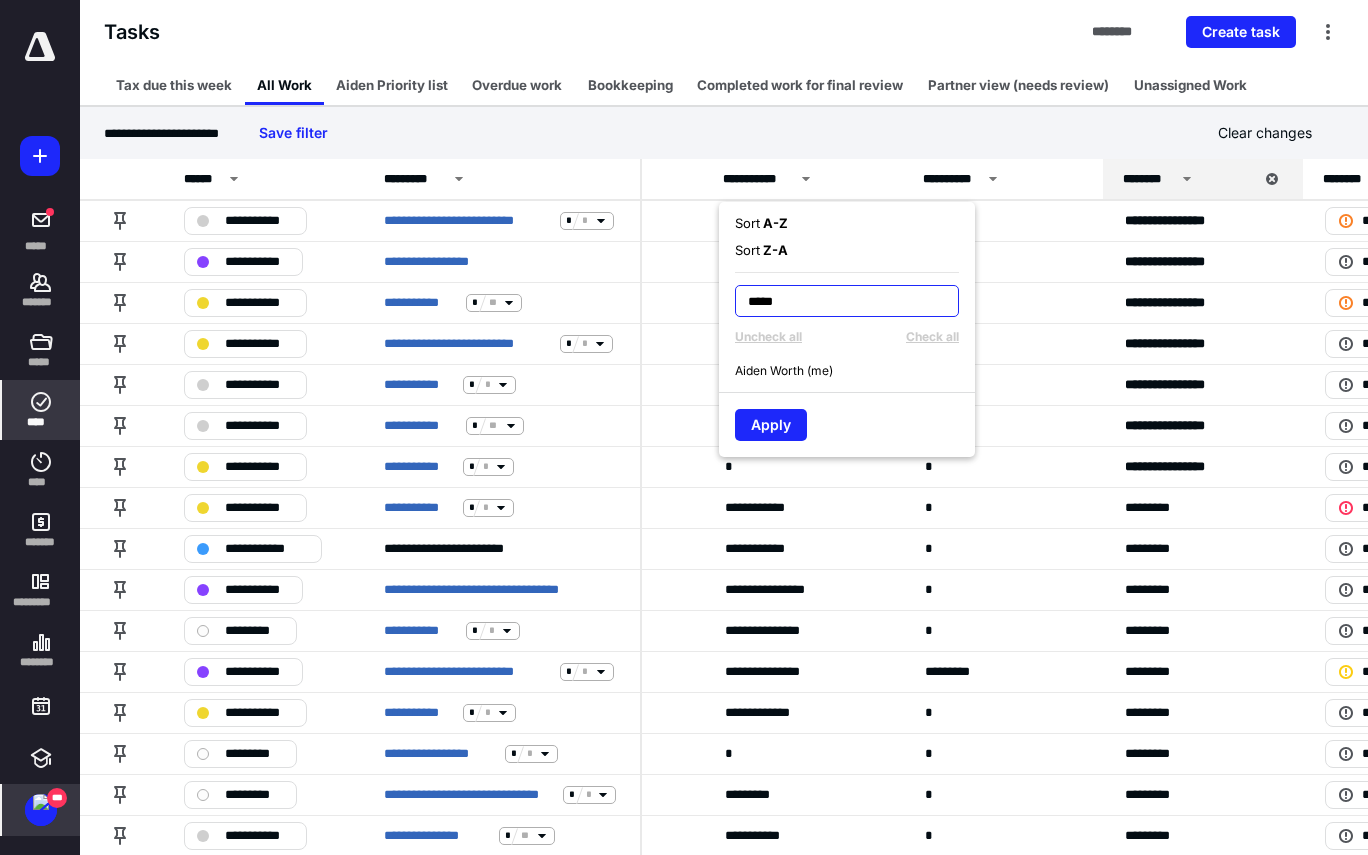 type on "*****" 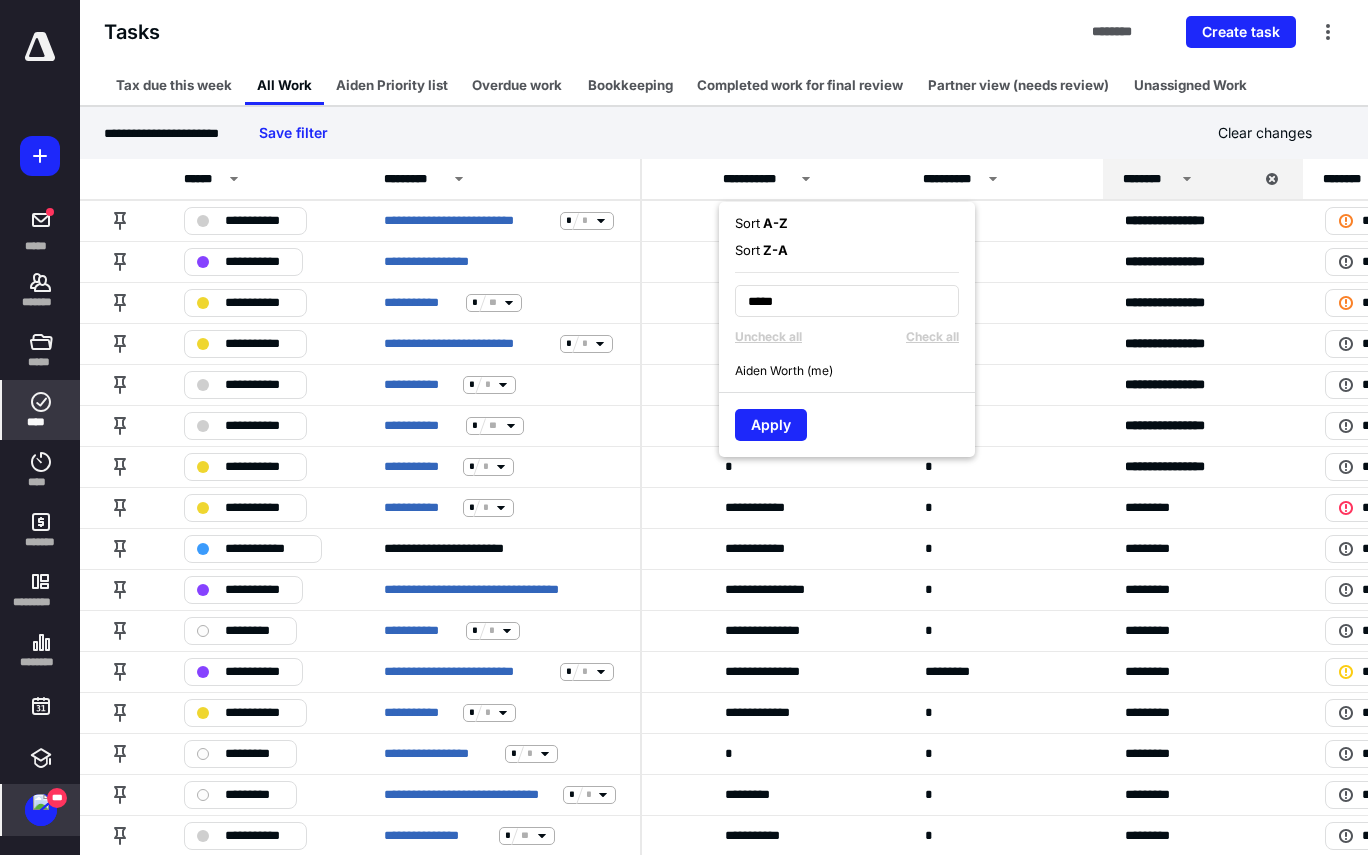 click on "Aiden Worth (me)" at bounding box center (784, 371) 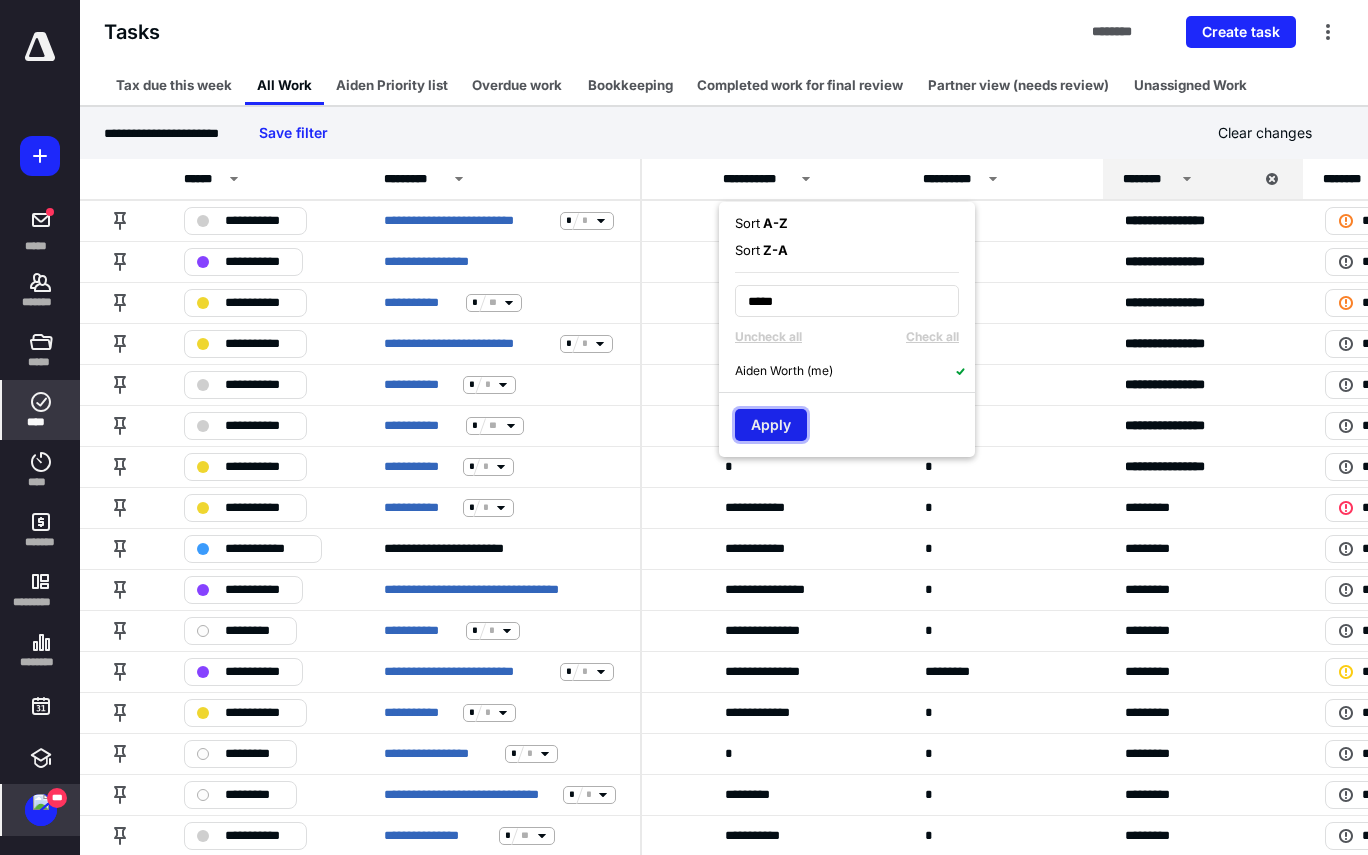 click on "Apply" at bounding box center (771, 425) 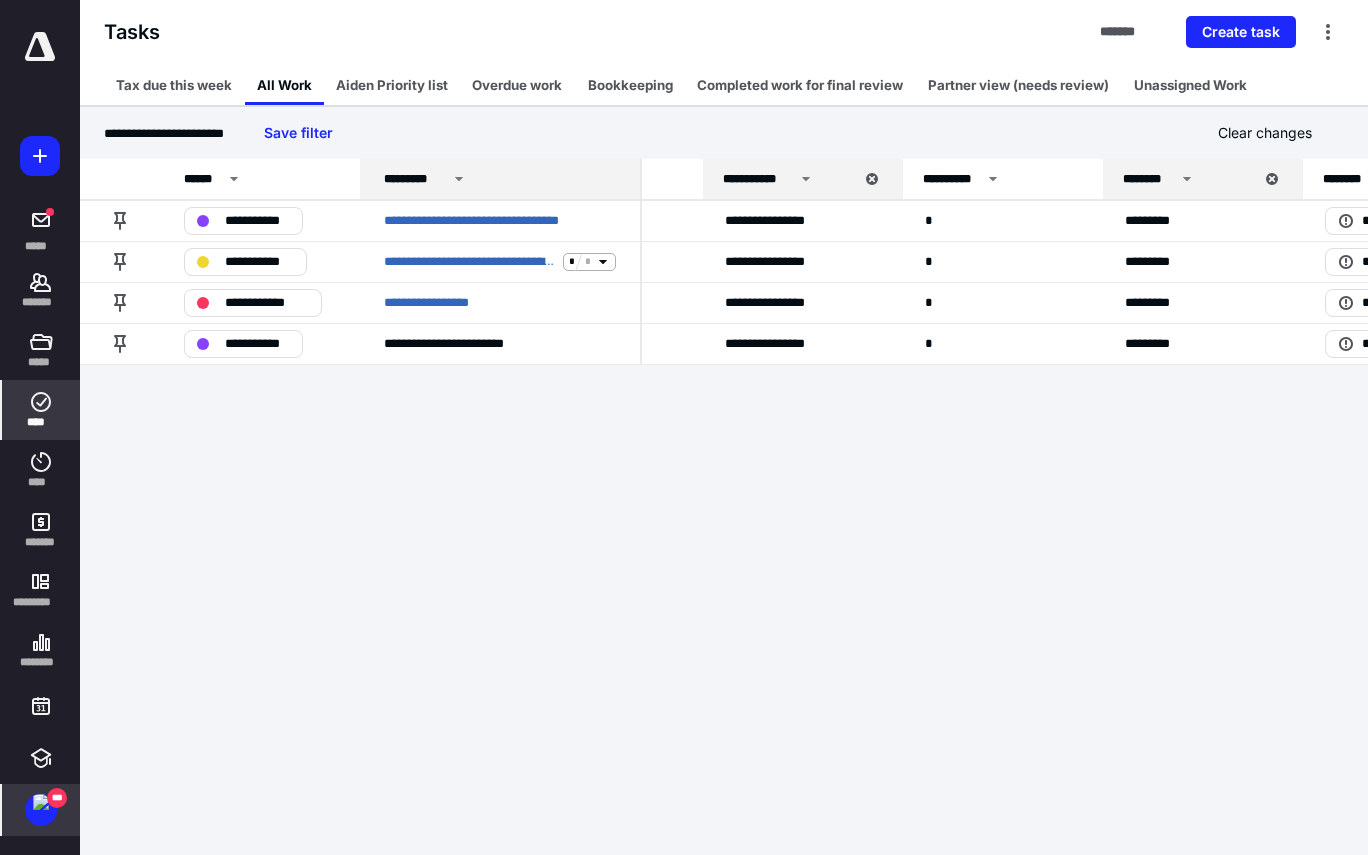 click 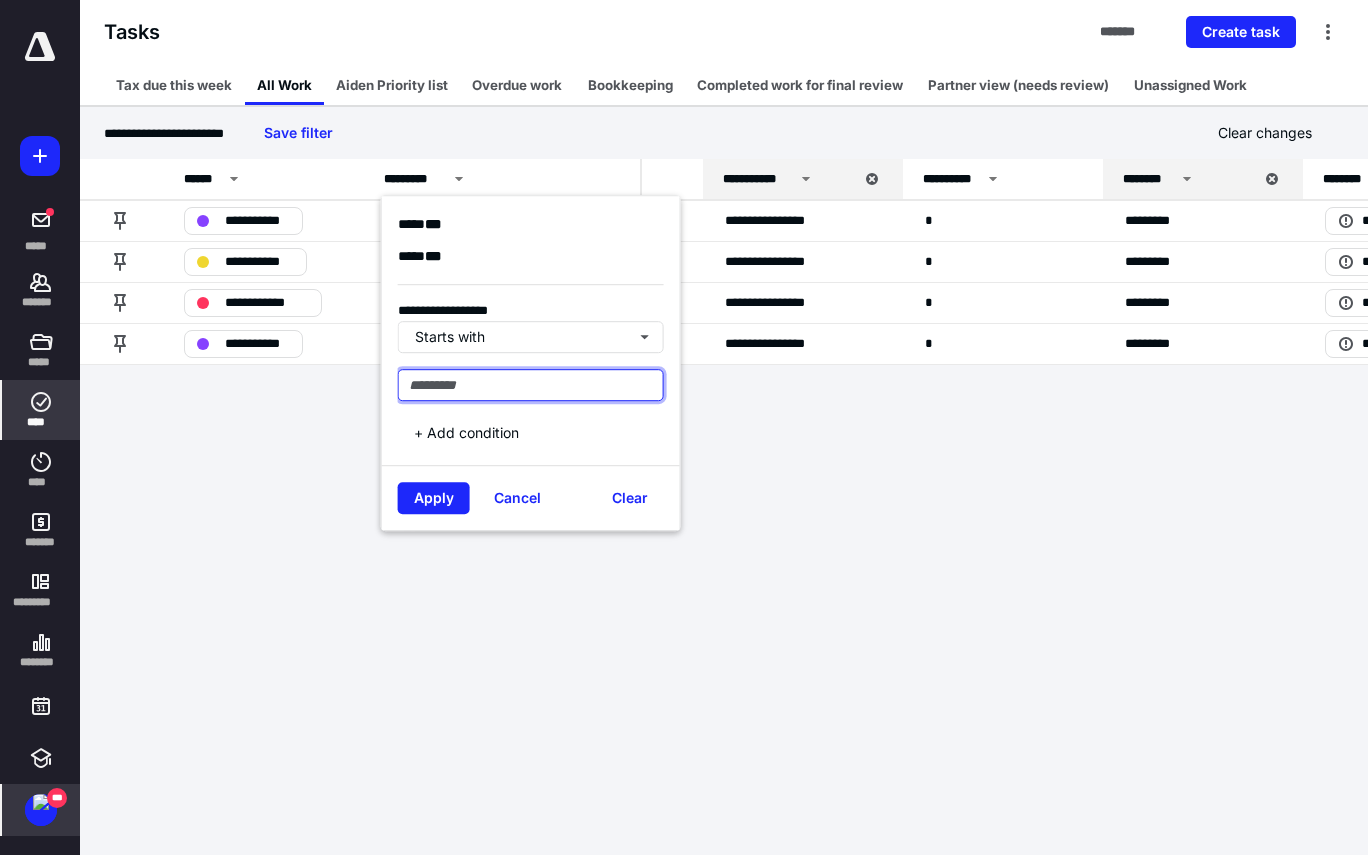 click at bounding box center (531, 385) 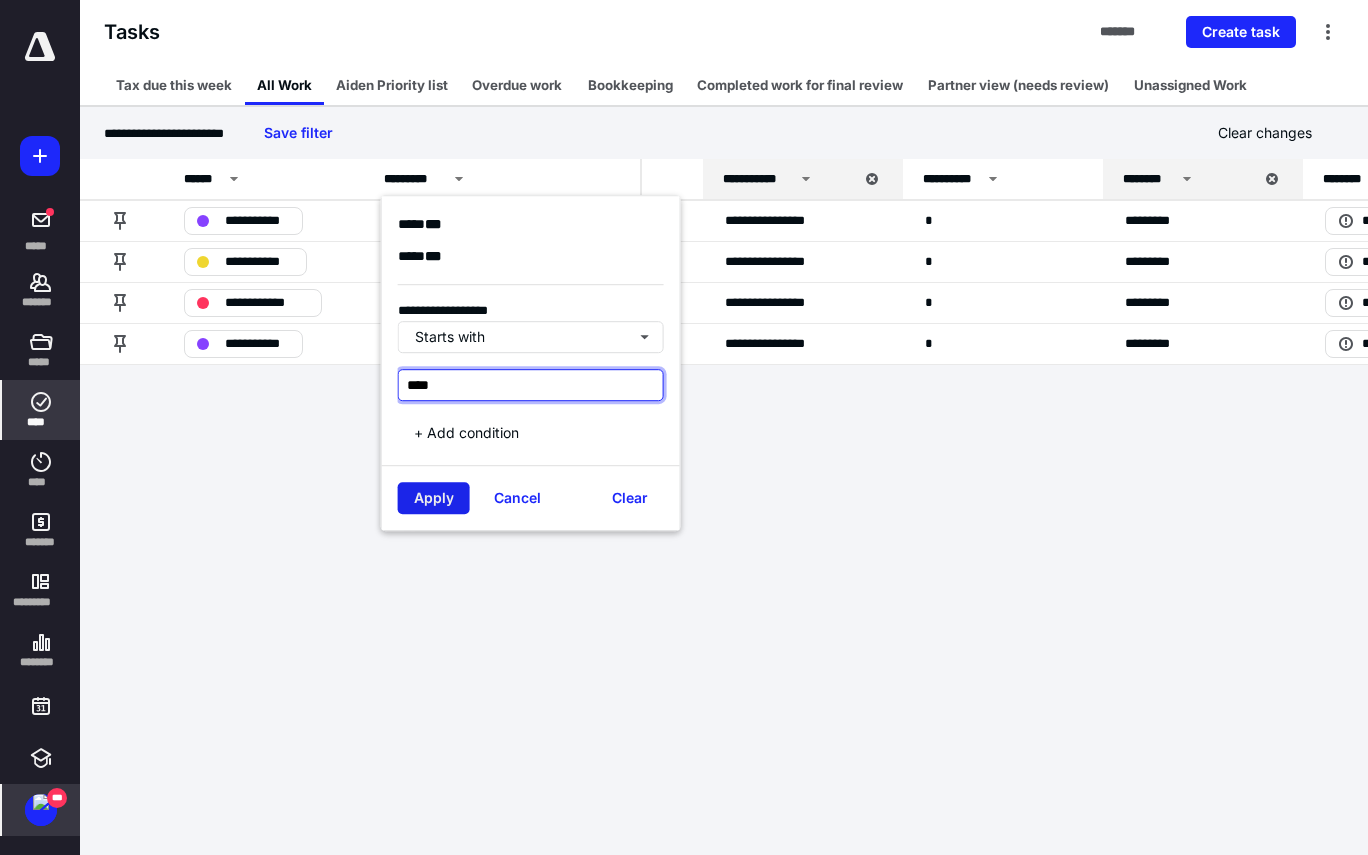 type on "****" 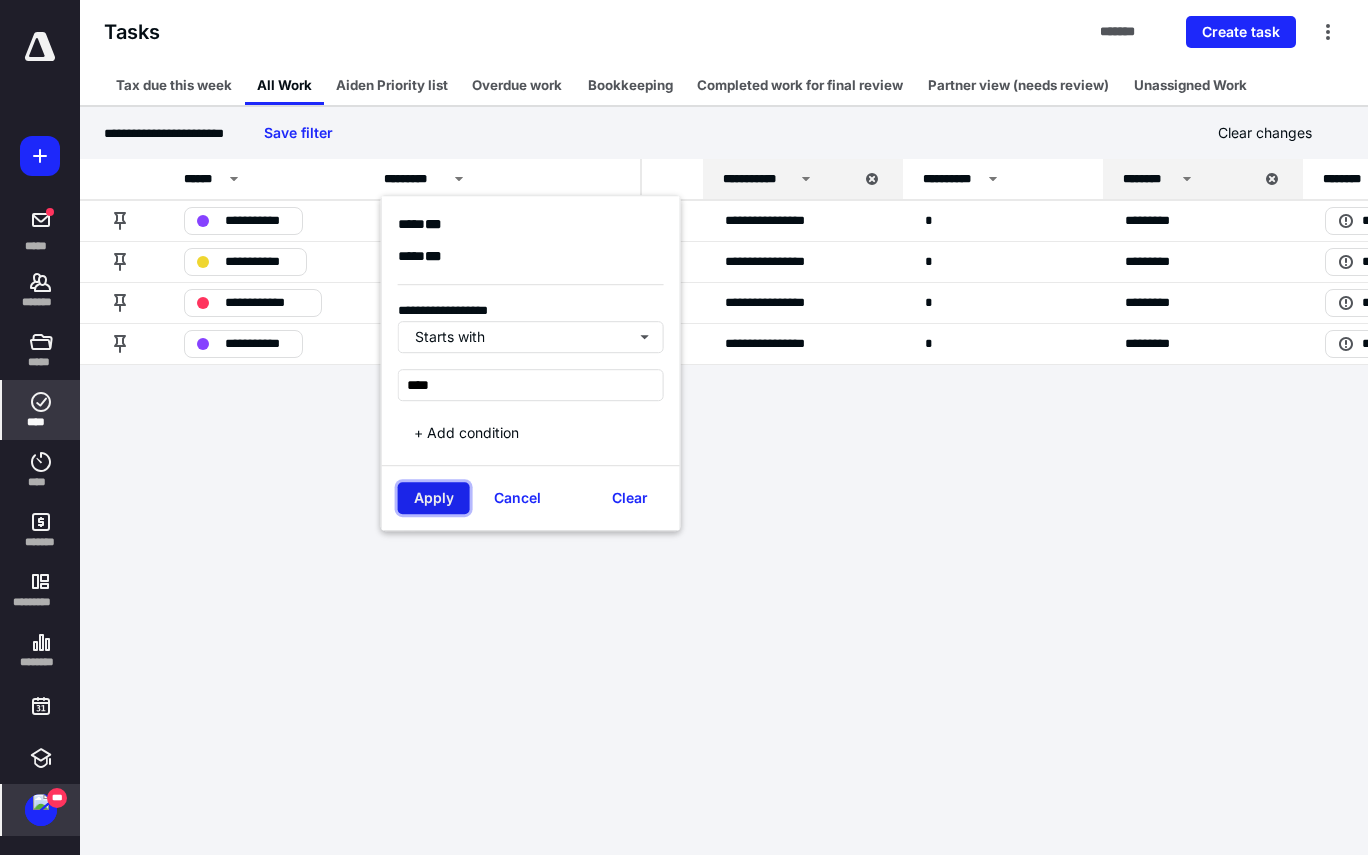 click on "Apply" at bounding box center (434, 498) 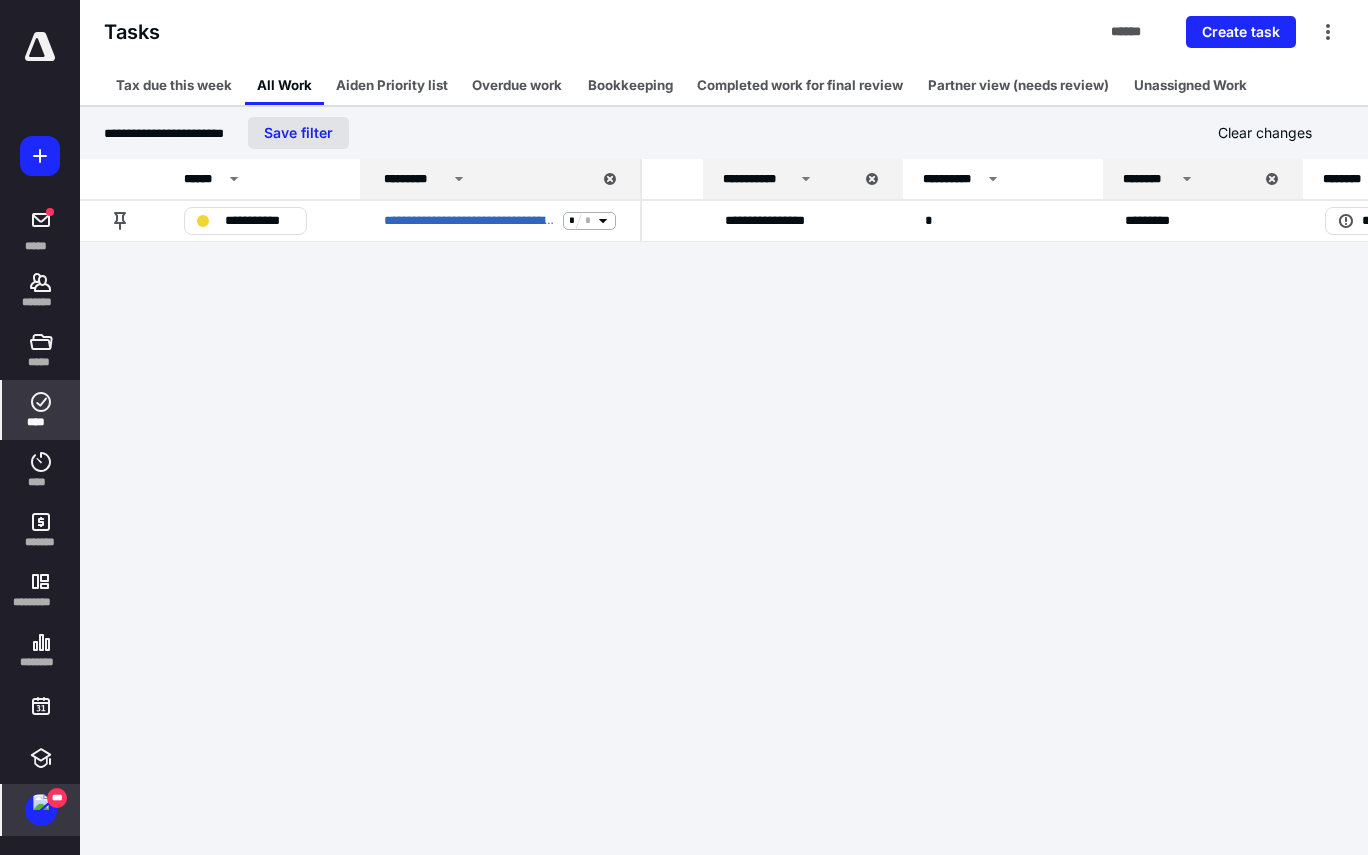 click on "Save filter" at bounding box center [298, 133] 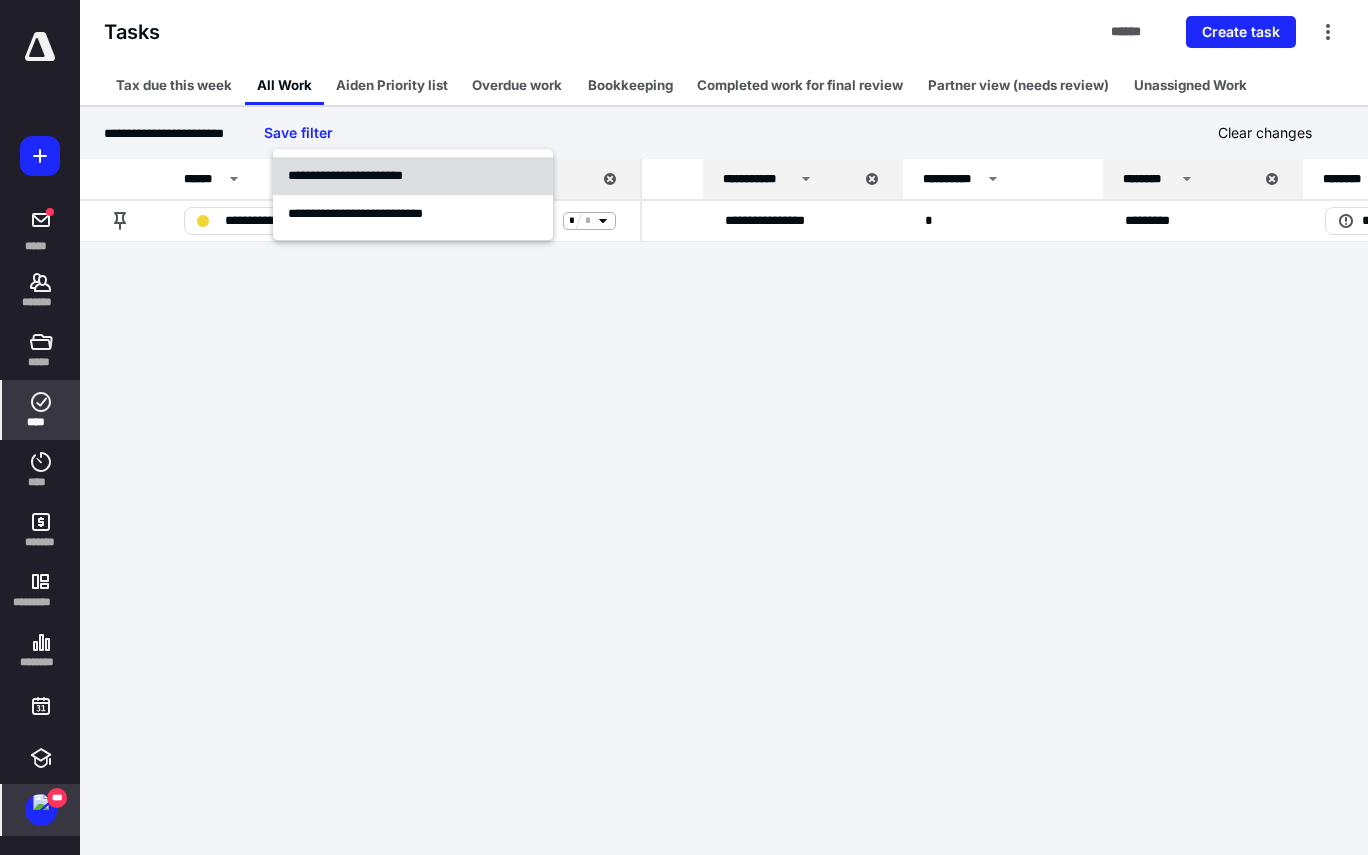 click on "**********" at bounding box center [345, 175] 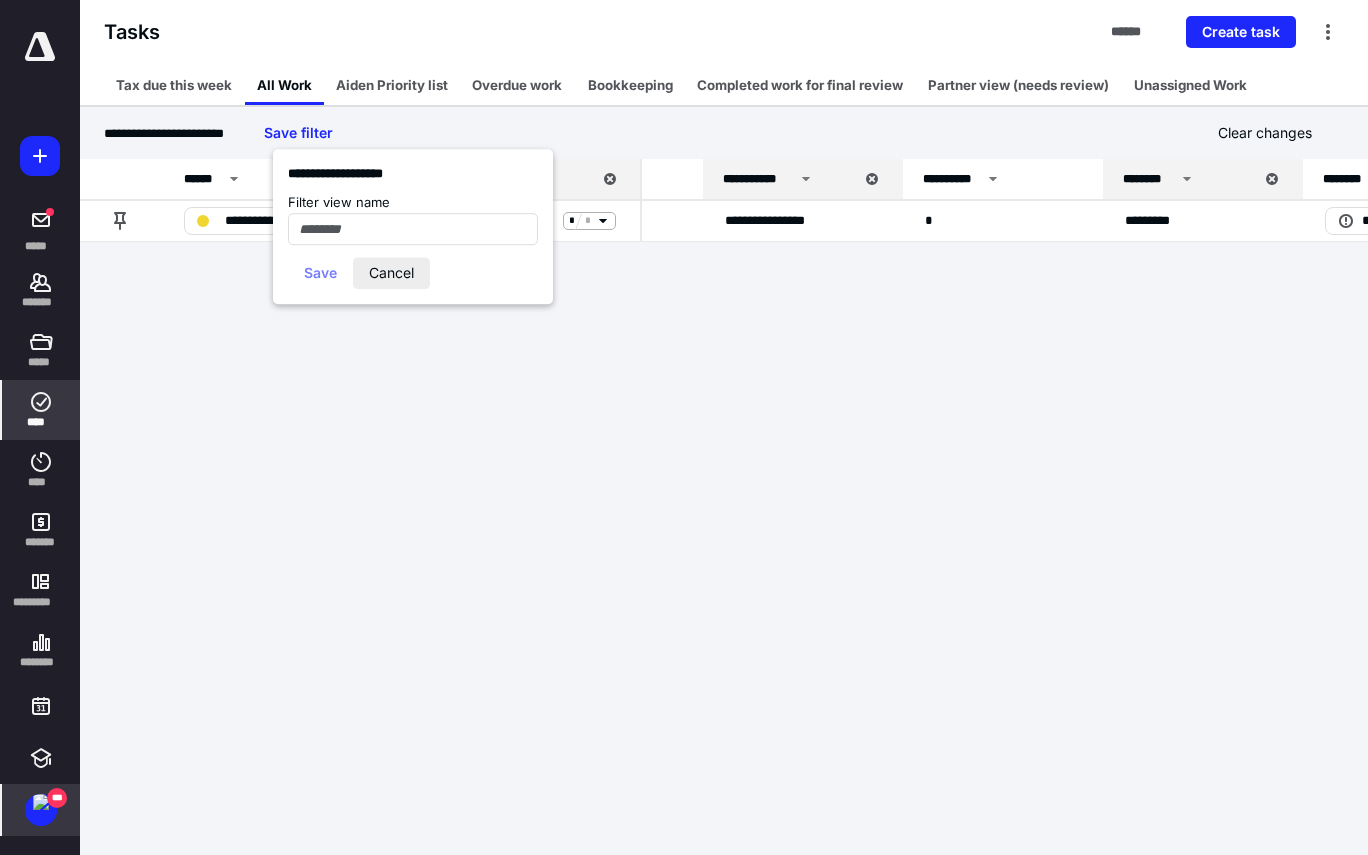 click on "Cancel" at bounding box center (391, 273) 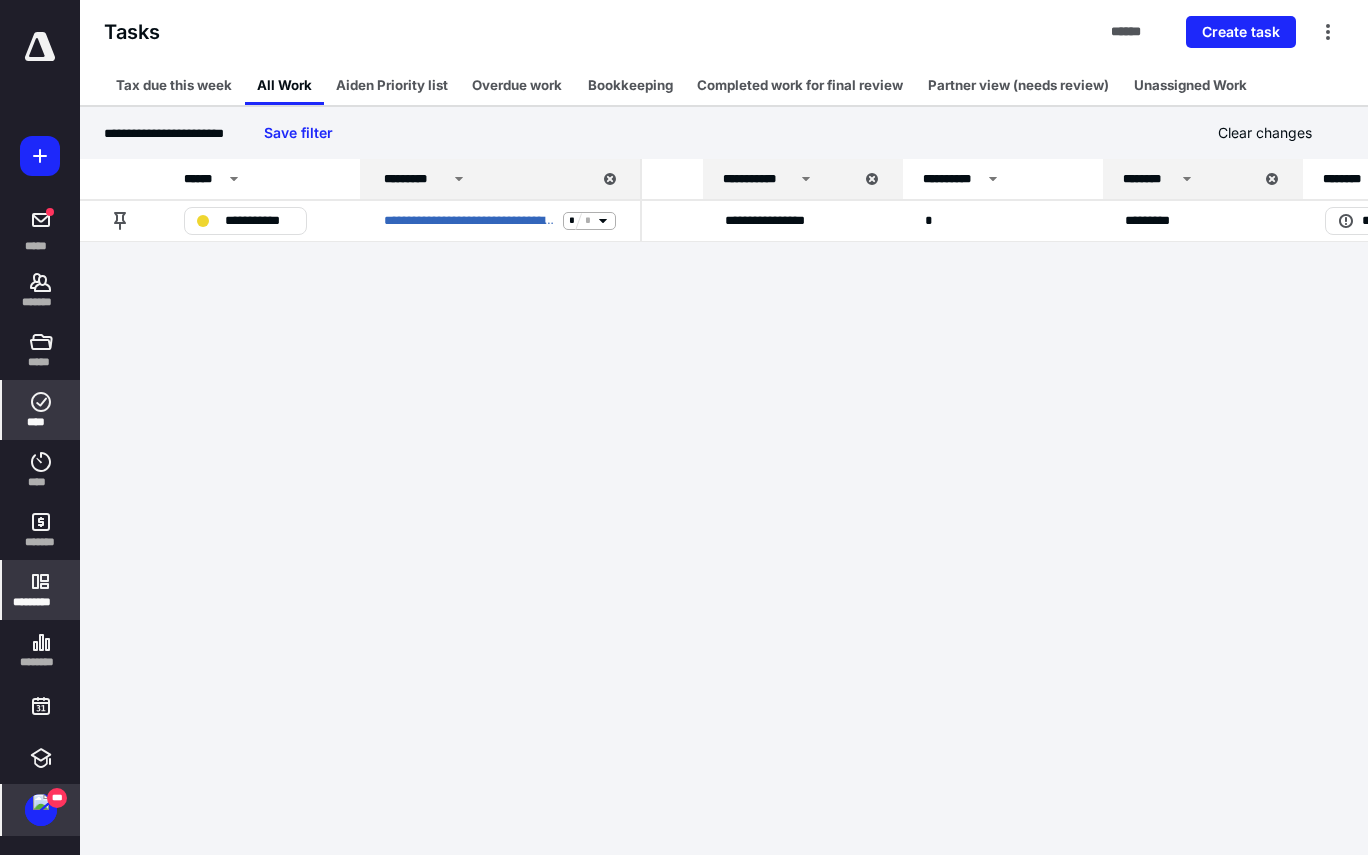 click on "*********" at bounding box center [41, 590] 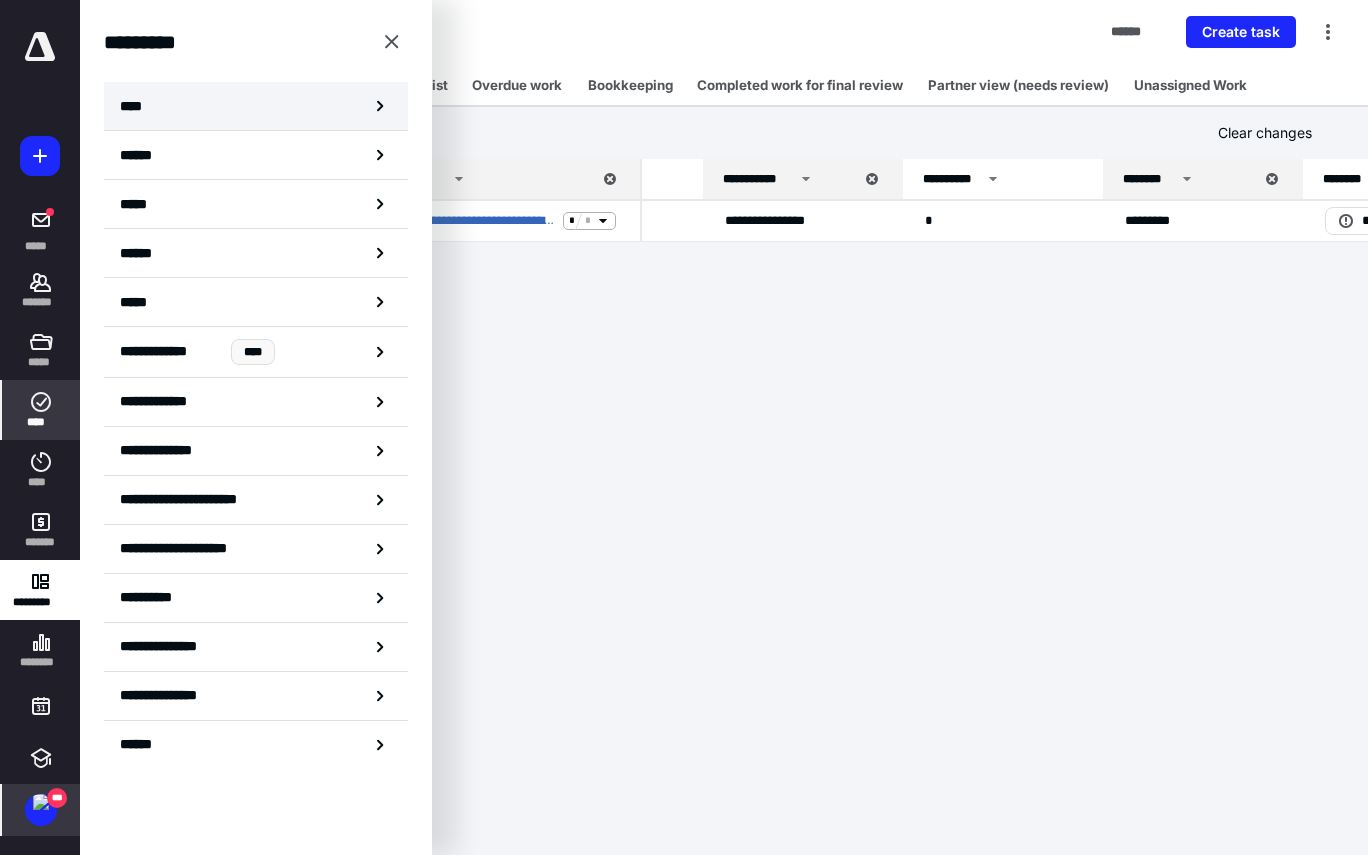 click on "****" at bounding box center [256, 106] 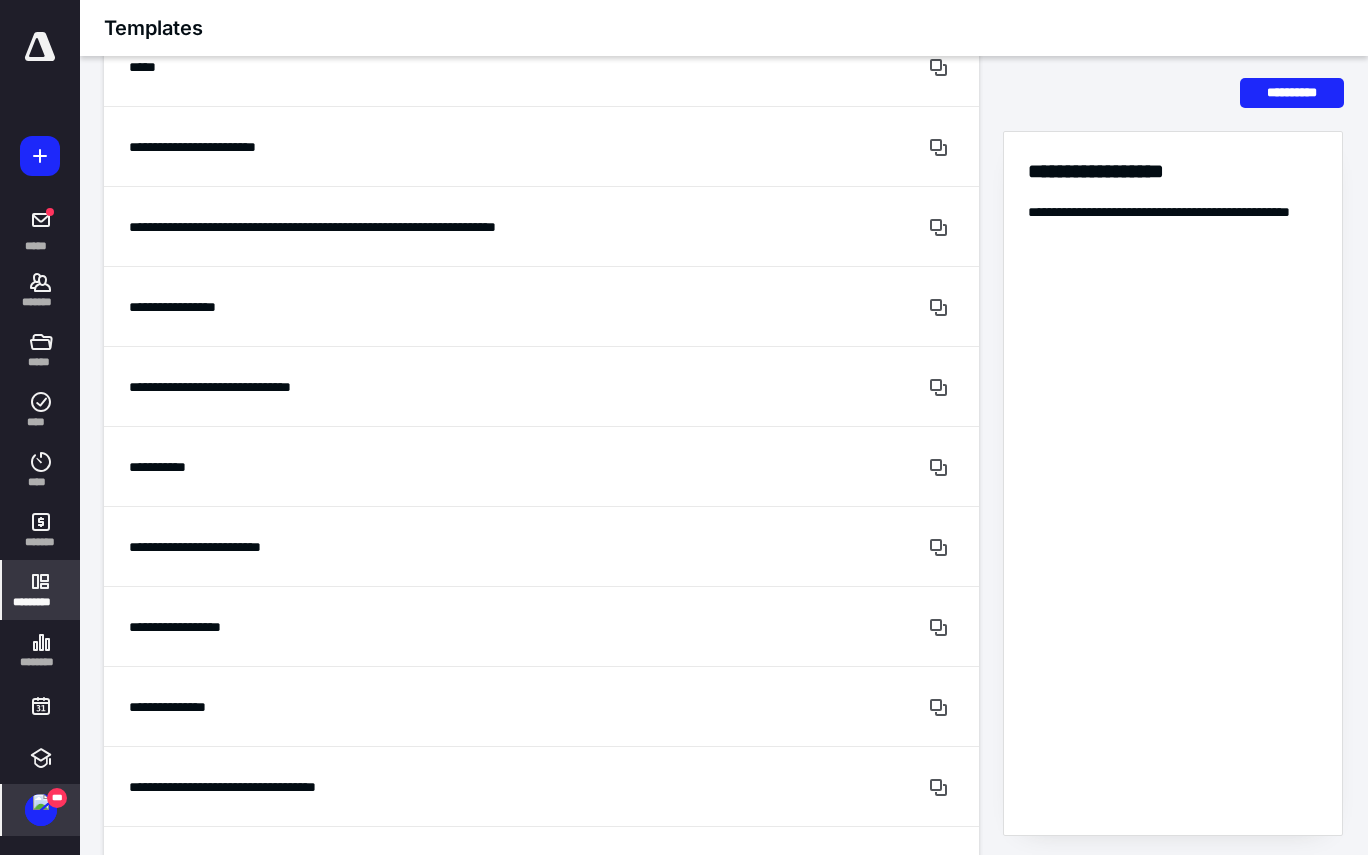 scroll, scrollTop: 5318, scrollLeft: 0, axis: vertical 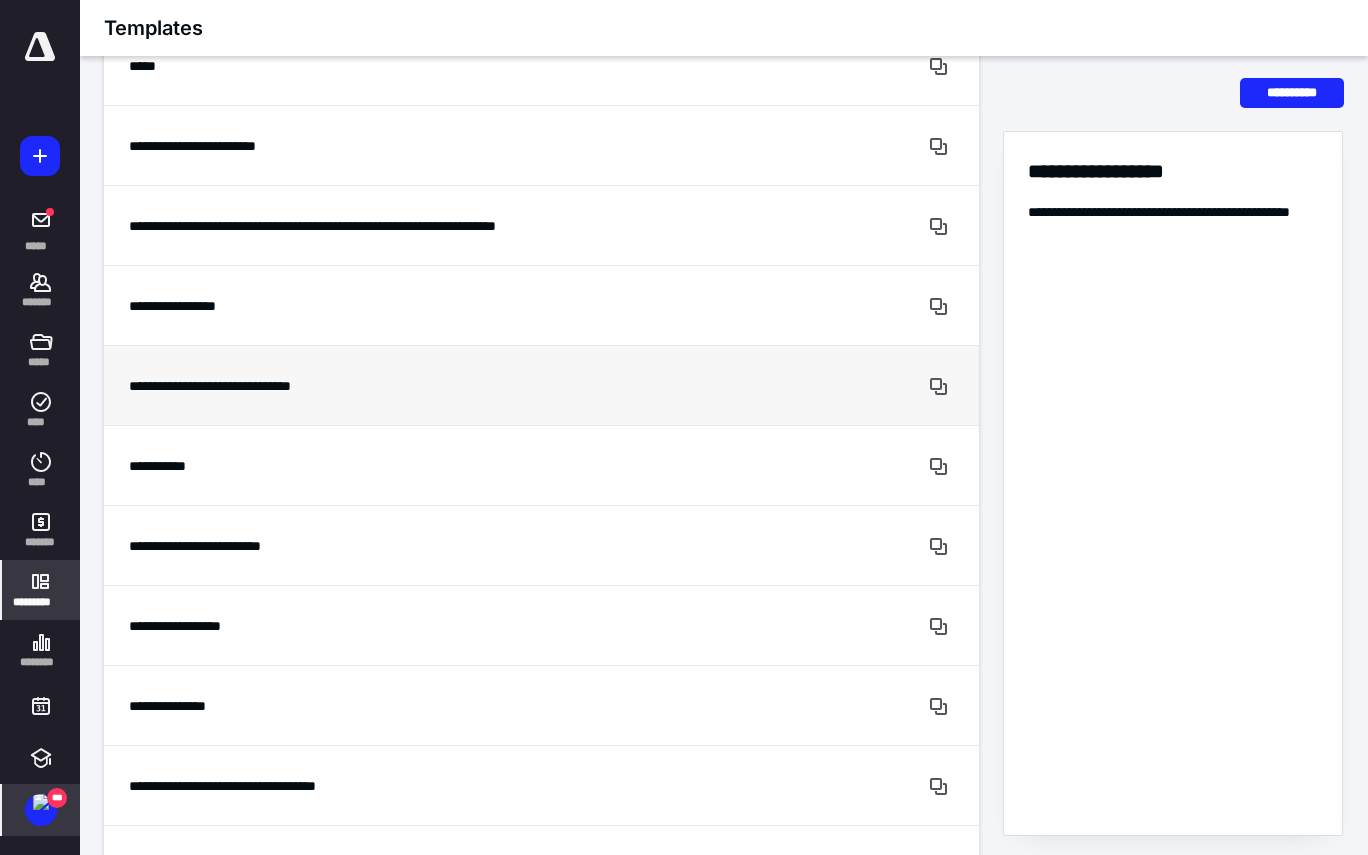 click on "**********" at bounding box center (466, 385) 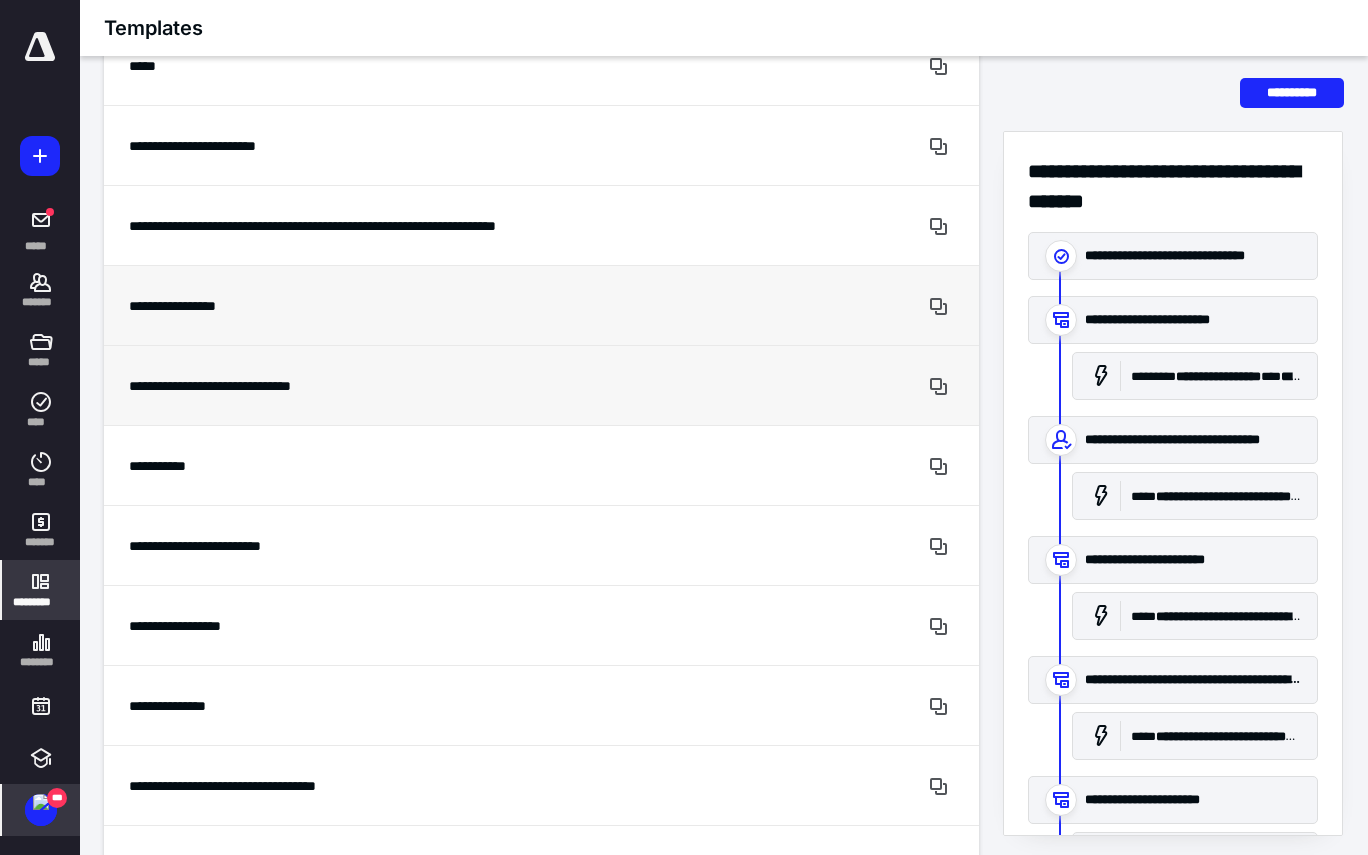 click on "**********" at bounding box center [466, 306] 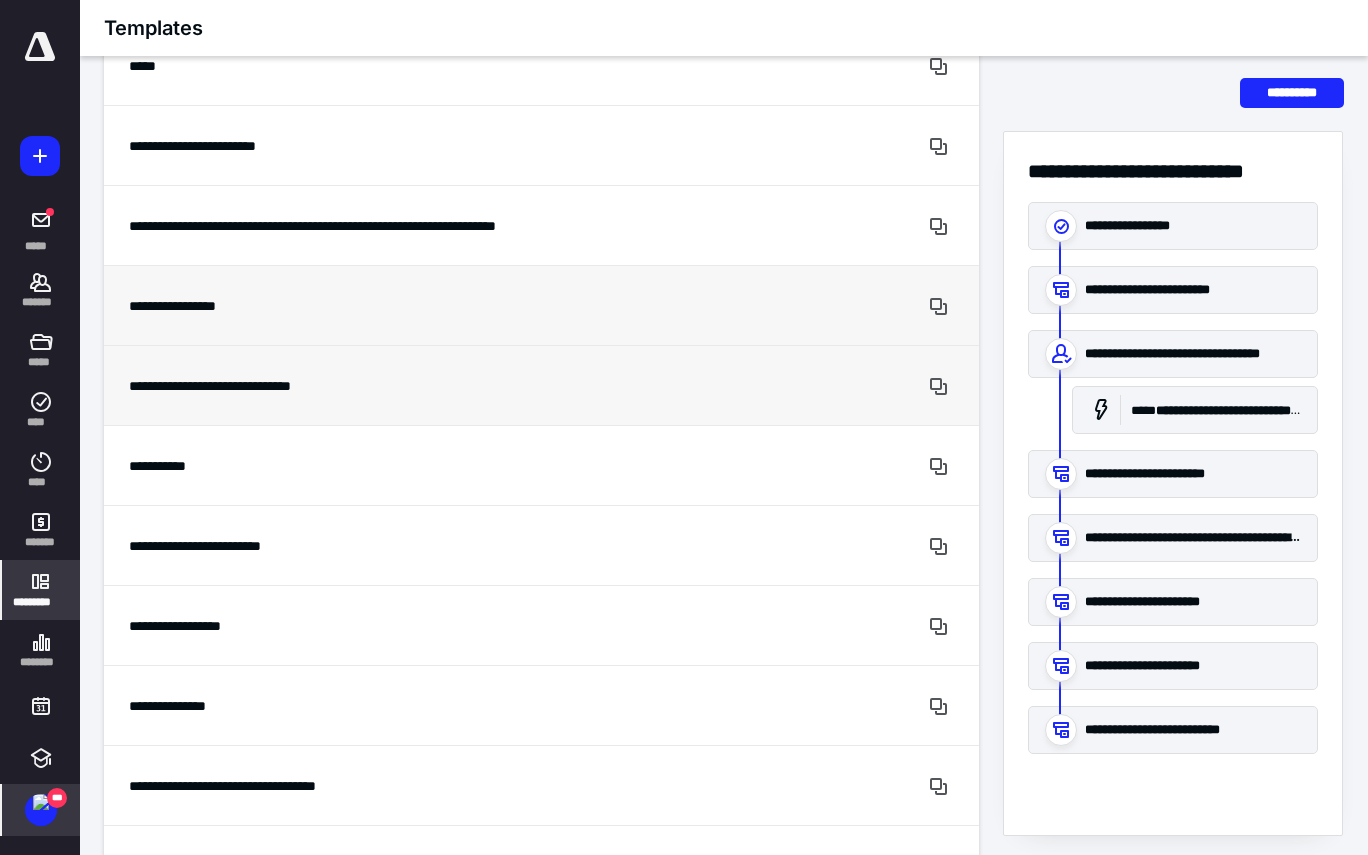 click on "**********" at bounding box center [466, 385] 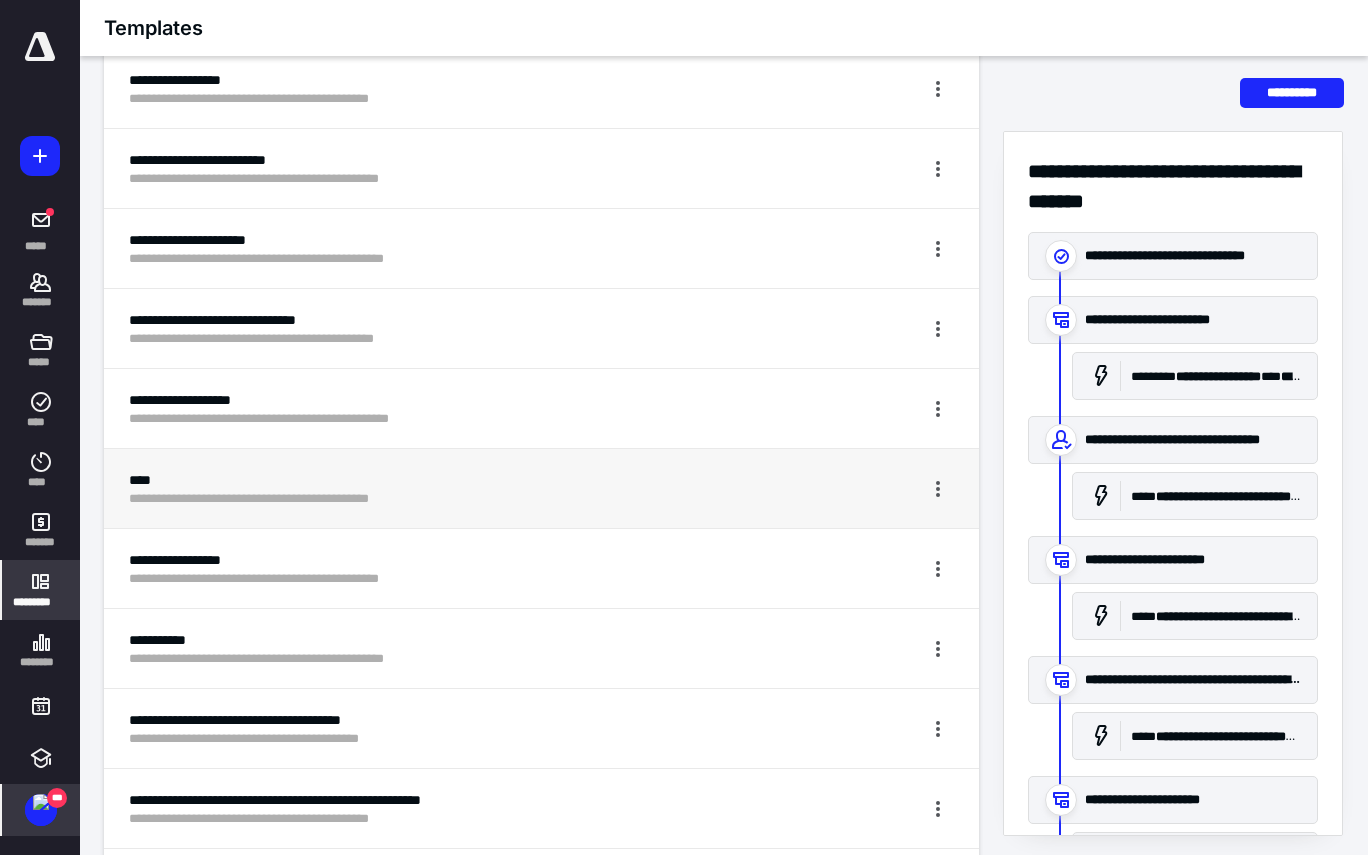 scroll, scrollTop: 0, scrollLeft: 0, axis: both 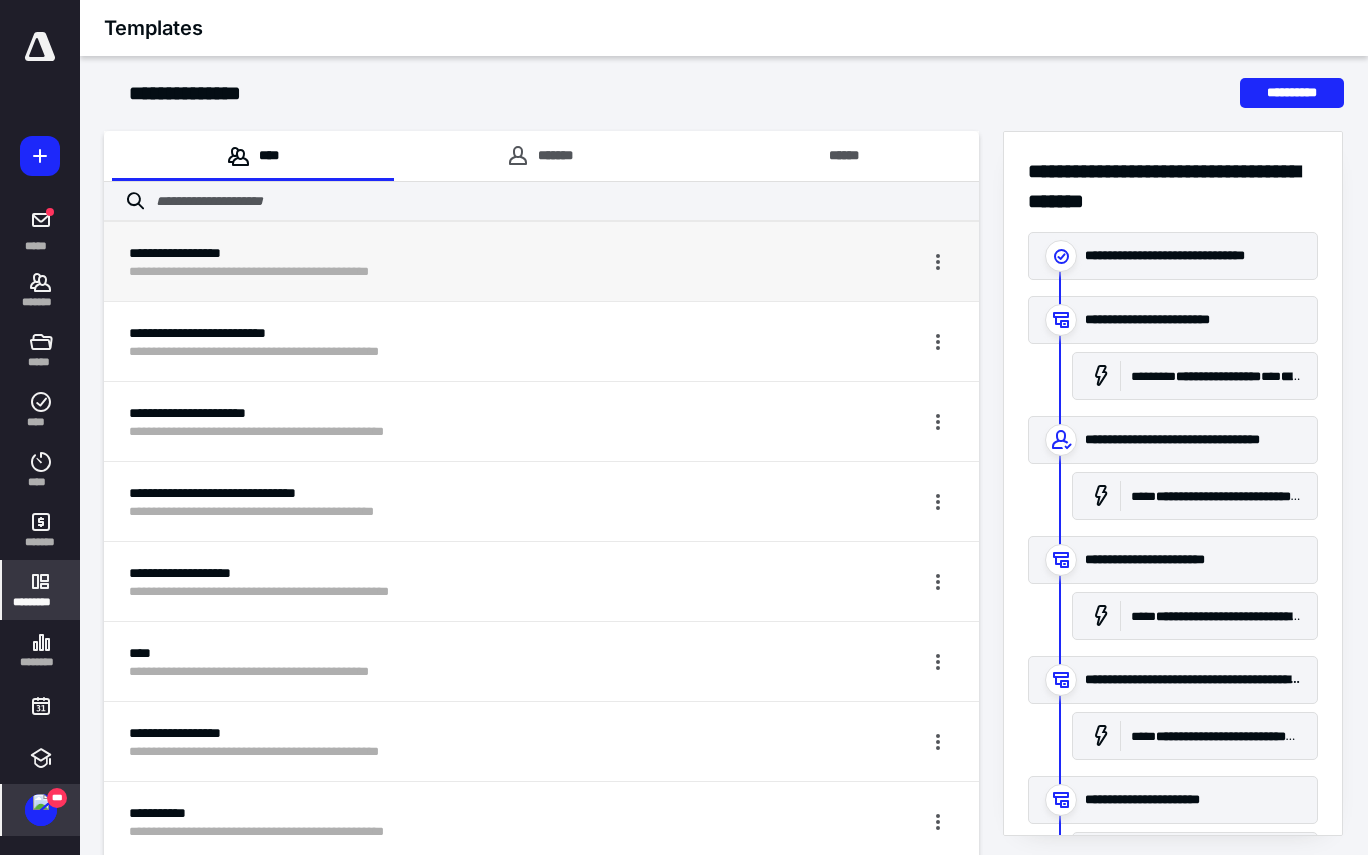 drag, startPoint x: 532, startPoint y: 156, endPoint x: 640, endPoint y: 231, distance: 131.48764 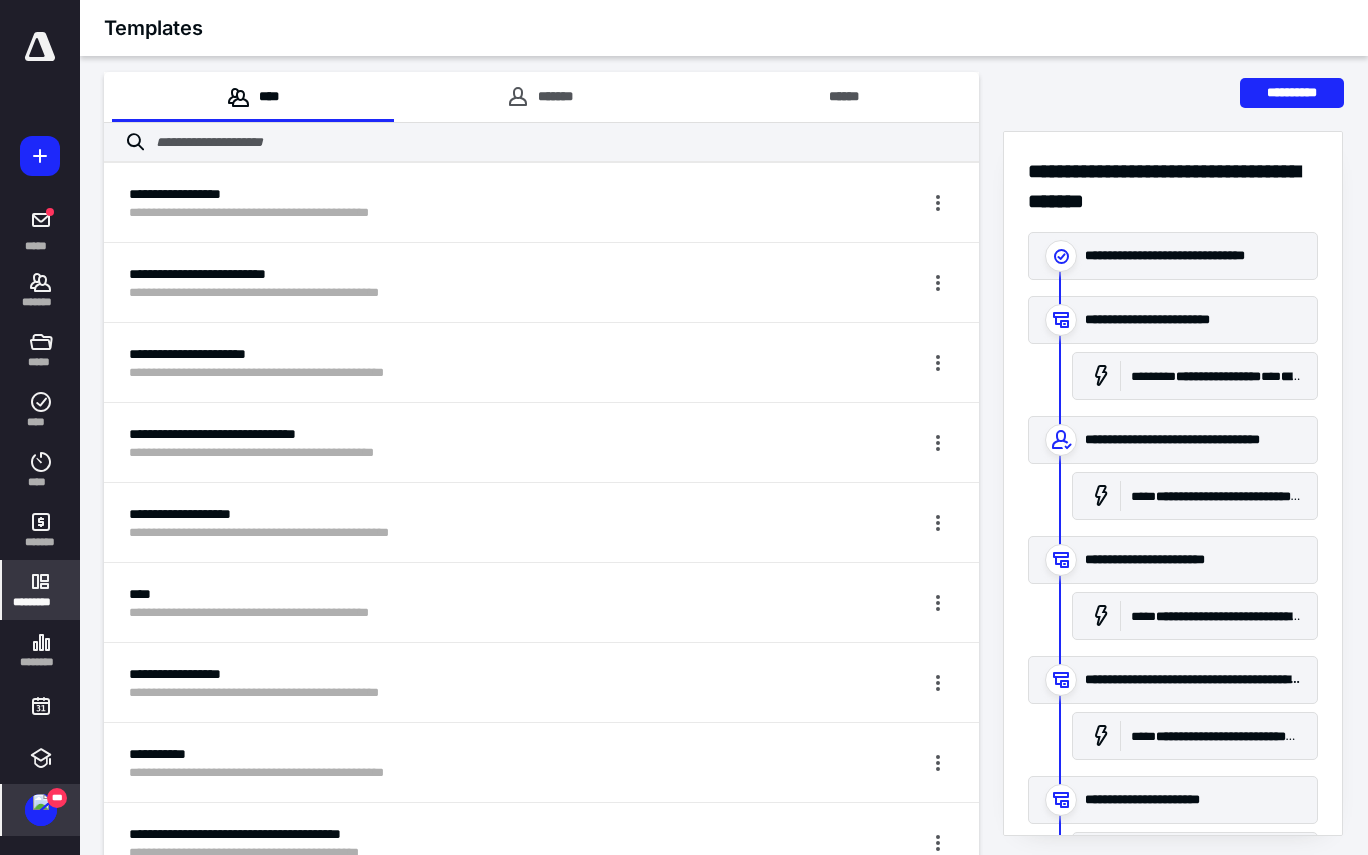 scroll, scrollTop: 0, scrollLeft: 0, axis: both 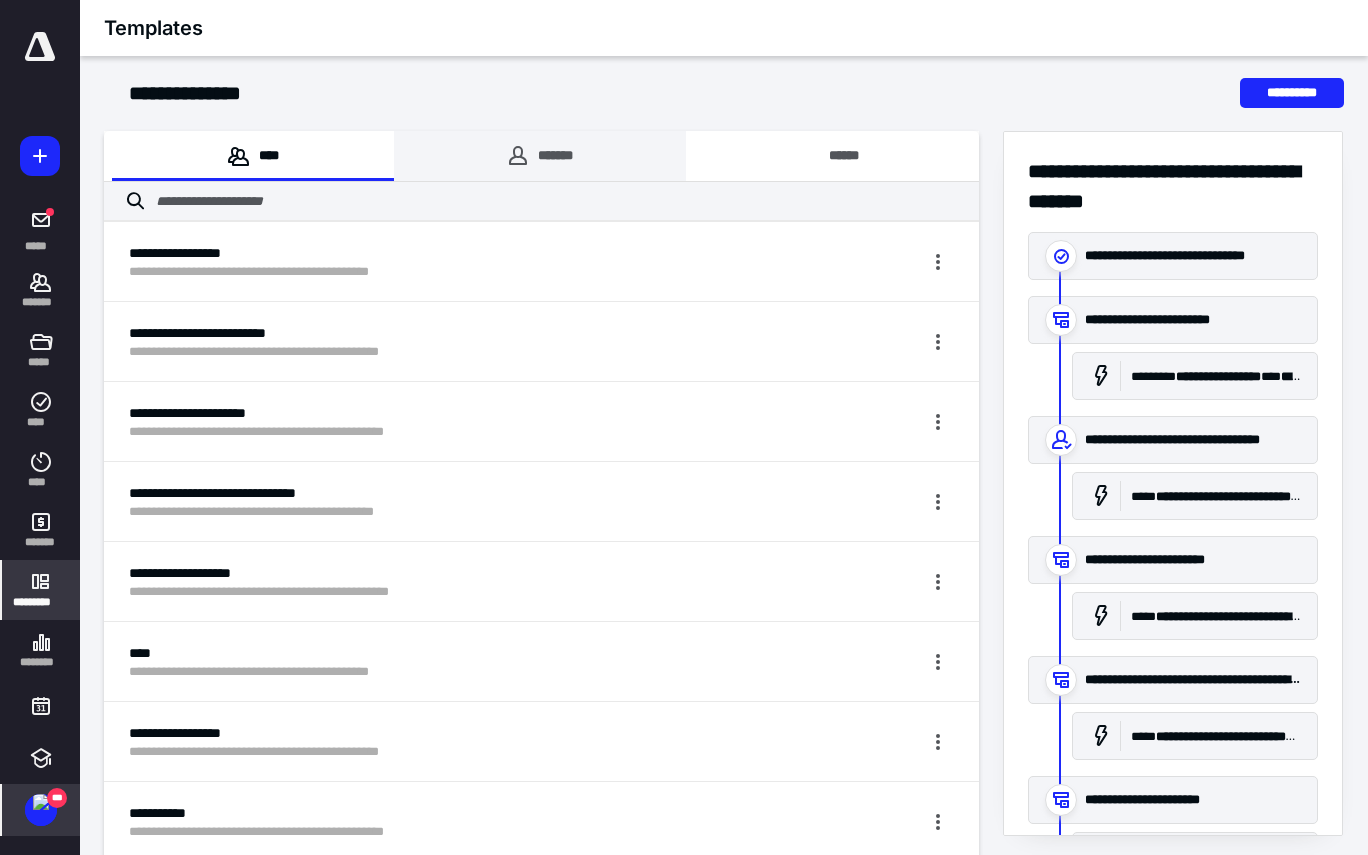 click on "*******" at bounding box center (540, 156) 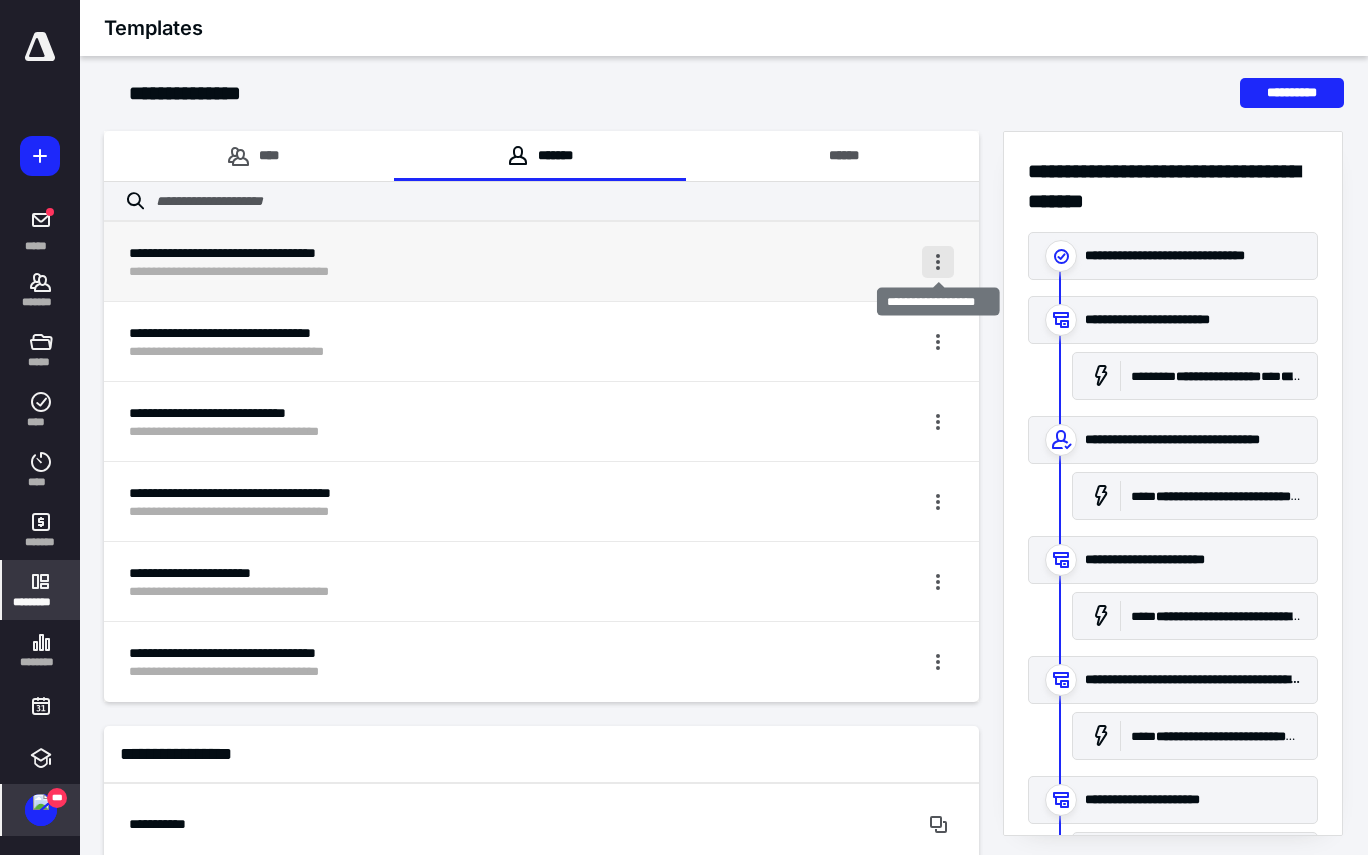 click at bounding box center (938, 262) 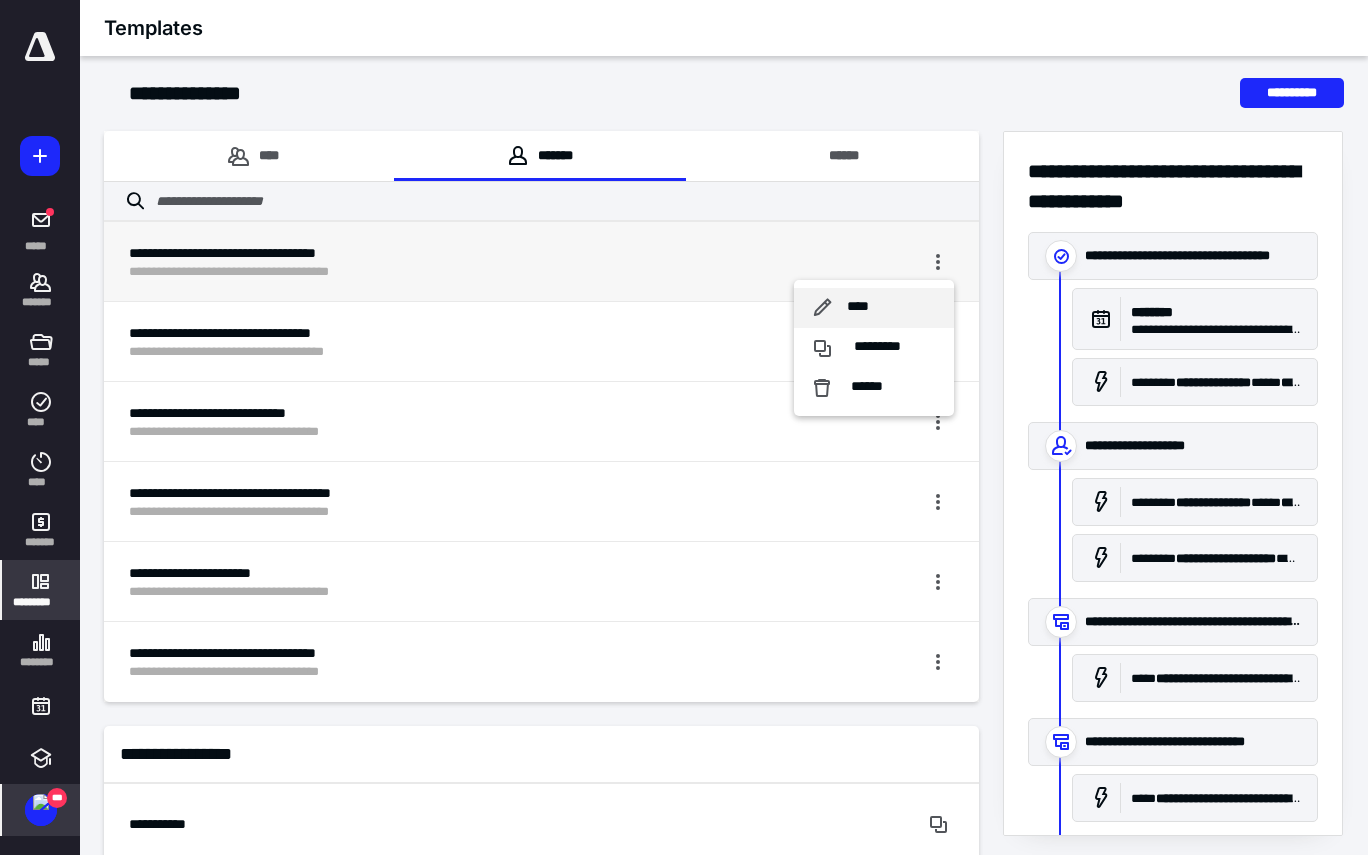 click on "****" at bounding box center [874, 308] 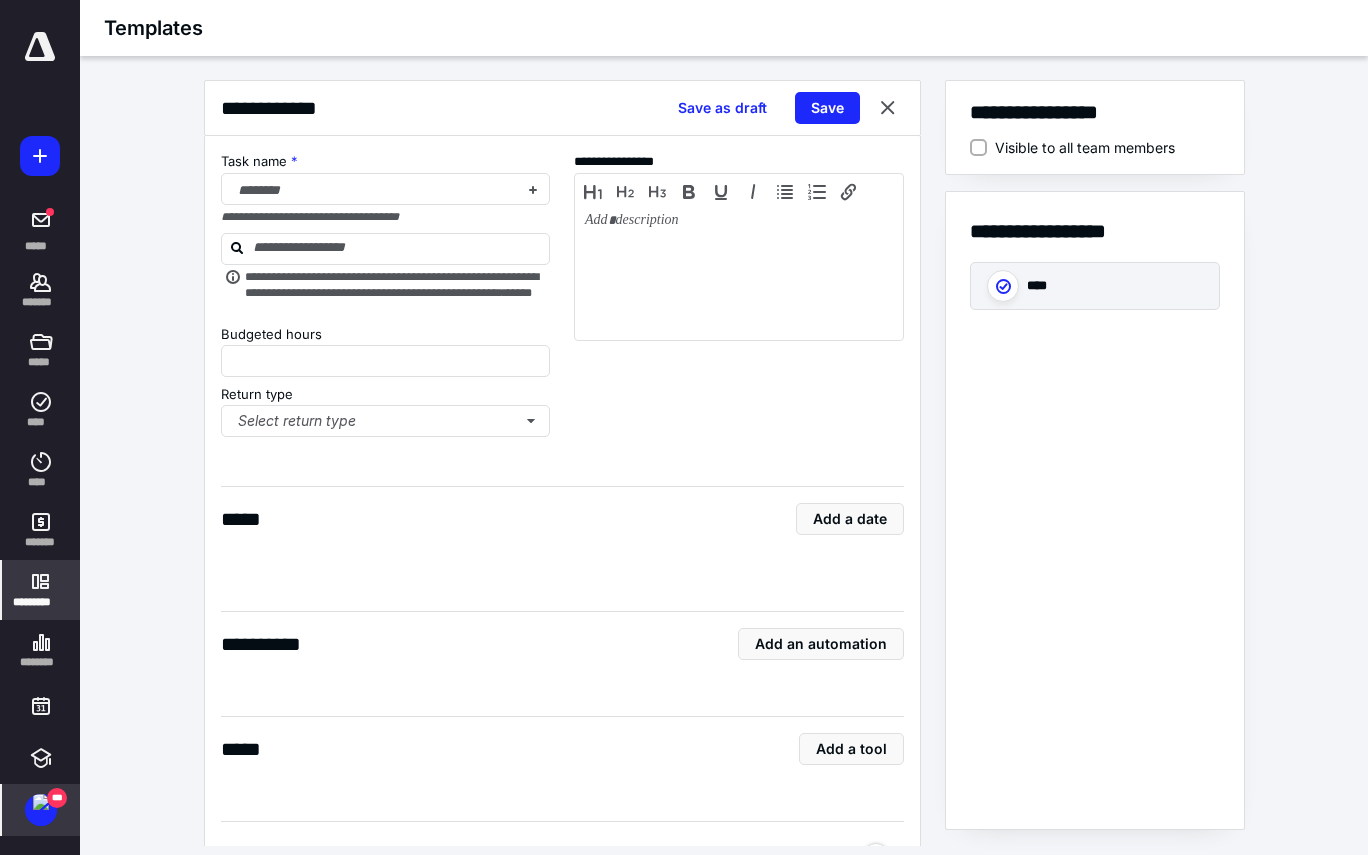 type on "*" 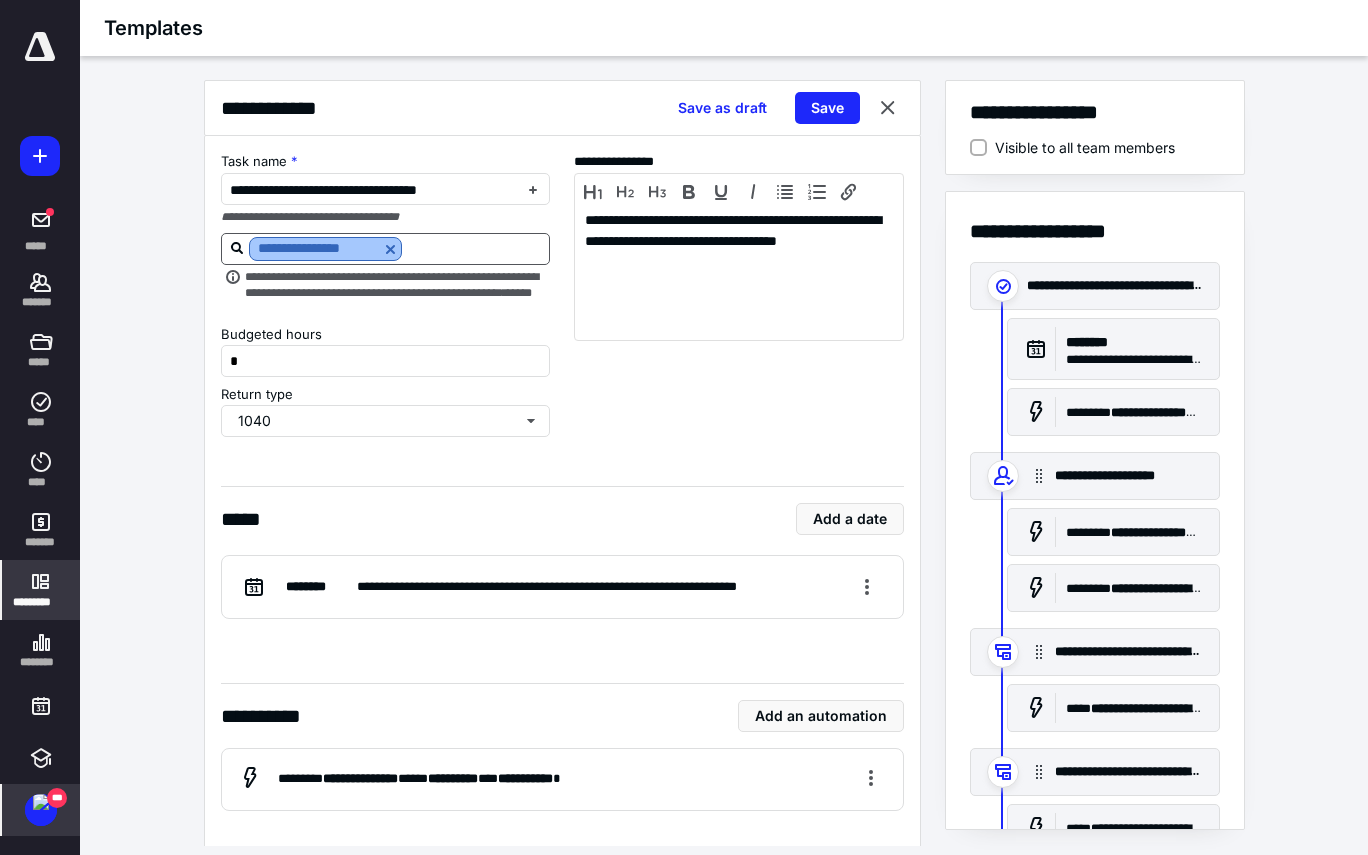 click at bounding box center [390, 249] 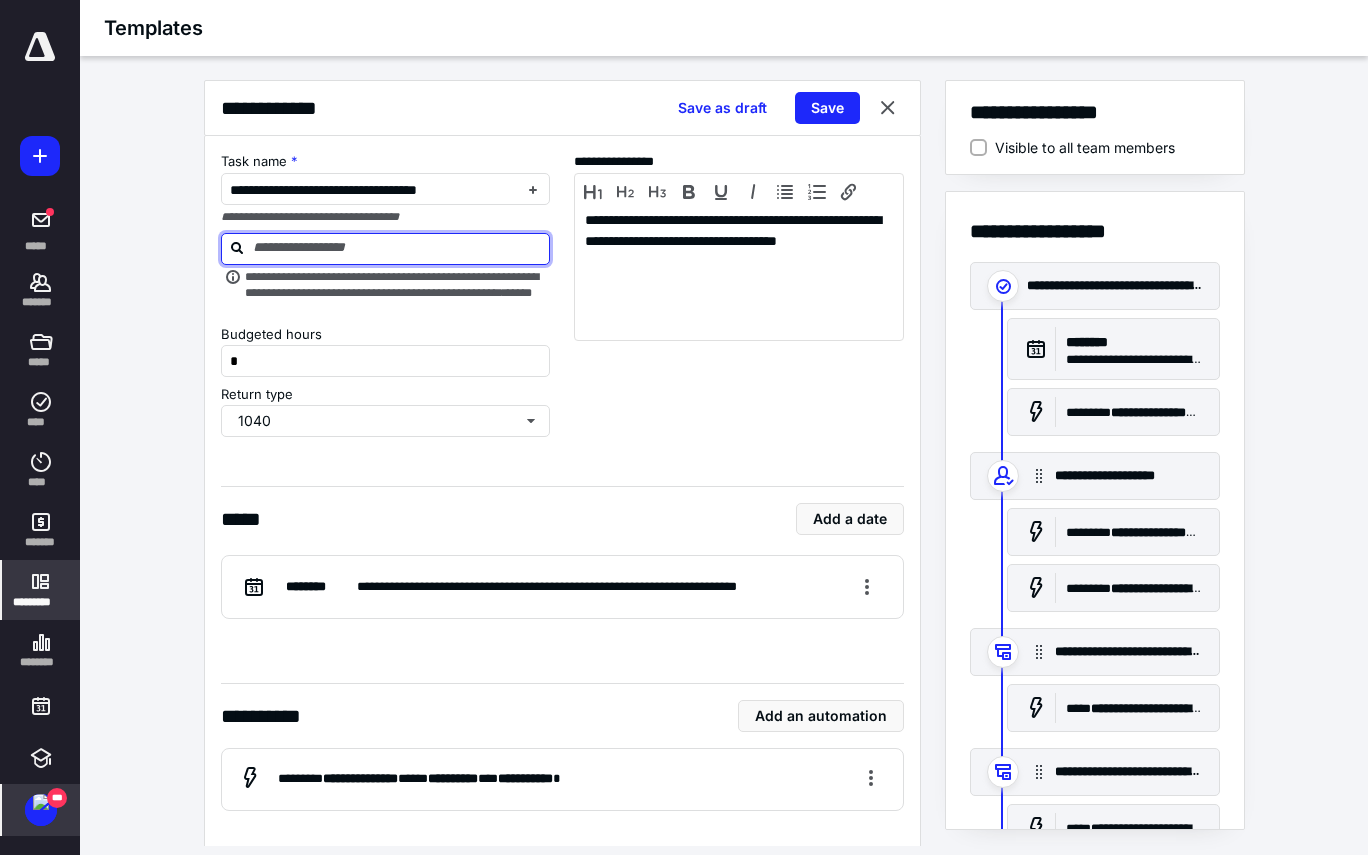 click at bounding box center [398, 248] 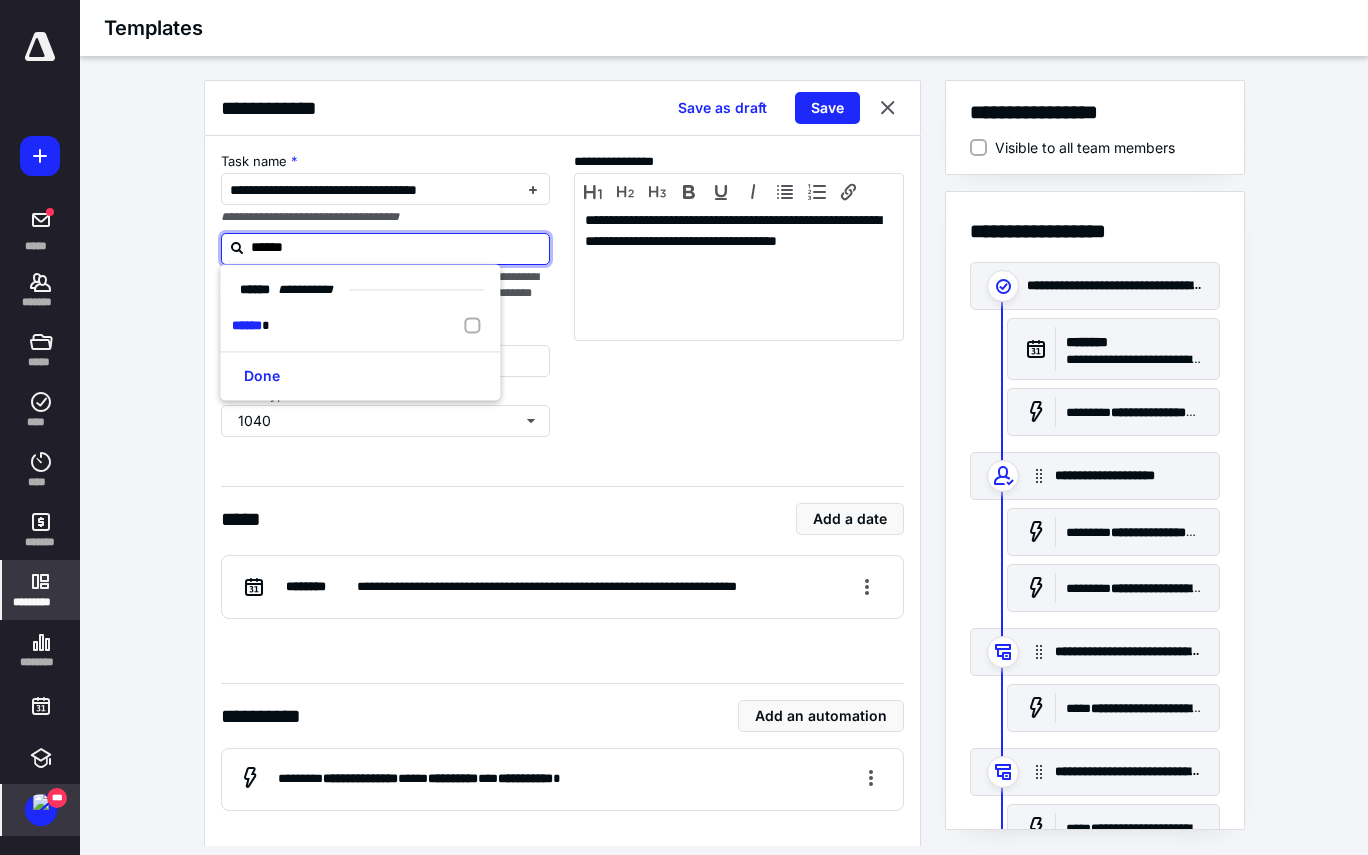 type on "*******" 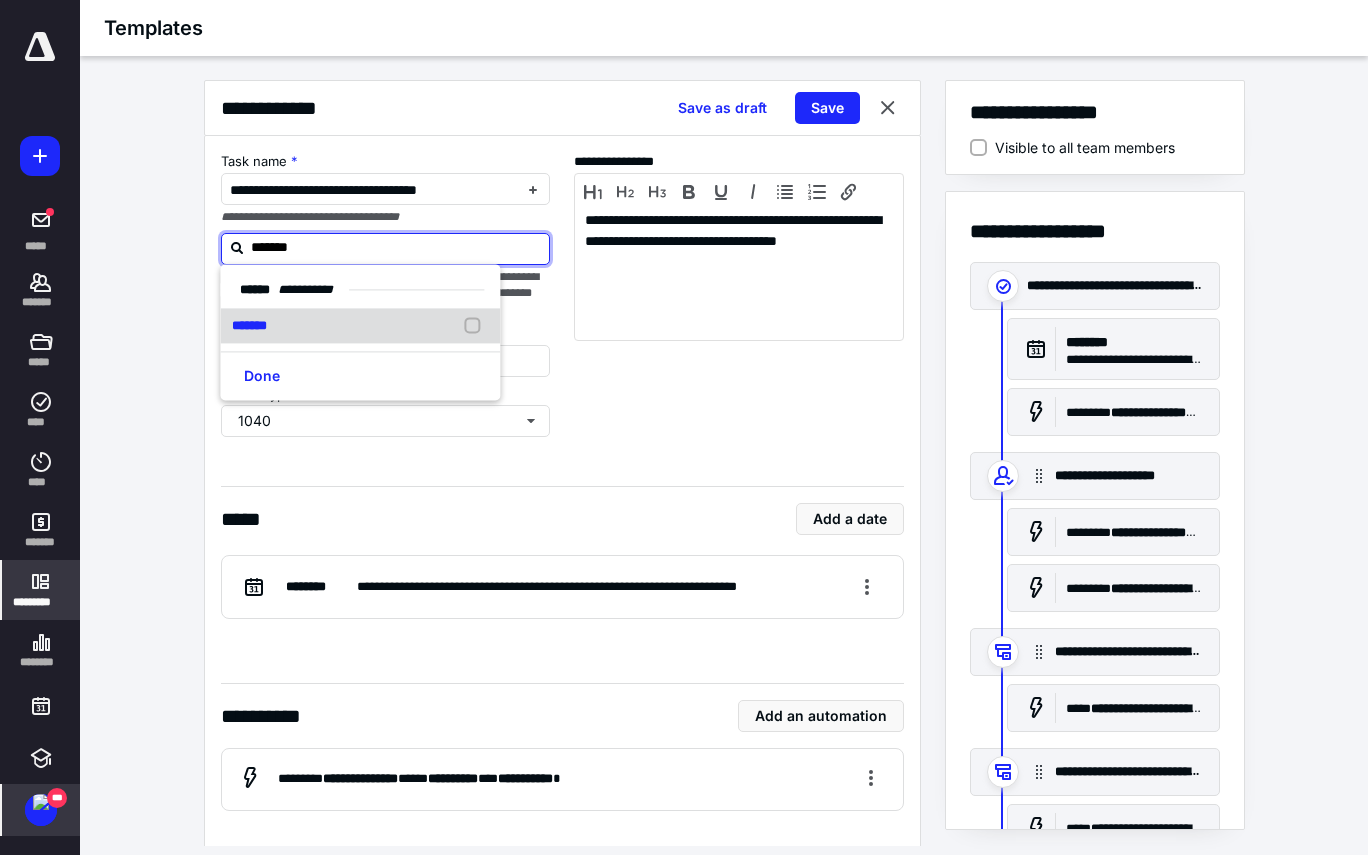 click on "*******" at bounding box center (360, 326) 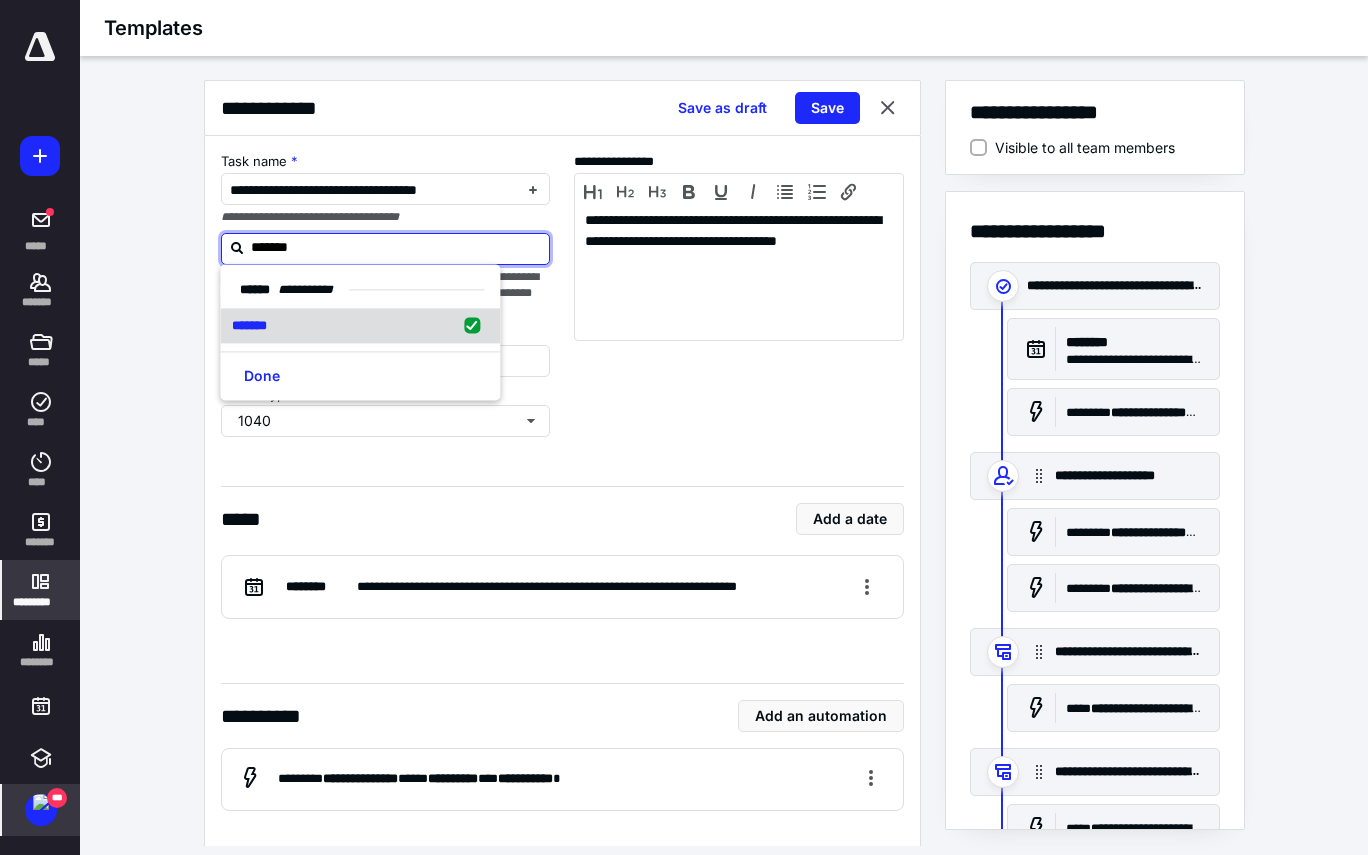 checkbox on "true" 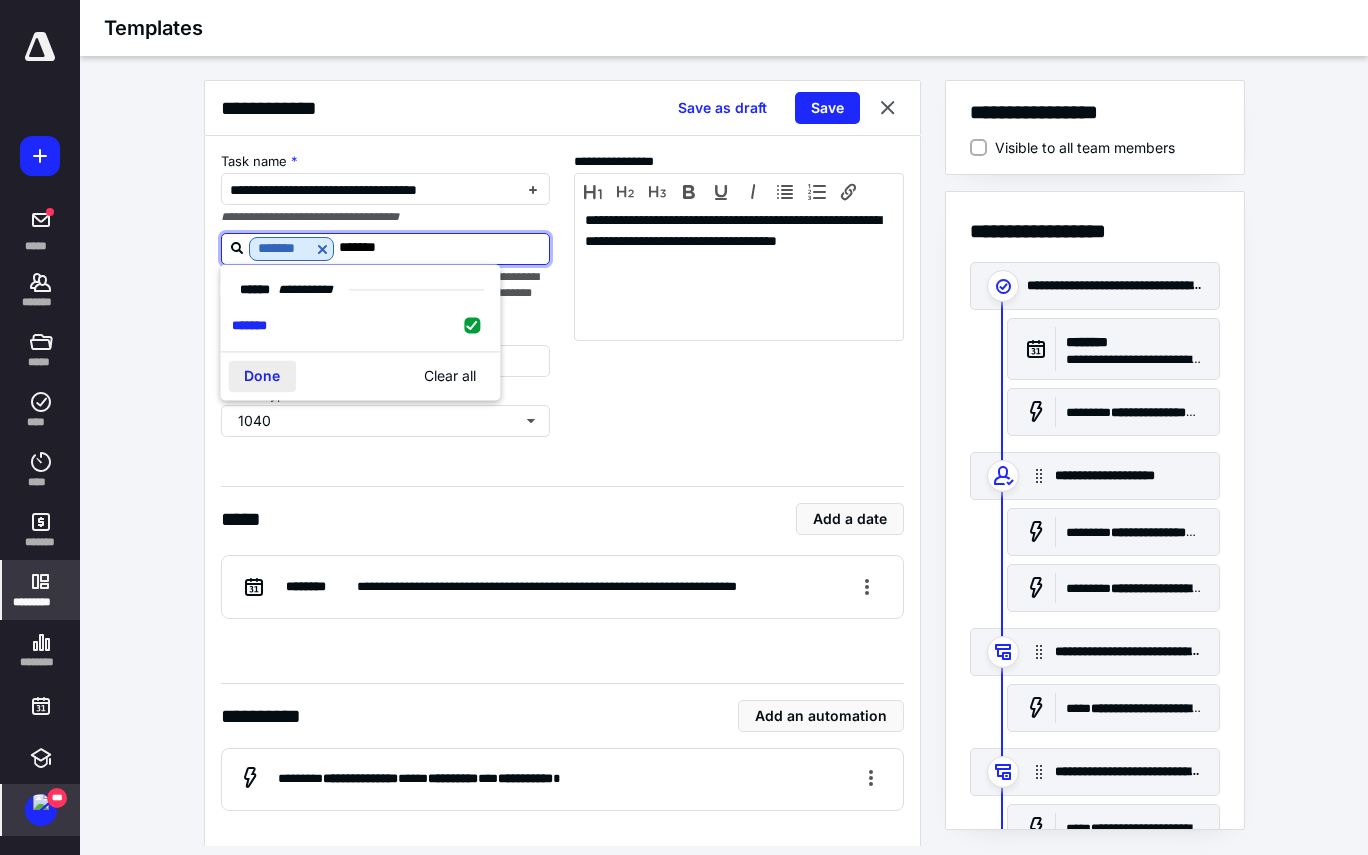 type on "*******" 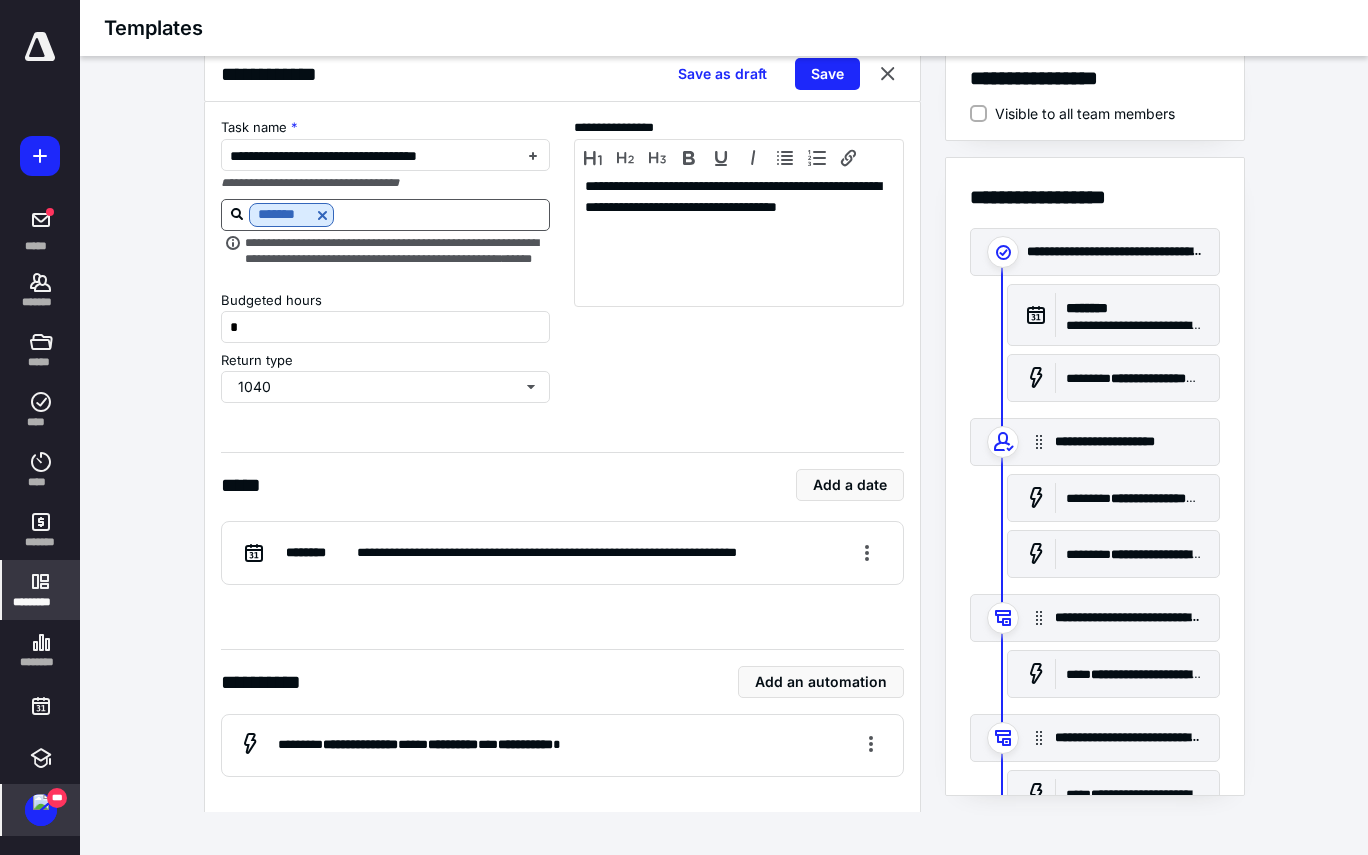 scroll, scrollTop: 34, scrollLeft: 0, axis: vertical 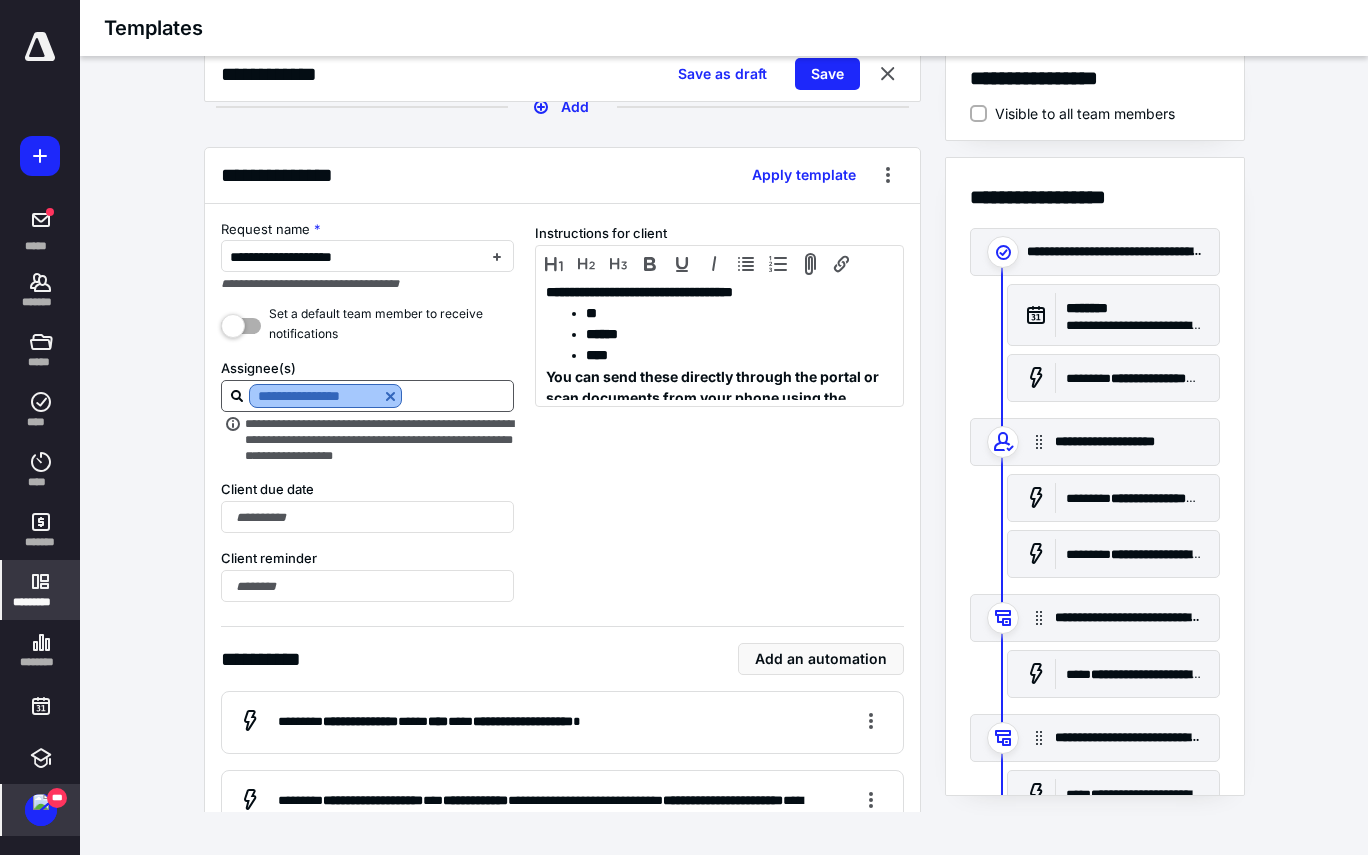click at bounding box center (390, 396) 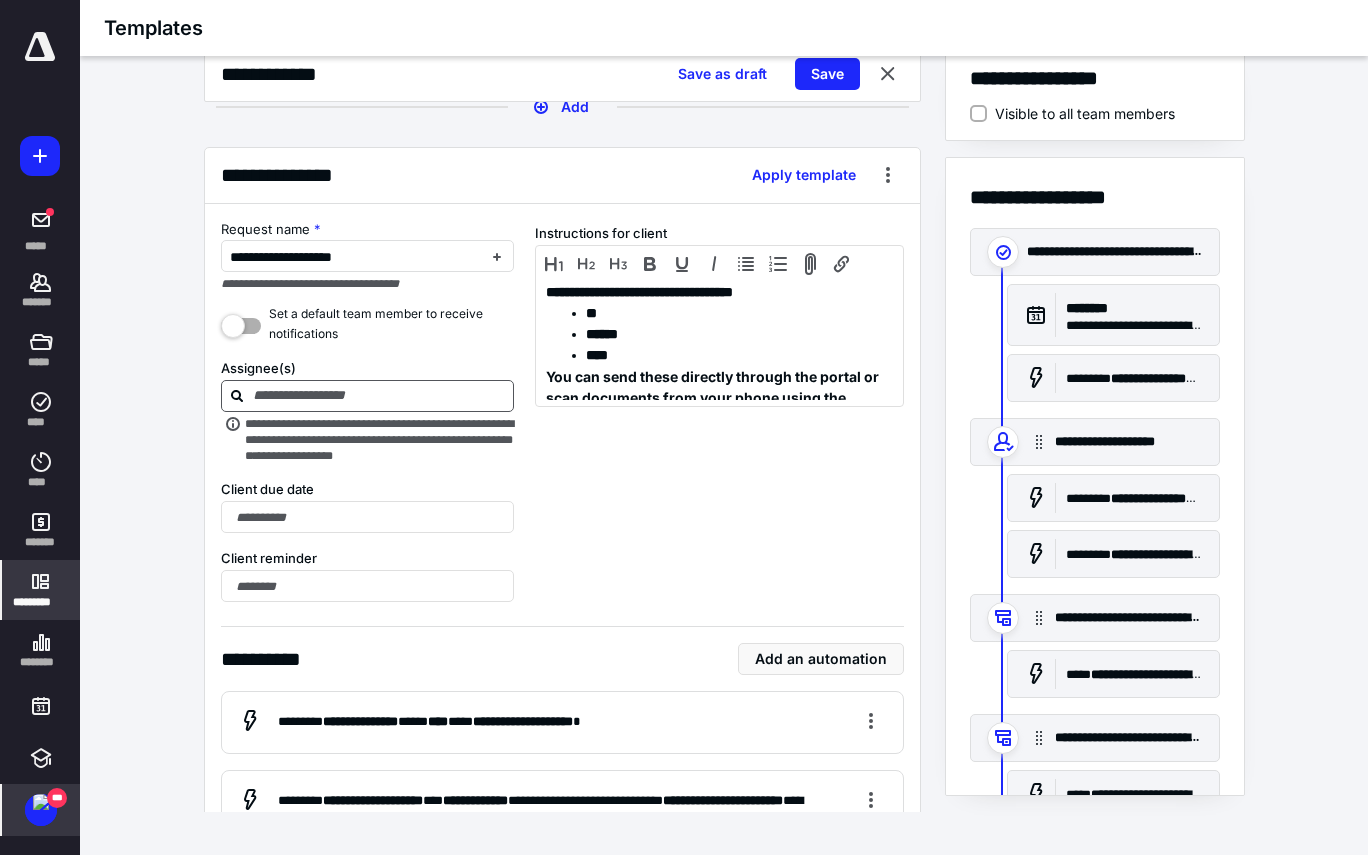 click at bounding box center (380, 395) 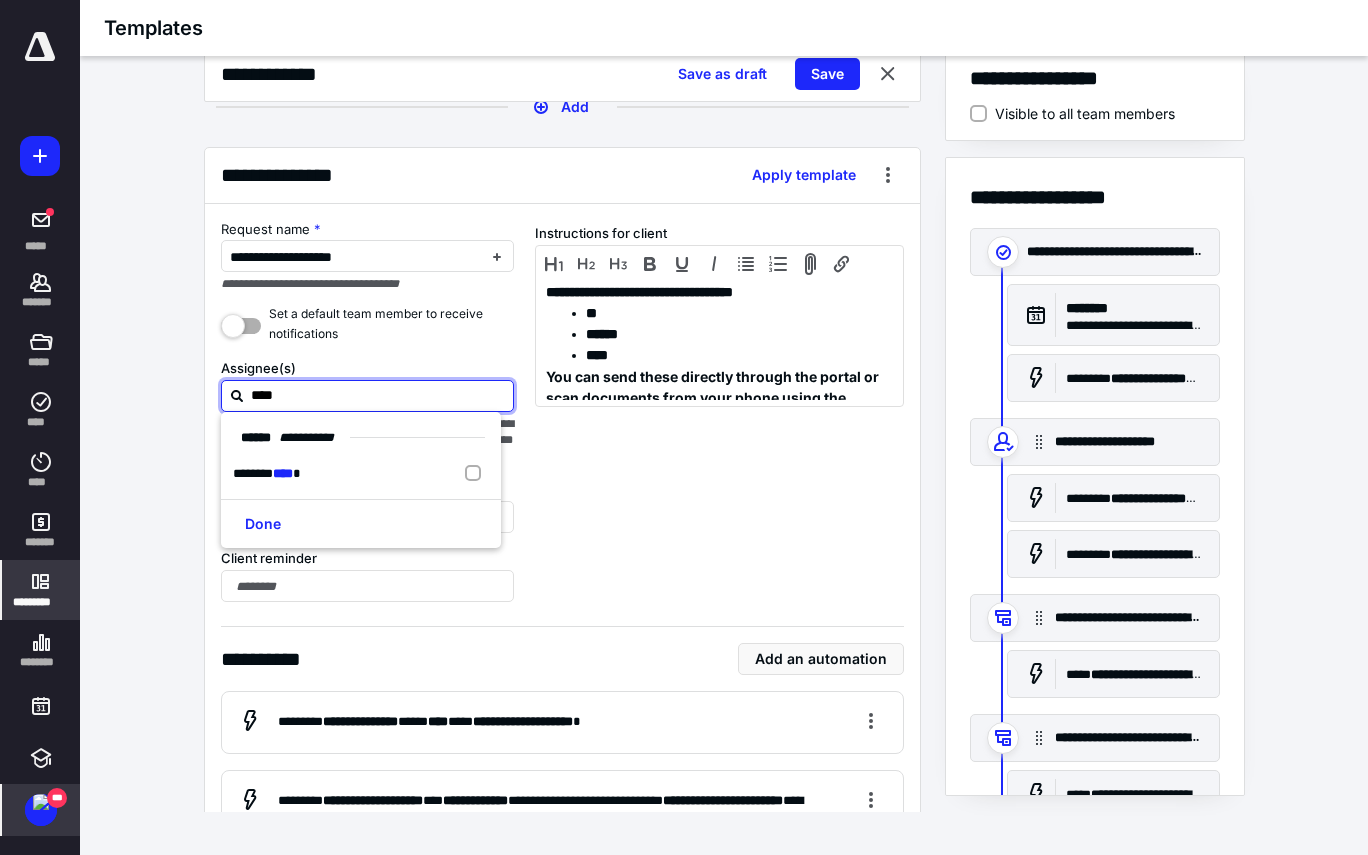 type on "*****" 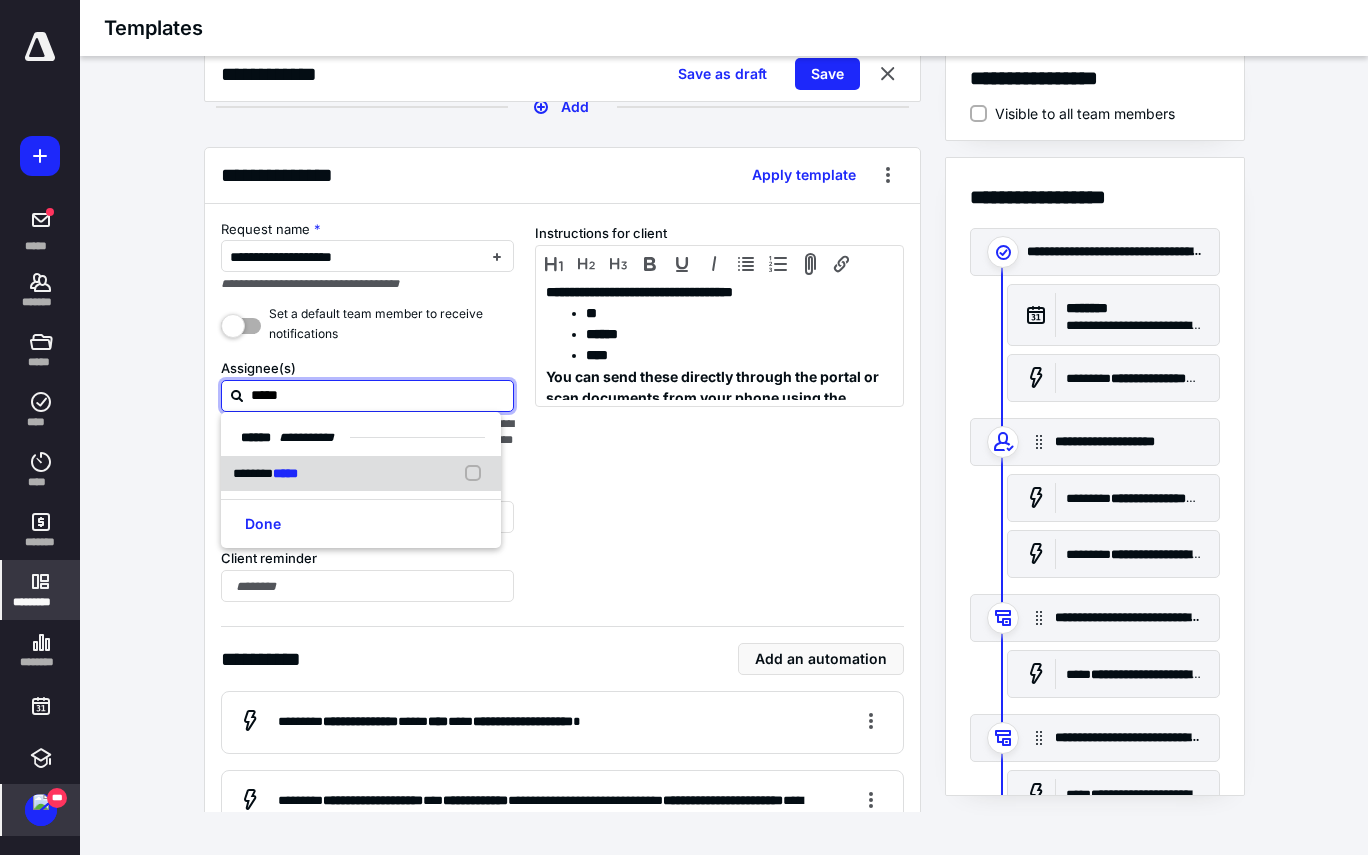 click on "******* *****" at bounding box center [361, 474] 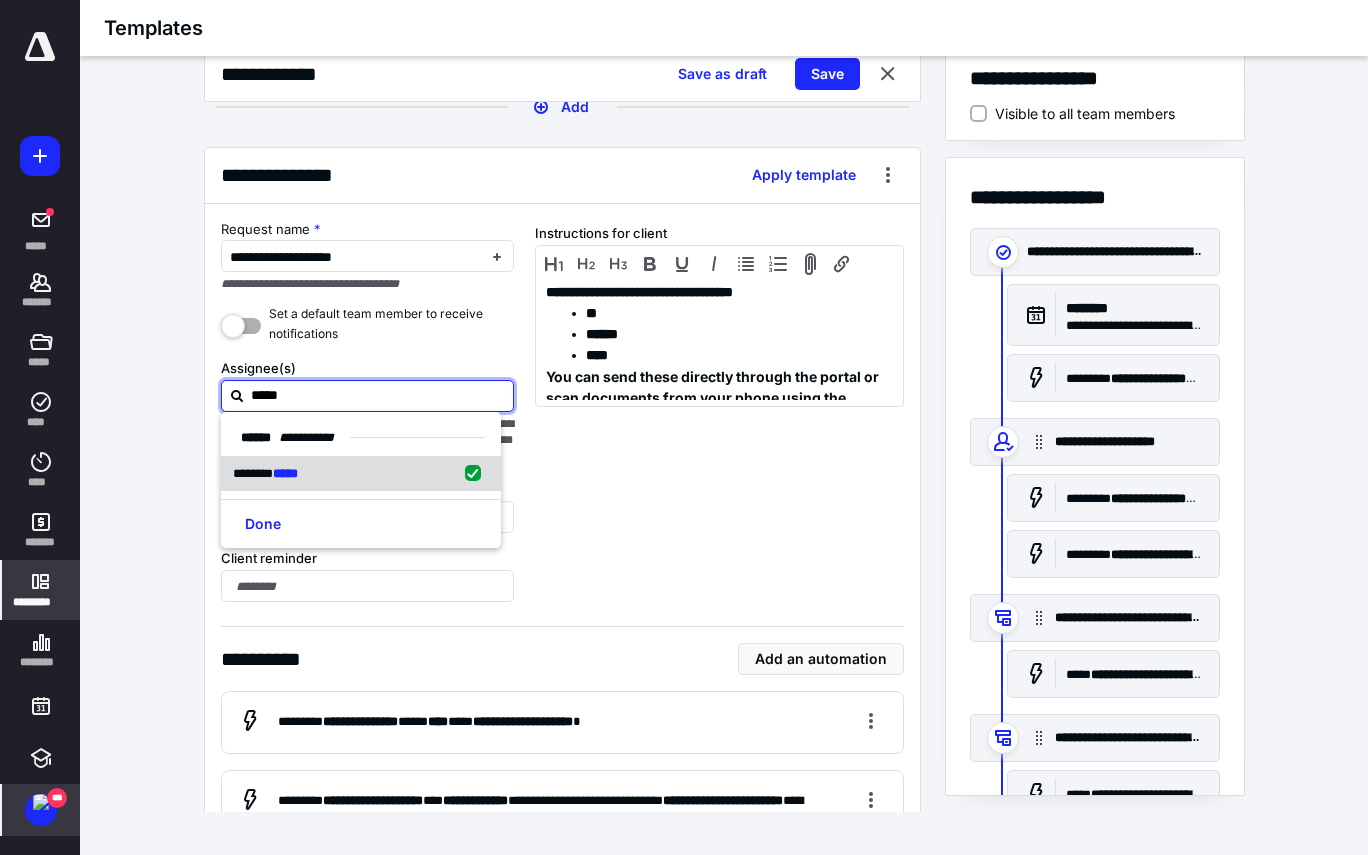 checkbox on "true" 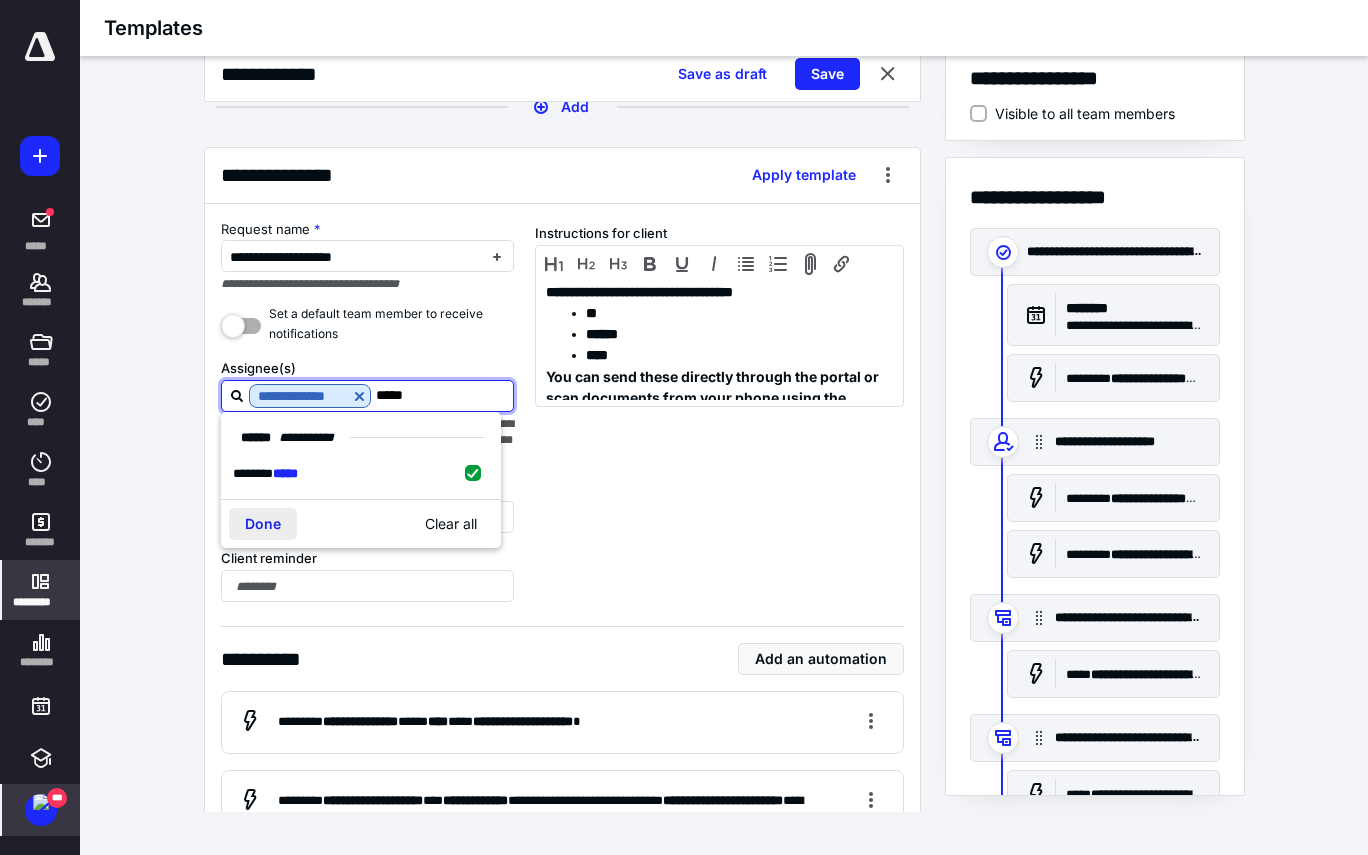 type on "*****" 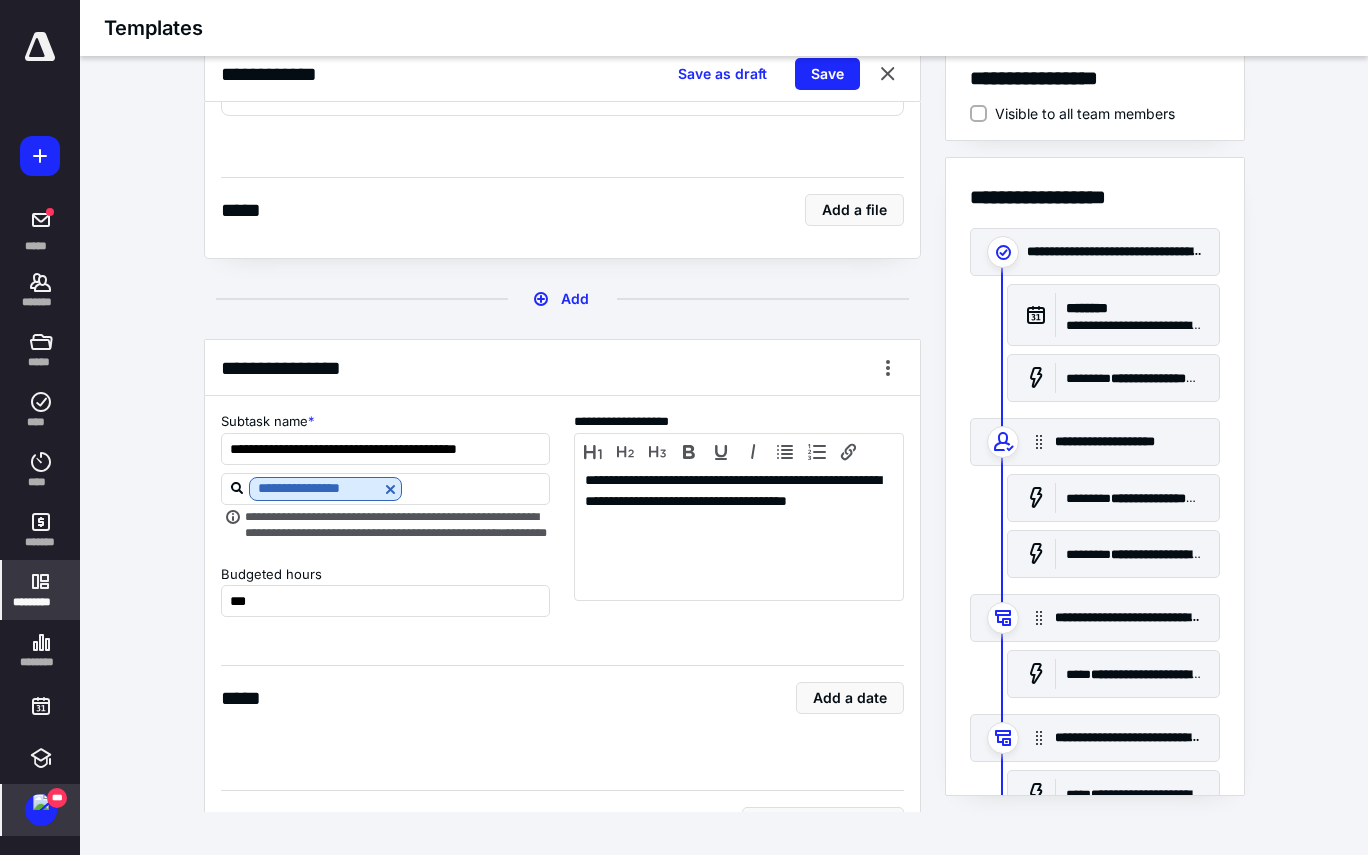 scroll, scrollTop: 1694, scrollLeft: 0, axis: vertical 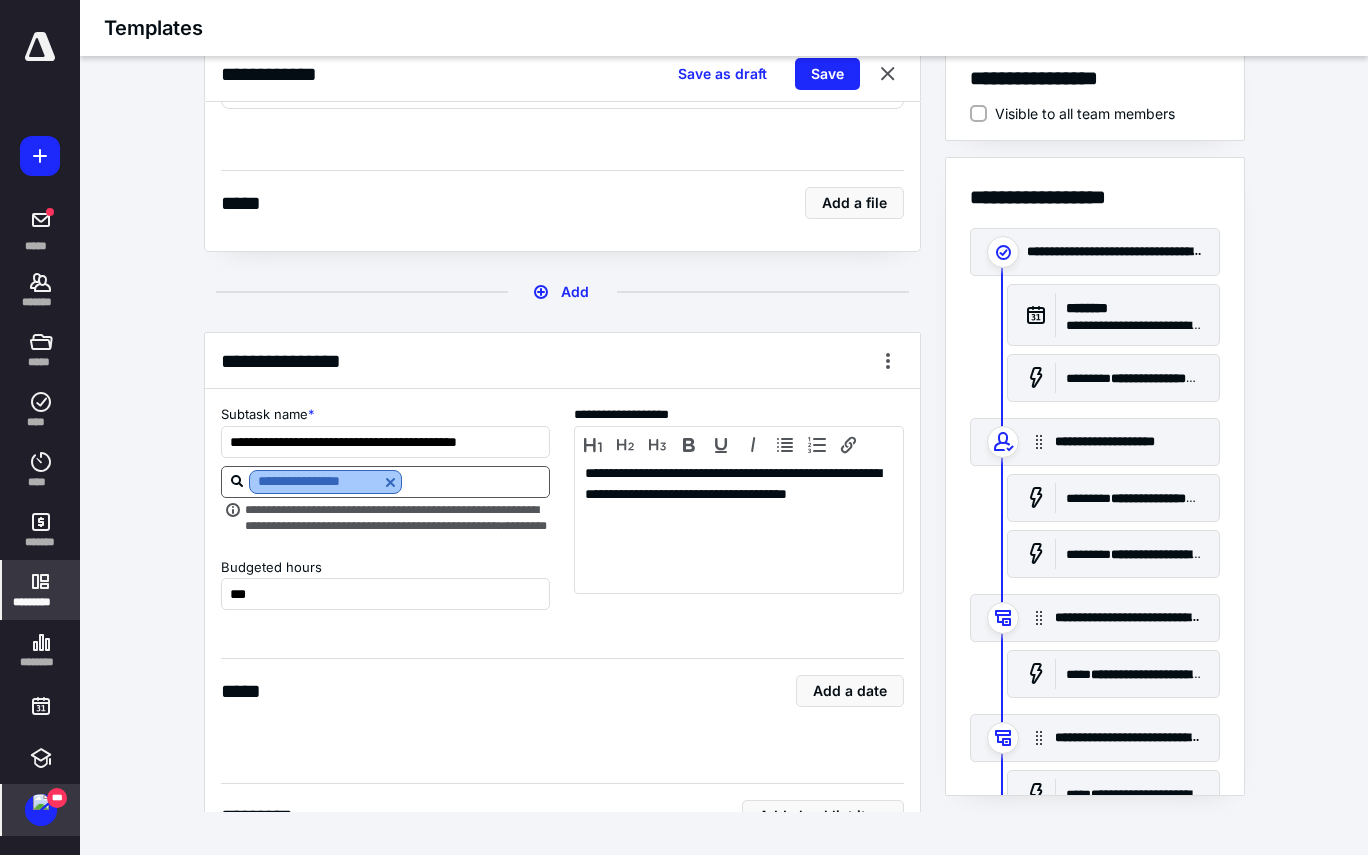 click at bounding box center [390, 482] 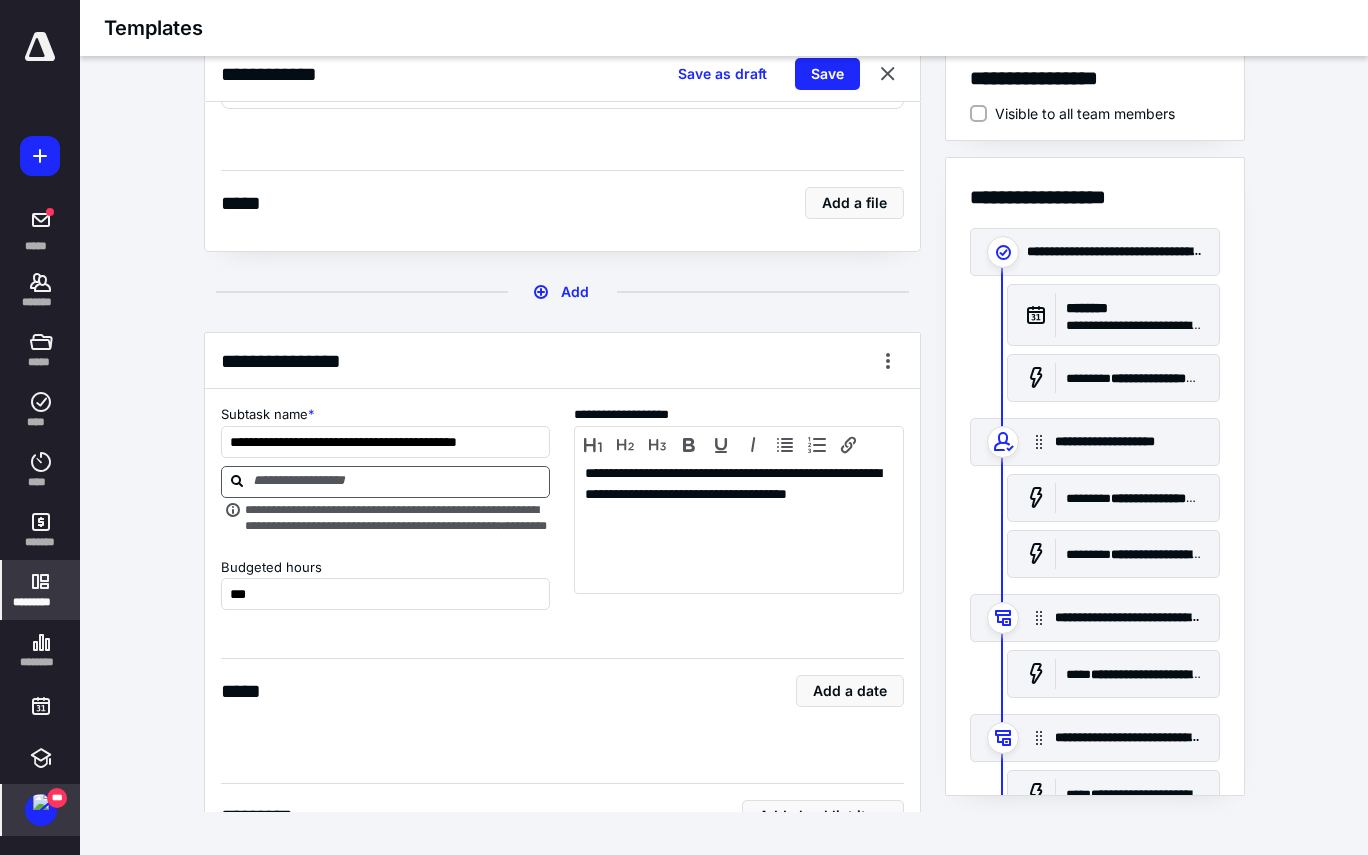 click at bounding box center (398, 481) 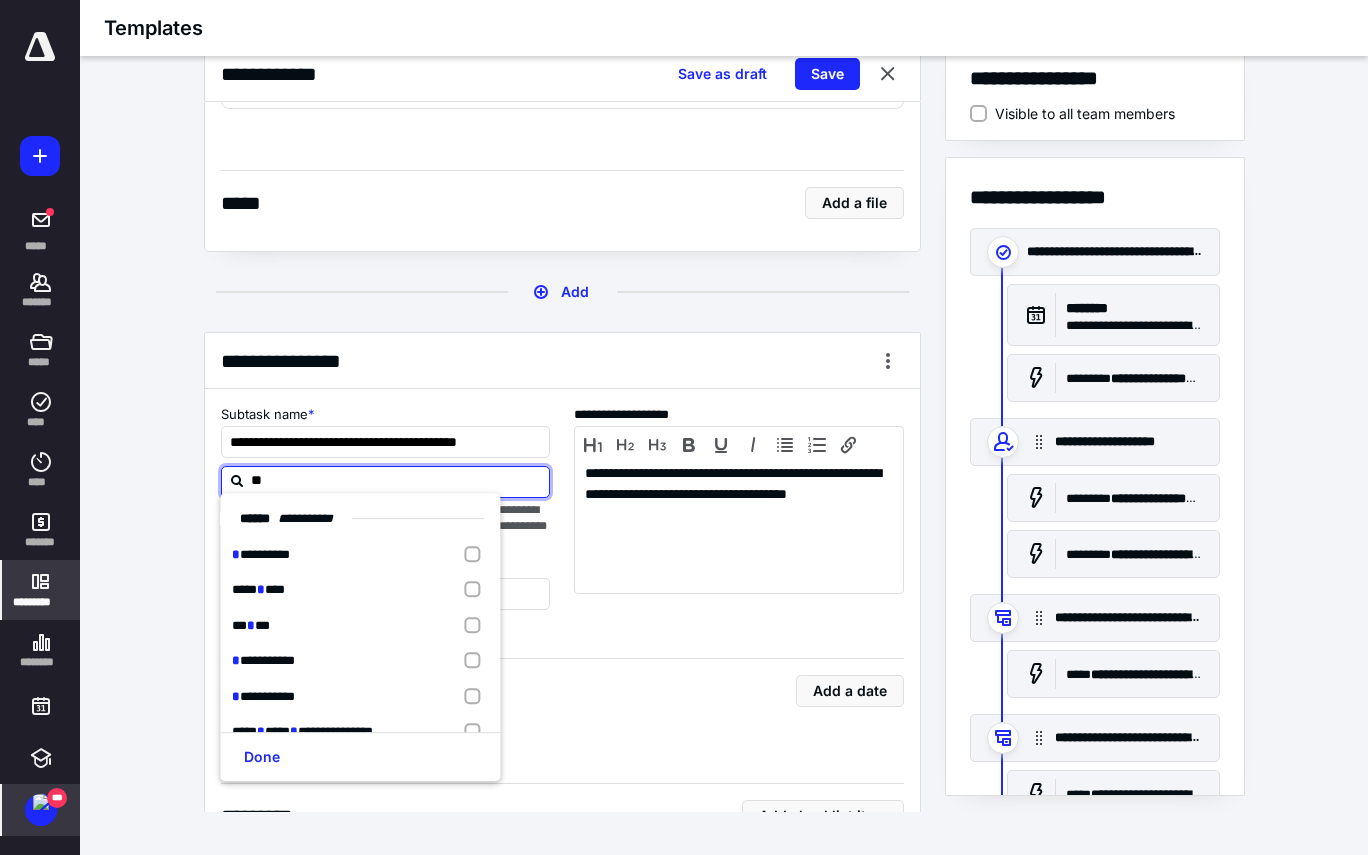 type on "***" 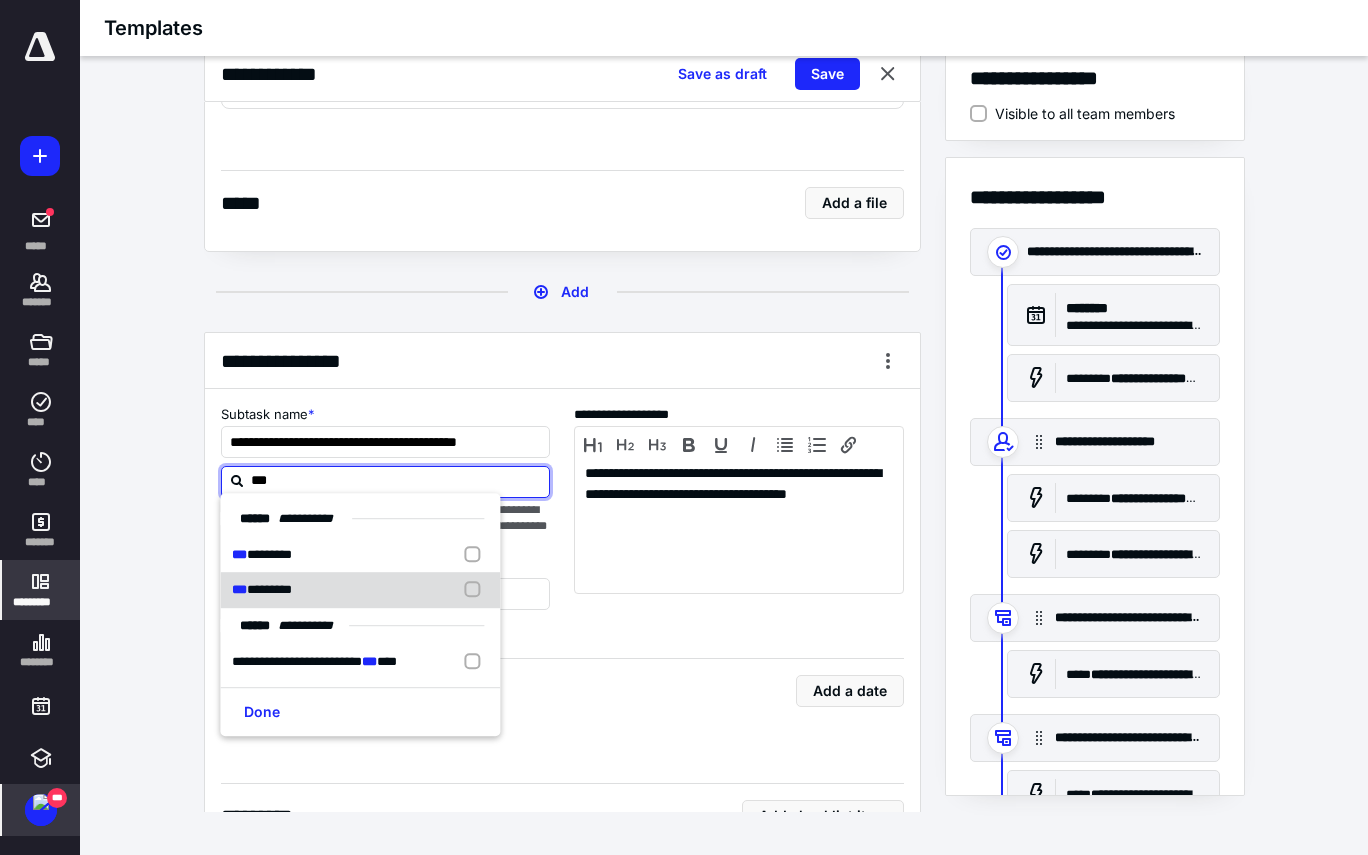 click on "*** ********" at bounding box center [360, 591] 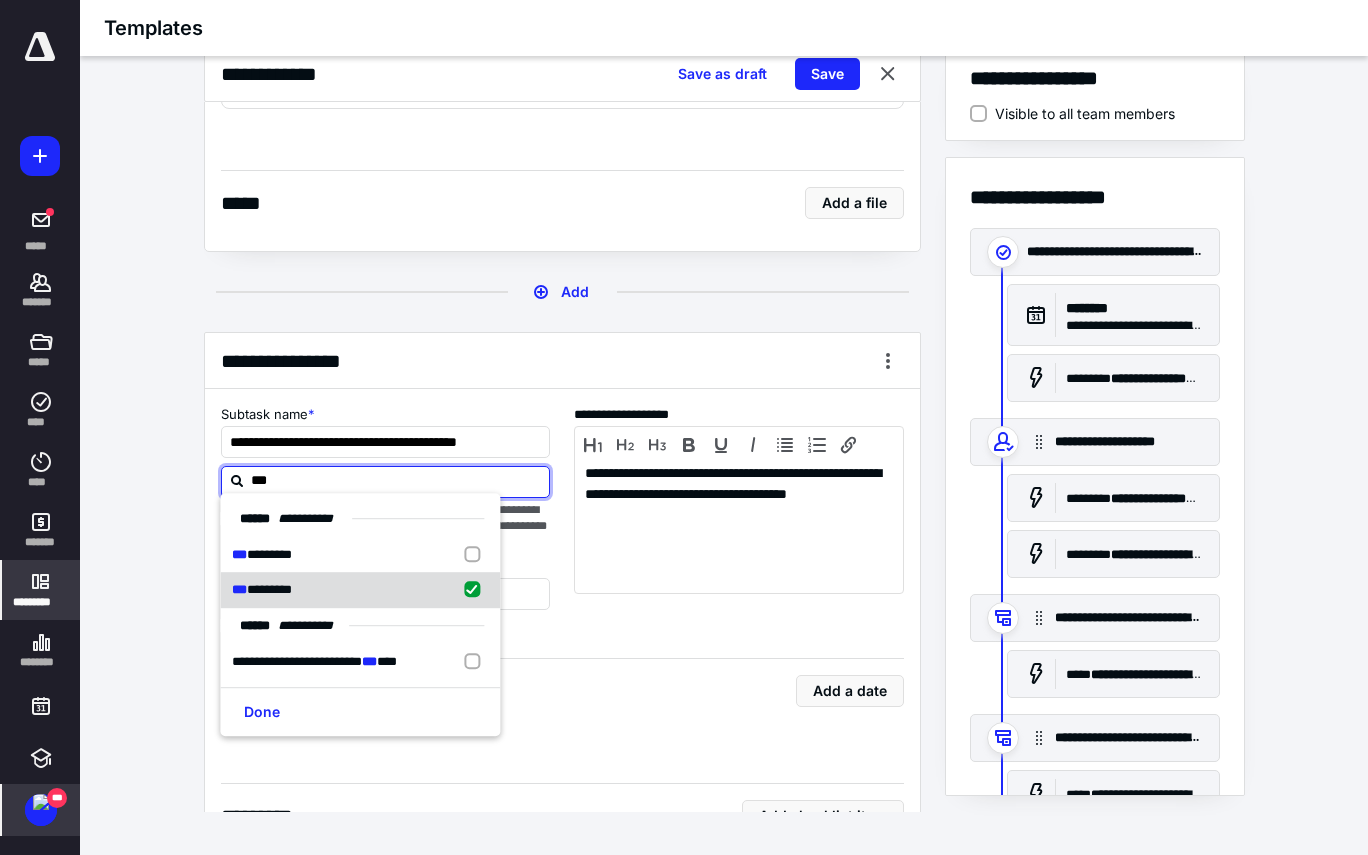 checkbox on "true" 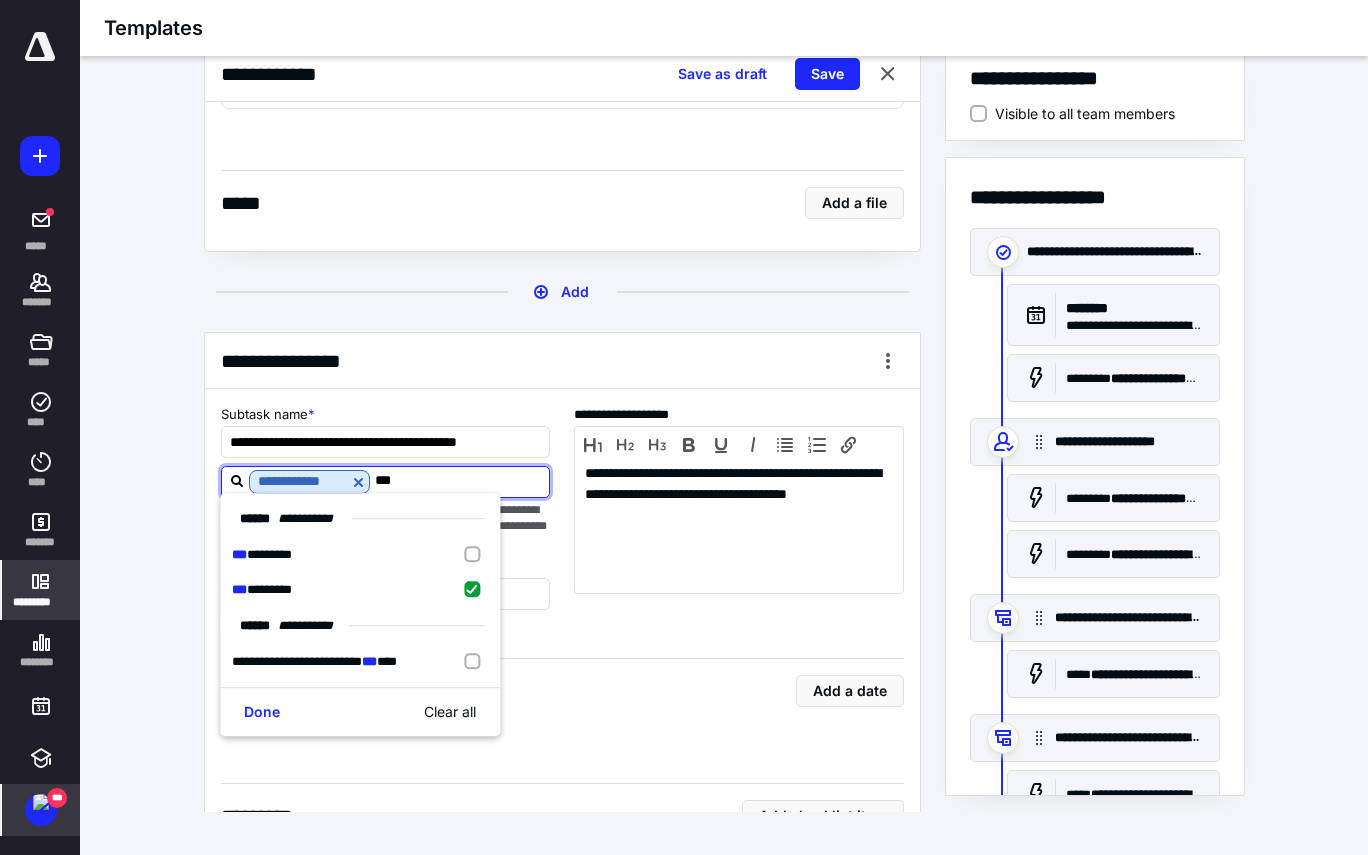 type on "***" 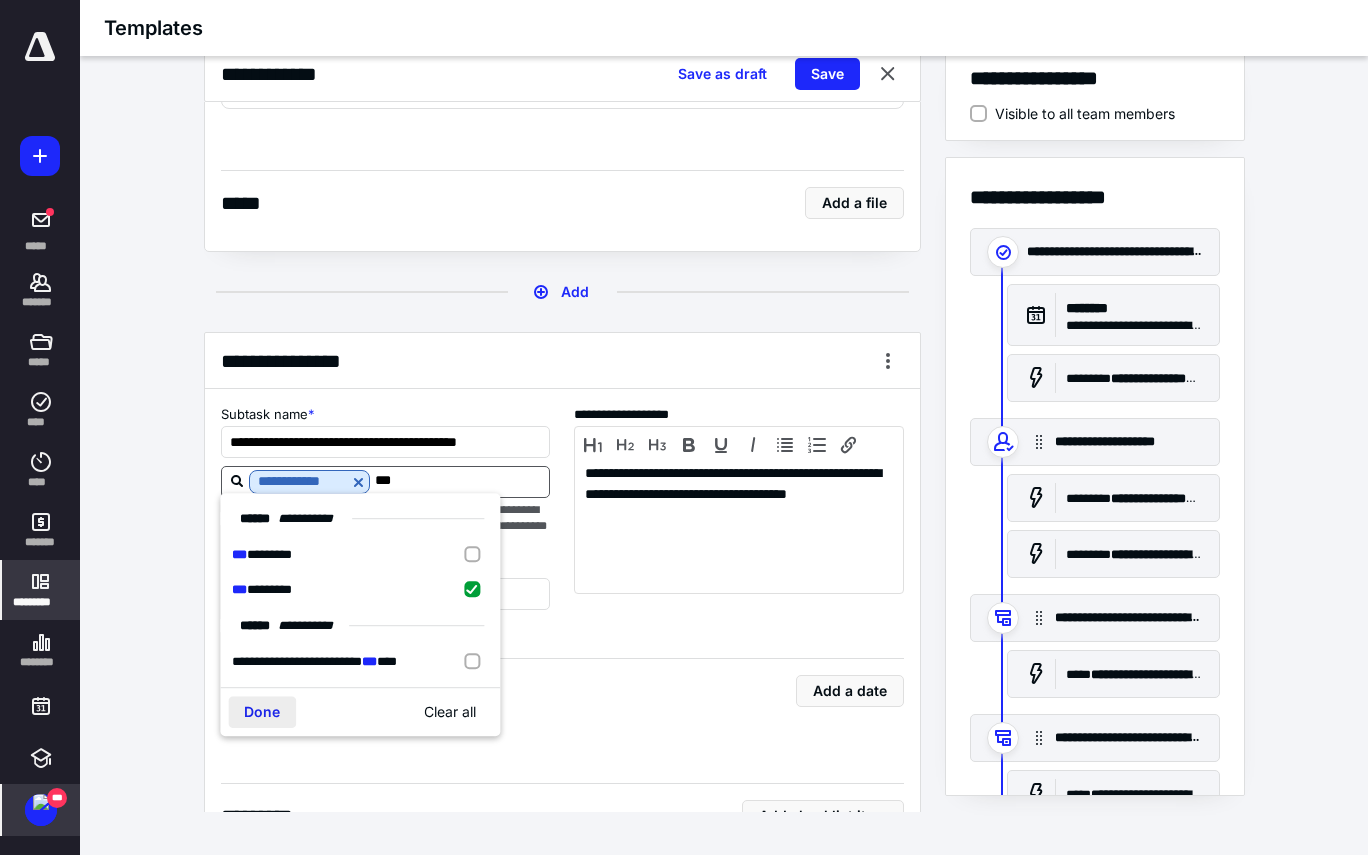 click on "Done" at bounding box center [262, 712] 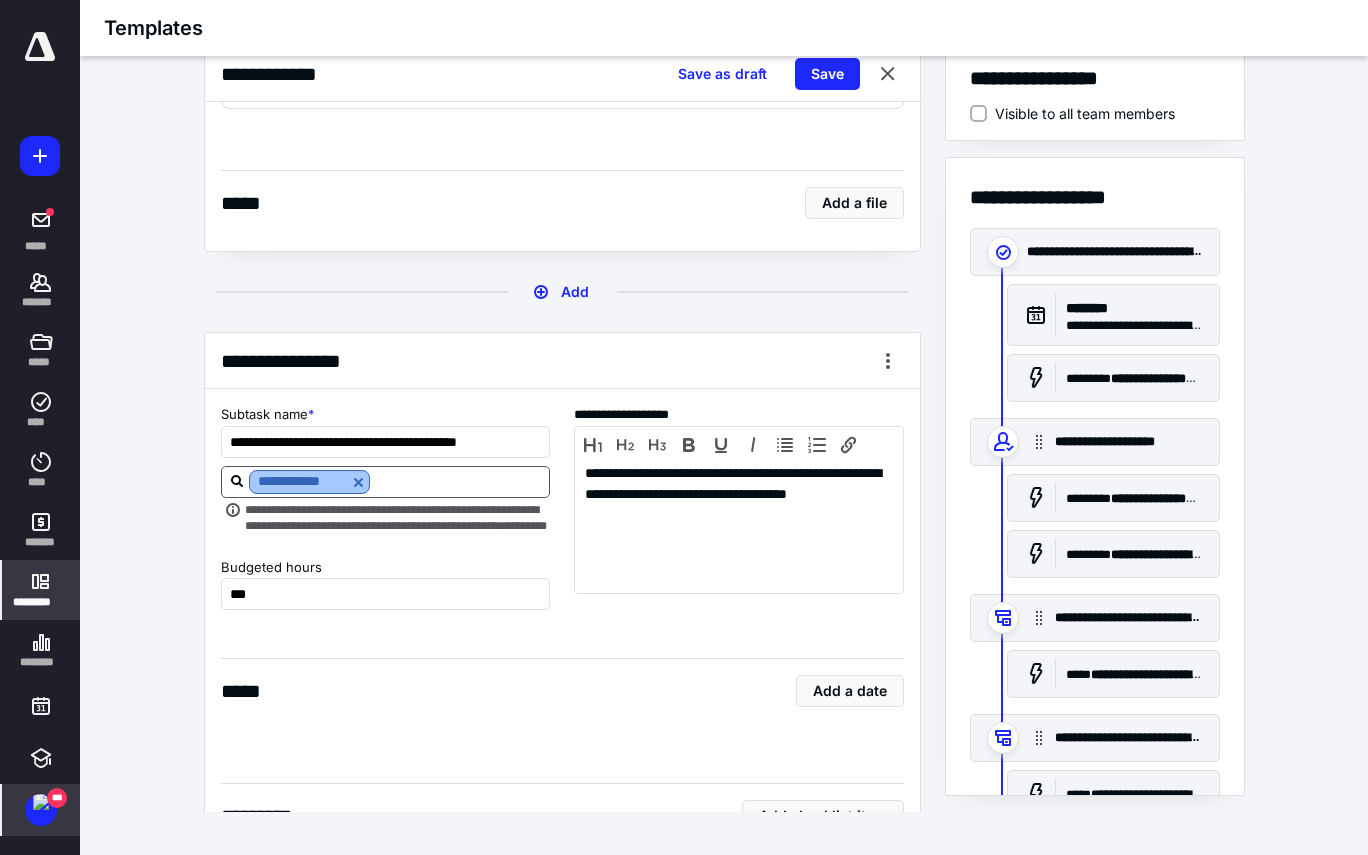 click at bounding box center [358, 482] 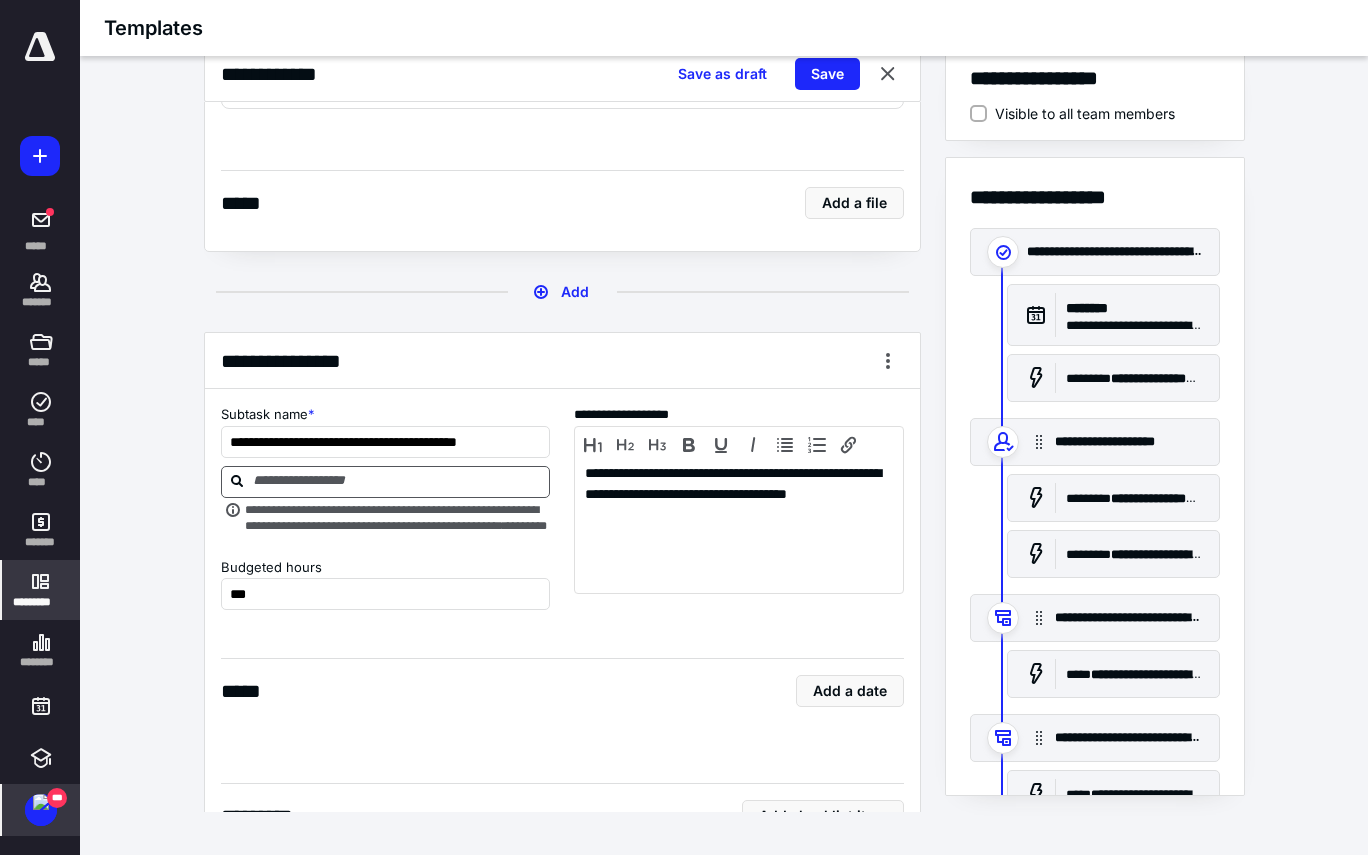 click at bounding box center (398, 481) 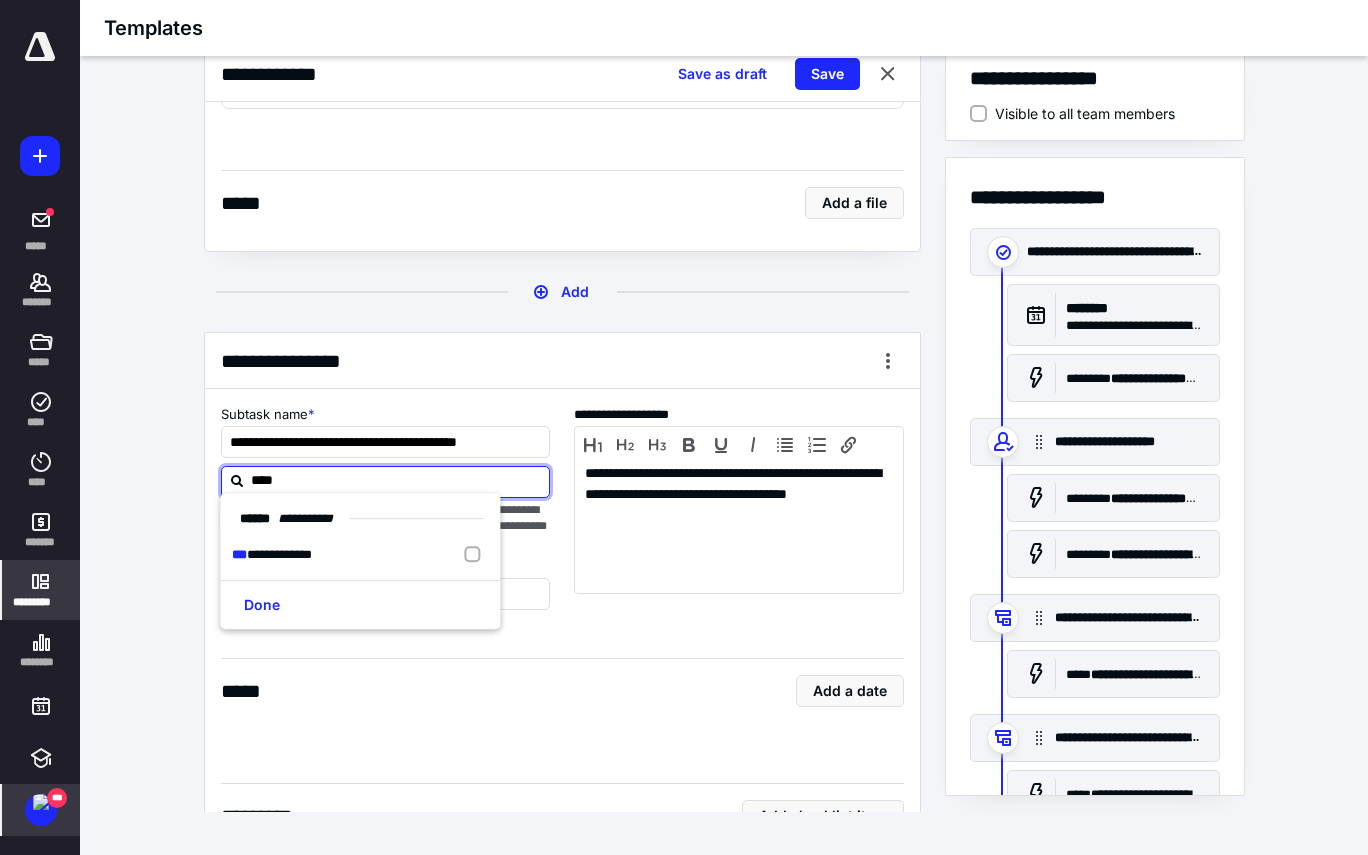 type on "*****" 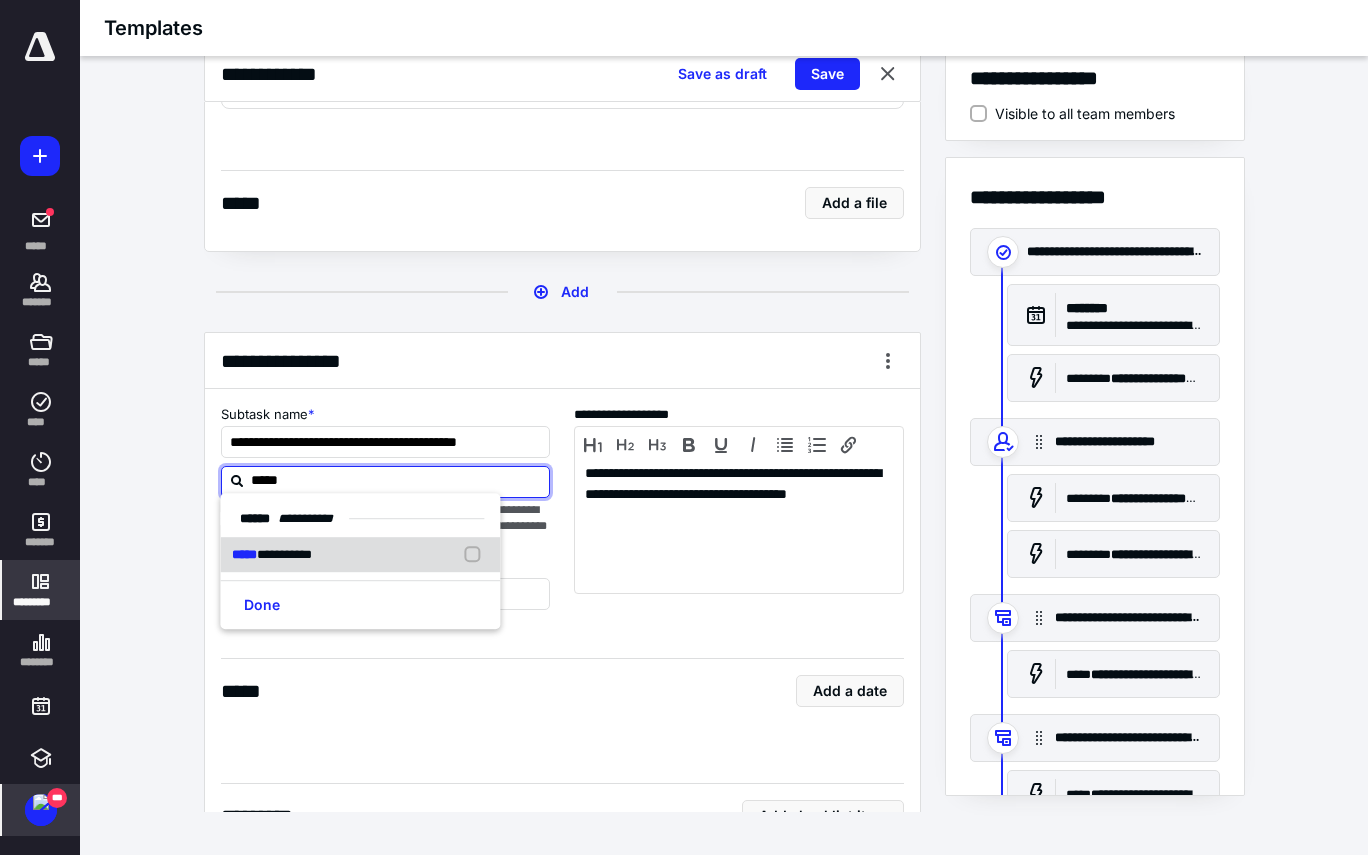 click on "**********" at bounding box center (284, 554) 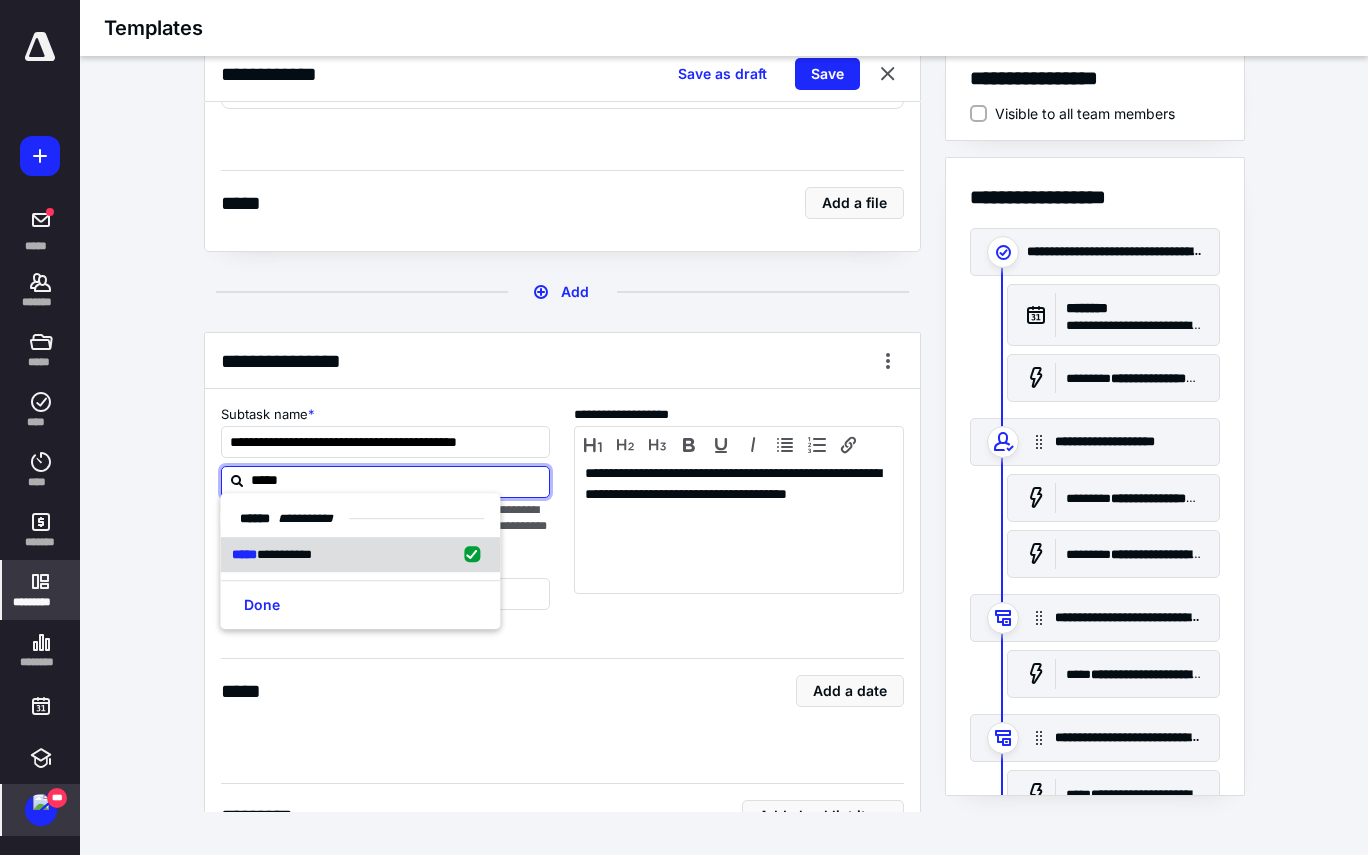 checkbox on "true" 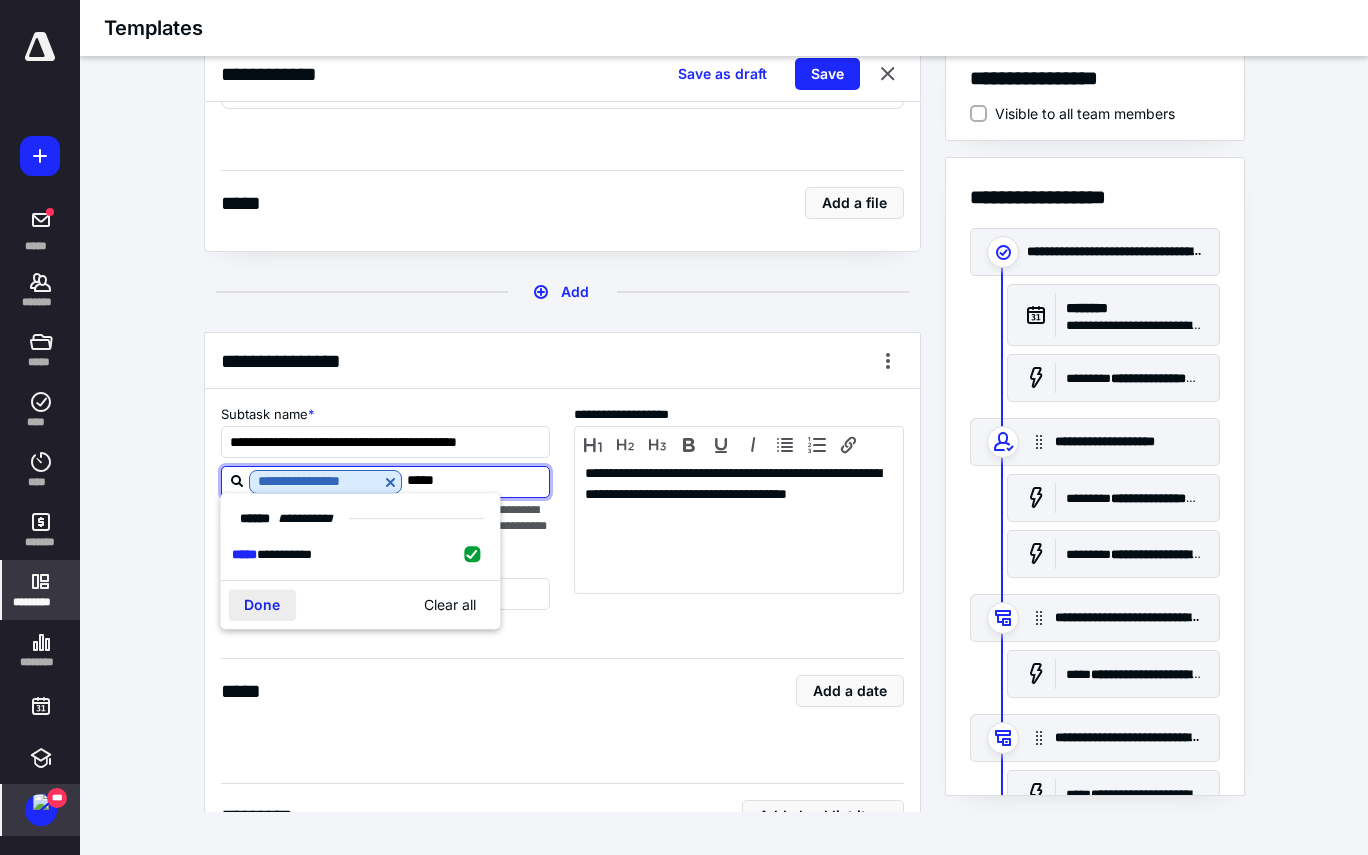 type on "*****" 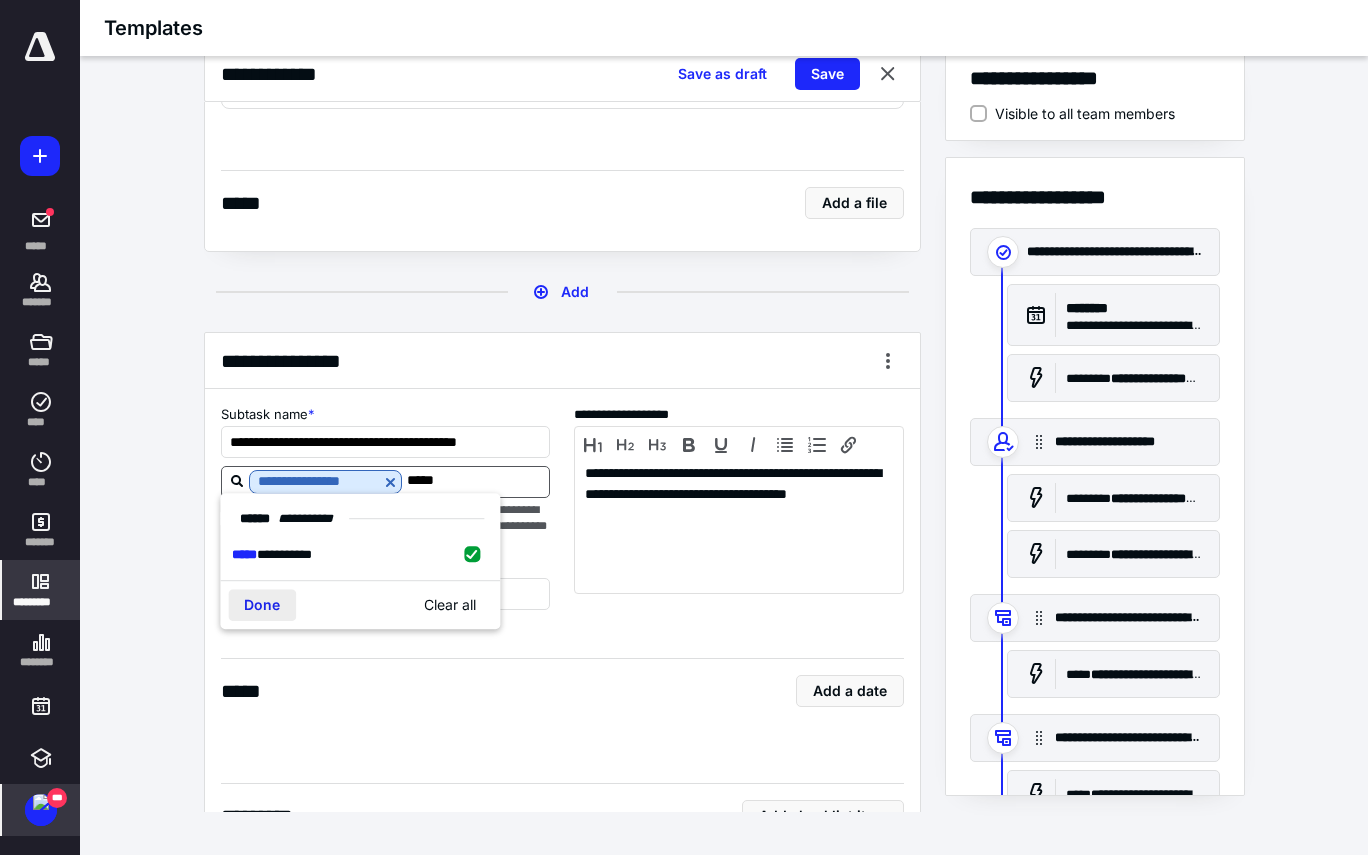click on "Done" at bounding box center [262, 606] 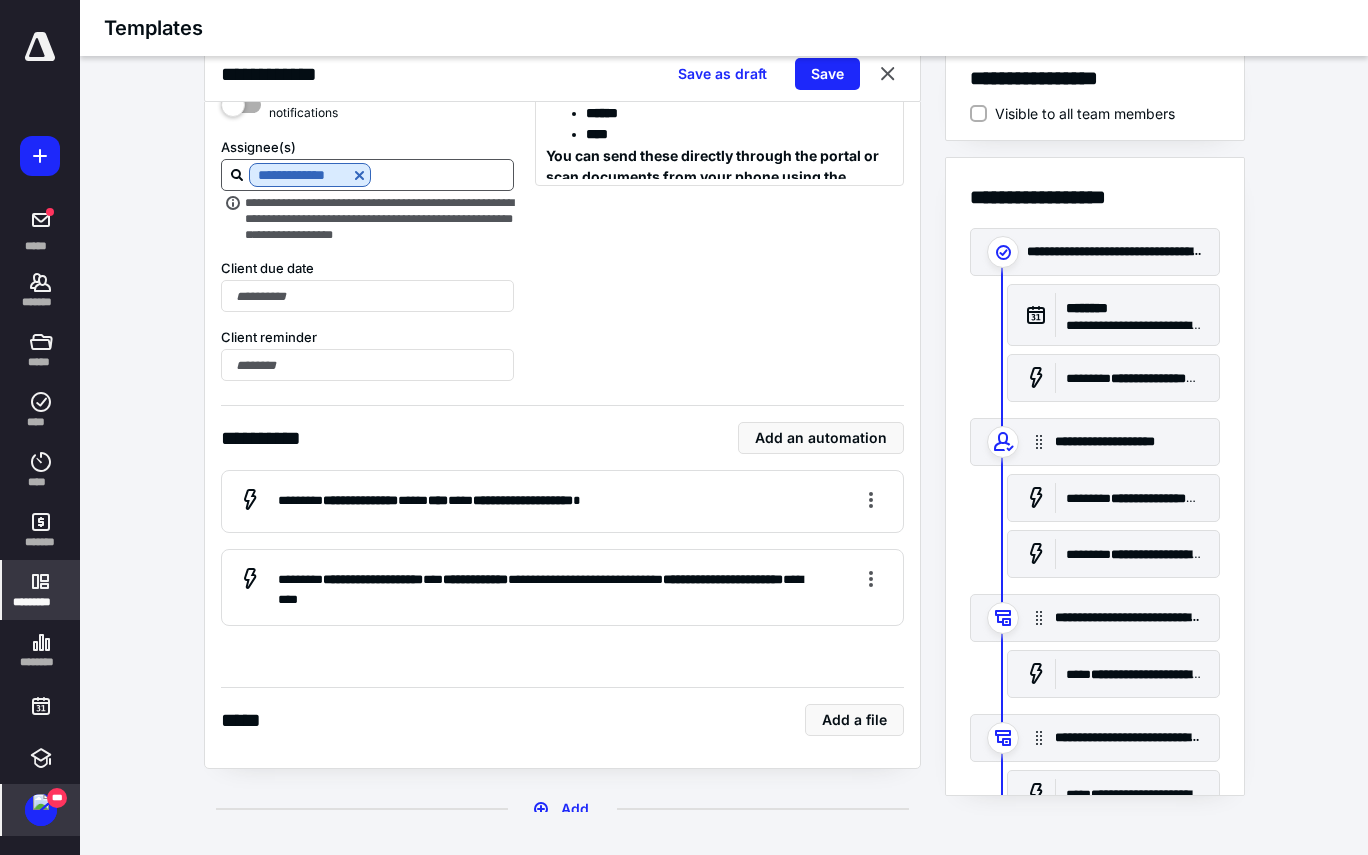 scroll, scrollTop: 940, scrollLeft: 0, axis: vertical 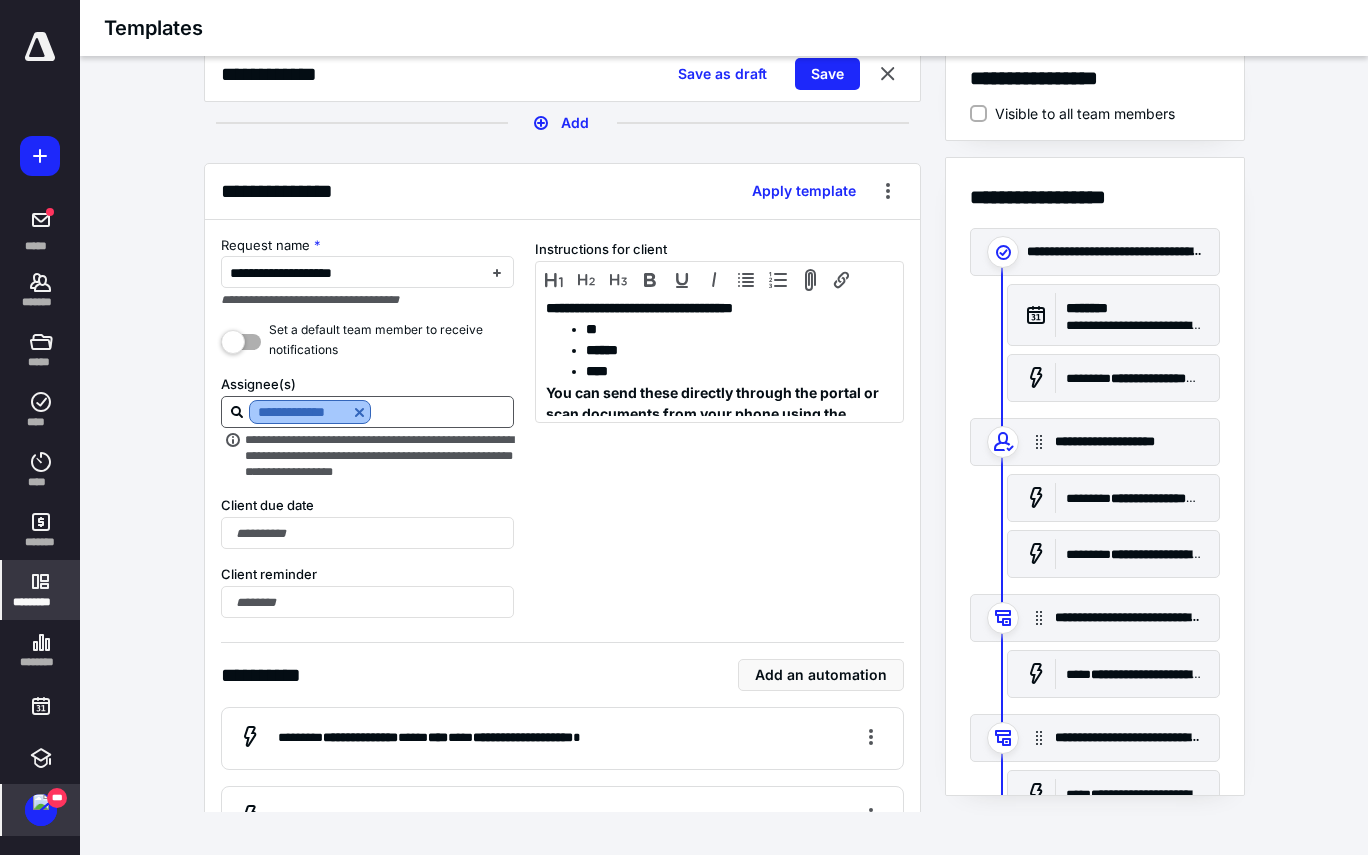 click at bounding box center (359, 412) 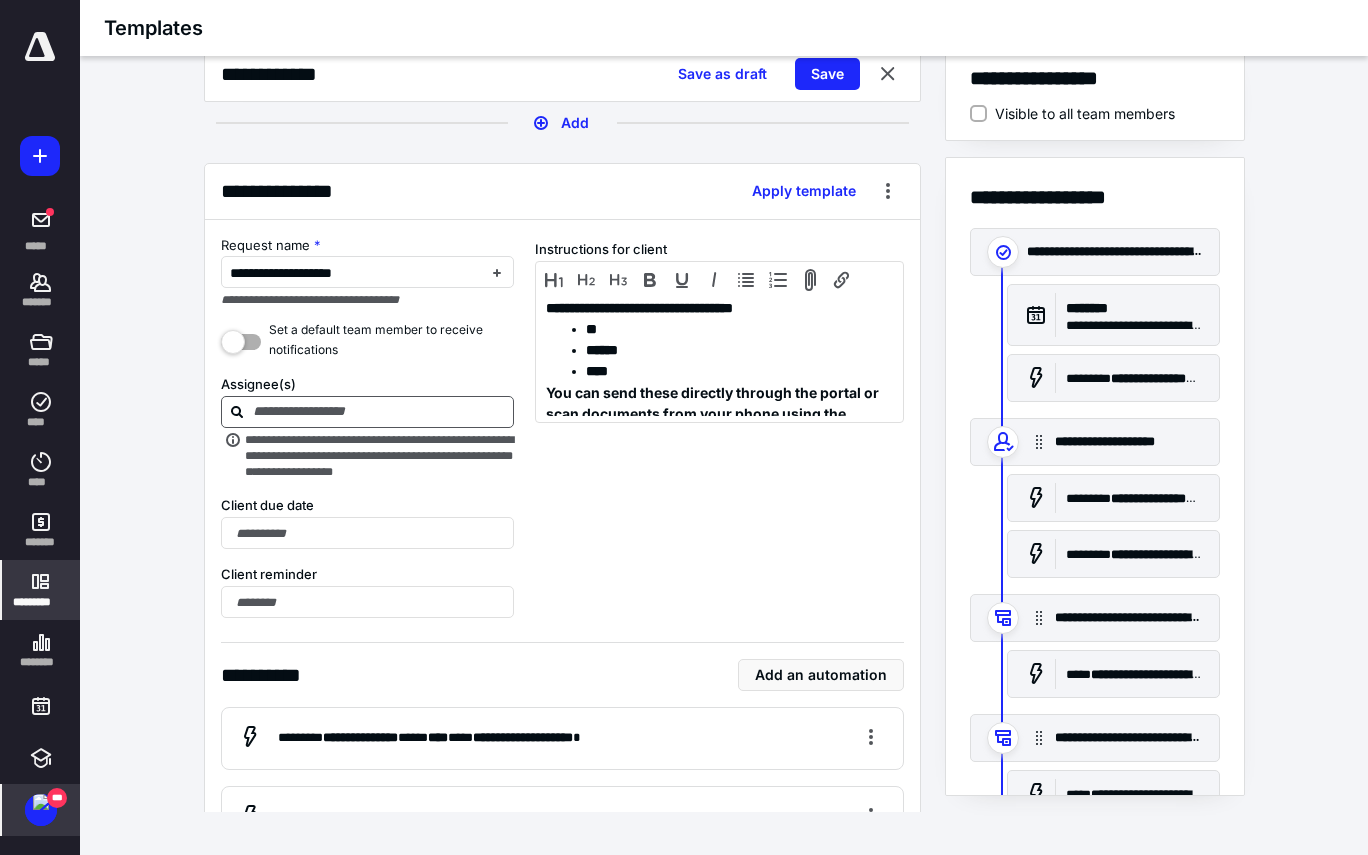 click at bounding box center [380, 411] 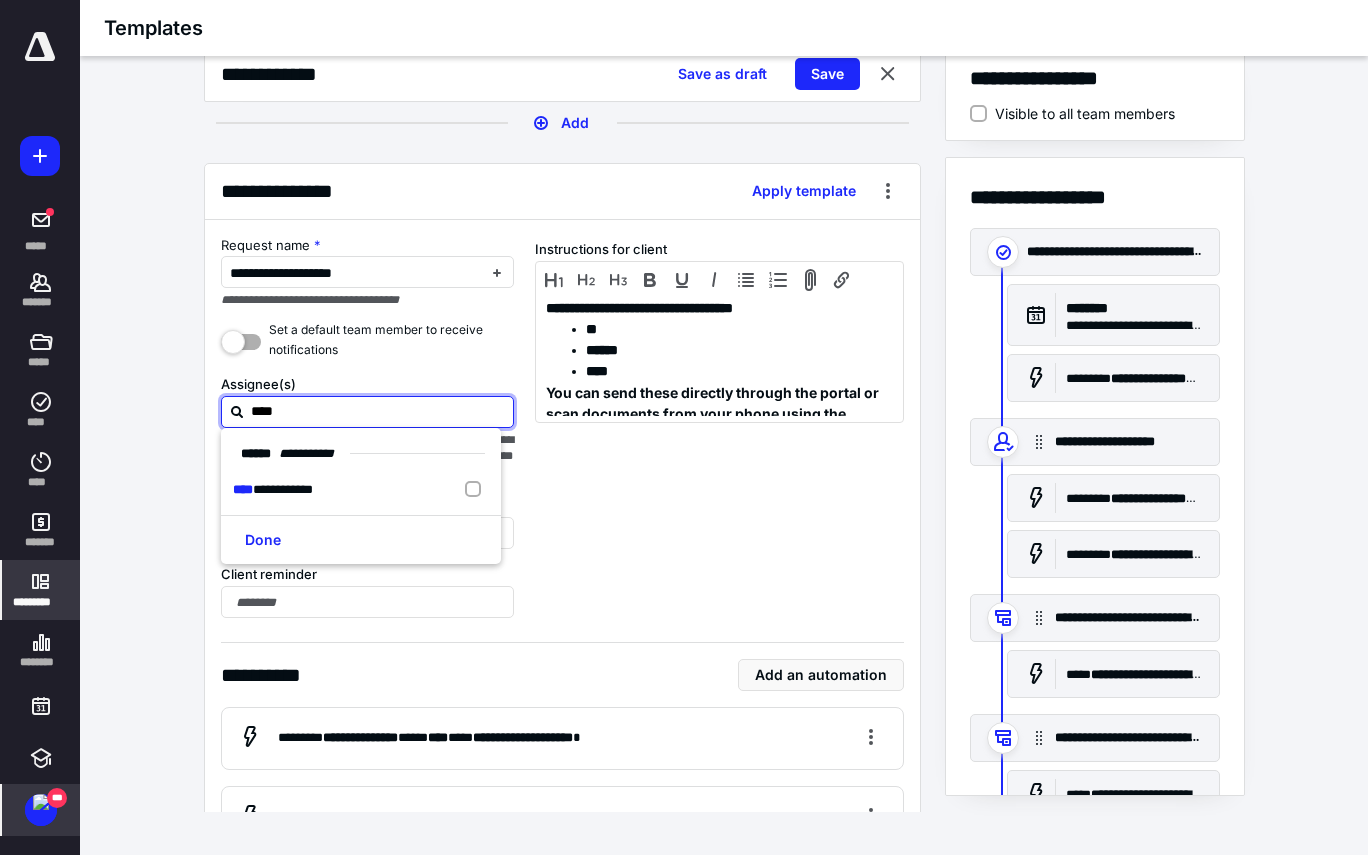 type on "****" 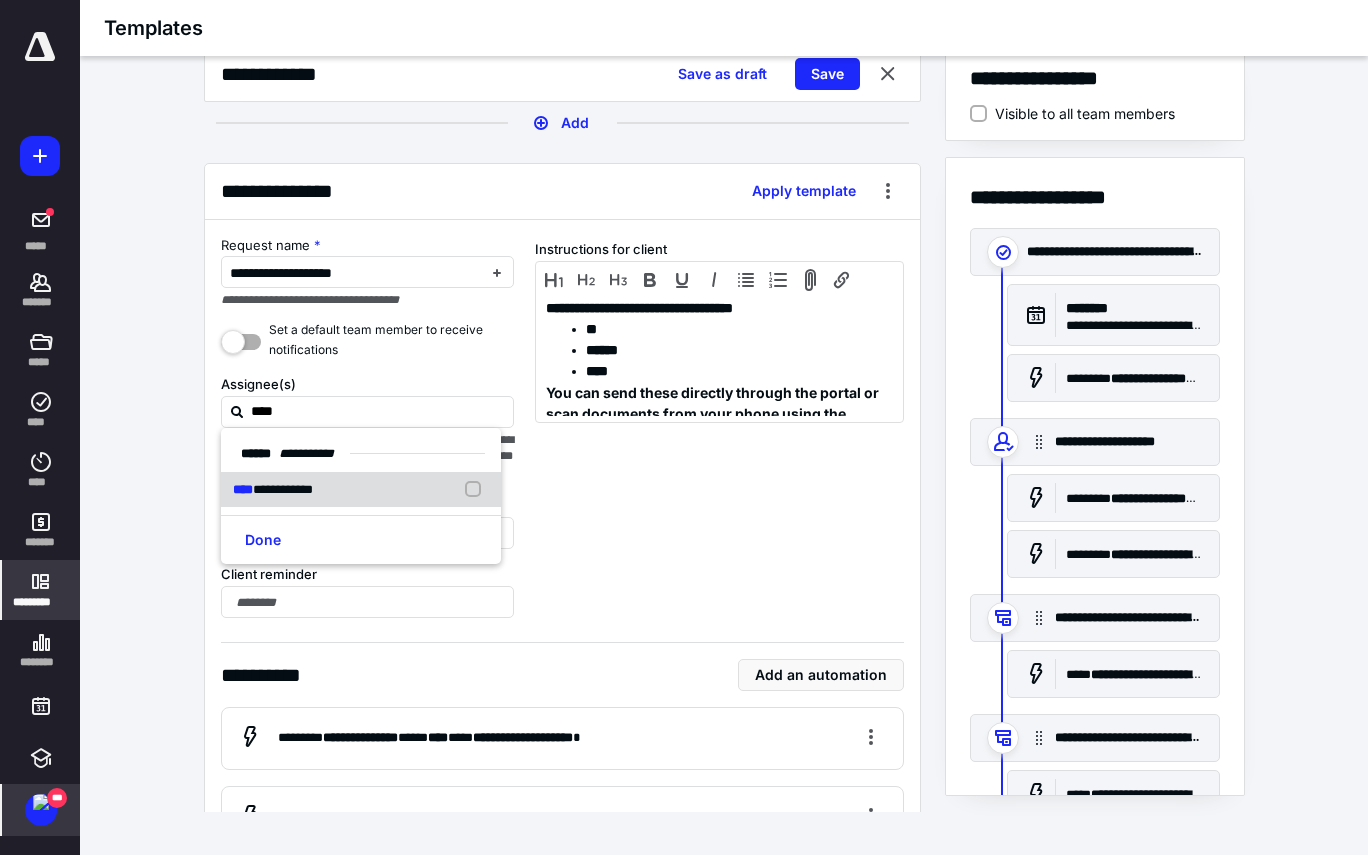 click on "**********" at bounding box center (361, 490) 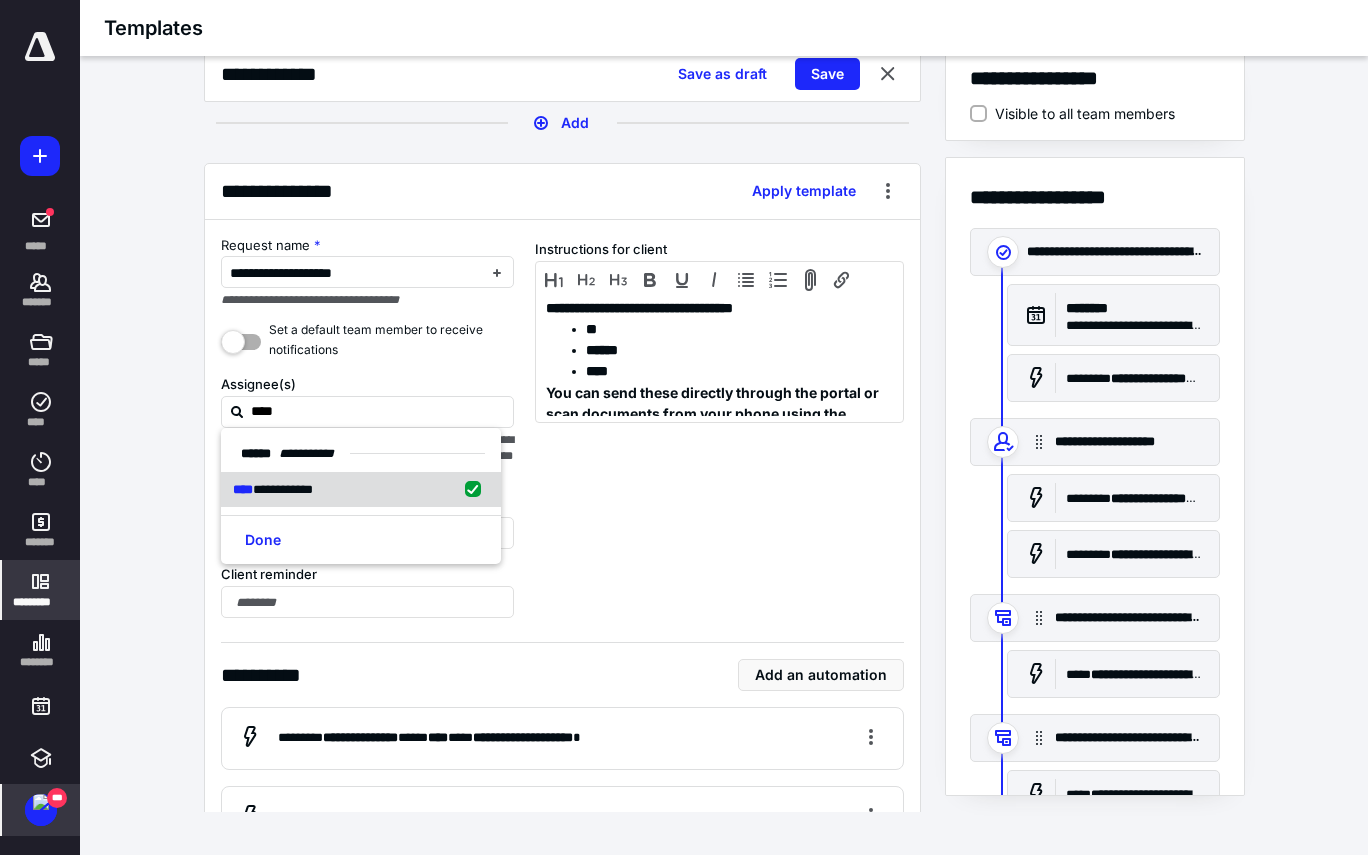 checkbox on "true" 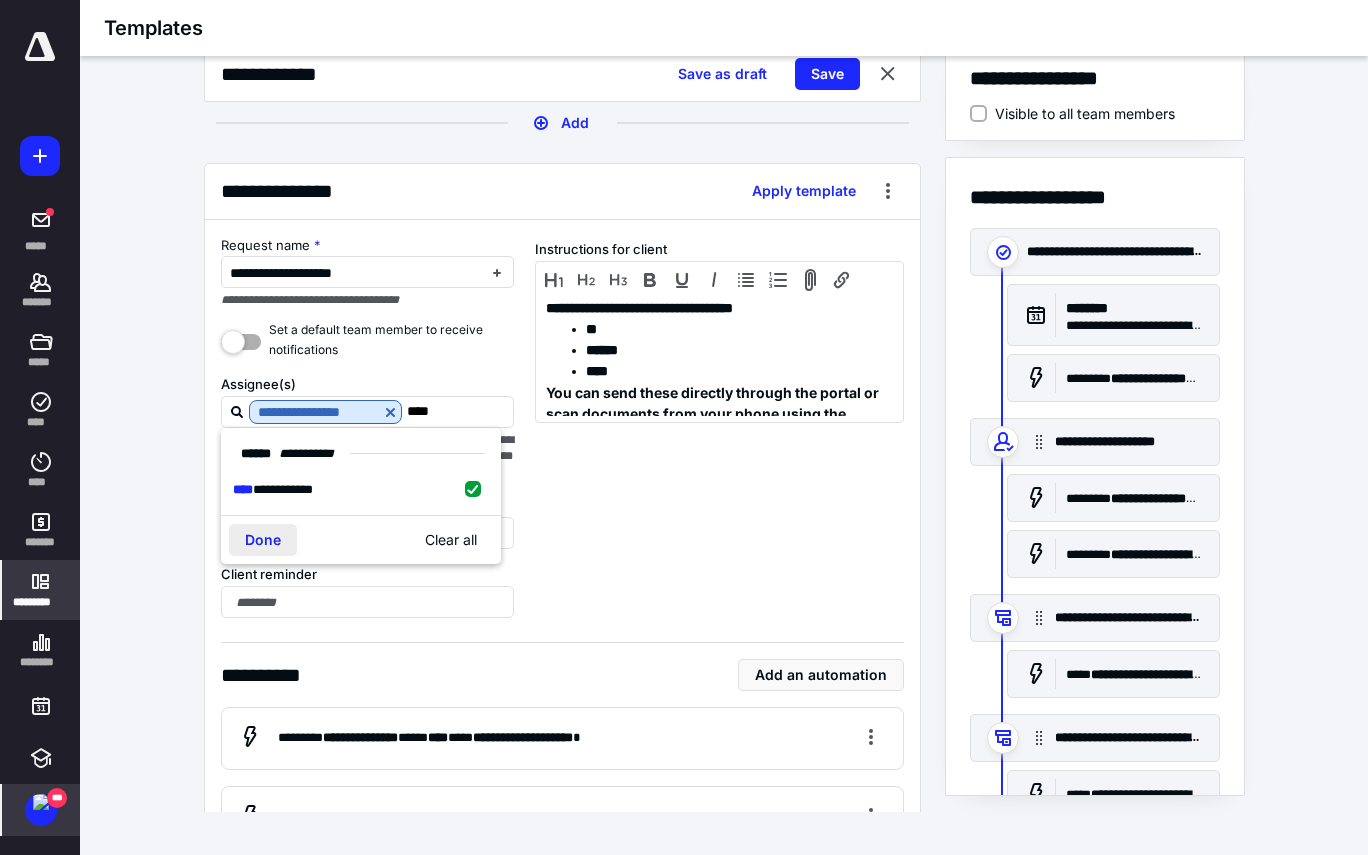 click on "Done" at bounding box center (263, 540) 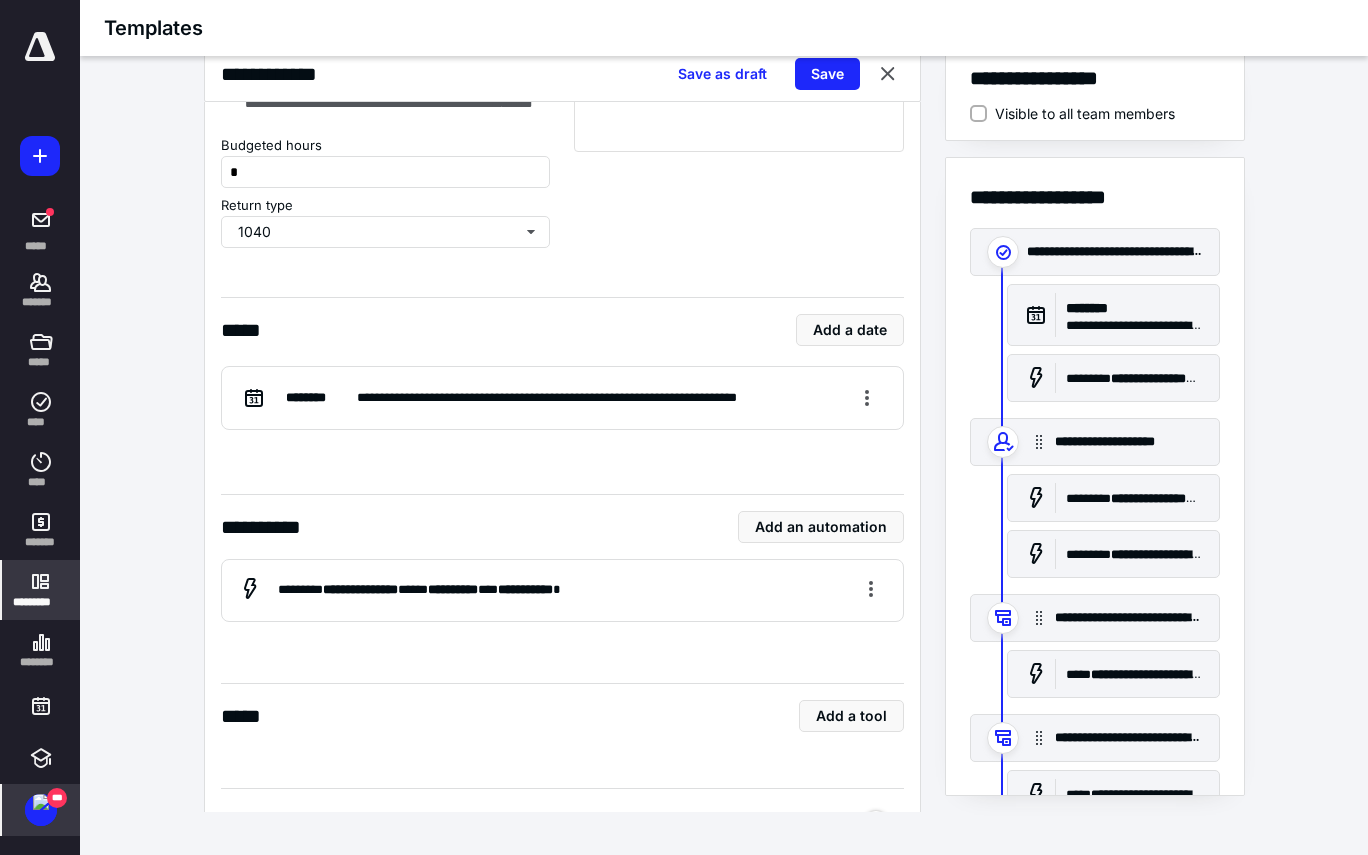 scroll, scrollTop: 0, scrollLeft: 0, axis: both 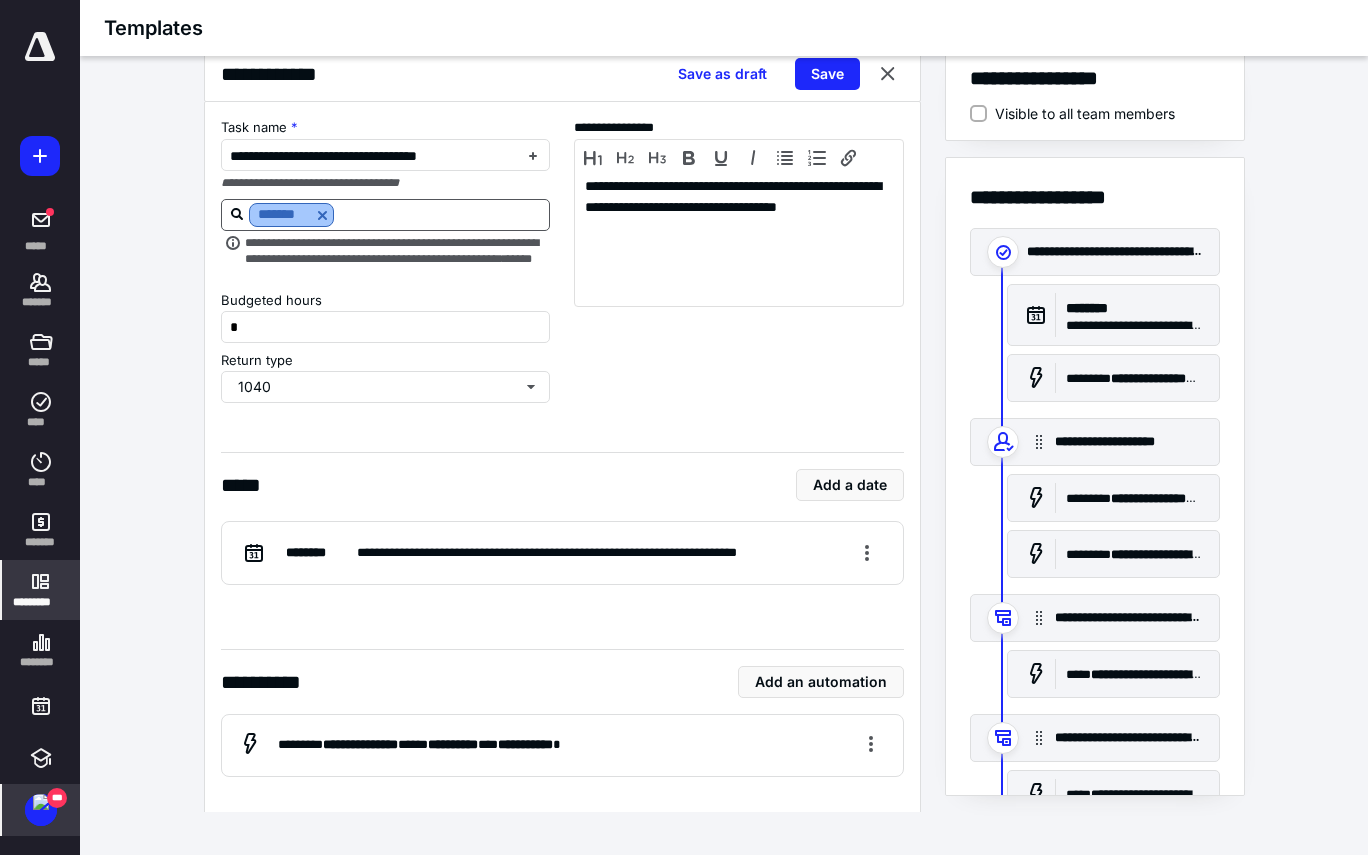 click at bounding box center [322, 215] 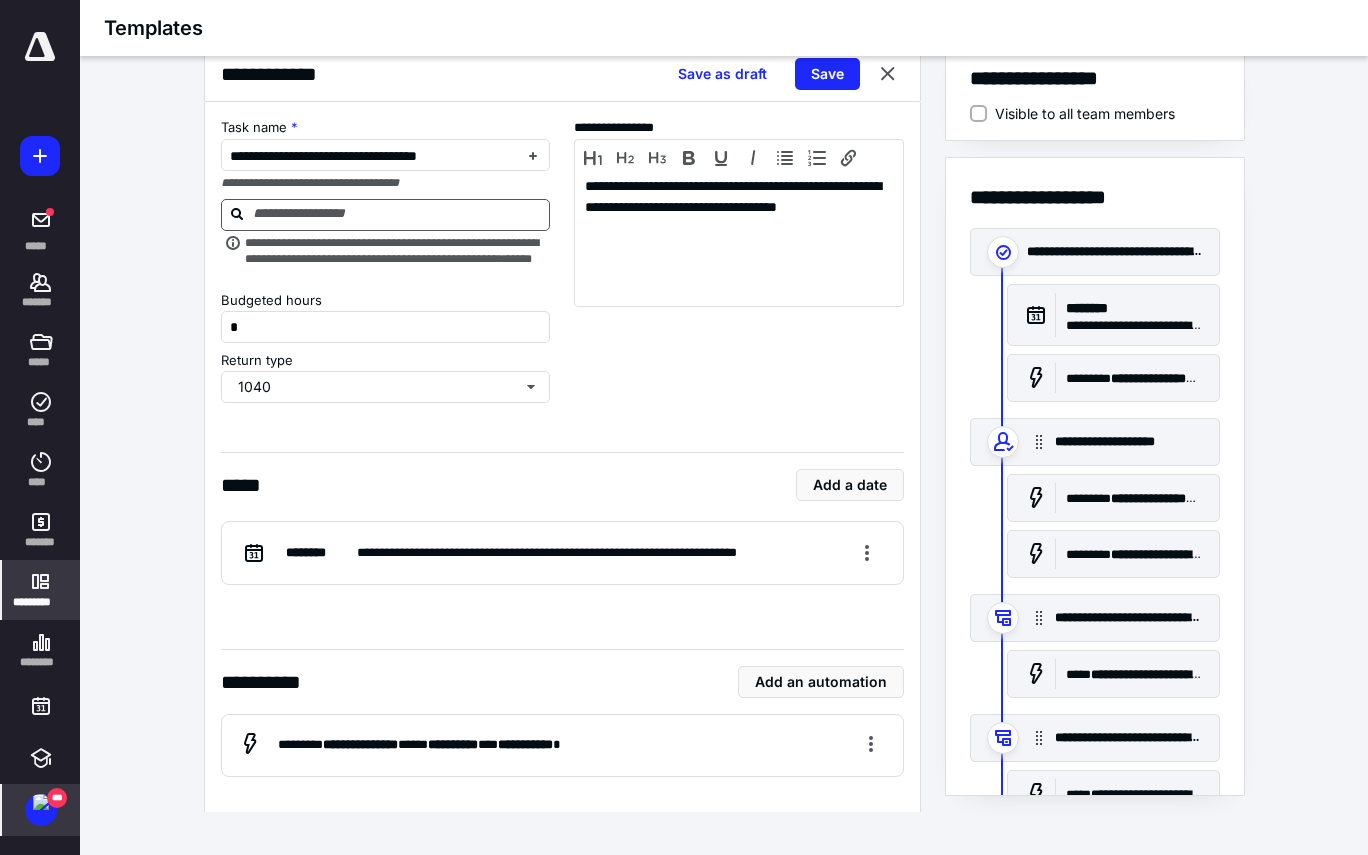 click at bounding box center [398, 214] 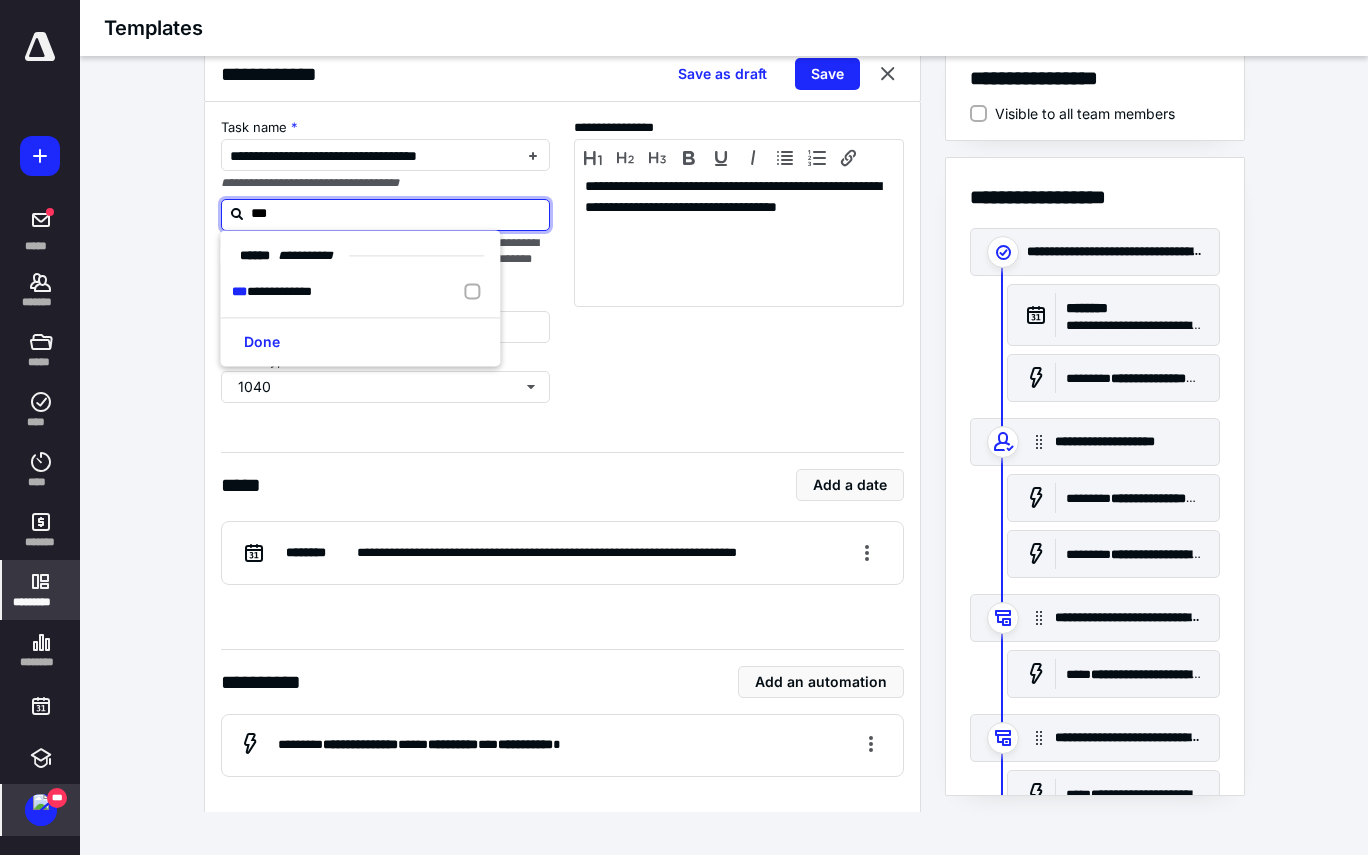 type on "****" 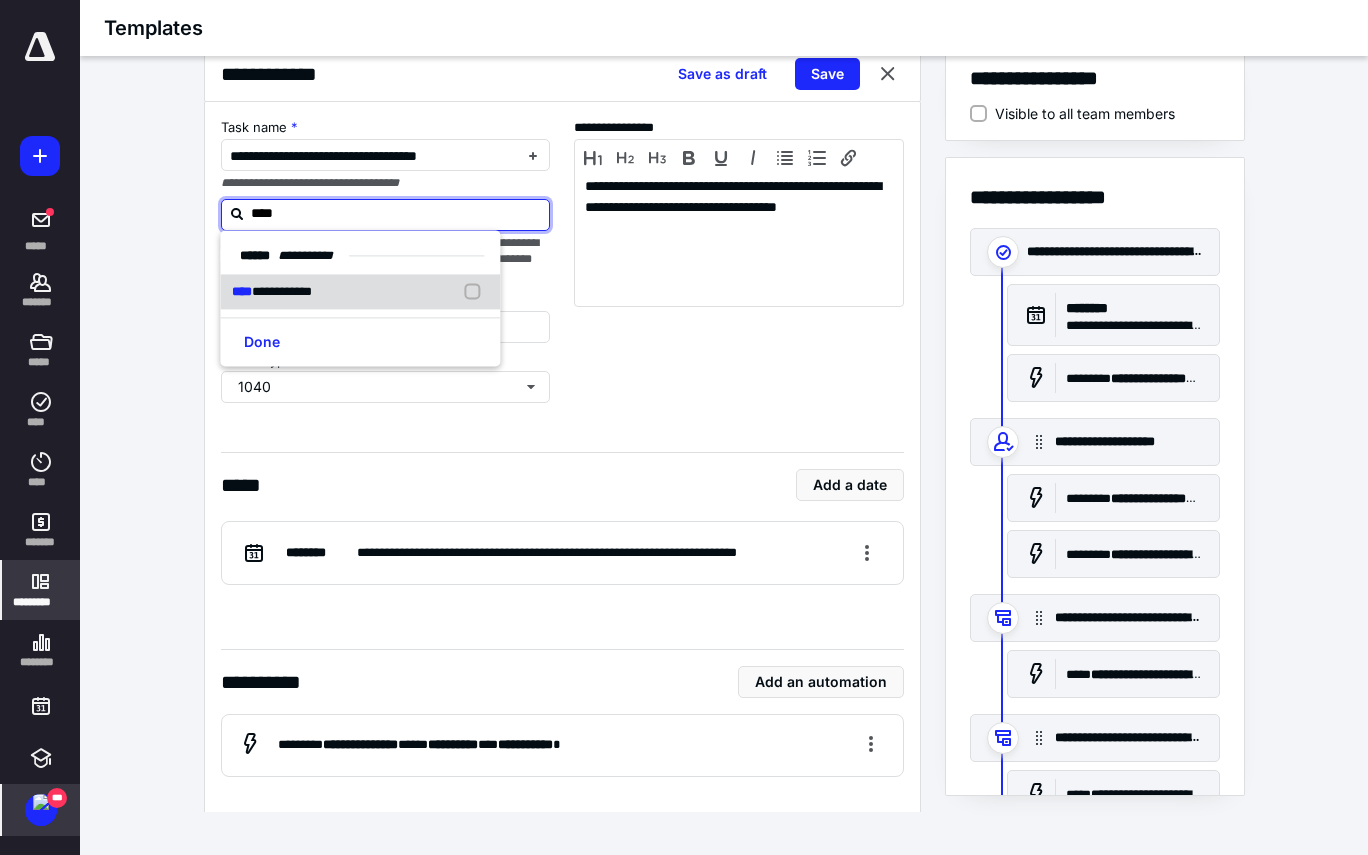 click on "**********" at bounding box center [282, 291] 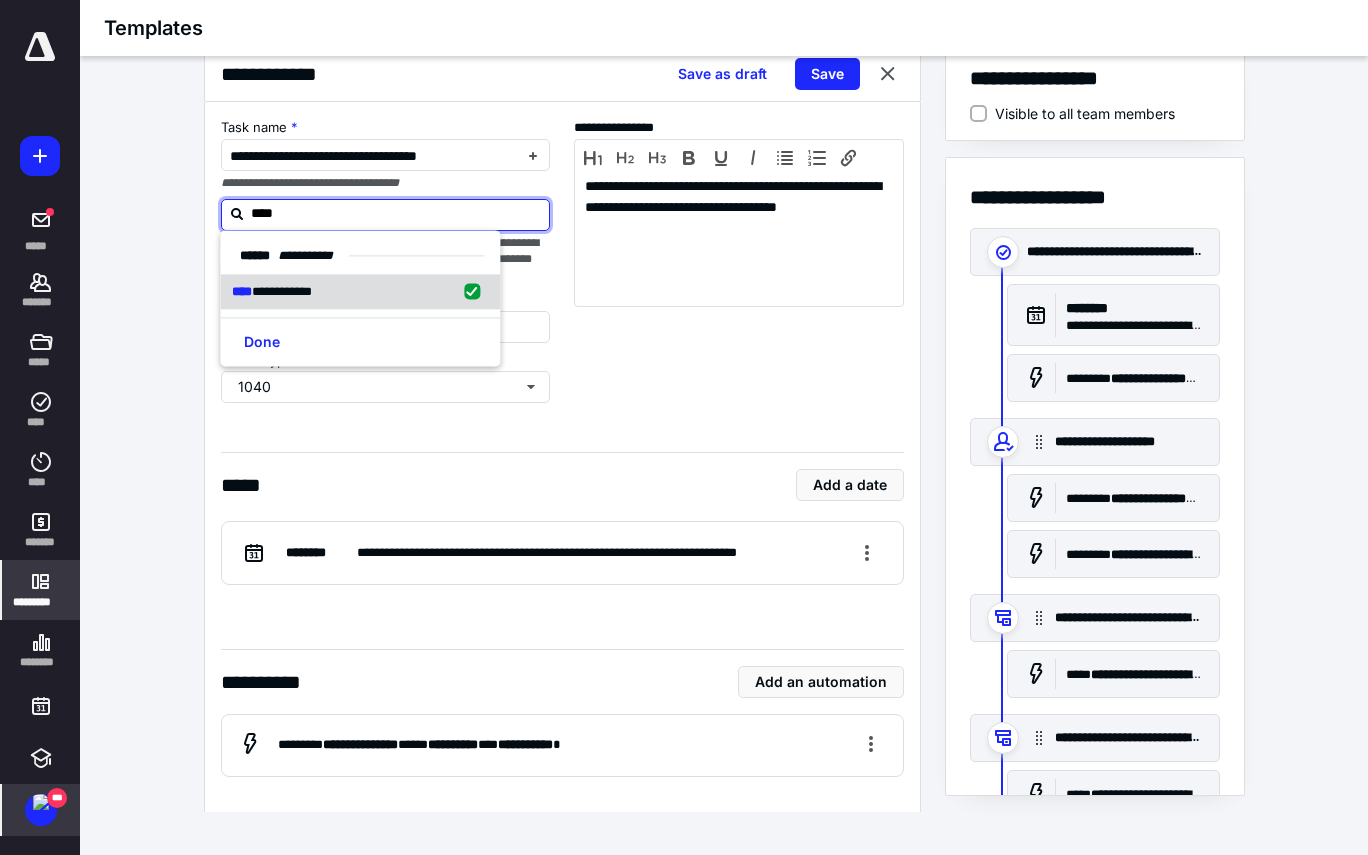 checkbox on "true" 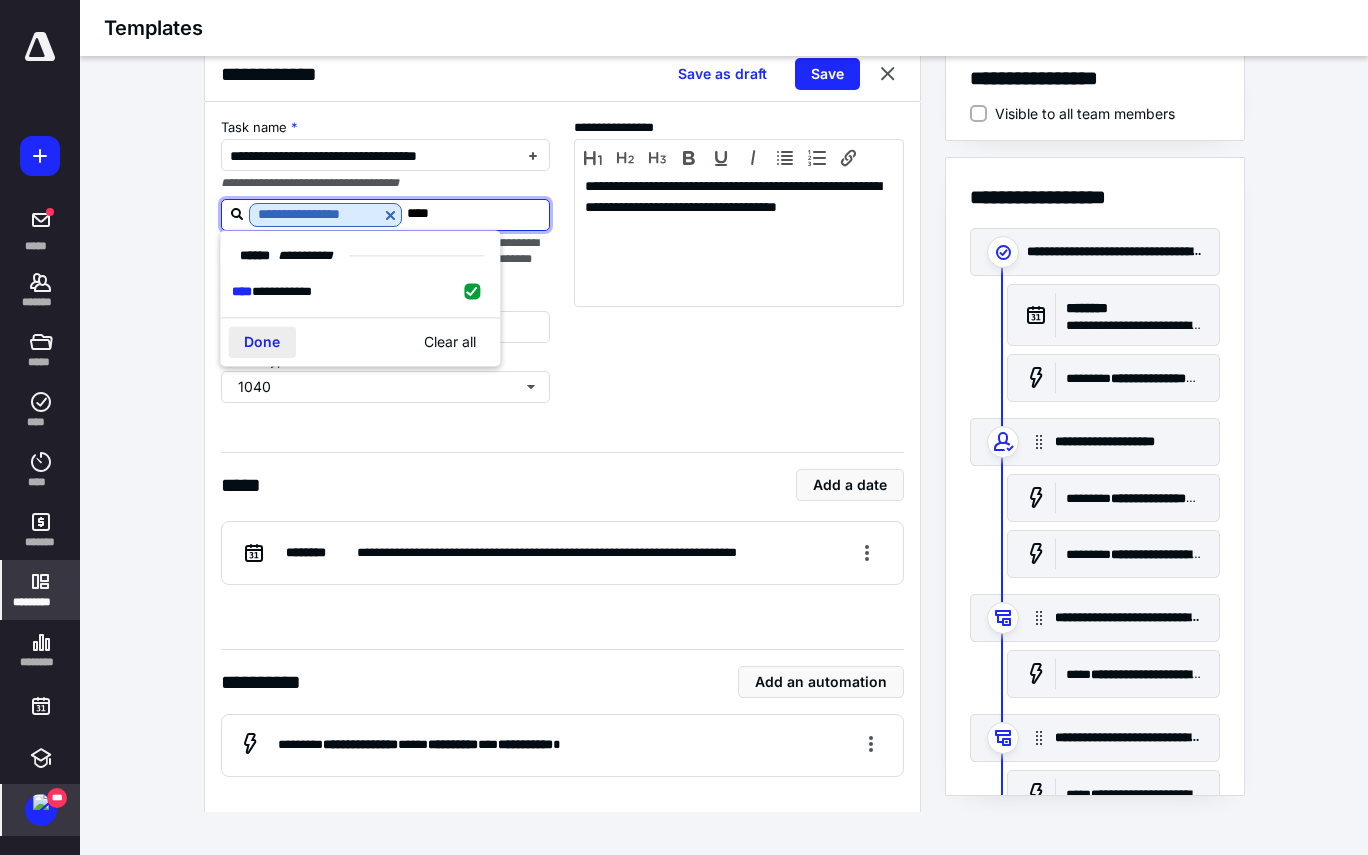 type on "****" 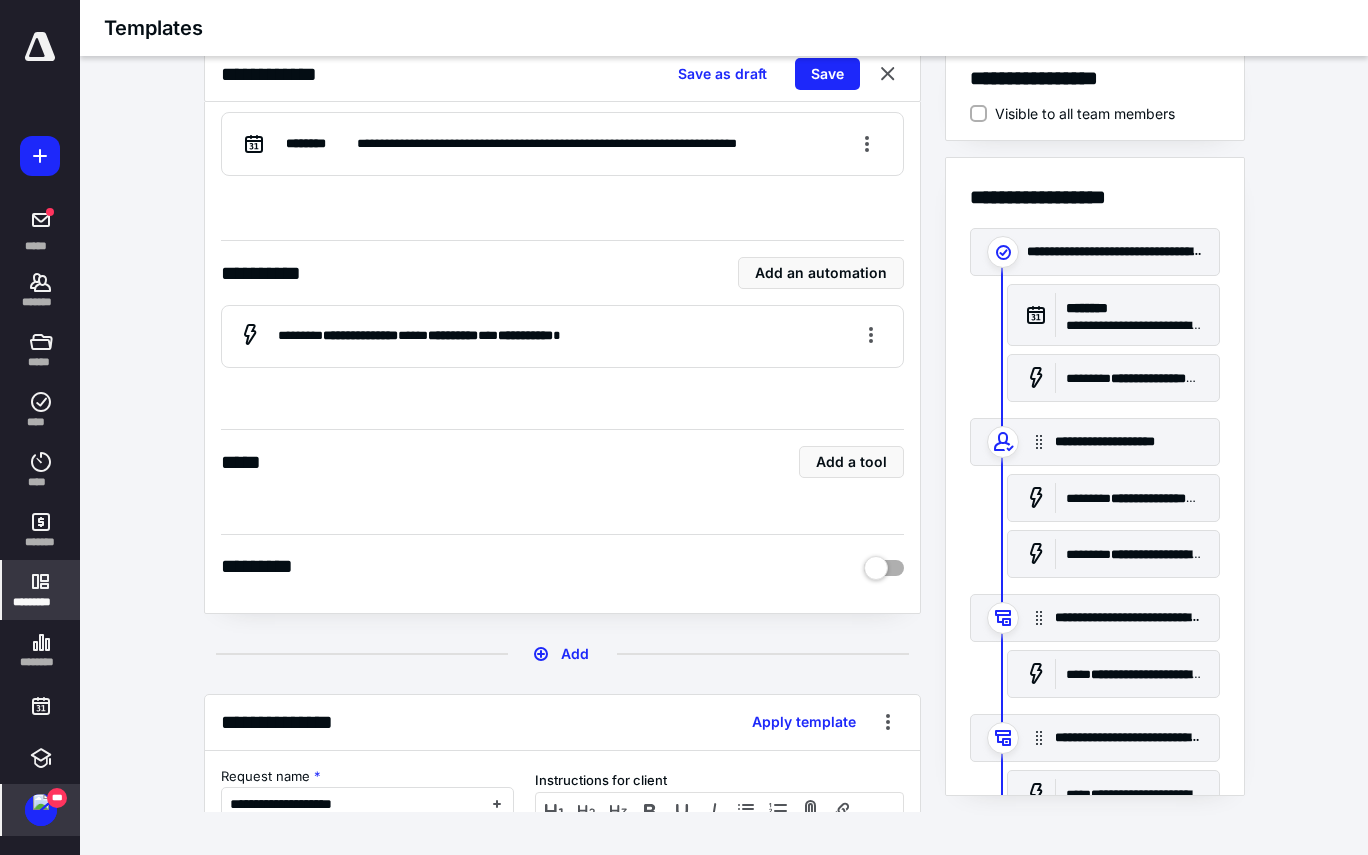 scroll, scrollTop: 421, scrollLeft: 0, axis: vertical 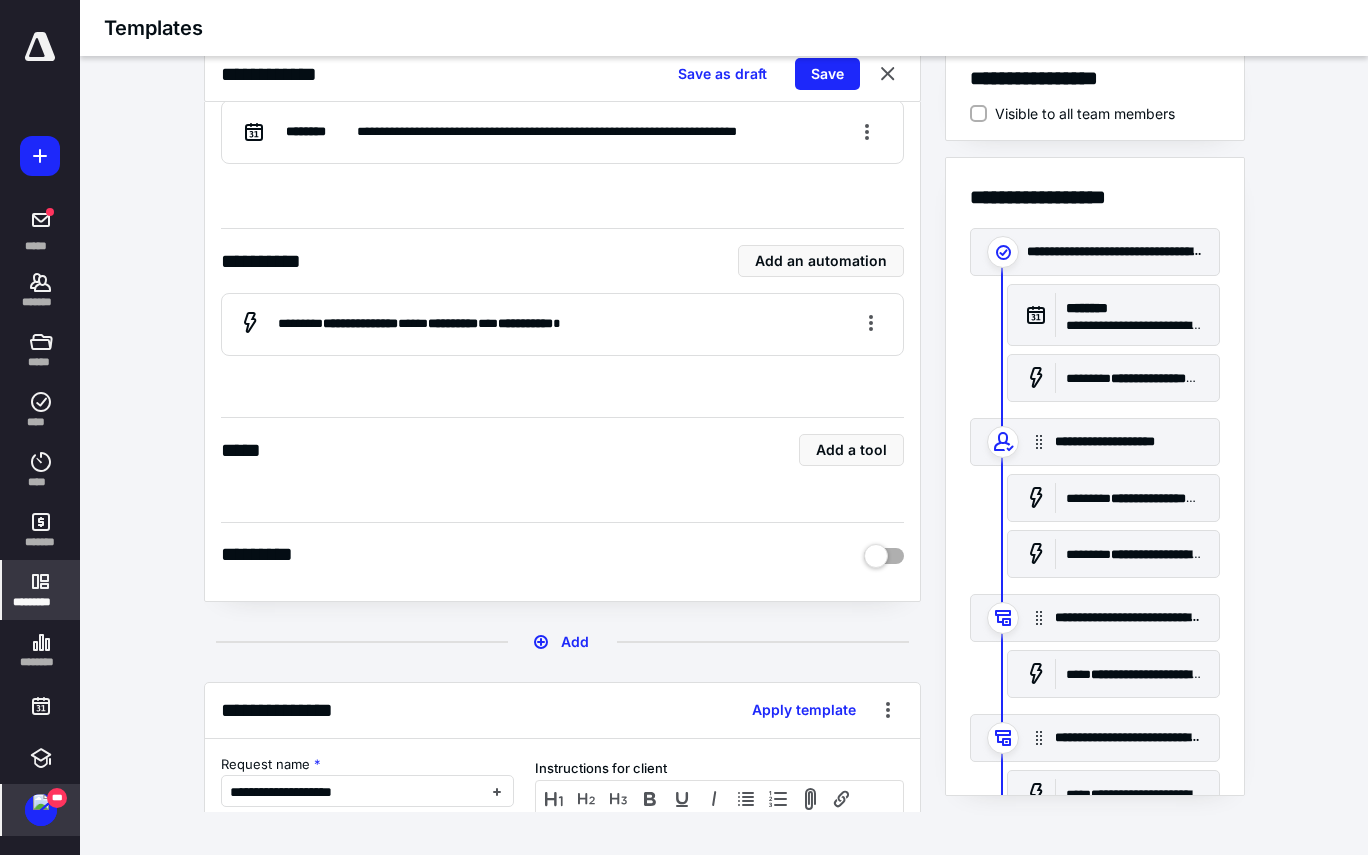 click at bounding box center (884, 549) 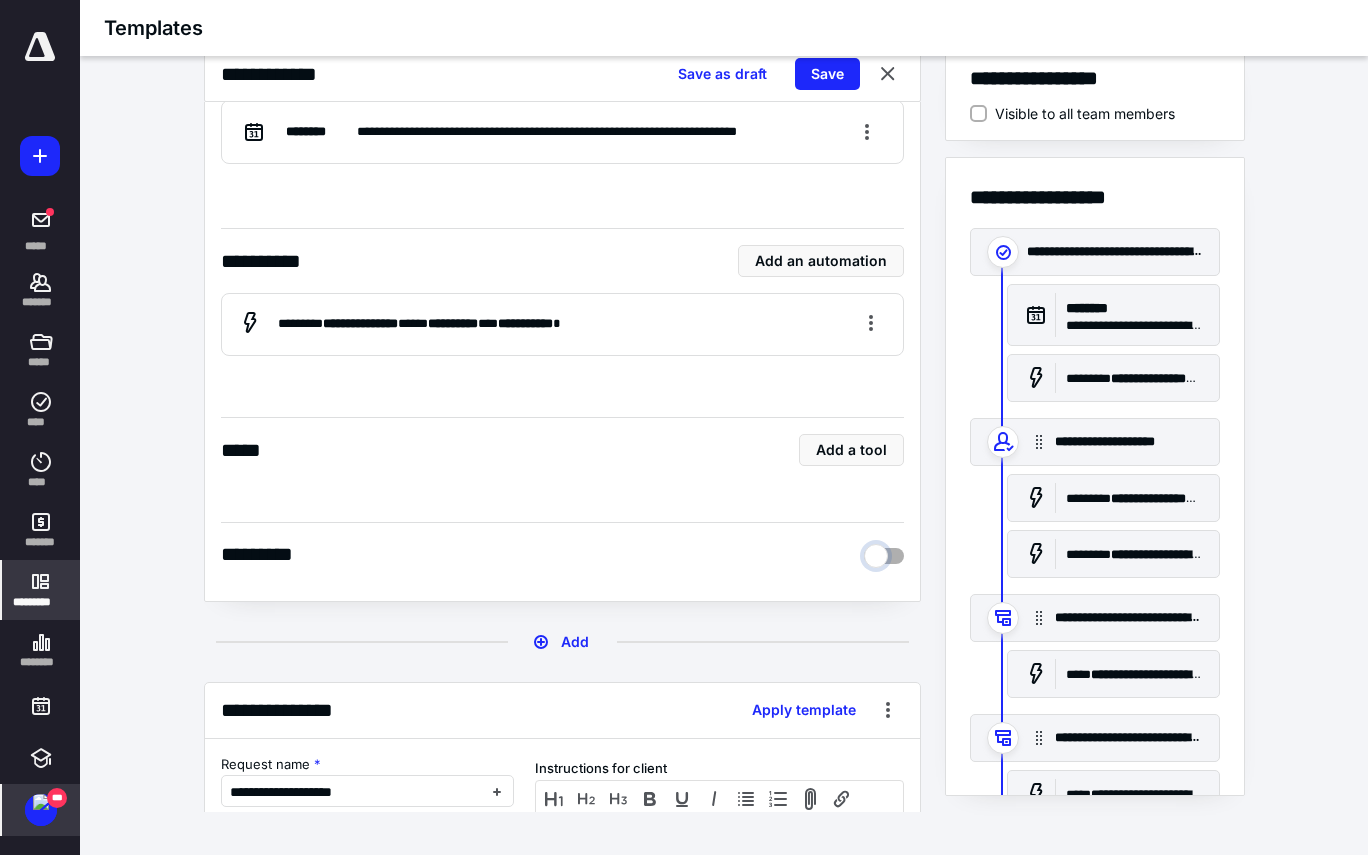 click at bounding box center [884, 551] 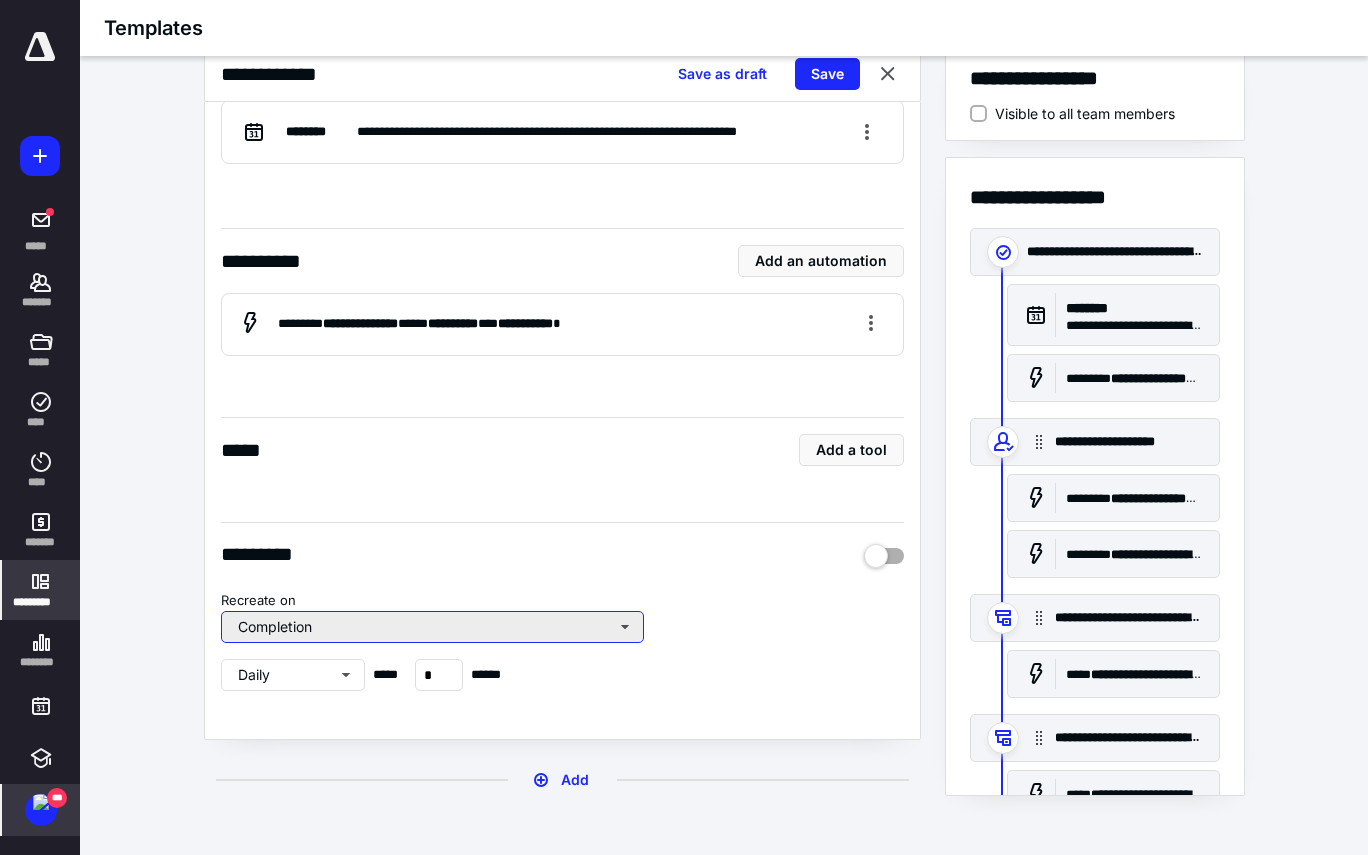 click on "Completion" at bounding box center [432, 627] 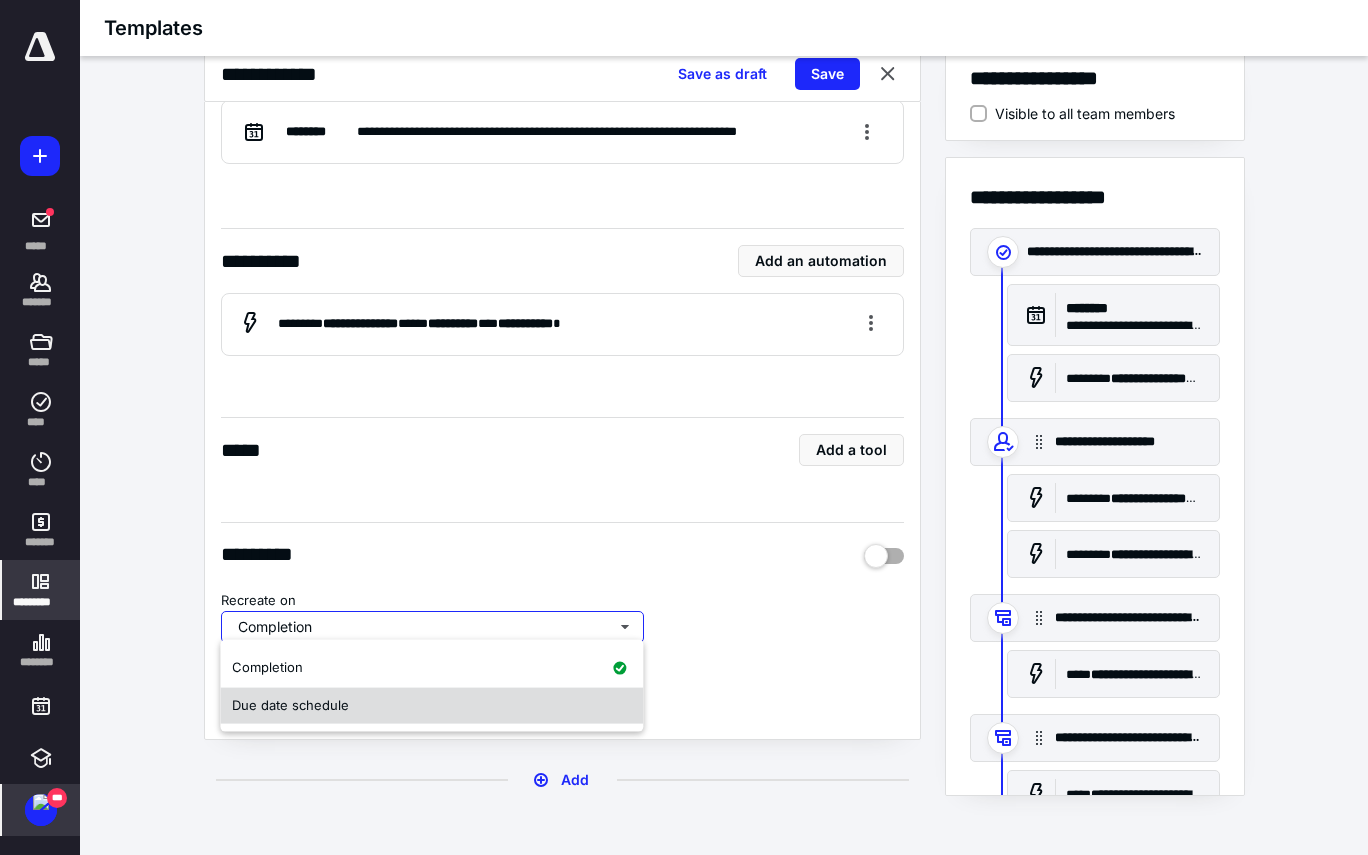 click on "Due date schedule" at bounding box center (431, 706) 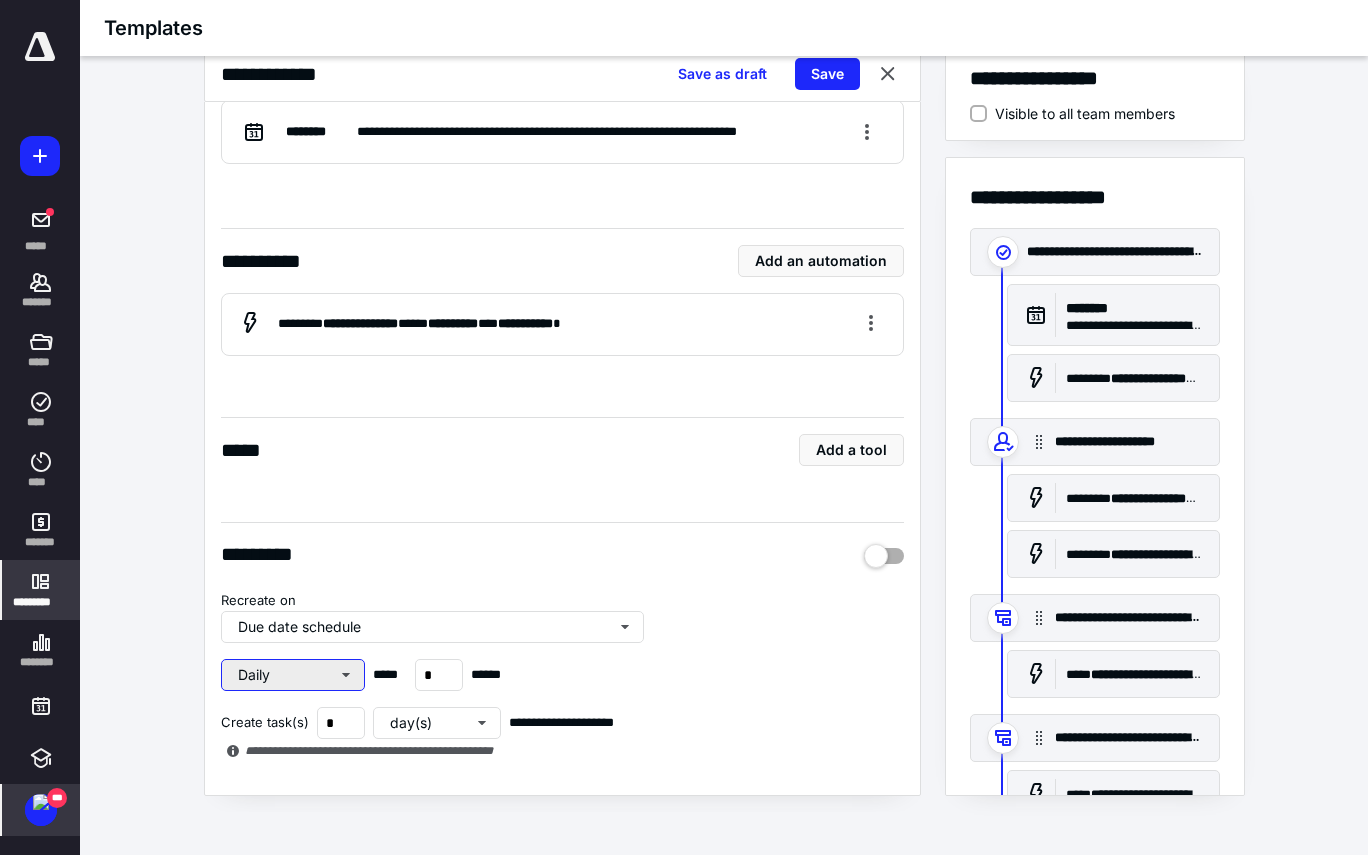 click on "Daily" at bounding box center [293, 675] 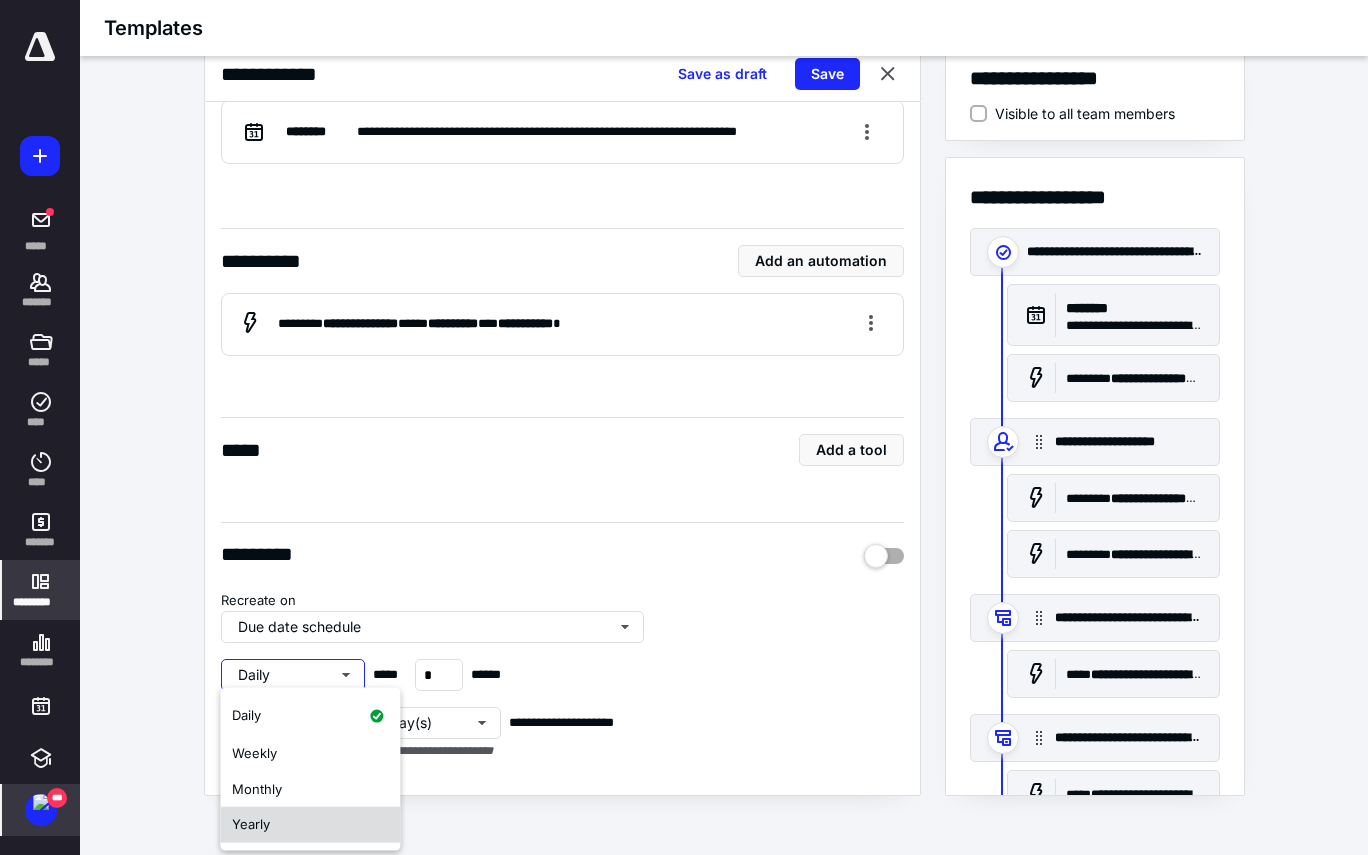 click on "Yearly" at bounding box center [310, 825] 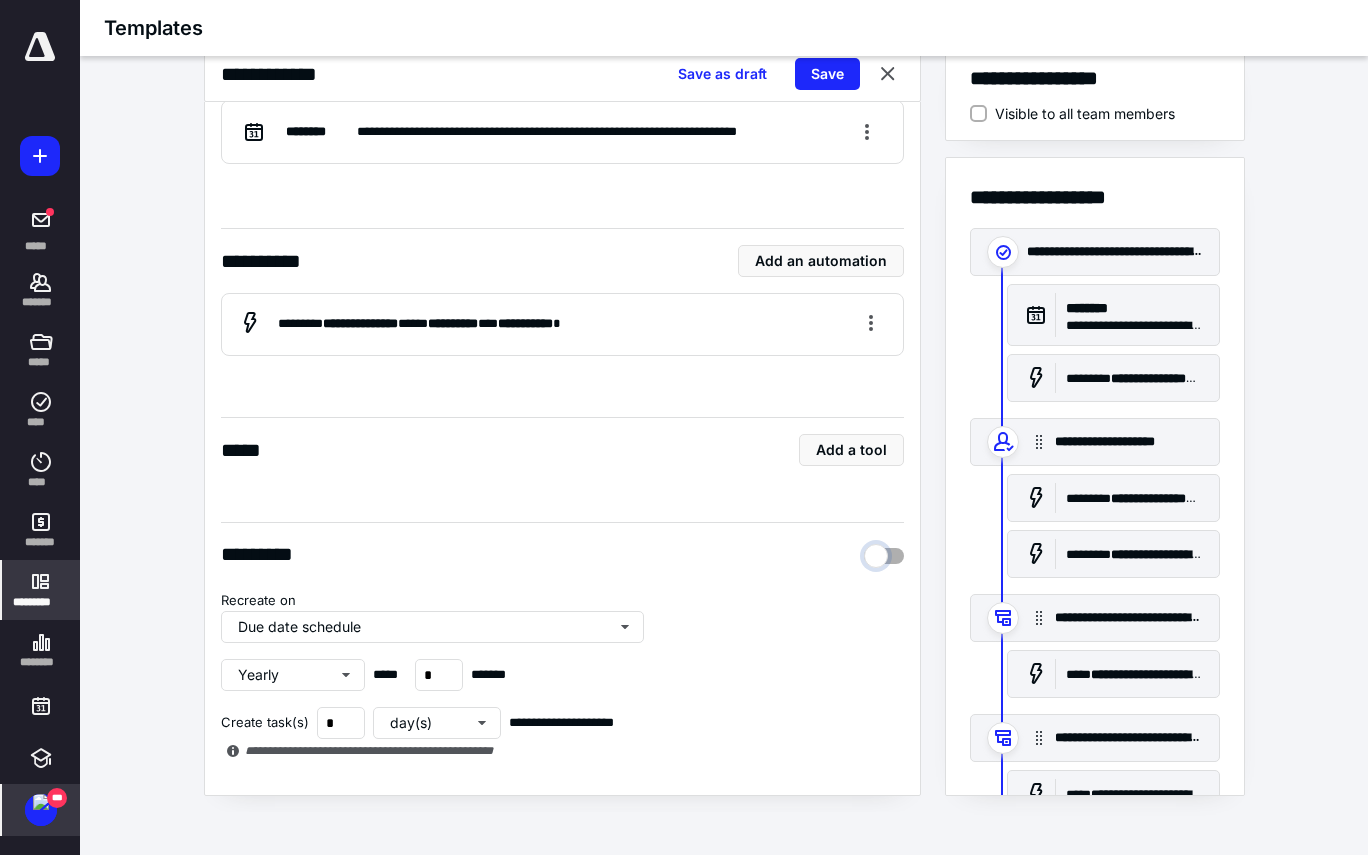 click at bounding box center (884, 551) 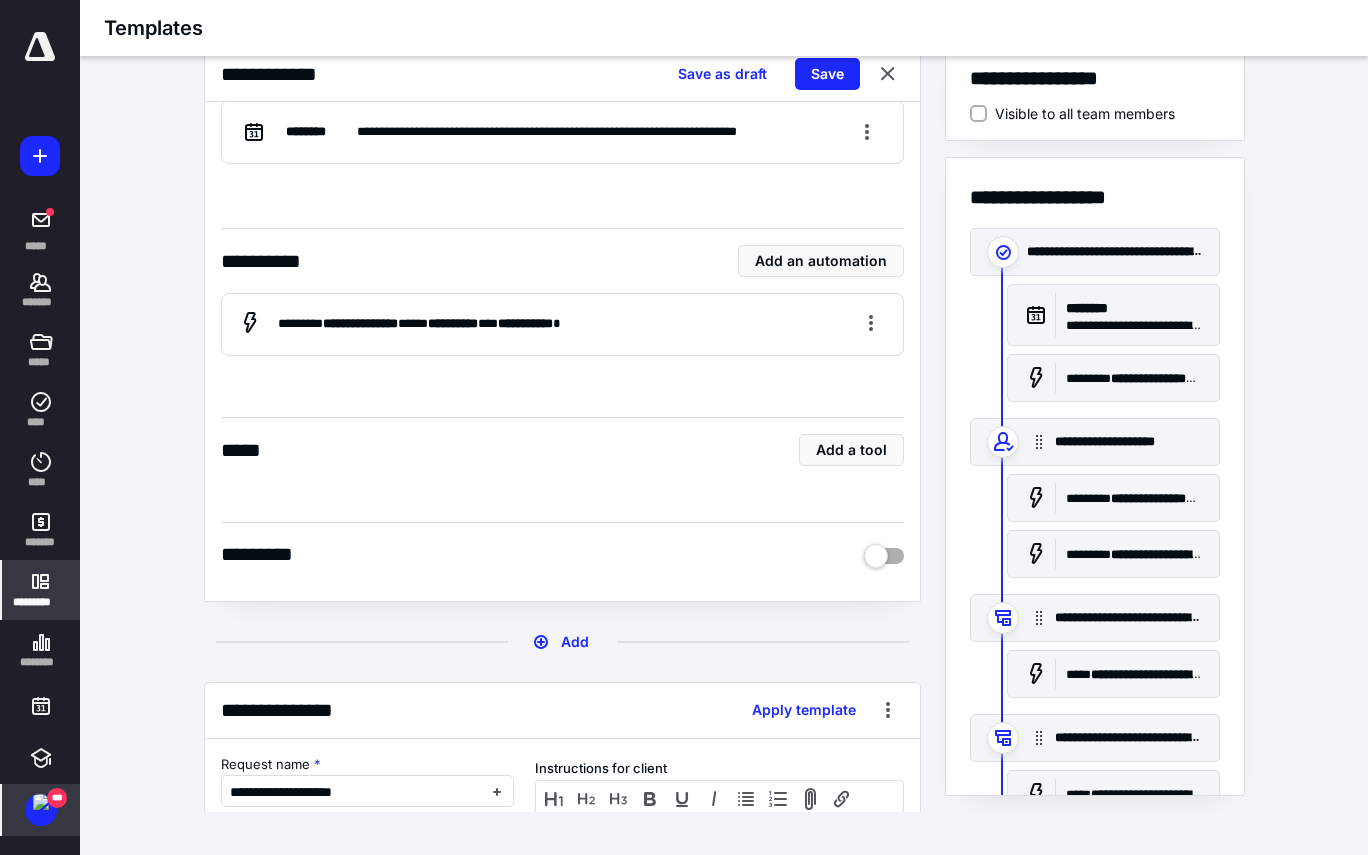click on "**********" at bounding box center (724, 429) 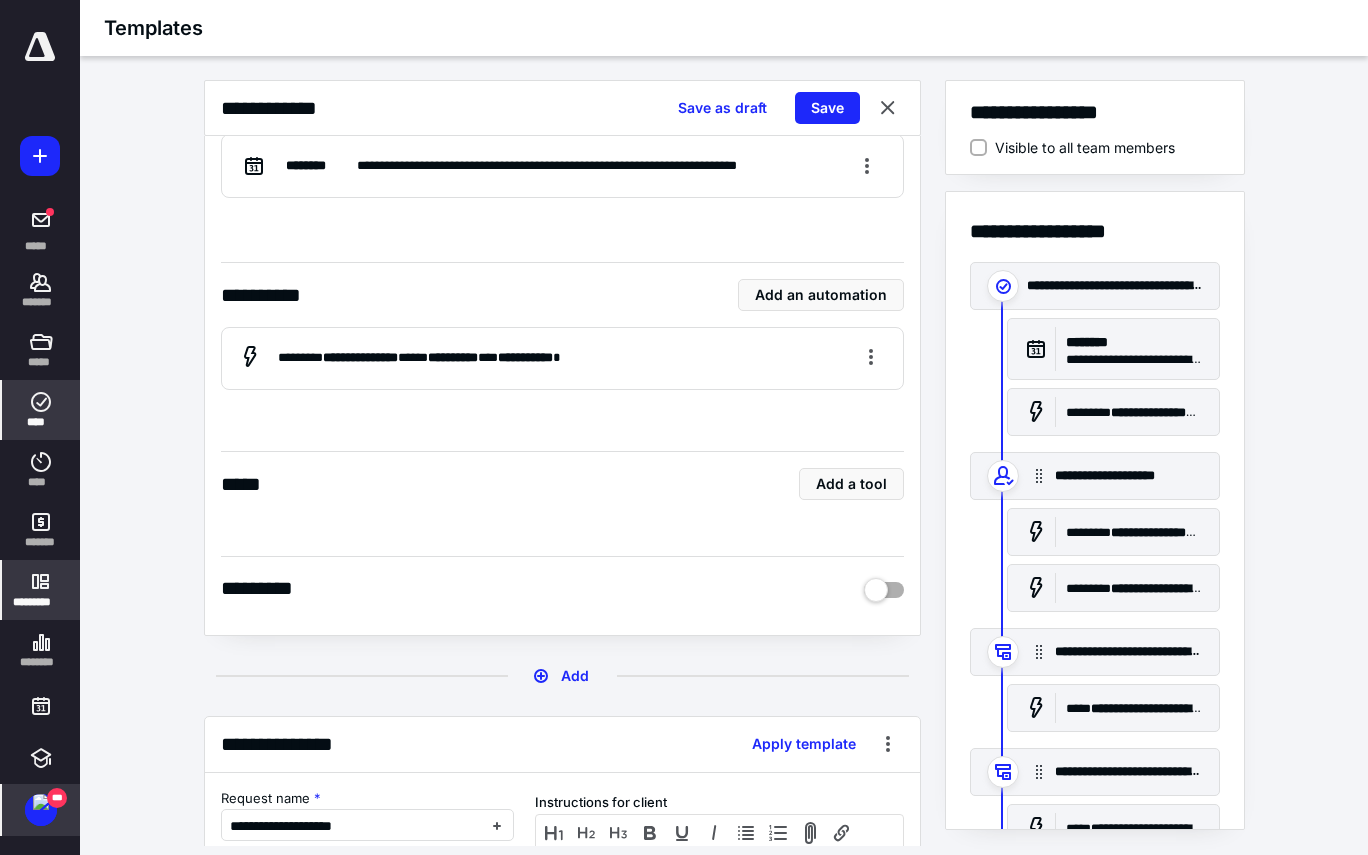 click on "****" at bounding box center (41, 422) 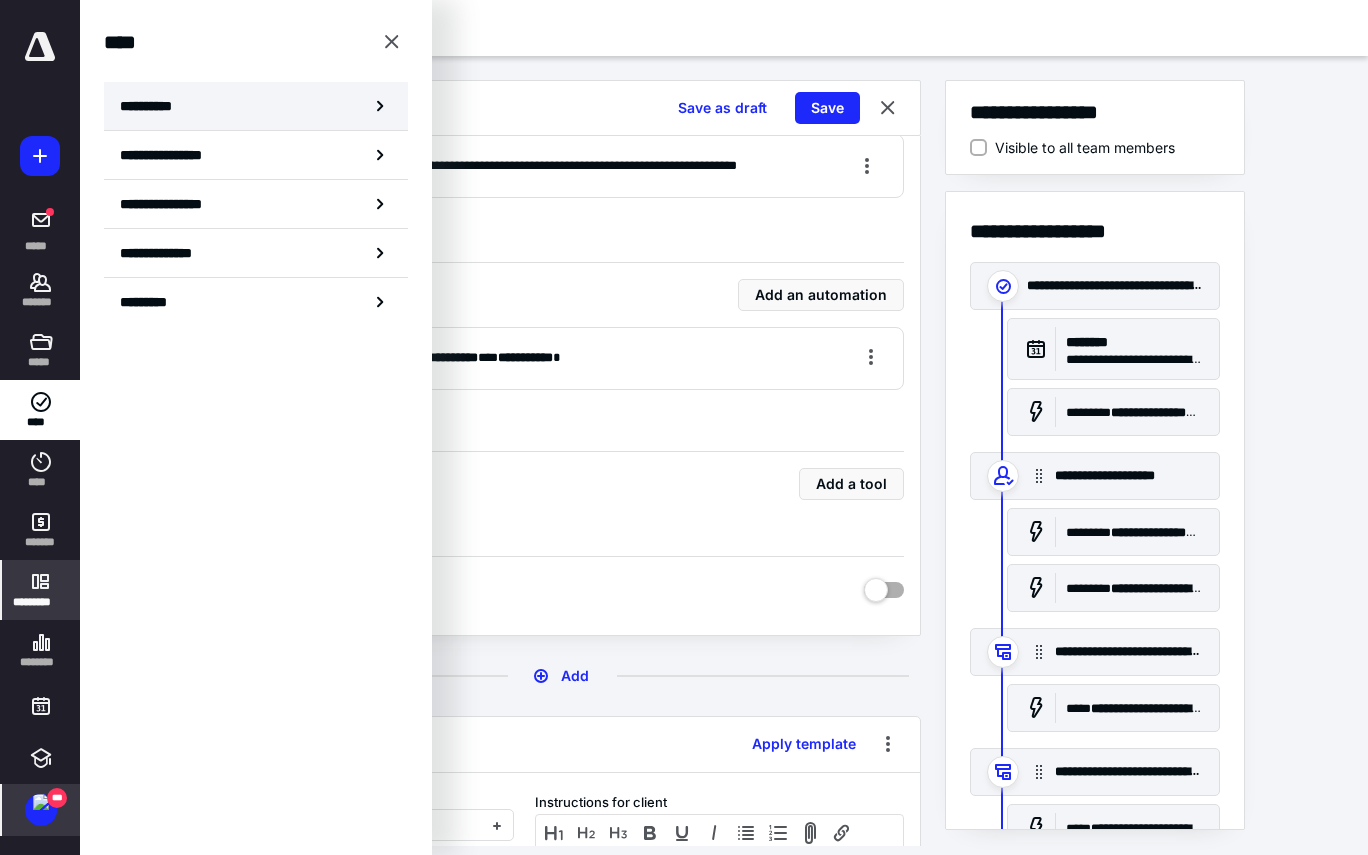 click on "**********" at bounding box center [256, 106] 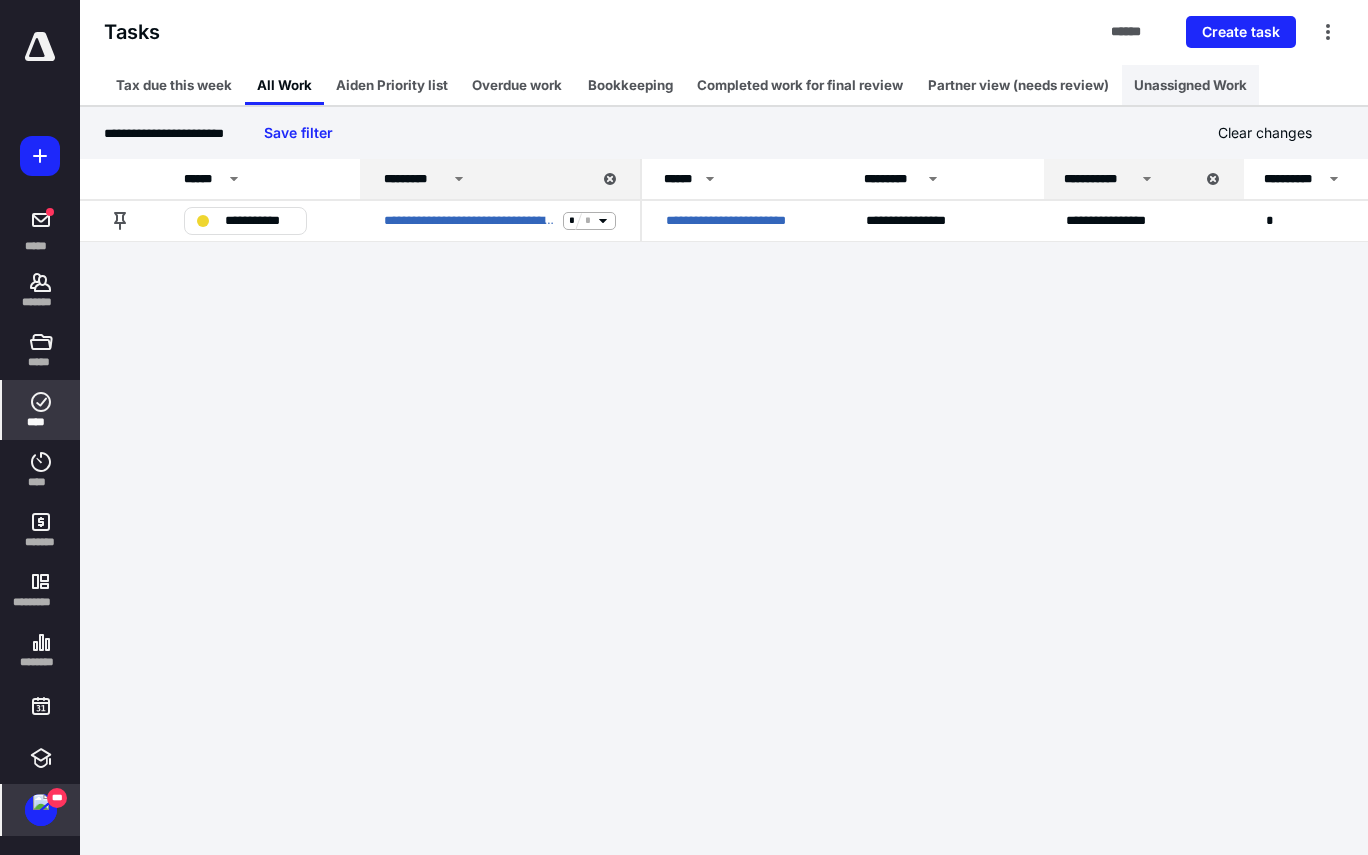 click on "Unassigned Work" at bounding box center (1190, 85) 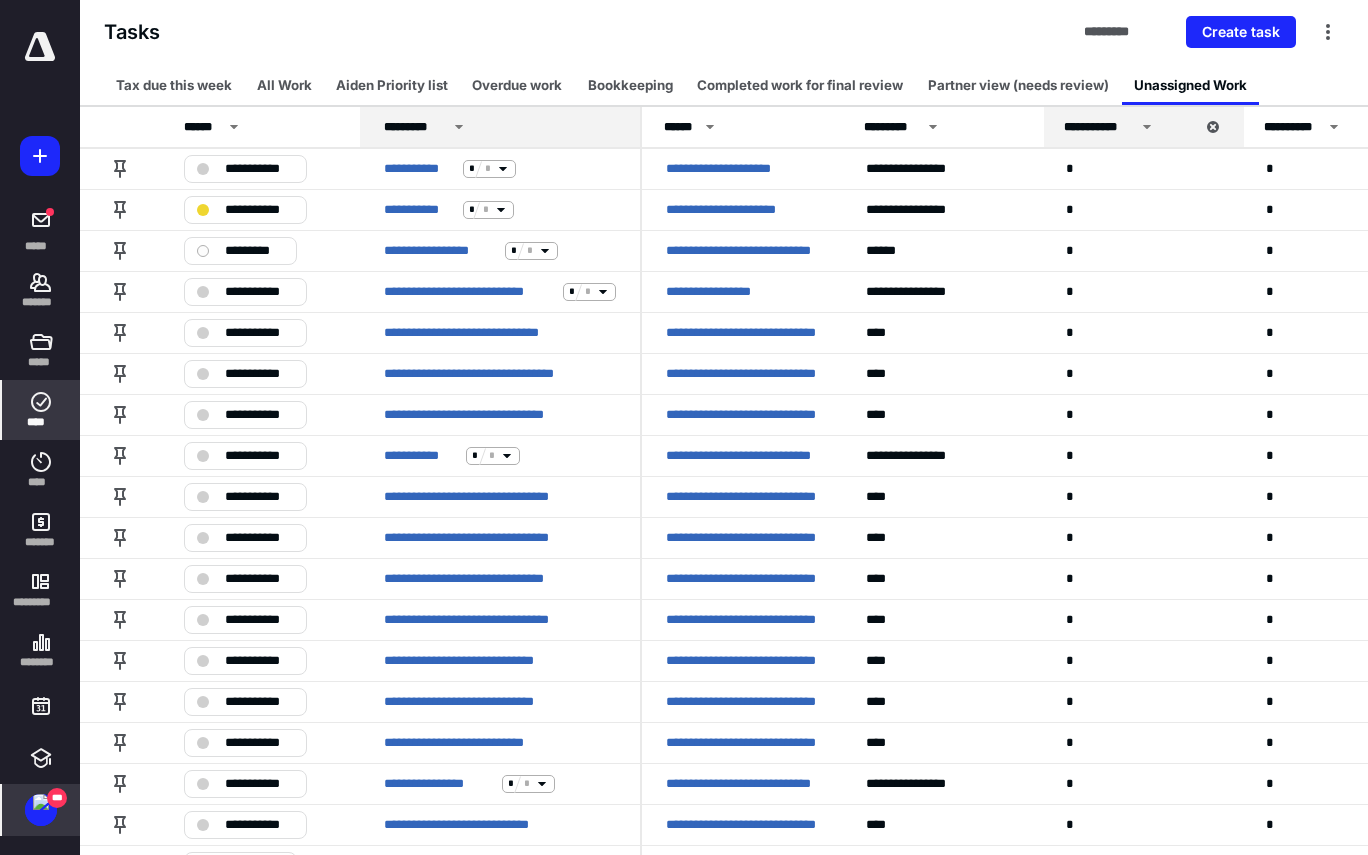 click 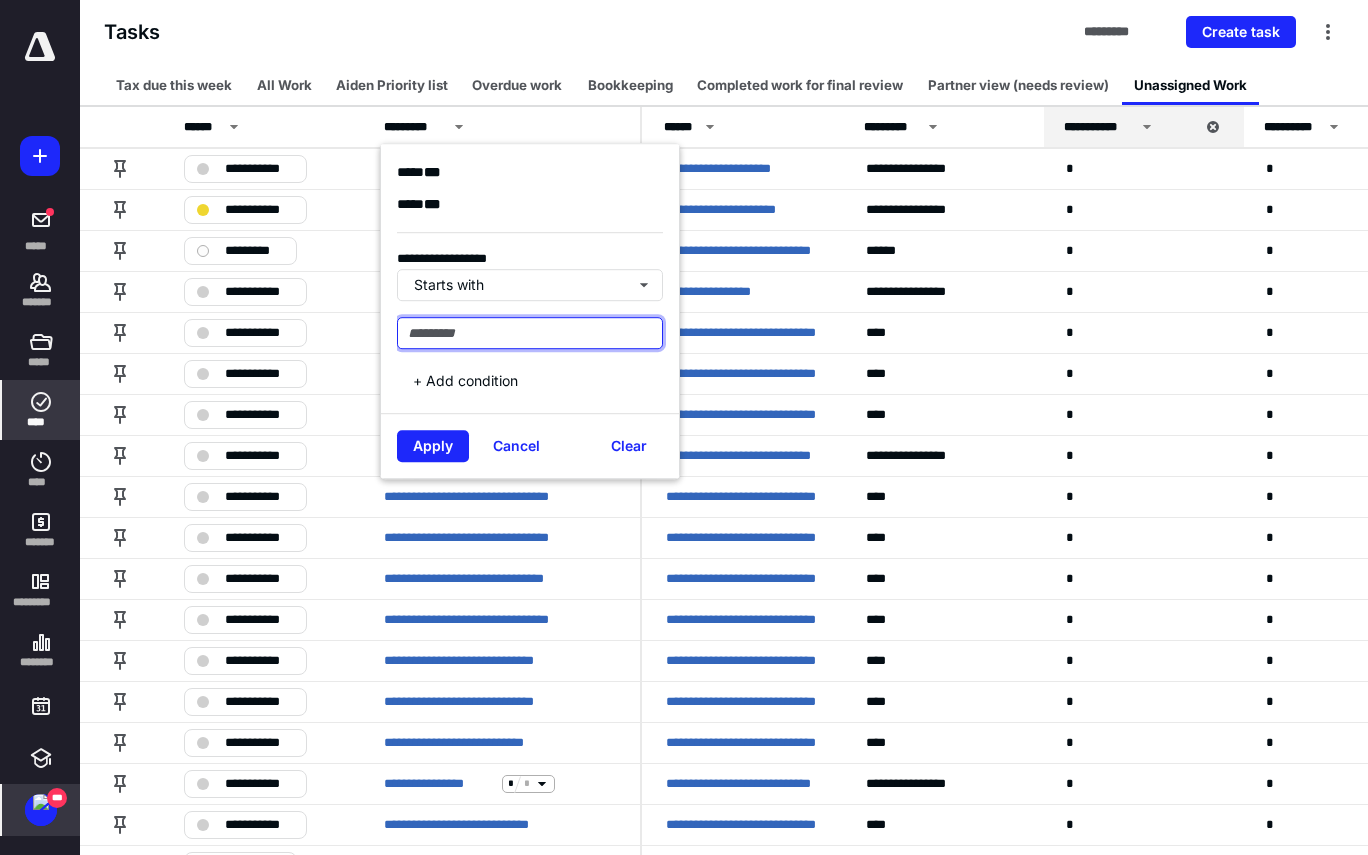 click at bounding box center [530, 333] 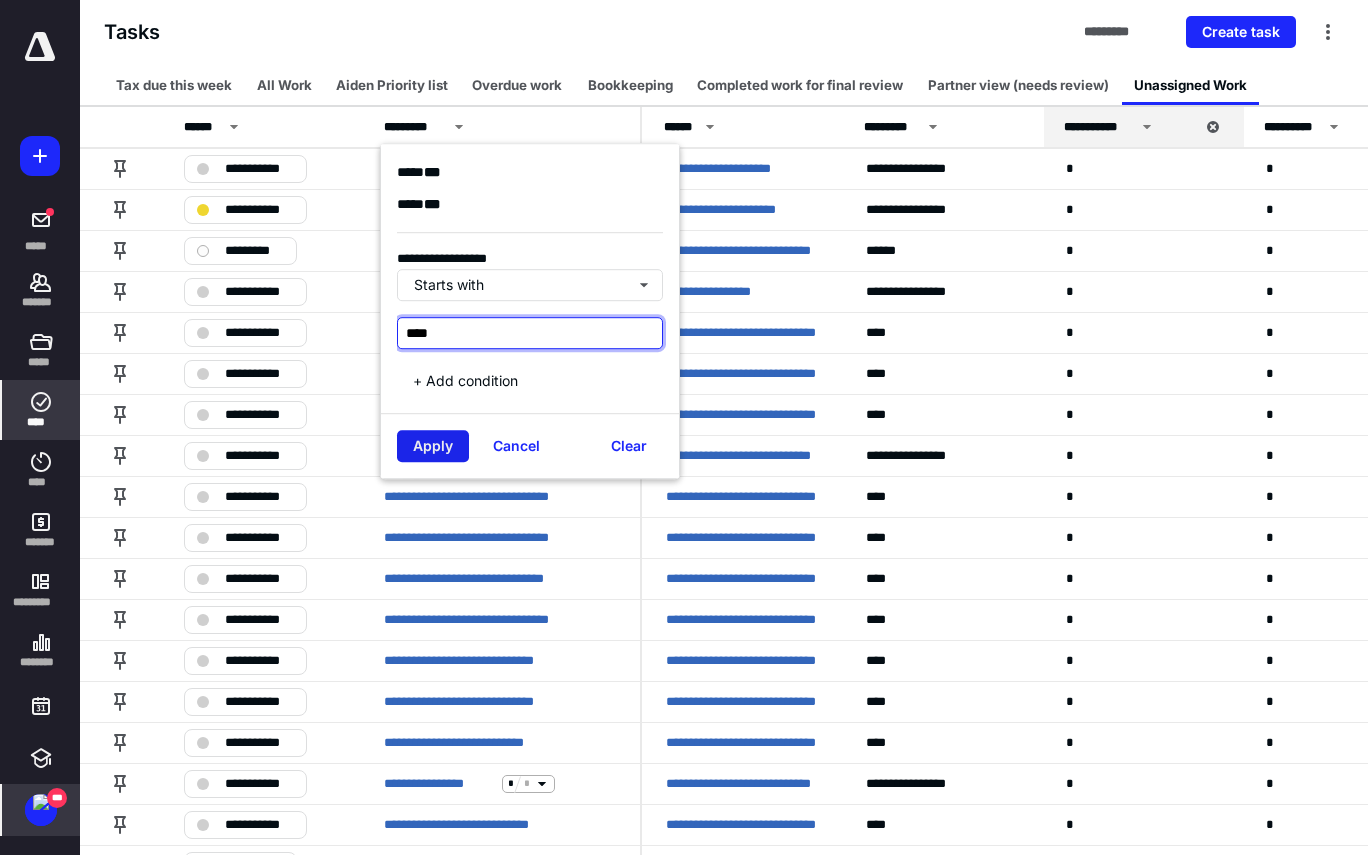 type on "****" 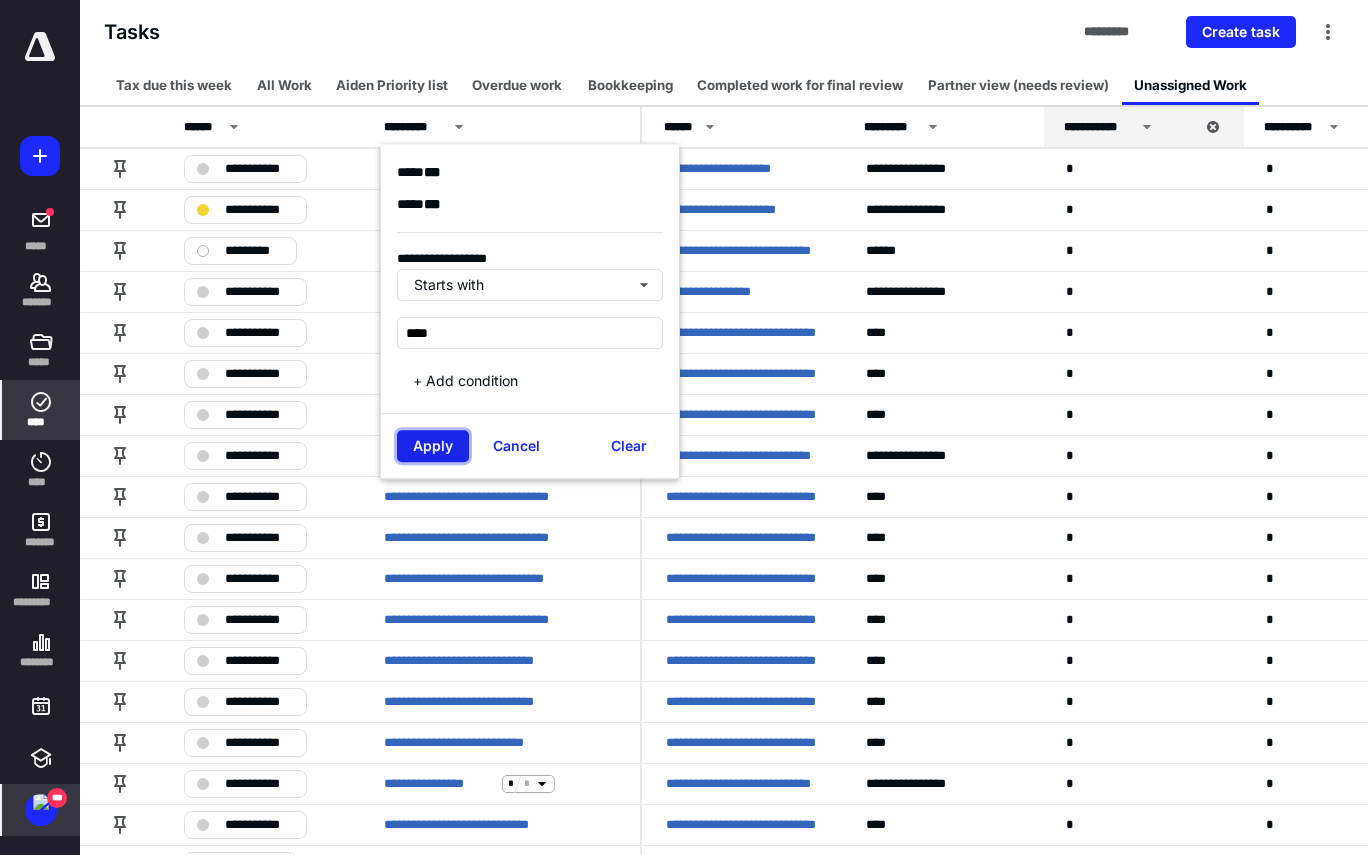 click on "Apply" at bounding box center (433, 446) 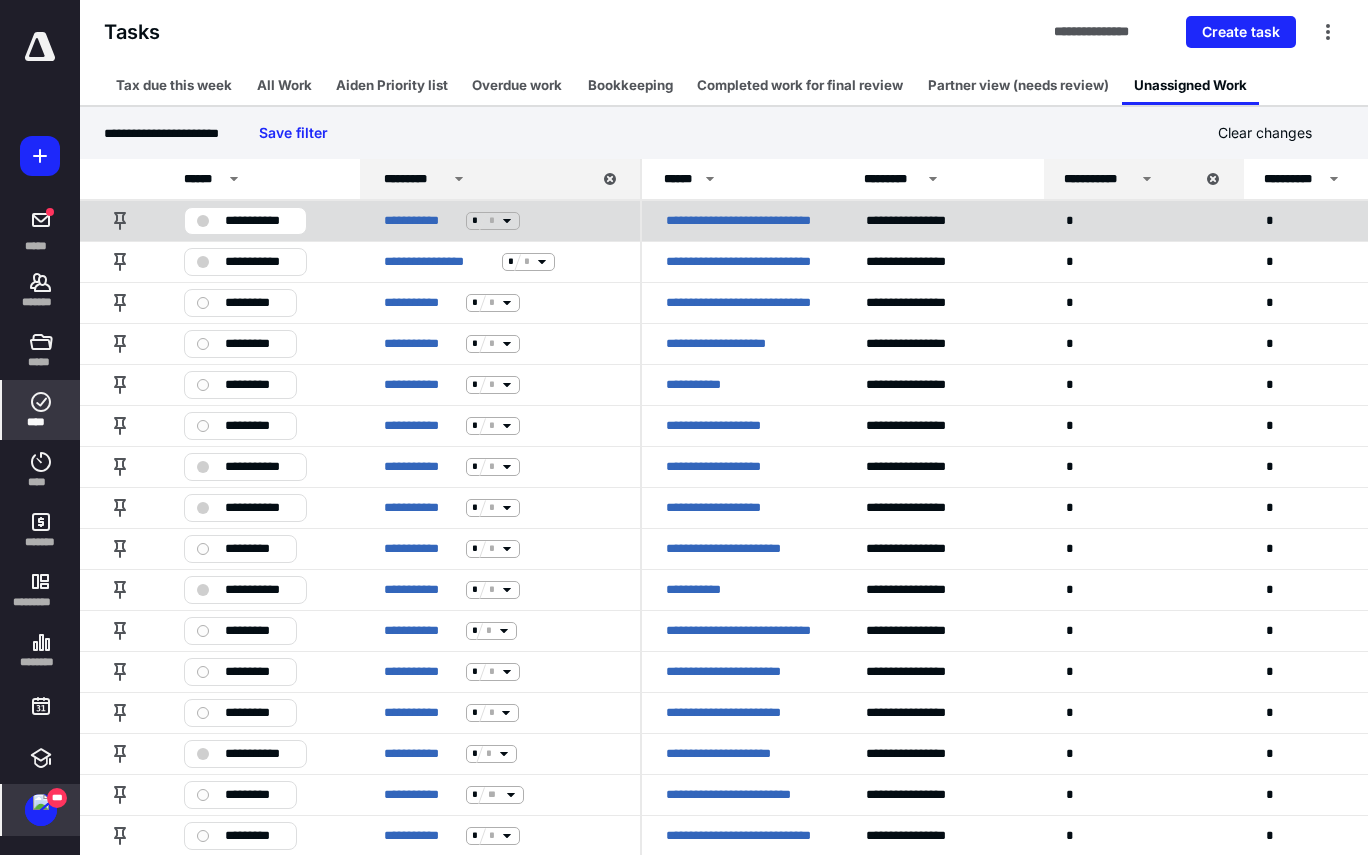 click on "**********" at bounding box center [942, 220] 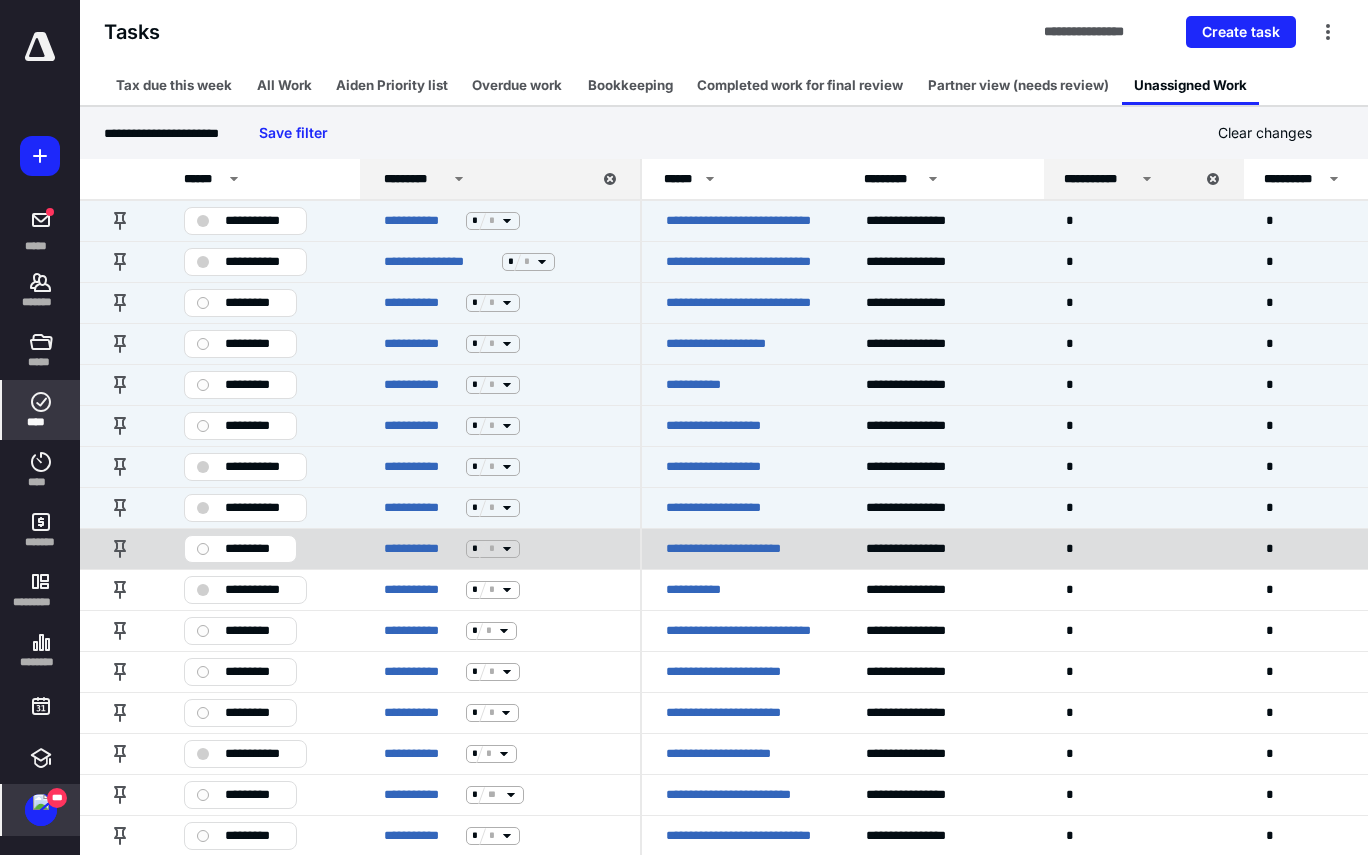 click on "**********" at bounding box center (942, 548) 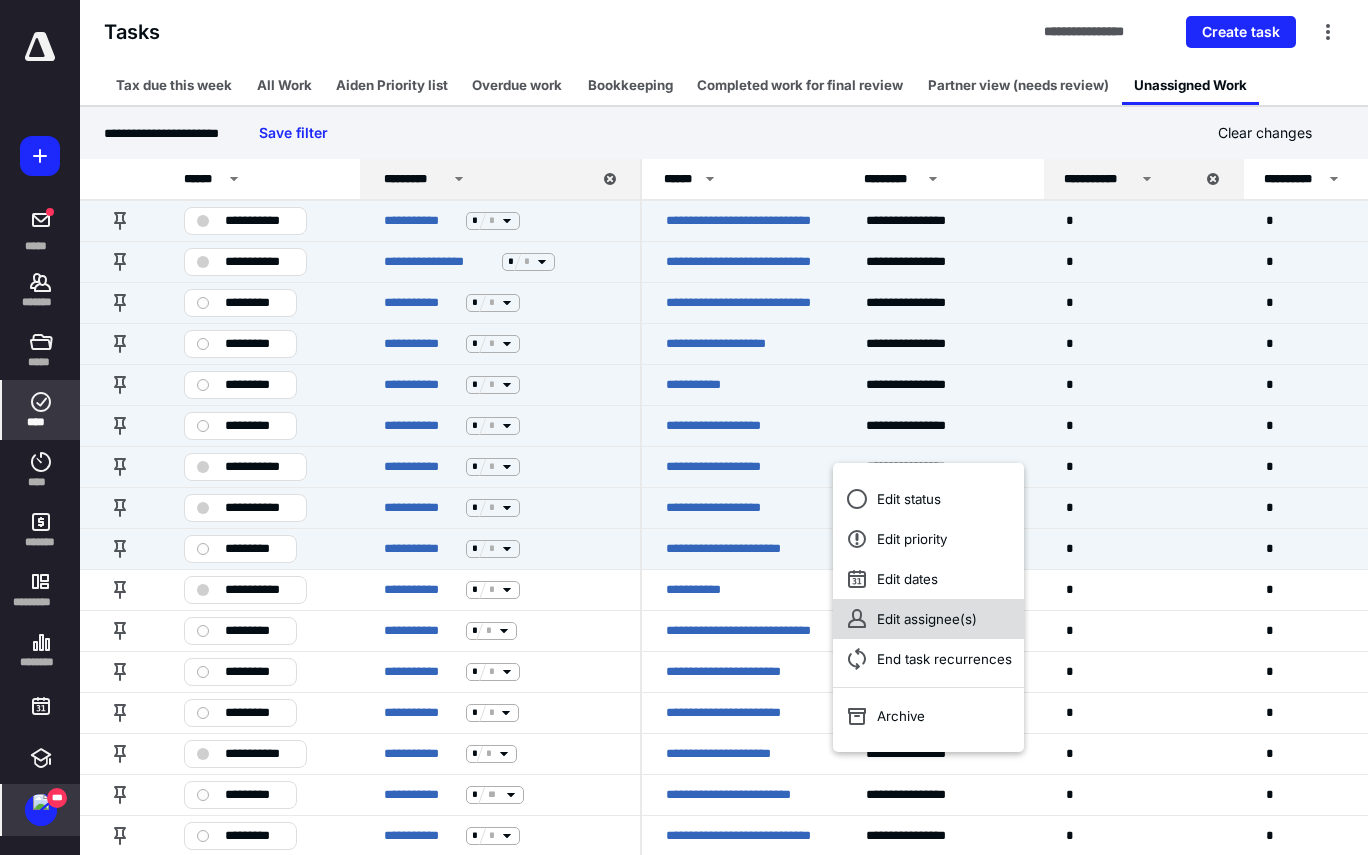 click on "Edit assignee(s)" at bounding box center [928, 619] 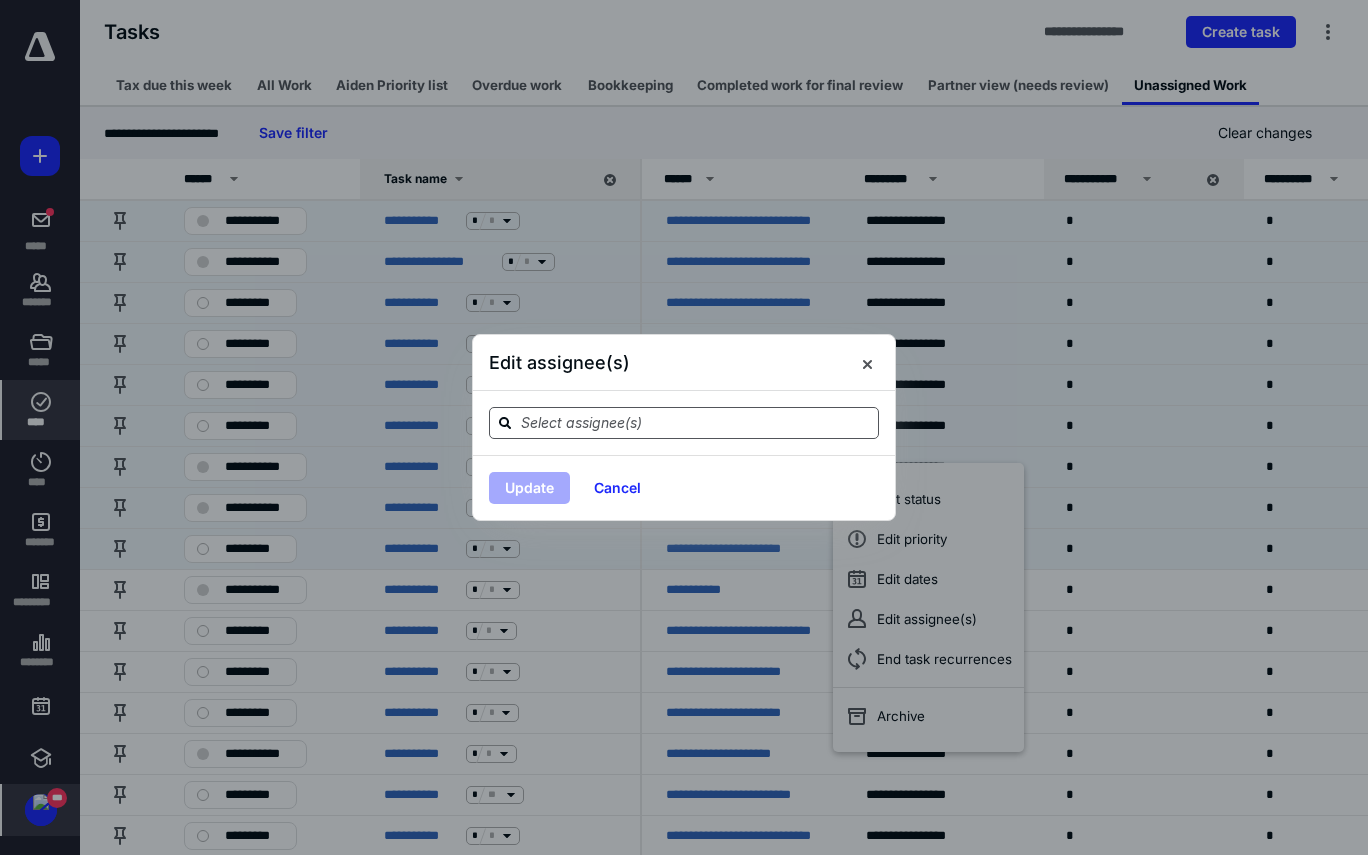 click at bounding box center [696, 422] 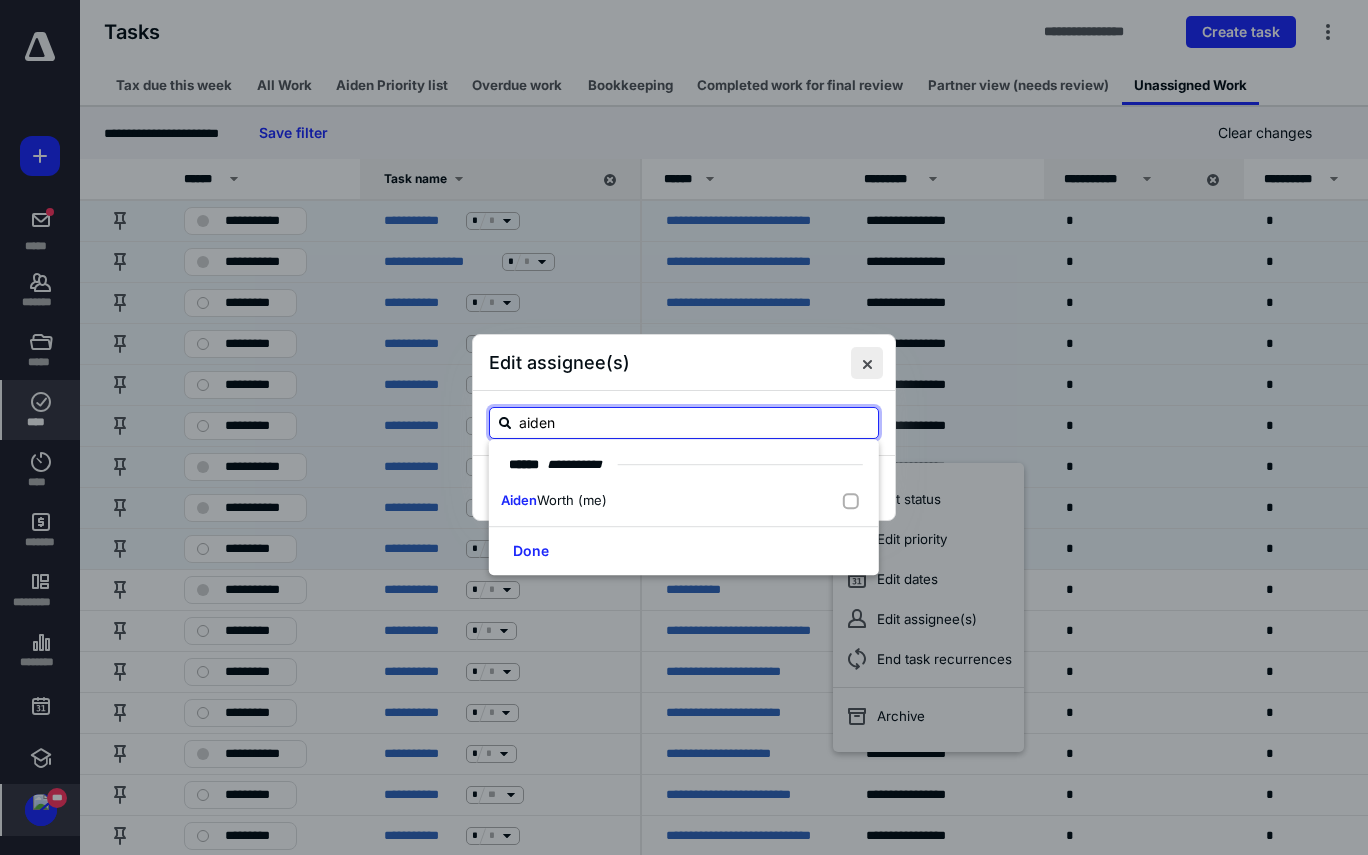 type on "aiden" 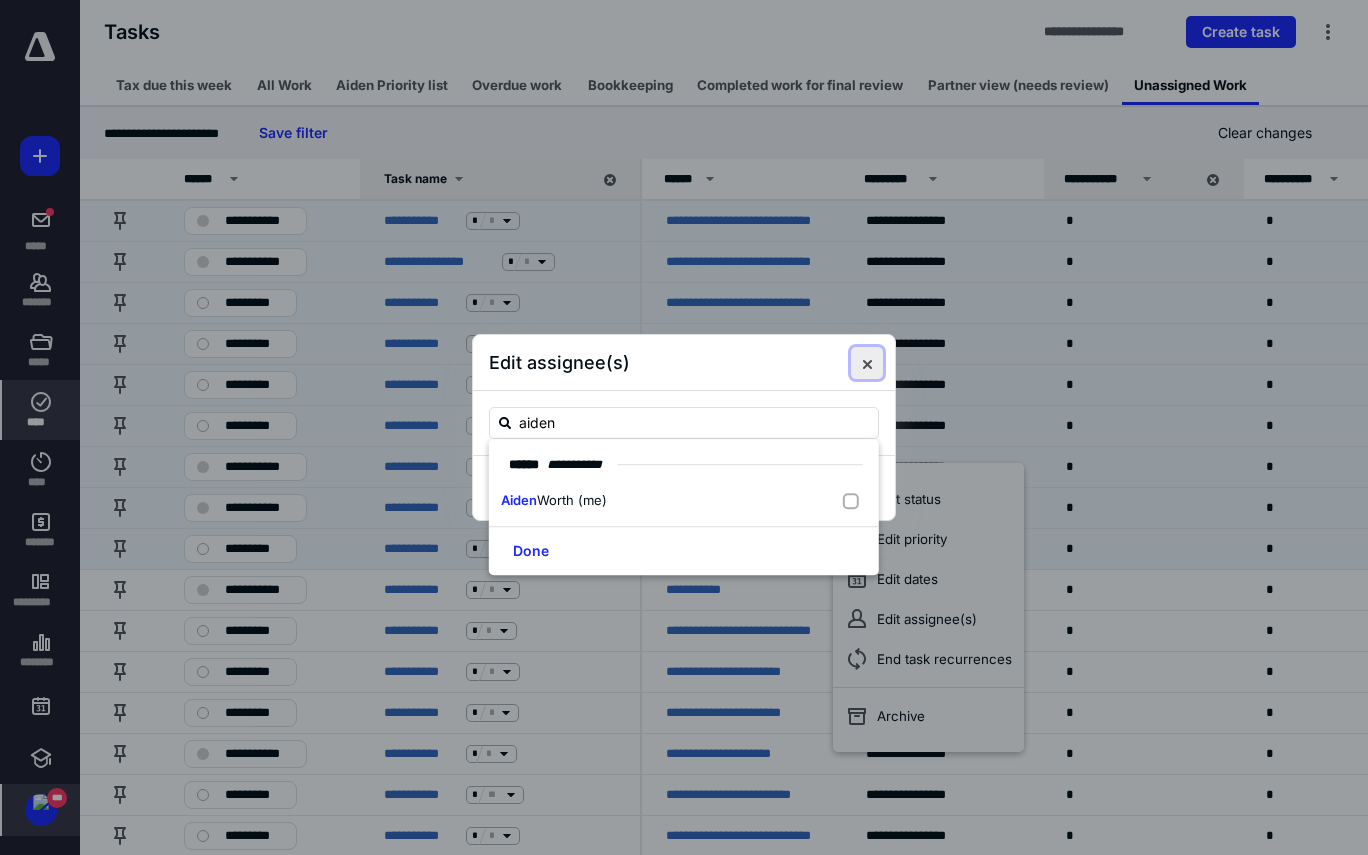 click at bounding box center (867, 363) 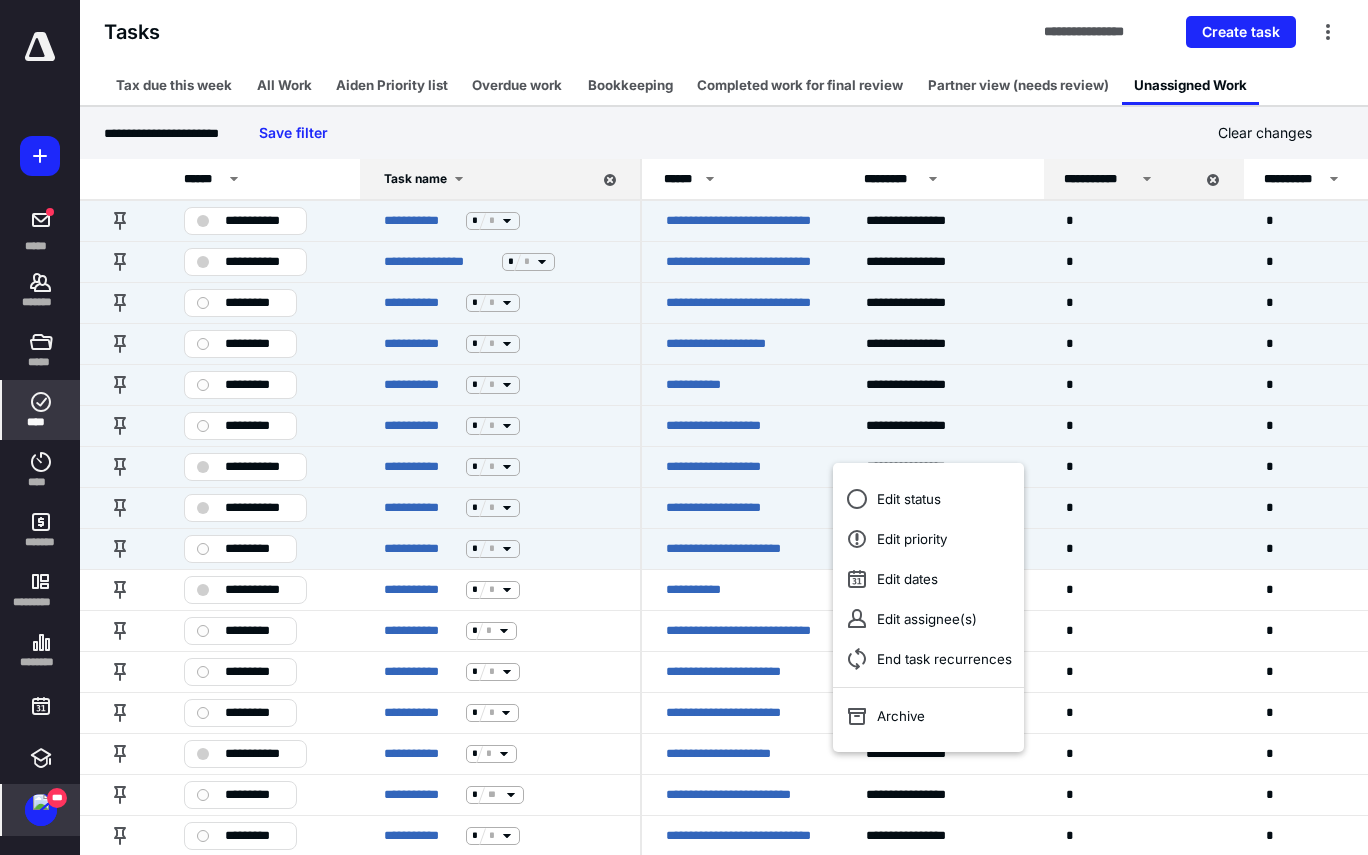 click on "**********" at bounding box center [724, 133] 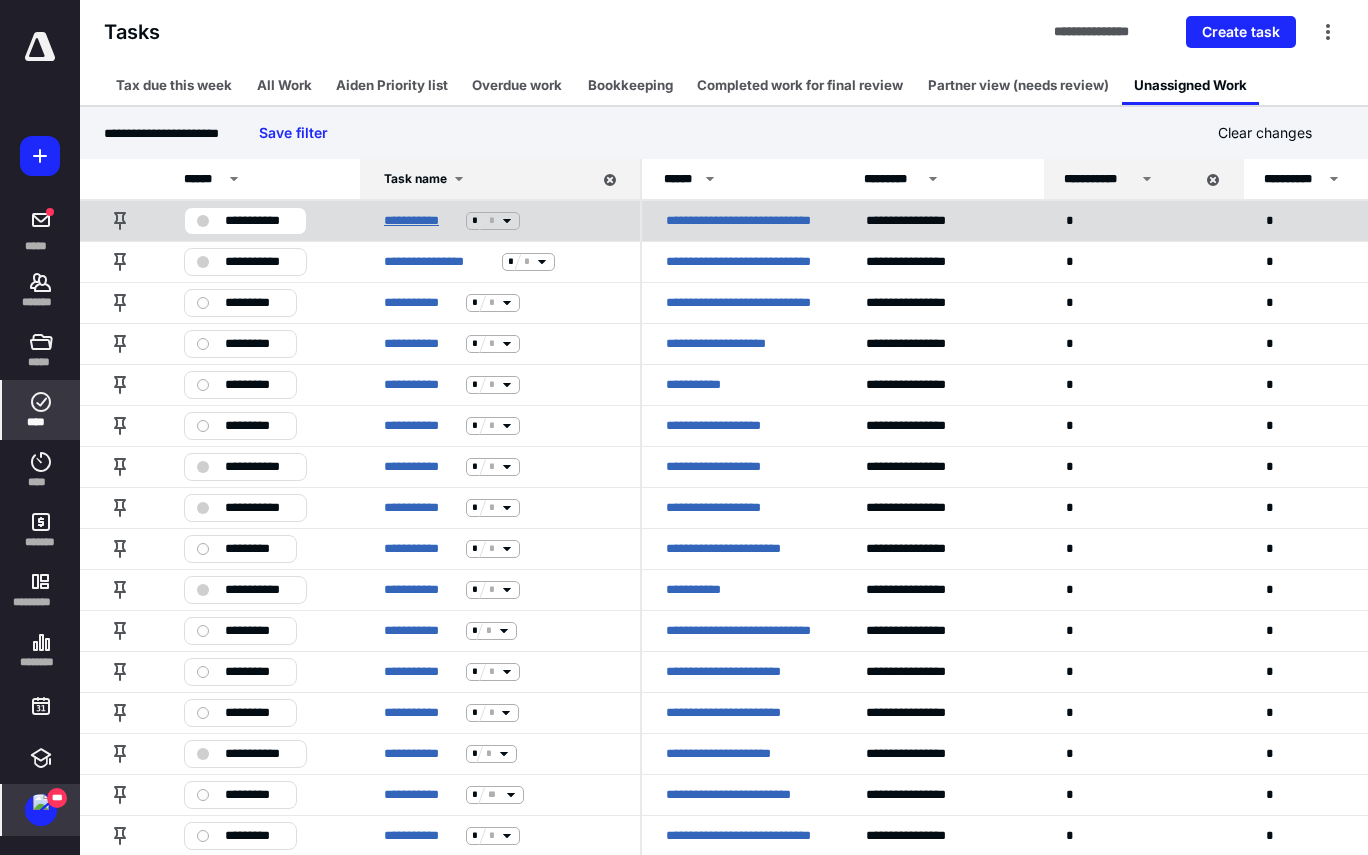 click on "**********" at bounding box center (421, 221) 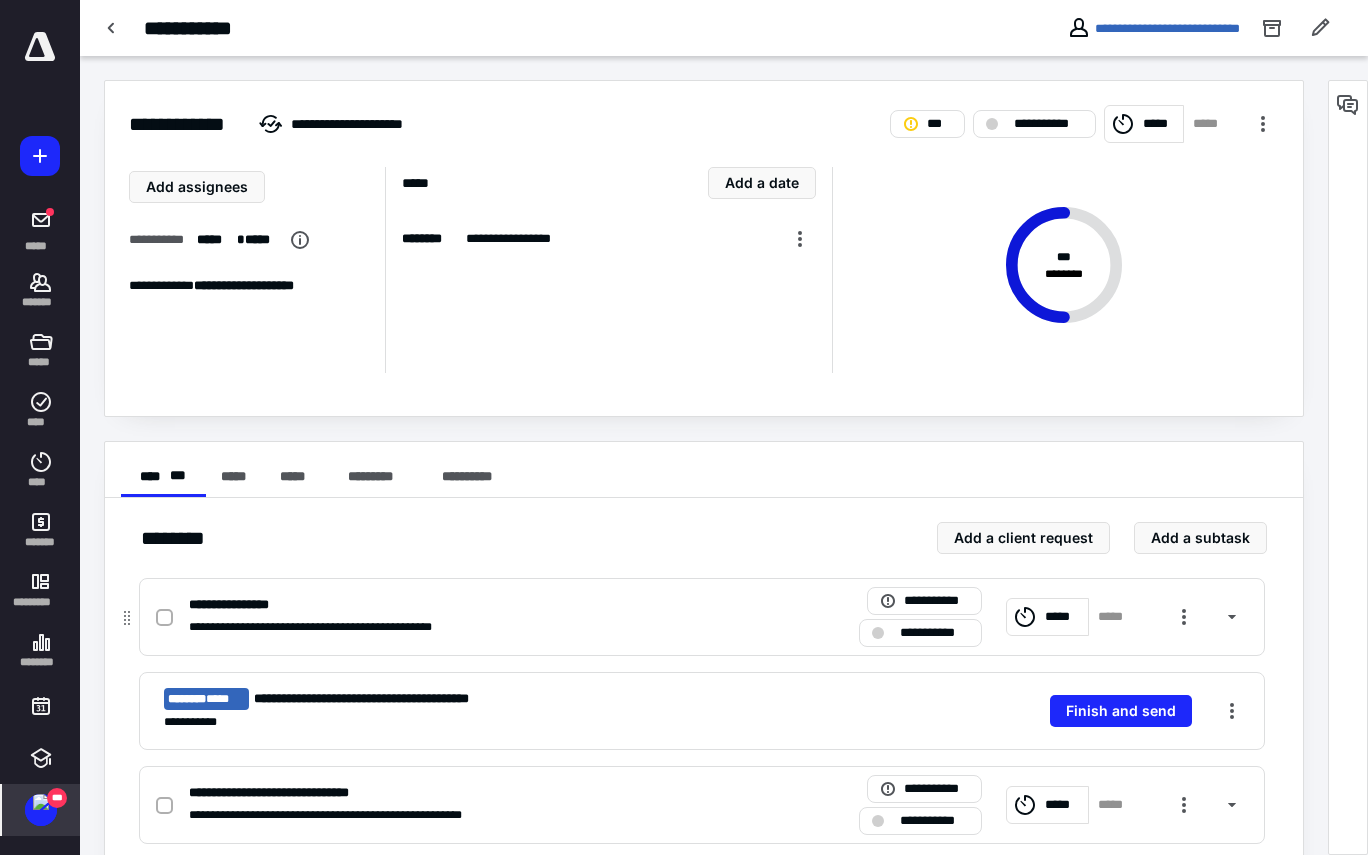 click on "*****" at bounding box center [1063, 617] 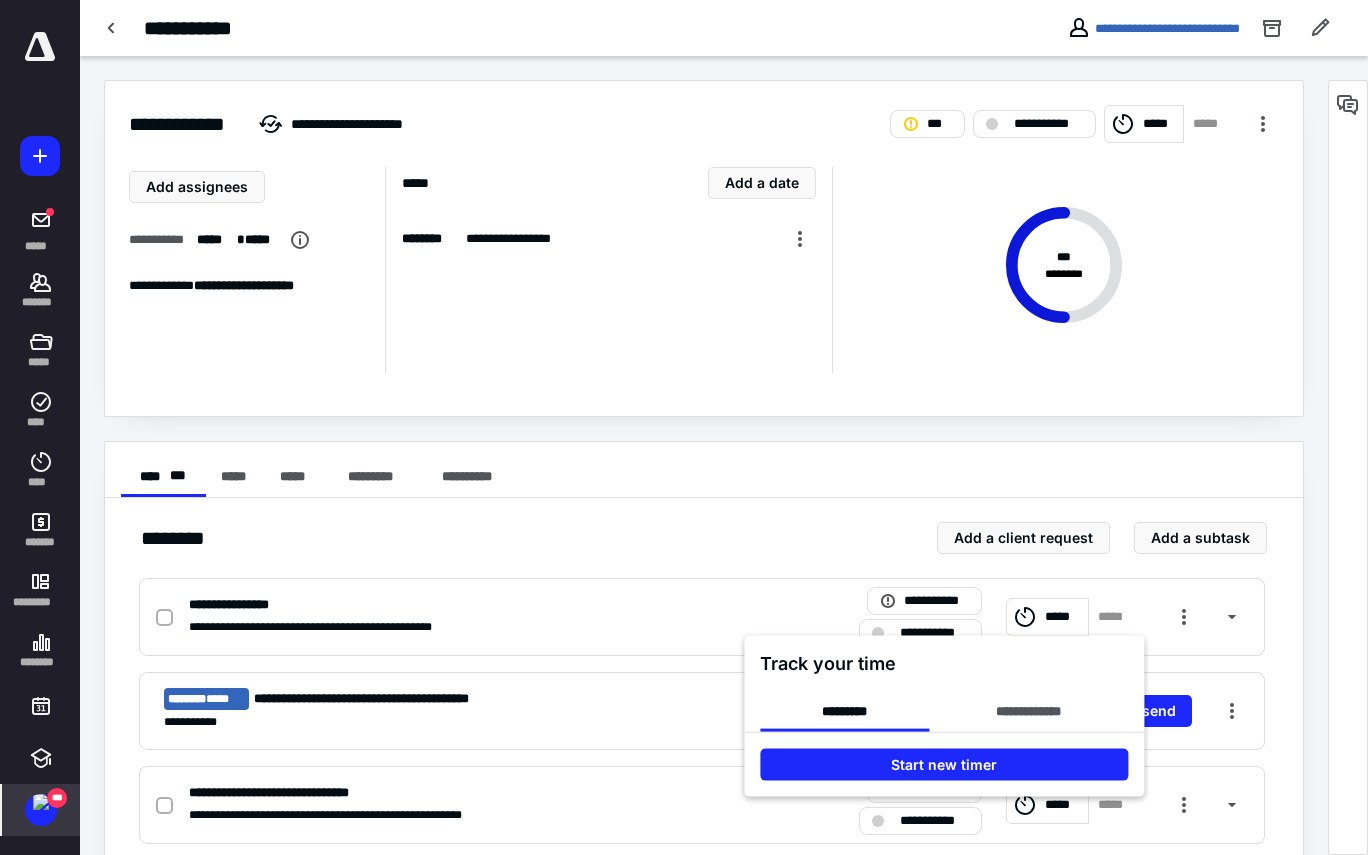 click at bounding box center [684, 427] 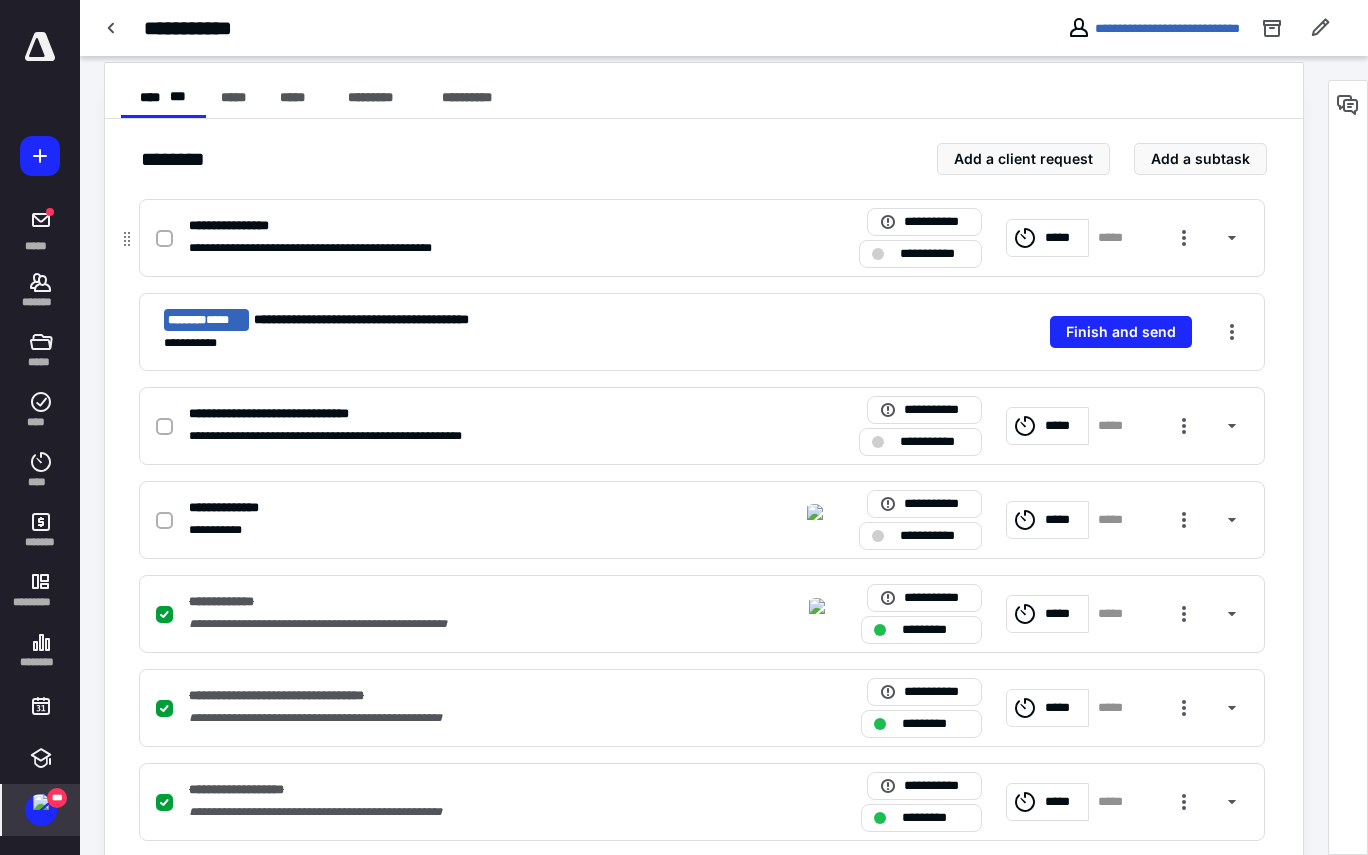 scroll, scrollTop: 399, scrollLeft: 0, axis: vertical 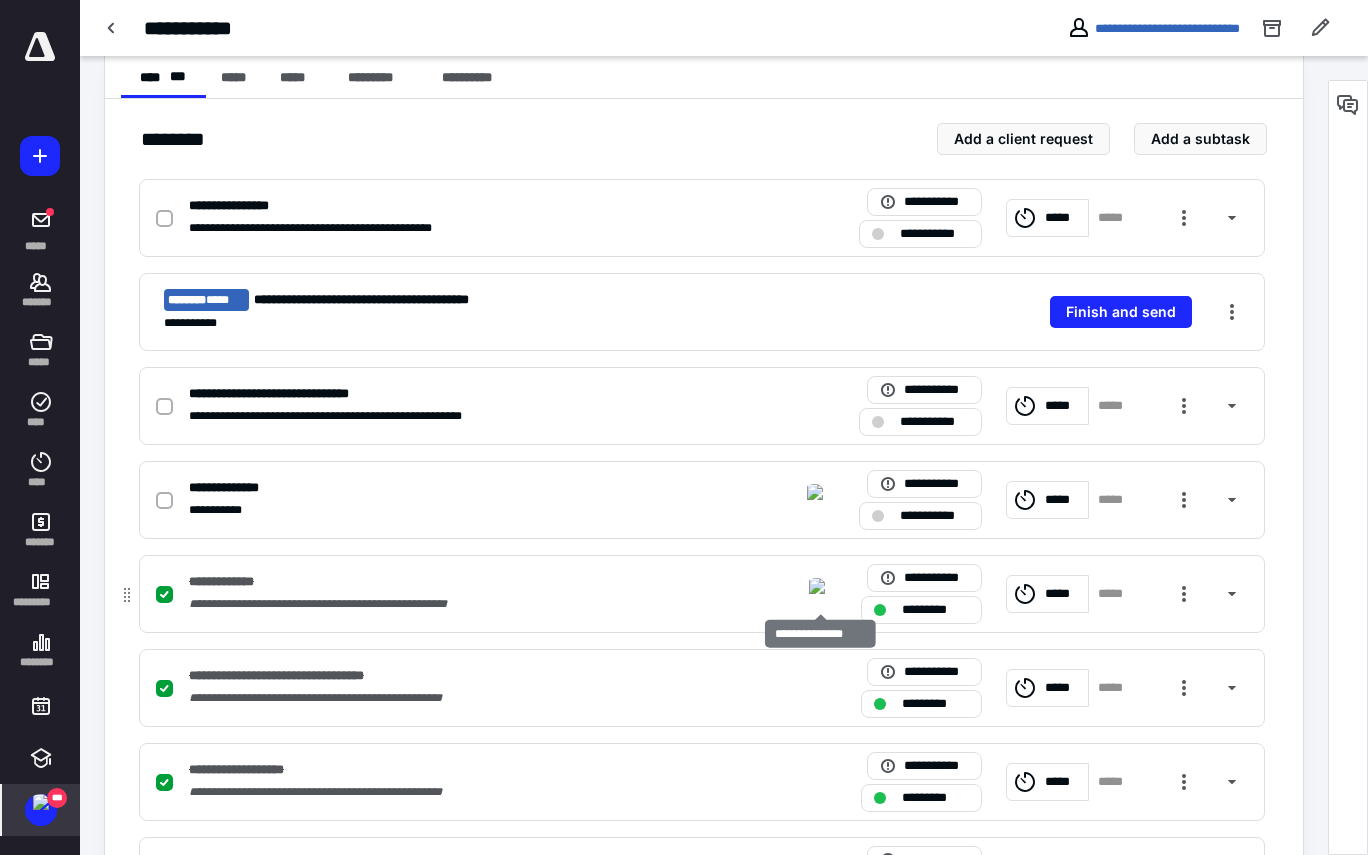 click at bounding box center (817, 586) 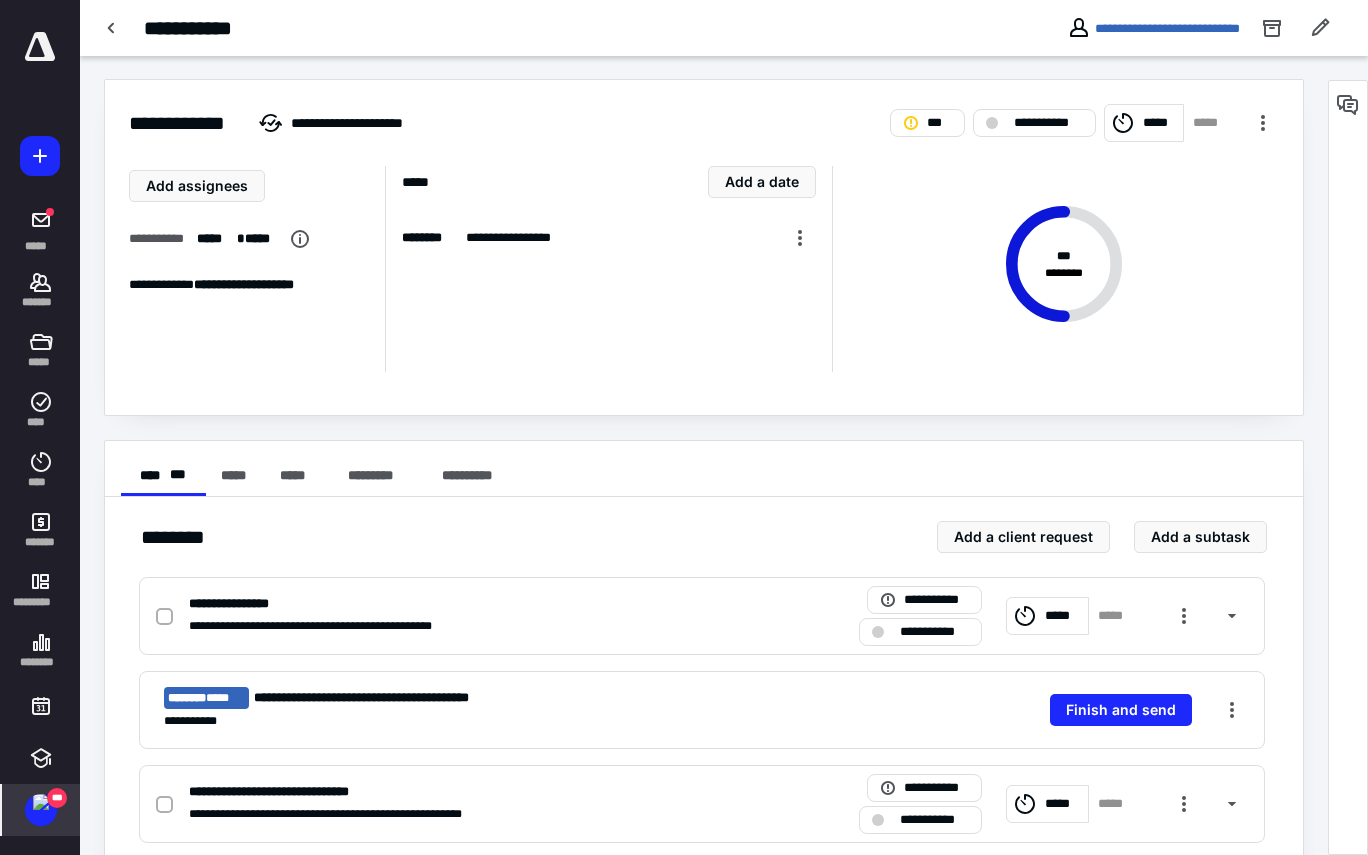 scroll, scrollTop: 0, scrollLeft: 0, axis: both 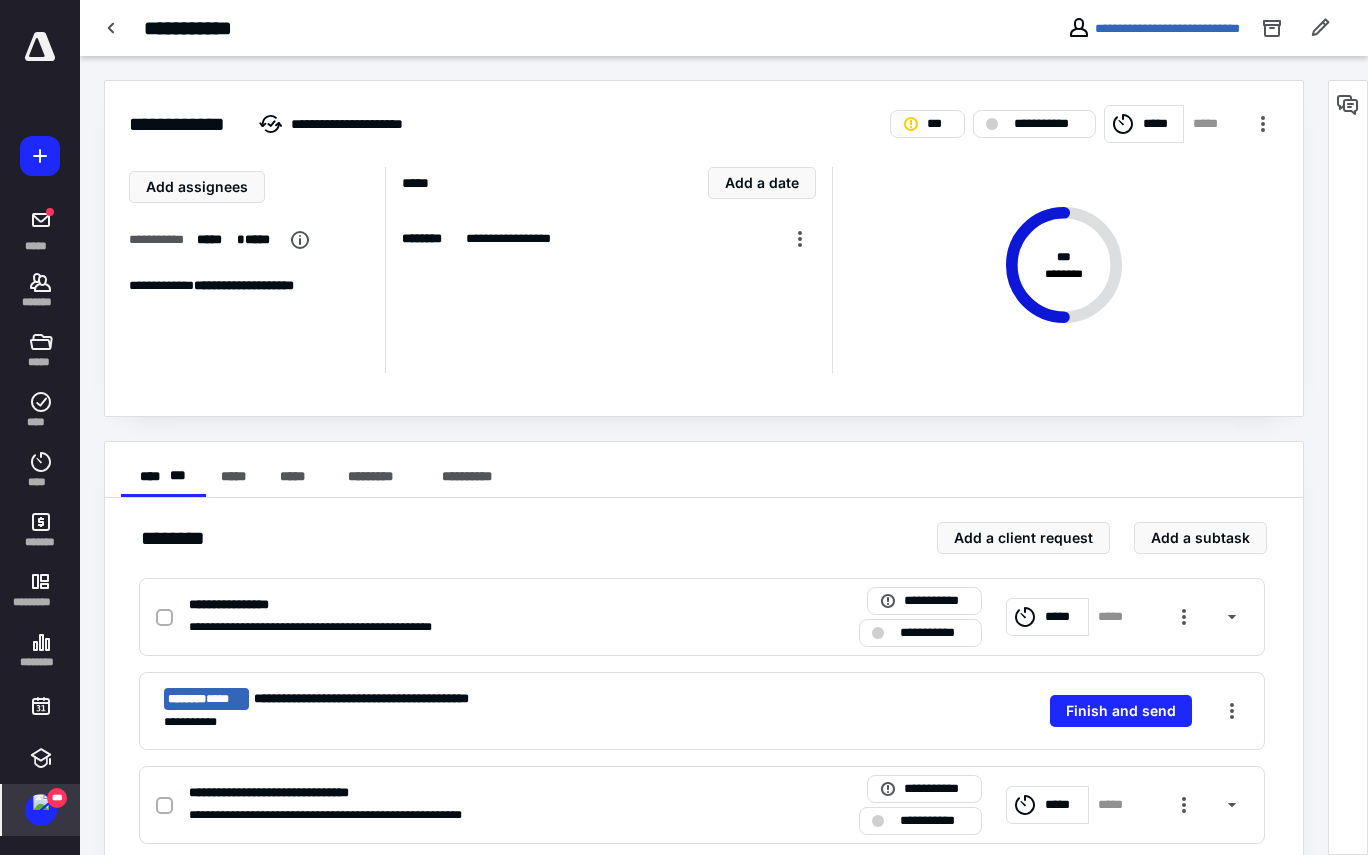 click on "***" at bounding box center [57, 798] 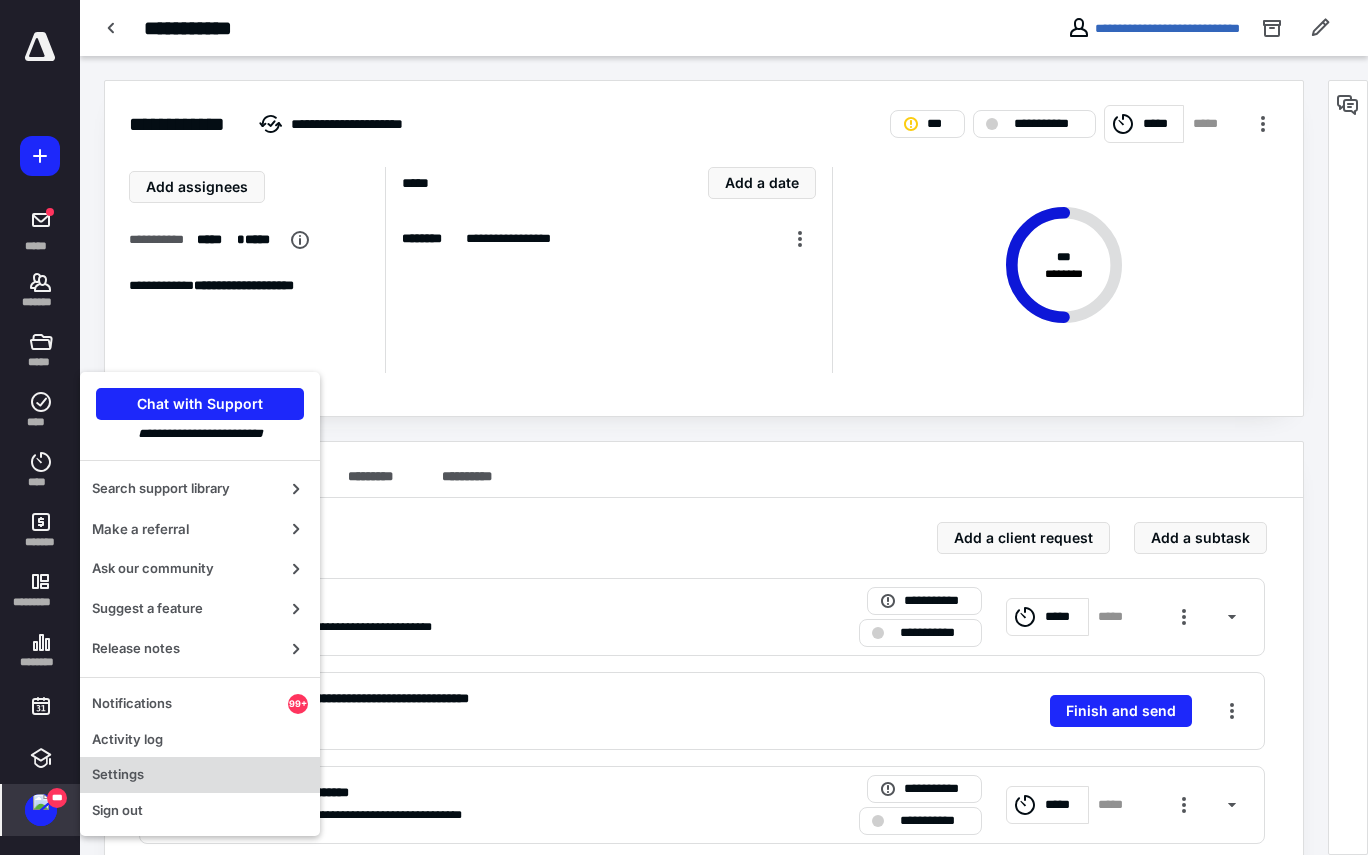 click on "Settings" at bounding box center (200, 775) 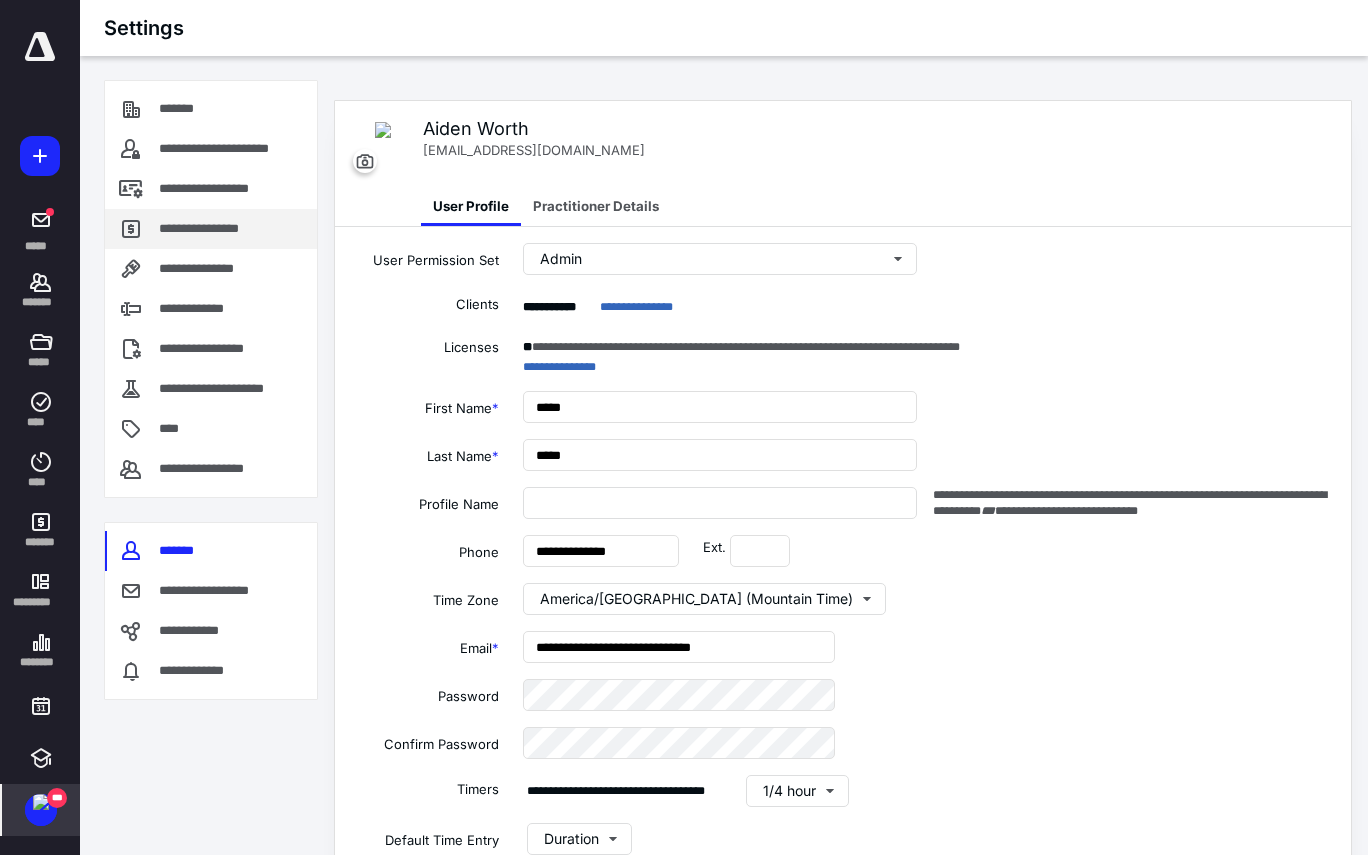 click on "**********" at bounding box center [204, 229] 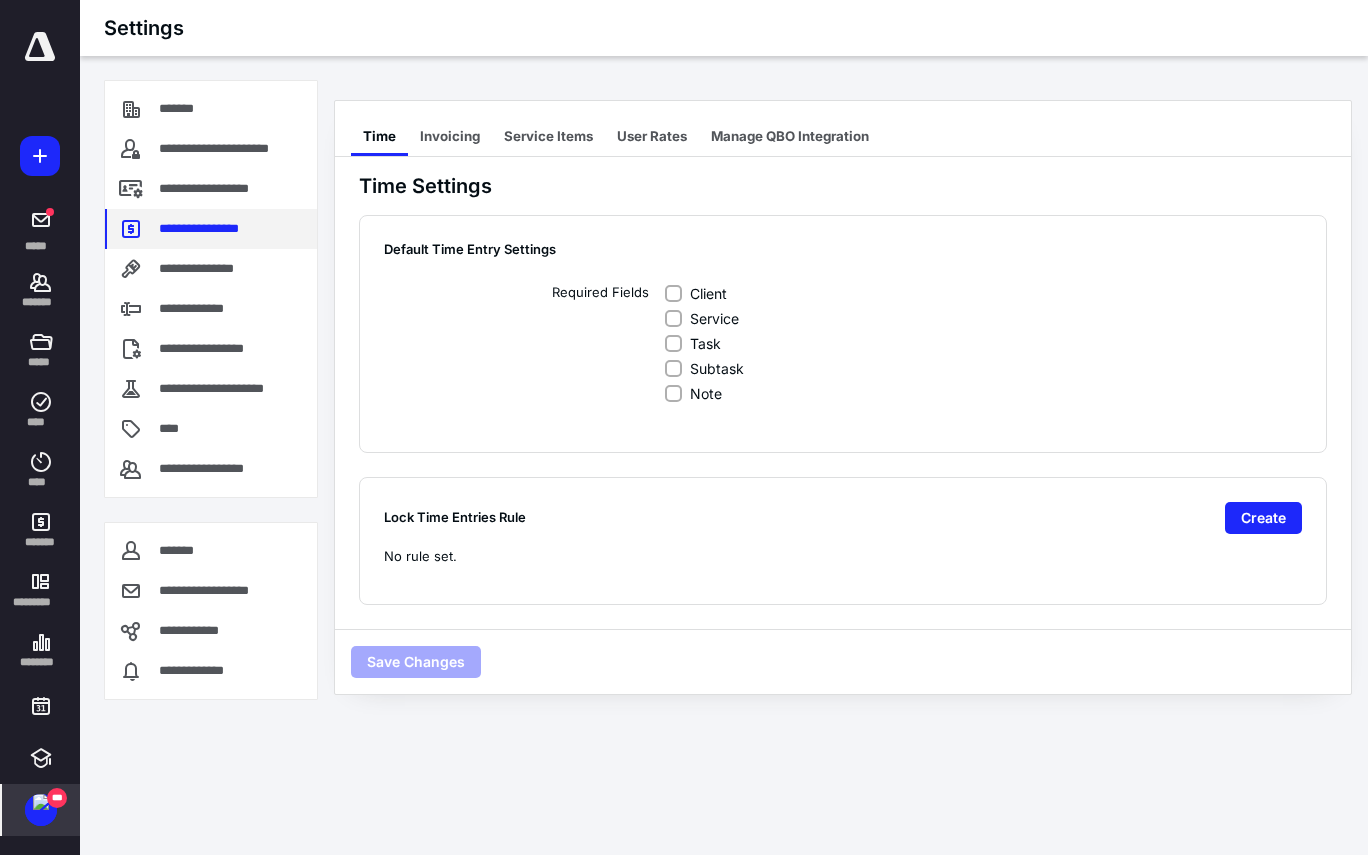 checkbox on "true" 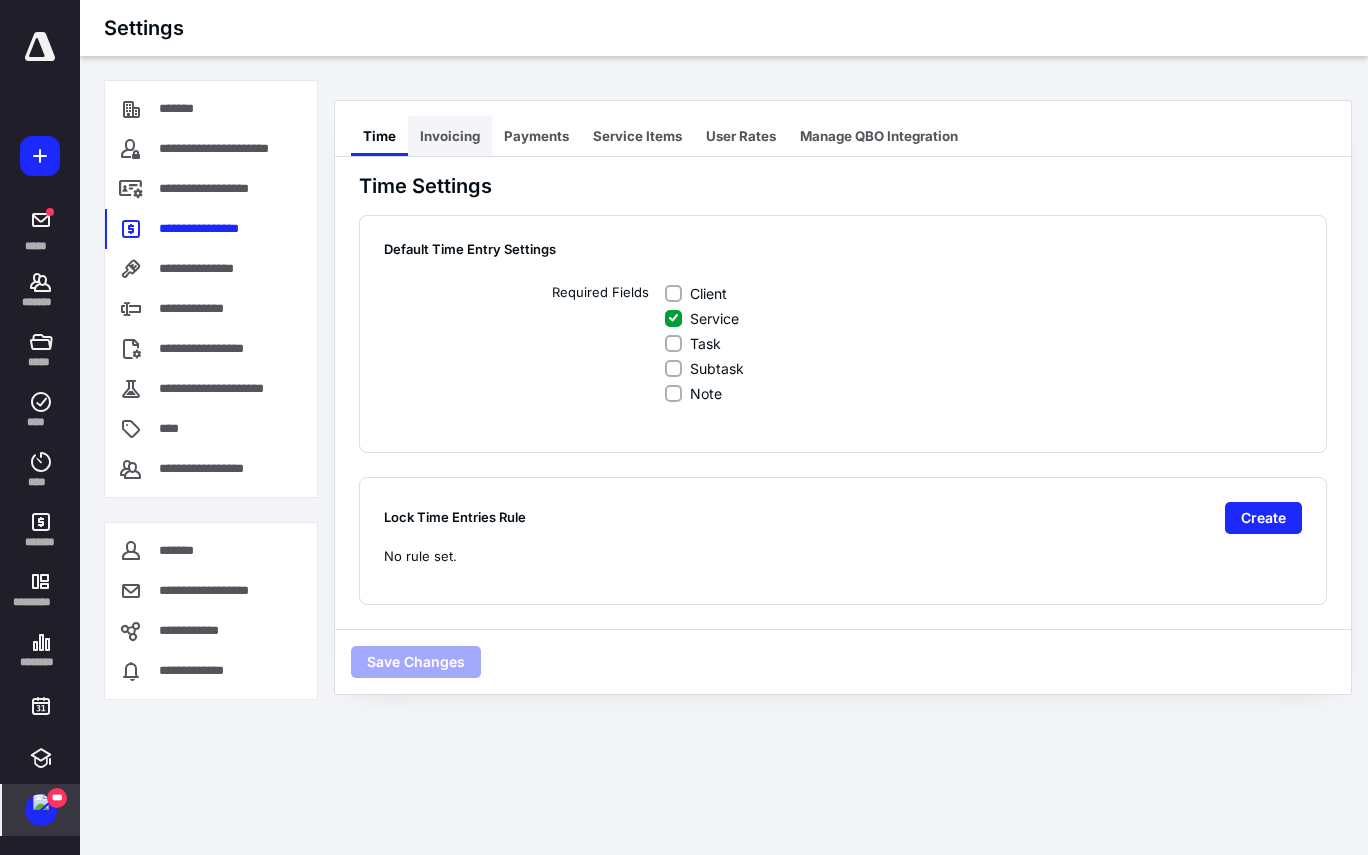 click on "Invoicing" at bounding box center [450, 136] 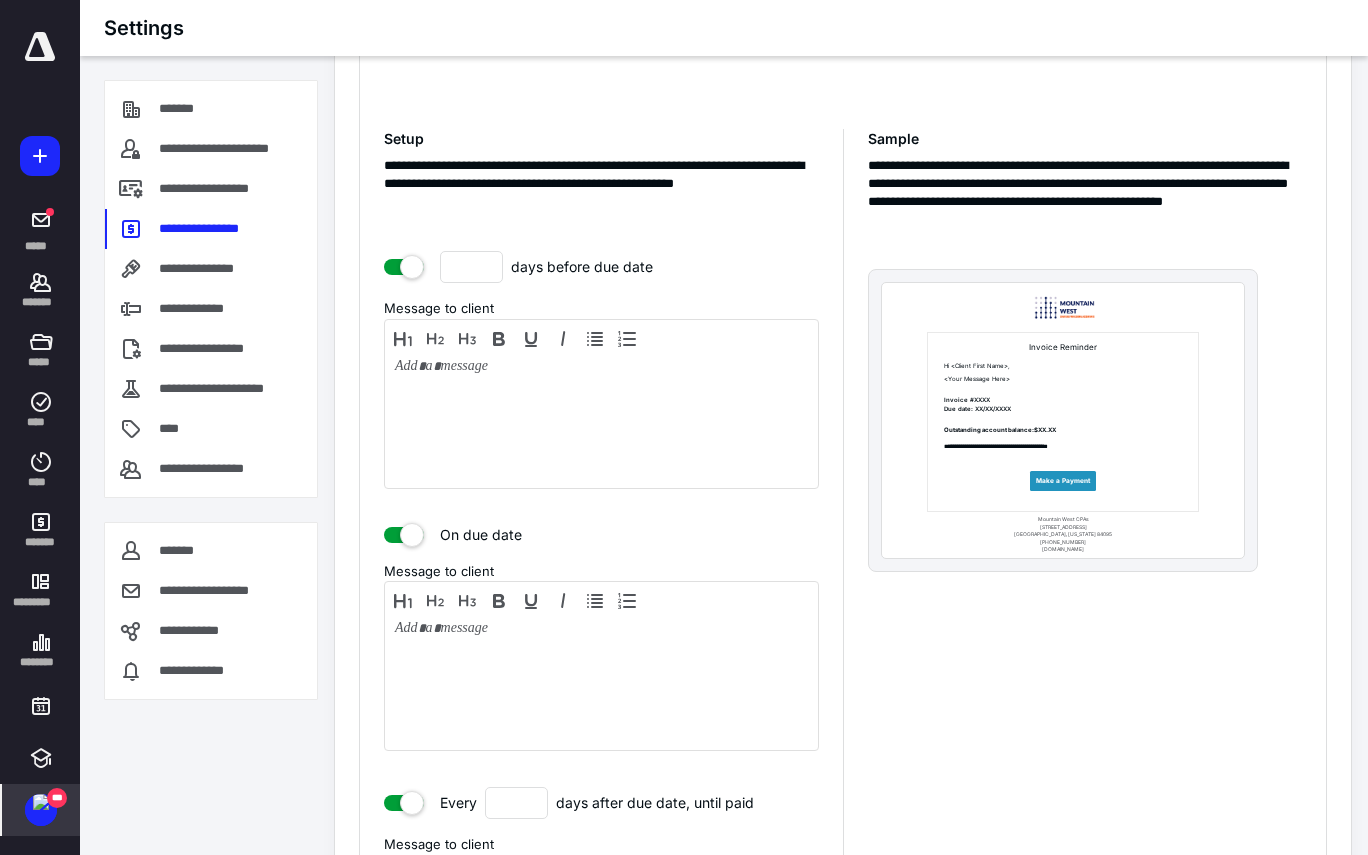 scroll, scrollTop: 954, scrollLeft: 0, axis: vertical 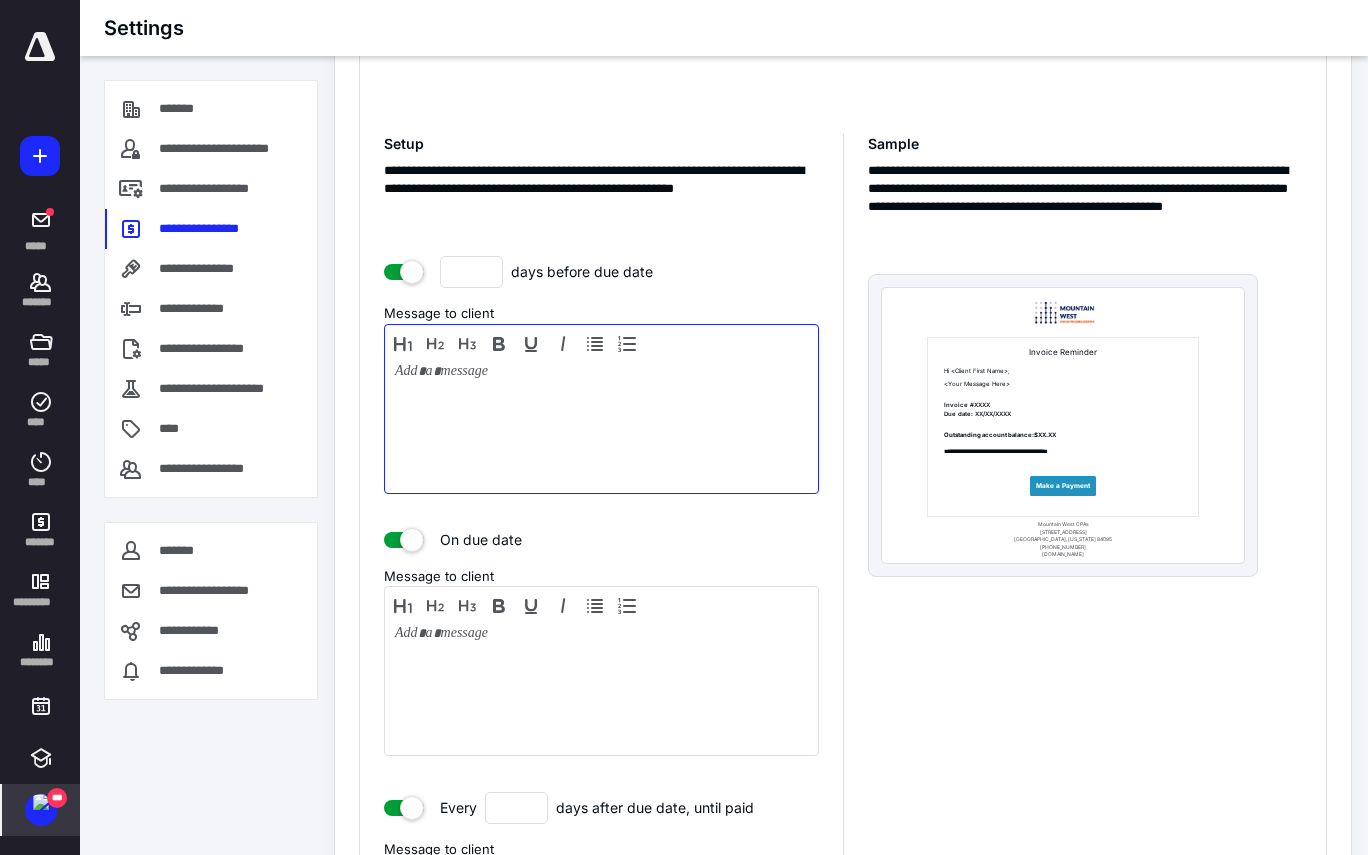 click at bounding box center [601, 424] 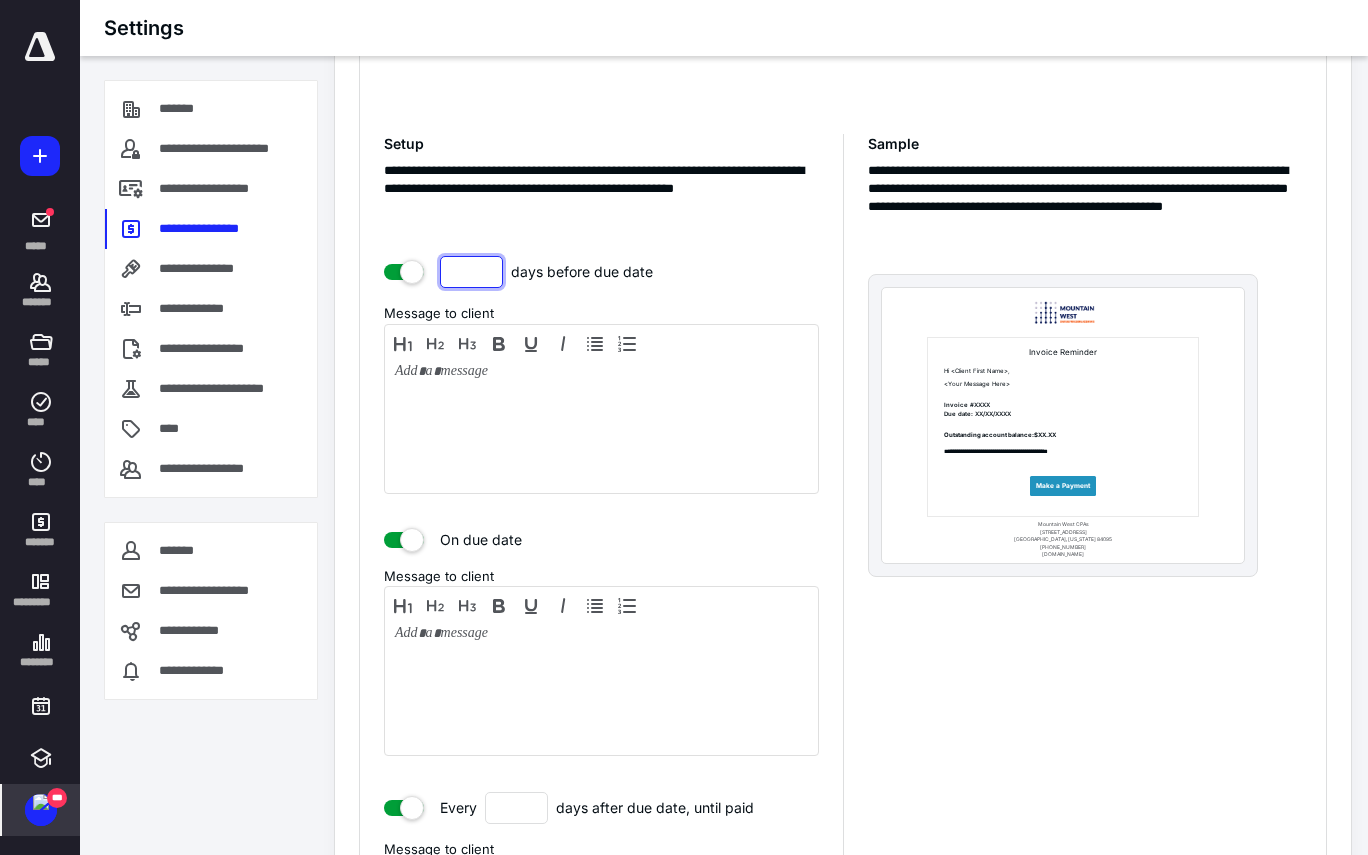 click on "*" at bounding box center (471, 272) 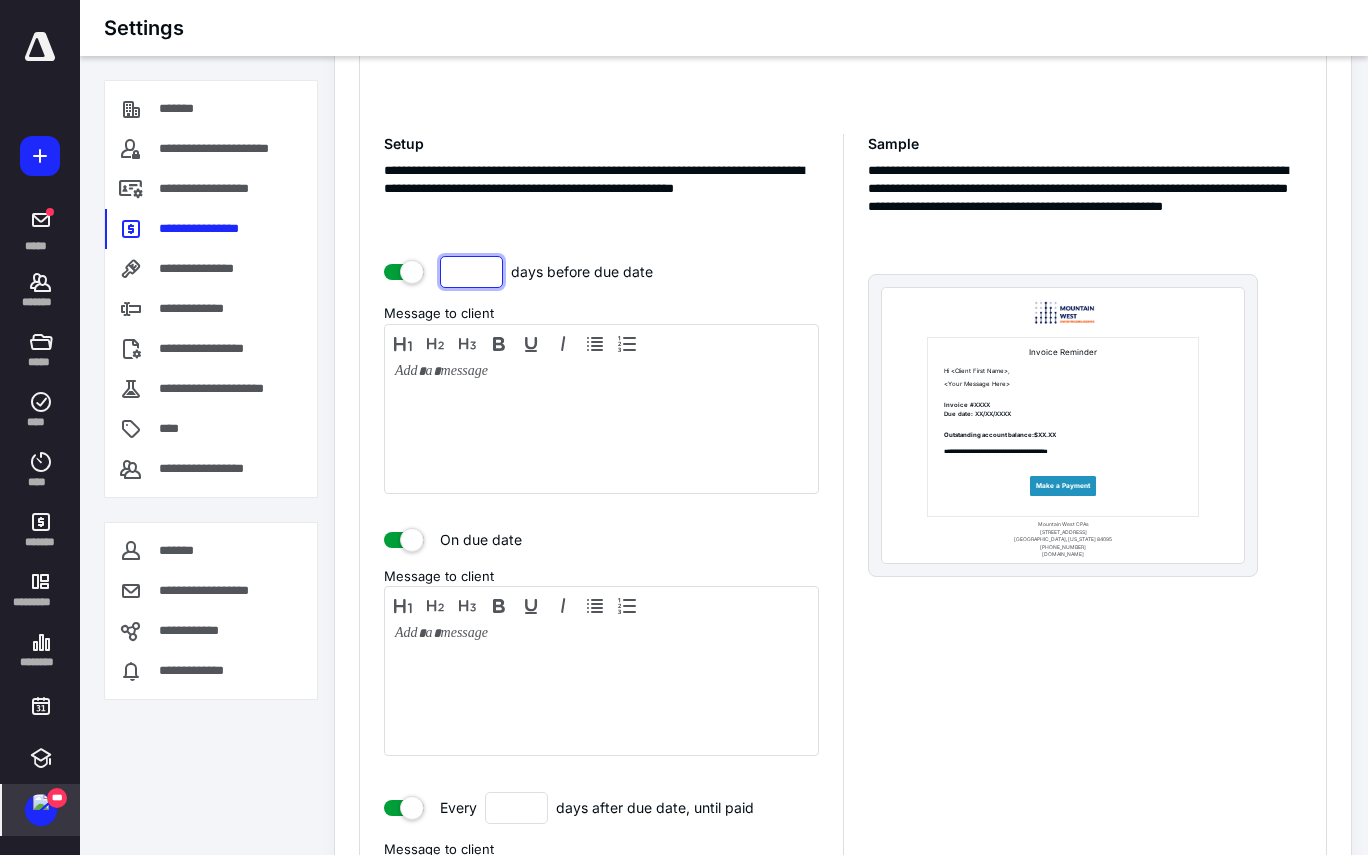 type on "*" 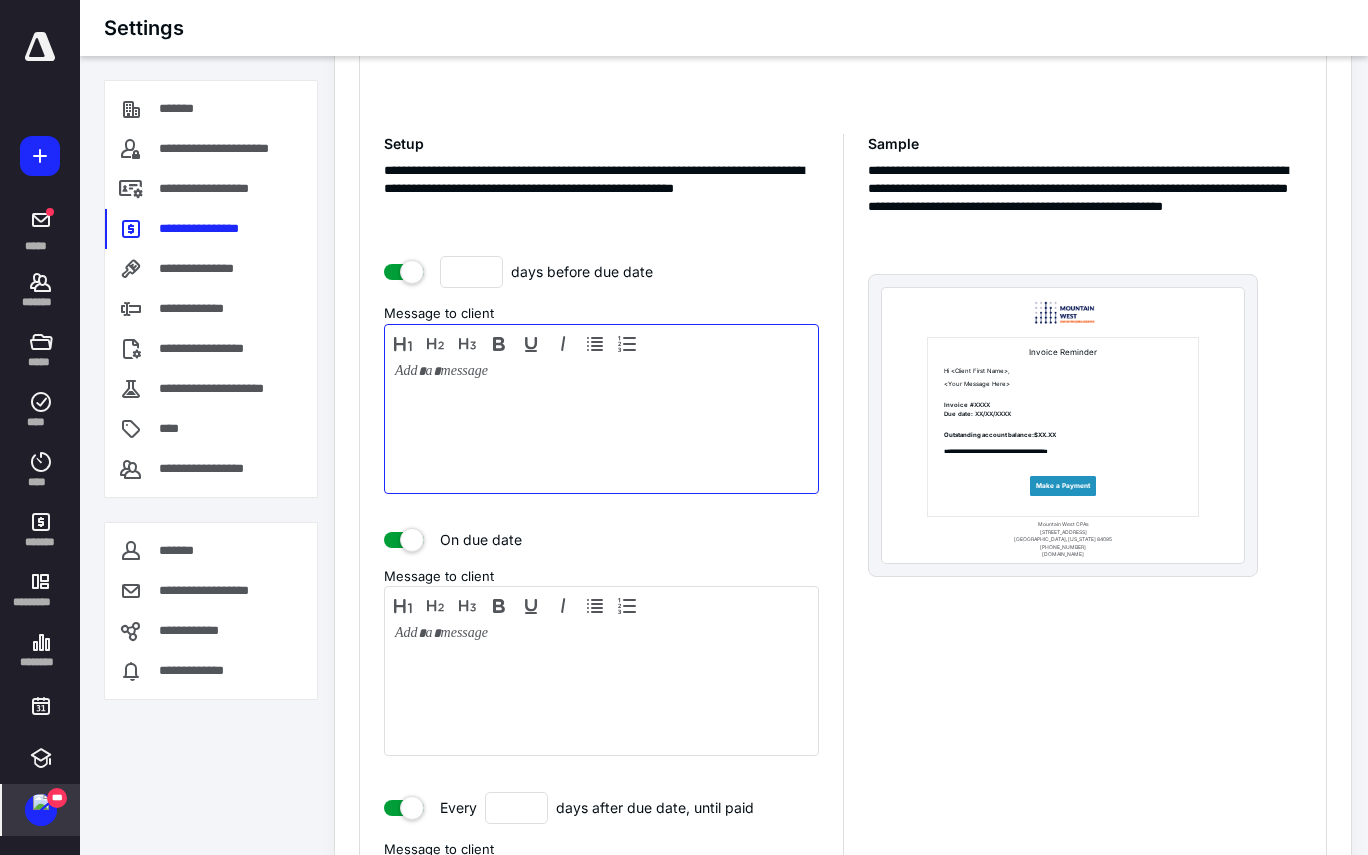 click at bounding box center (601, 424) 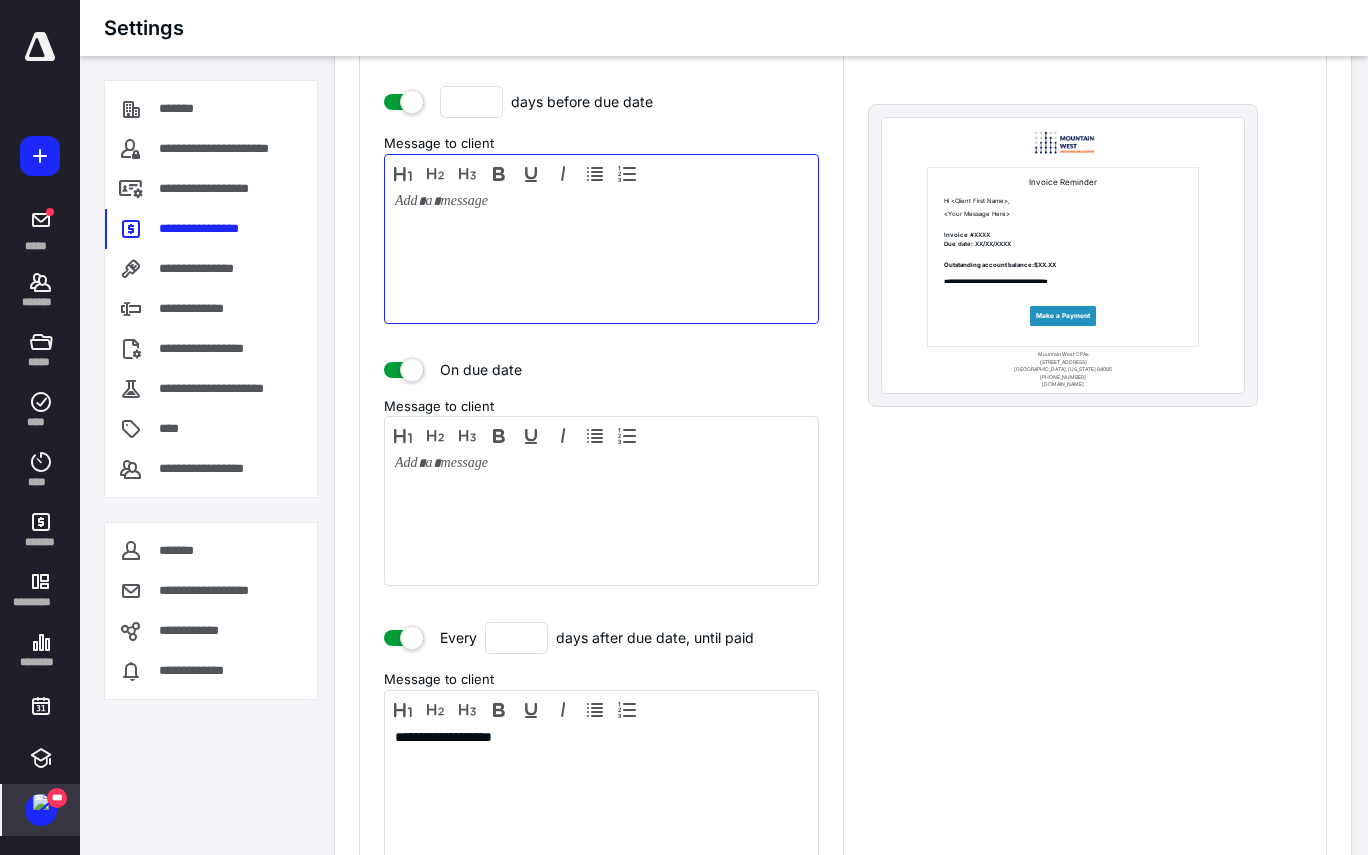 scroll, scrollTop: 1135, scrollLeft: 0, axis: vertical 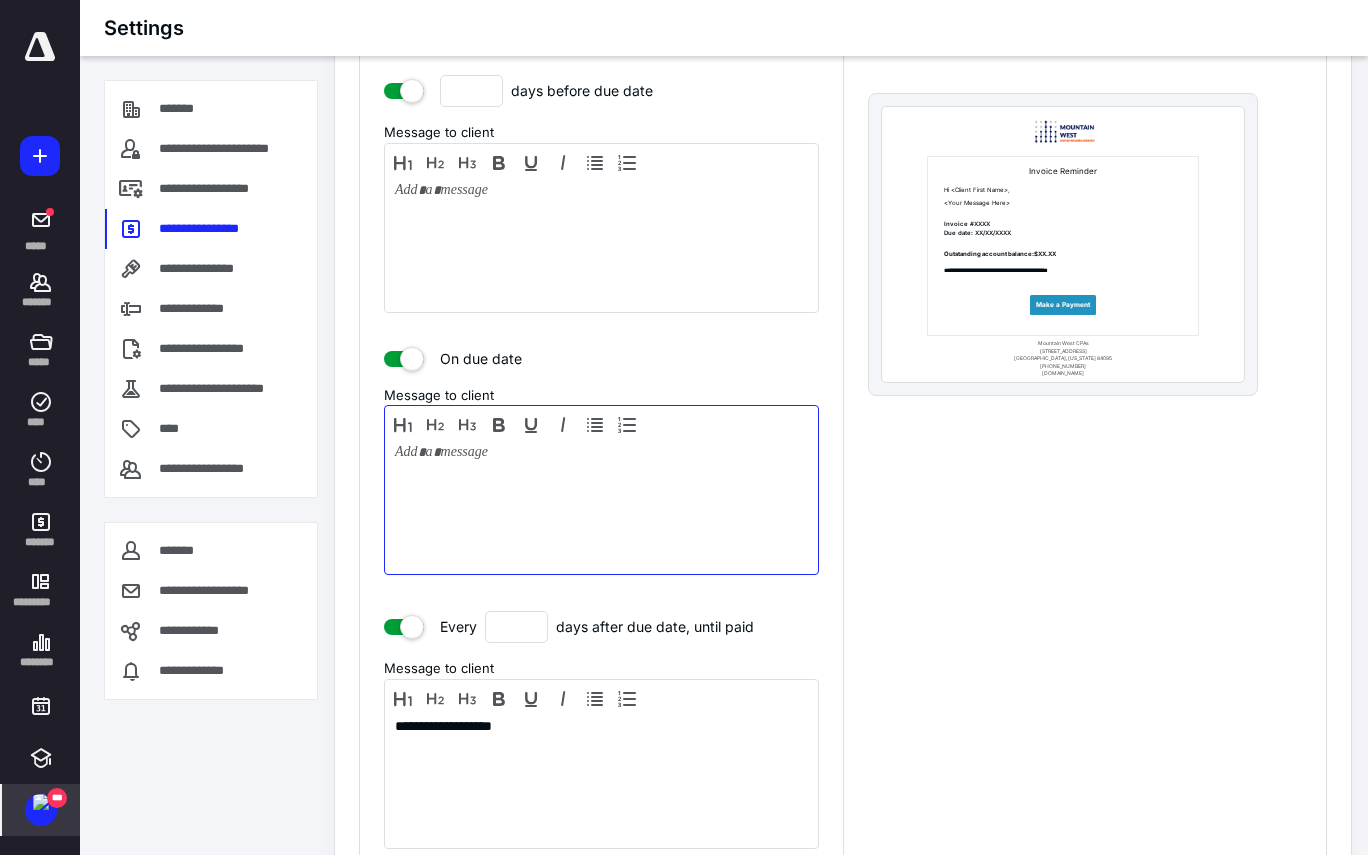 click at bounding box center (601, 505) 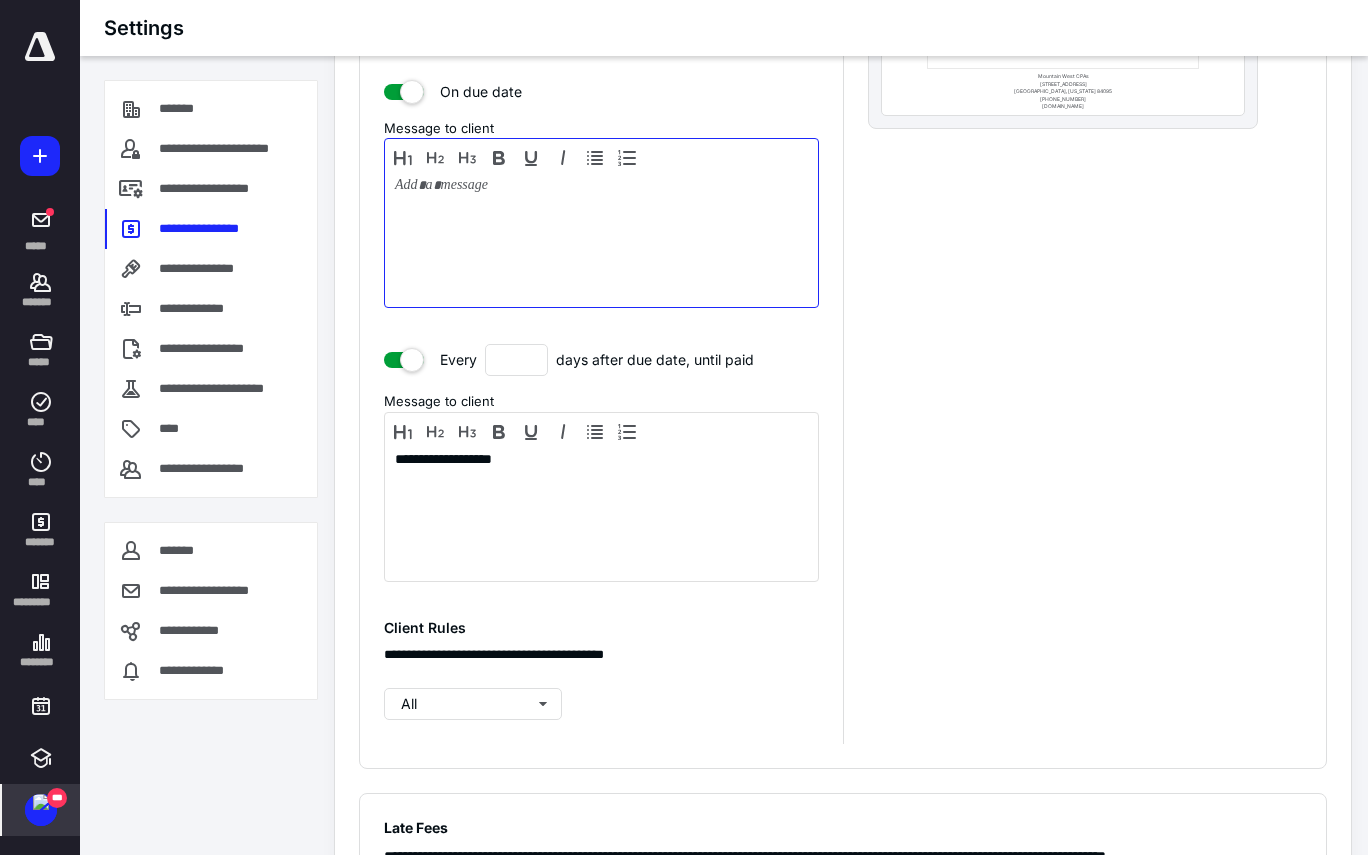 scroll, scrollTop: 1404, scrollLeft: 0, axis: vertical 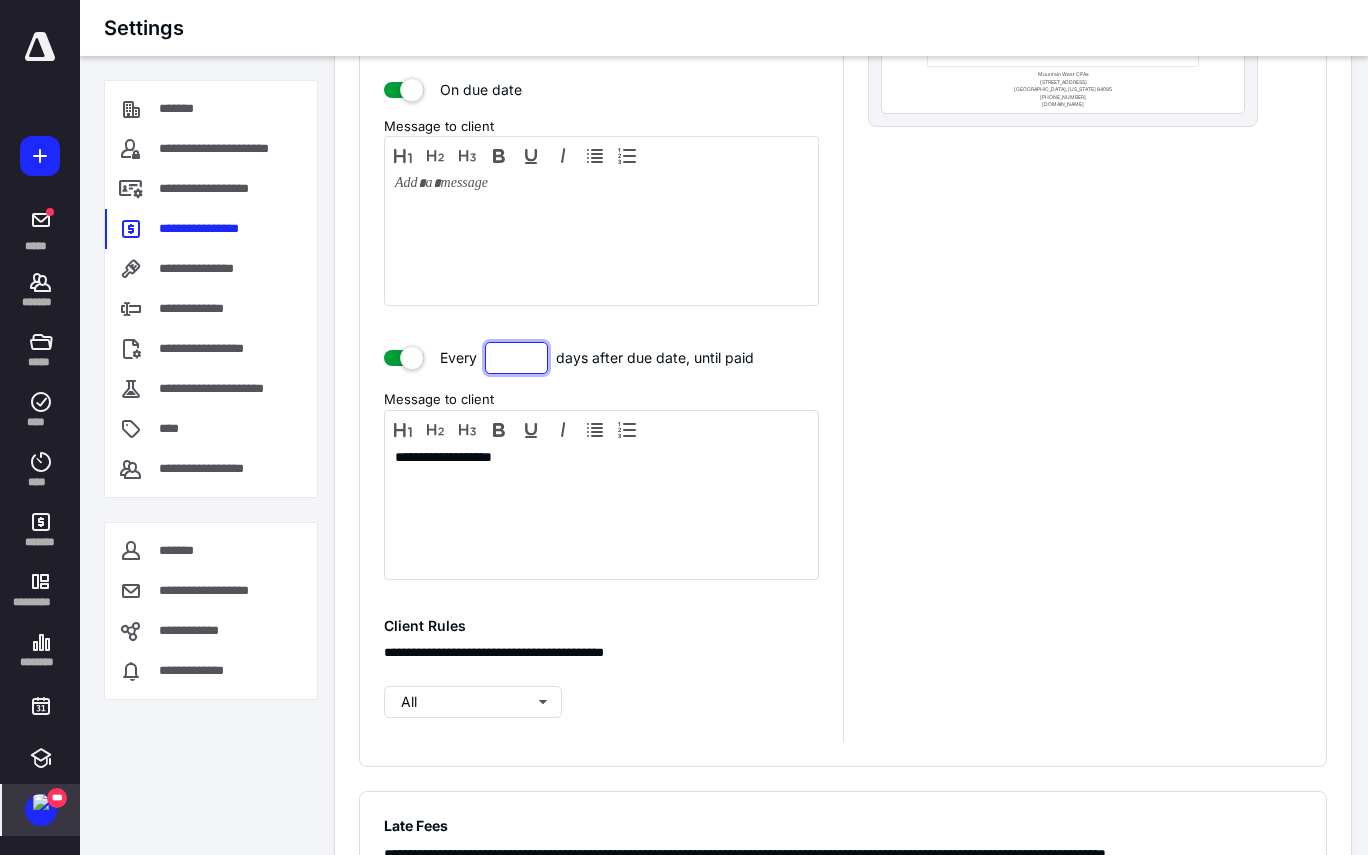drag, startPoint x: 520, startPoint y: 362, endPoint x: 458, endPoint y: 359, distance: 62.072536 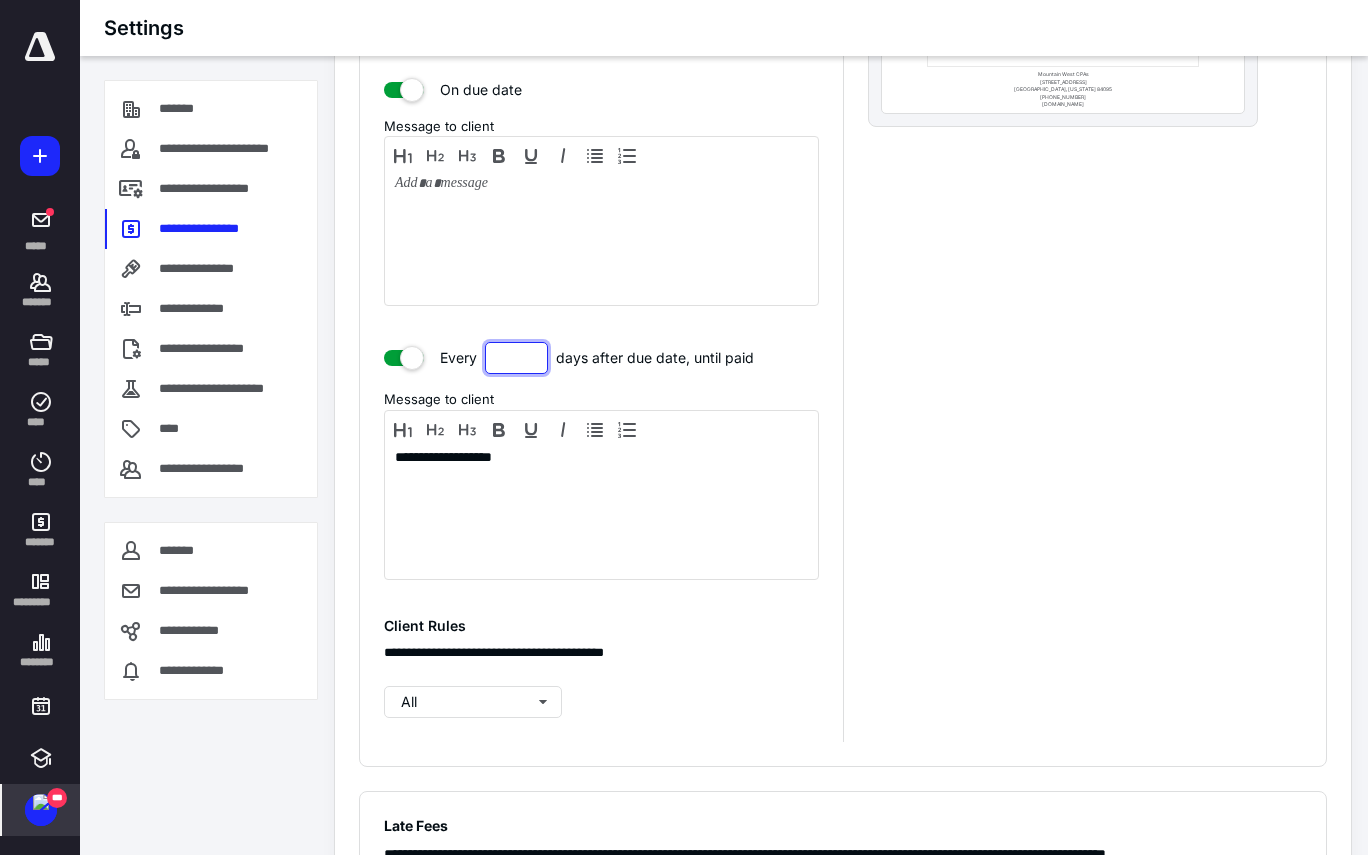 type on "*" 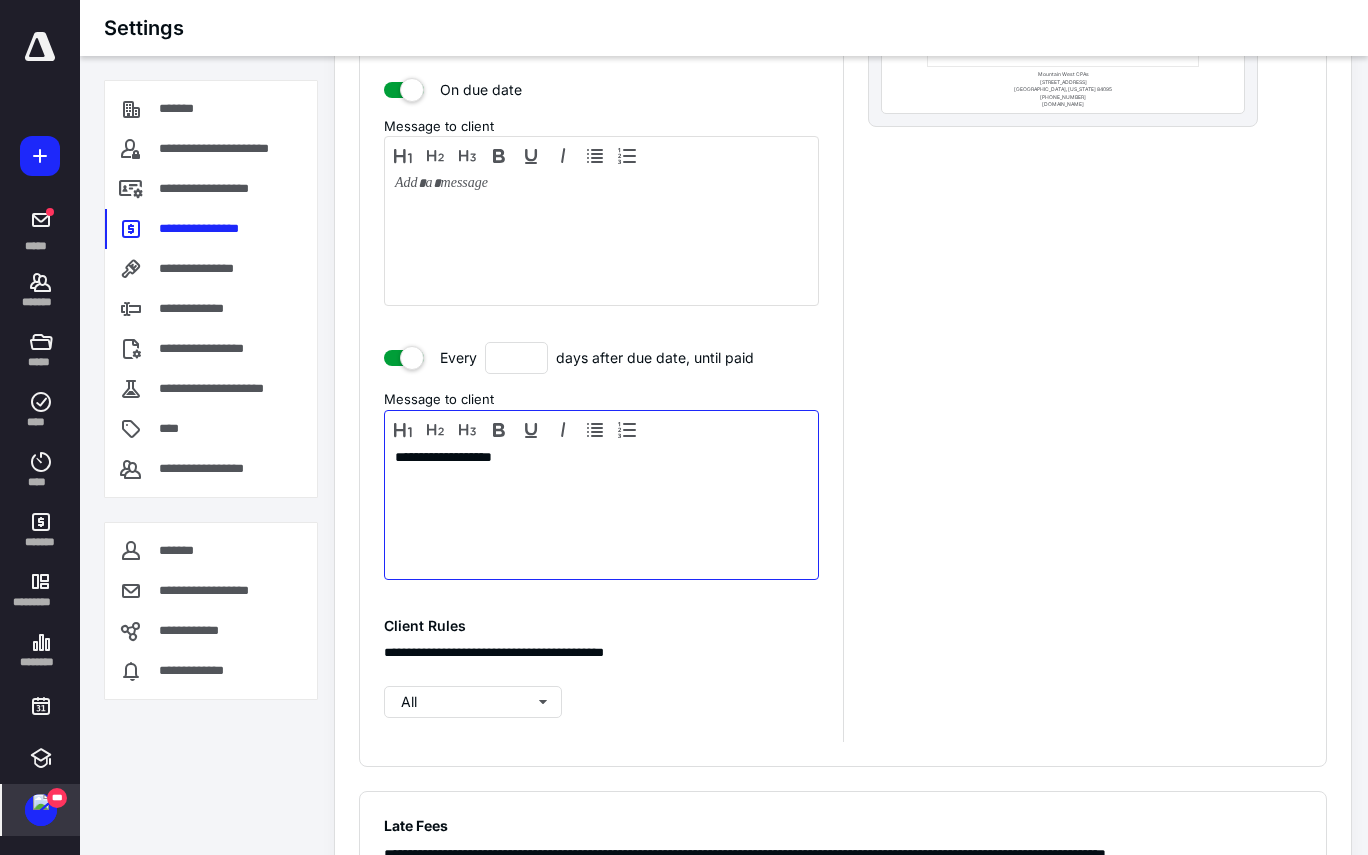 click on "**********" at bounding box center (601, 510) 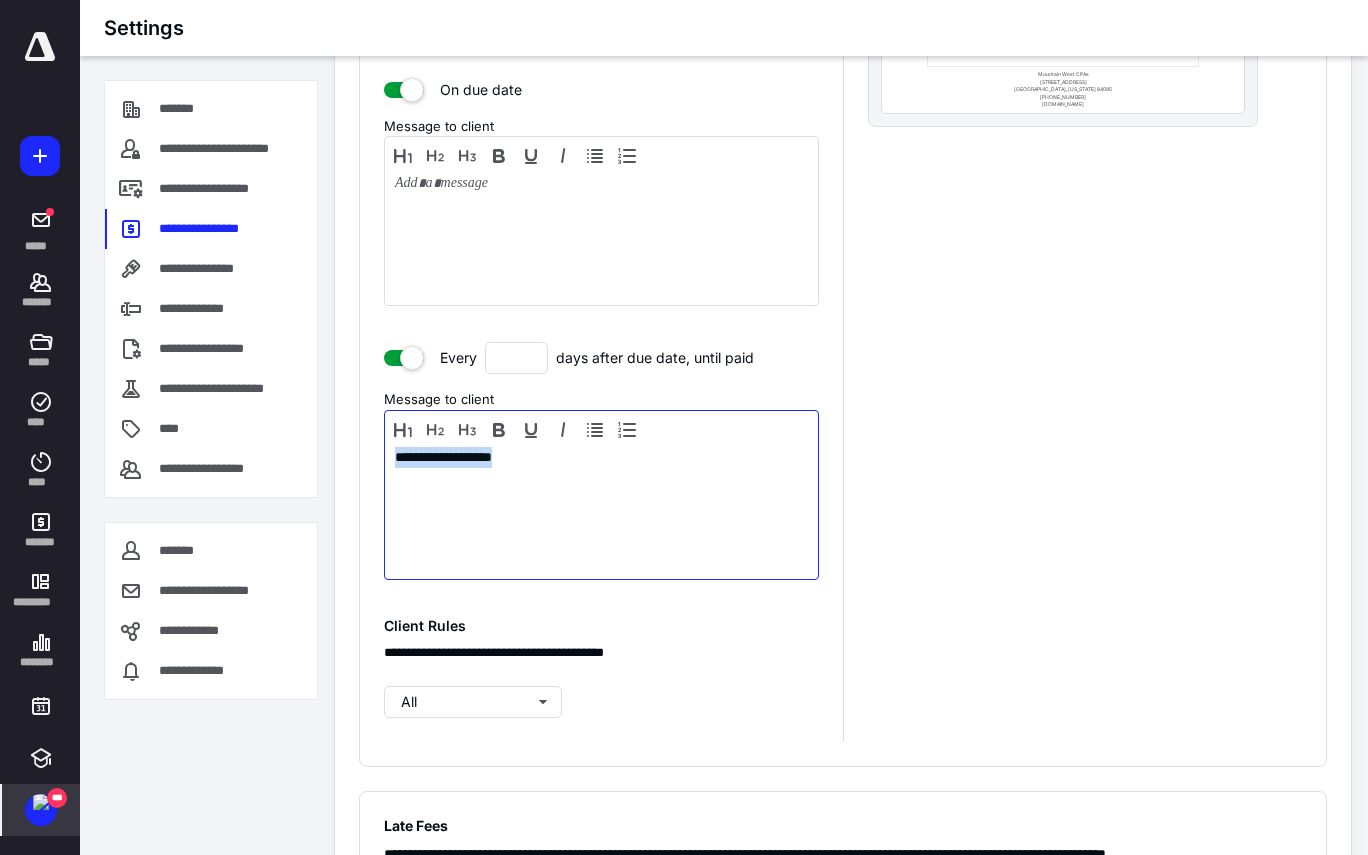 drag, startPoint x: 536, startPoint y: 455, endPoint x: 362, endPoint y: 455, distance: 174 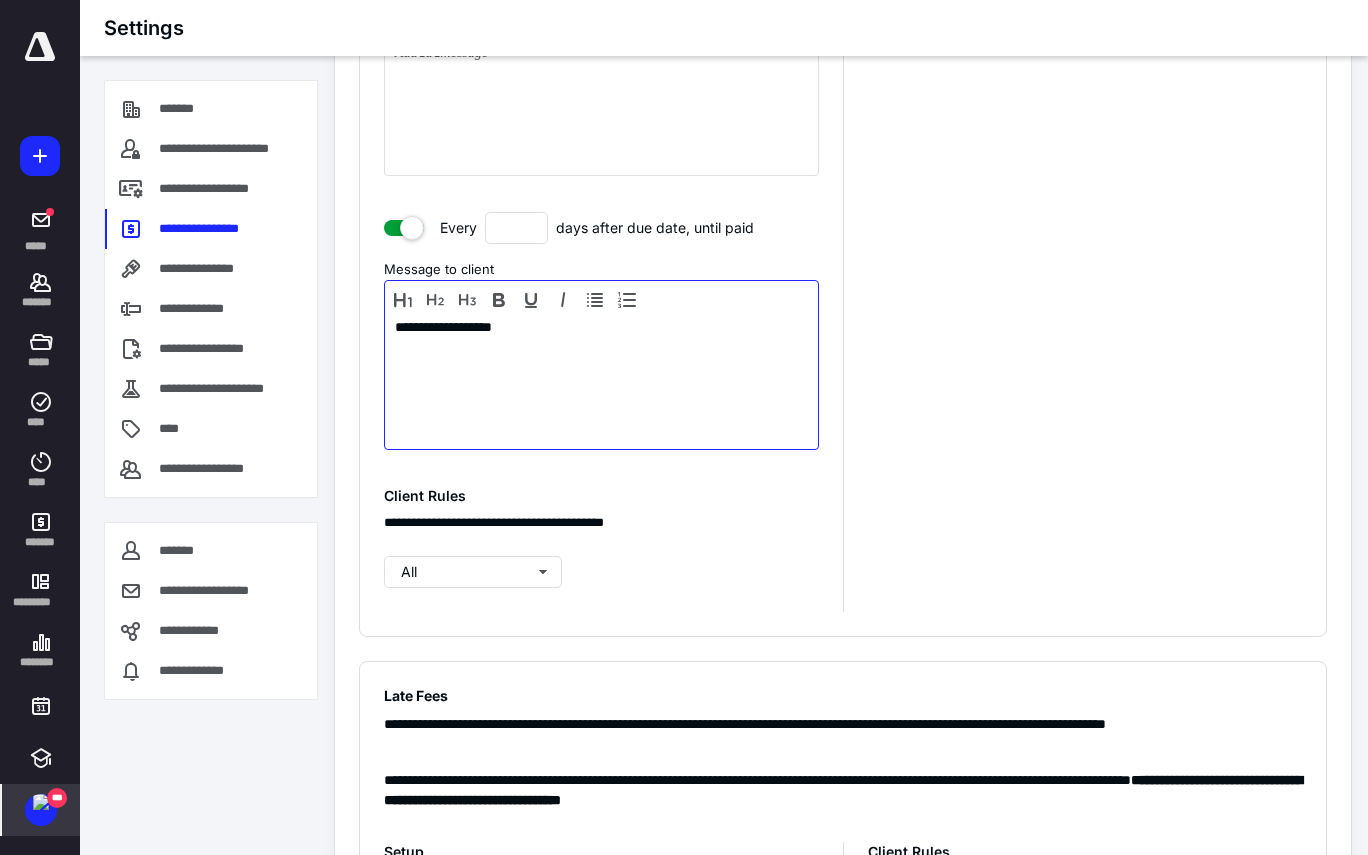 scroll, scrollTop: 1556, scrollLeft: 0, axis: vertical 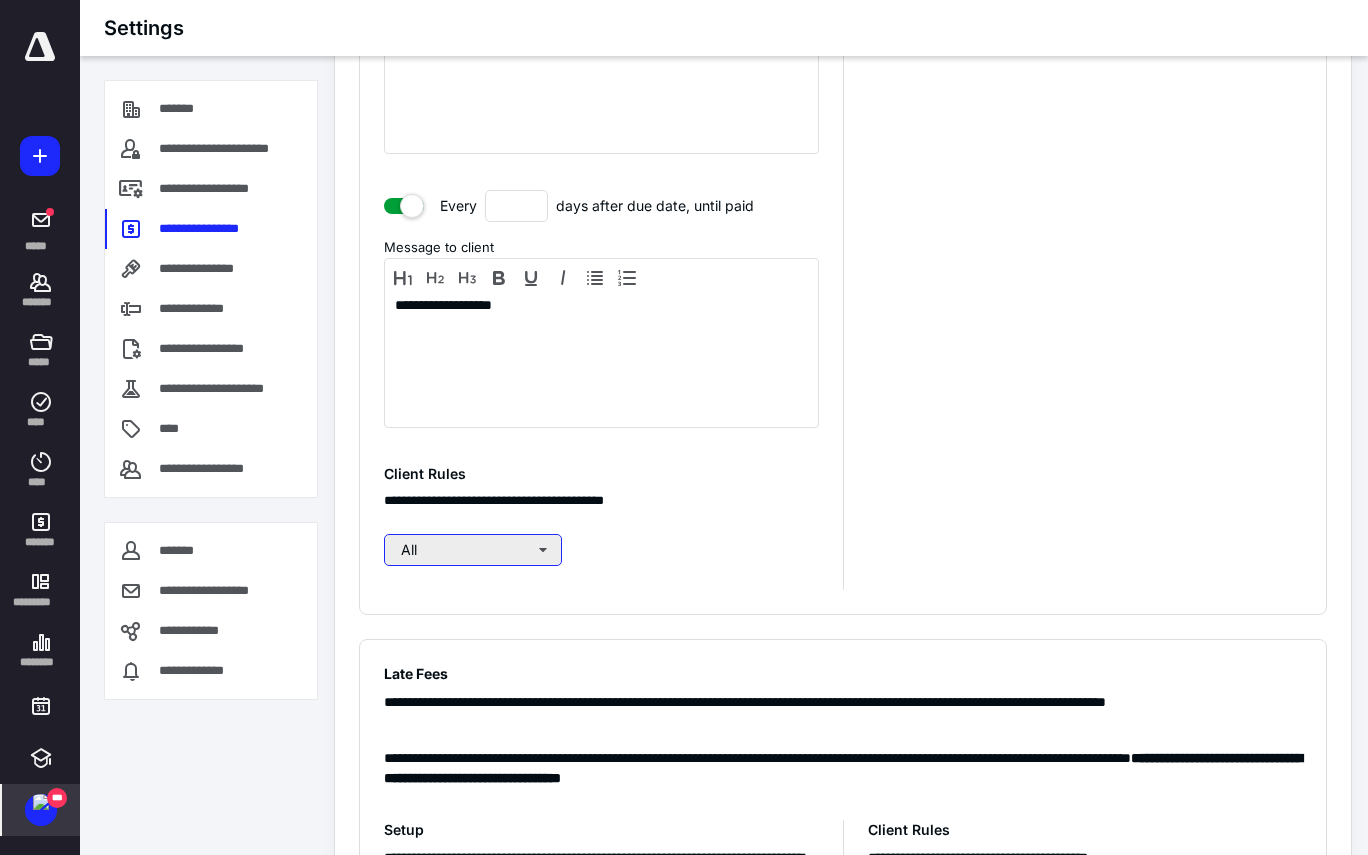 click on "All" at bounding box center (473, 550) 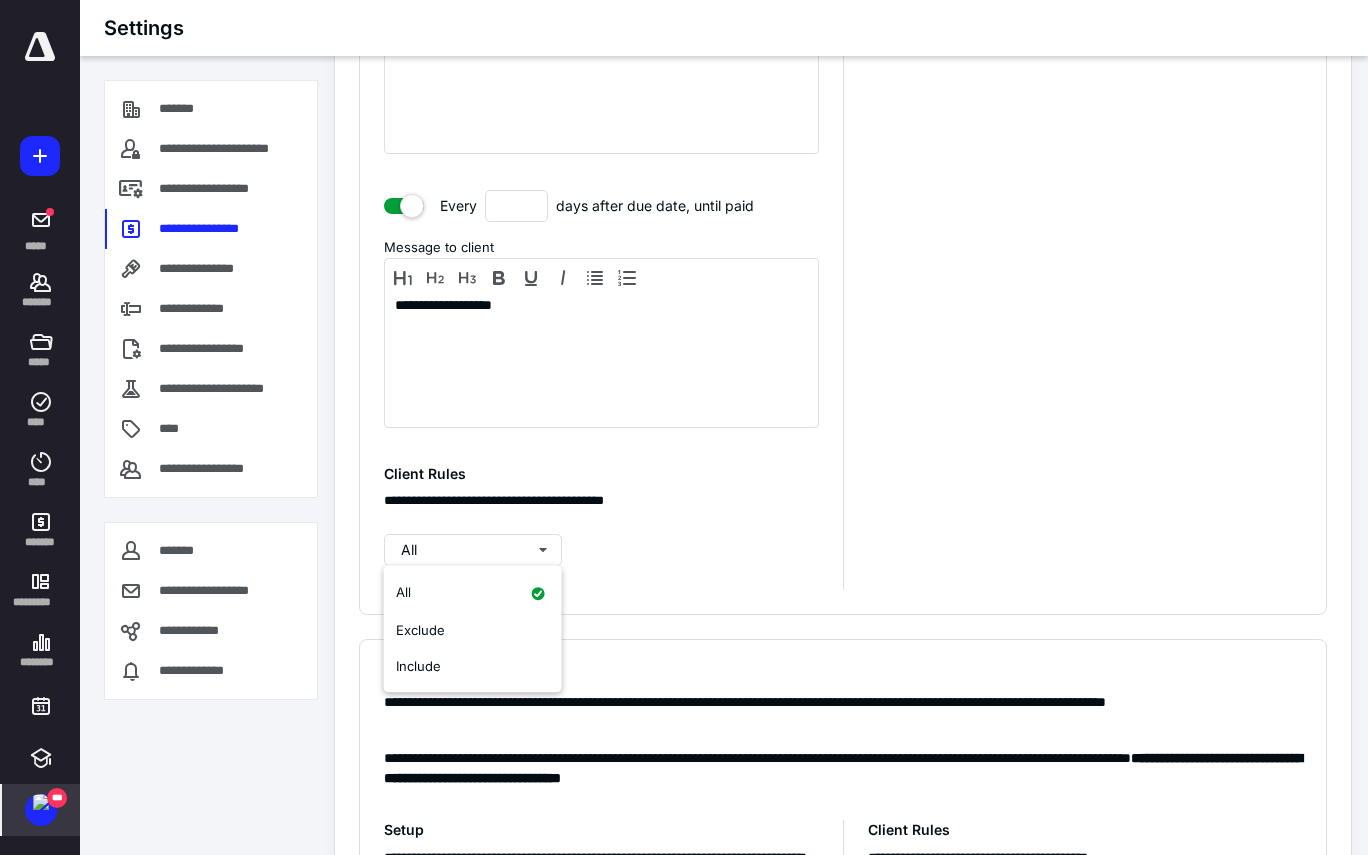 click on "All" at bounding box center [601, 550] 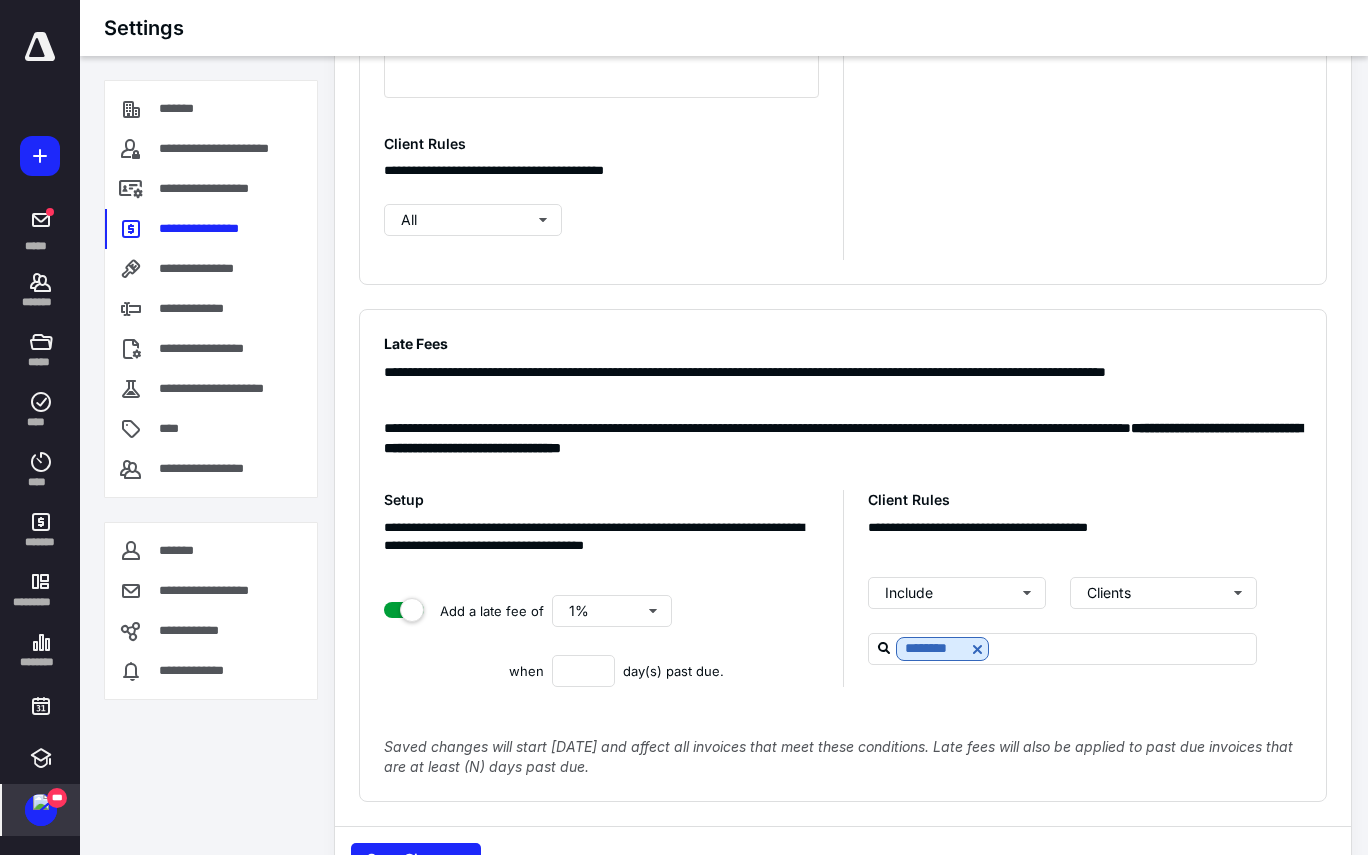 scroll, scrollTop: 1885, scrollLeft: 0, axis: vertical 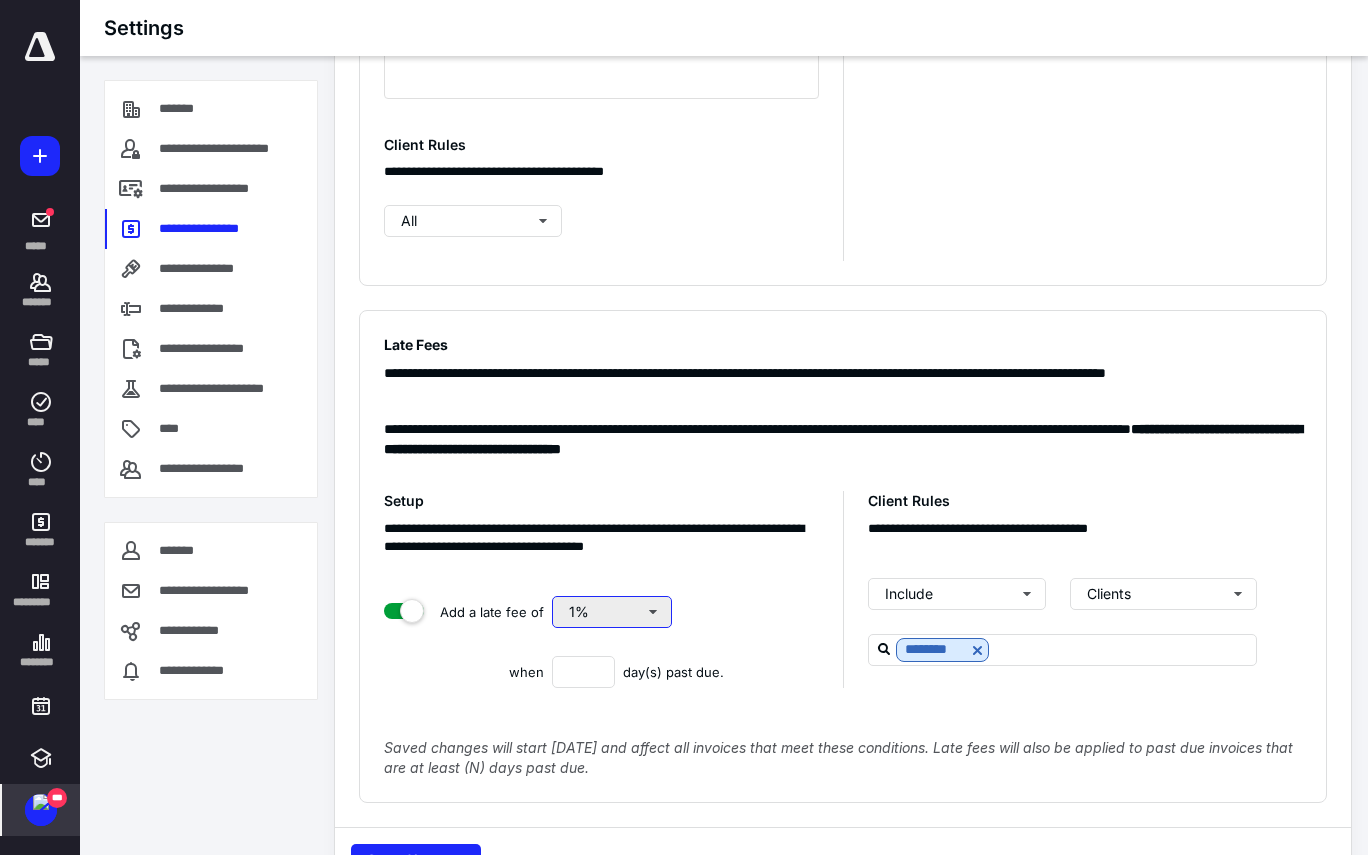 click on "1%" at bounding box center (612, 612) 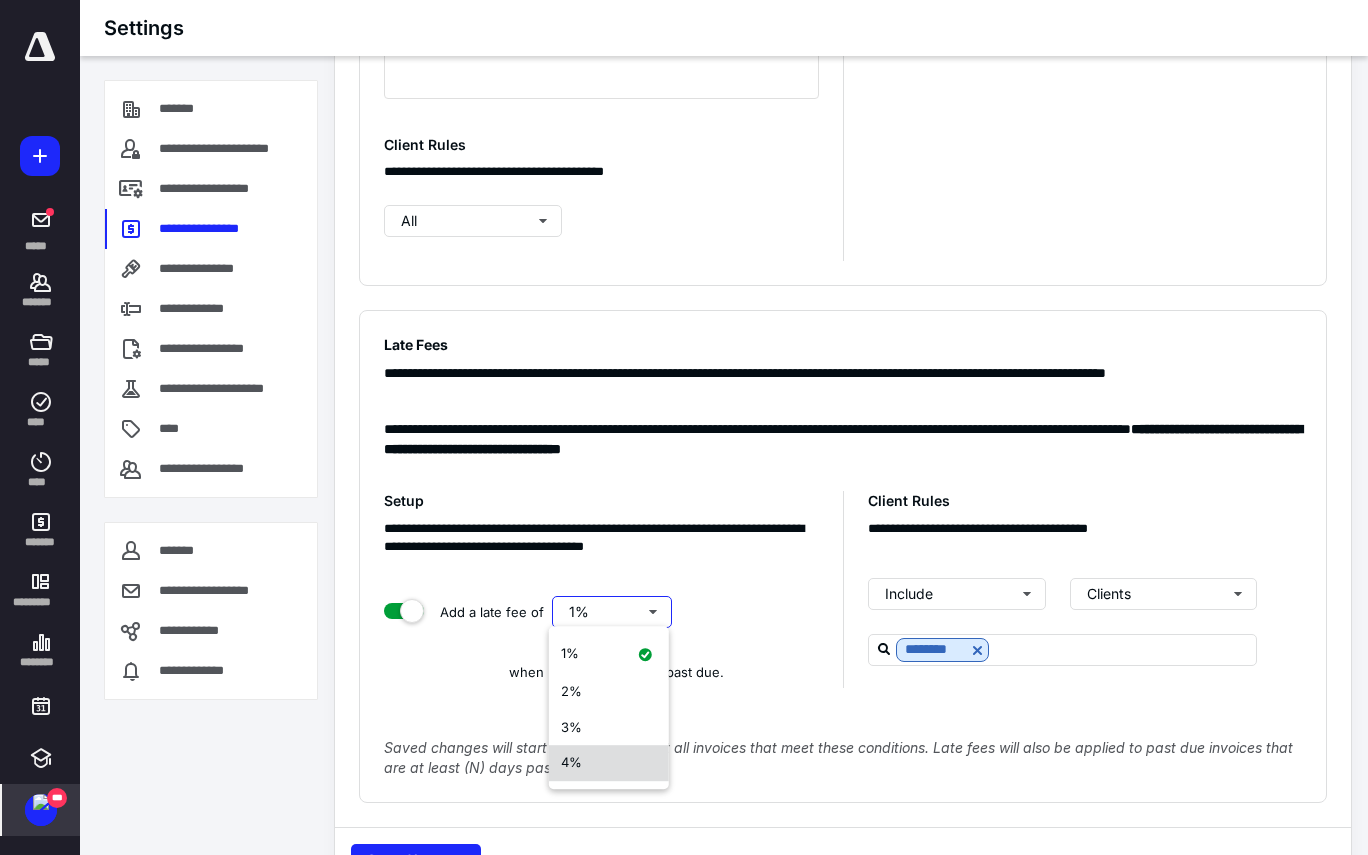 click on "4%" at bounding box center [609, 763] 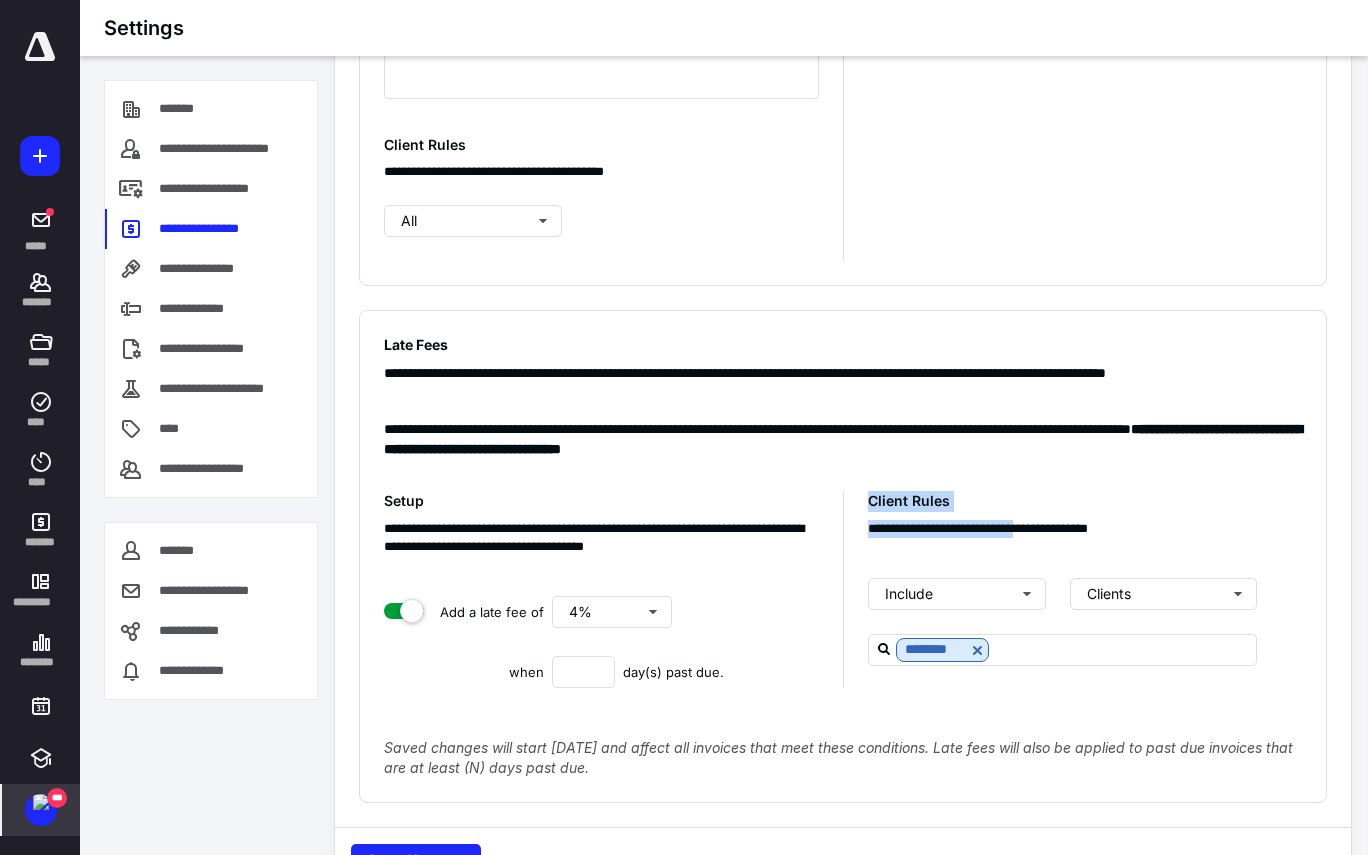 drag, startPoint x: 867, startPoint y: 501, endPoint x: 1042, endPoint y: 525, distance: 176.63805 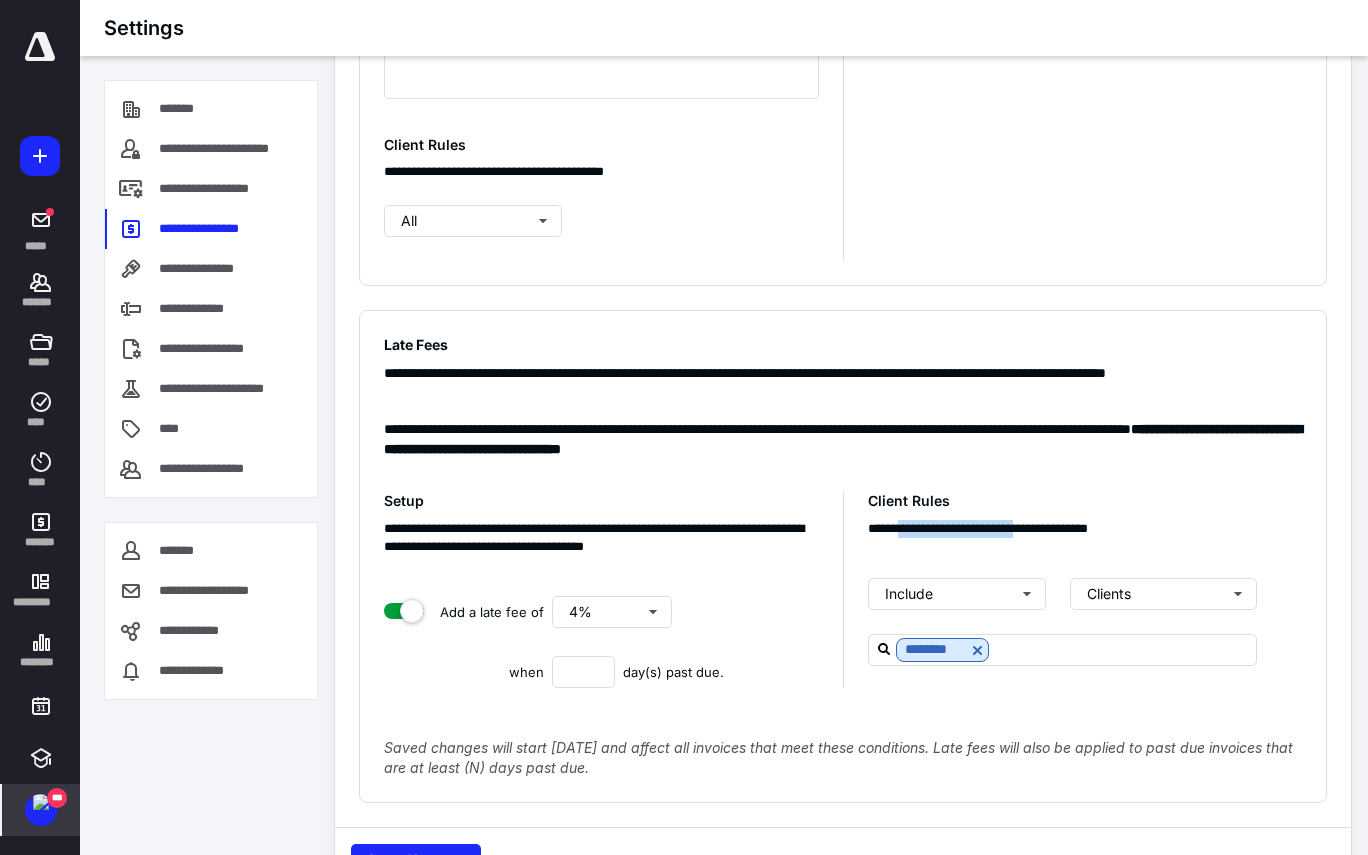 drag, startPoint x: 1042, startPoint y: 525, endPoint x: 917, endPoint y: 520, distance: 125.09996 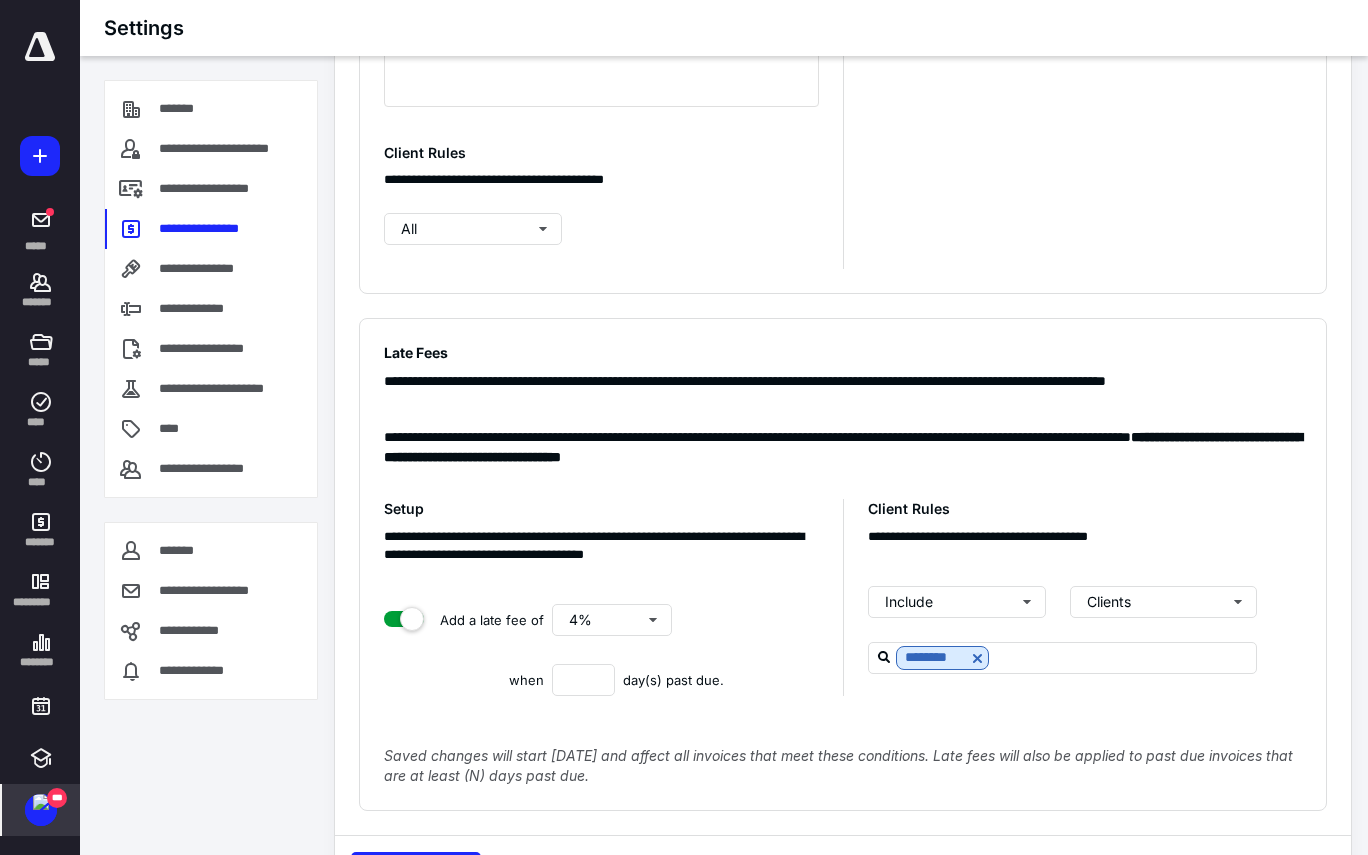 scroll, scrollTop: 1875, scrollLeft: 0, axis: vertical 